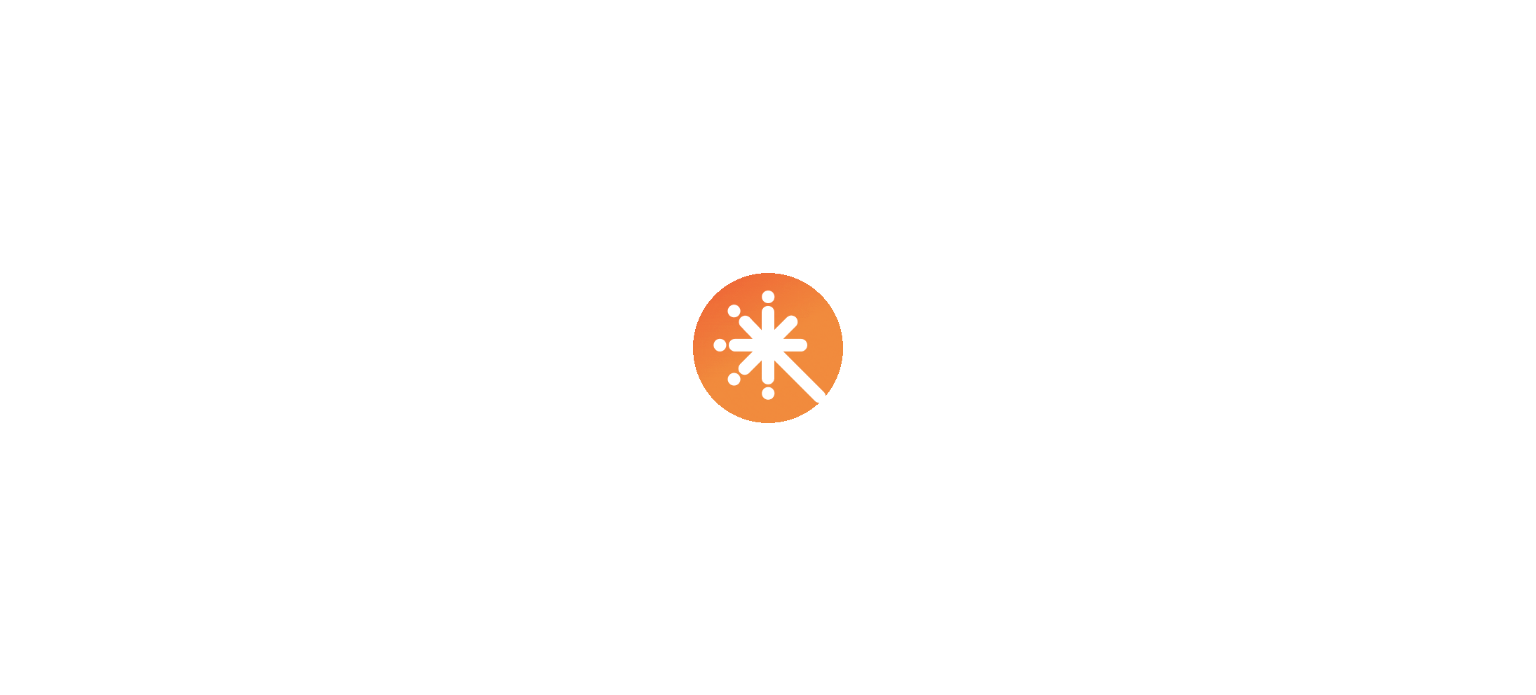 scroll, scrollTop: 0, scrollLeft: 0, axis: both 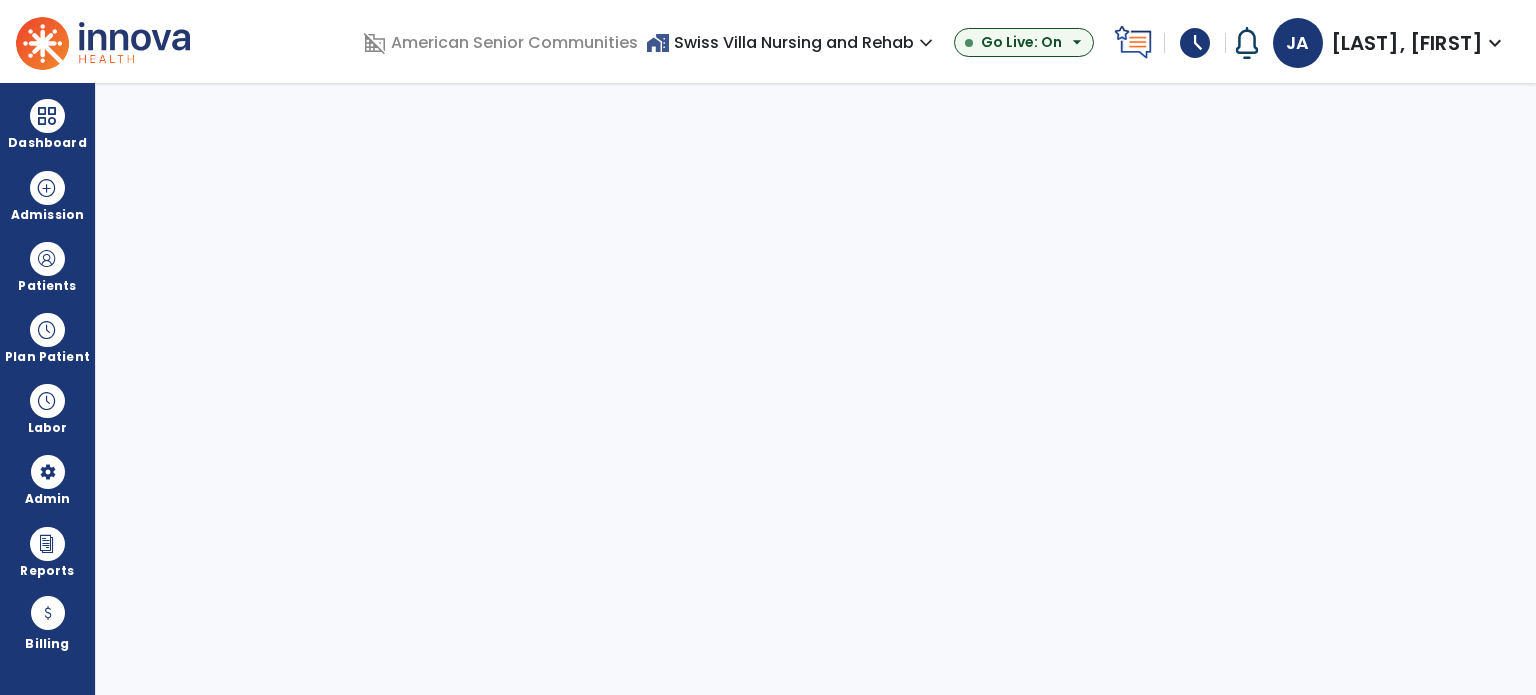 select on "***" 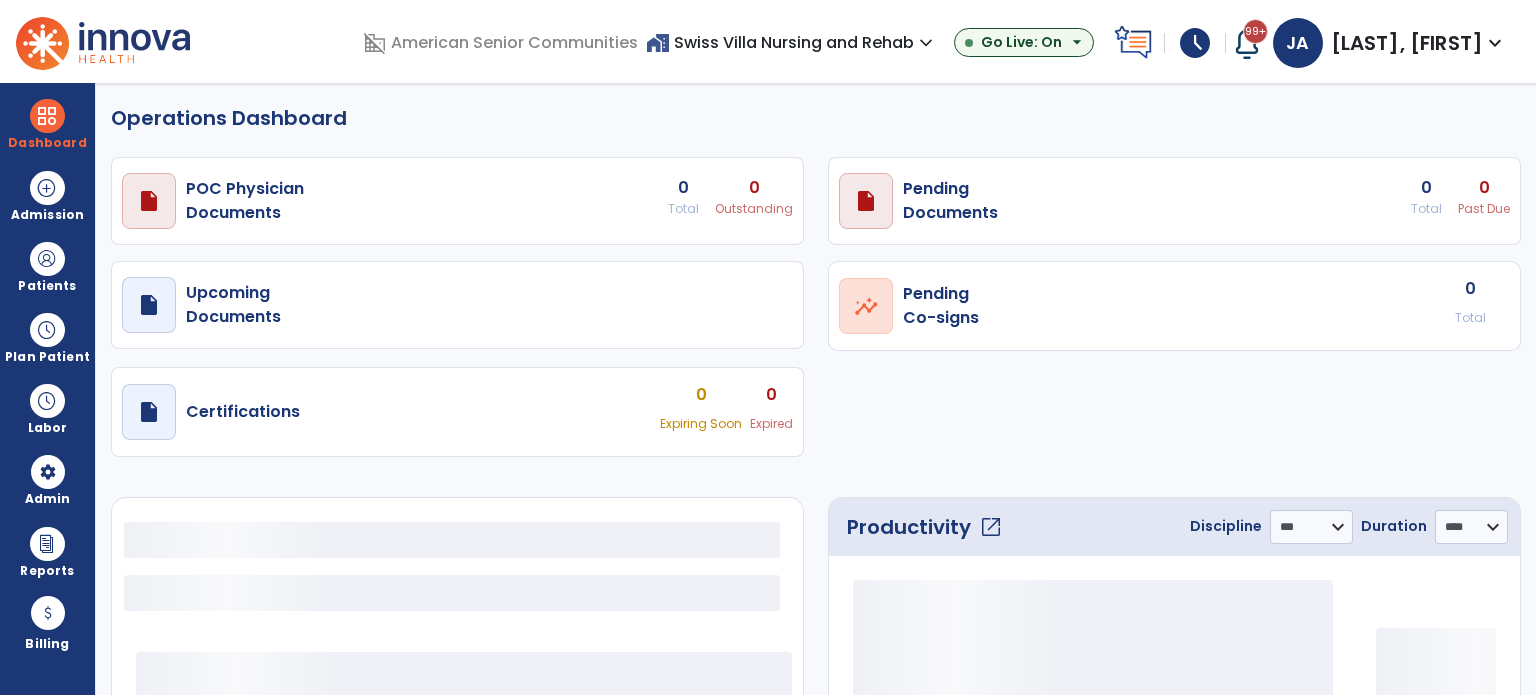 select on "***" 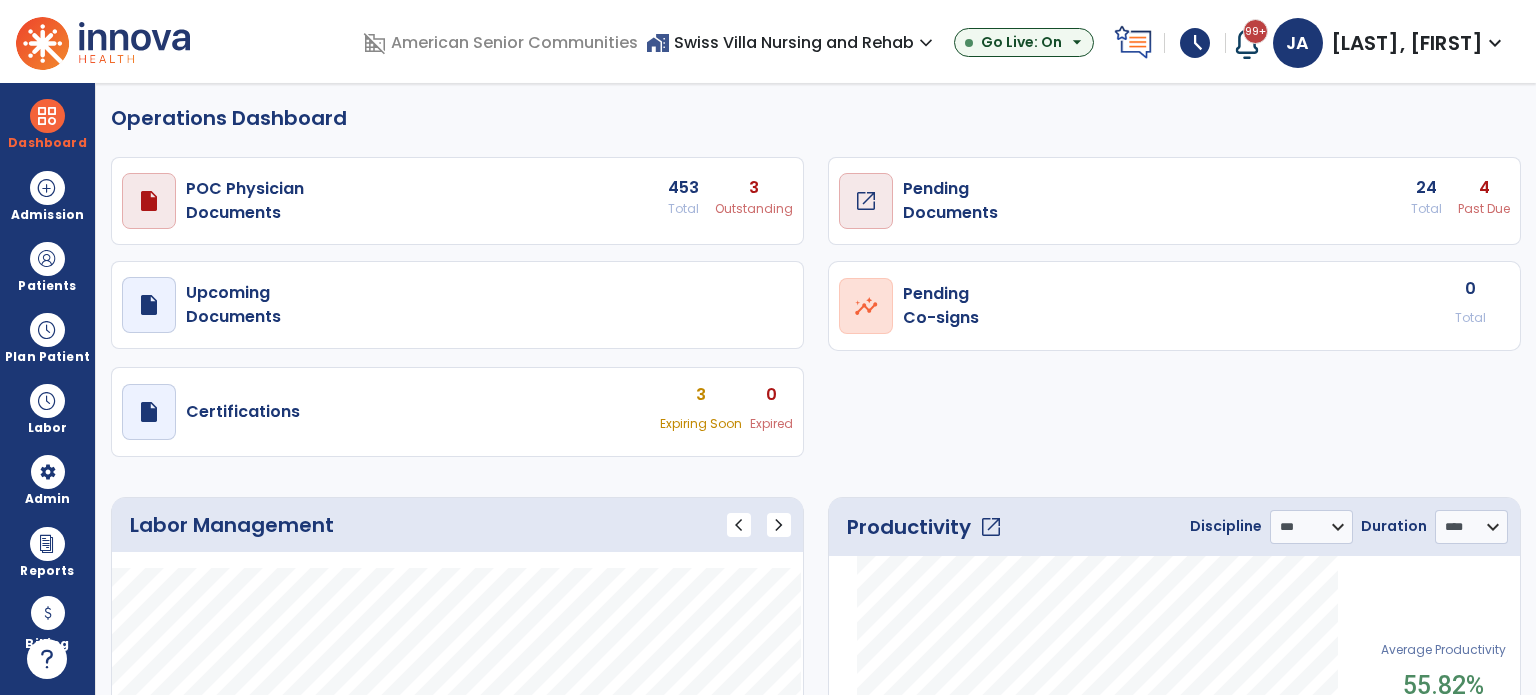 click on "open_in_new" at bounding box center [0, 0] 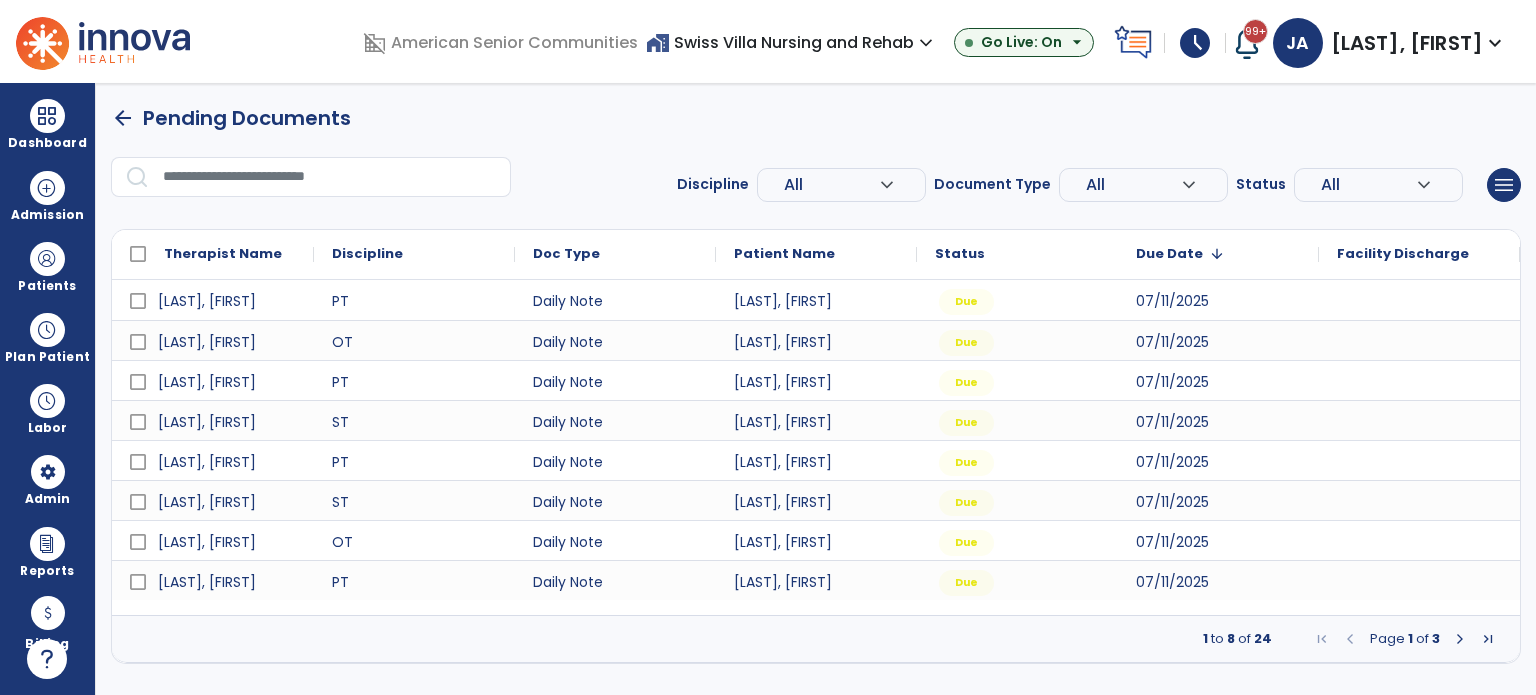 click on "All" at bounding box center (831, 185) 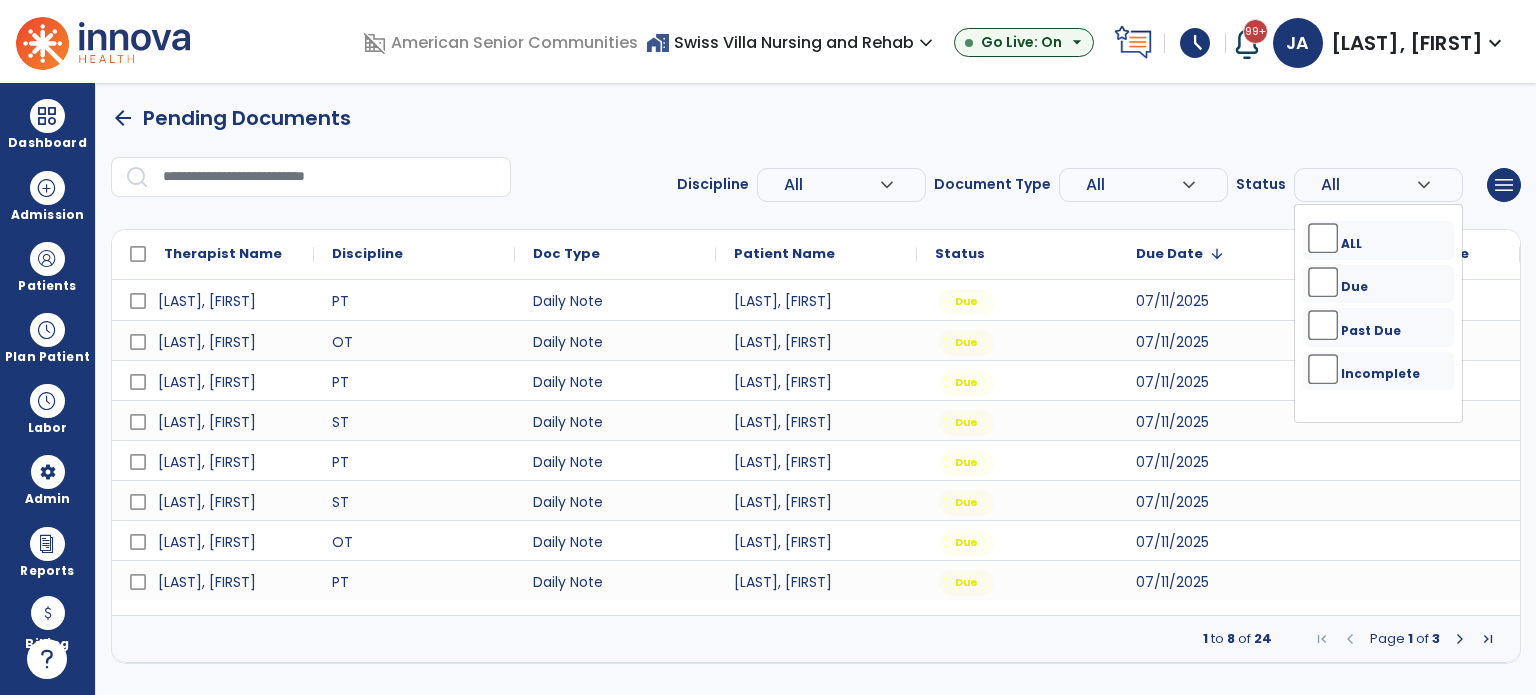 click on "Past Due" at bounding box center (1376, 330) 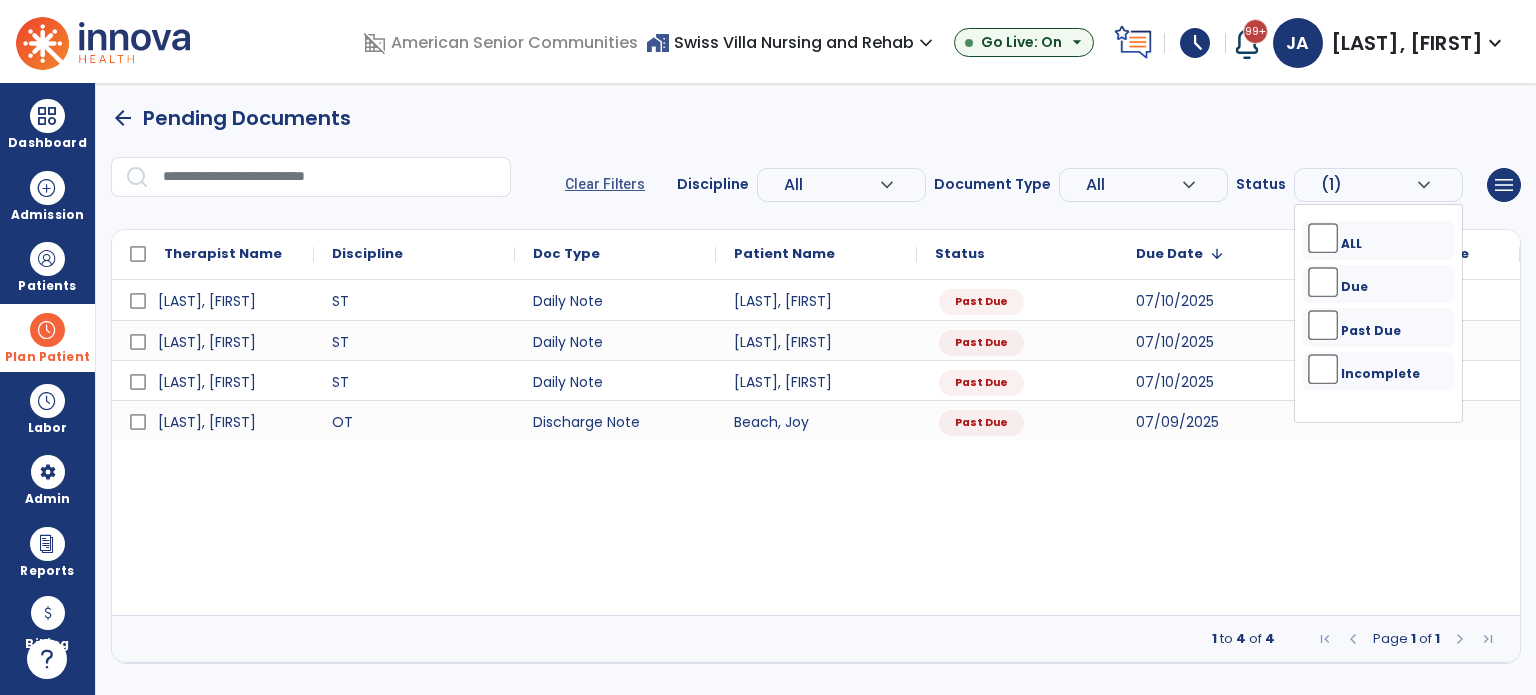 click at bounding box center (47, 330) 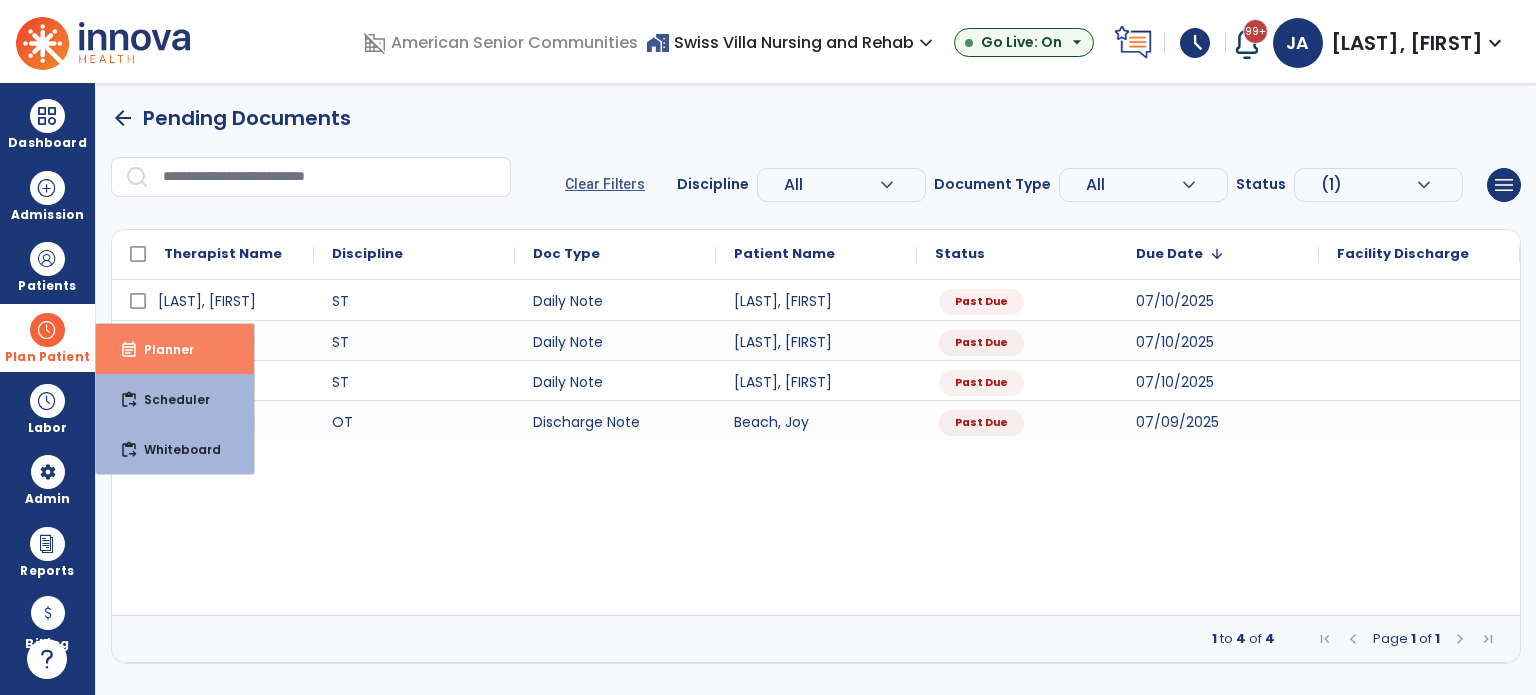 click on "Planner" at bounding box center (161, 349) 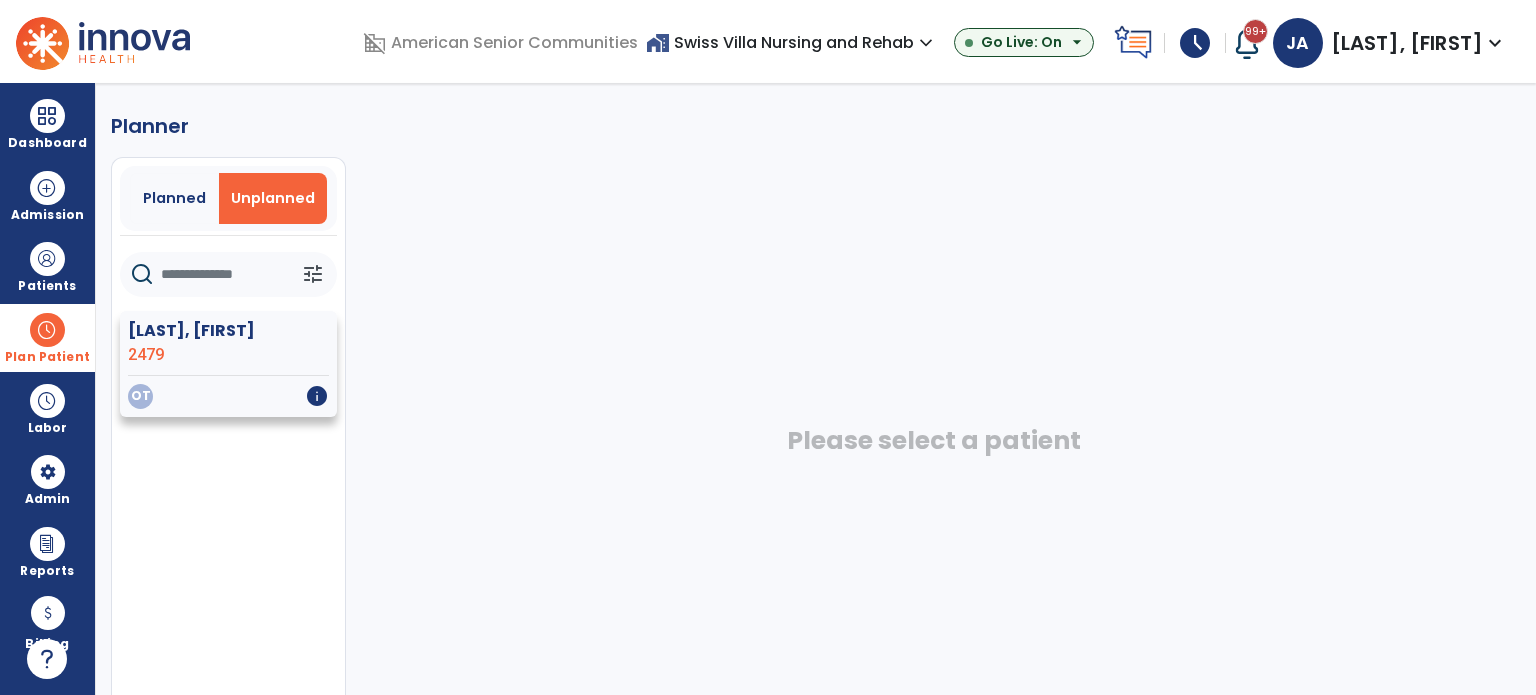click 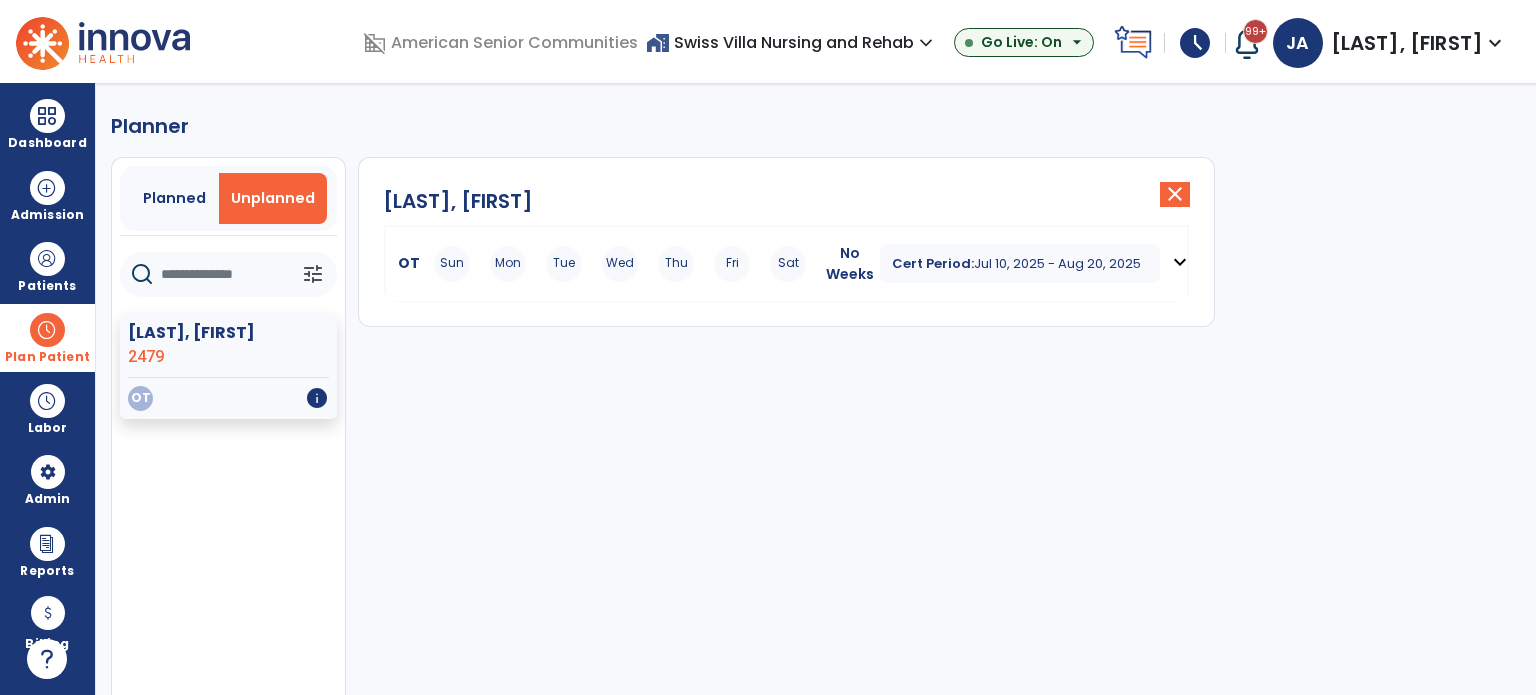 click on "expand_more" at bounding box center [1180, 262] 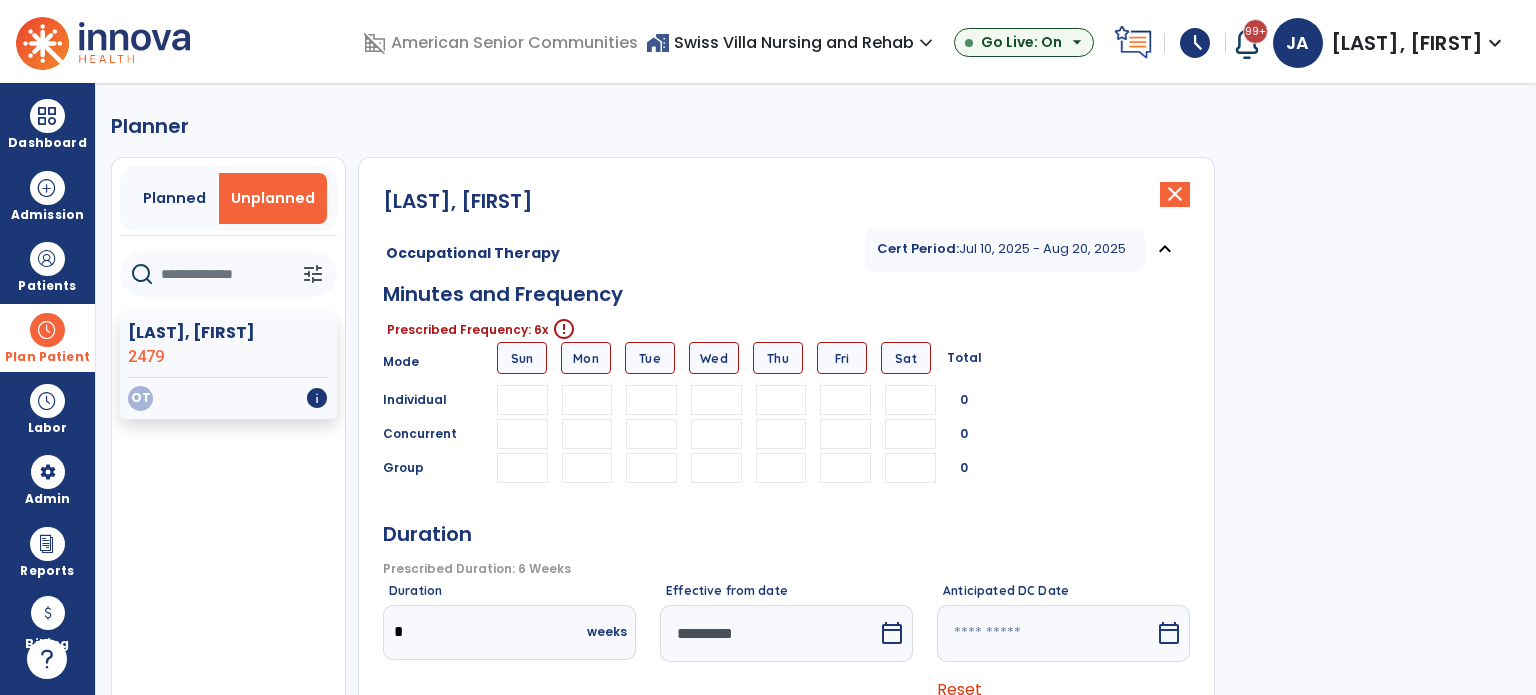 click at bounding box center (587, 400) 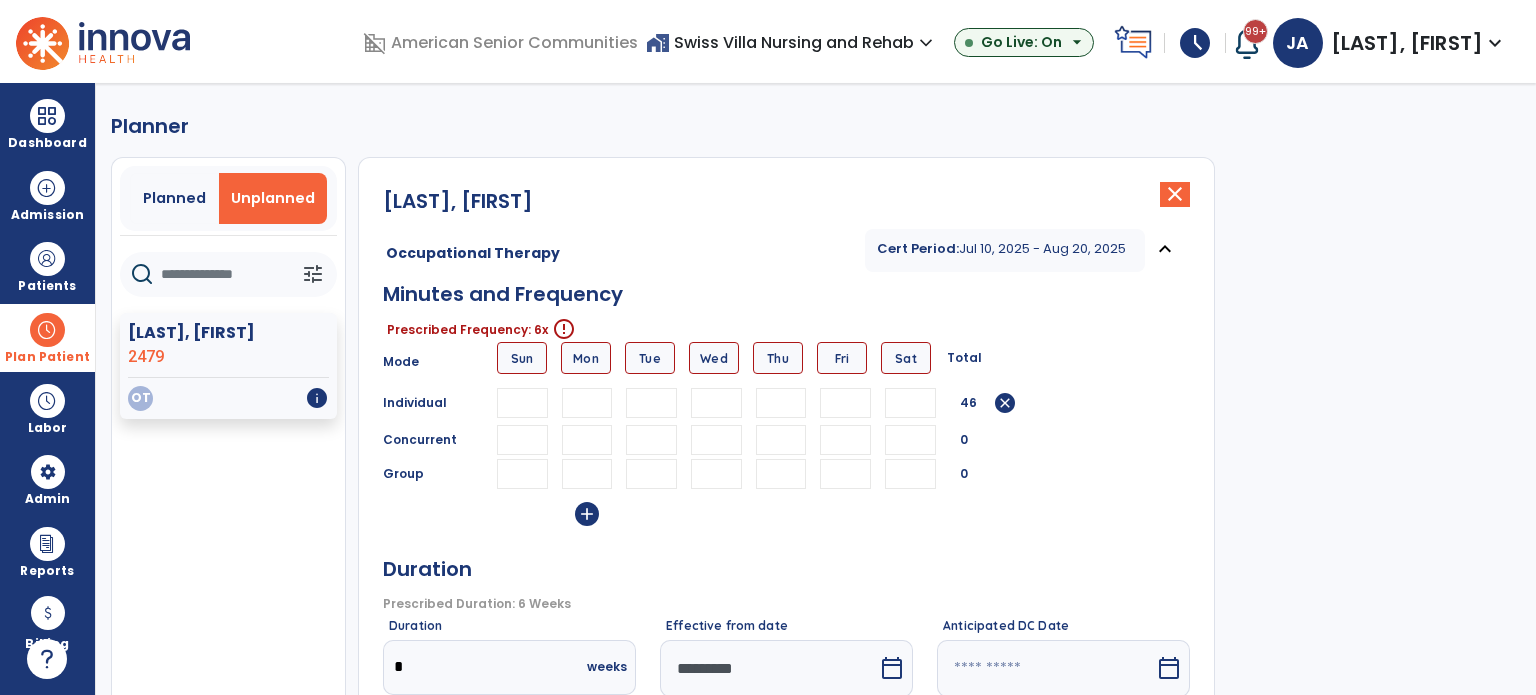 type on "**" 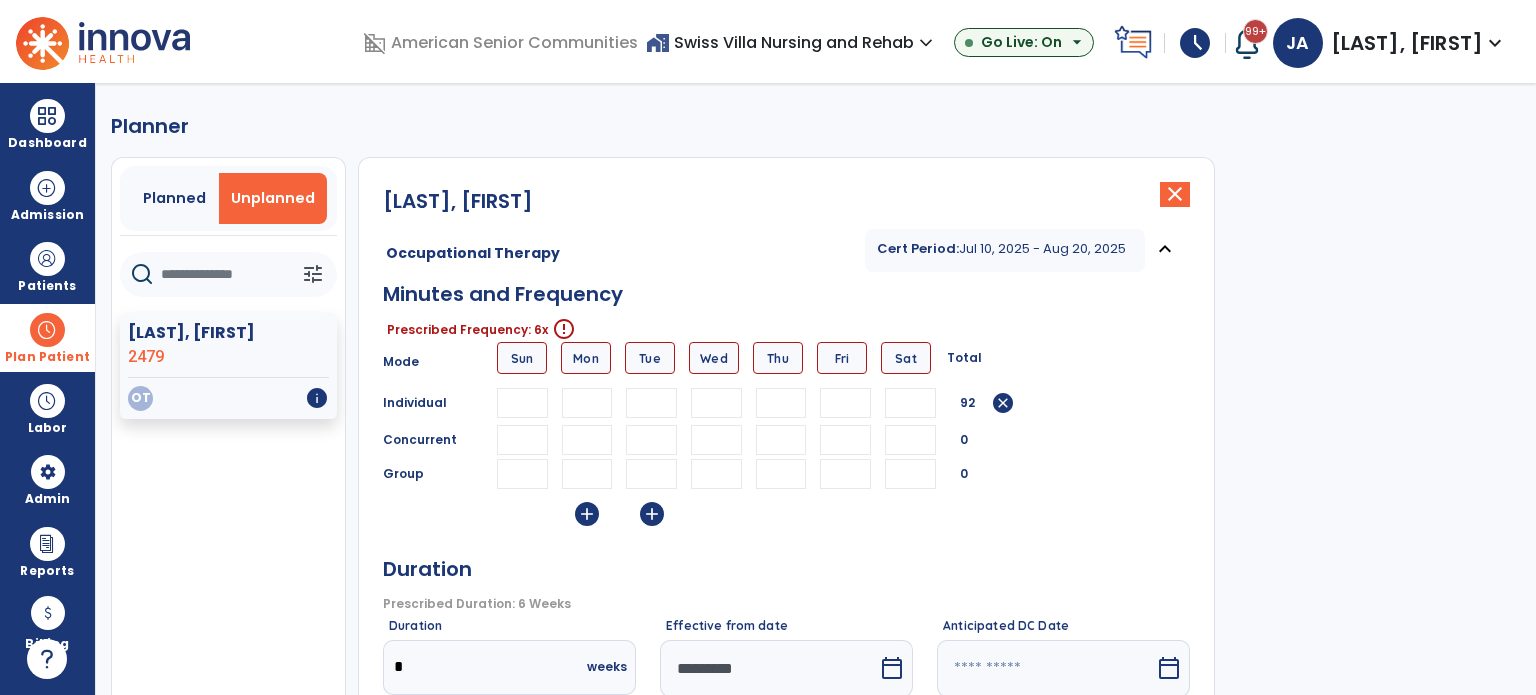 type on "**" 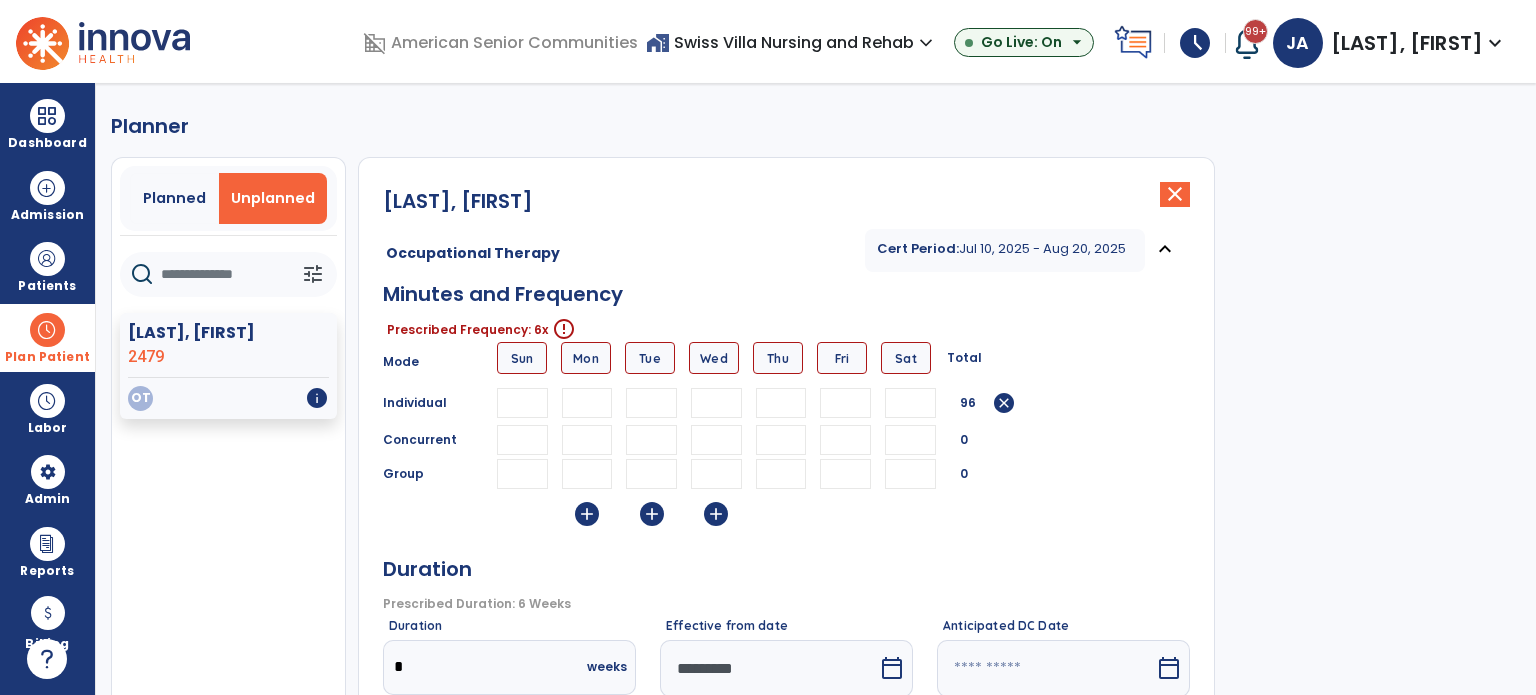 type on "**" 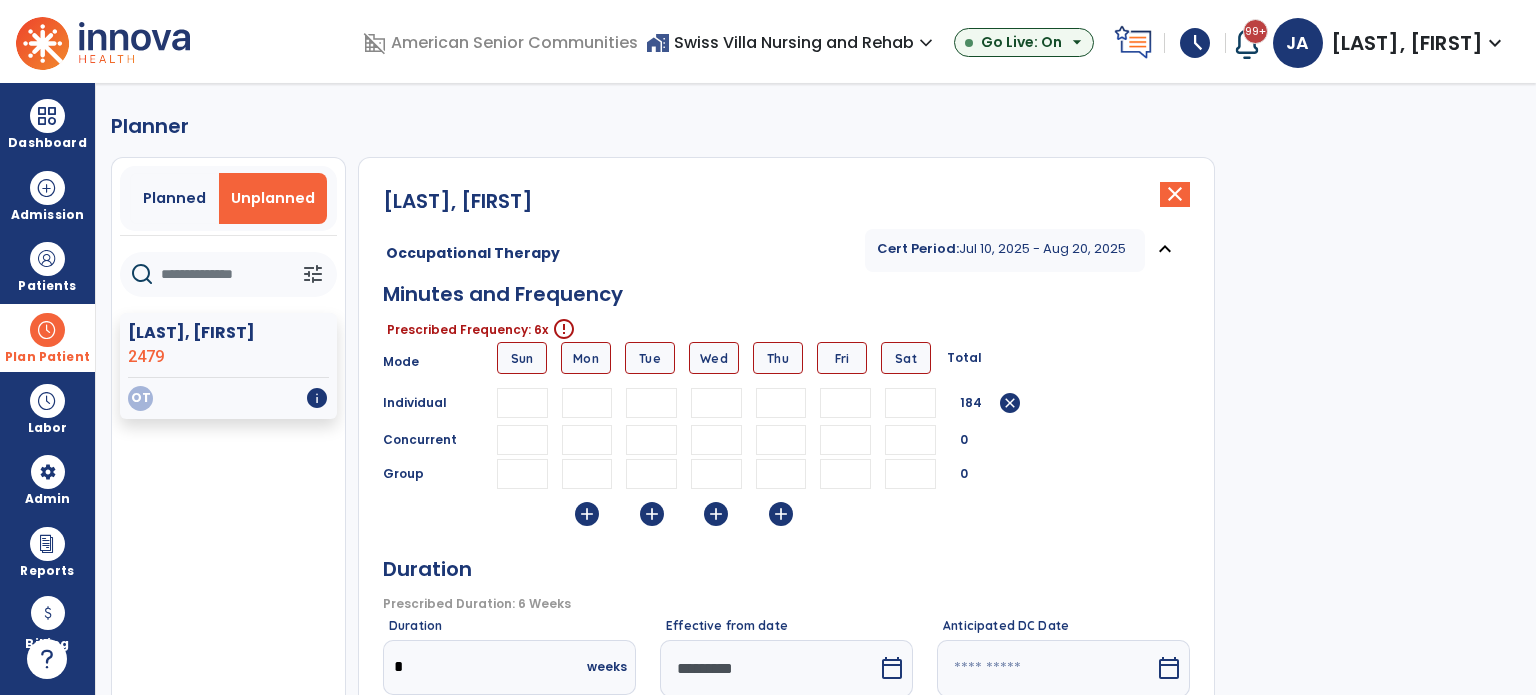 type on "**" 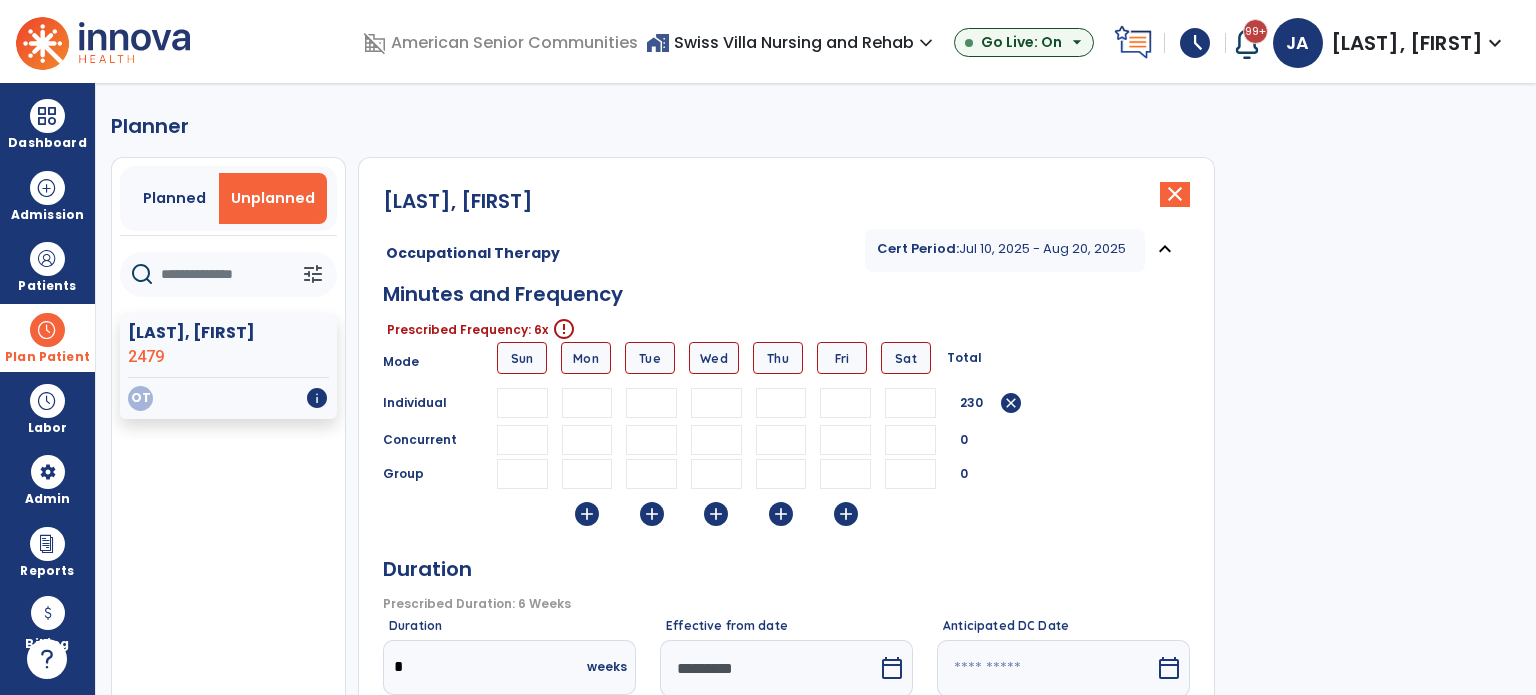 type on "**" 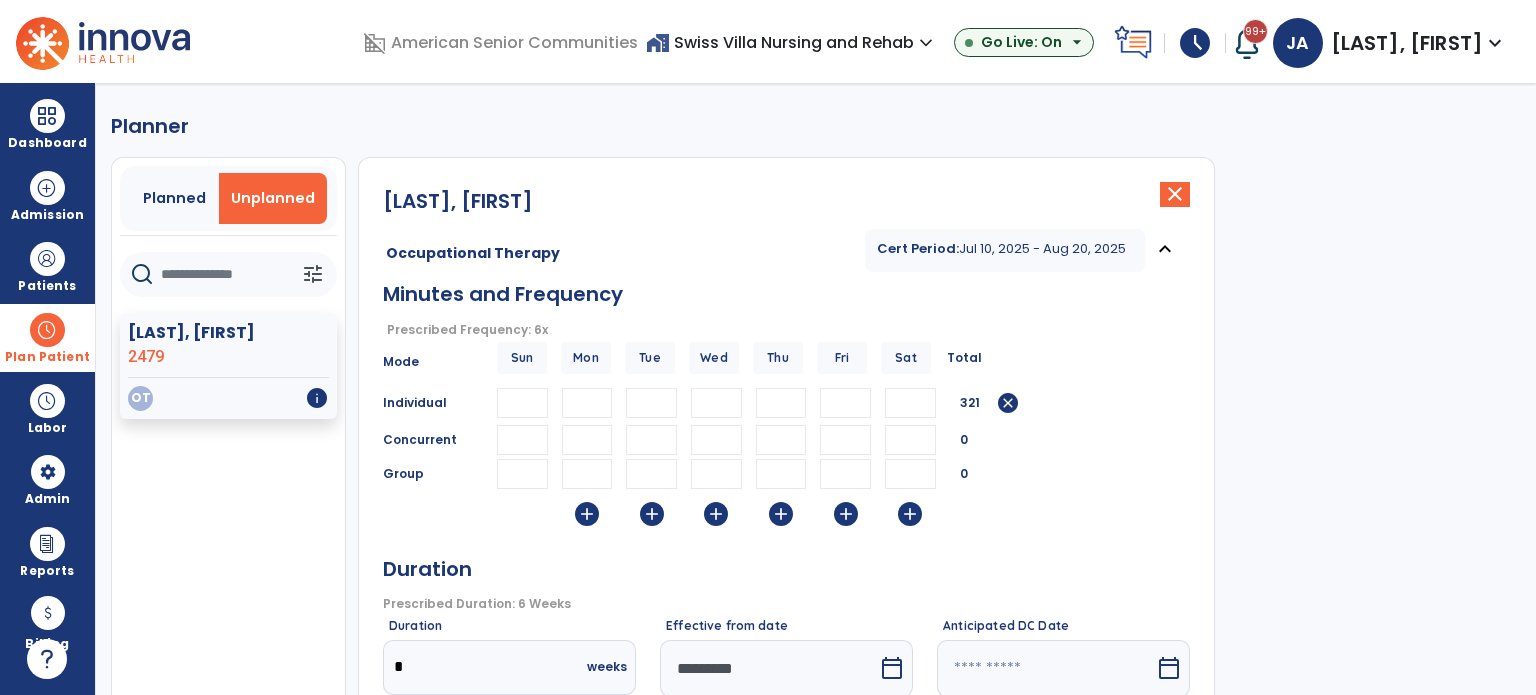 type on "**" 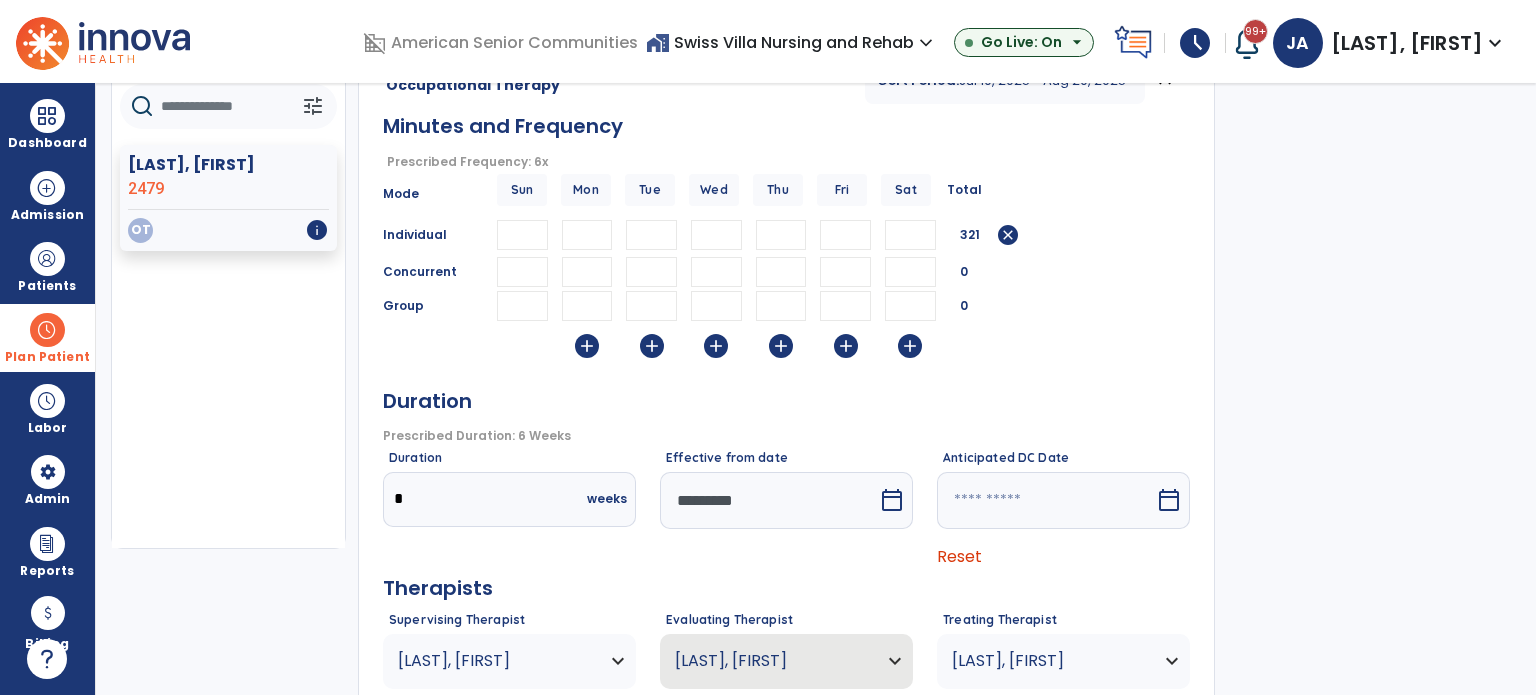 scroll, scrollTop: 300, scrollLeft: 0, axis: vertical 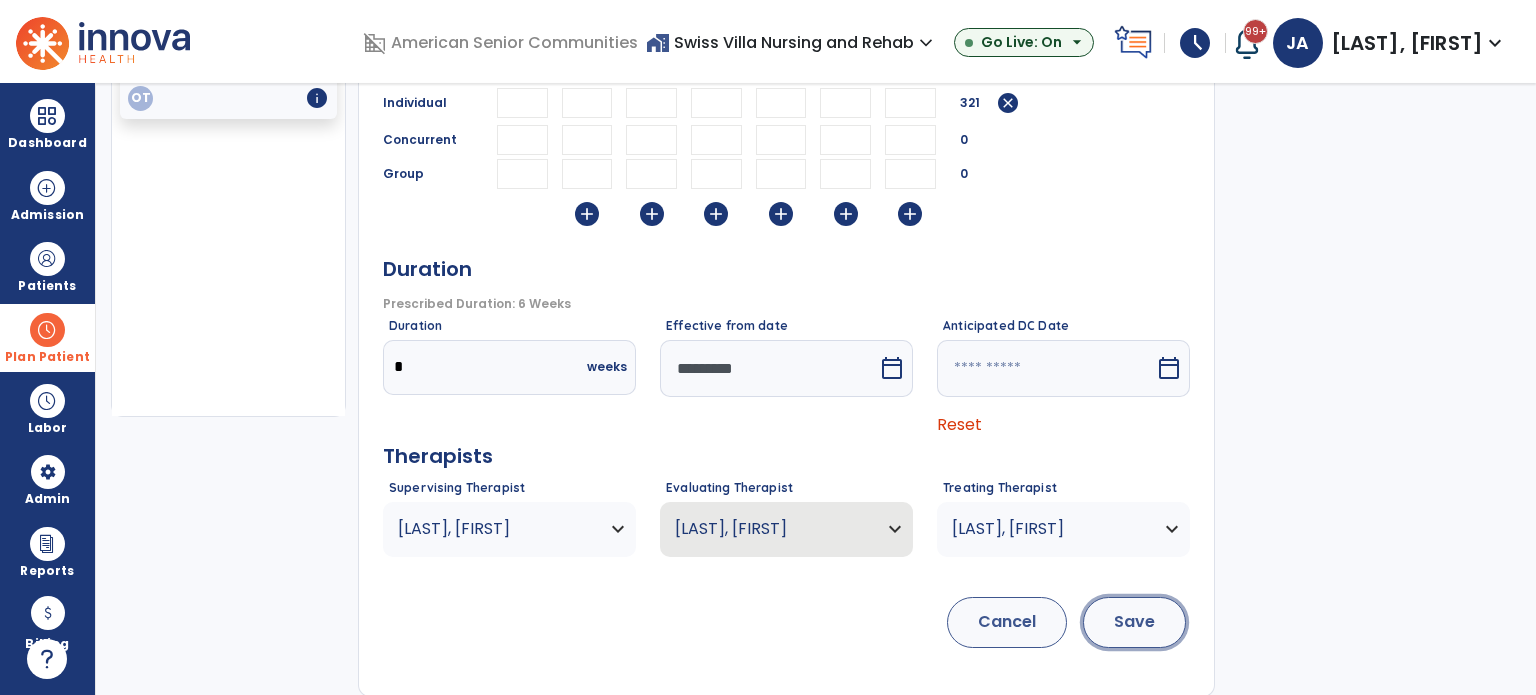 click on "Save" at bounding box center (1134, 622) 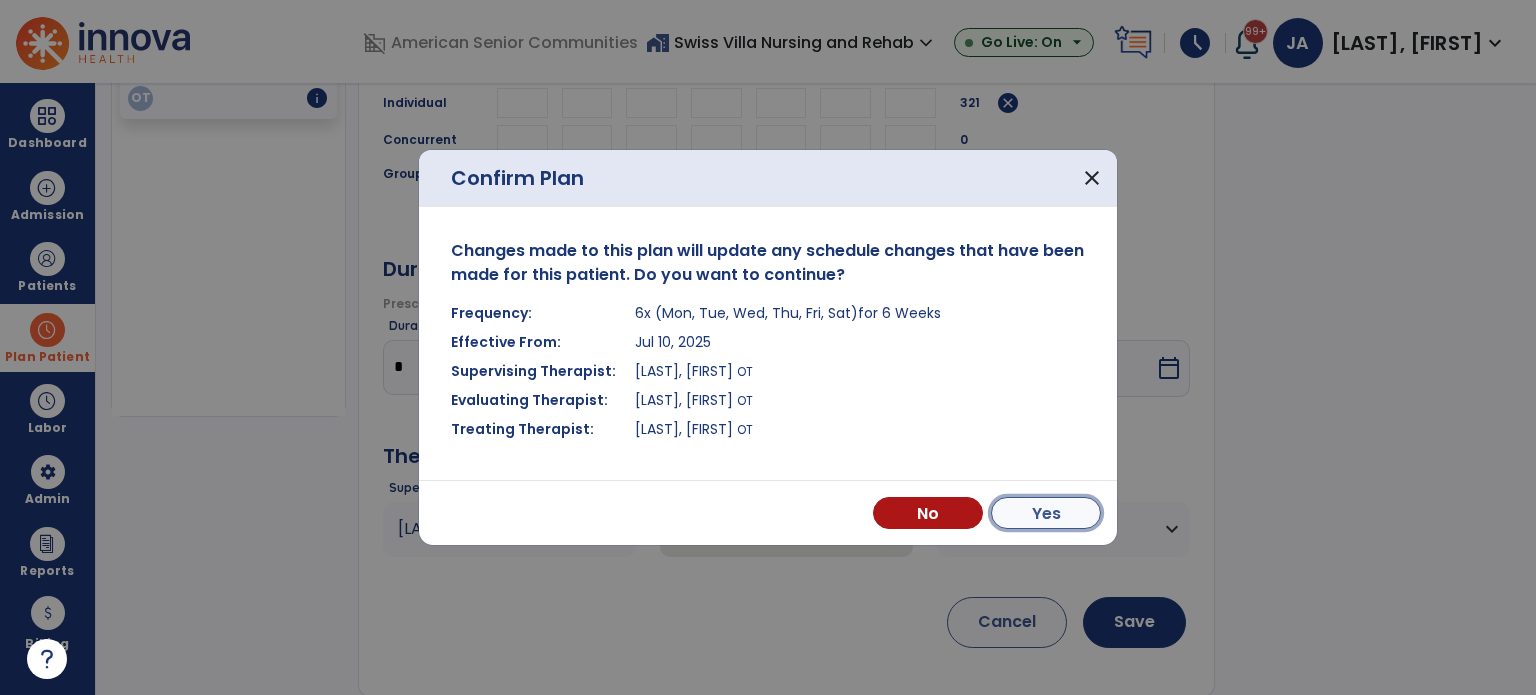 click on "Yes" at bounding box center (1046, 513) 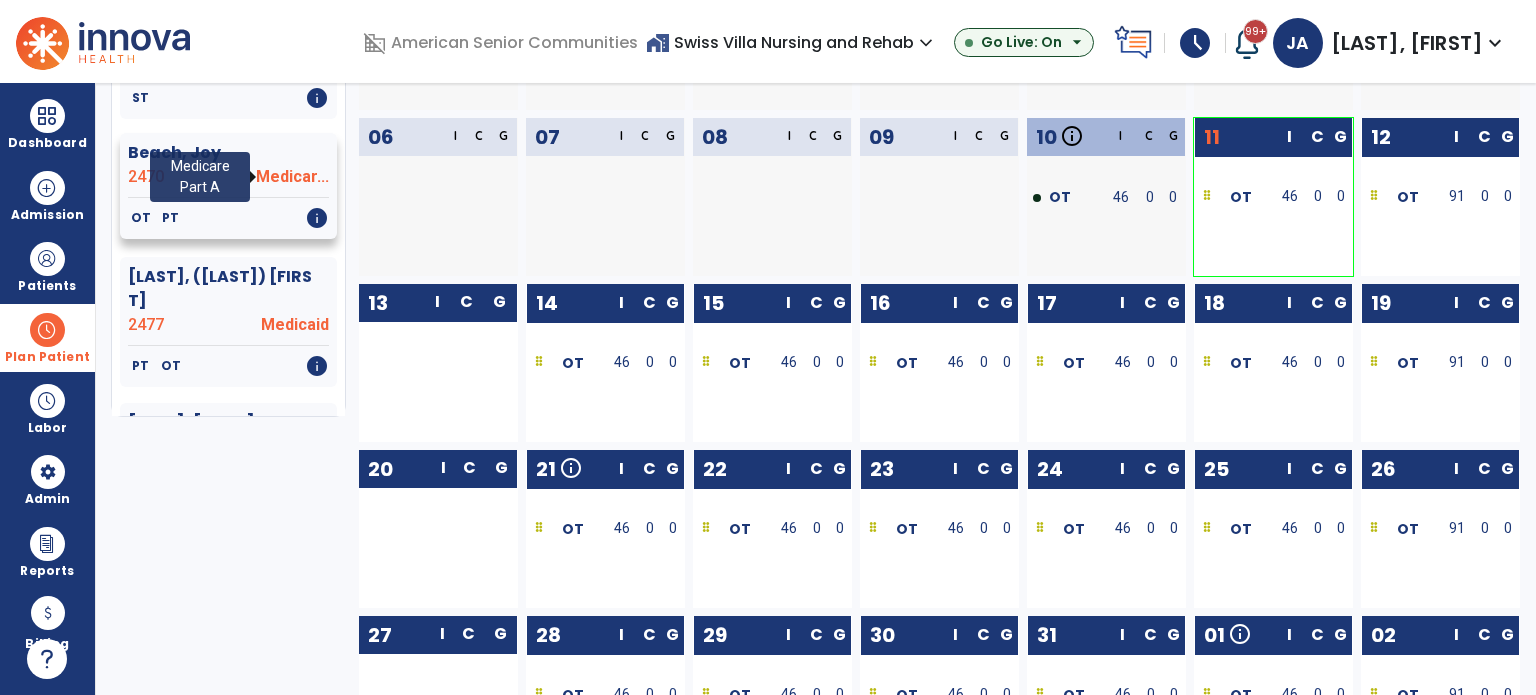 scroll, scrollTop: 0, scrollLeft: 0, axis: both 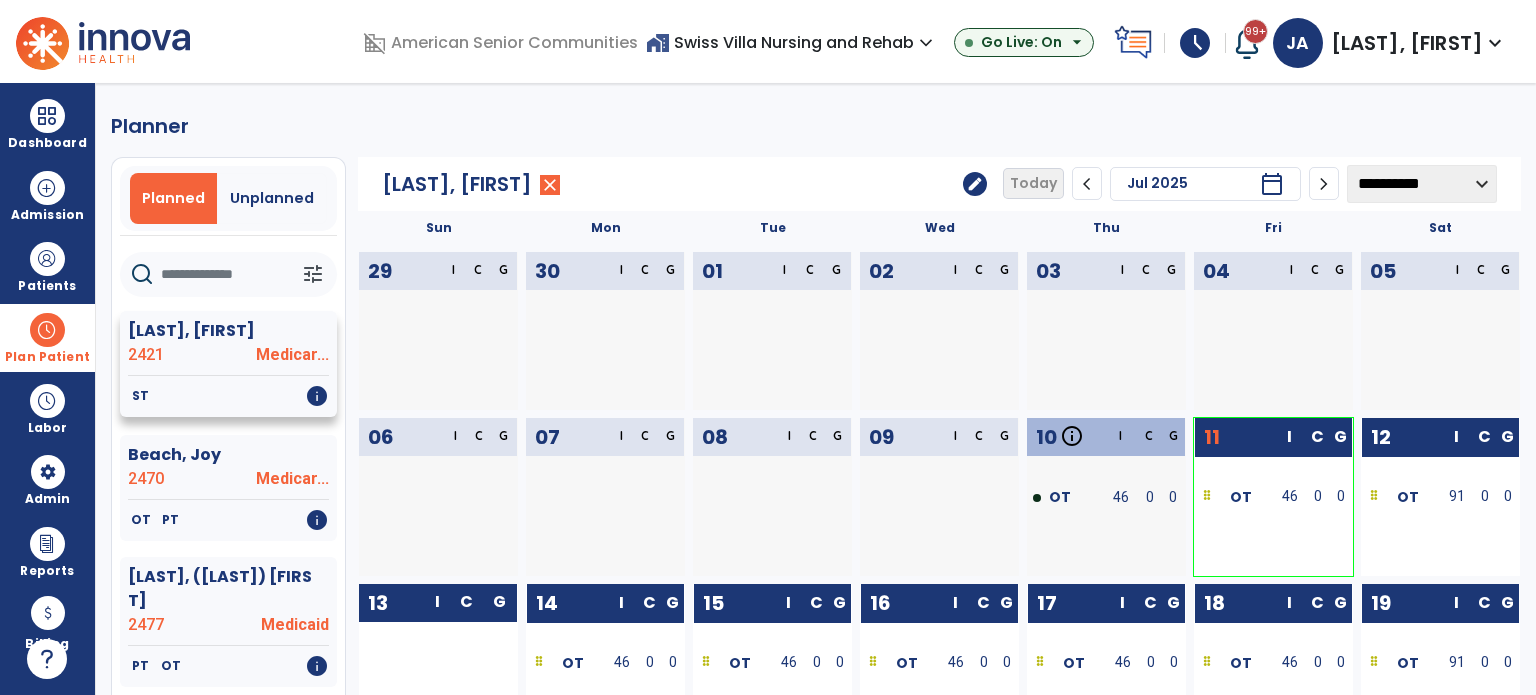 click on "Medicar..." 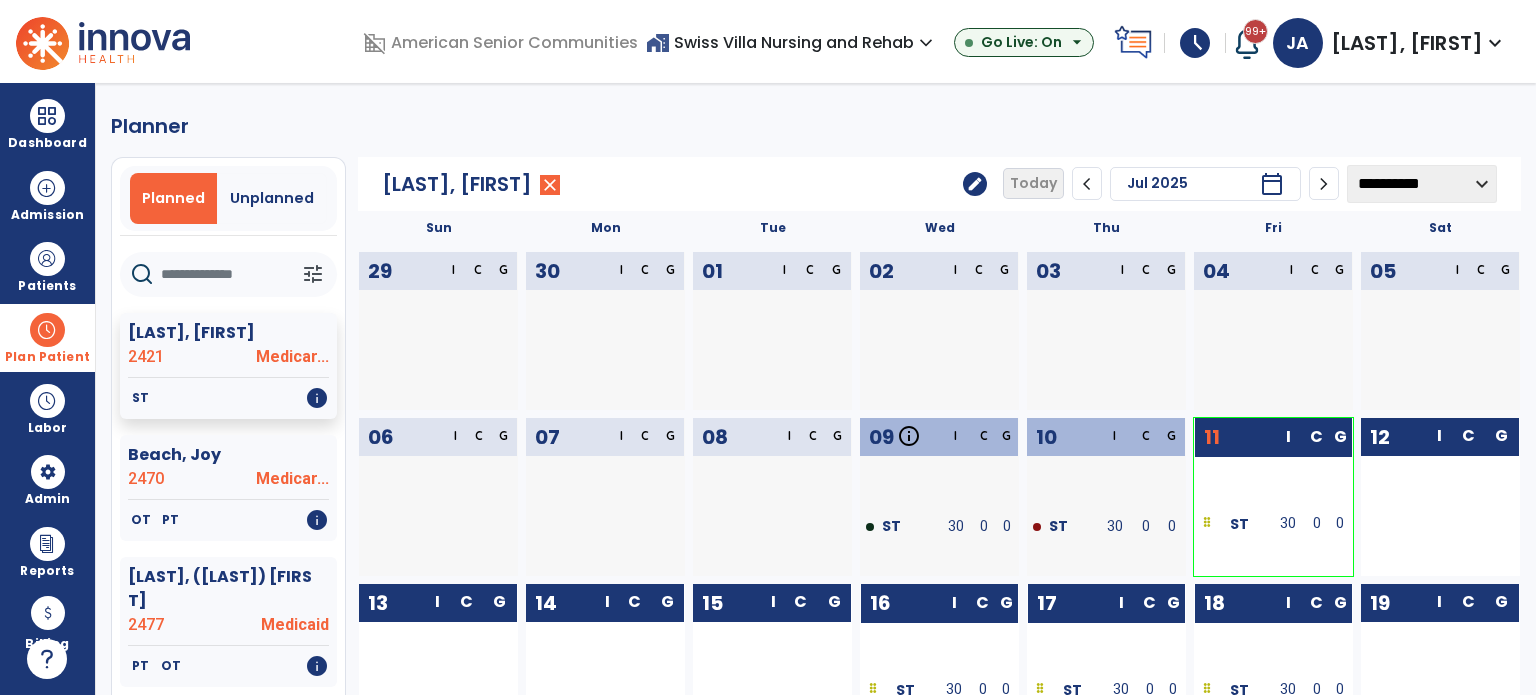 click on "**********" 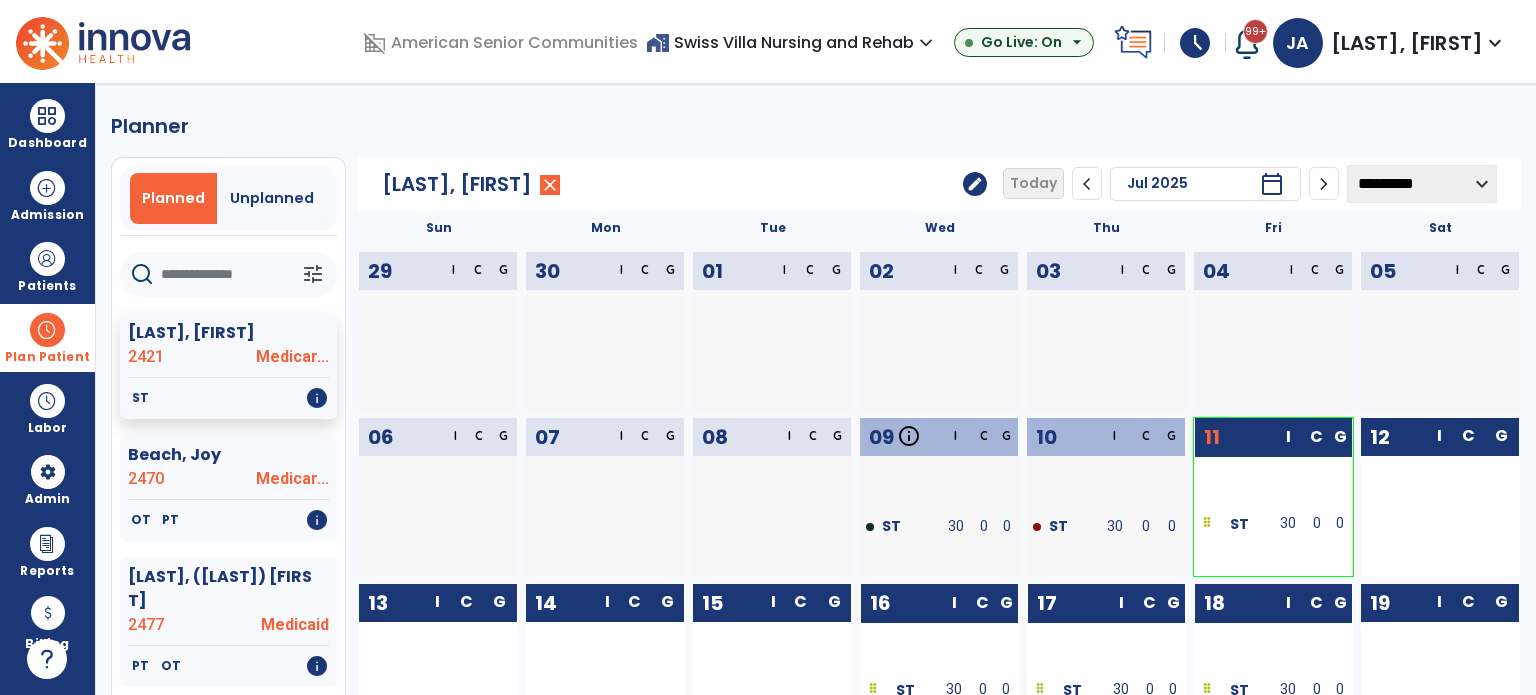 click on "**********" 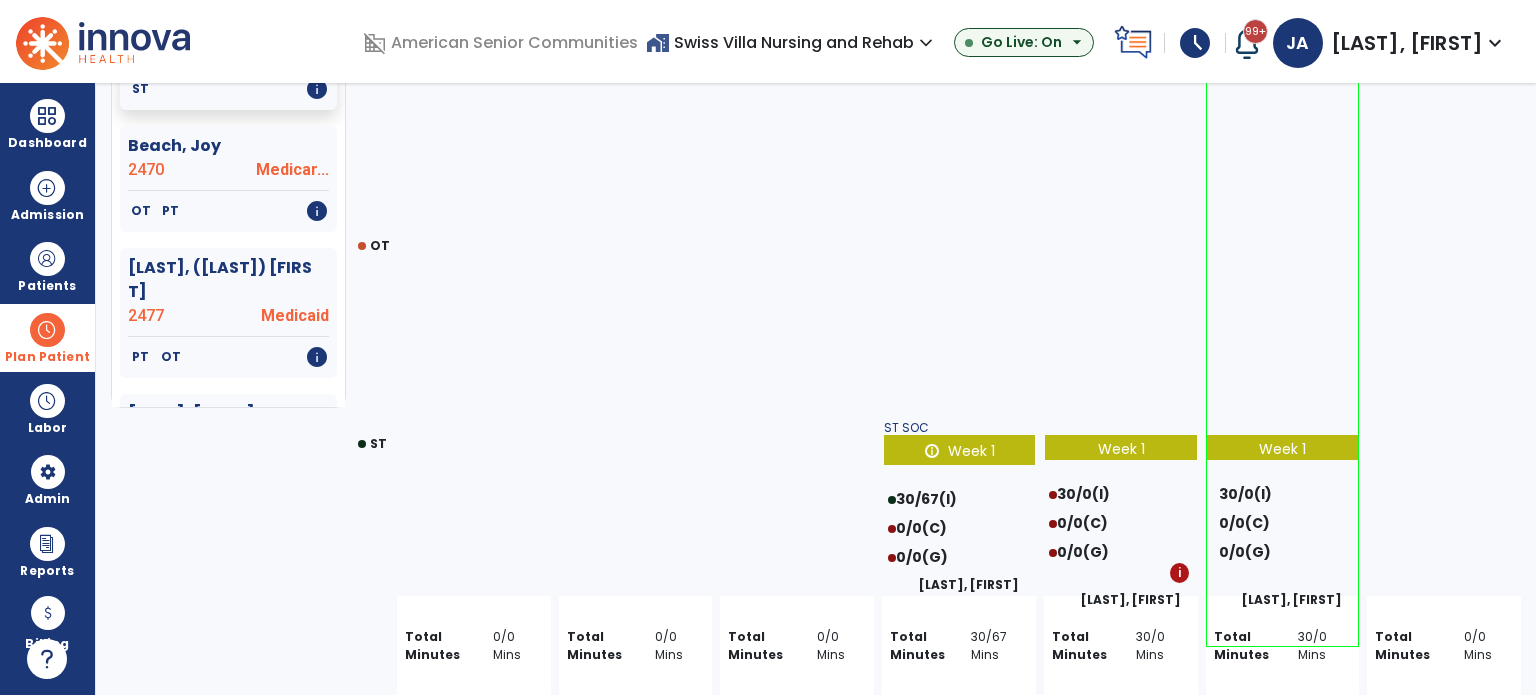 scroll, scrollTop: 0, scrollLeft: 0, axis: both 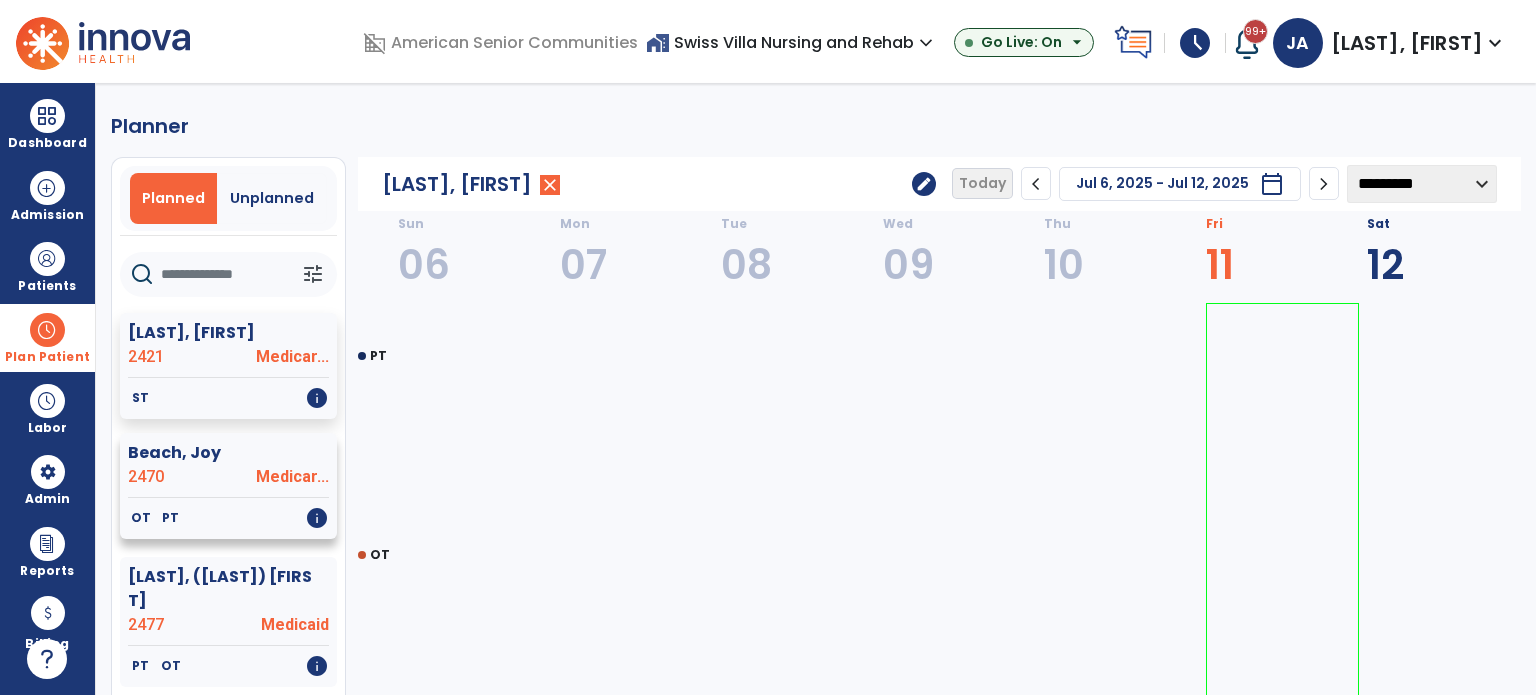 click on "2470" 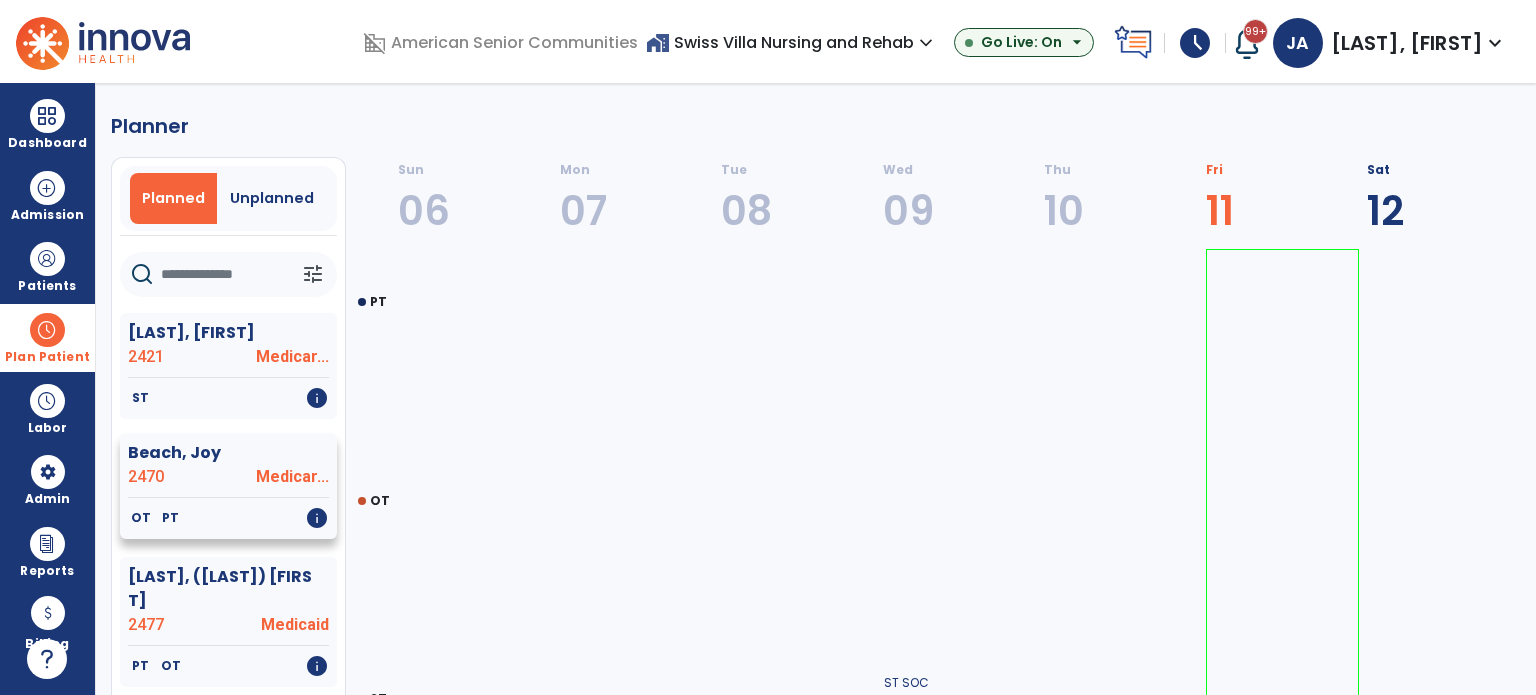 select on "********" 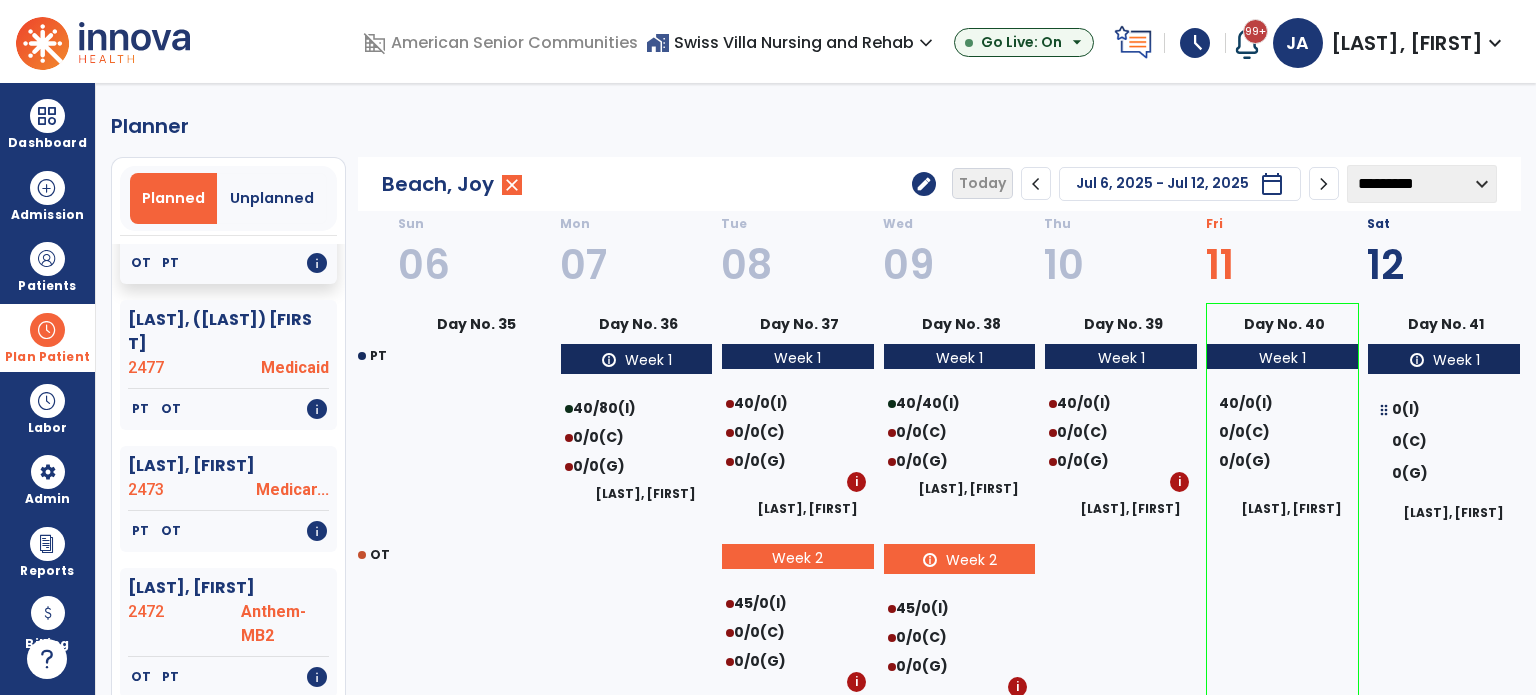 scroll, scrollTop: 300, scrollLeft: 0, axis: vertical 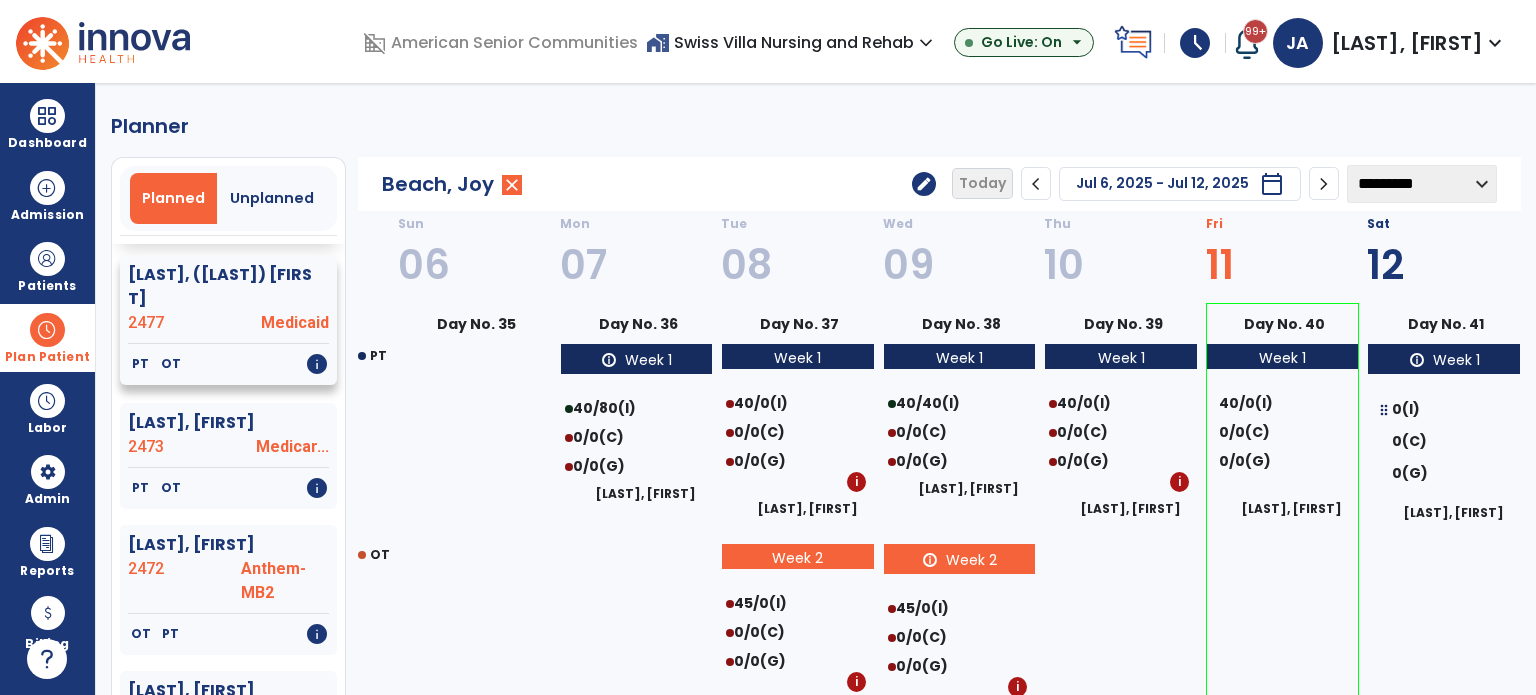 click on "2477" 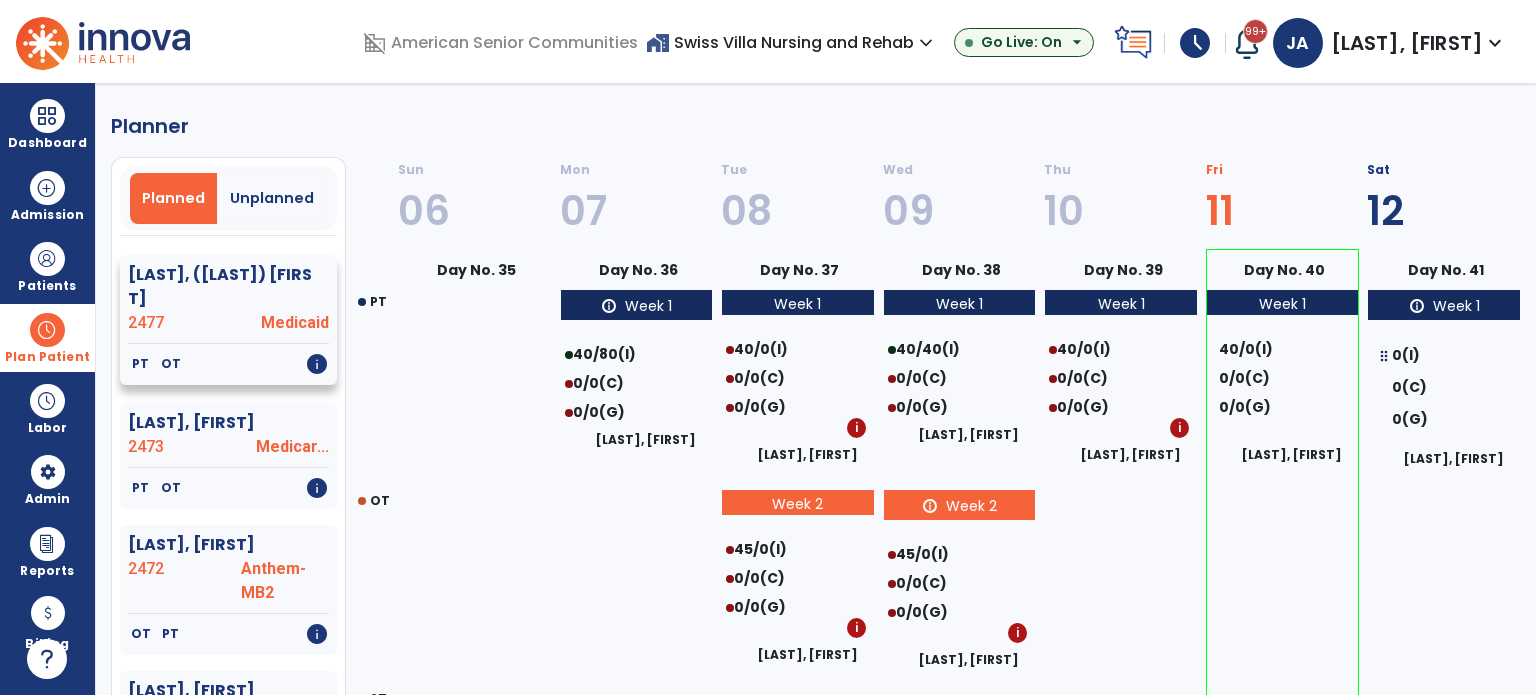 select on "********" 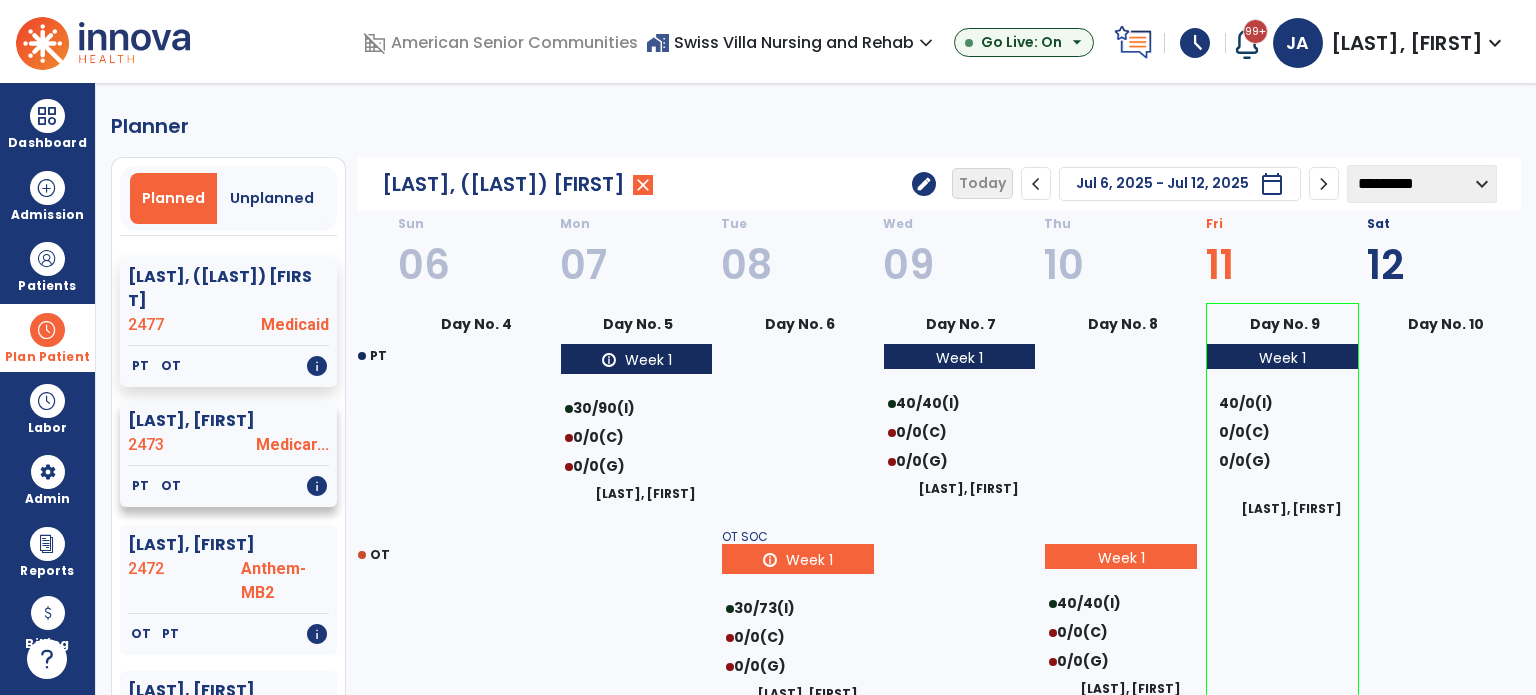 click on "Blodgett, Martha" 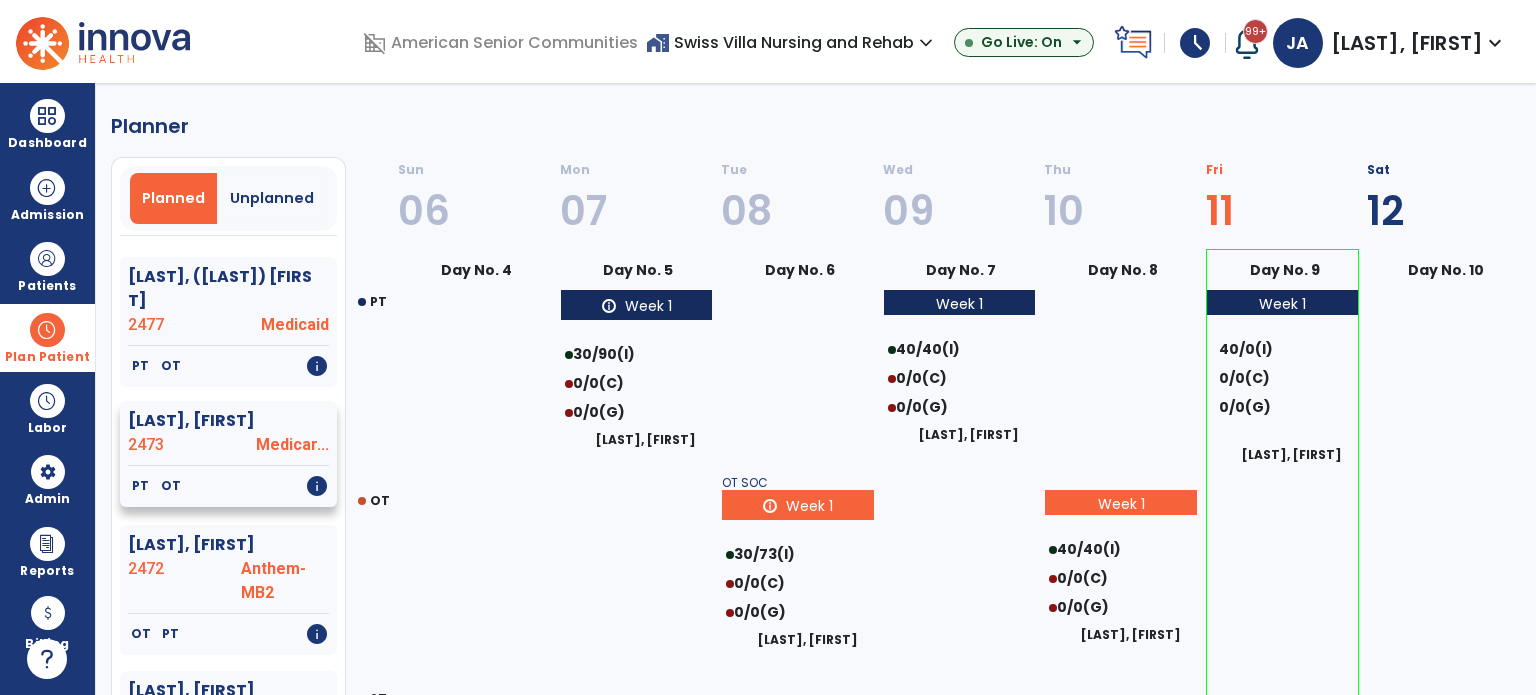 select on "********" 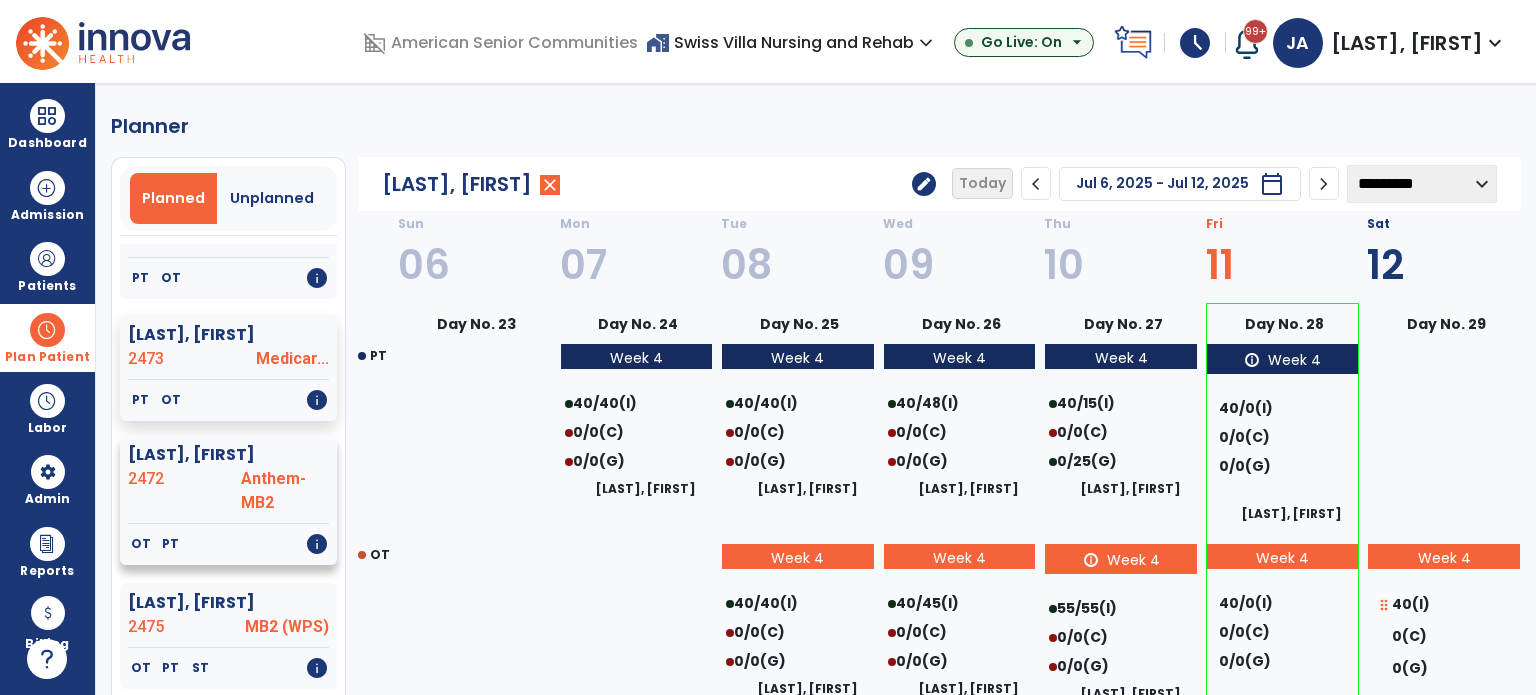 scroll, scrollTop: 400, scrollLeft: 0, axis: vertical 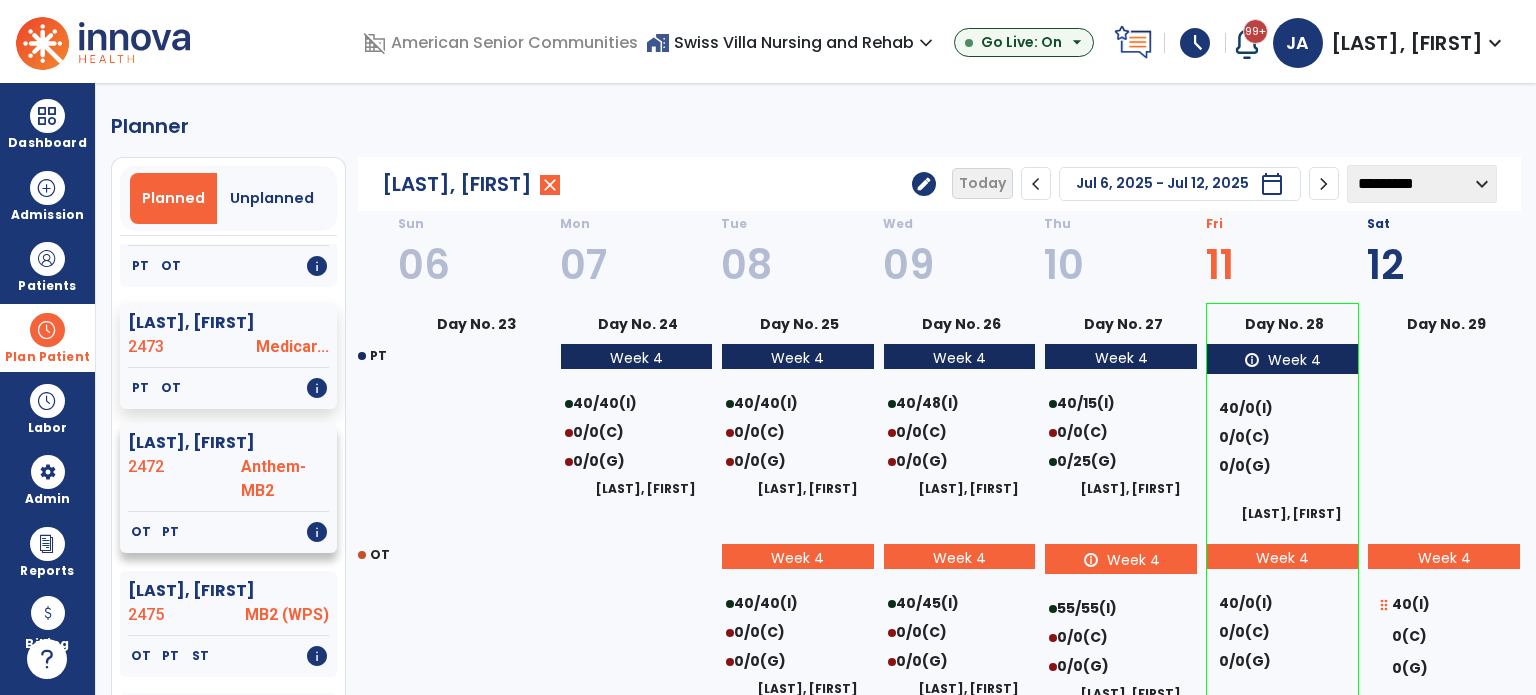 click on "2472" 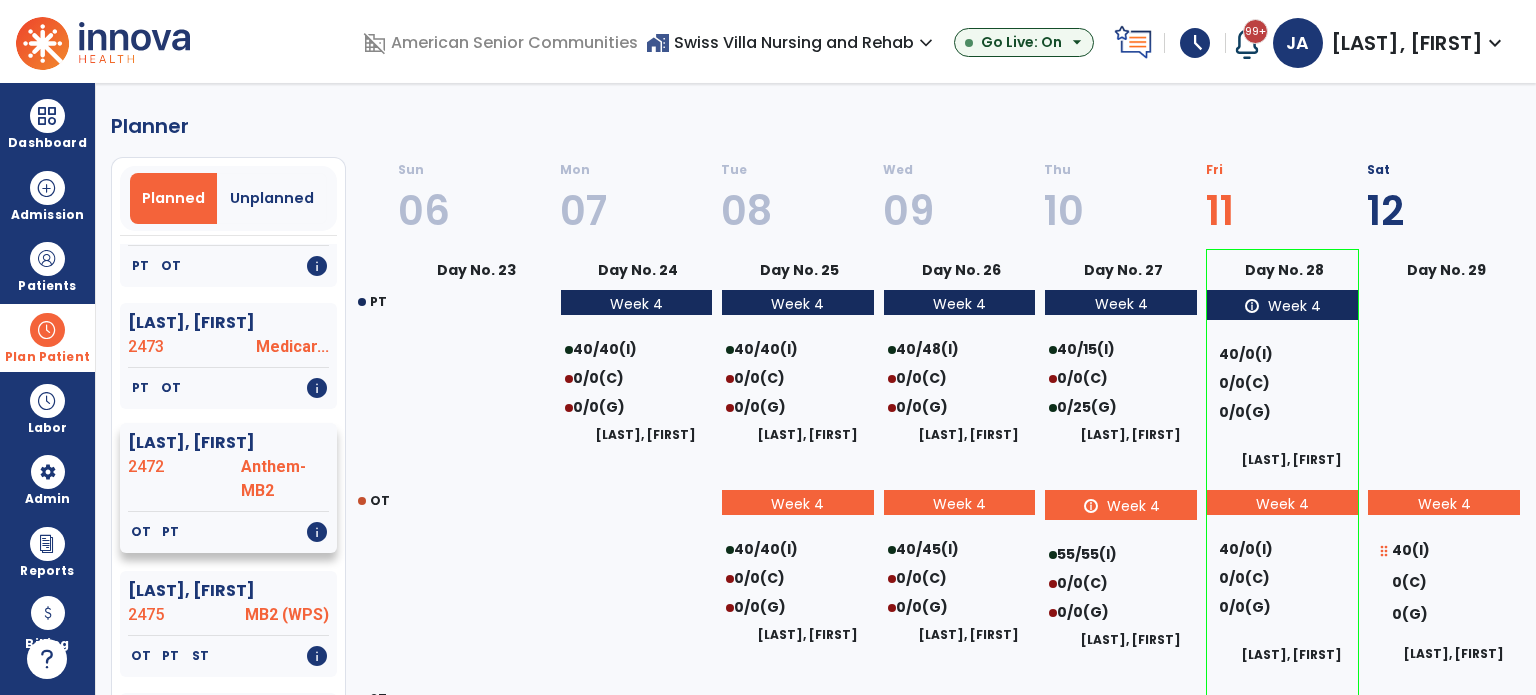 select on "********" 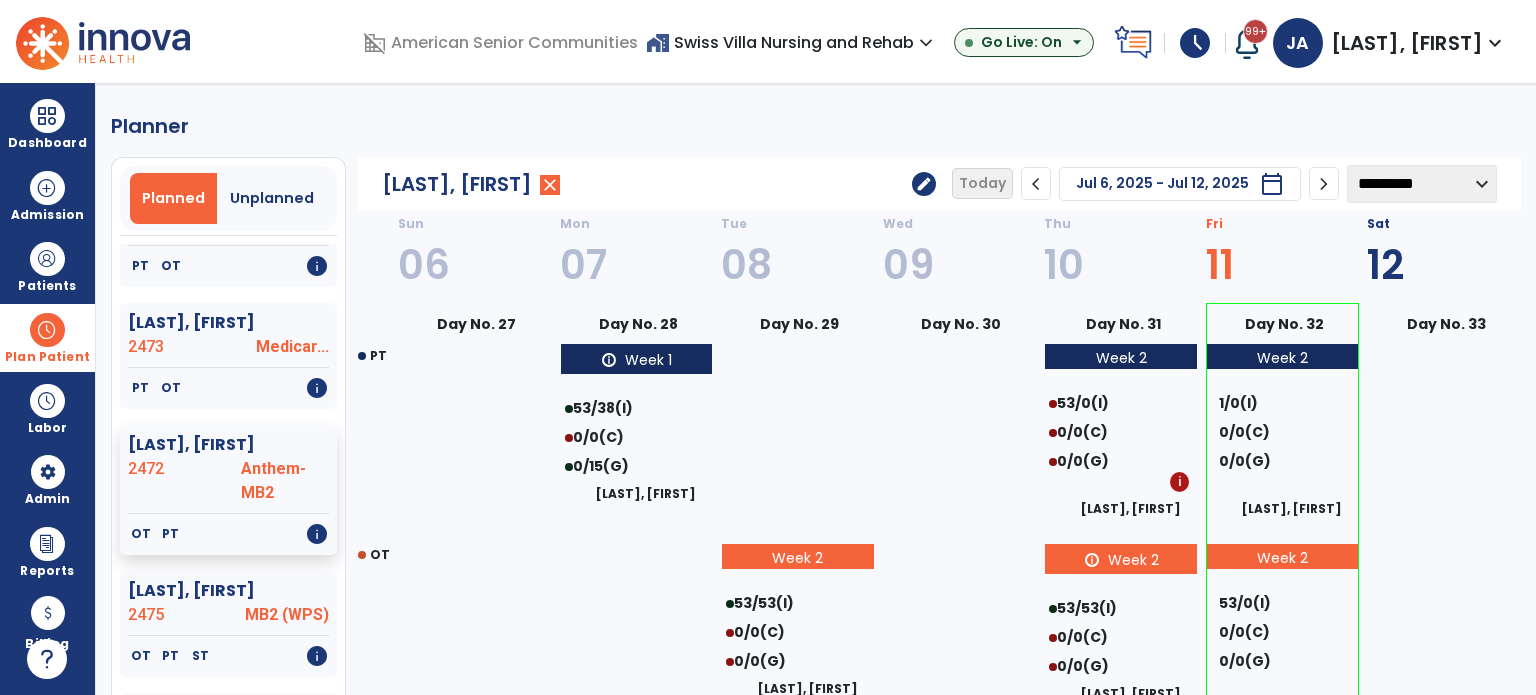 scroll, scrollTop: 100, scrollLeft: 0, axis: vertical 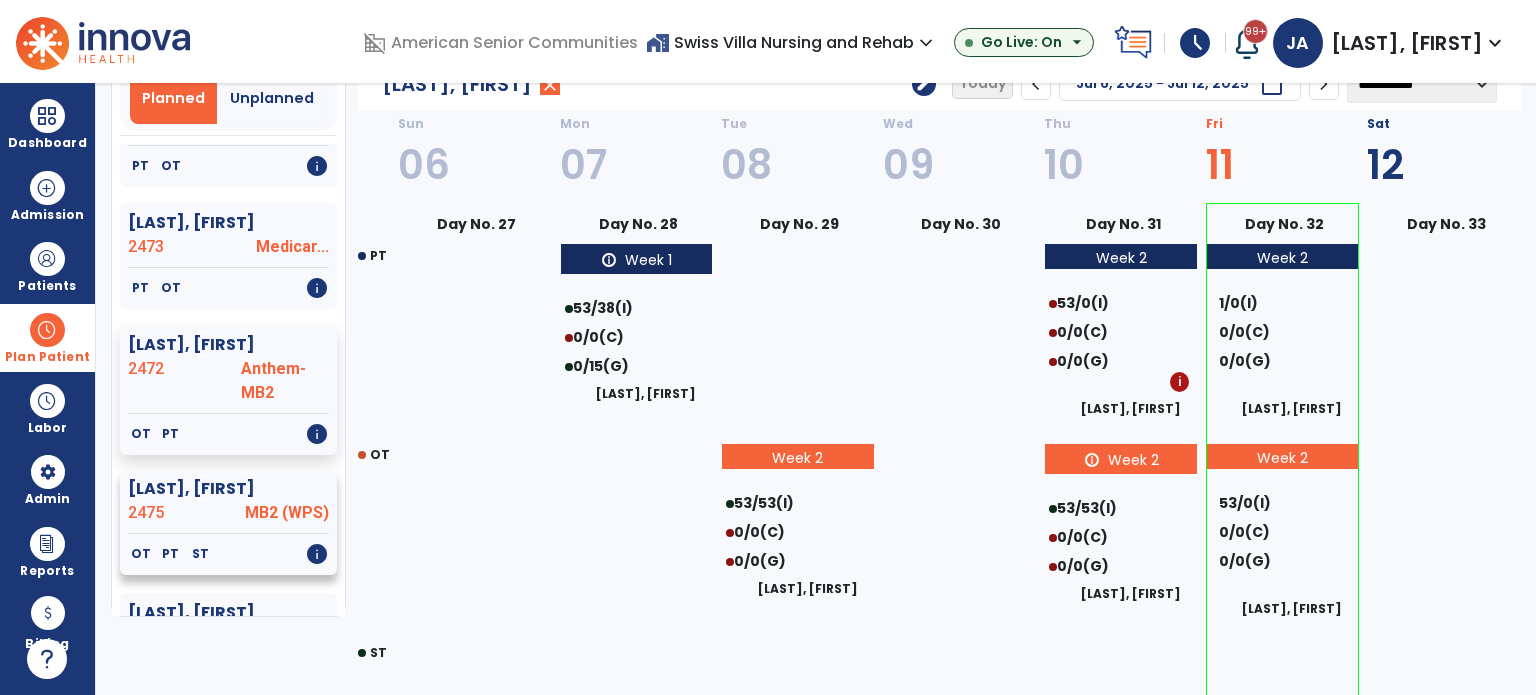 click on "MB2 (WPS)" 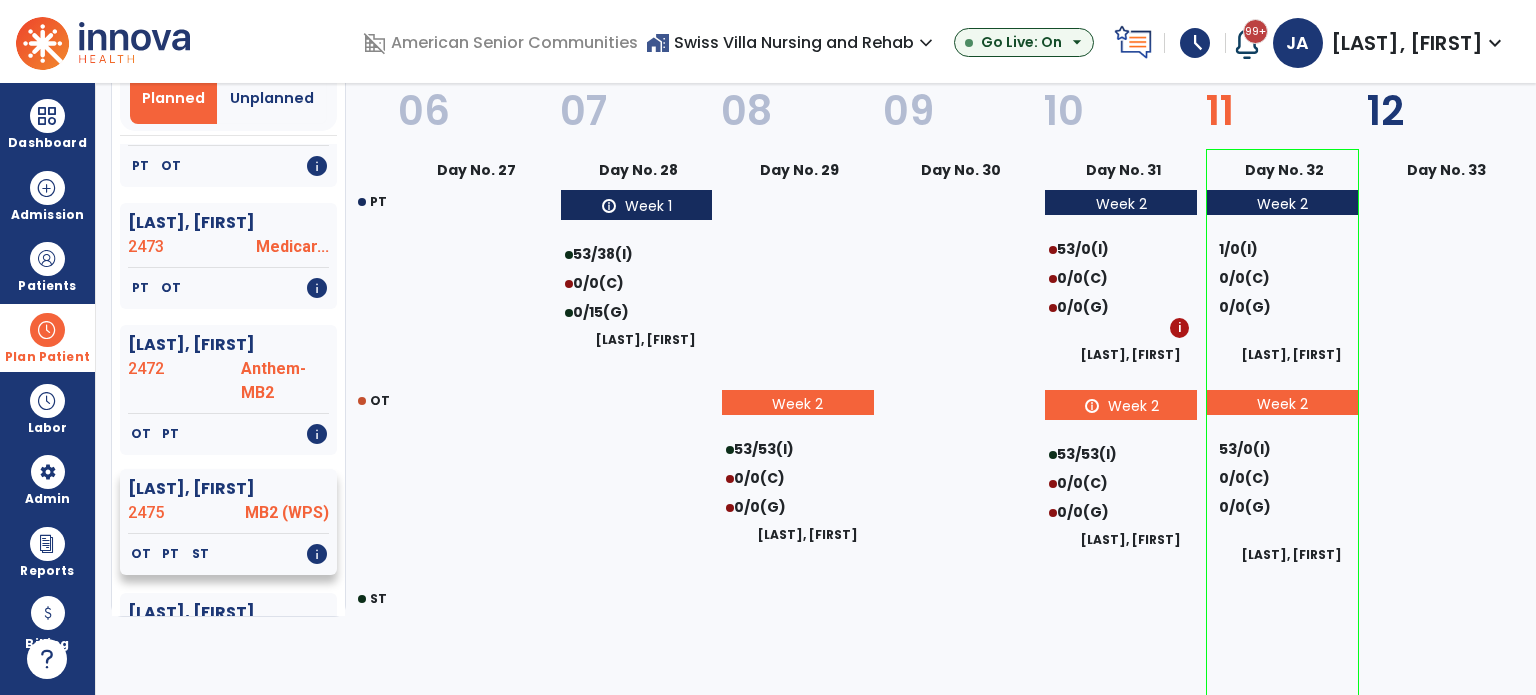 select on "********" 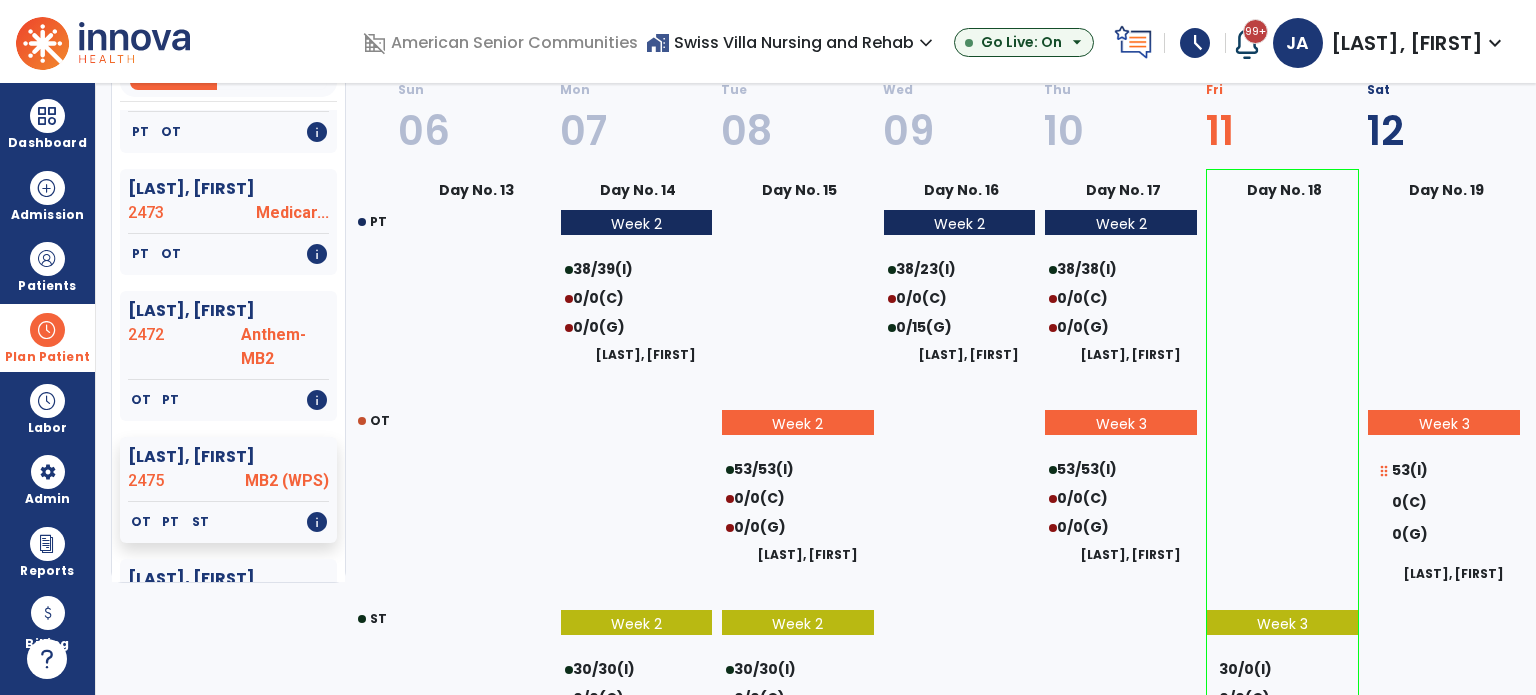 scroll, scrollTop: 100, scrollLeft: 0, axis: vertical 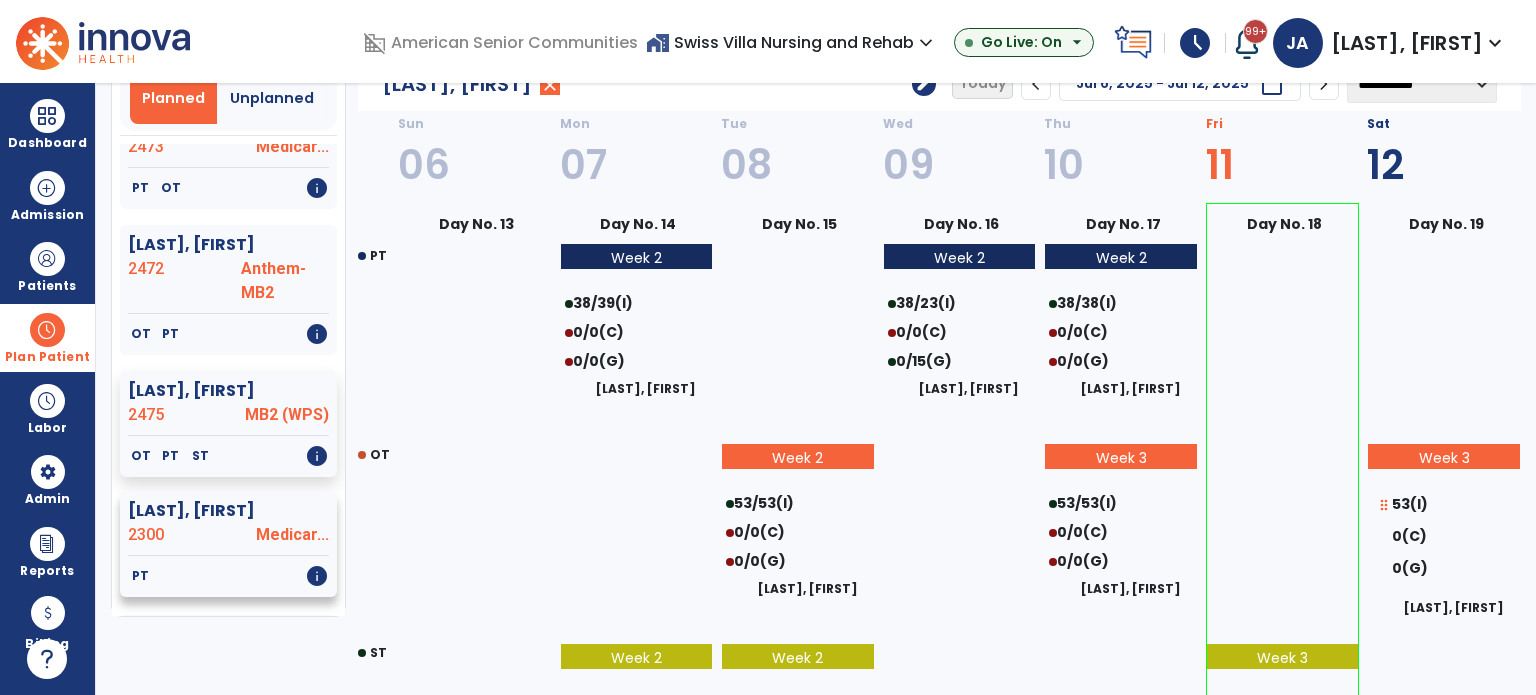 click on "Clark, Sharon" 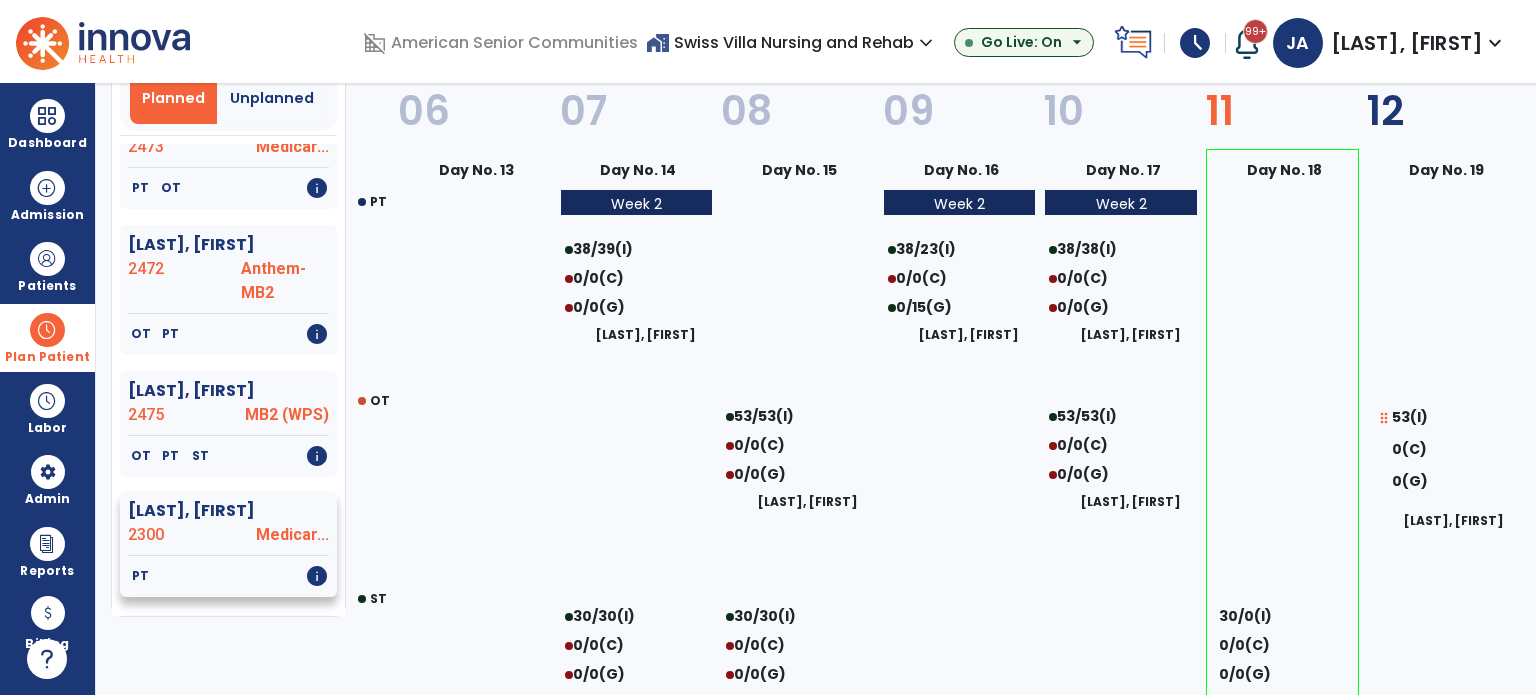 select on "********" 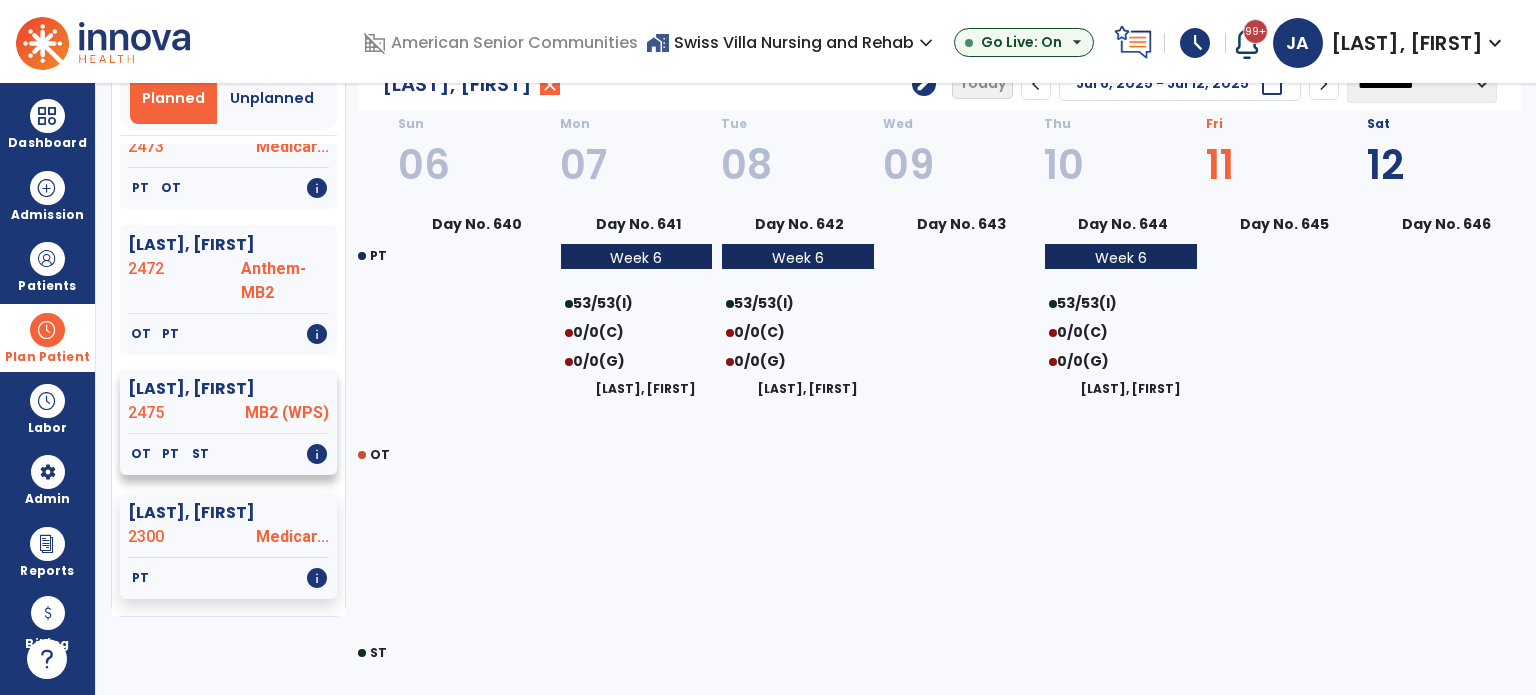 scroll, scrollTop: 700, scrollLeft: 0, axis: vertical 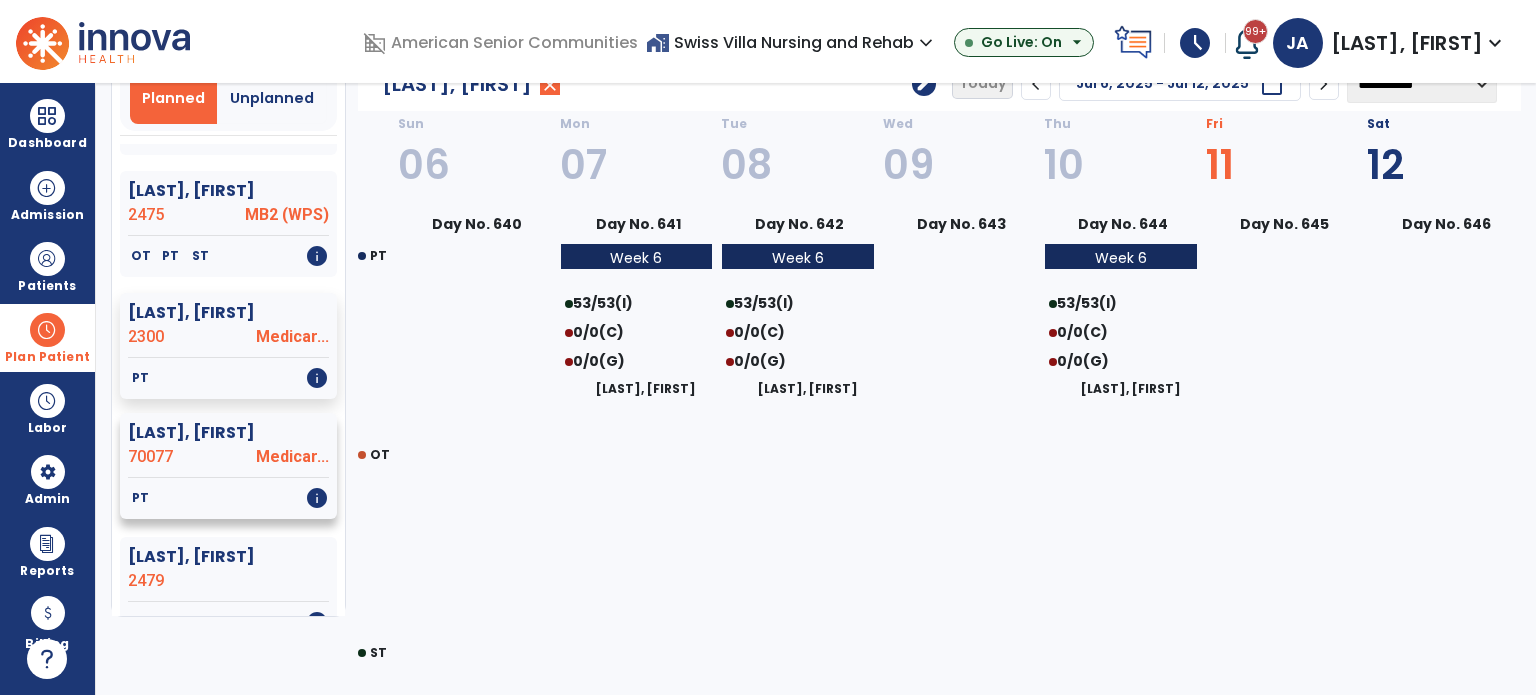 click on "Medicar..." 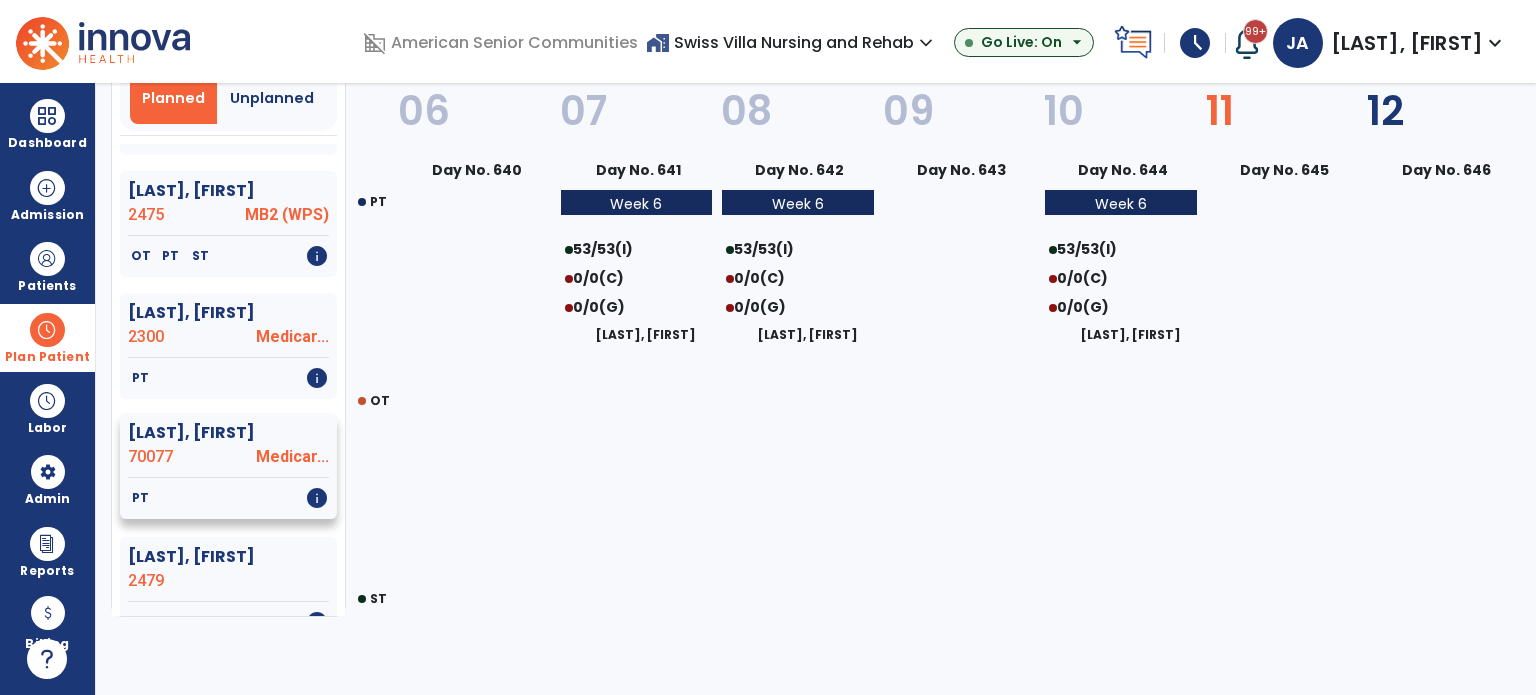 select on "********" 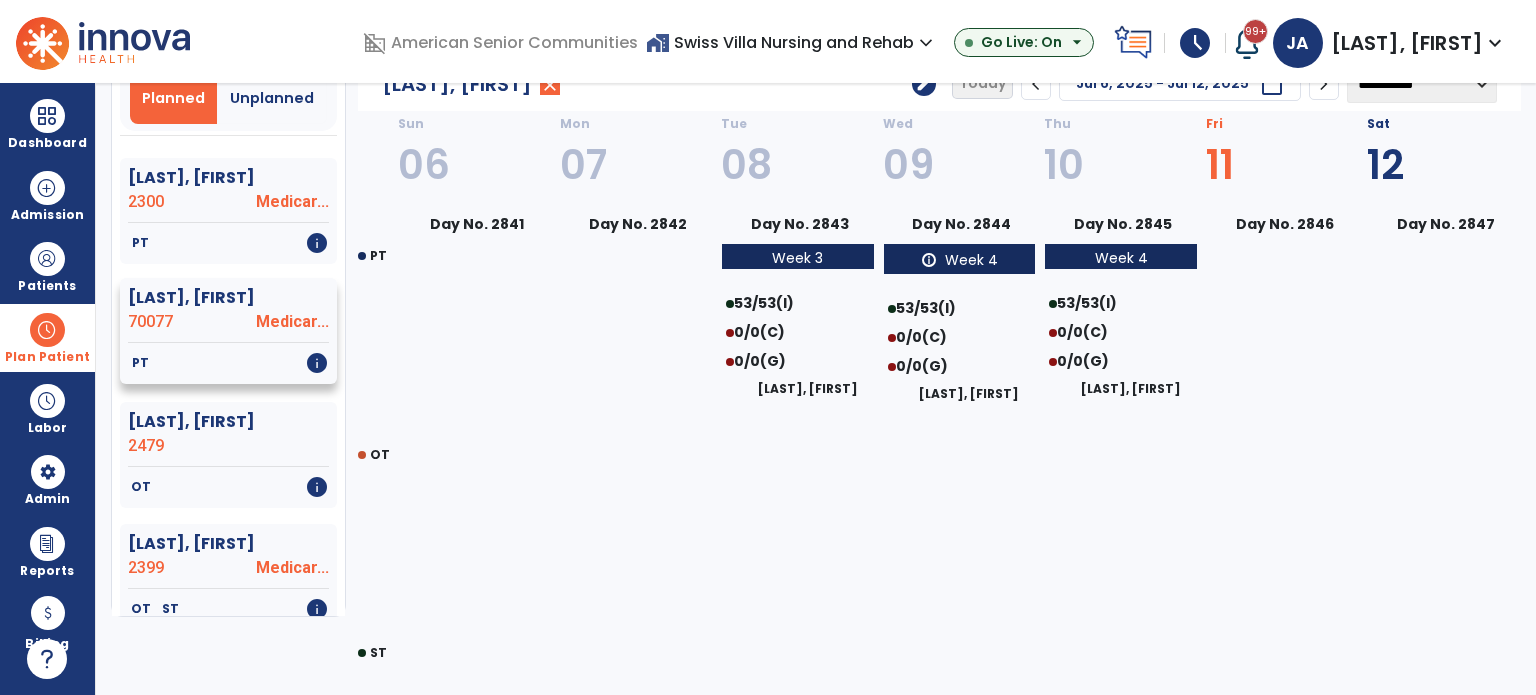 scroll, scrollTop: 900, scrollLeft: 0, axis: vertical 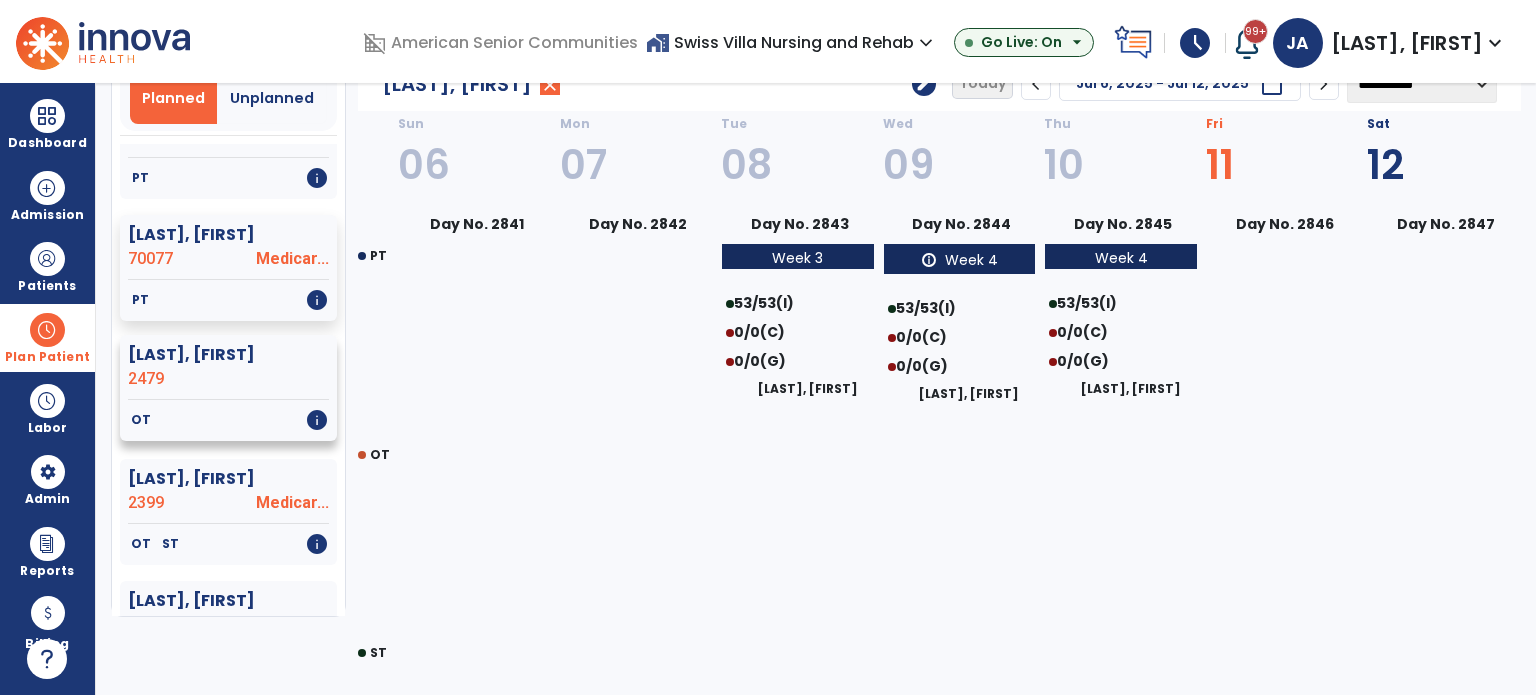 click on "2479" 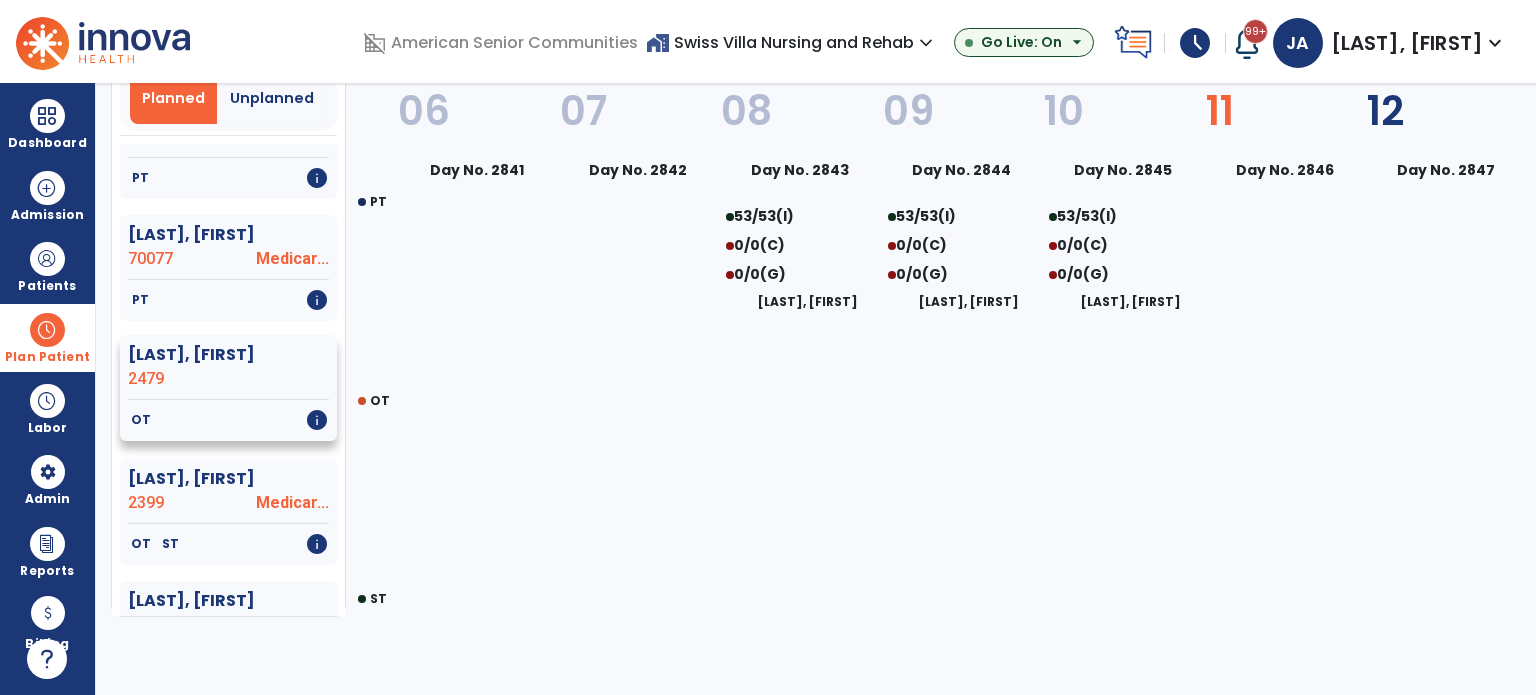 select on "********" 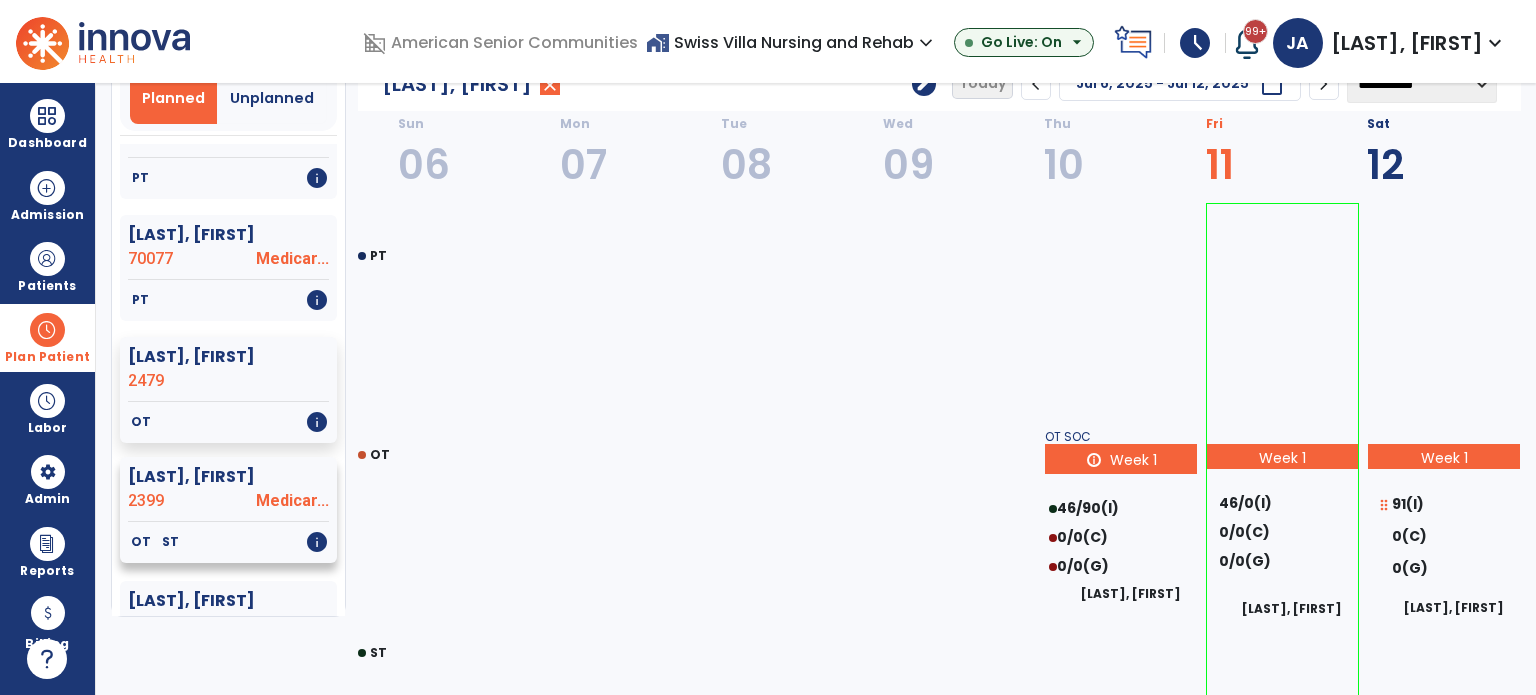 click on "2399" 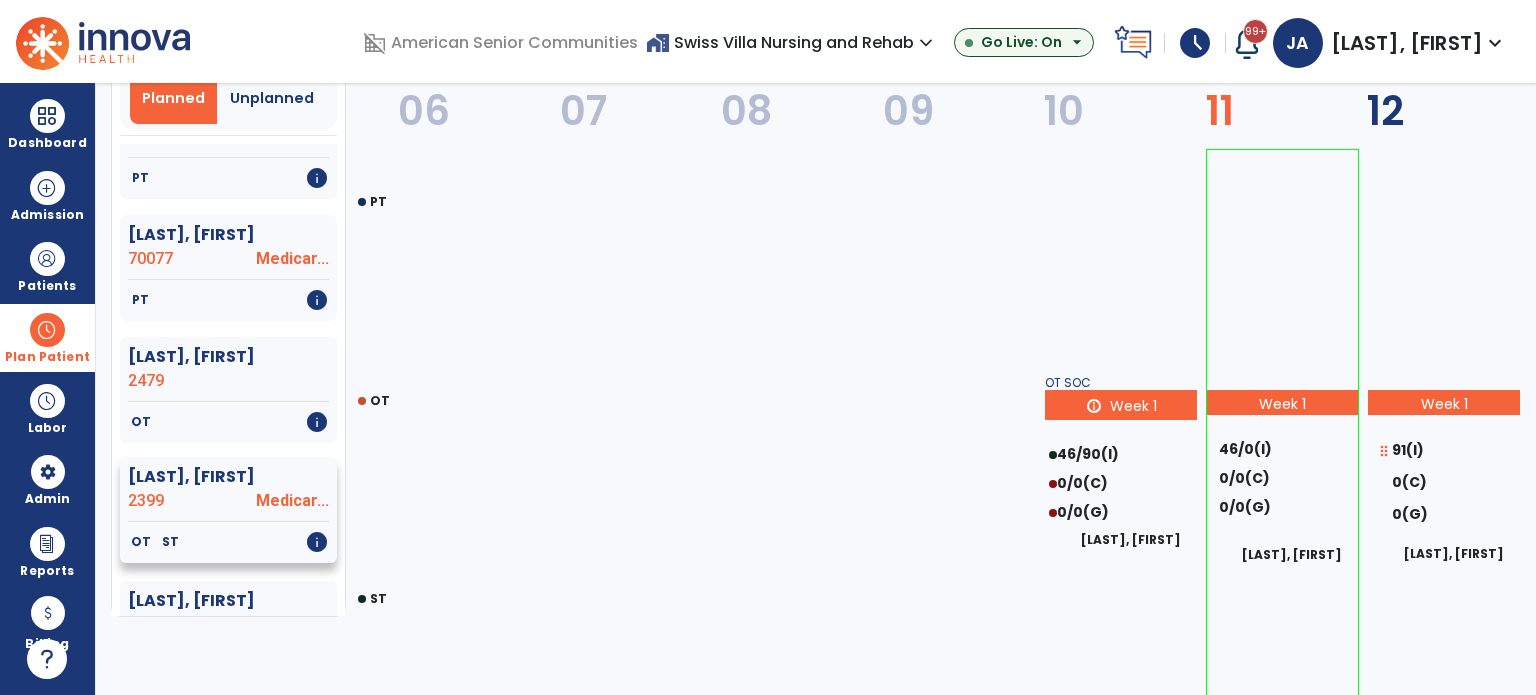 select on "********" 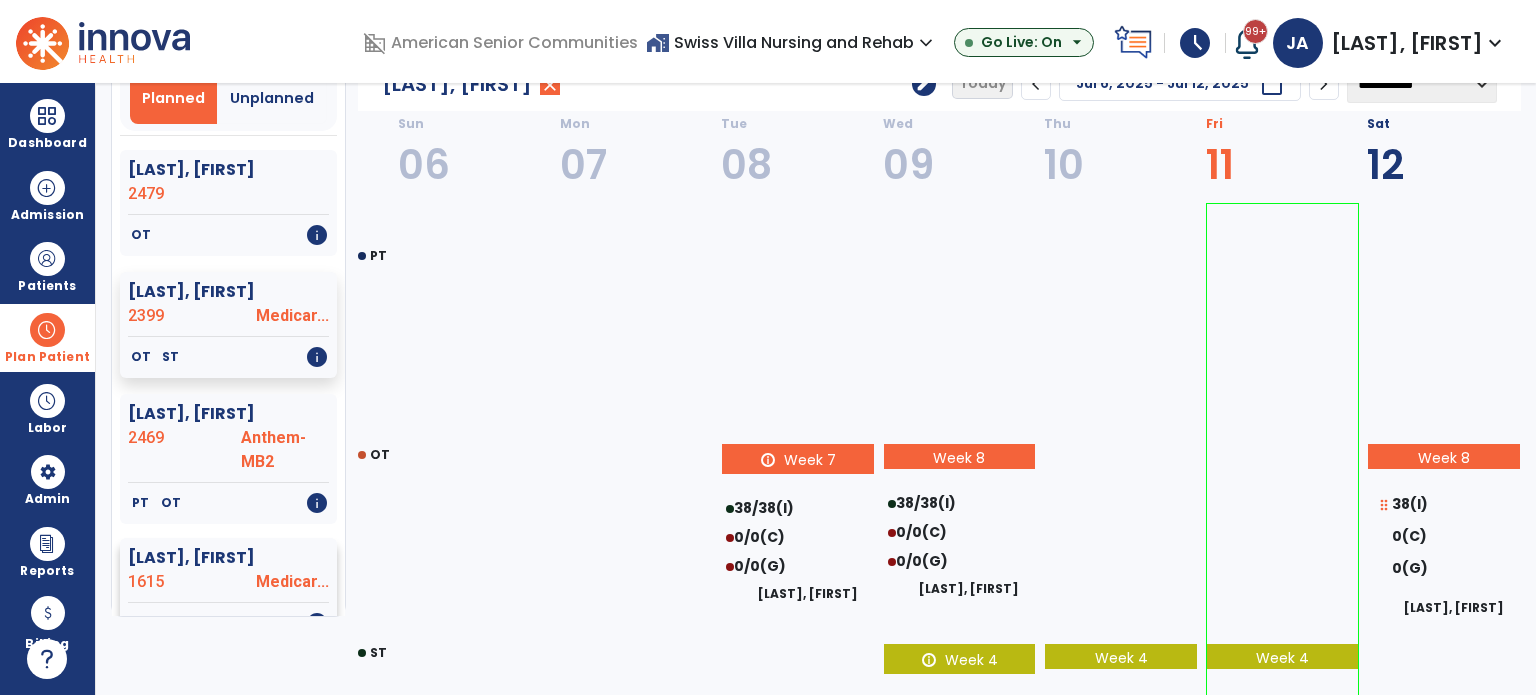 scroll, scrollTop: 1200, scrollLeft: 0, axis: vertical 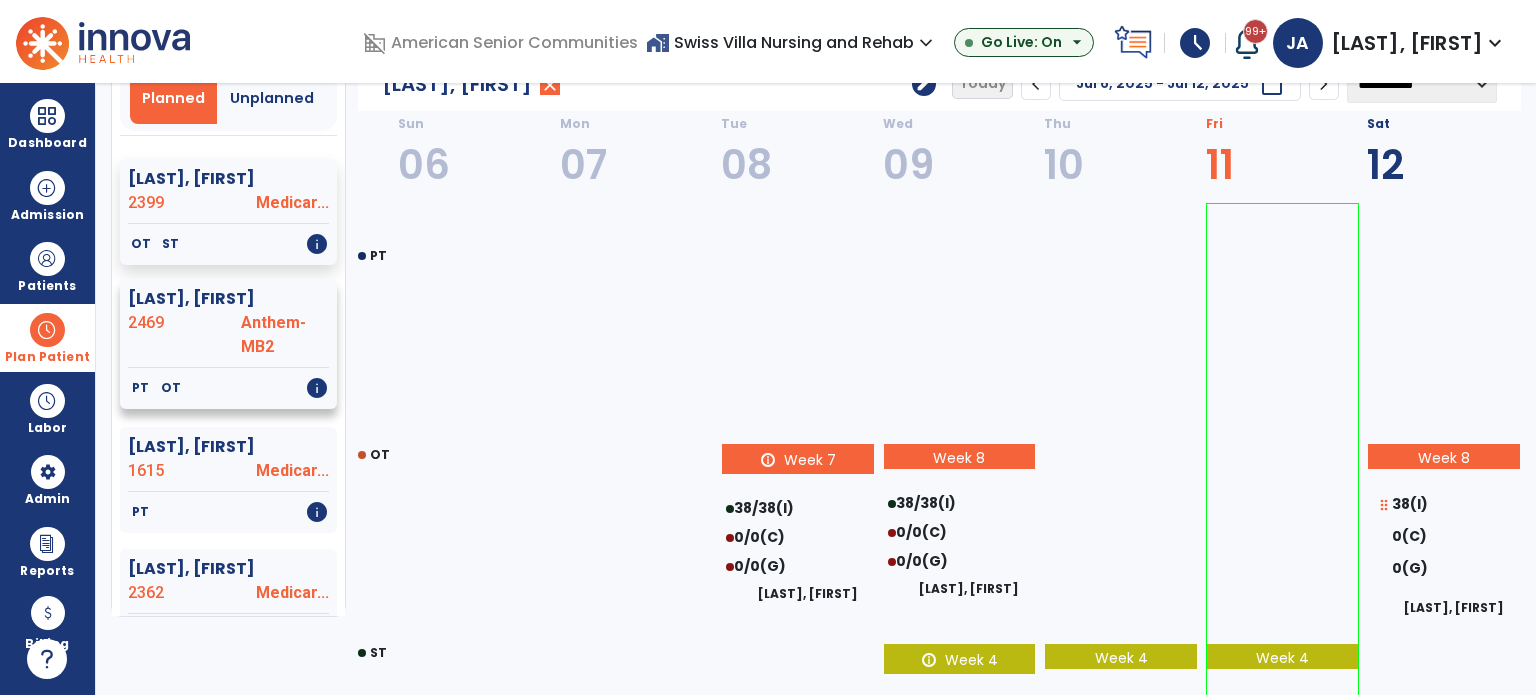 click on "2469" 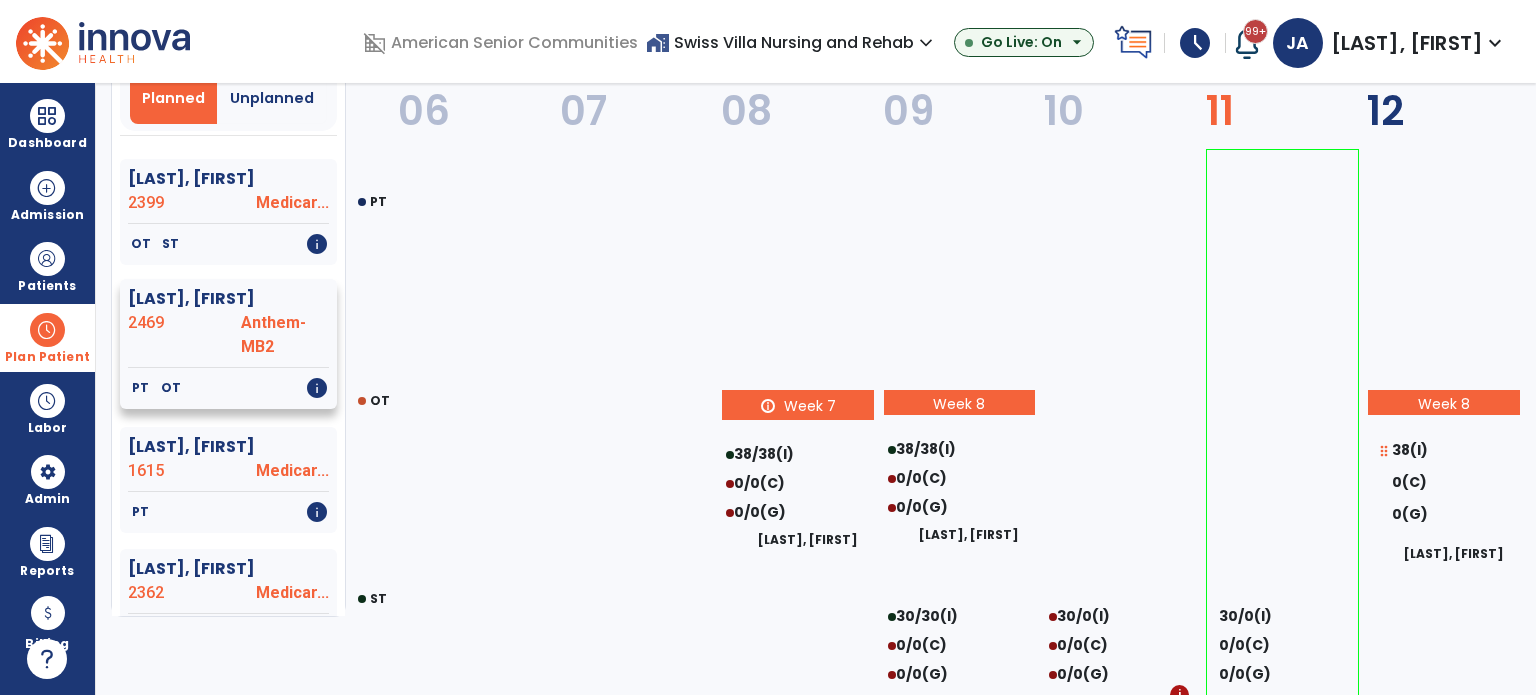 select on "********" 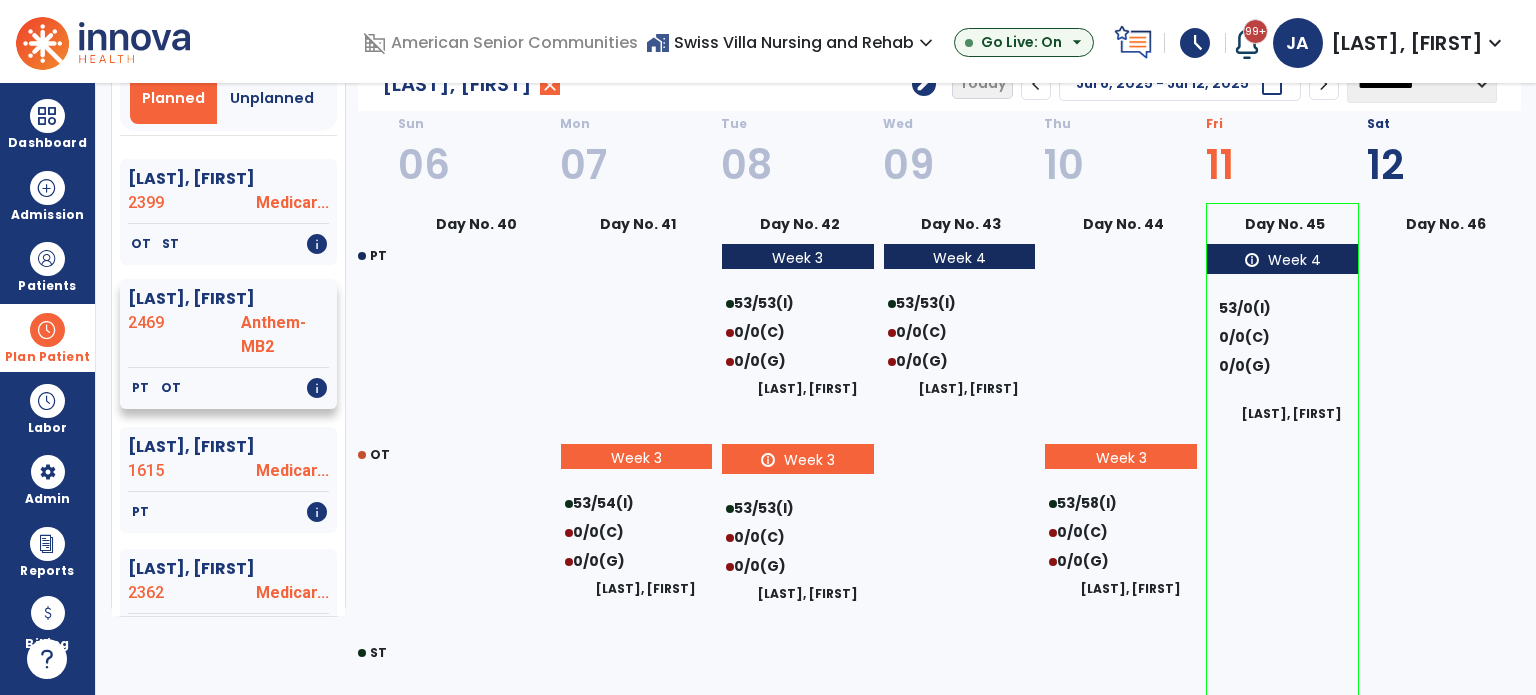 scroll, scrollTop: 1400, scrollLeft: 0, axis: vertical 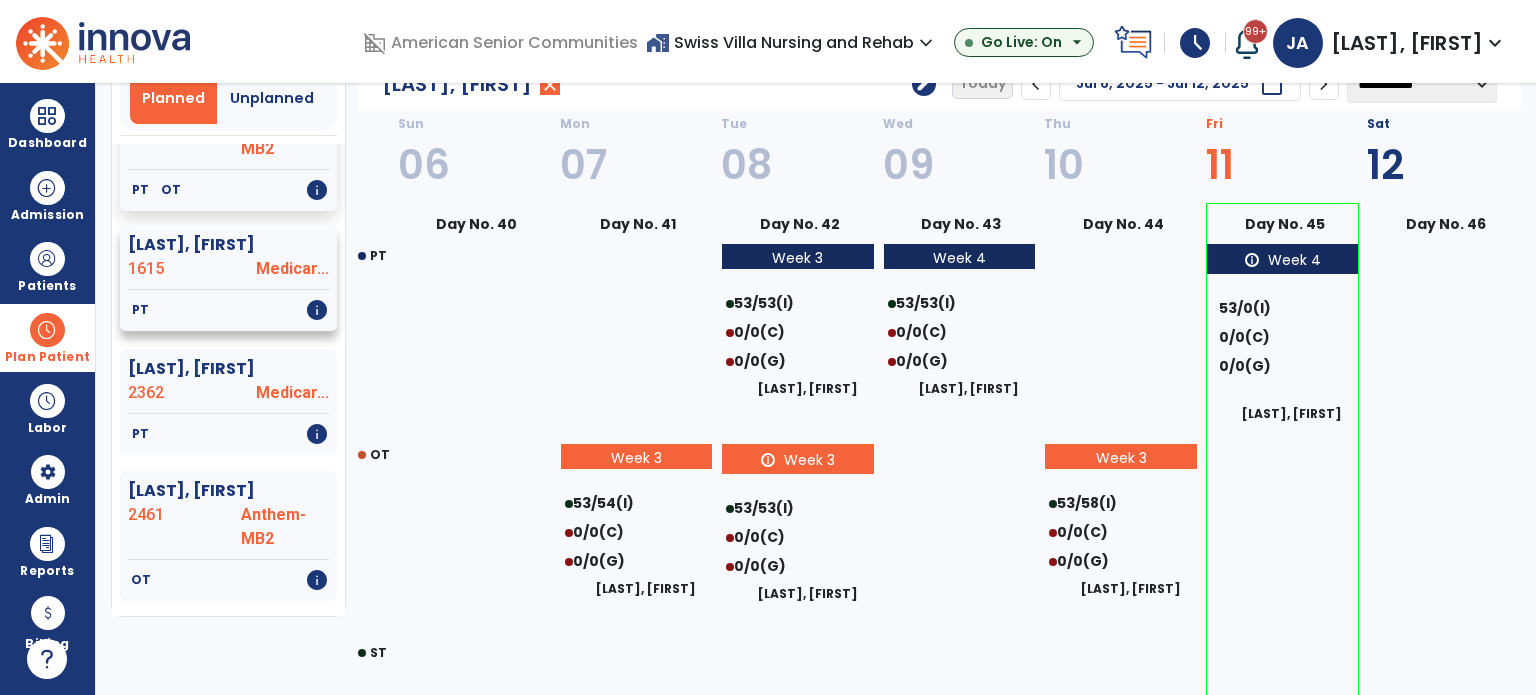 click on "1615" 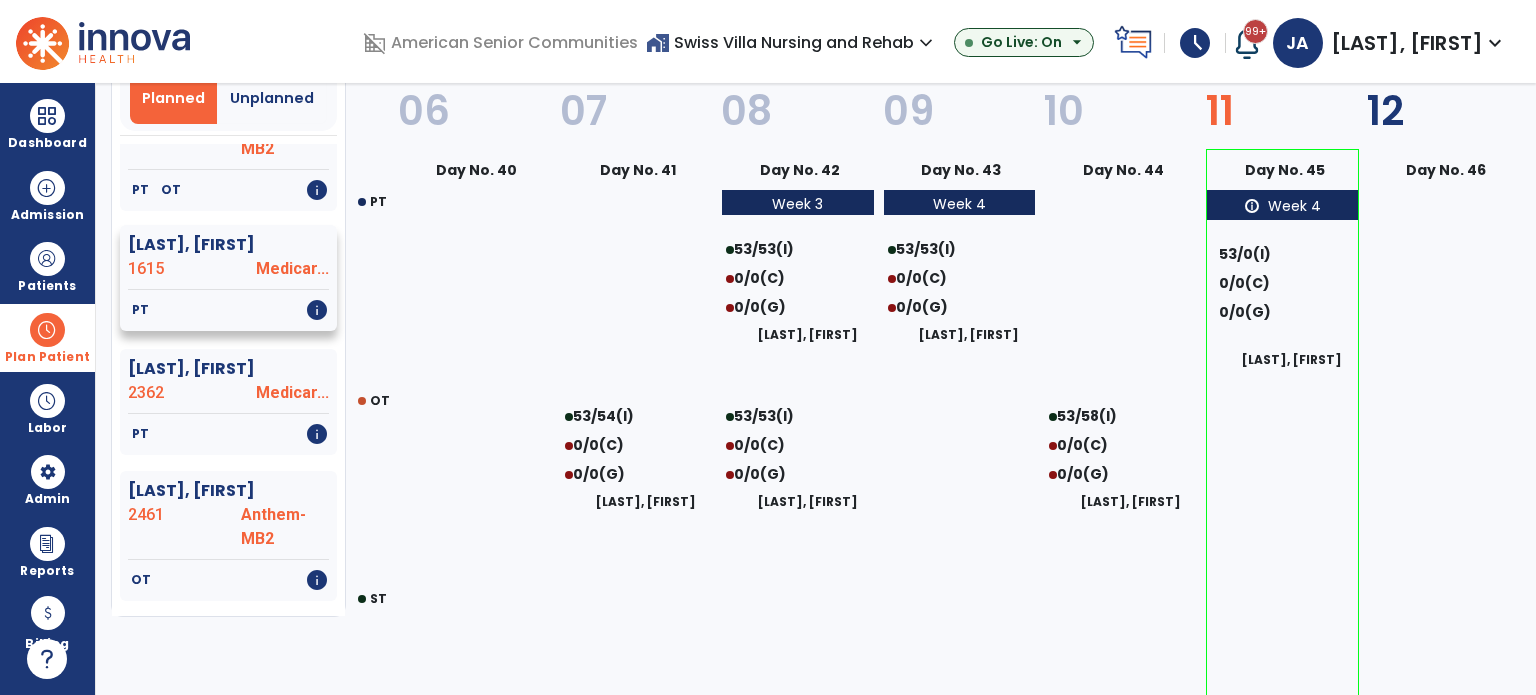 select on "********" 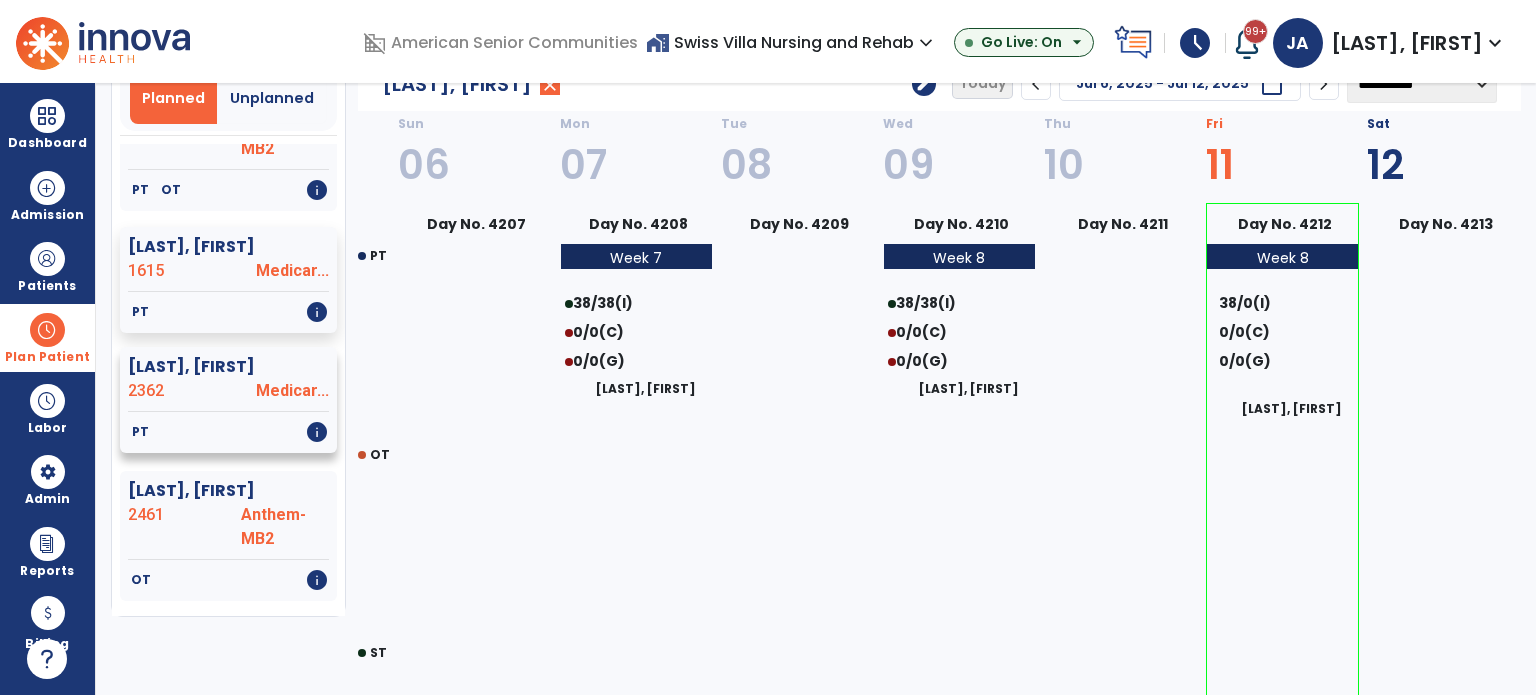 click on "Purvis, Ola" 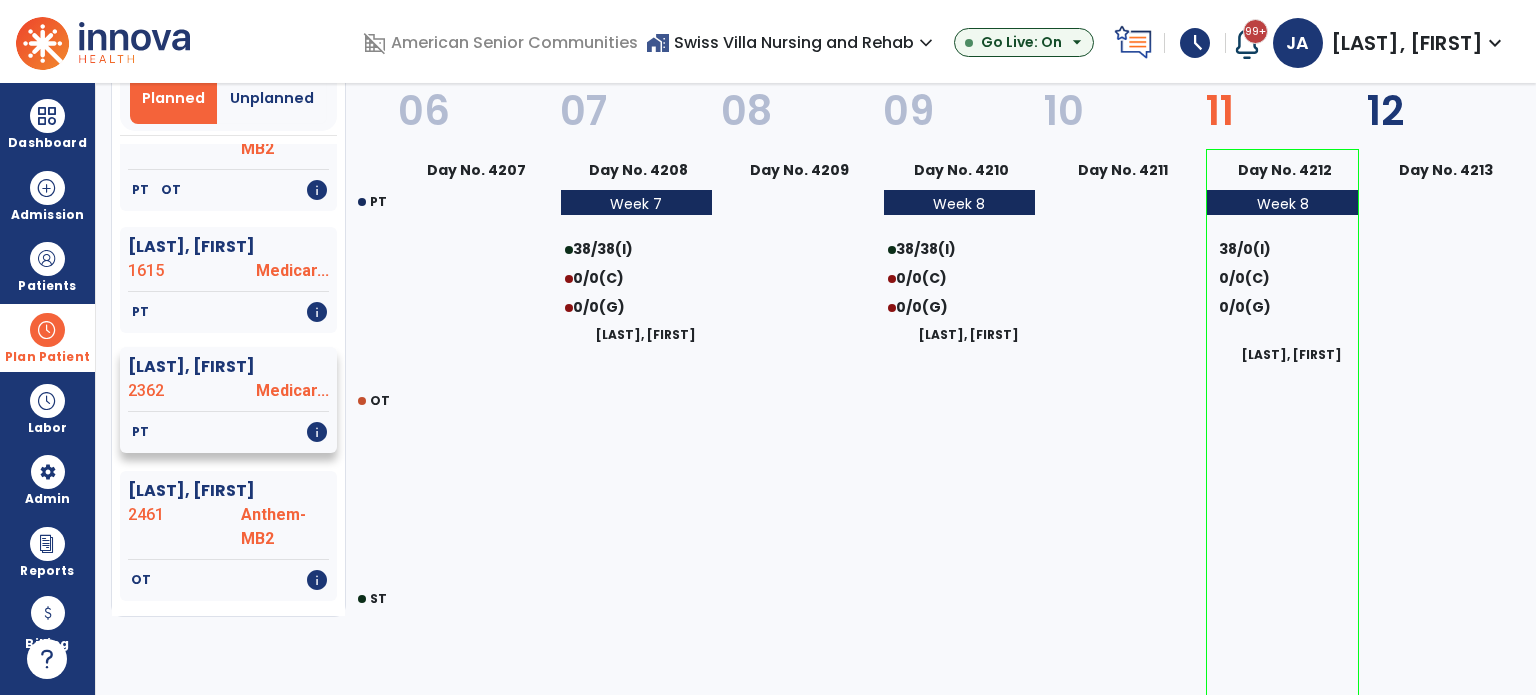 select on "********" 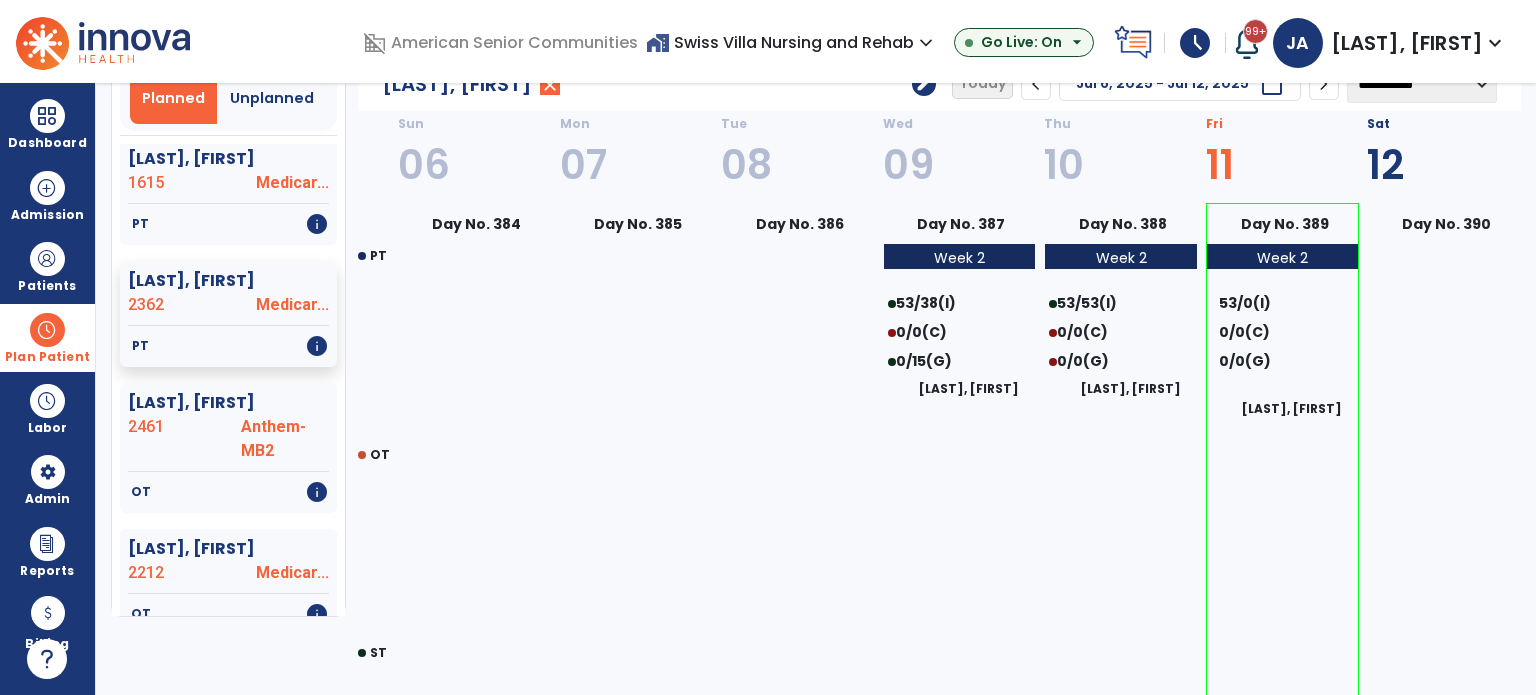 scroll, scrollTop: 1500, scrollLeft: 0, axis: vertical 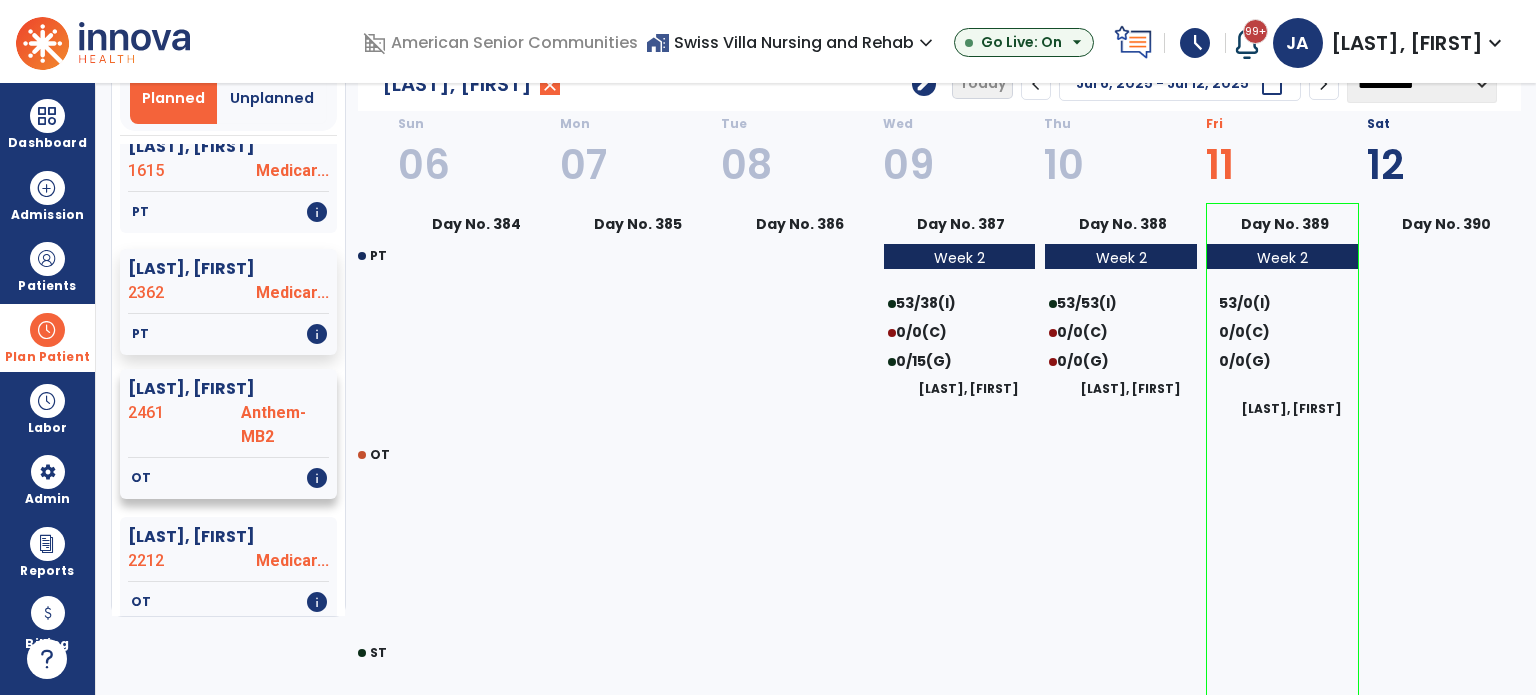 click on "2461" 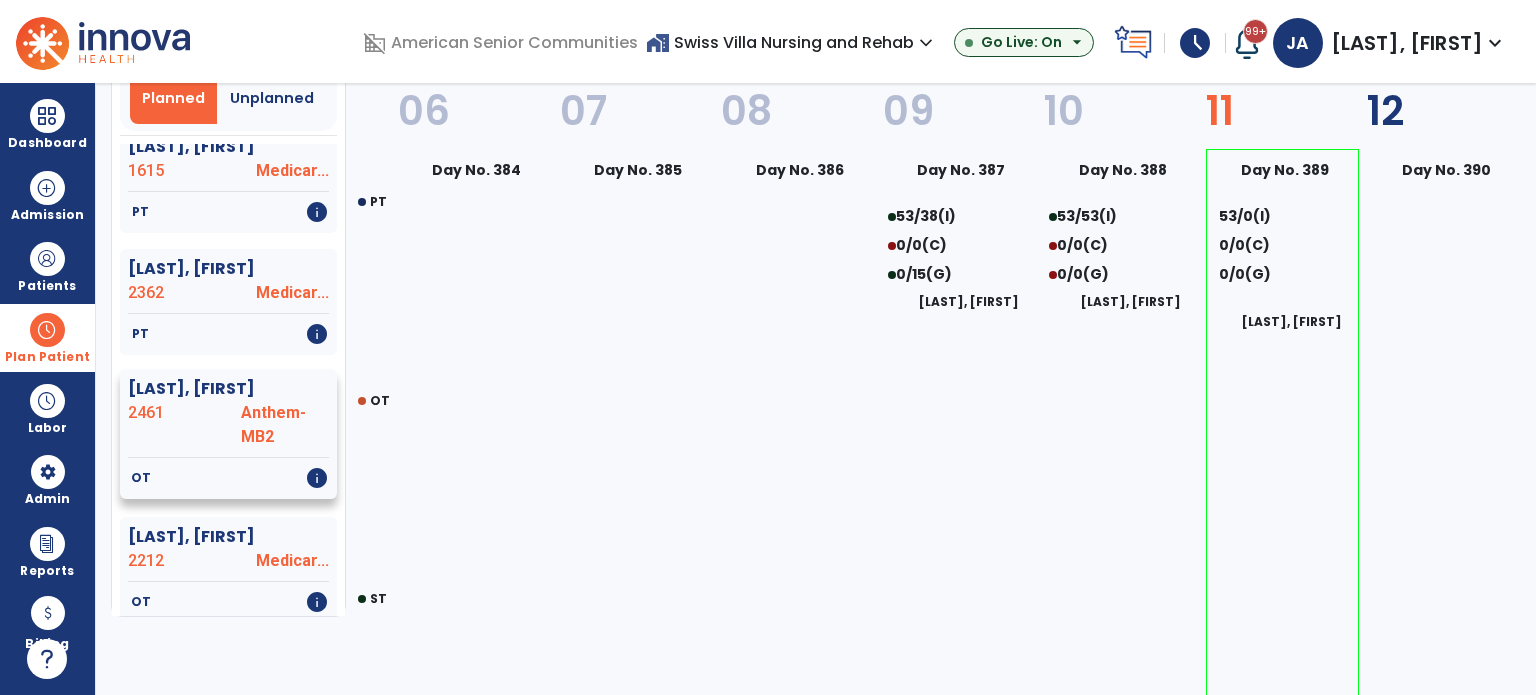 select on "********" 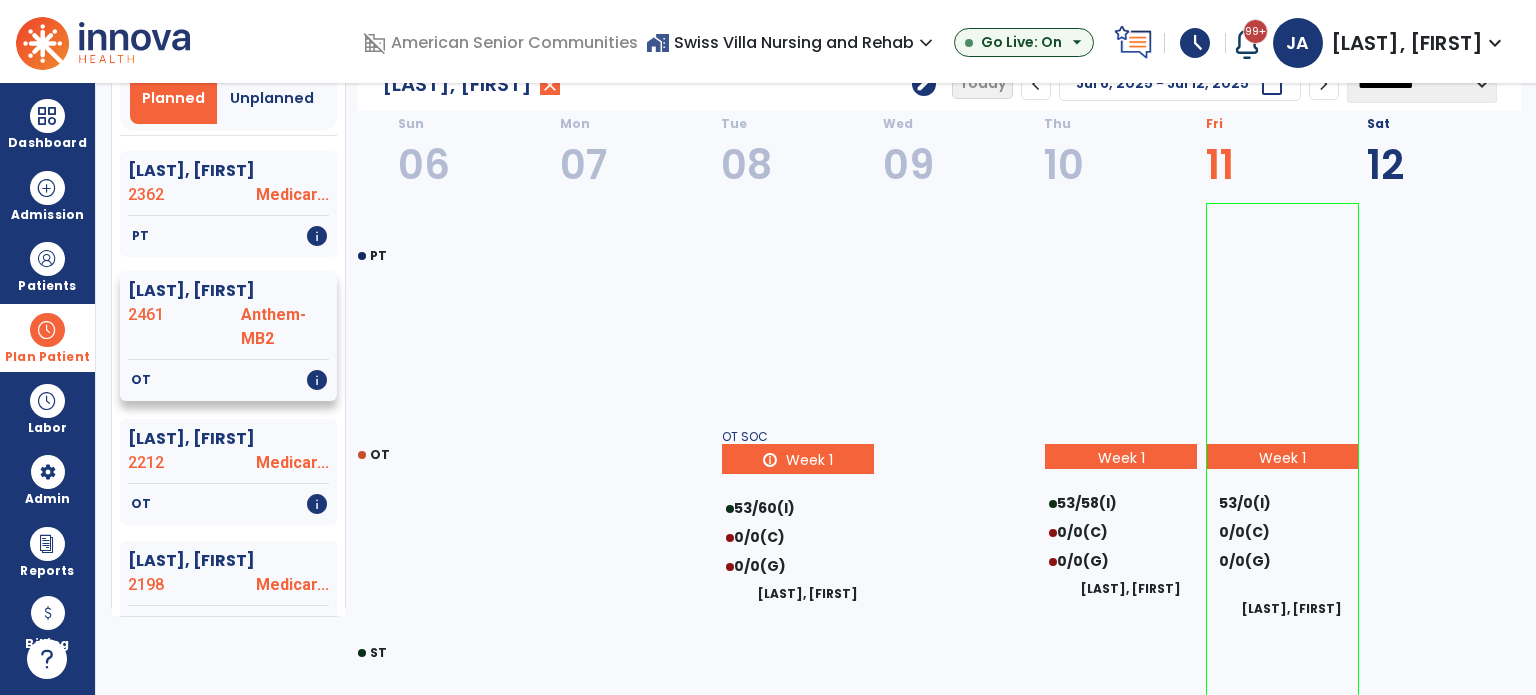 scroll, scrollTop: 1500, scrollLeft: 0, axis: vertical 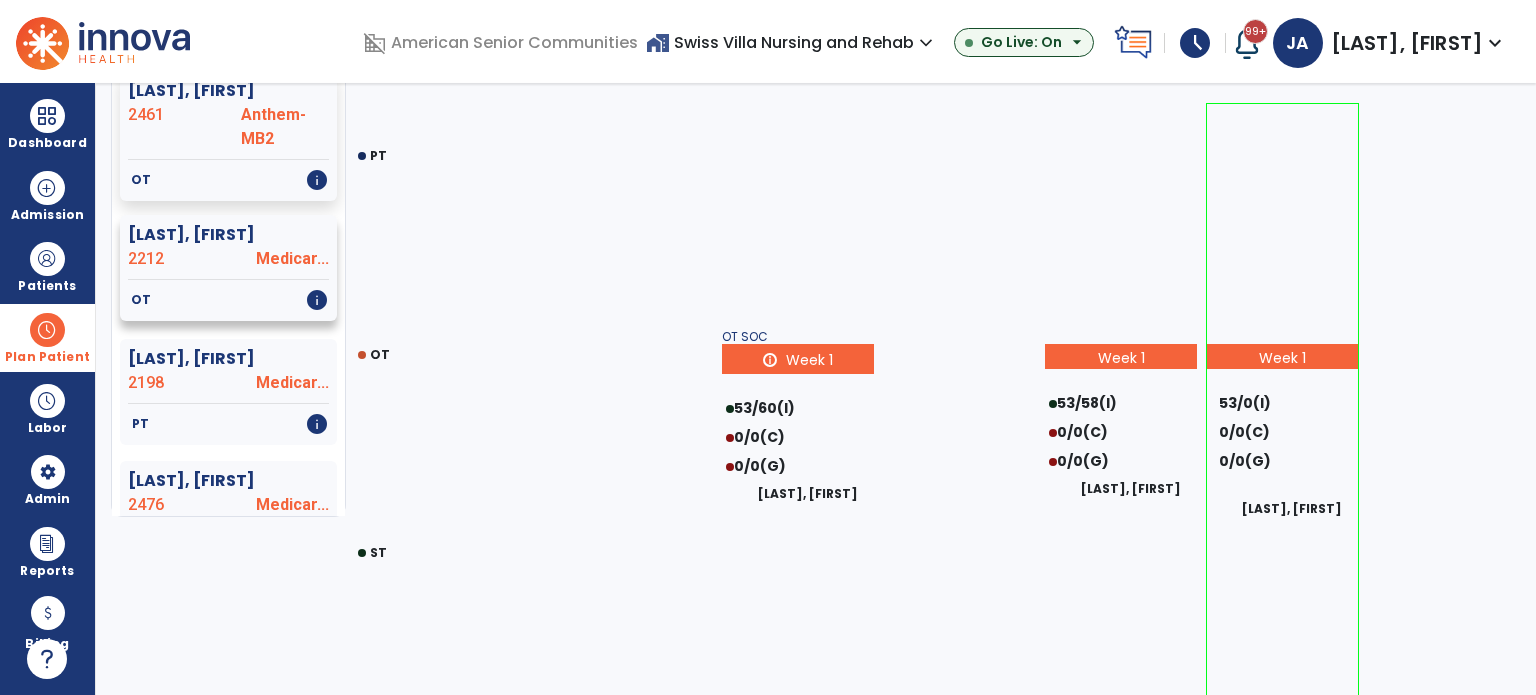 click on "2212" 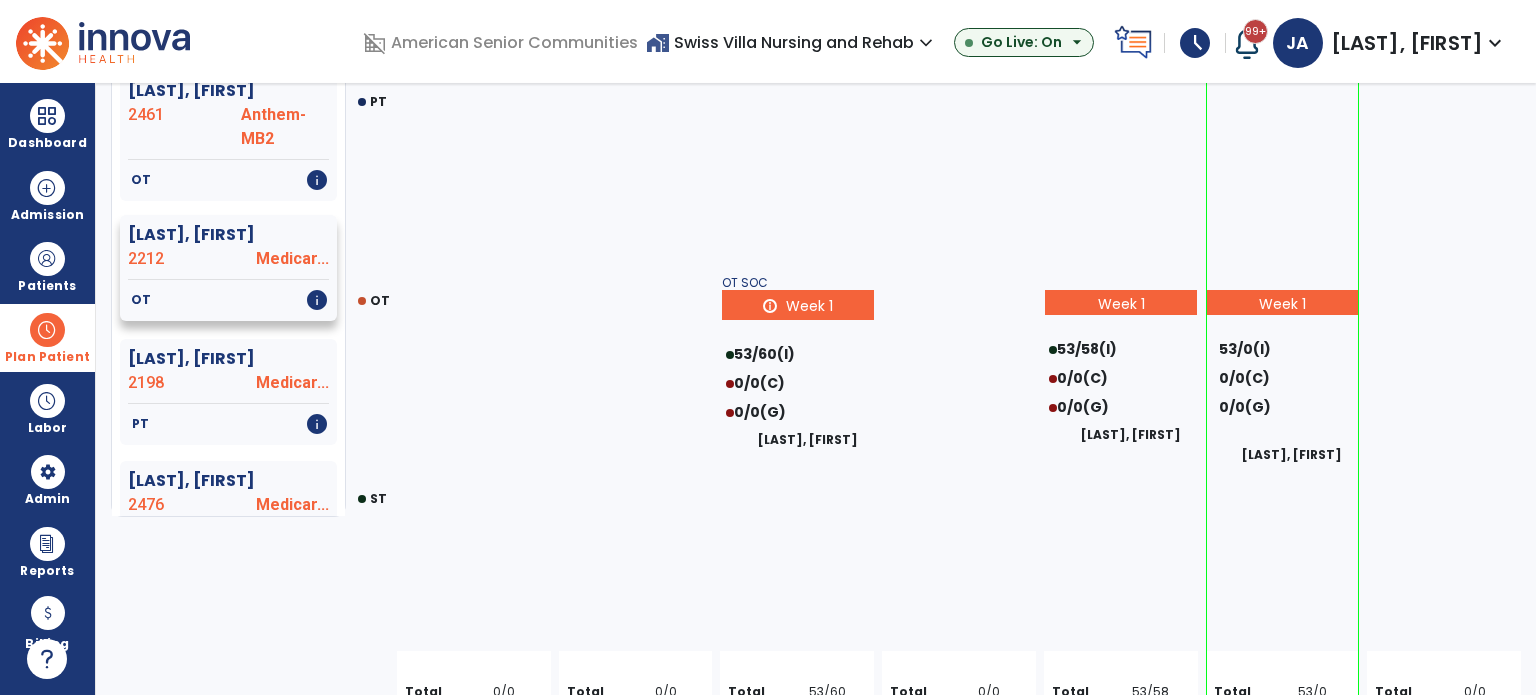 select on "********" 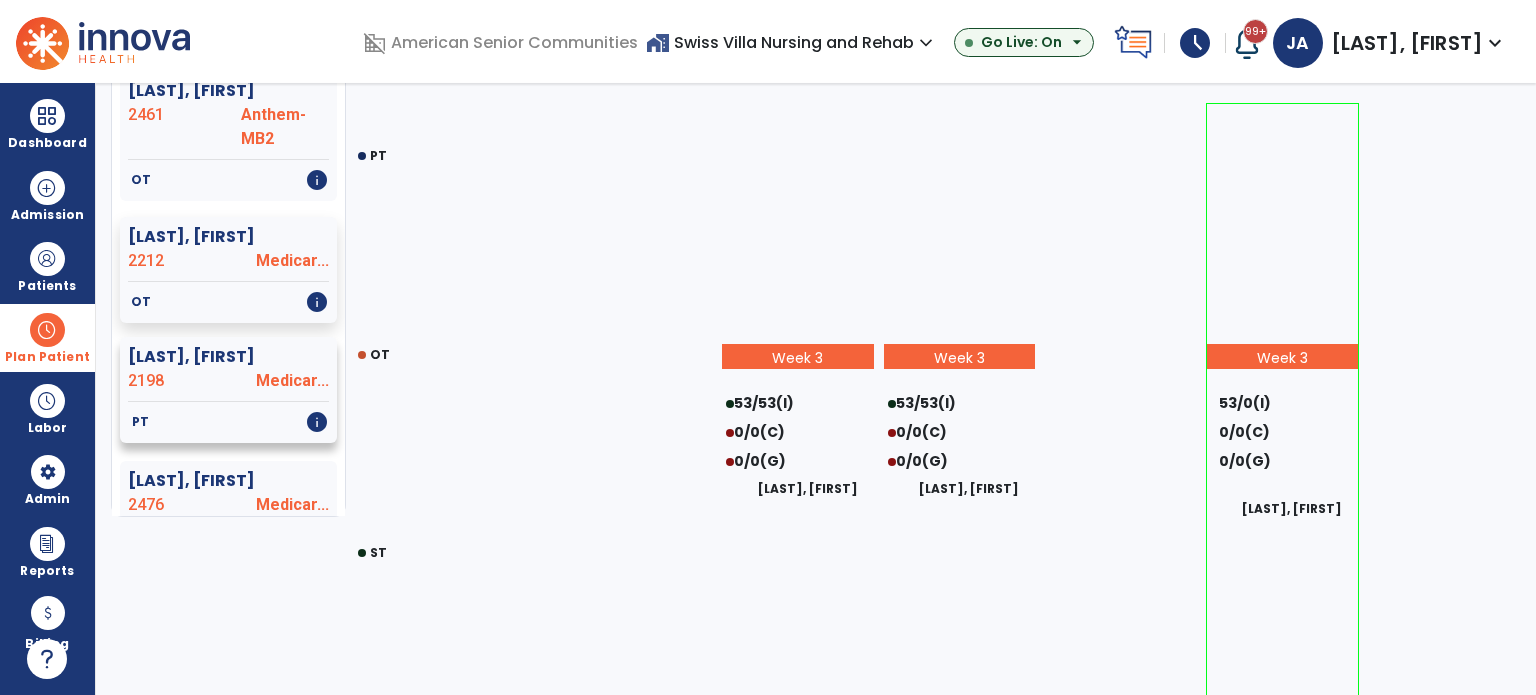 click on "Medicar..." 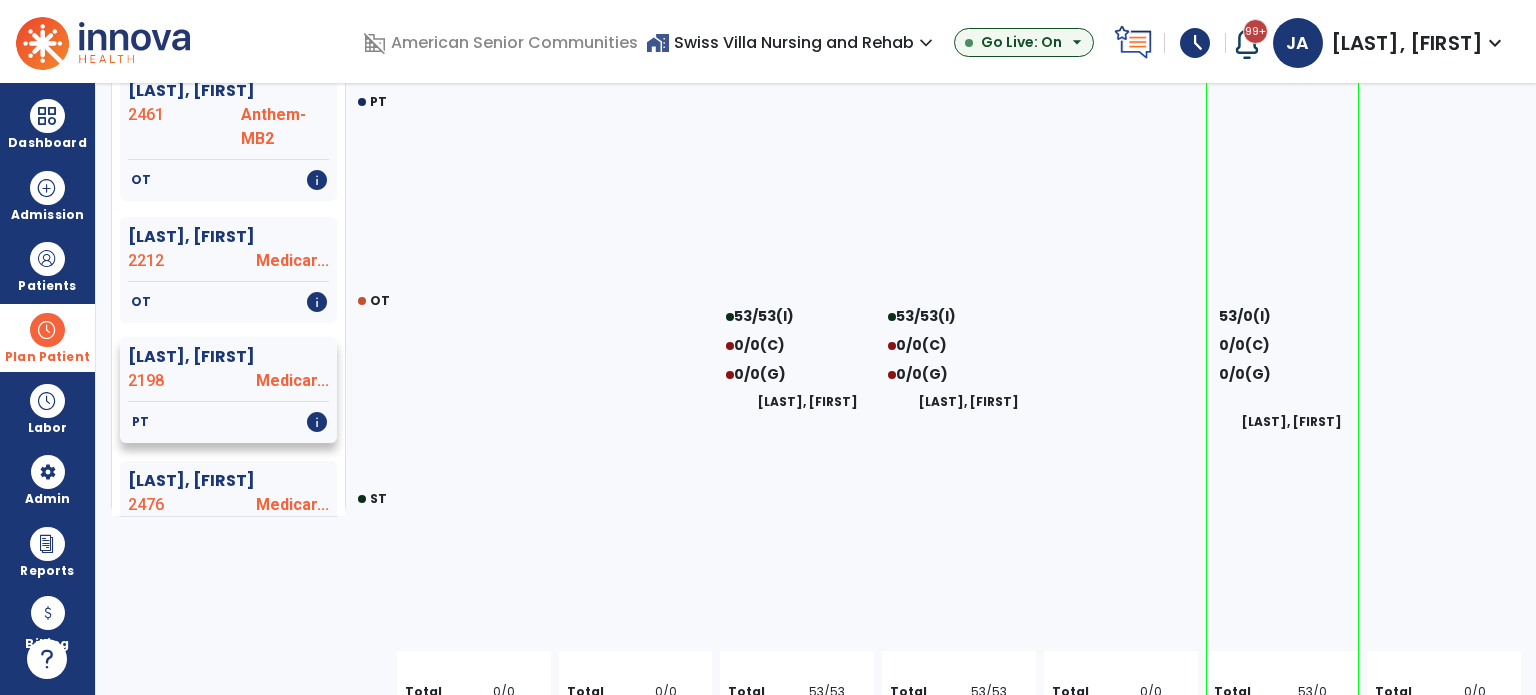 select on "********" 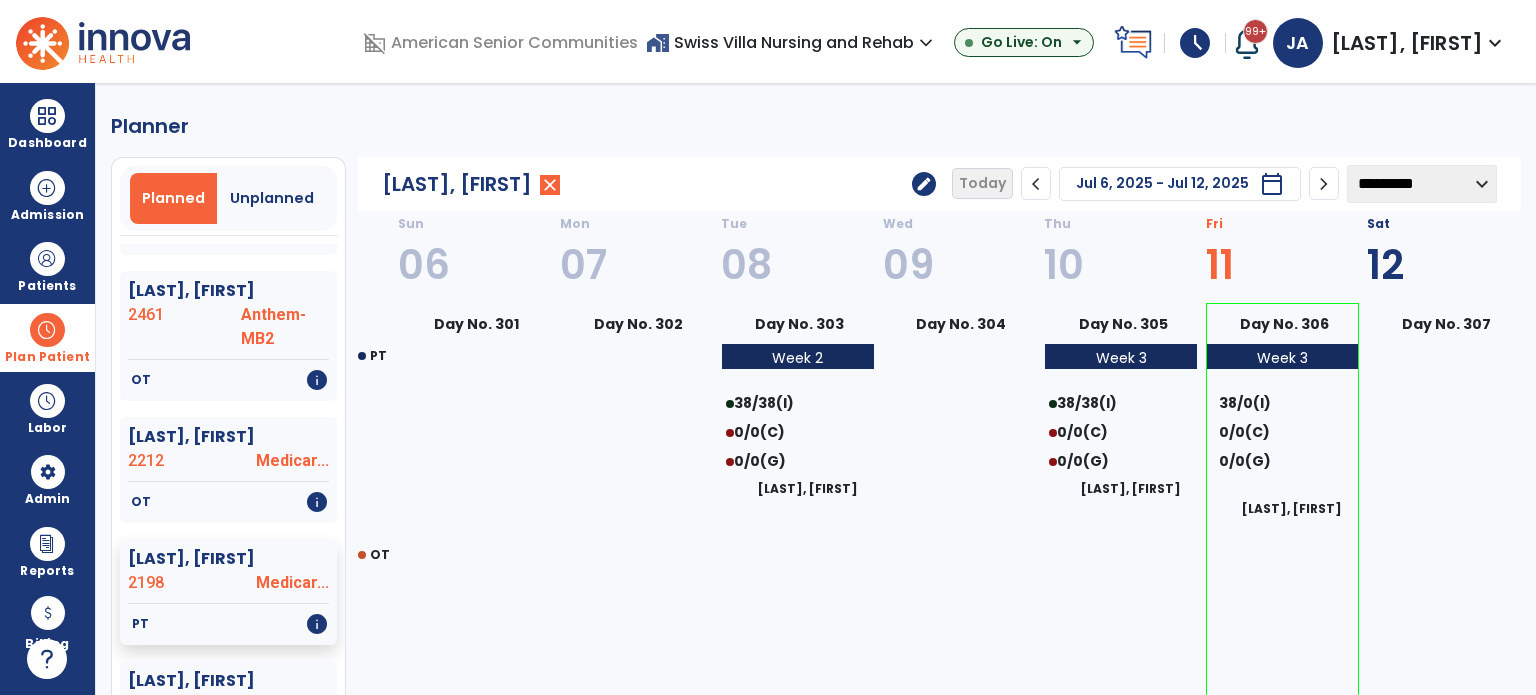 scroll, scrollTop: 300, scrollLeft: 0, axis: vertical 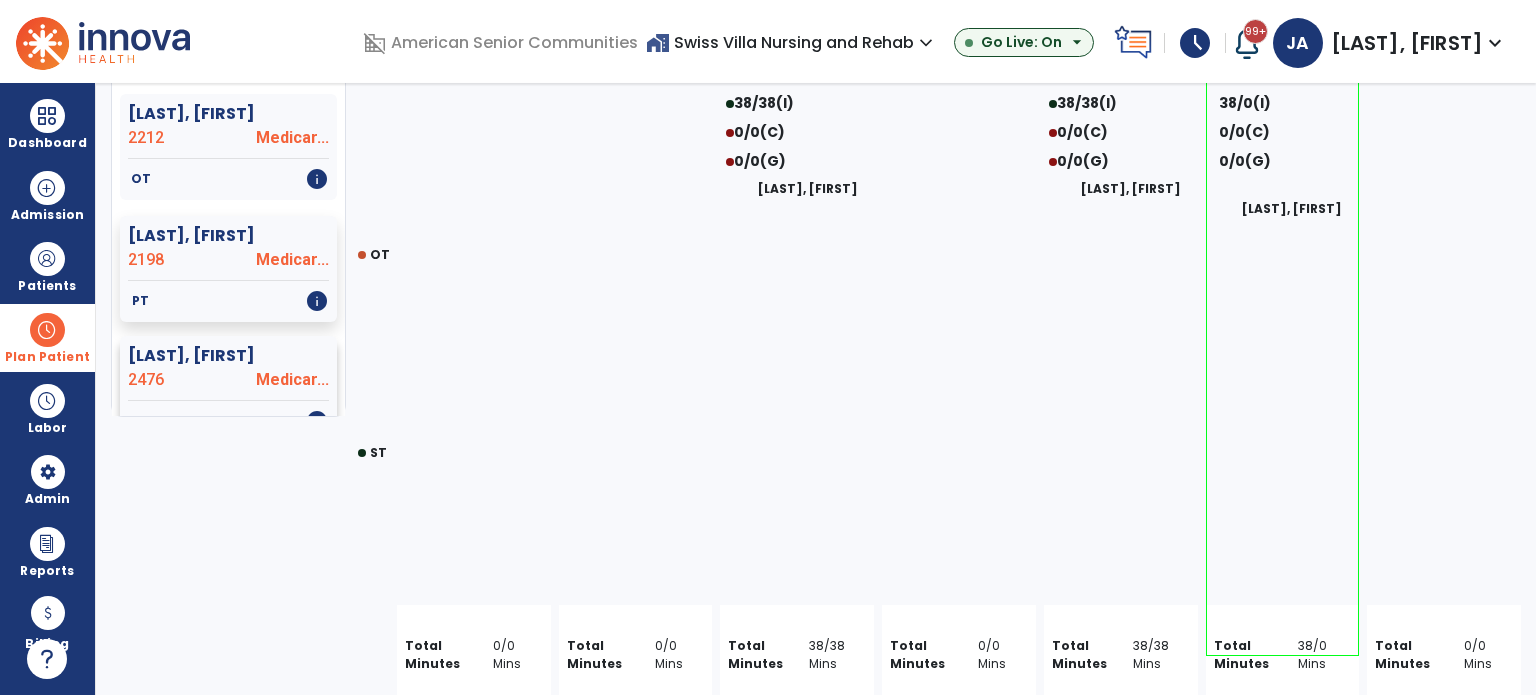 click on "Medicar..." 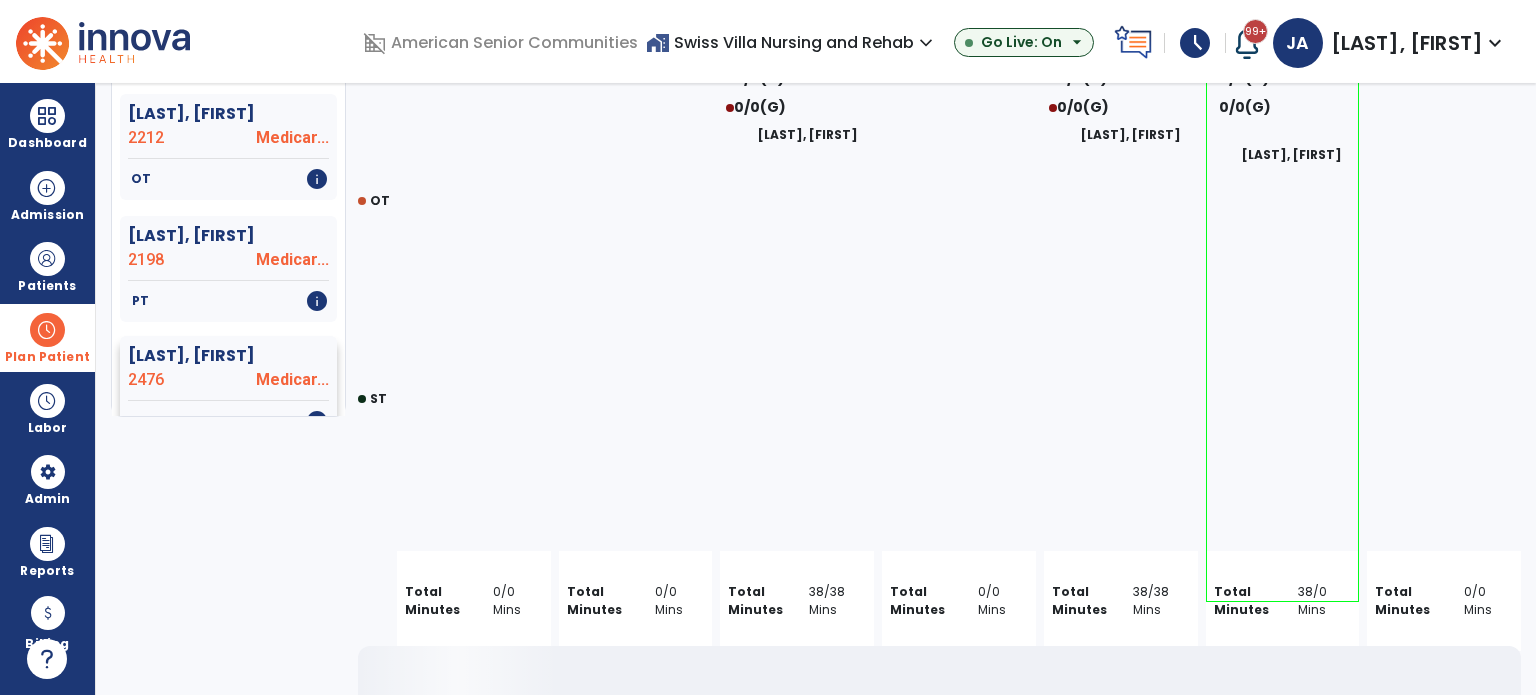 select on "********" 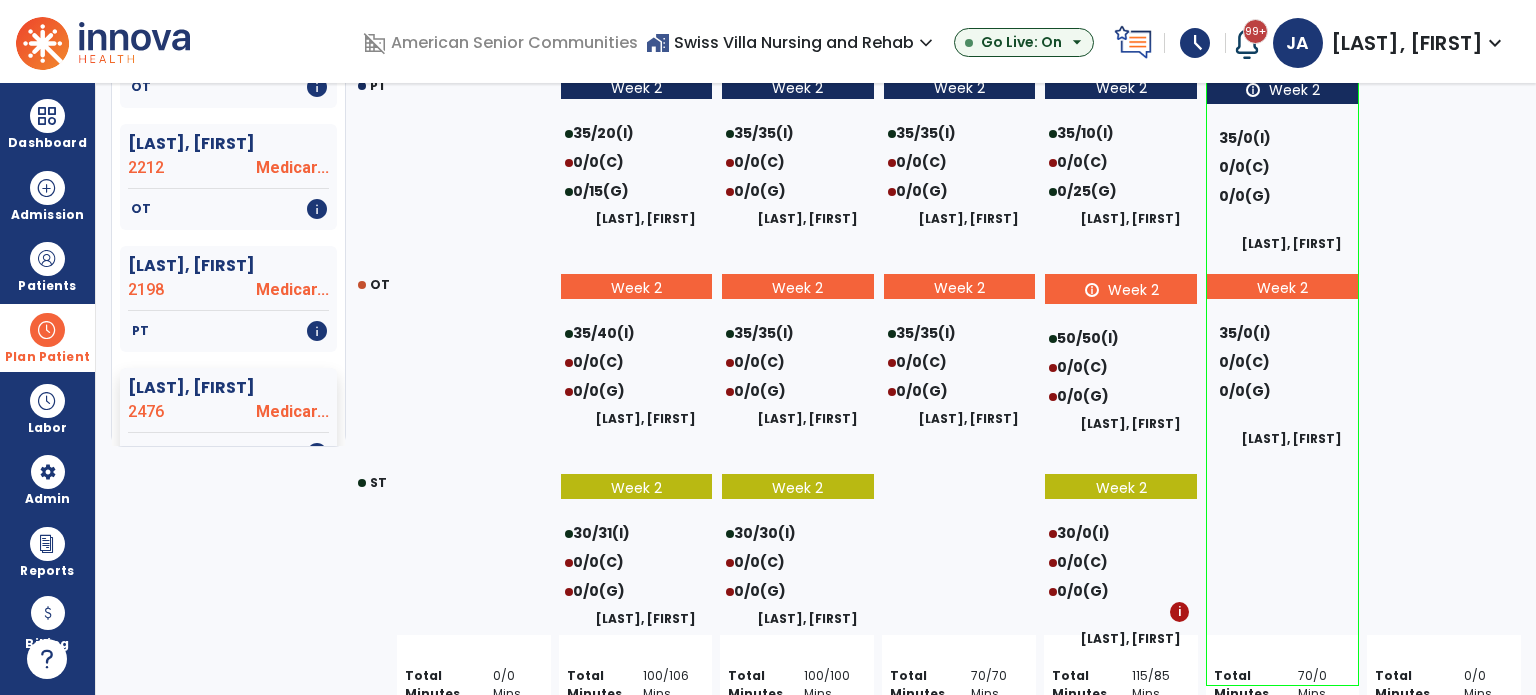 scroll, scrollTop: 300, scrollLeft: 0, axis: vertical 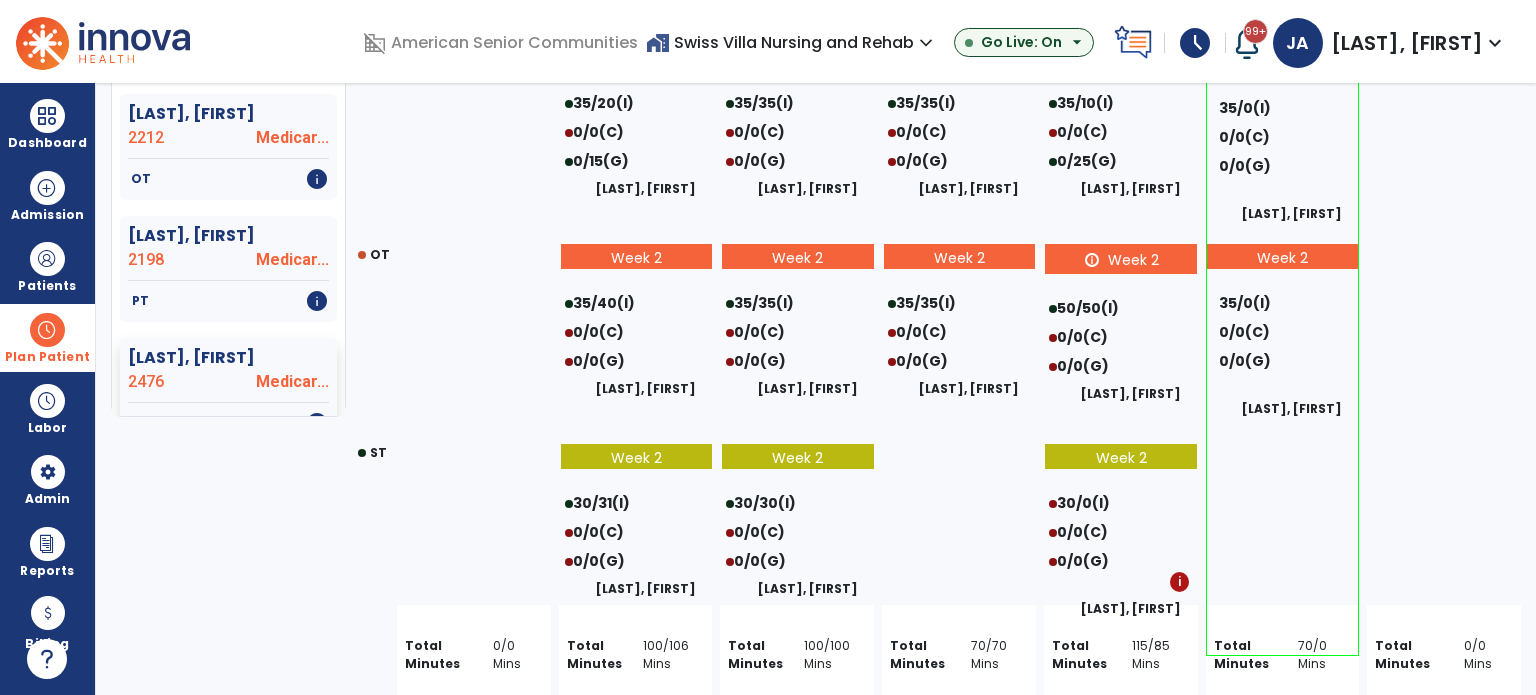drag, startPoint x: 1136, startPoint y: 535, endPoint x: 1313, endPoint y: 535, distance: 177 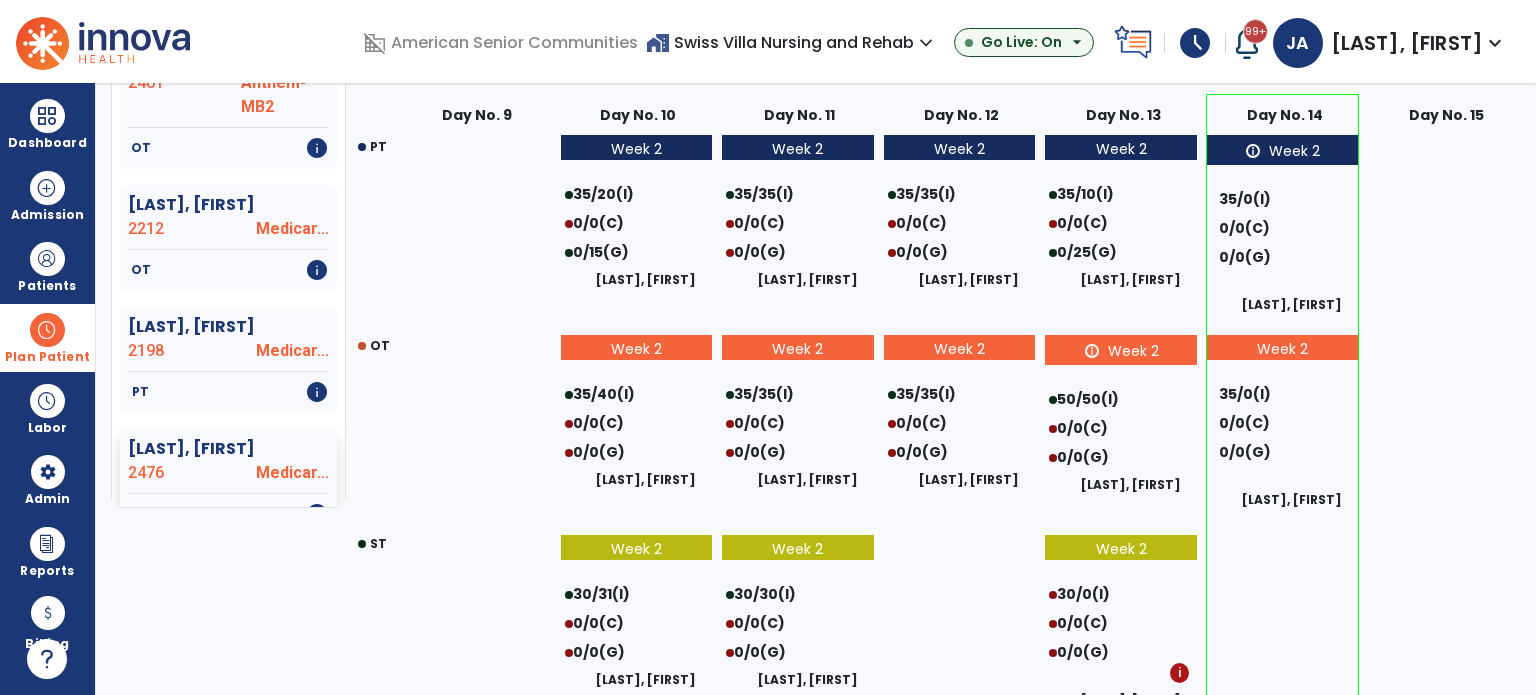 click at bounding box center (47, 330) 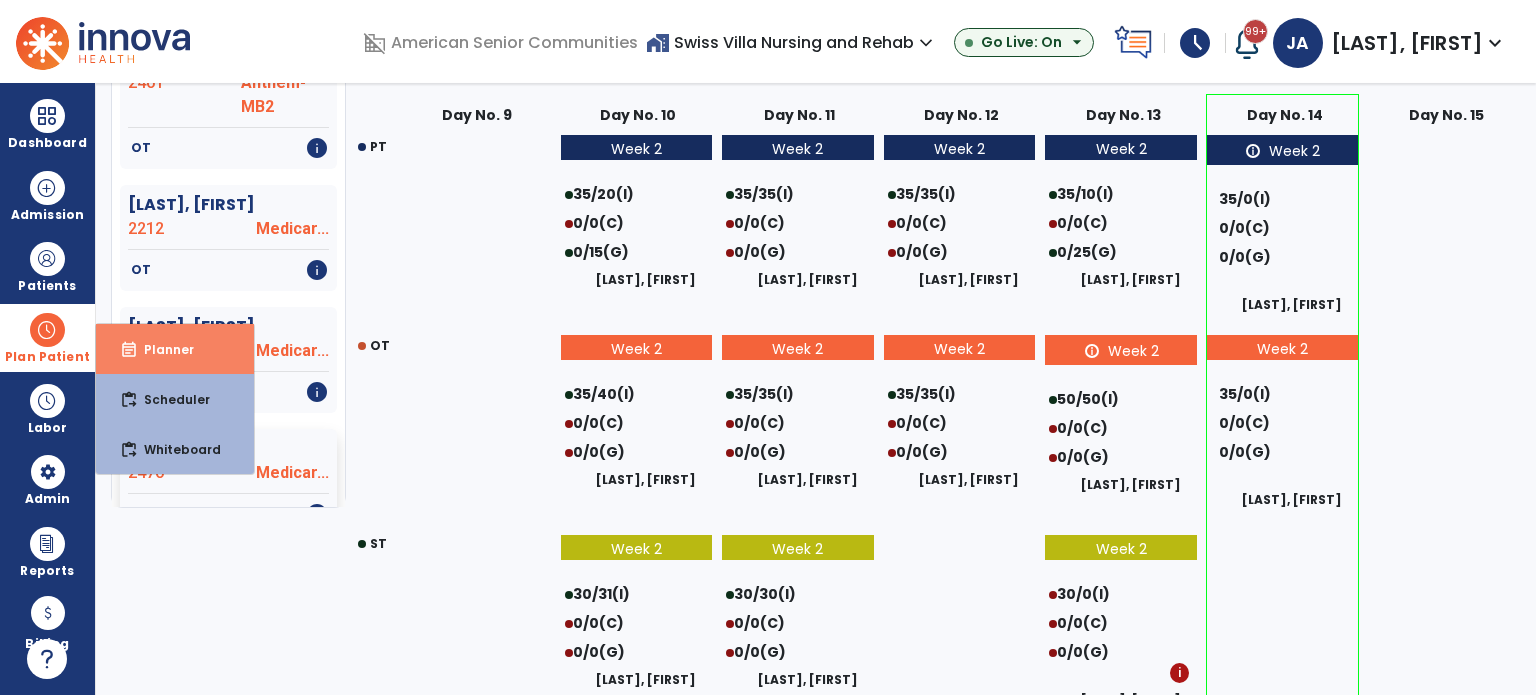 click on "Planner" at bounding box center (161, 349) 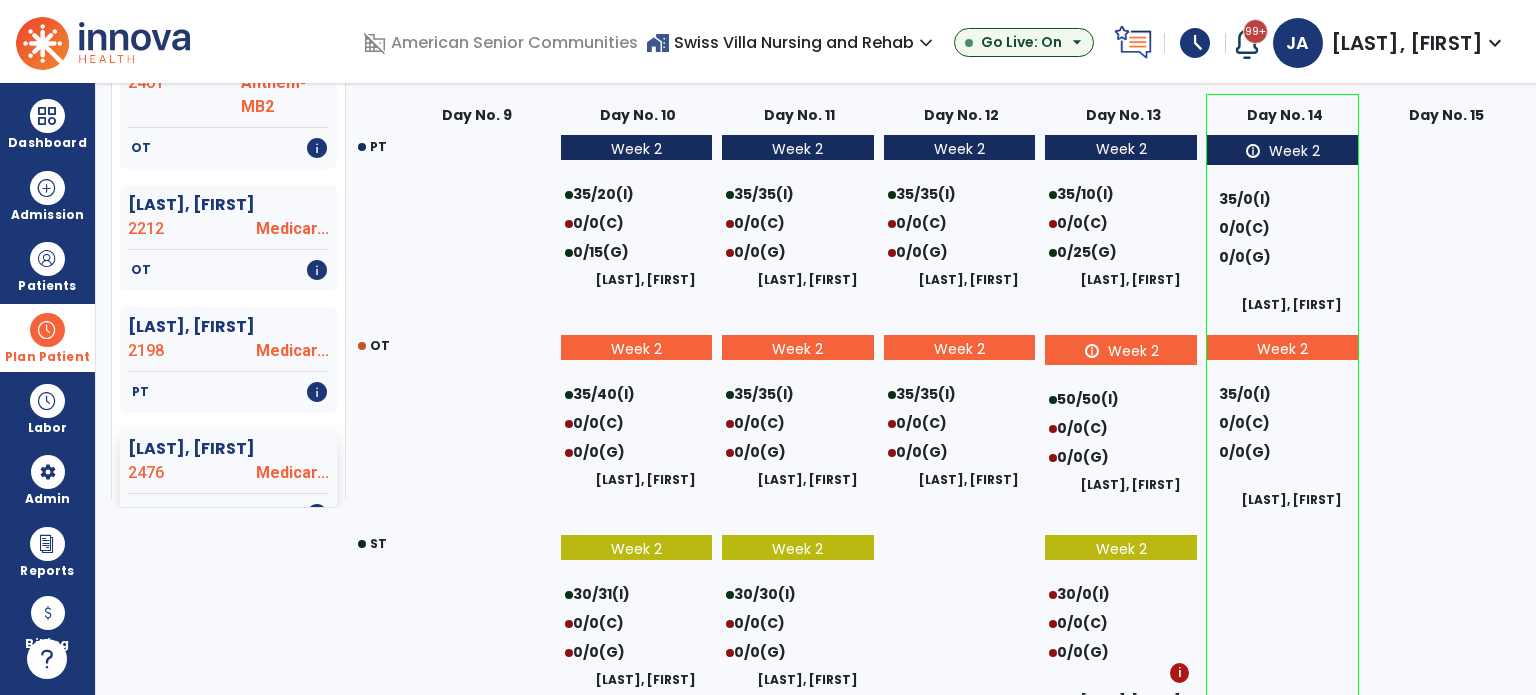 click at bounding box center (47, 330) 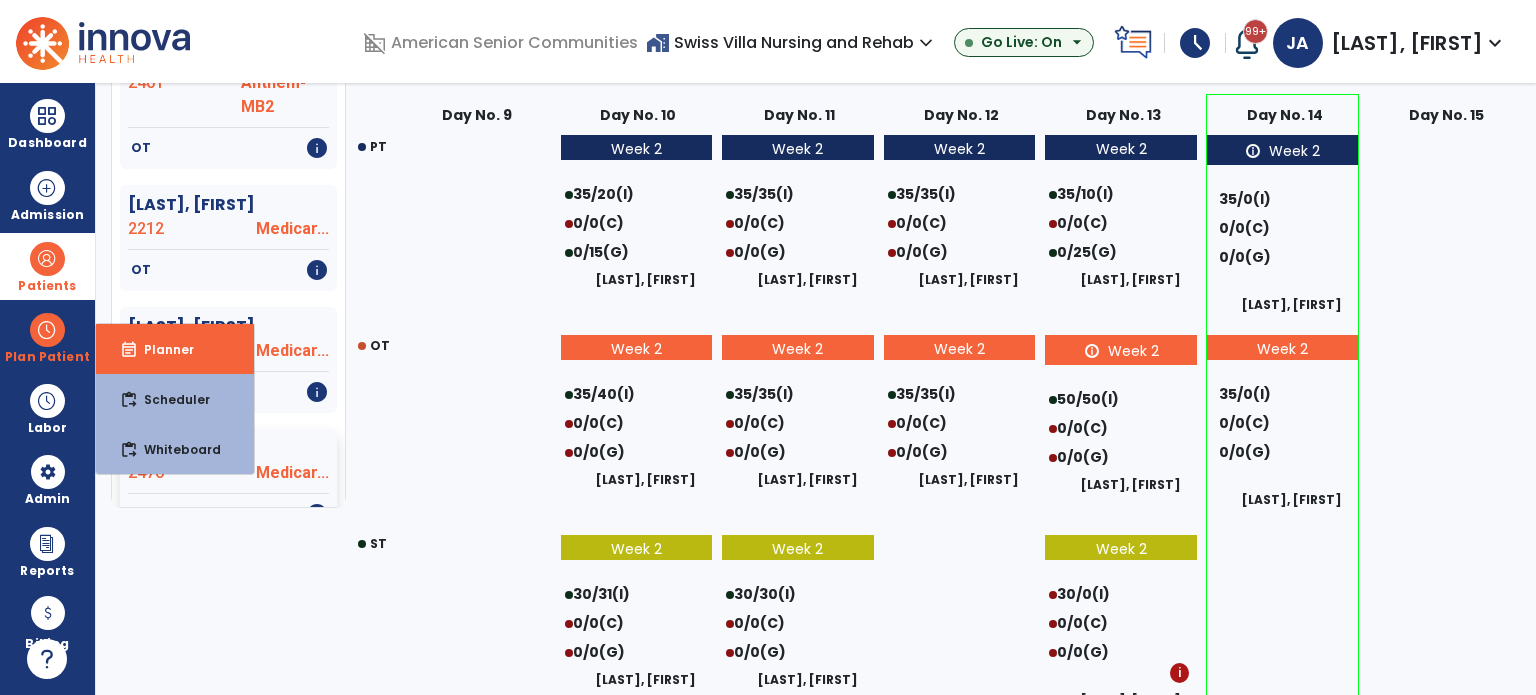 click at bounding box center [47, 259] 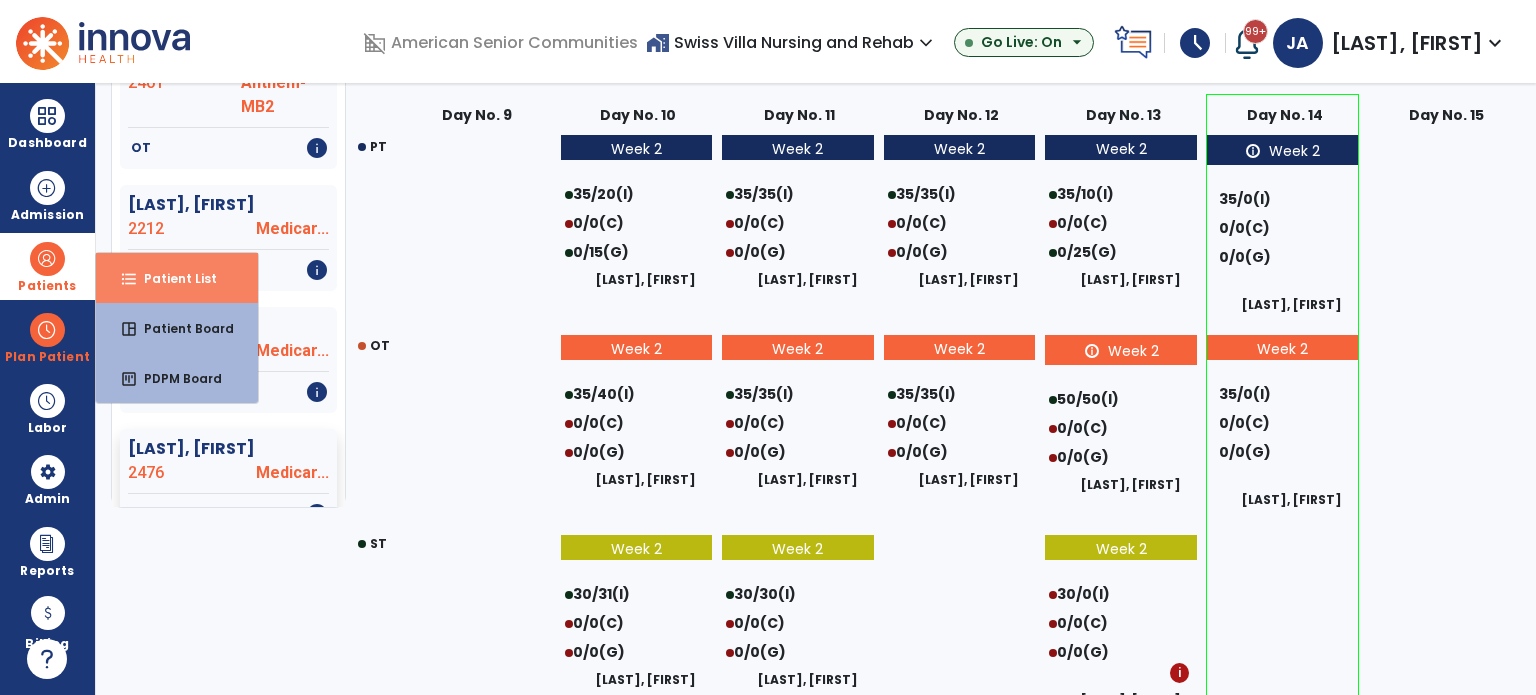 click on "Patient List" at bounding box center [172, 278] 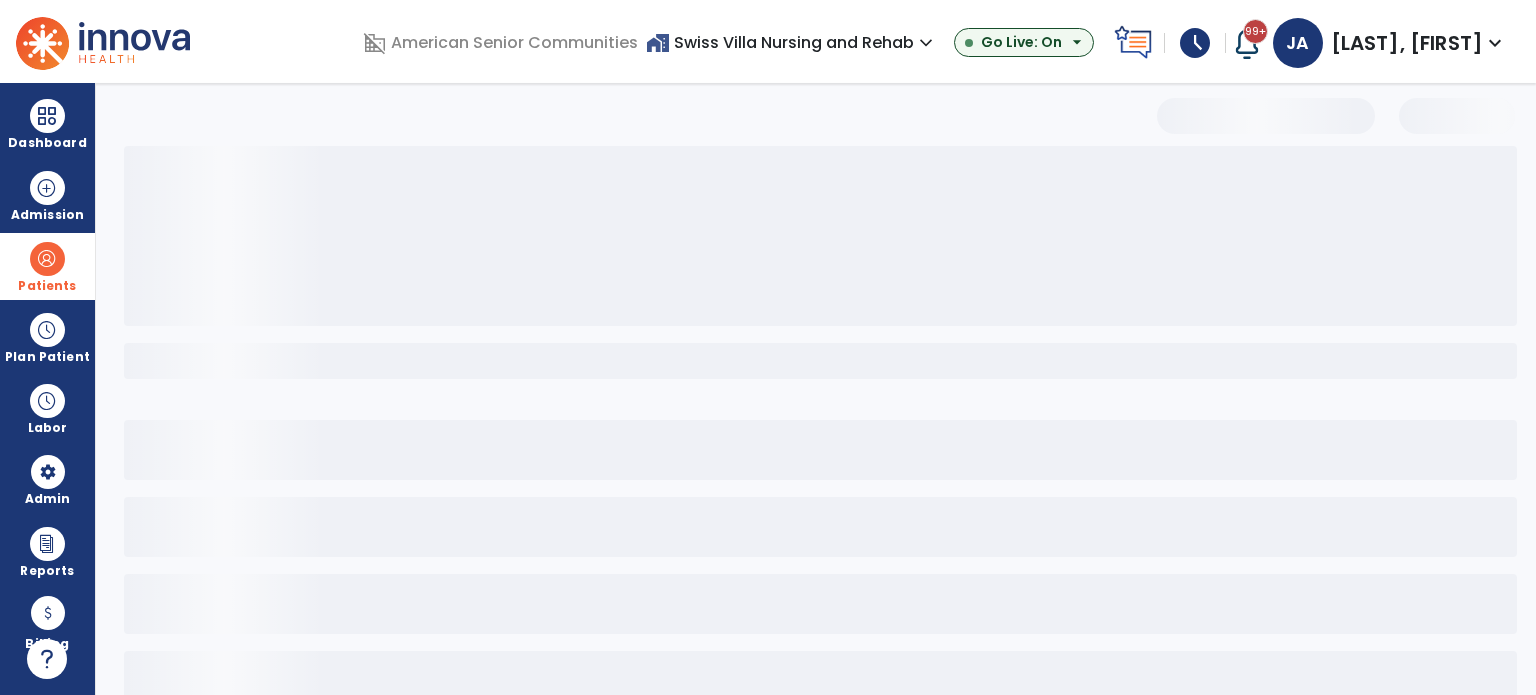 scroll, scrollTop: 0, scrollLeft: 0, axis: both 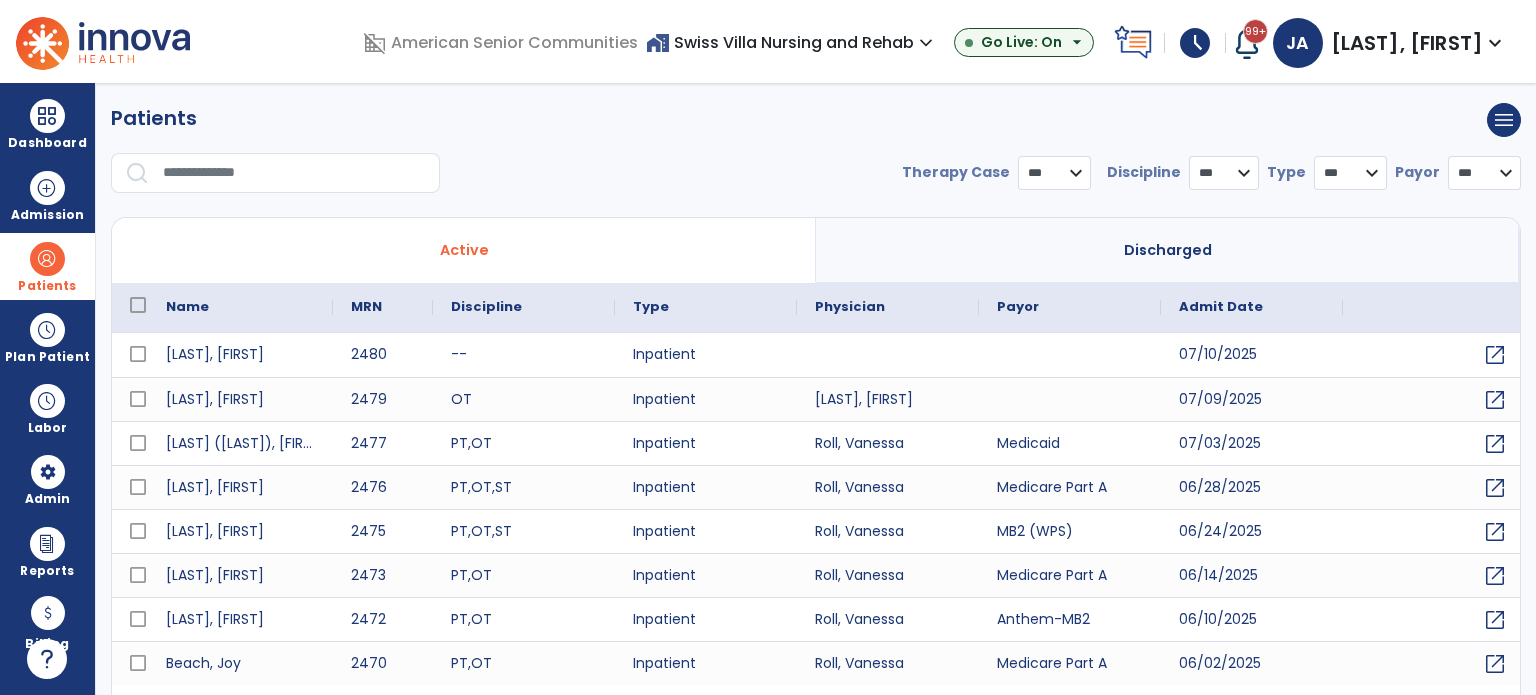 select on "***" 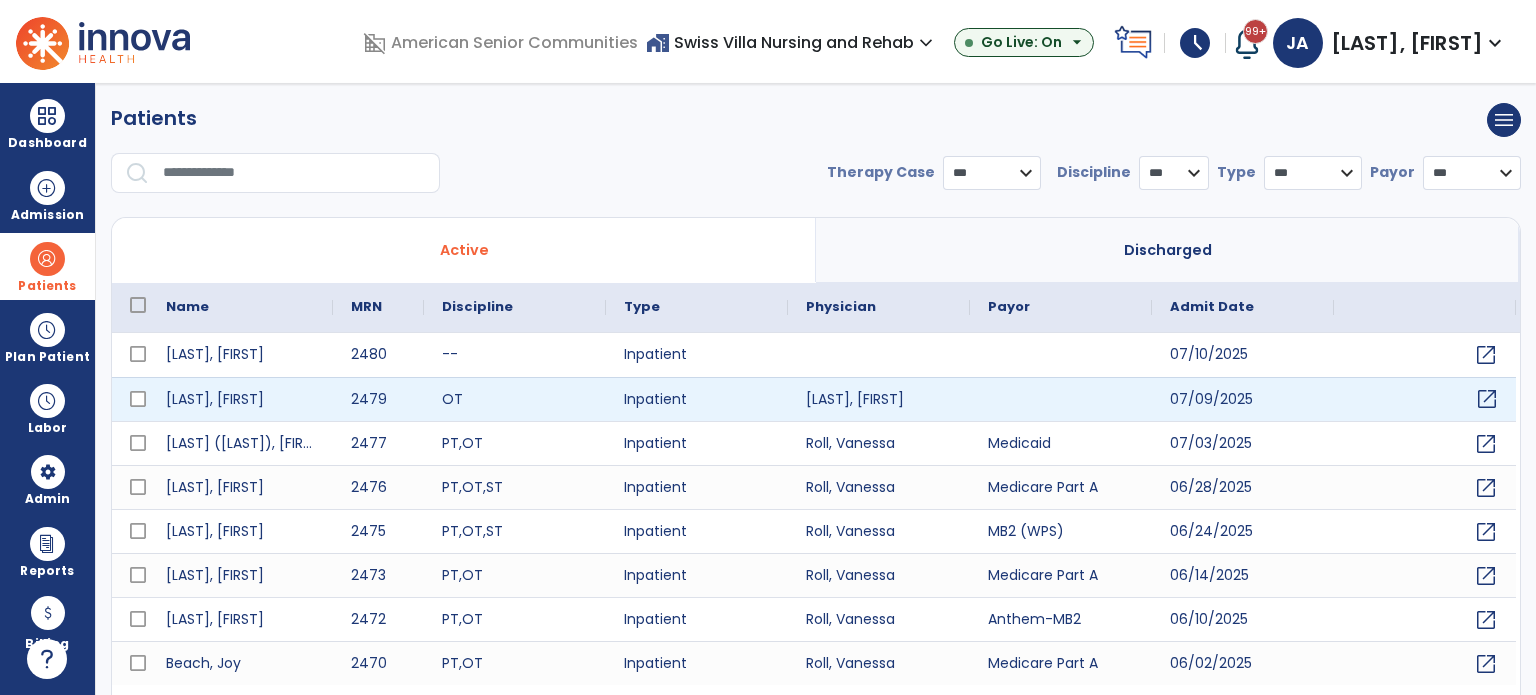 click on "open_in_new" at bounding box center (1487, 399) 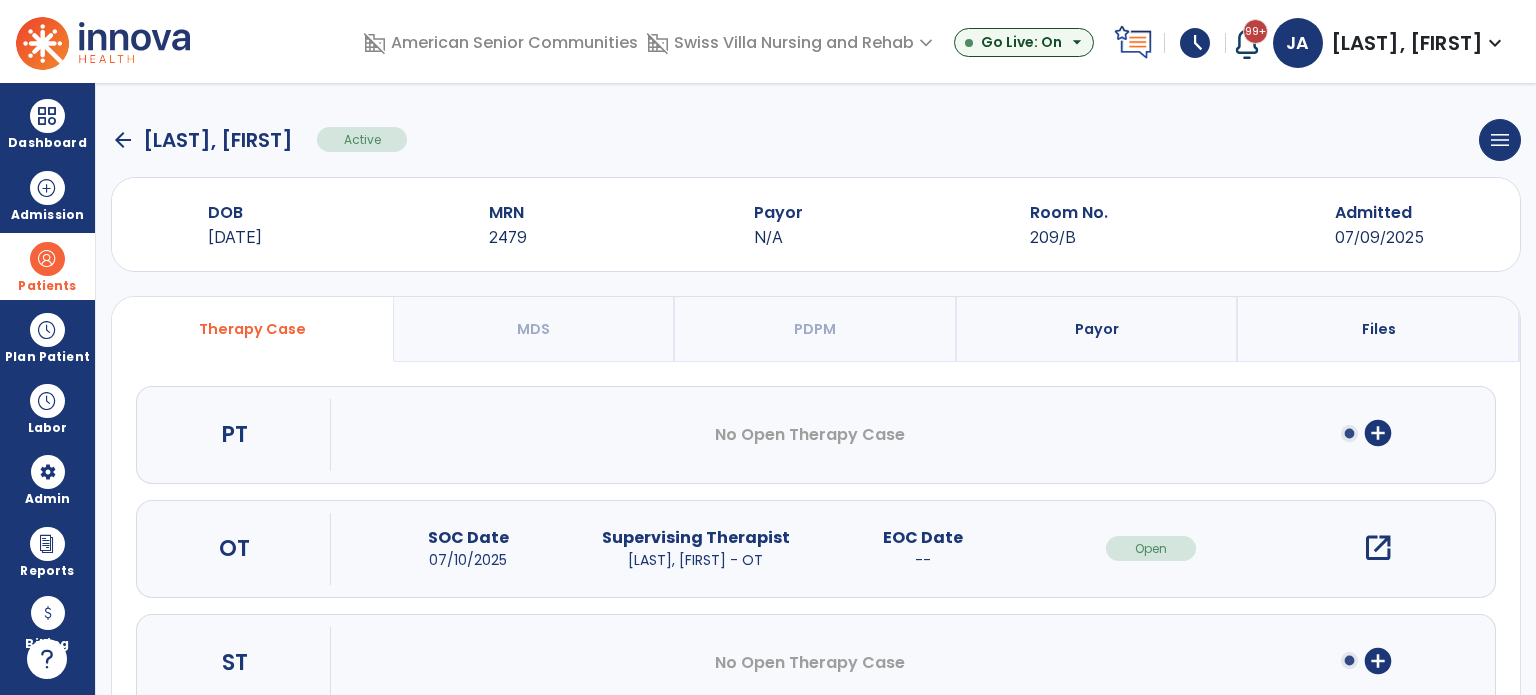 click on "add_circle" at bounding box center (1378, 433) 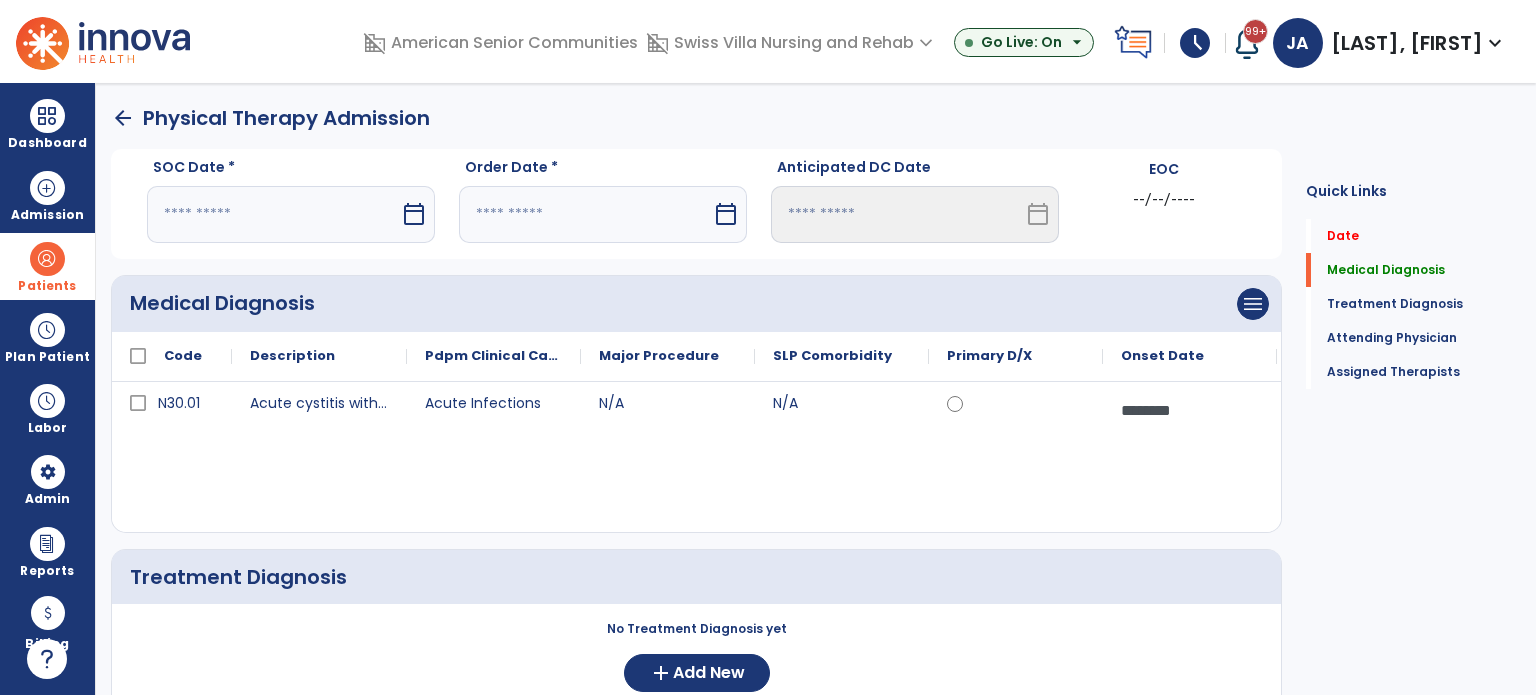 click on "calendar_today" at bounding box center [414, 214] 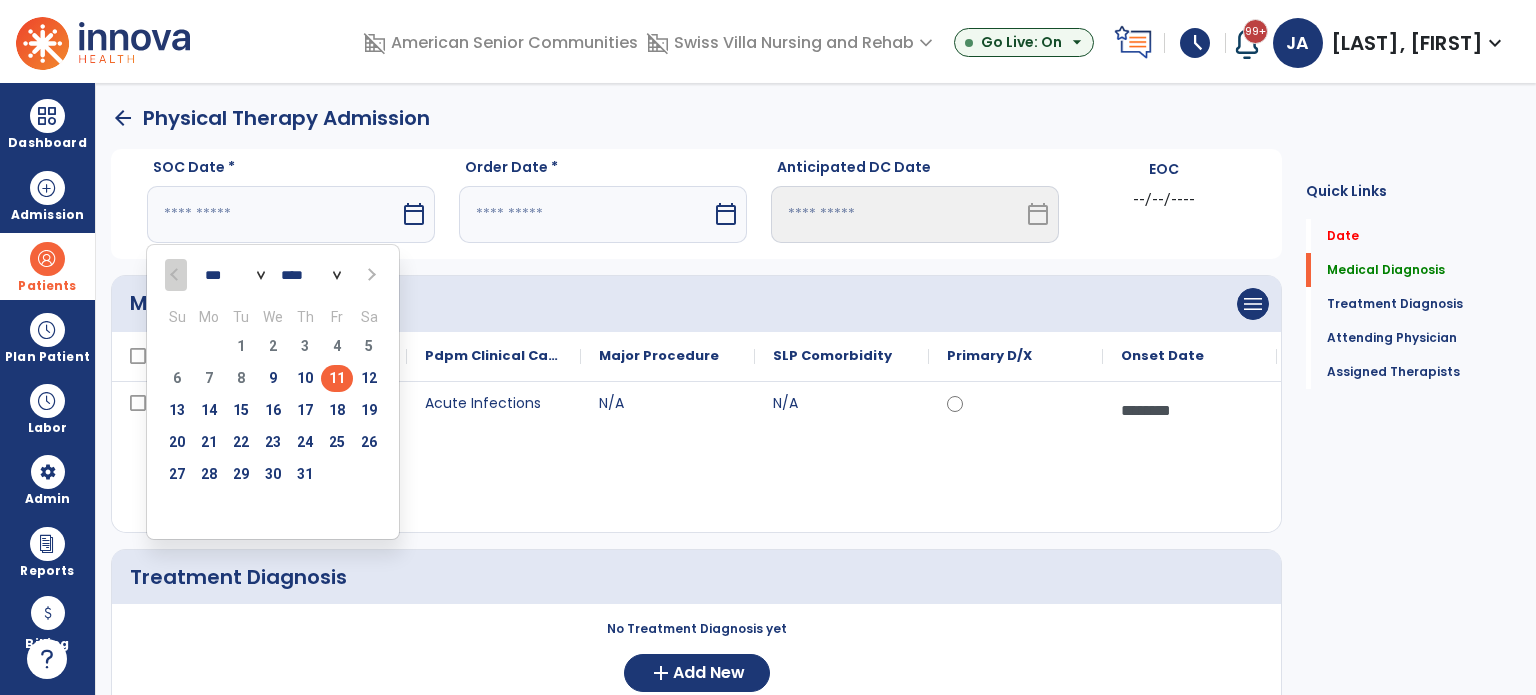 click on "11" at bounding box center (337, 378) 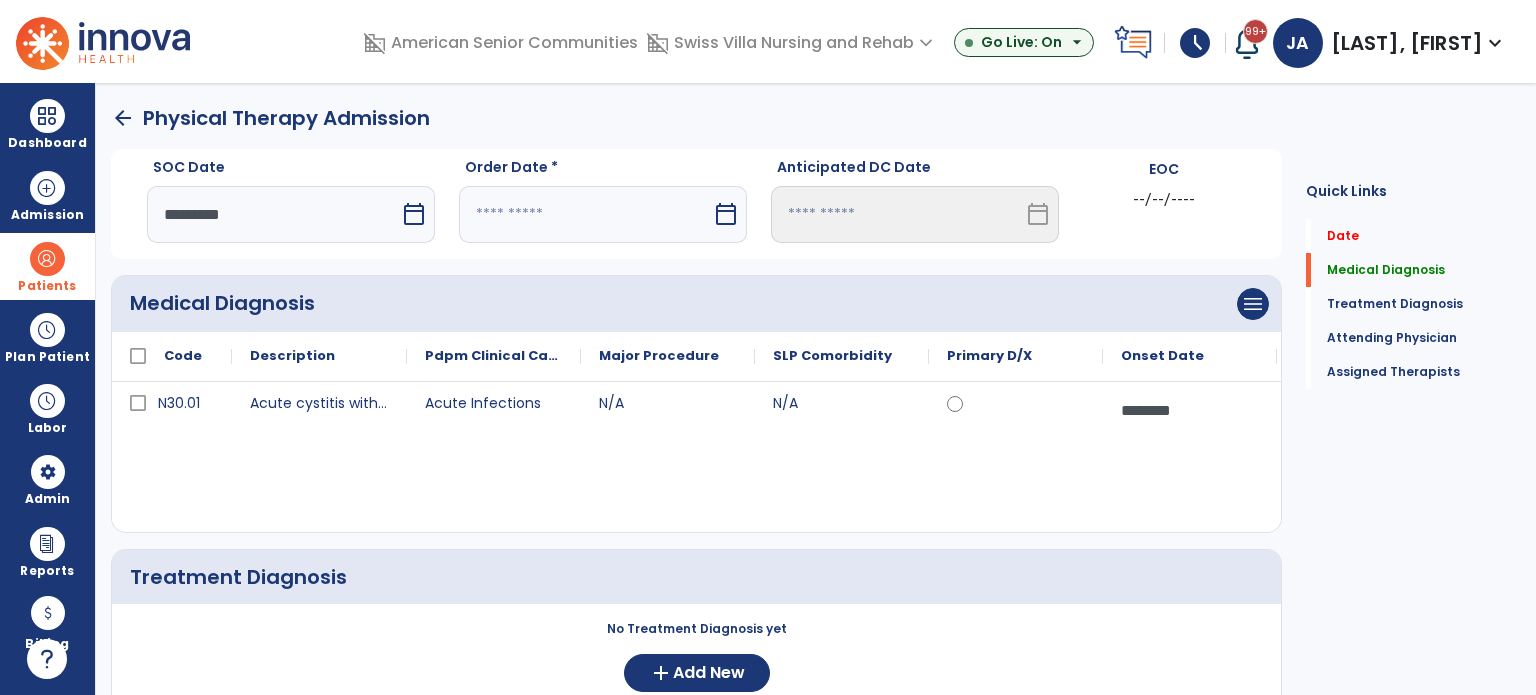 click at bounding box center [585, 214] 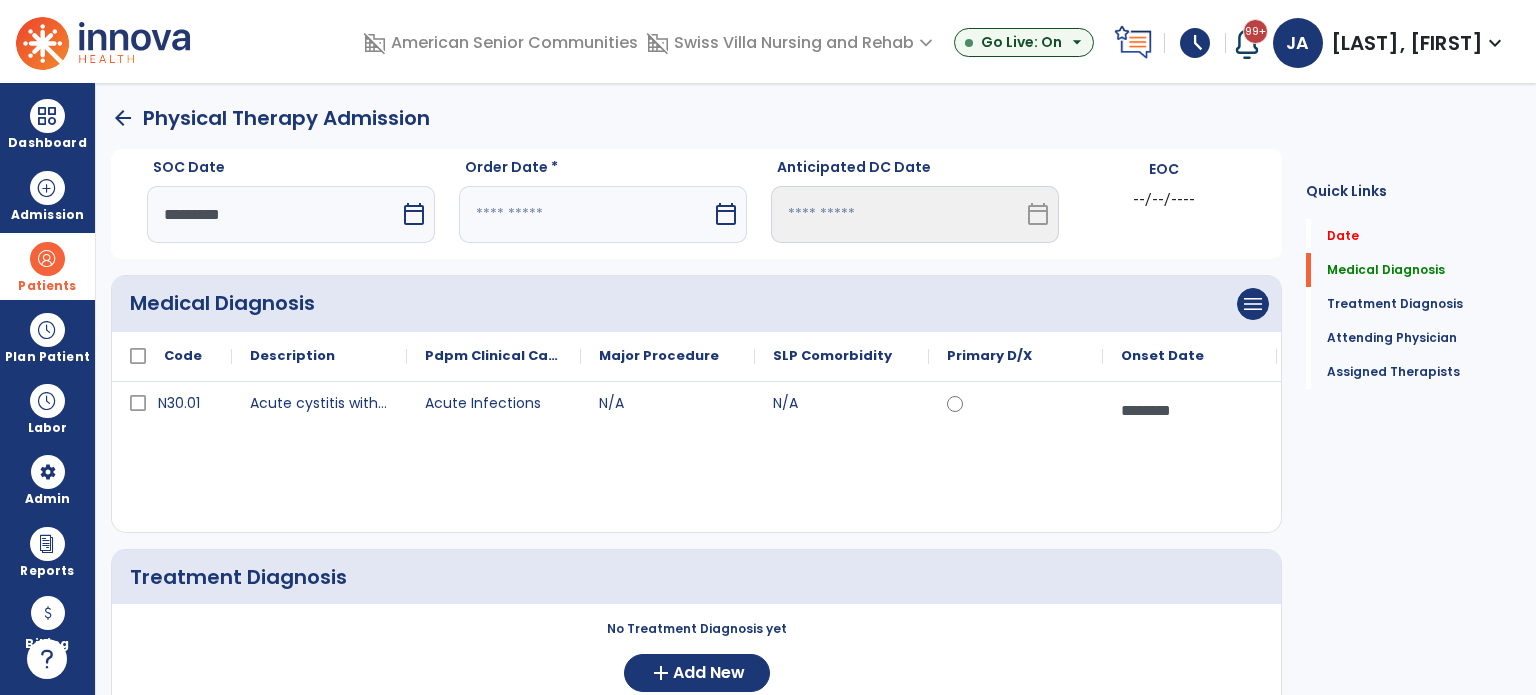 select on "*" 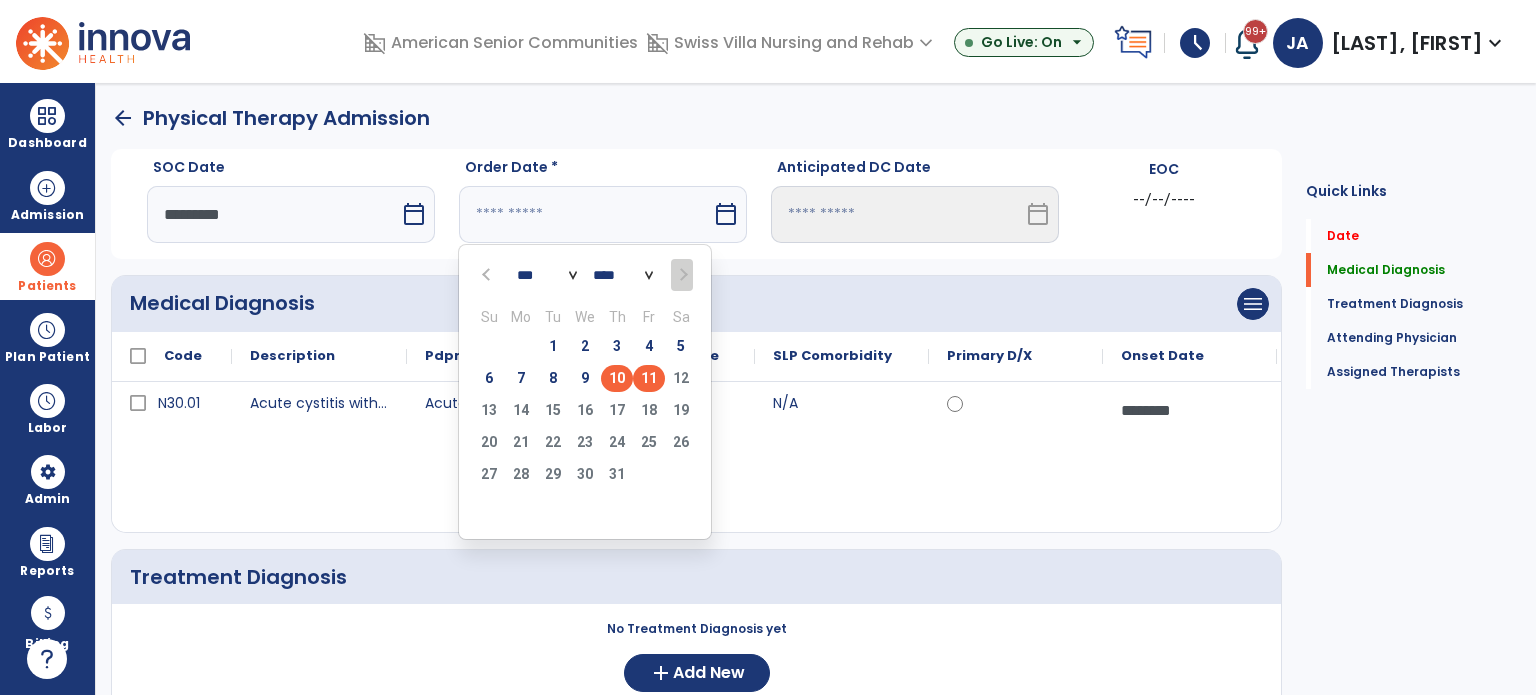 click on "10" at bounding box center (617, 378) 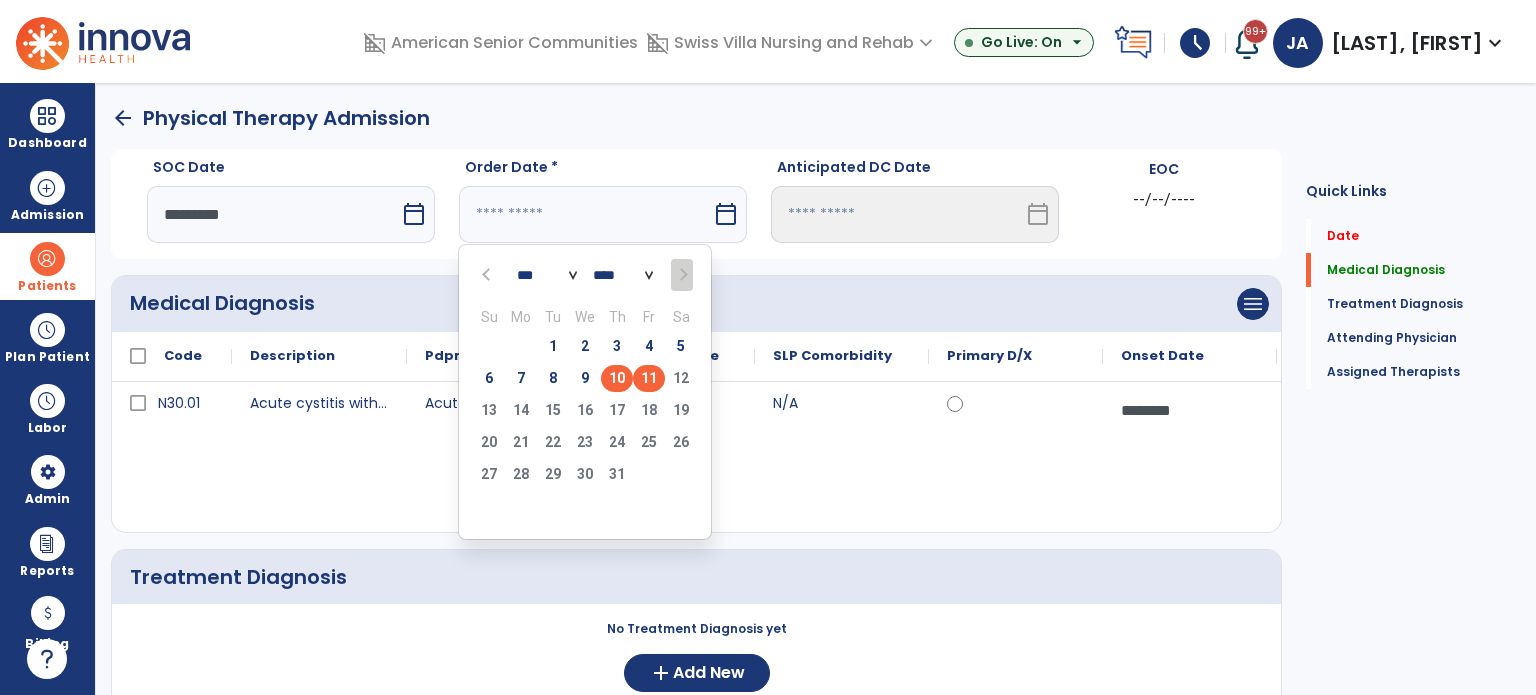 type on "*********" 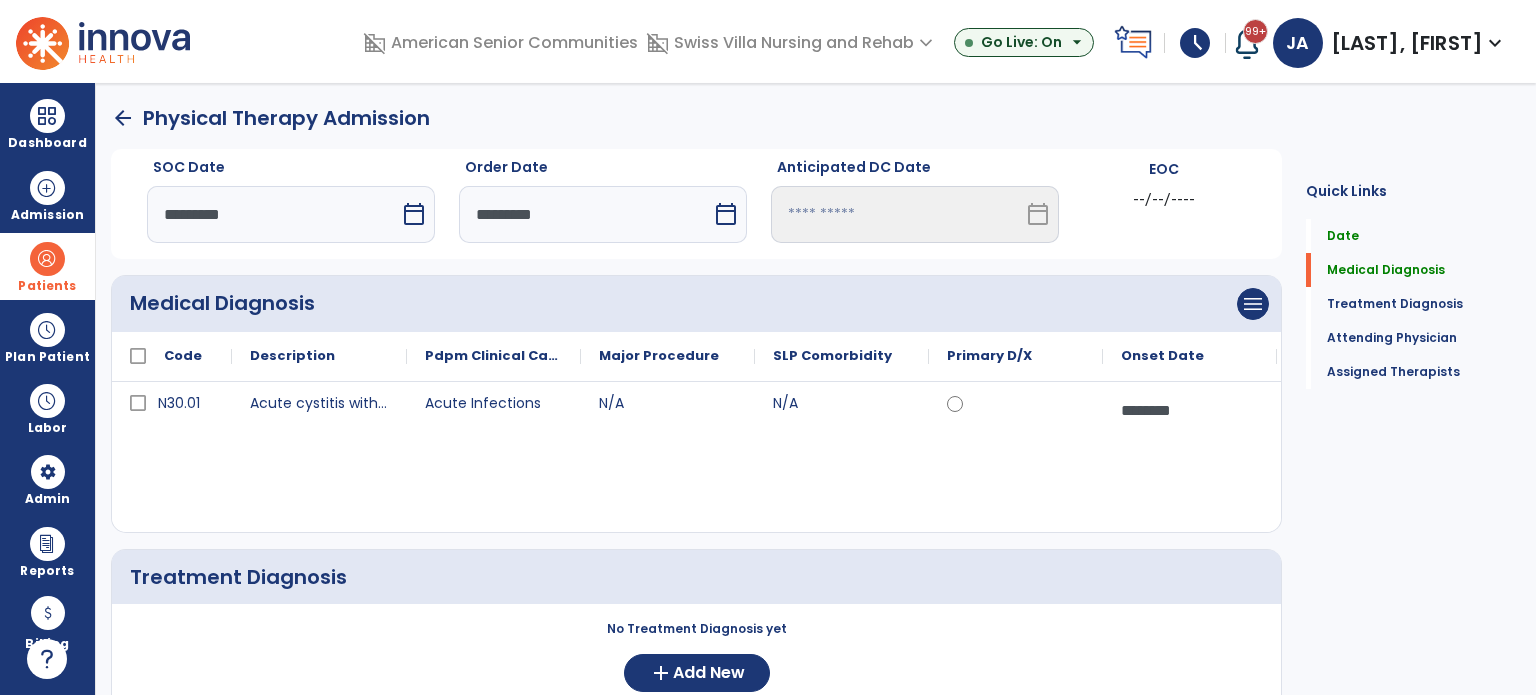 scroll, scrollTop: 400, scrollLeft: 0, axis: vertical 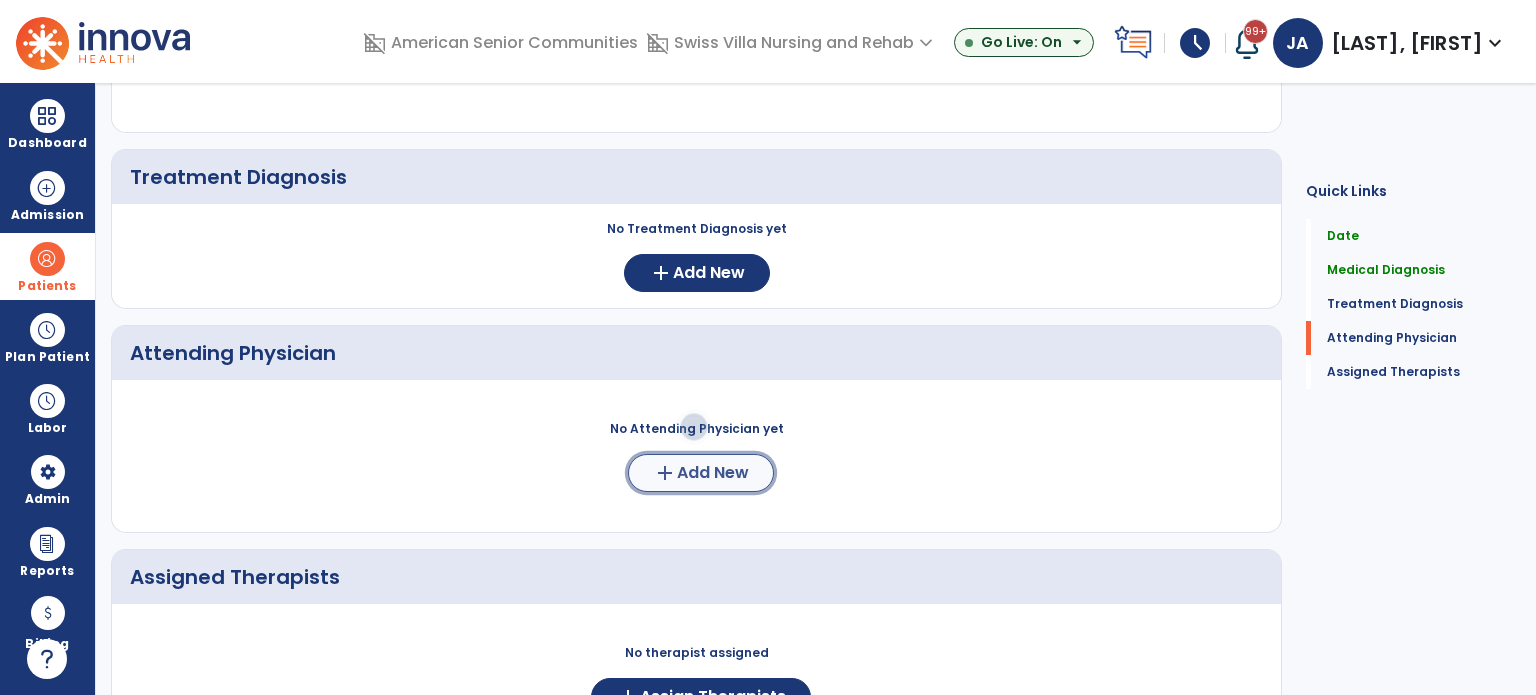 click on "add  Add New" 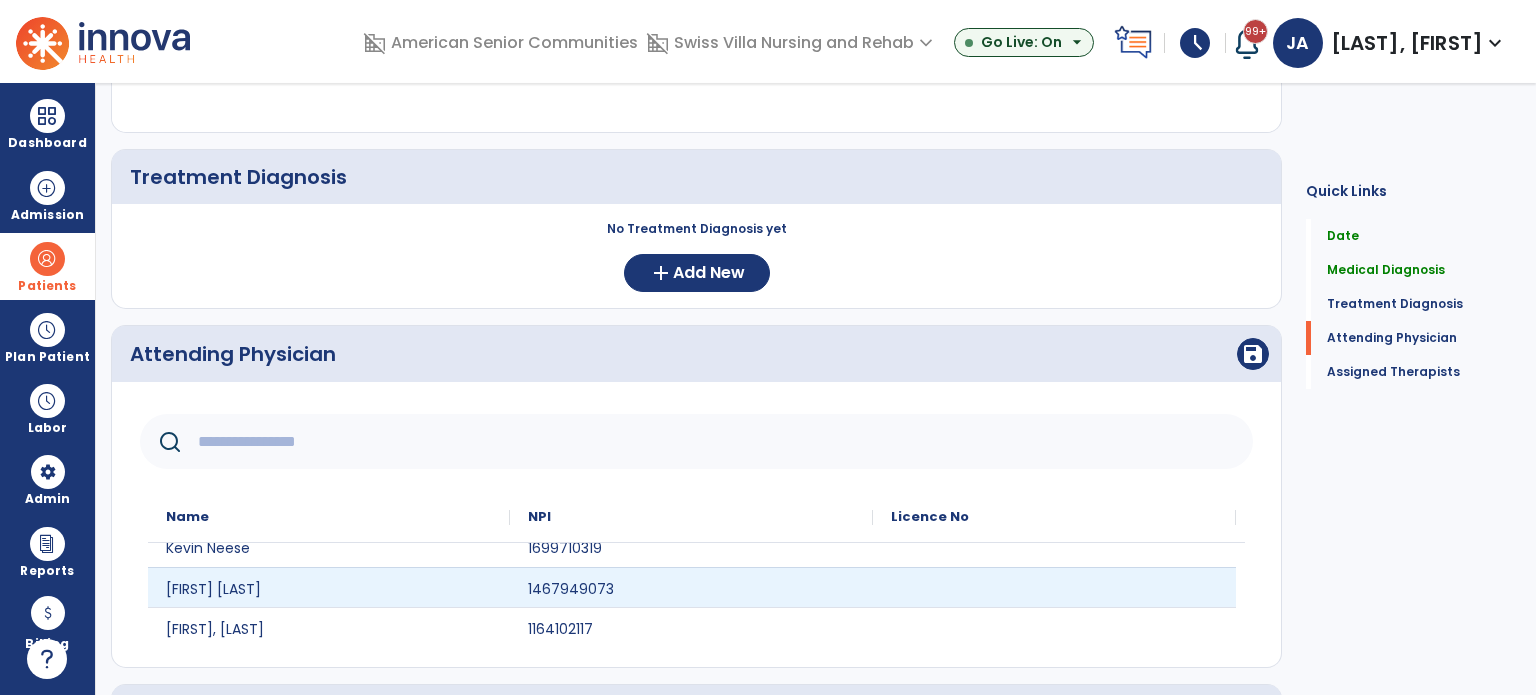 scroll, scrollTop: 20, scrollLeft: 0, axis: vertical 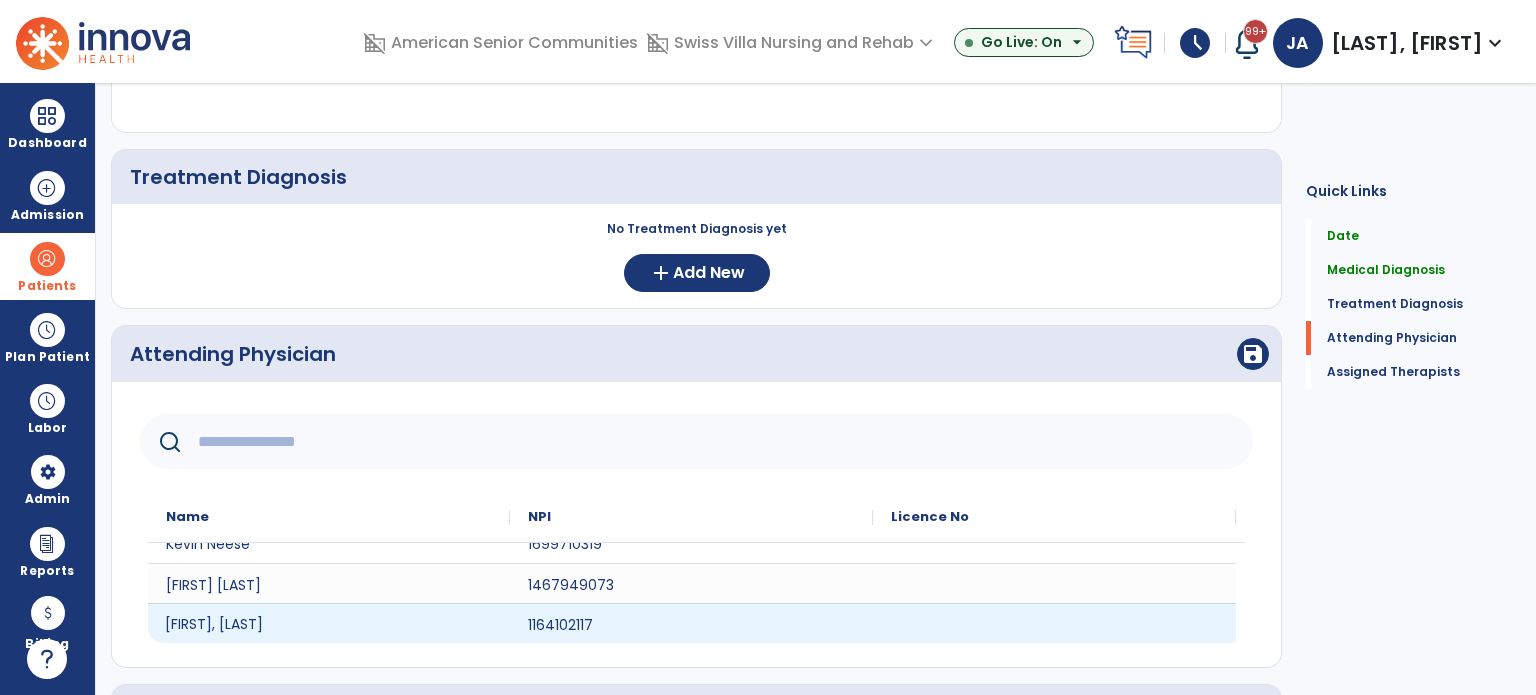 click on "Vanessa Roll" 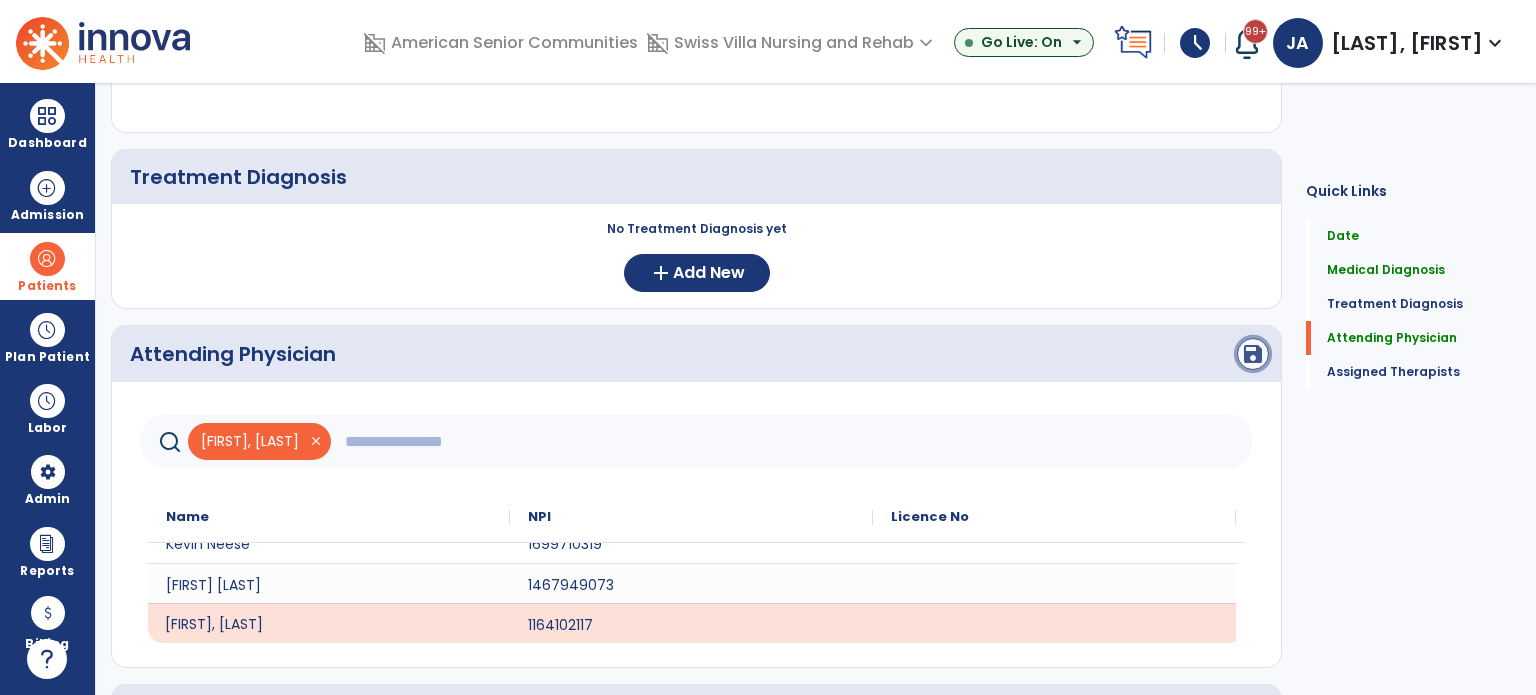 click on "save" 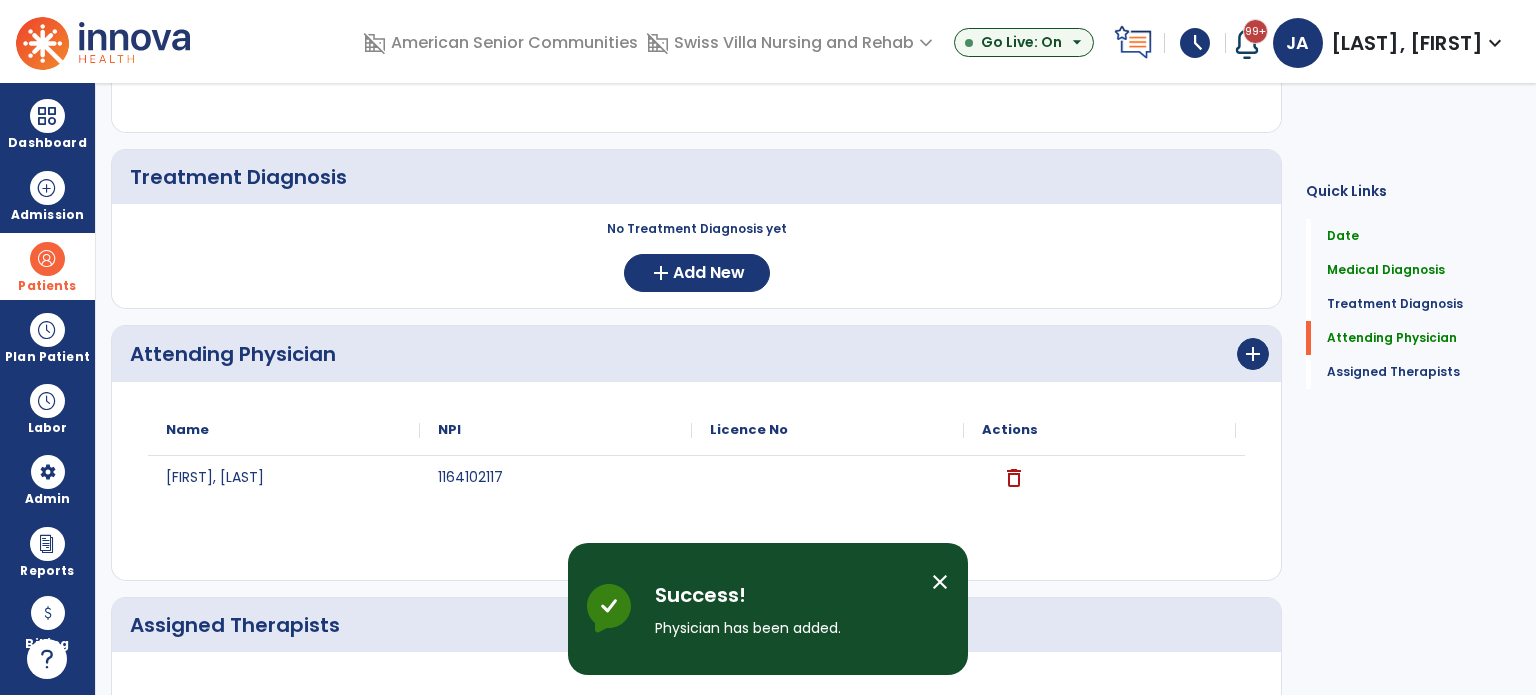 scroll, scrollTop: 0, scrollLeft: 0, axis: both 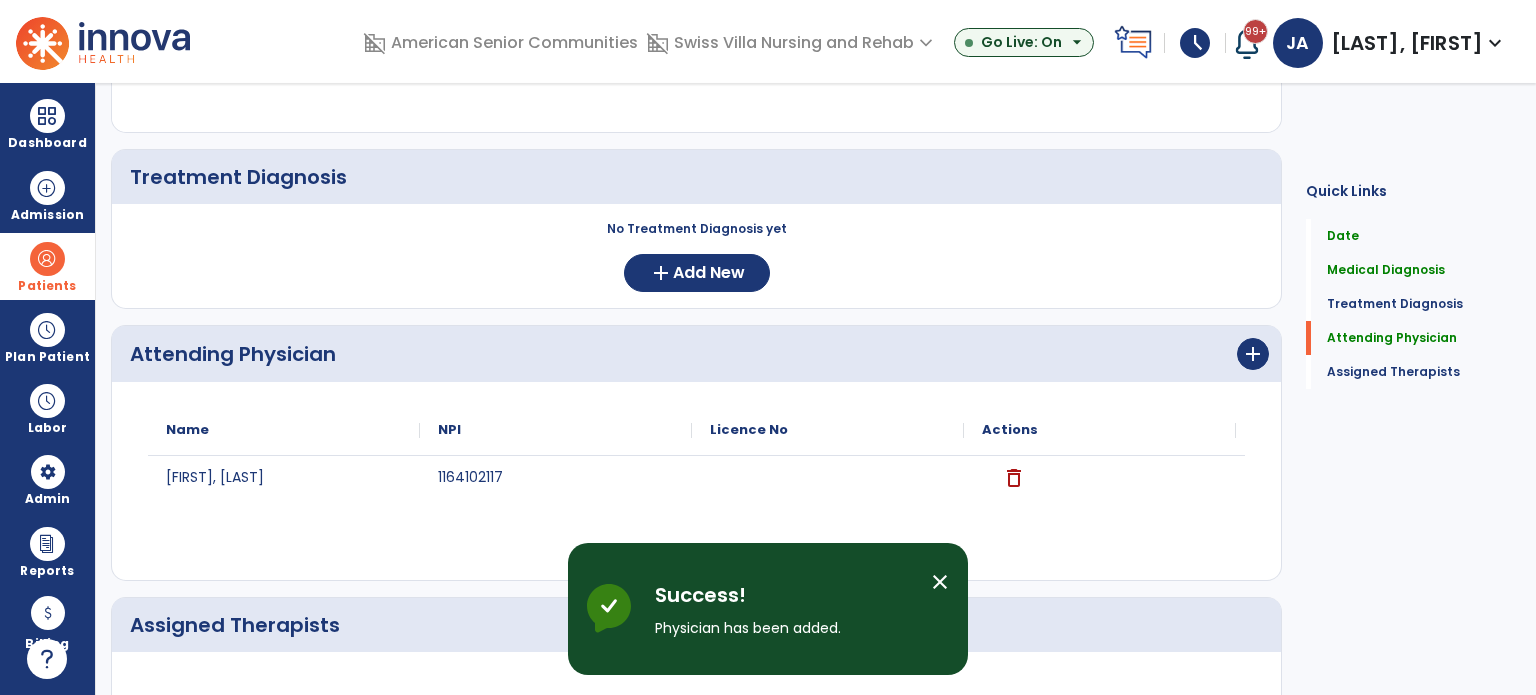 click on "close" at bounding box center [940, 582] 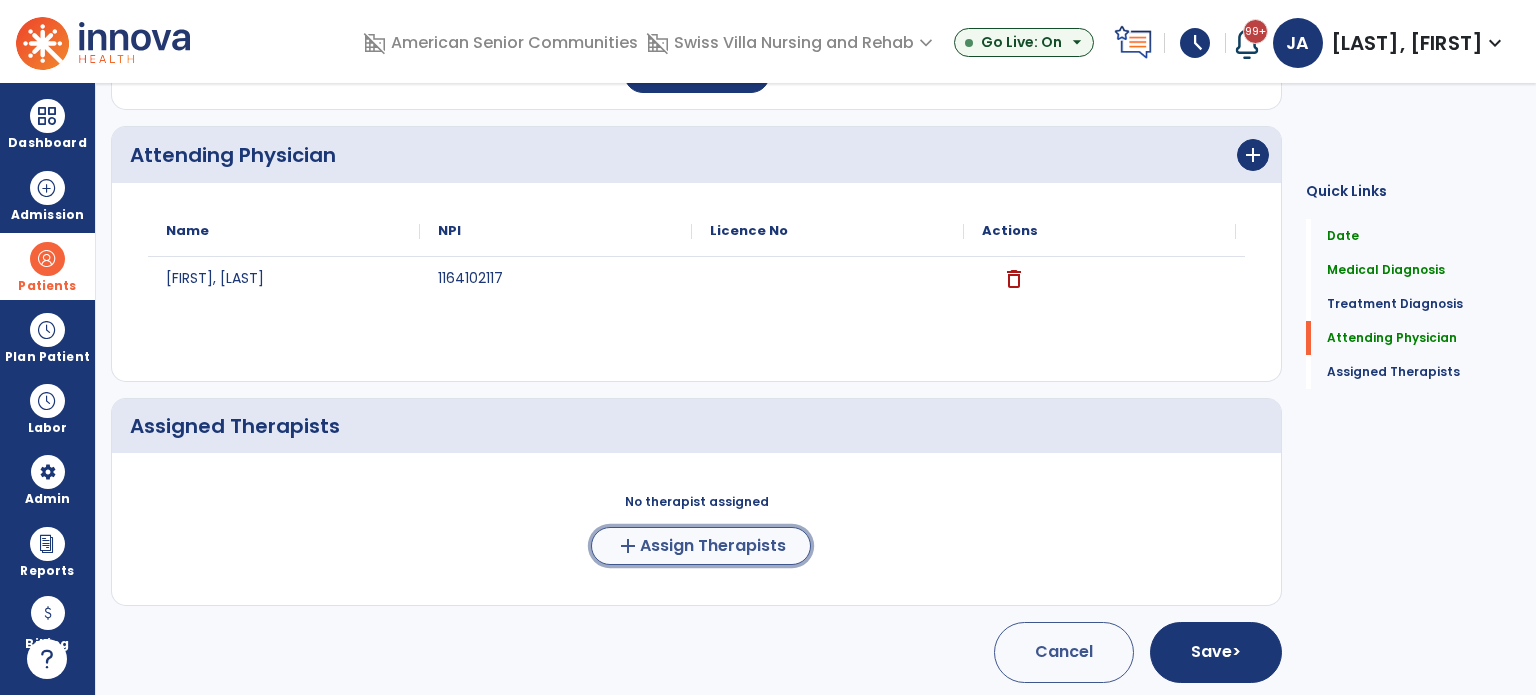 click on "Assign Therapists" 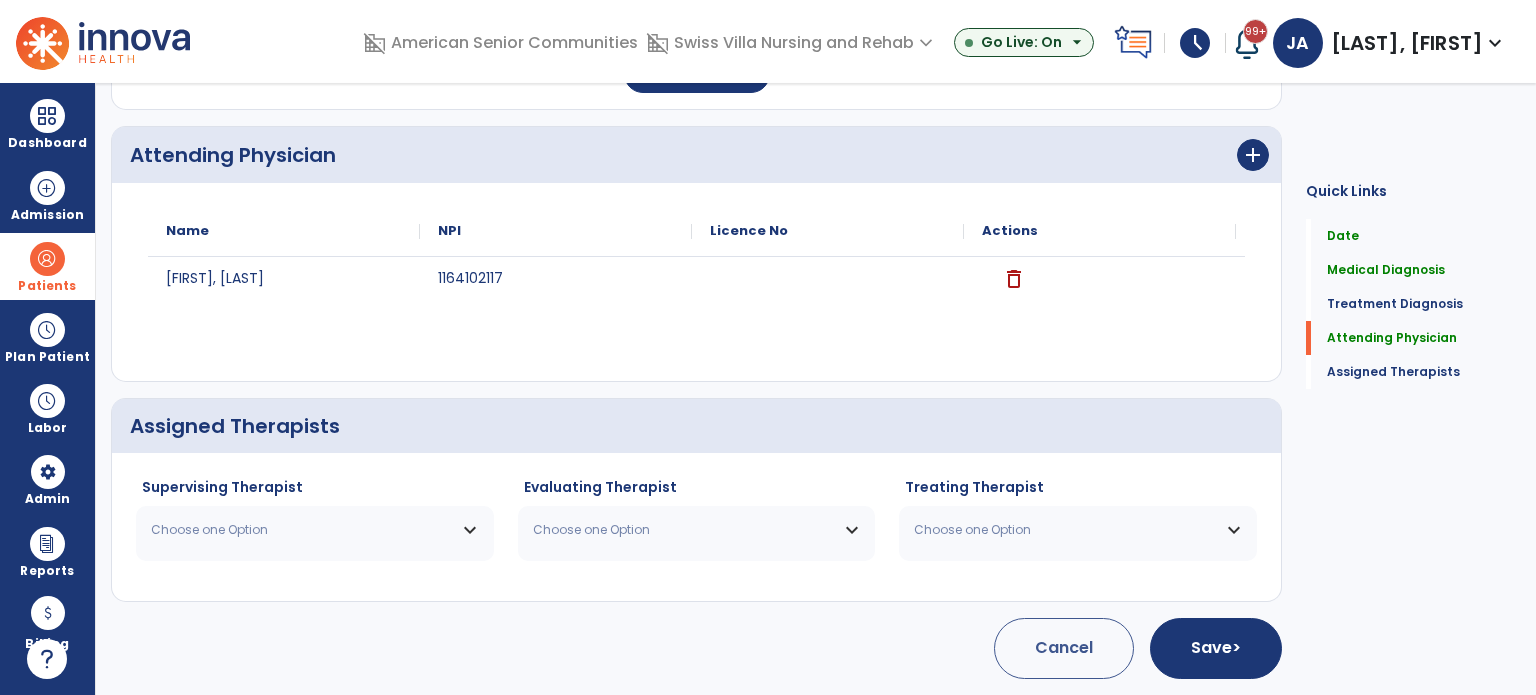 scroll, scrollTop: 596, scrollLeft: 0, axis: vertical 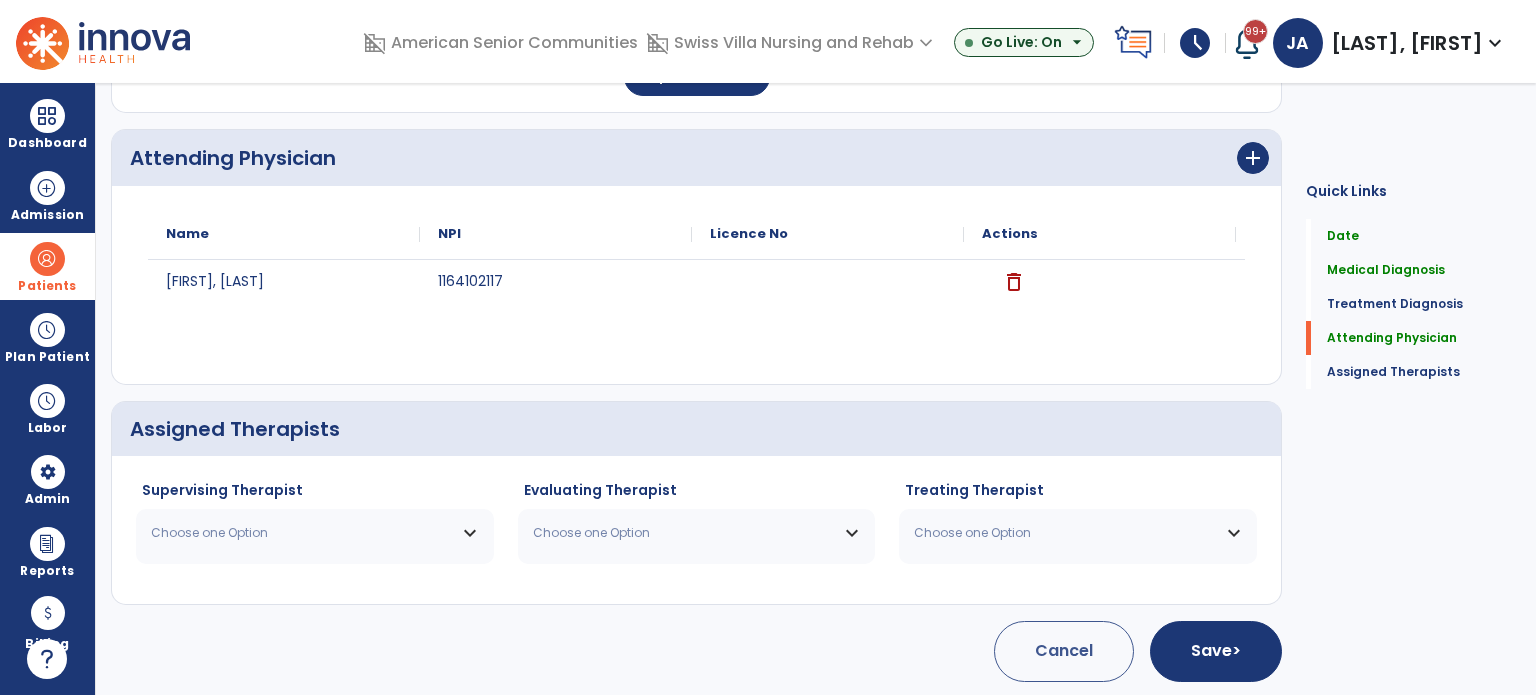 click on "Choose one Option" at bounding box center (302, 533) 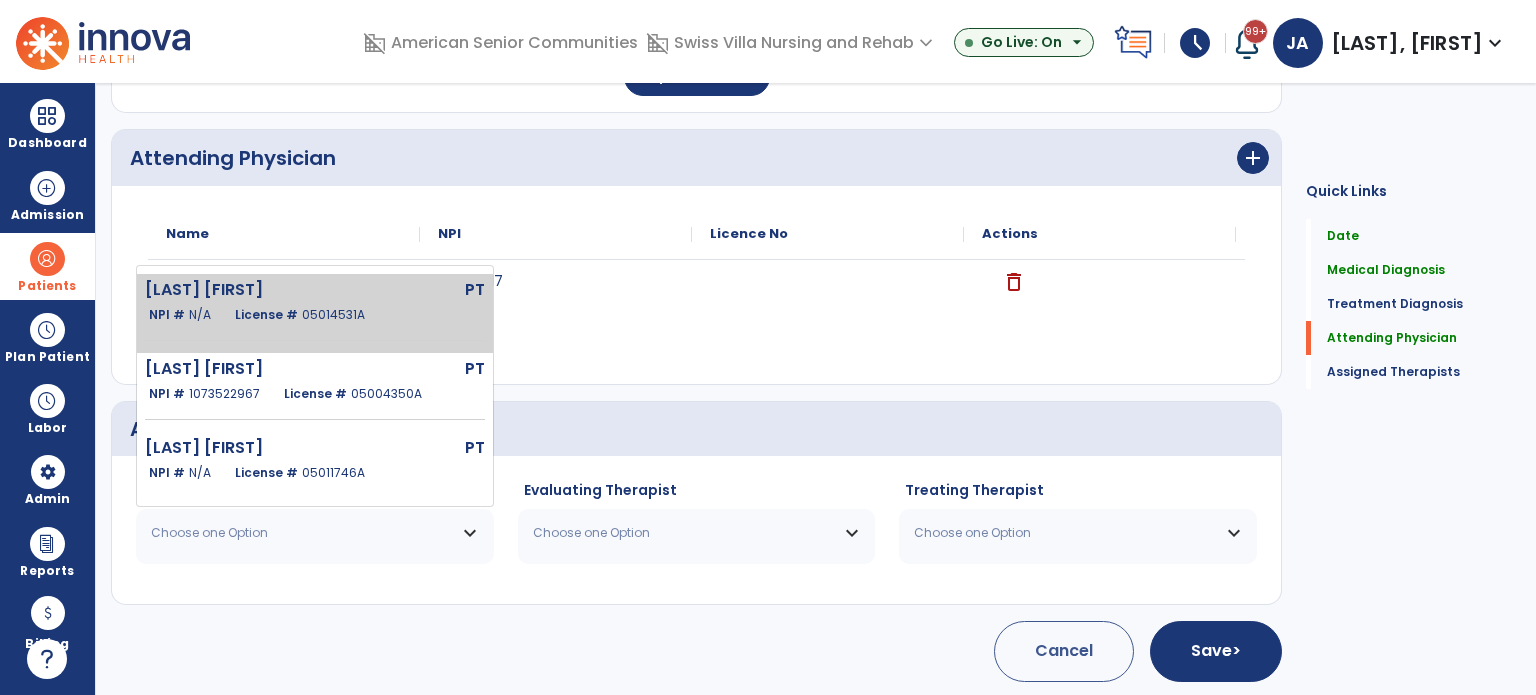 click on "Crisostomo Paola  PT   NPI #  N/A   License #  05014531A" 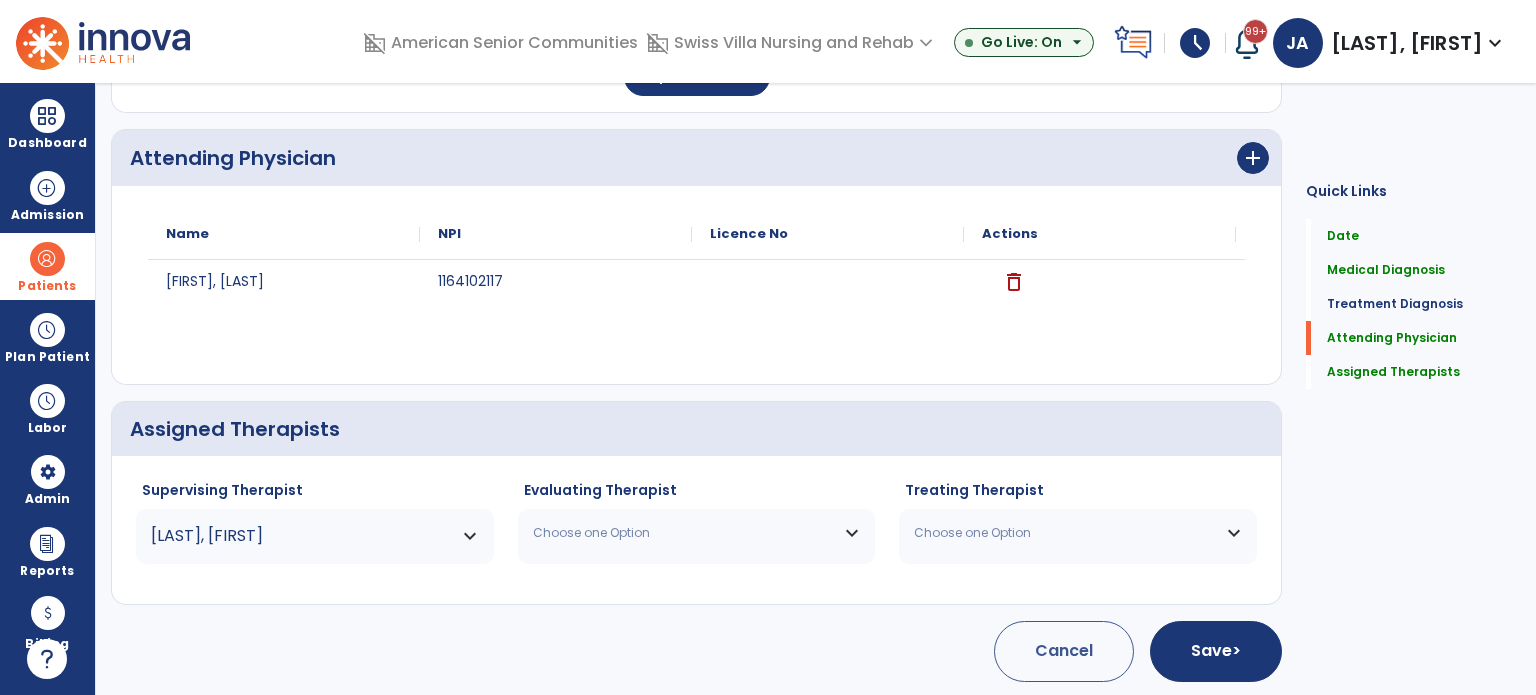 drag, startPoint x: 637, startPoint y: 551, endPoint x: 643, endPoint y: 511, distance: 40.4475 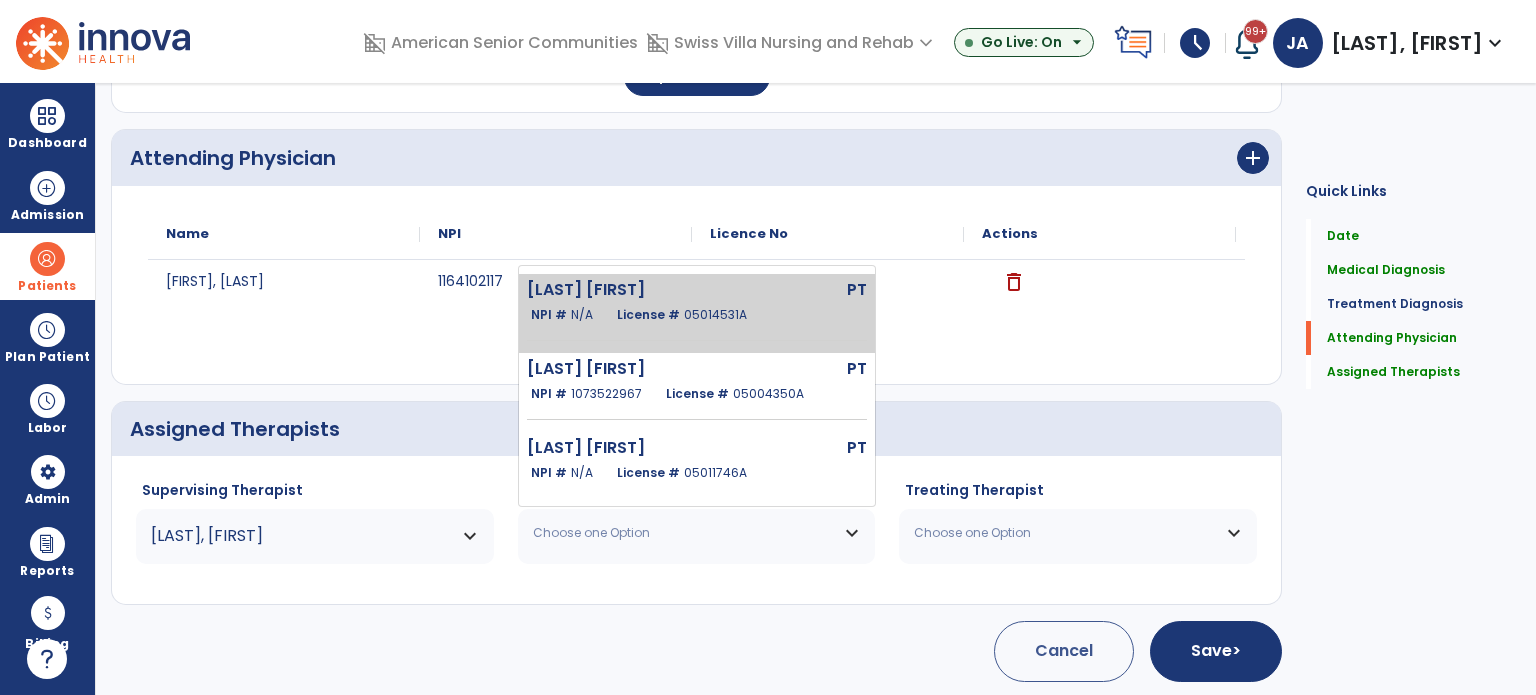 click on "Crisostomo Paola  PT   NPI #  N/A   License #  05014531A" 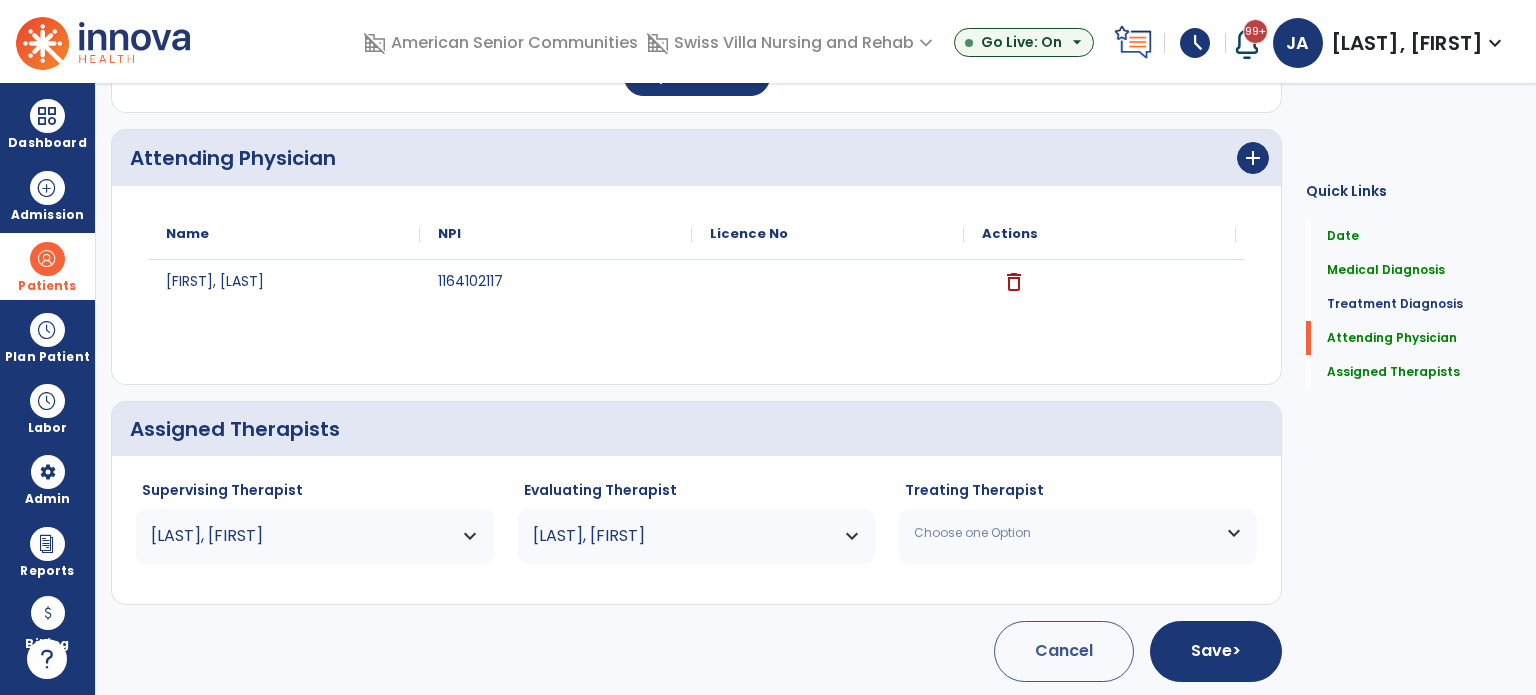 click on "Choose one Option" at bounding box center [1065, 533] 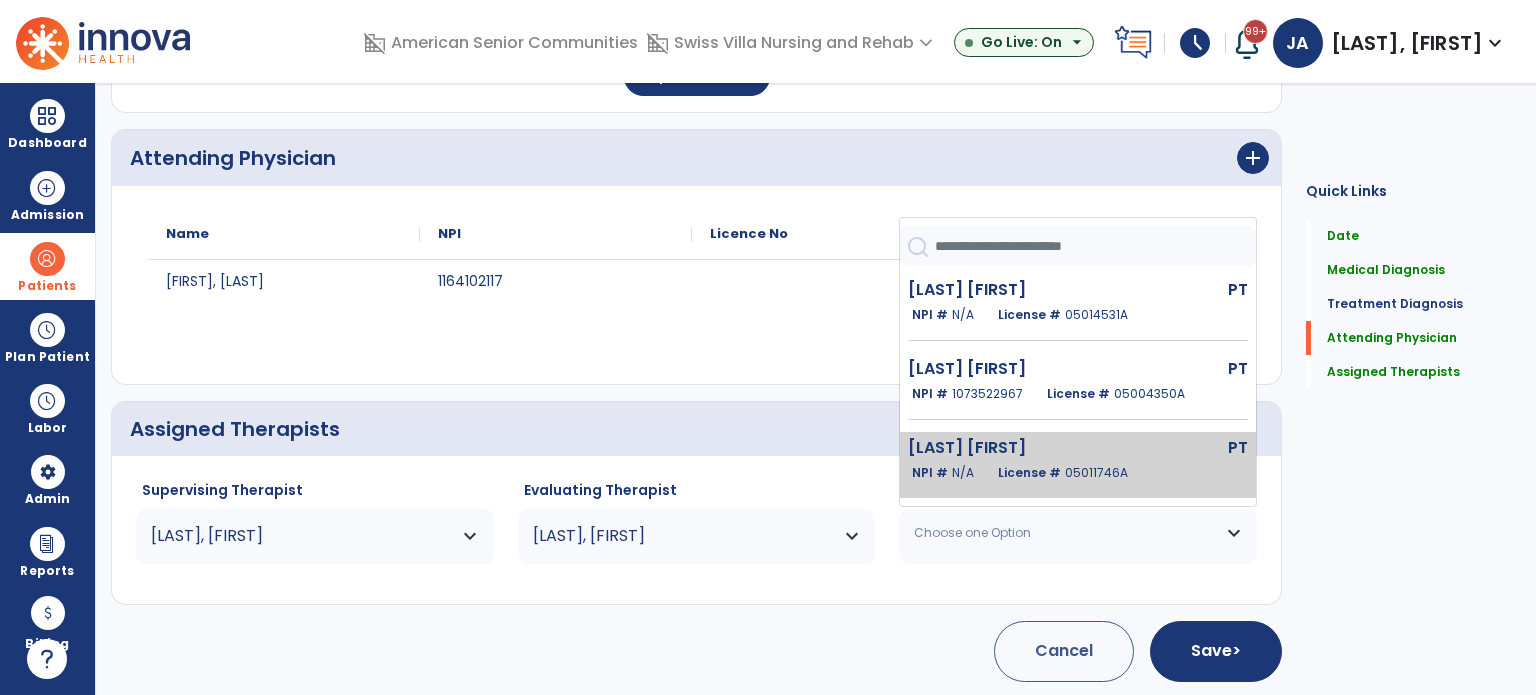 scroll, scrollTop: 91, scrollLeft: 0, axis: vertical 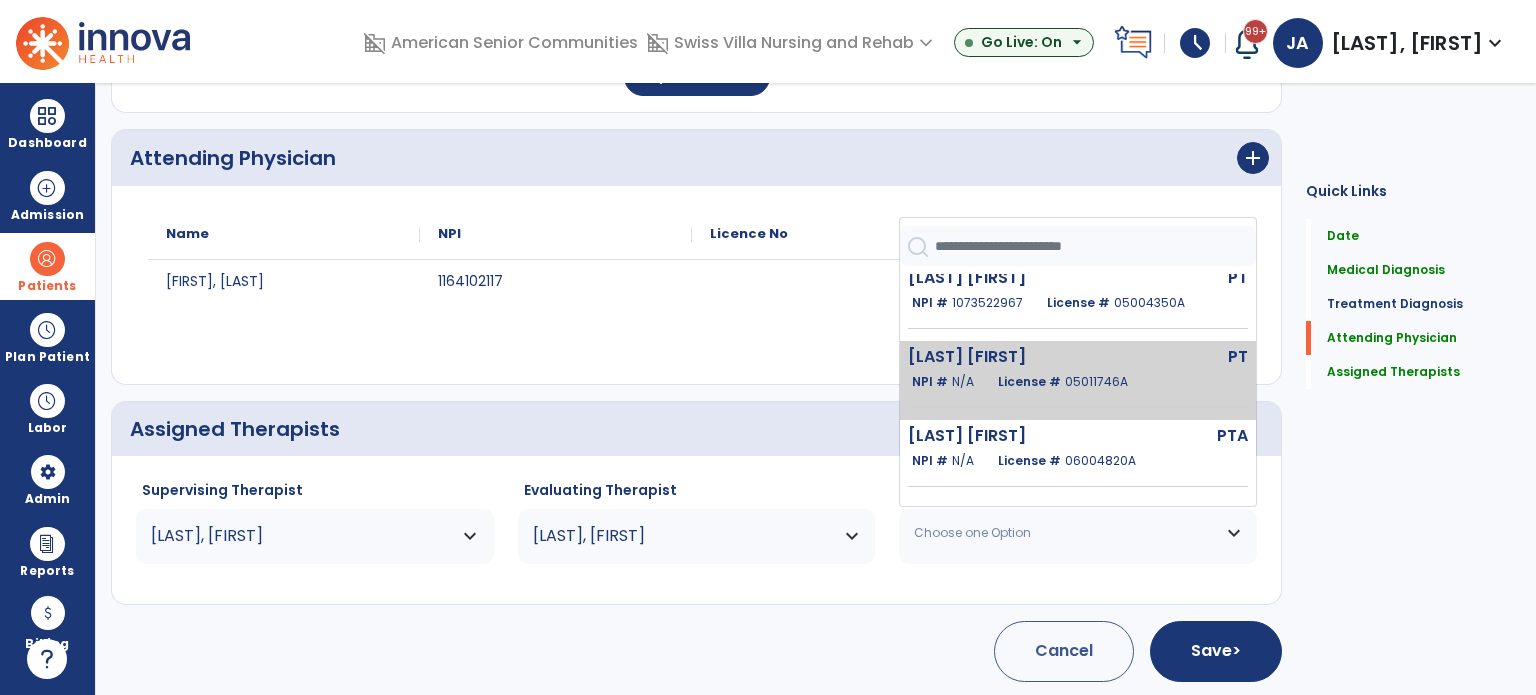 click on "Withers Stacey  PTA   NPI #  N/A   License #  06004820A" 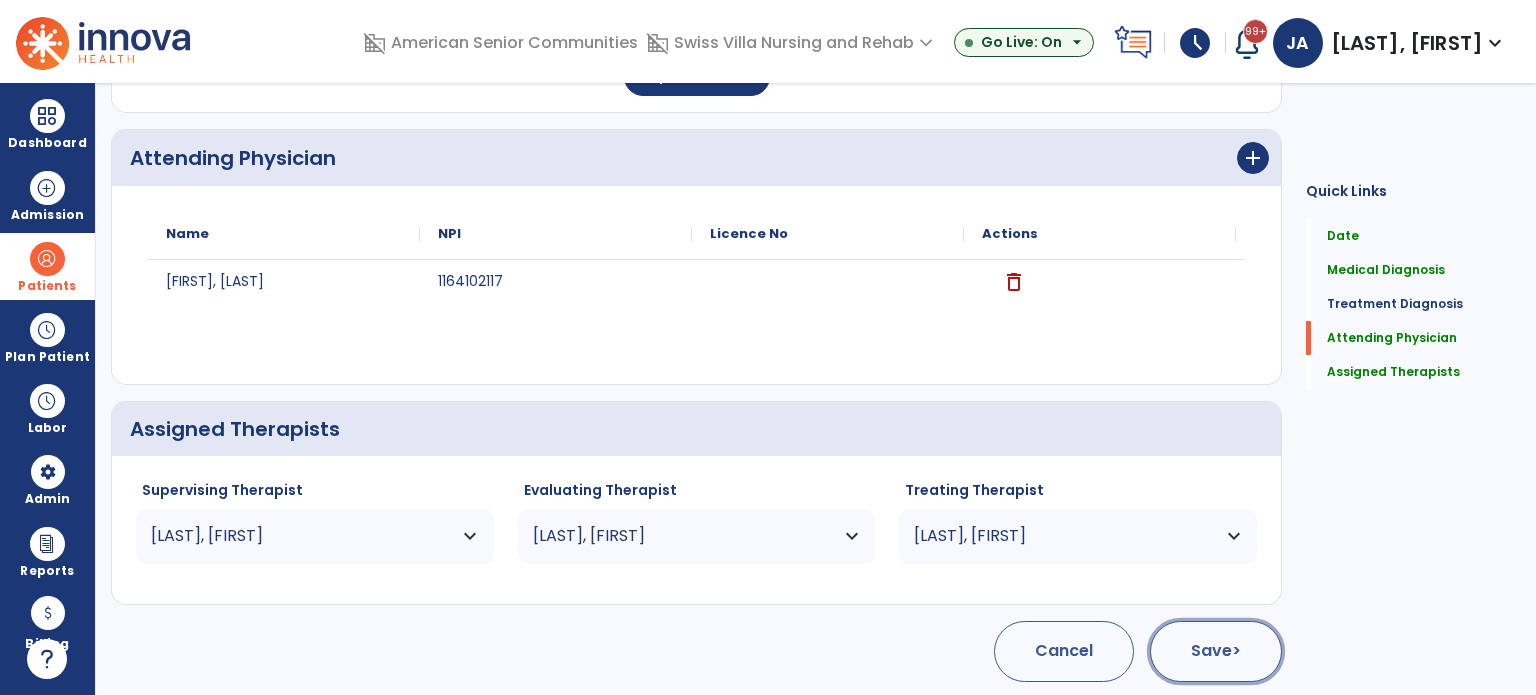 click on ">" 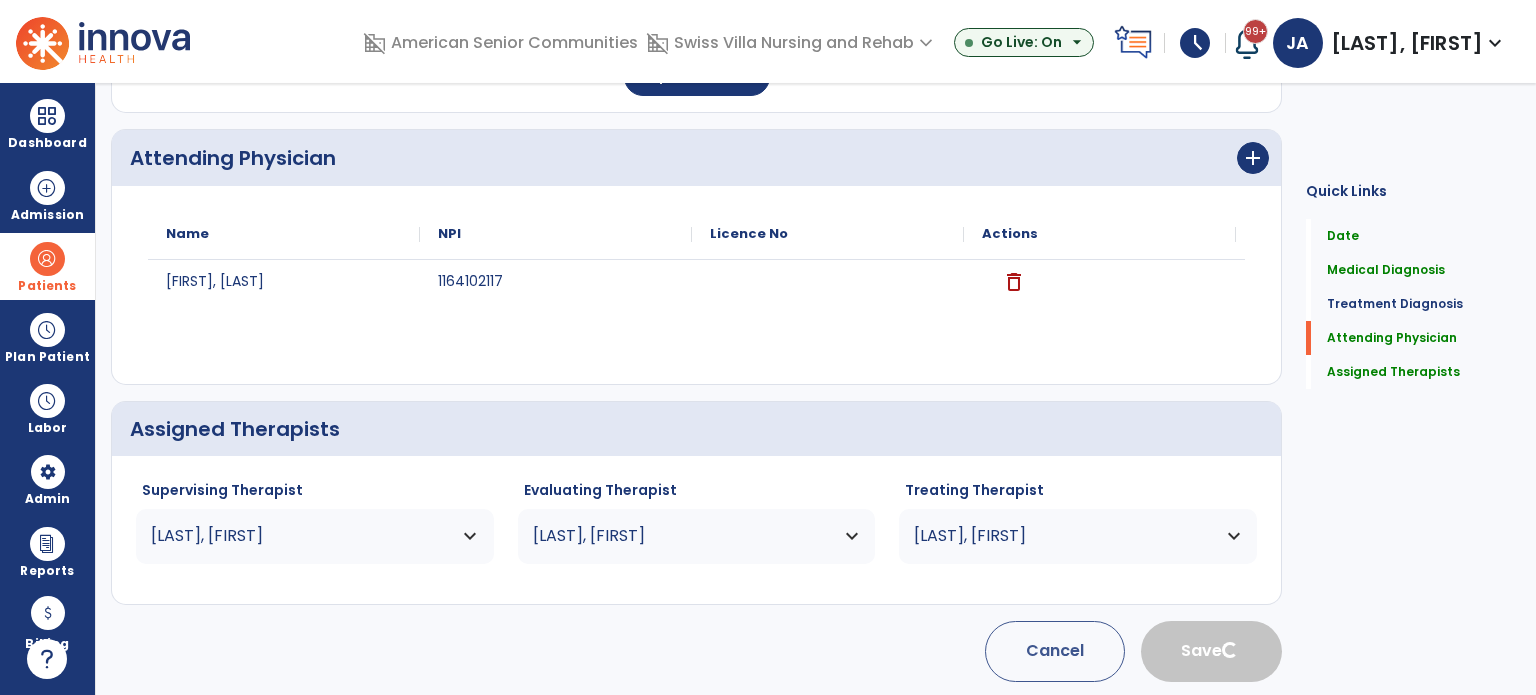 type 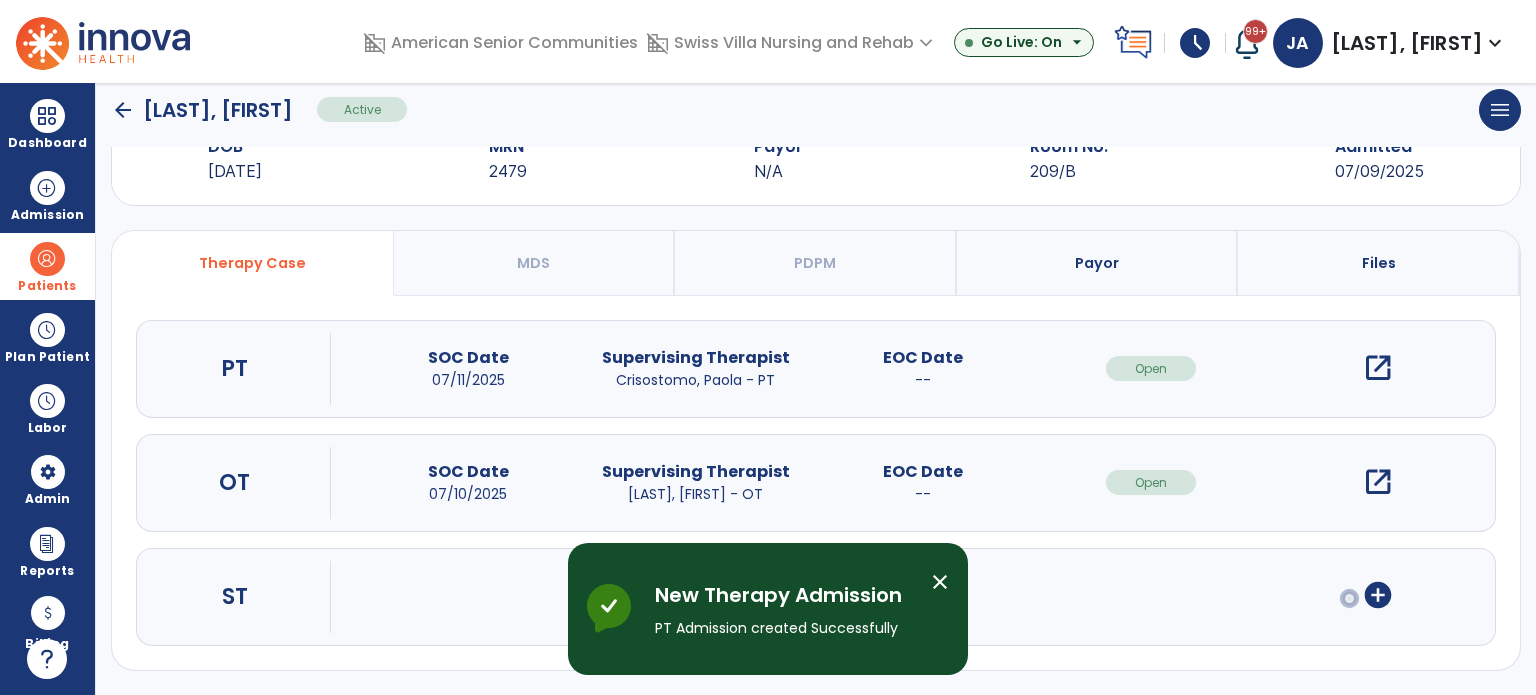 scroll, scrollTop: 62, scrollLeft: 0, axis: vertical 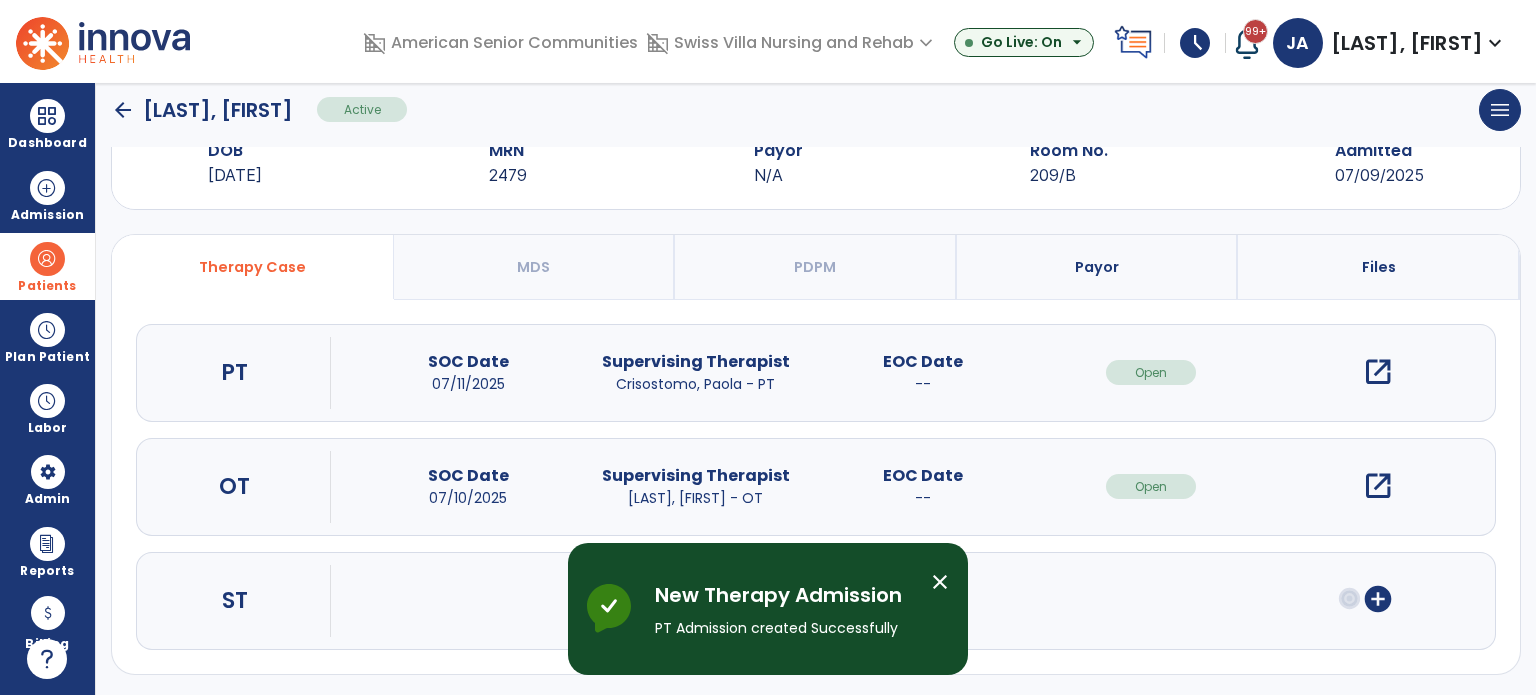 click on "arrow_back" 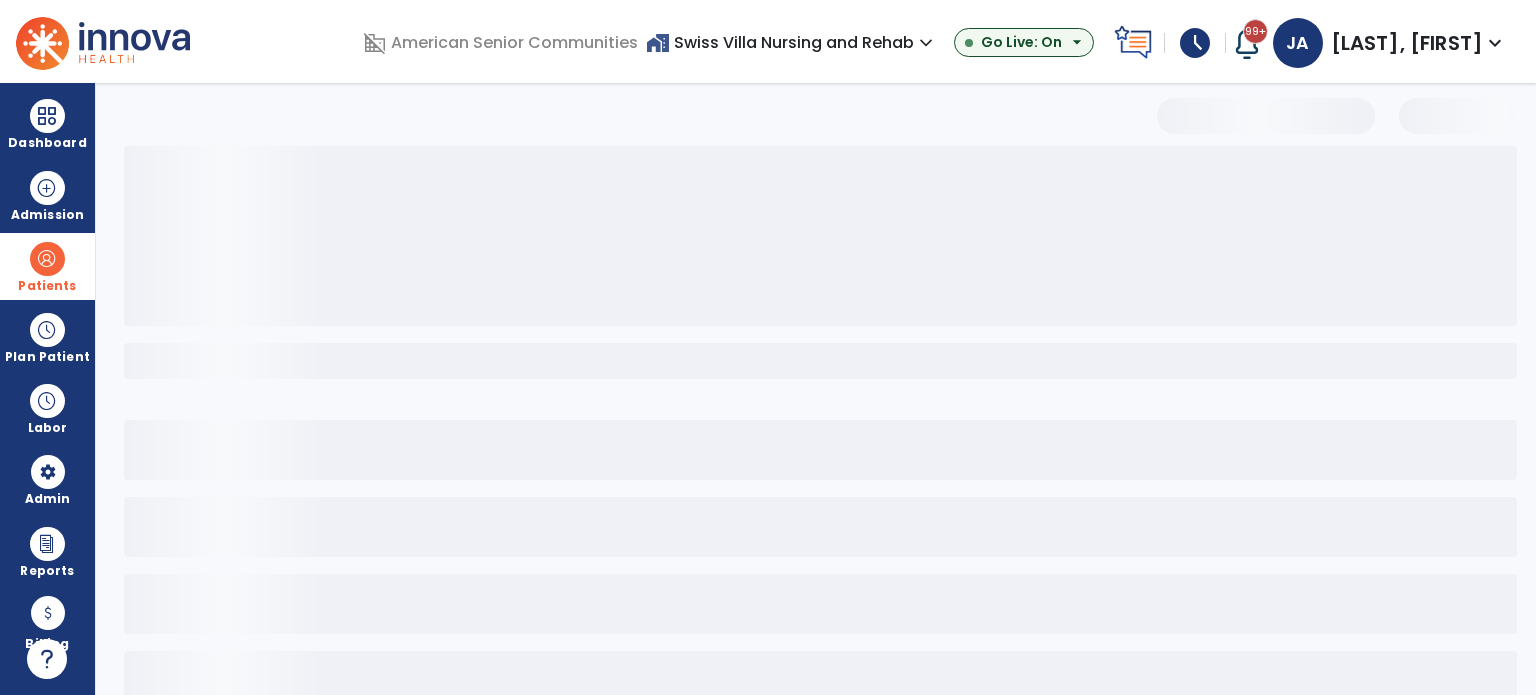 scroll, scrollTop: 46, scrollLeft: 0, axis: vertical 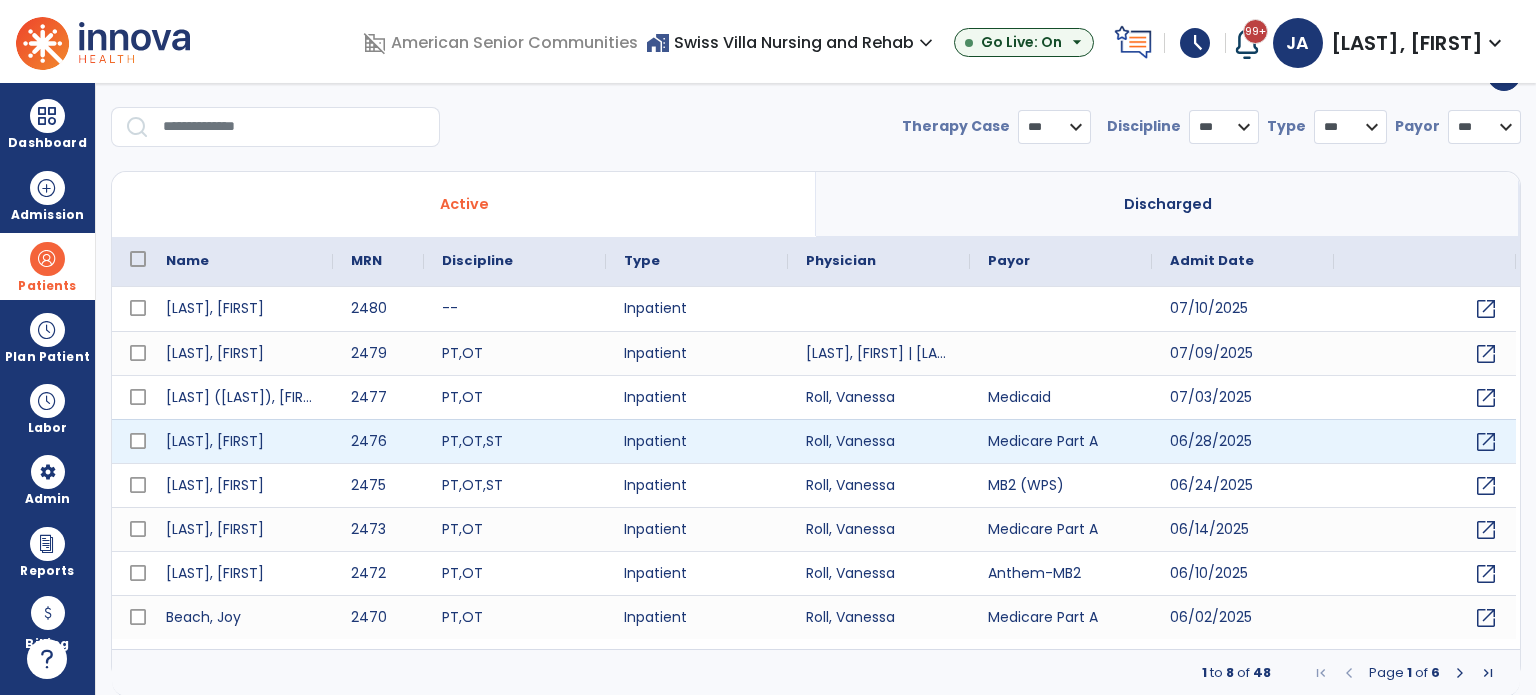 select on "***" 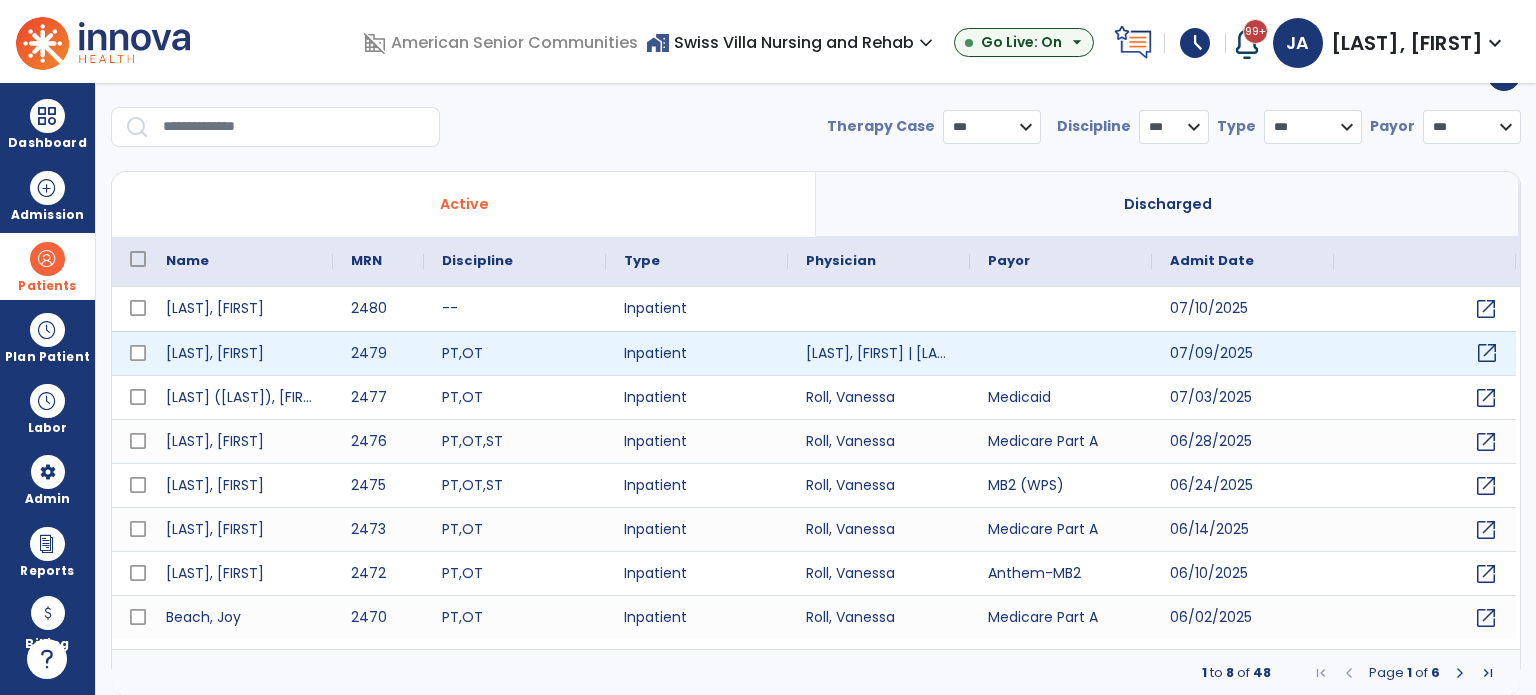 click on "open_in_new" at bounding box center (1487, 353) 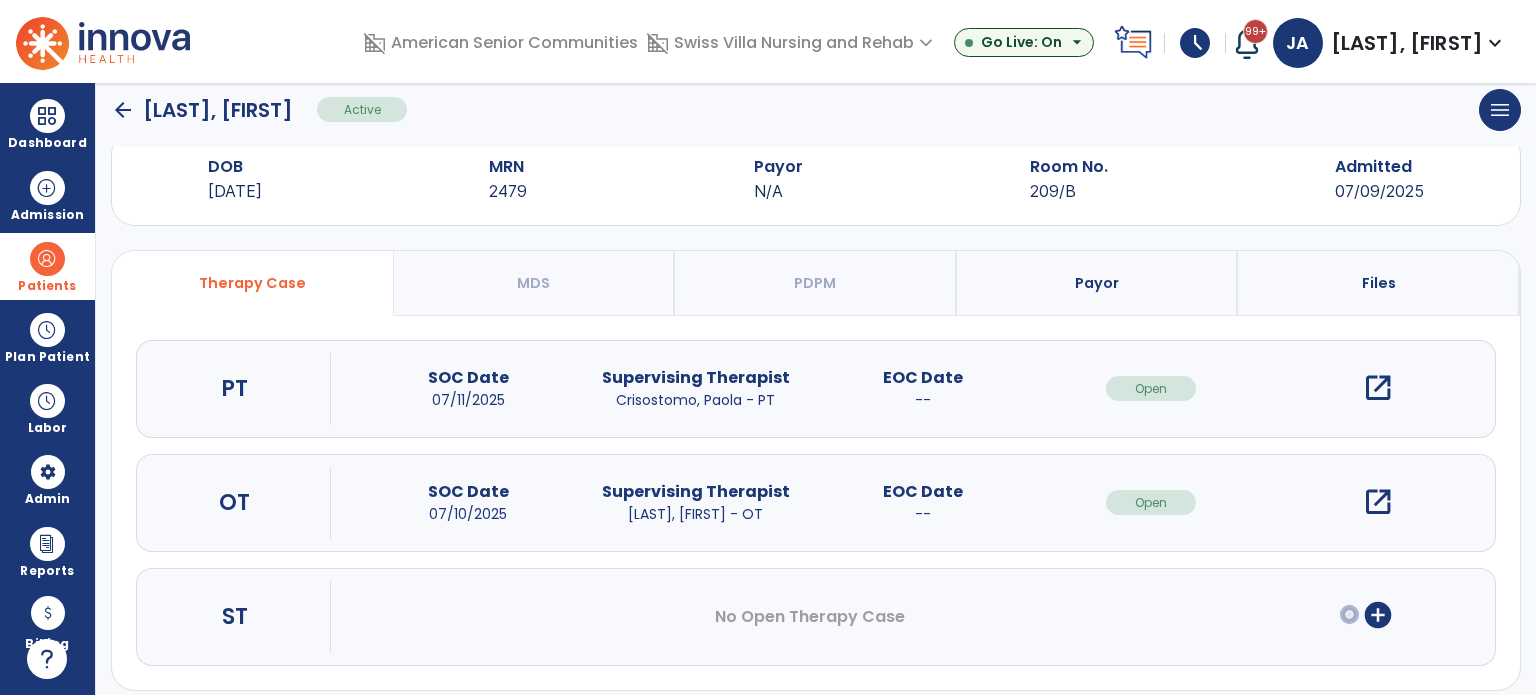 click on "open_in_new" at bounding box center [1378, 388] 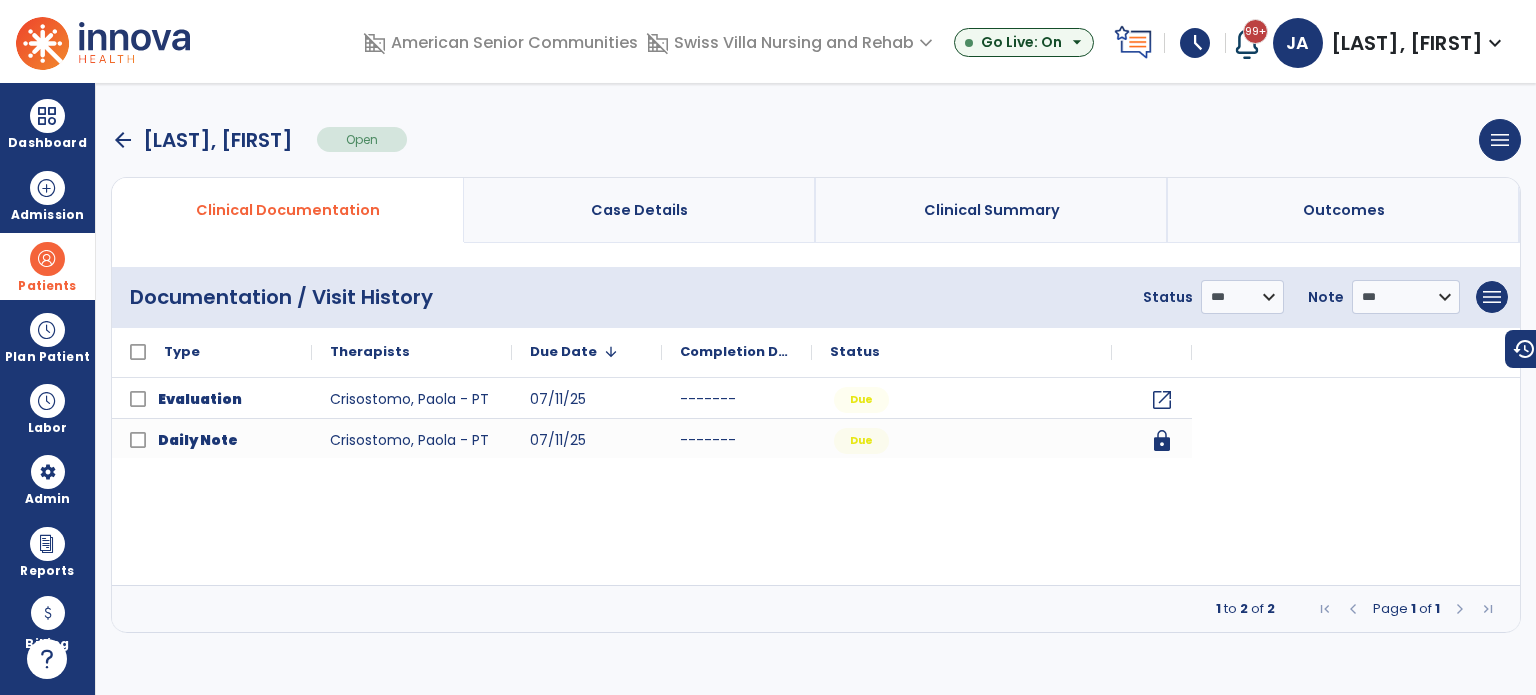 scroll, scrollTop: 0, scrollLeft: 0, axis: both 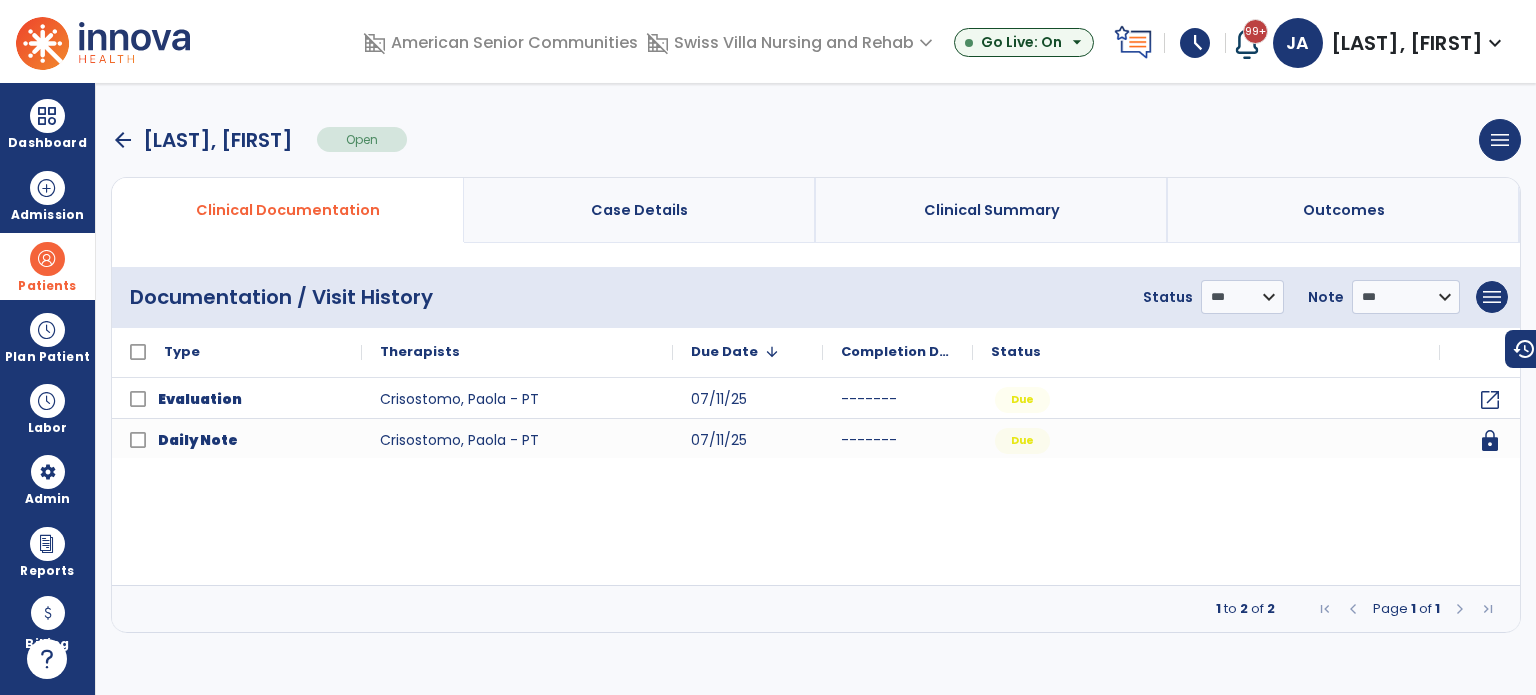 click on "arrow_back" at bounding box center (123, 140) 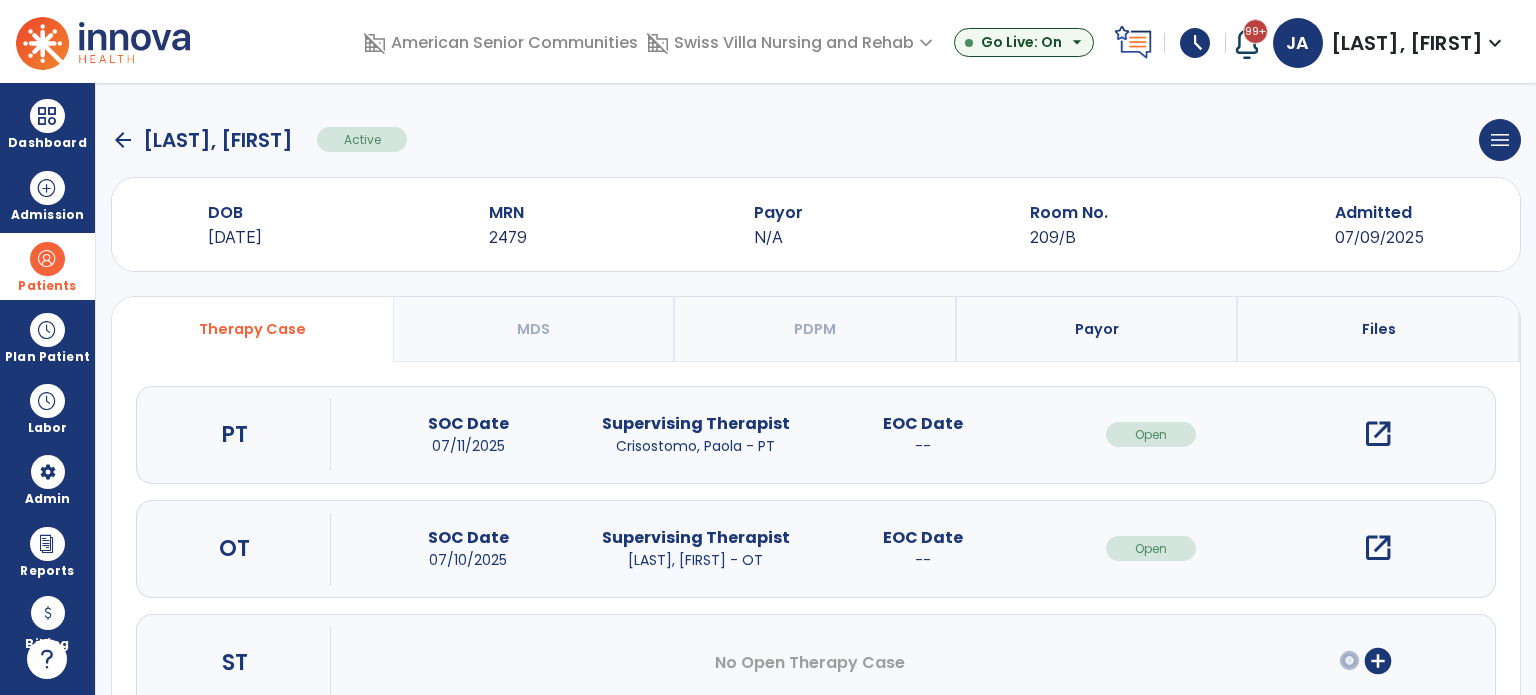 click on "open_in_new" at bounding box center (1378, 548) 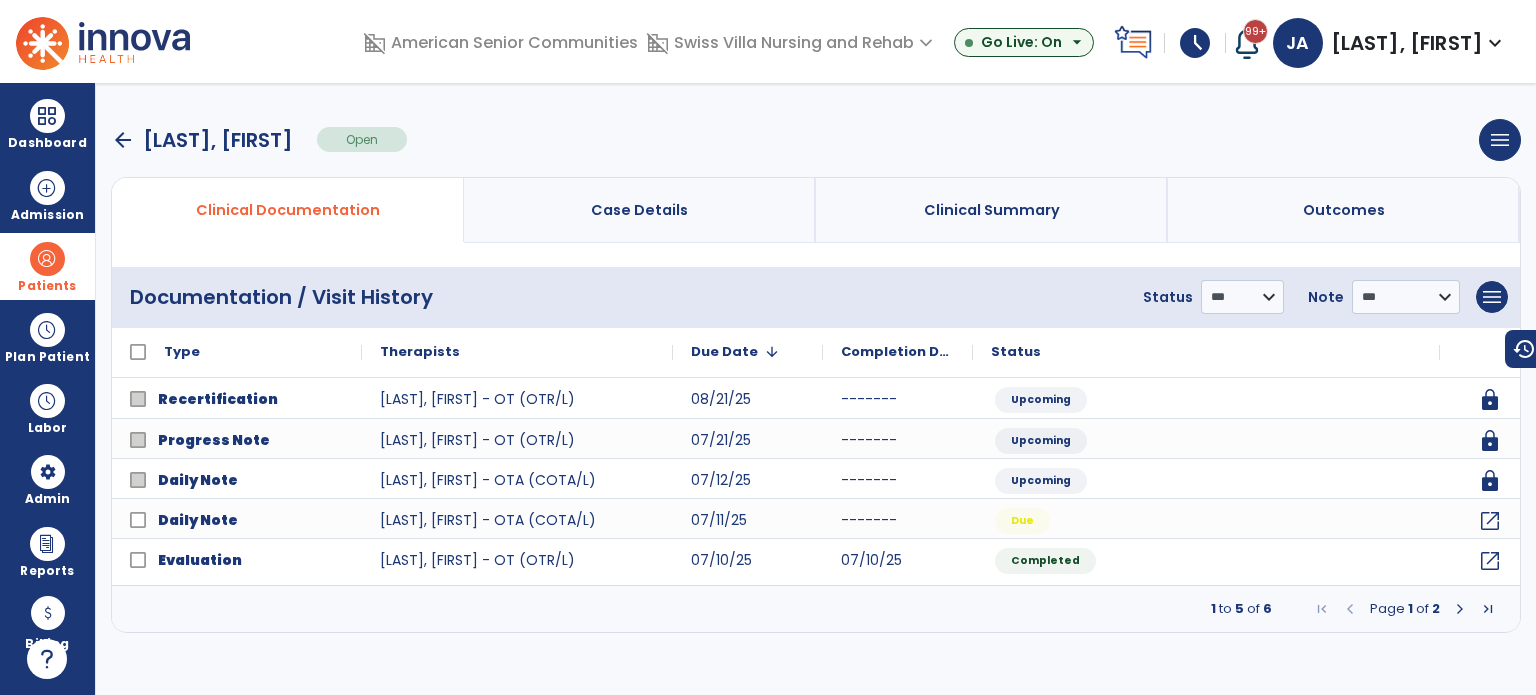 click on "Case Details" at bounding box center [639, 210] 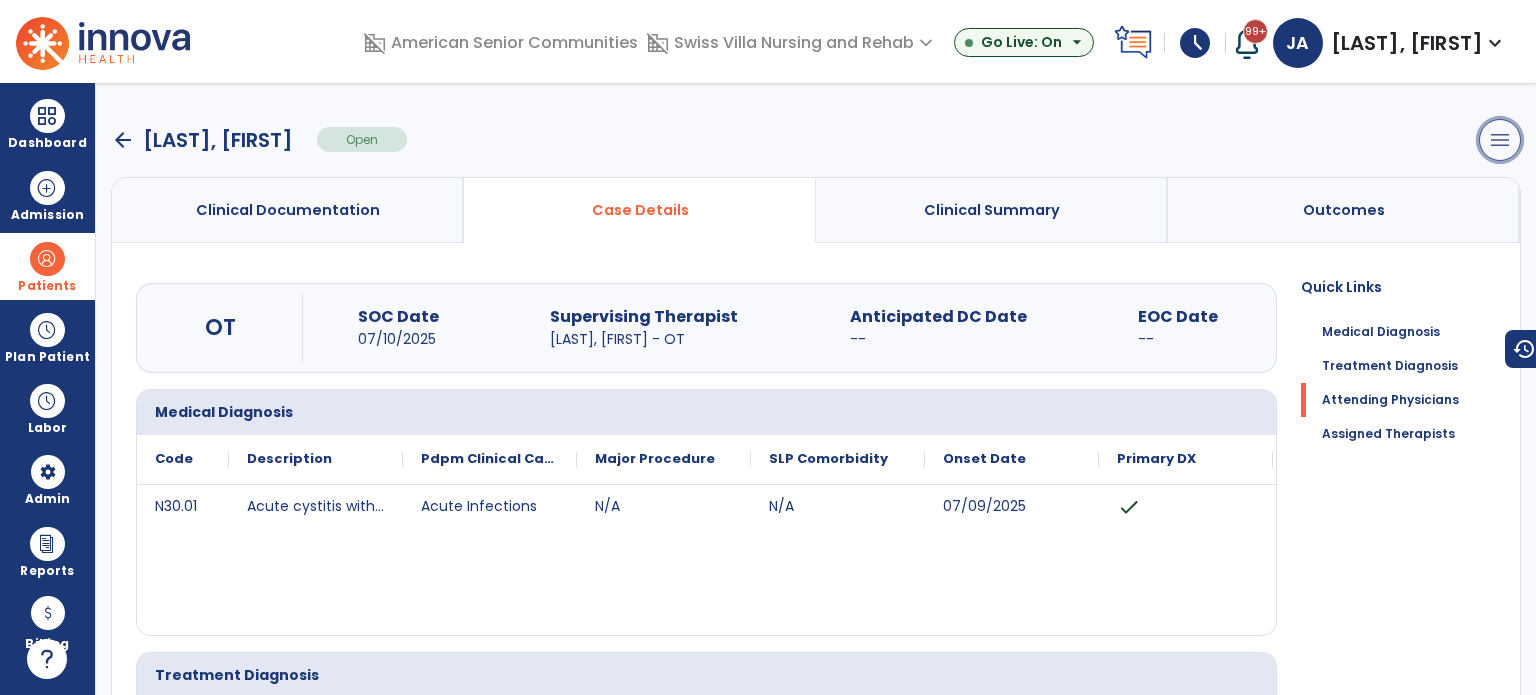 click on "menu" at bounding box center (1500, 140) 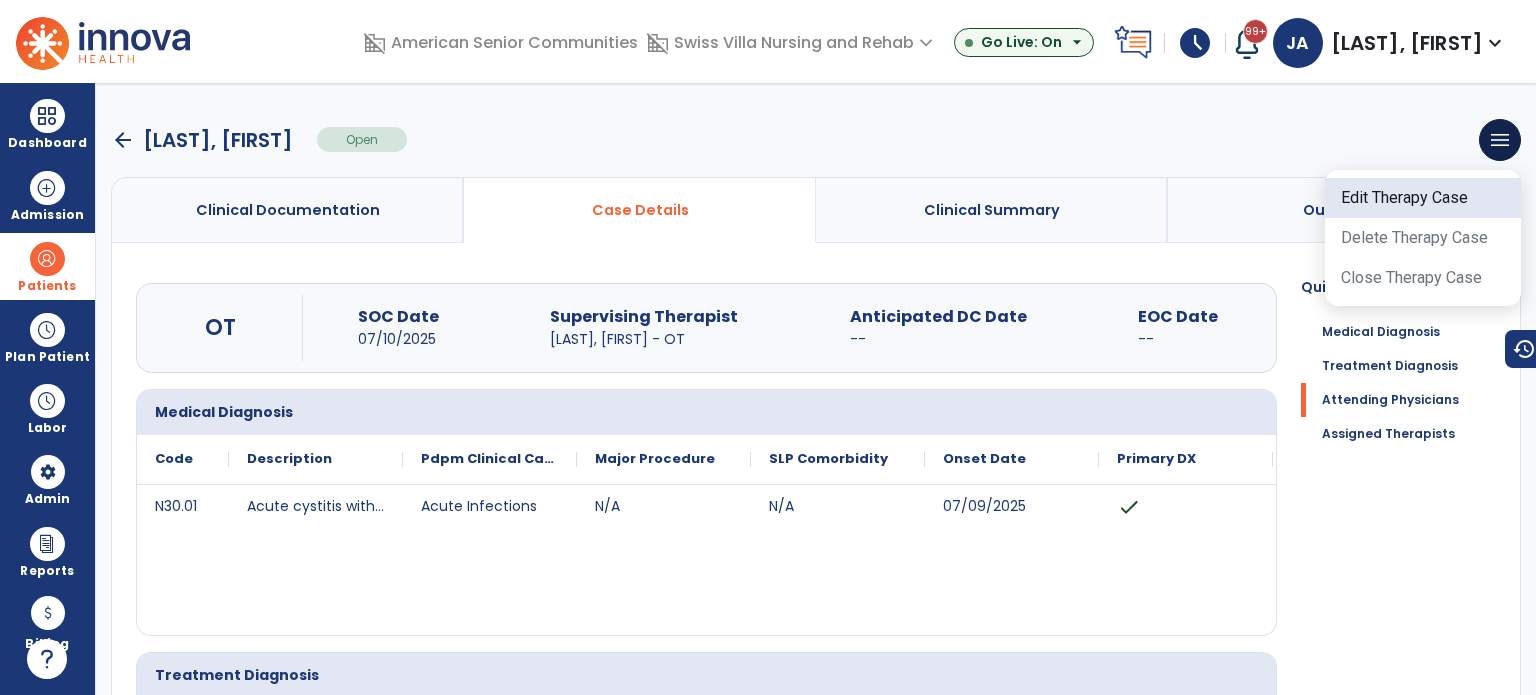 click on "Edit Therapy Case" at bounding box center [1423, 198] 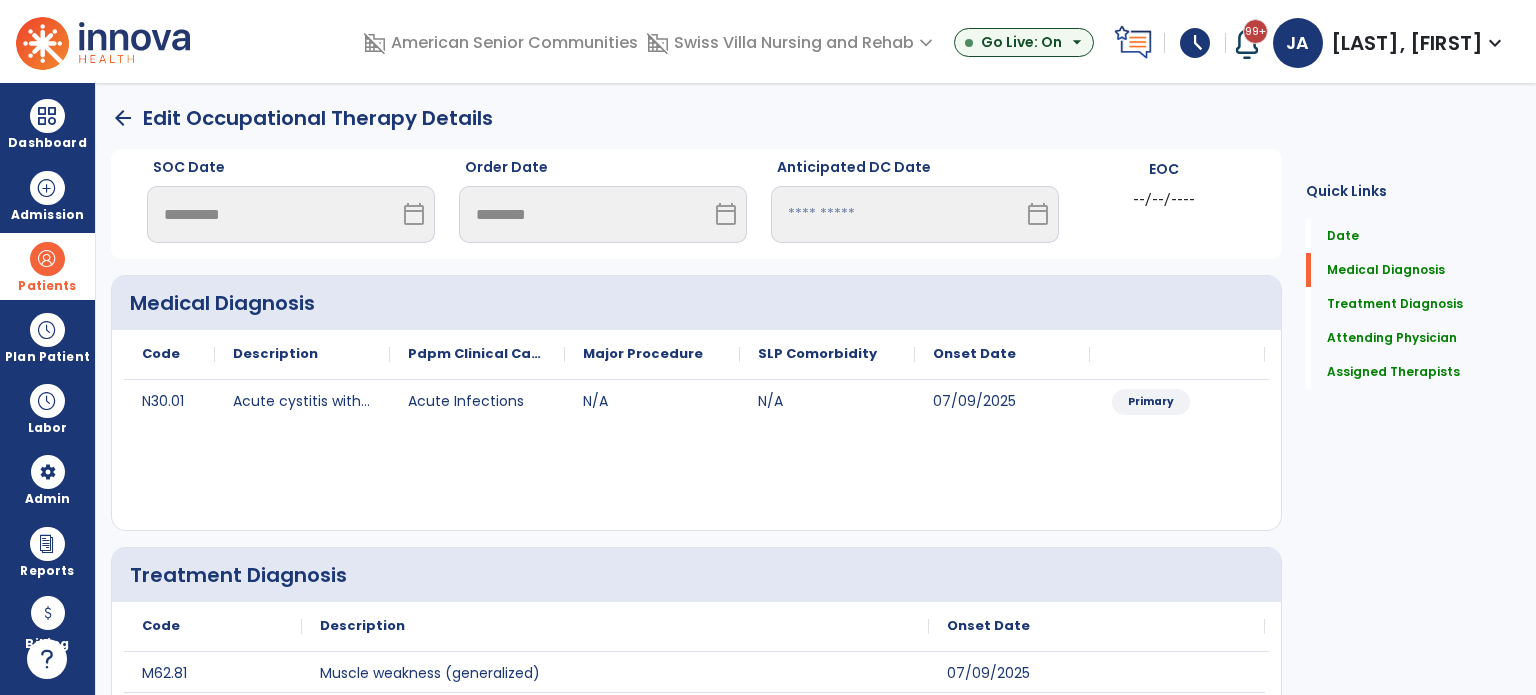 scroll, scrollTop: 500, scrollLeft: 0, axis: vertical 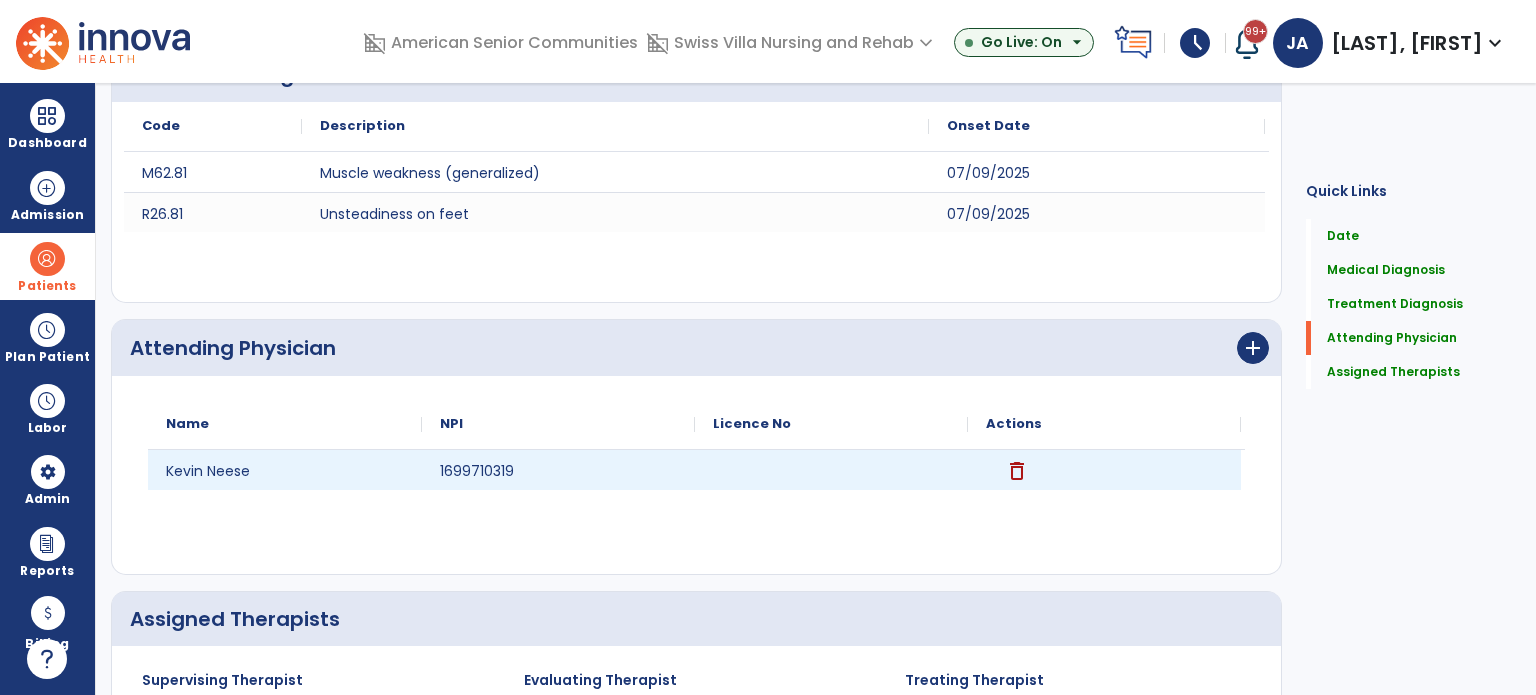 click on "delete" 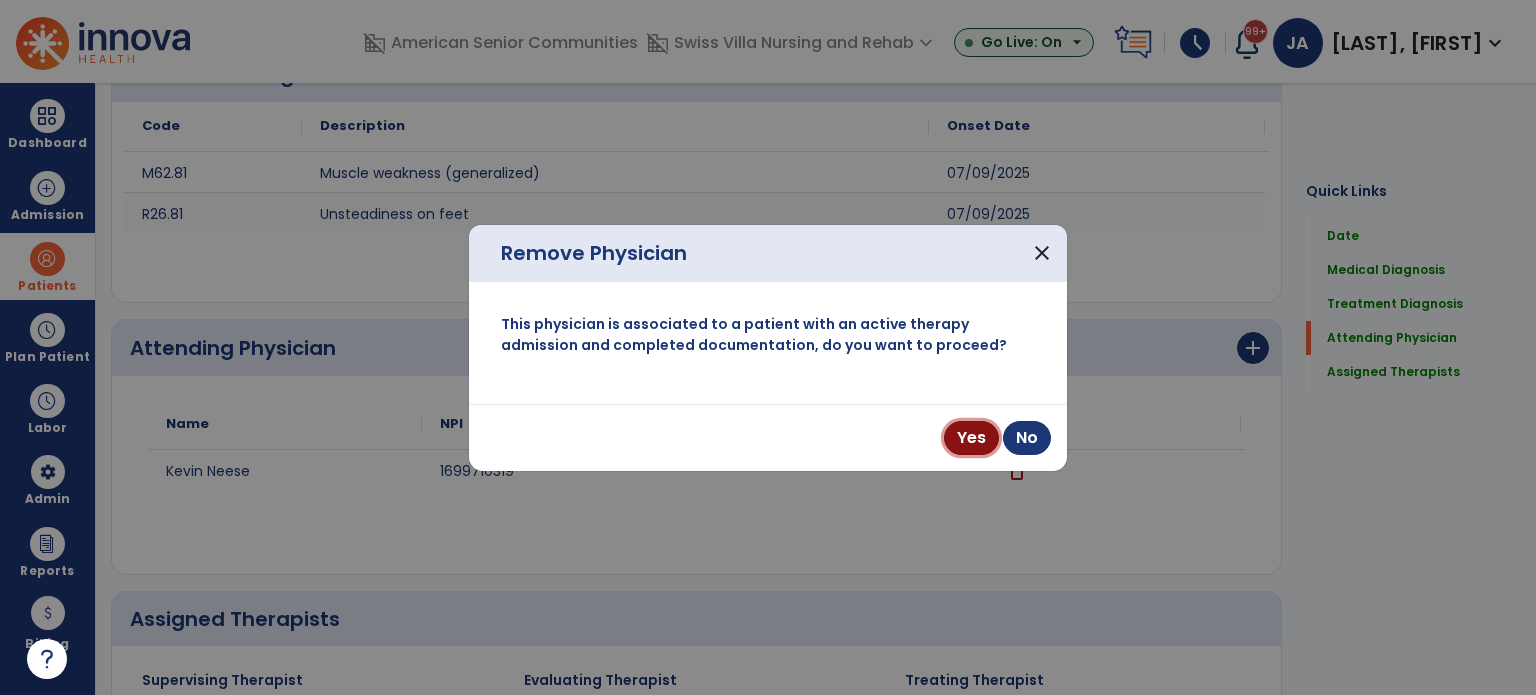 drag, startPoint x: 972, startPoint y: 438, endPoint x: 1184, endPoint y: 387, distance: 218.04816 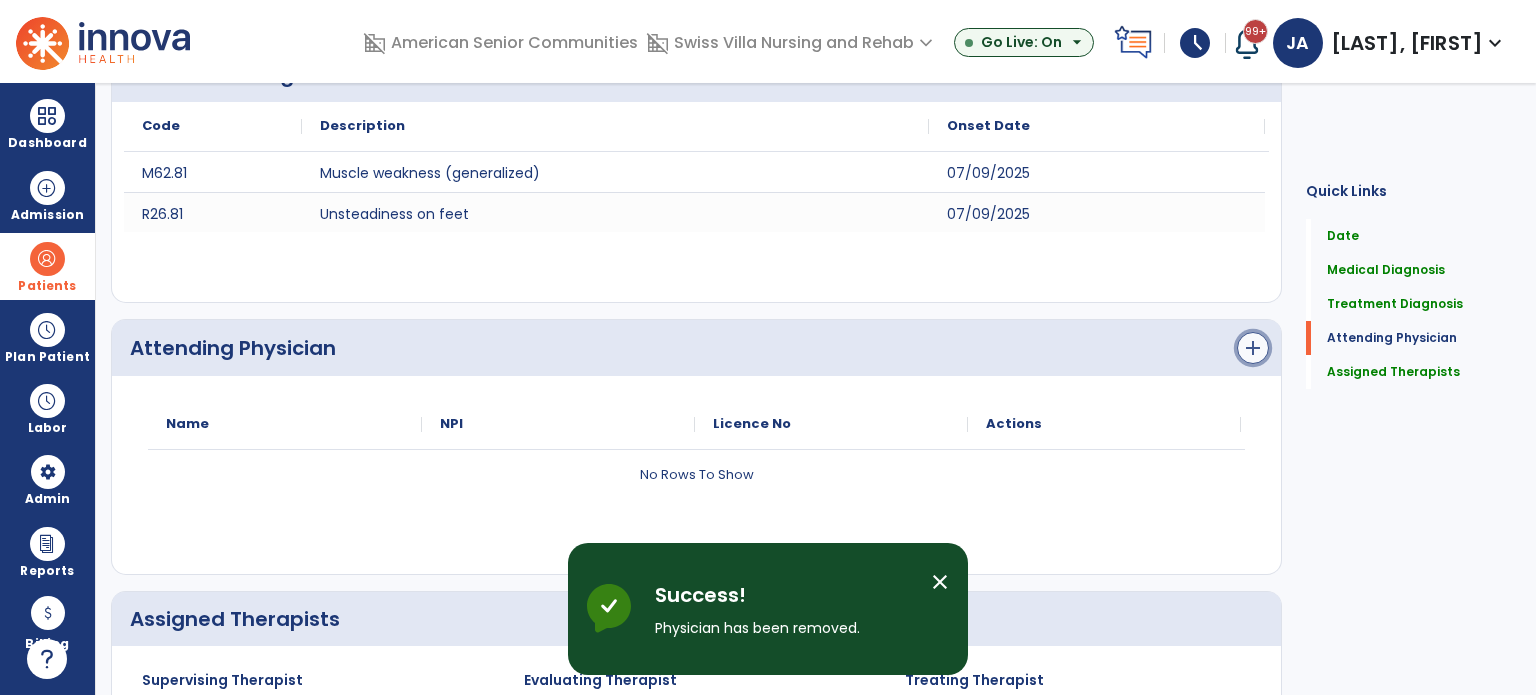 click on "add" 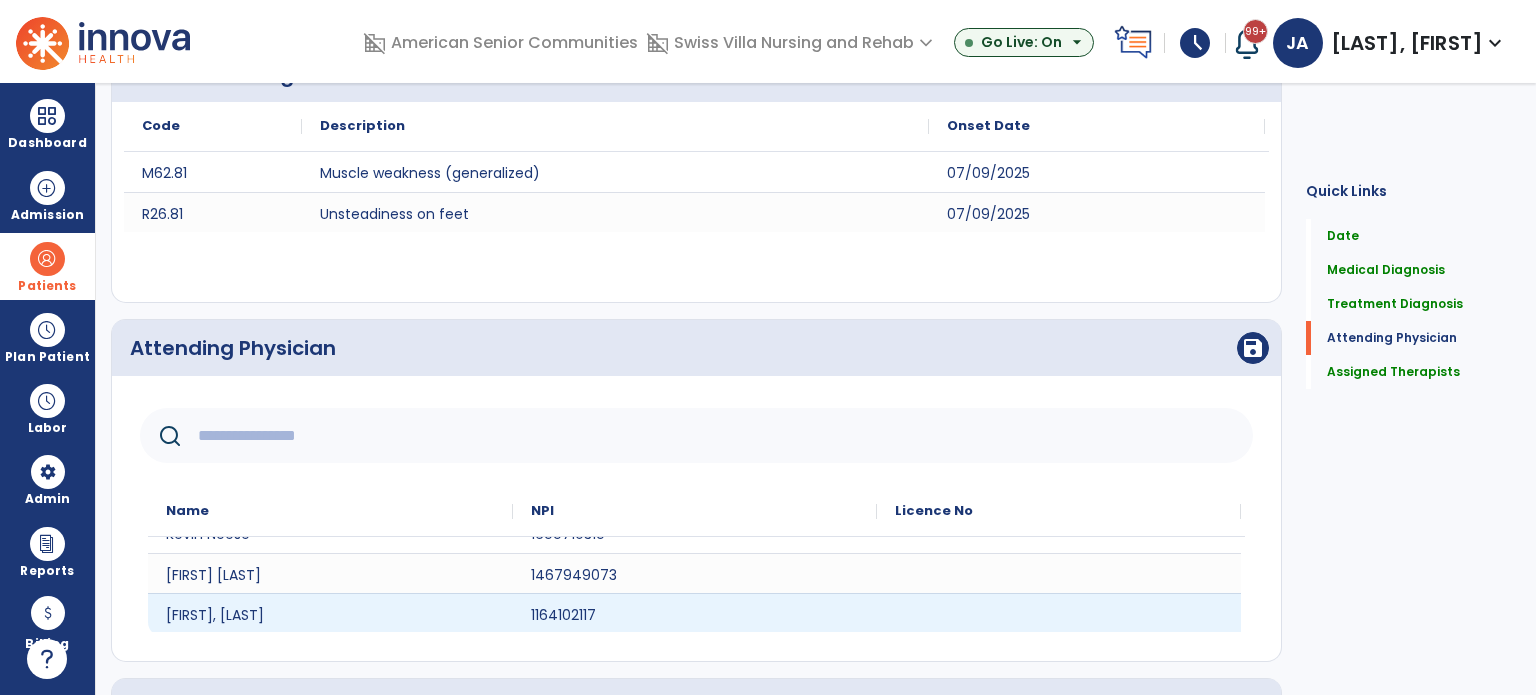 scroll, scrollTop: 24, scrollLeft: 0, axis: vertical 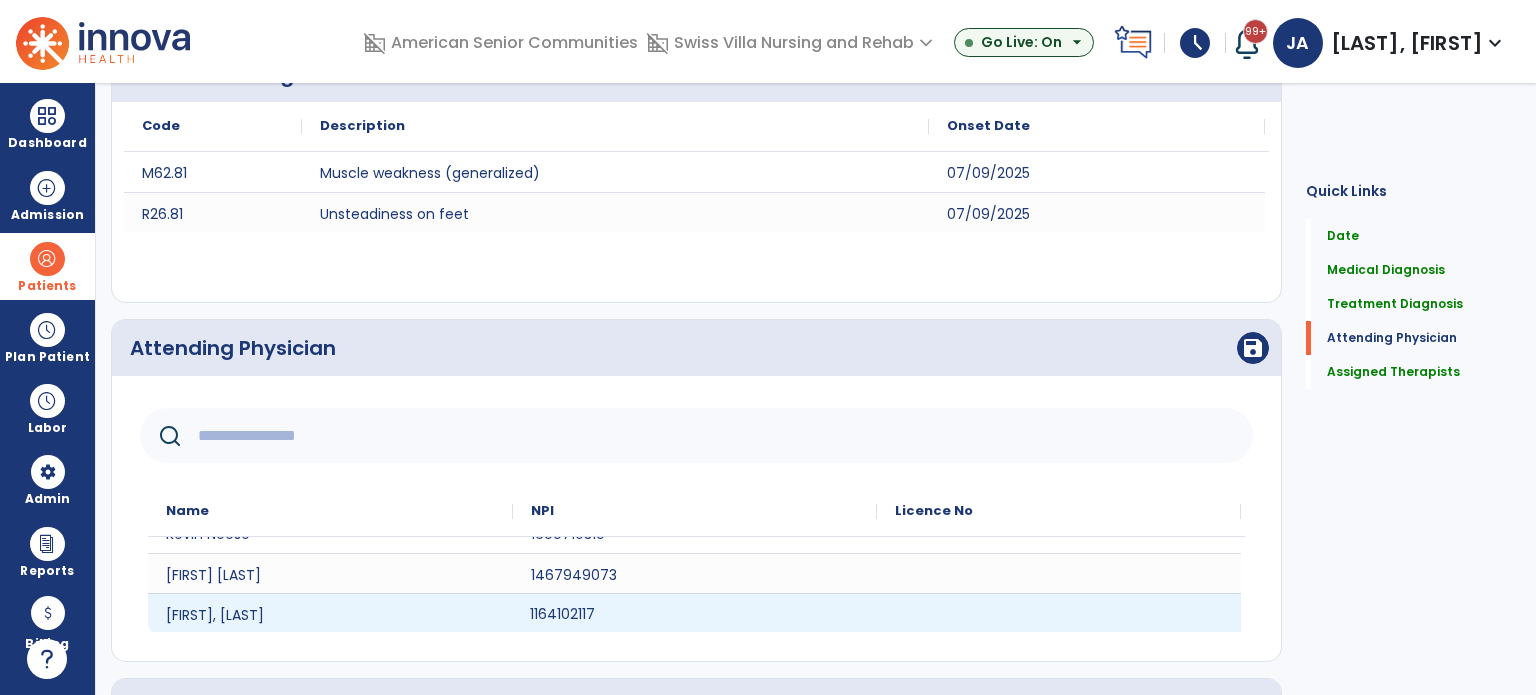 click on "1164102117" 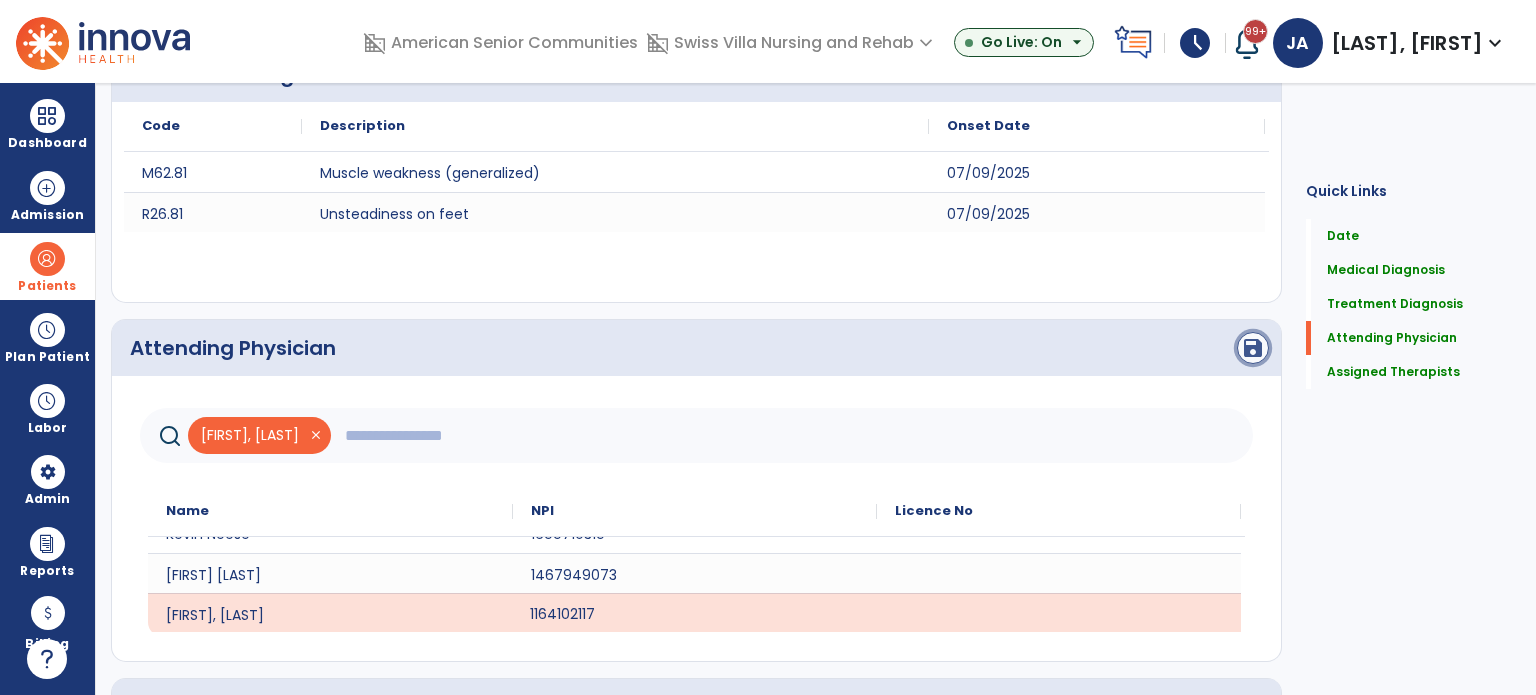 click on "save" 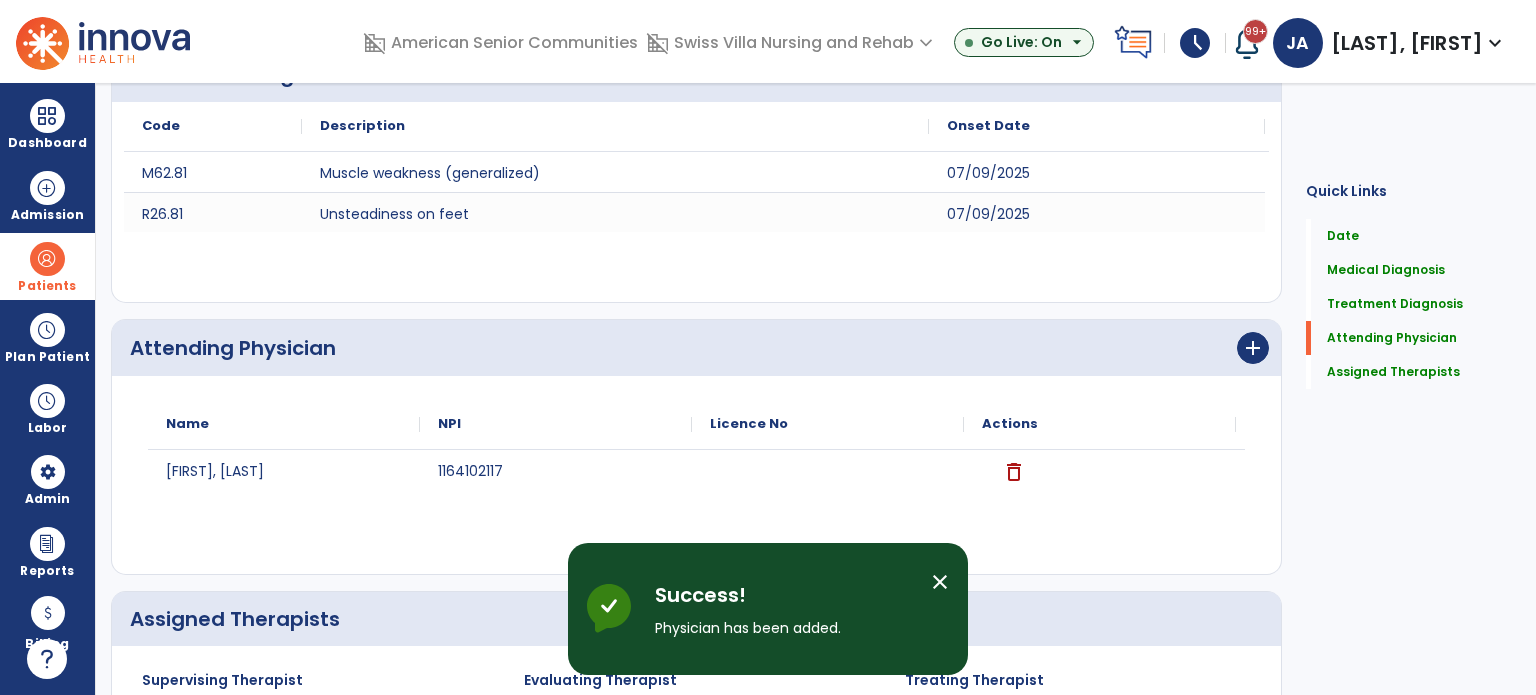 scroll, scrollTop: 0, scrollLeft: 0, axis: both 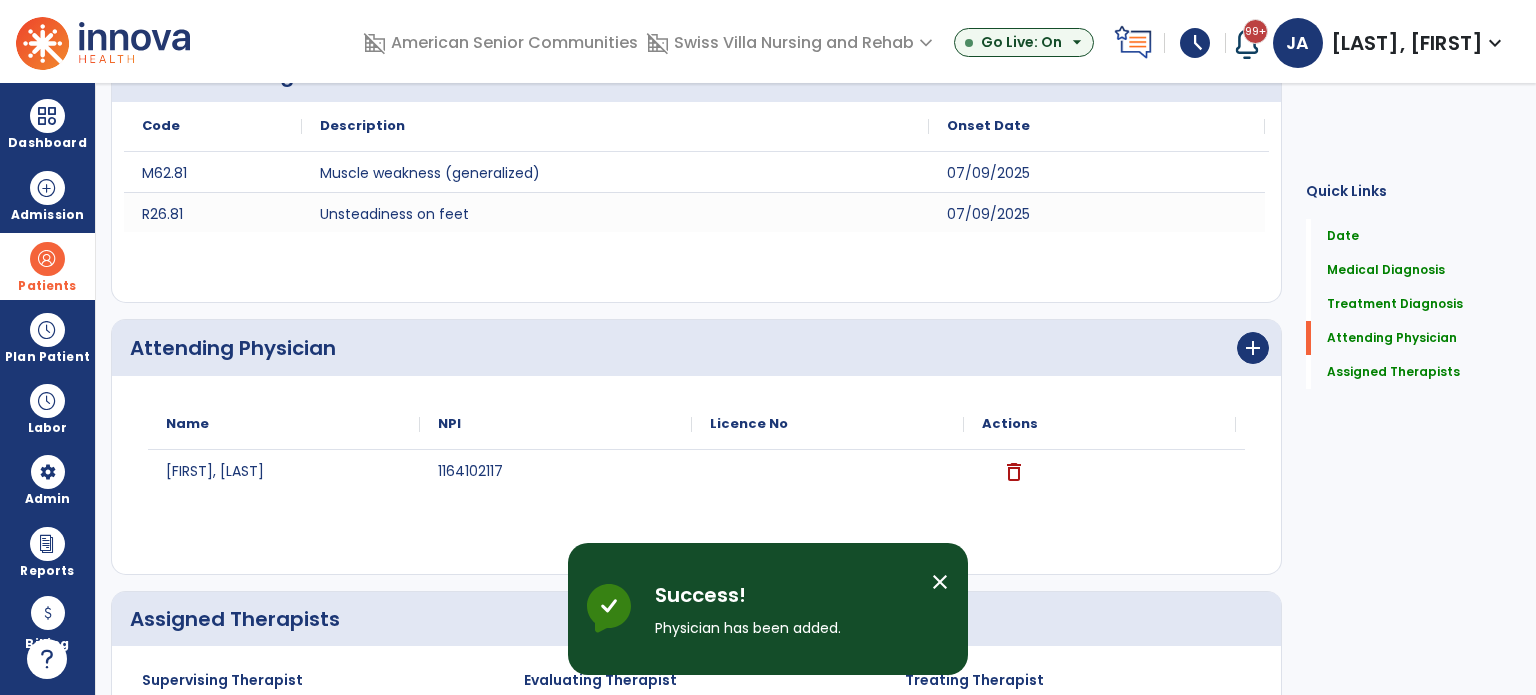 drag, startPoint x: 937, startPoint y: 585, endPoint x: 961, endPoint y: 583, distance: 24.083189 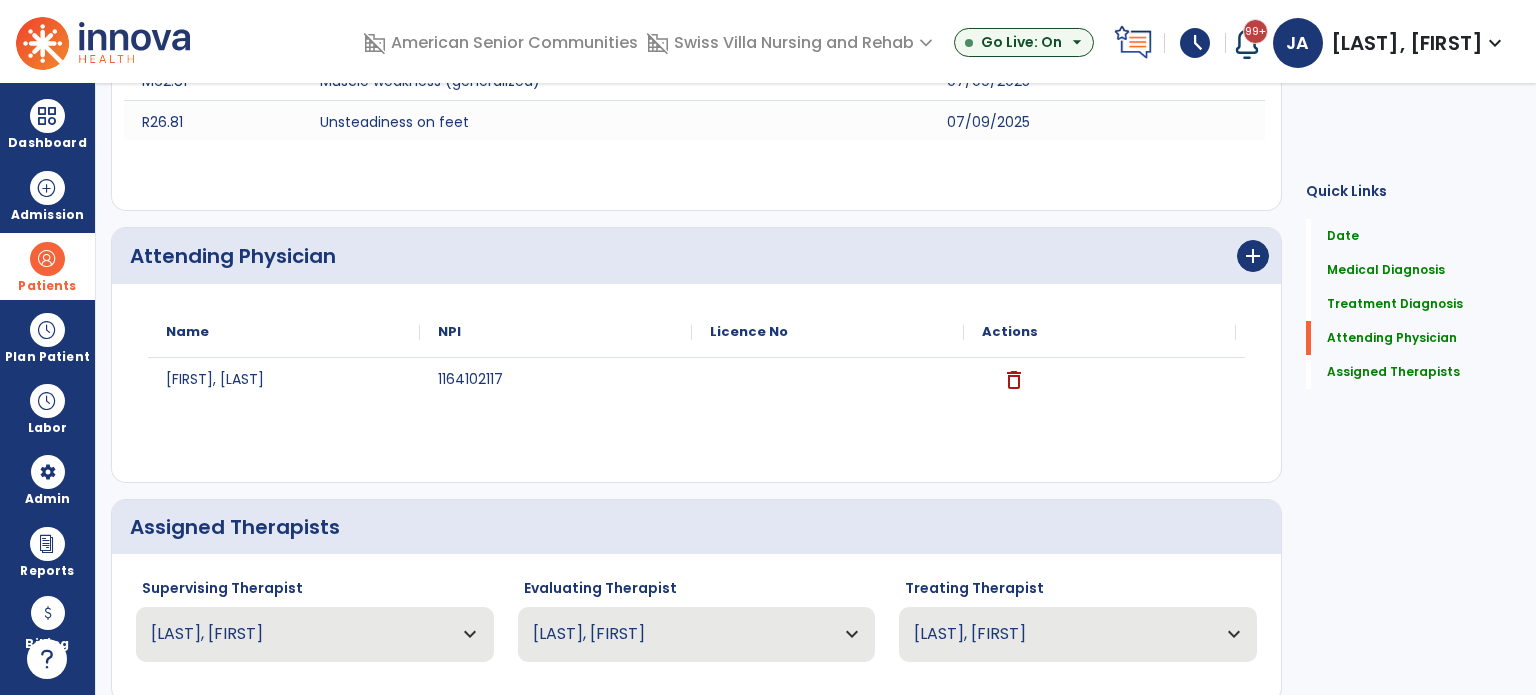 scroll, scrollTop: 690, scrollLeft: 0, axis: vertical 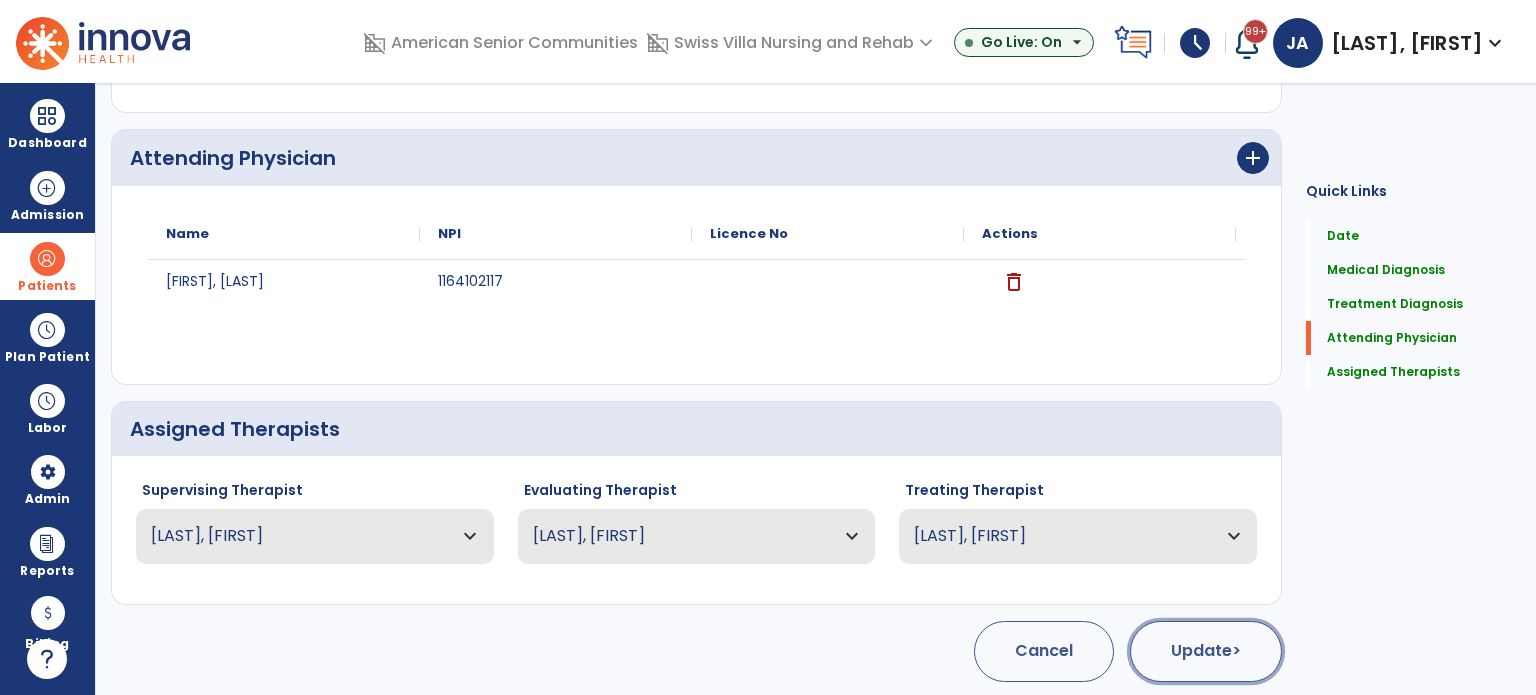 click on "Update  >" 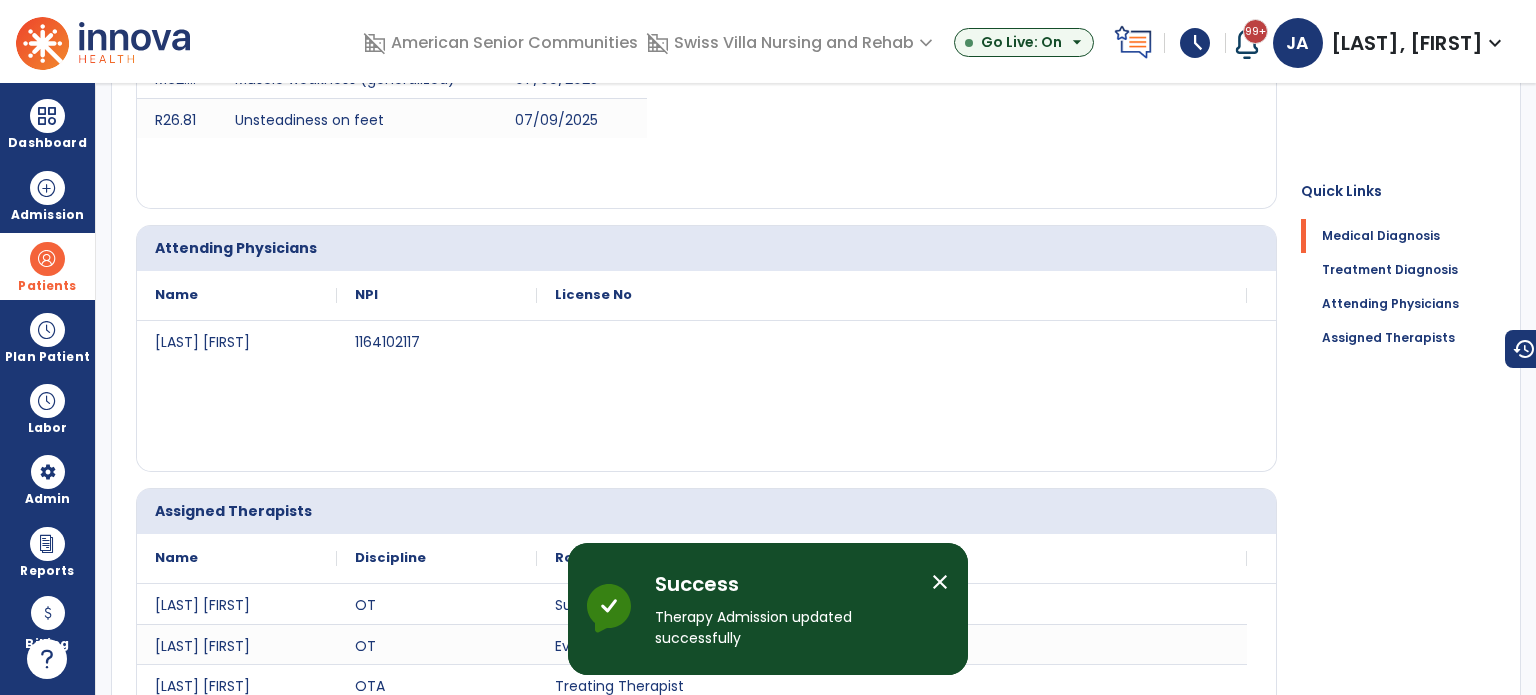 scroll, scrollTop: 0, scrollLeft: 0, axis: both 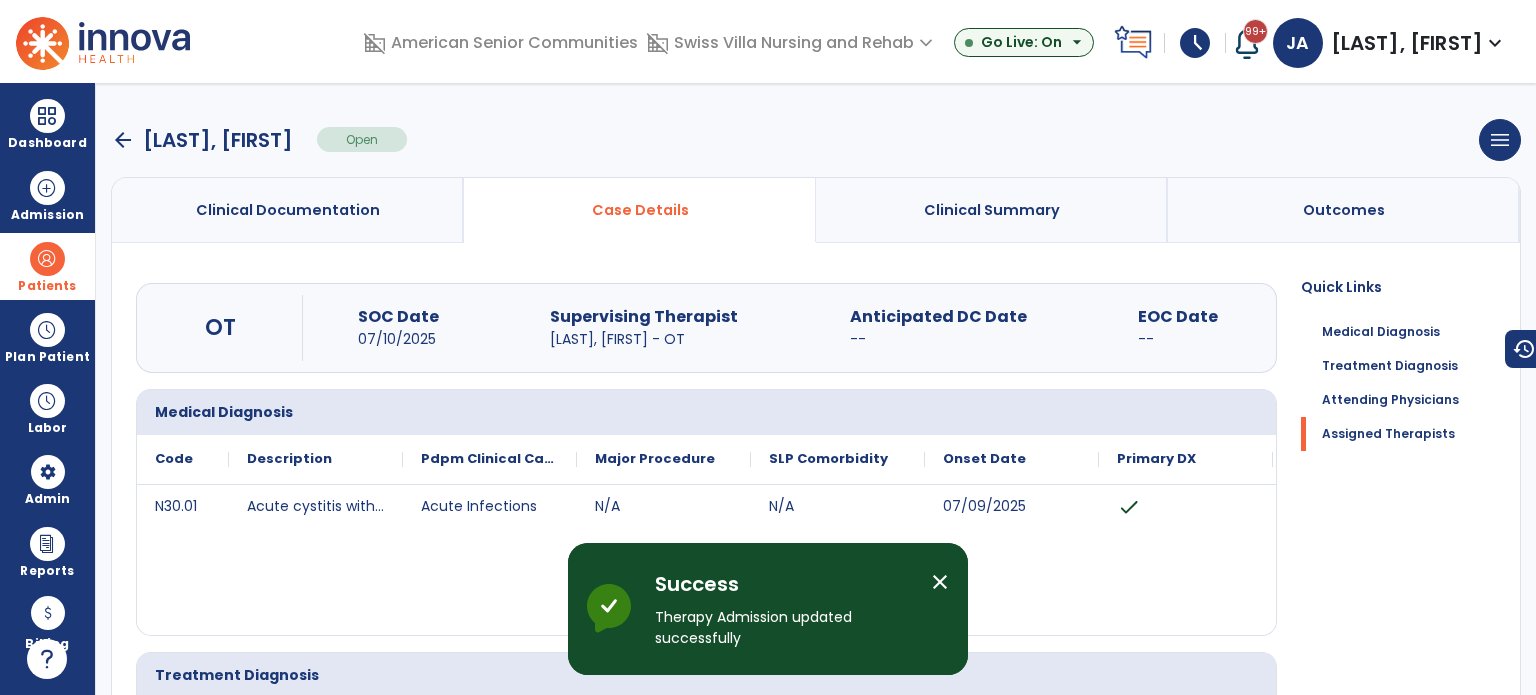 click on "close" at bounding box center (940, 582) 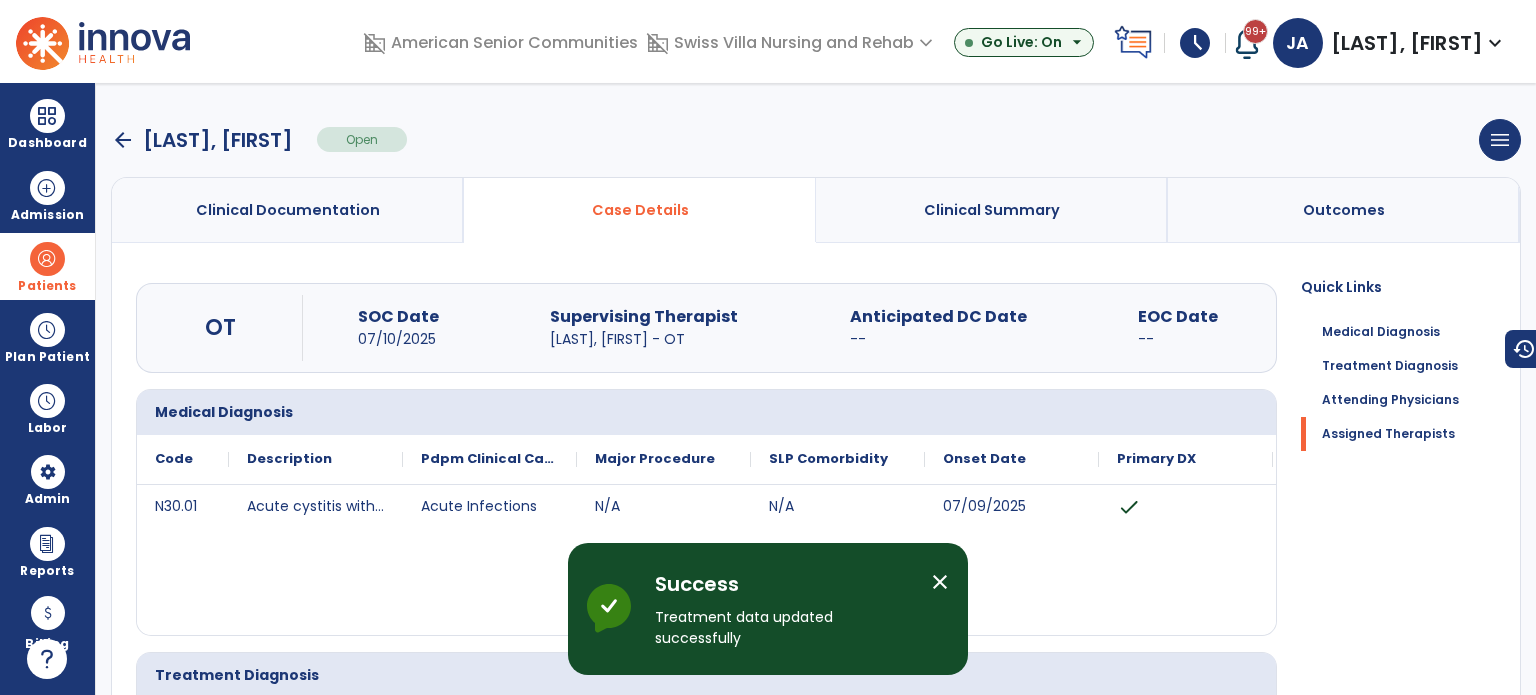 click on "arrow_back" at bounding box center (123, 140) 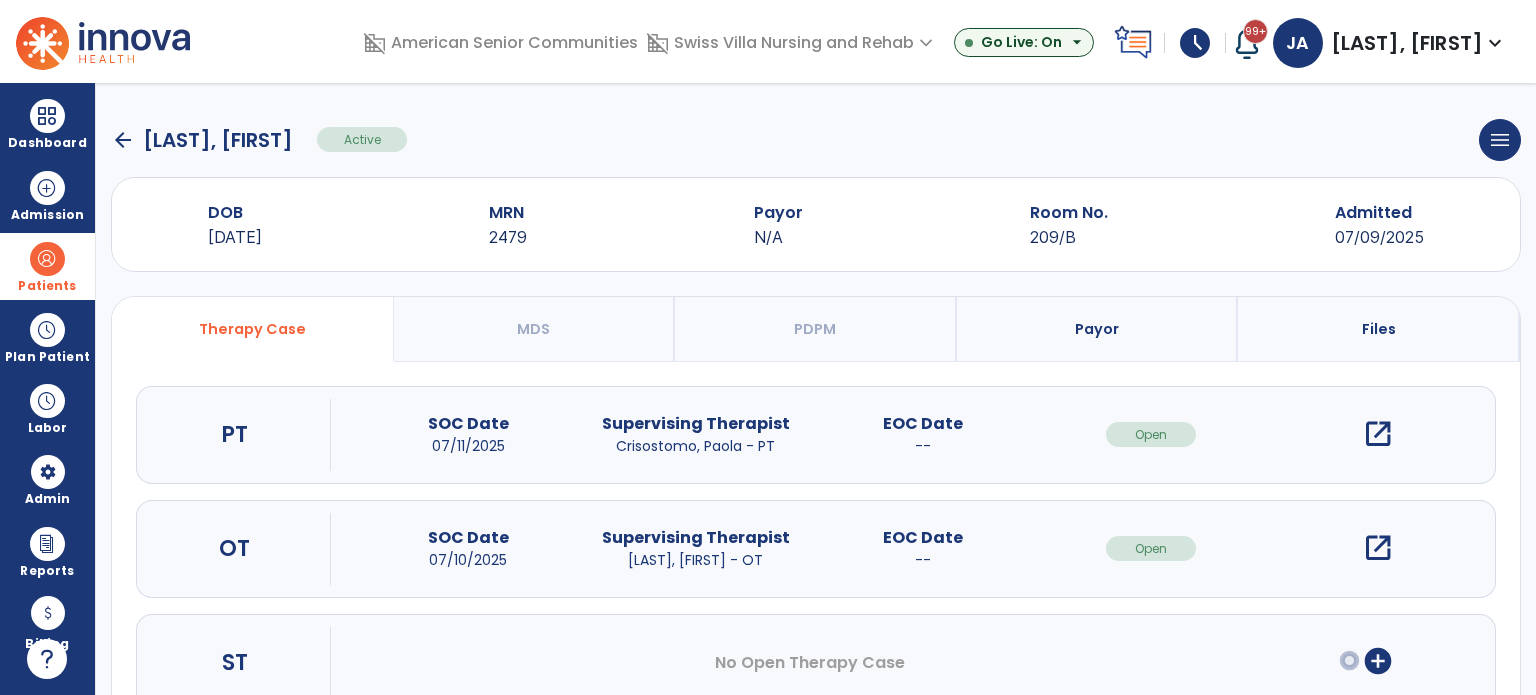 click on "arrow_back" 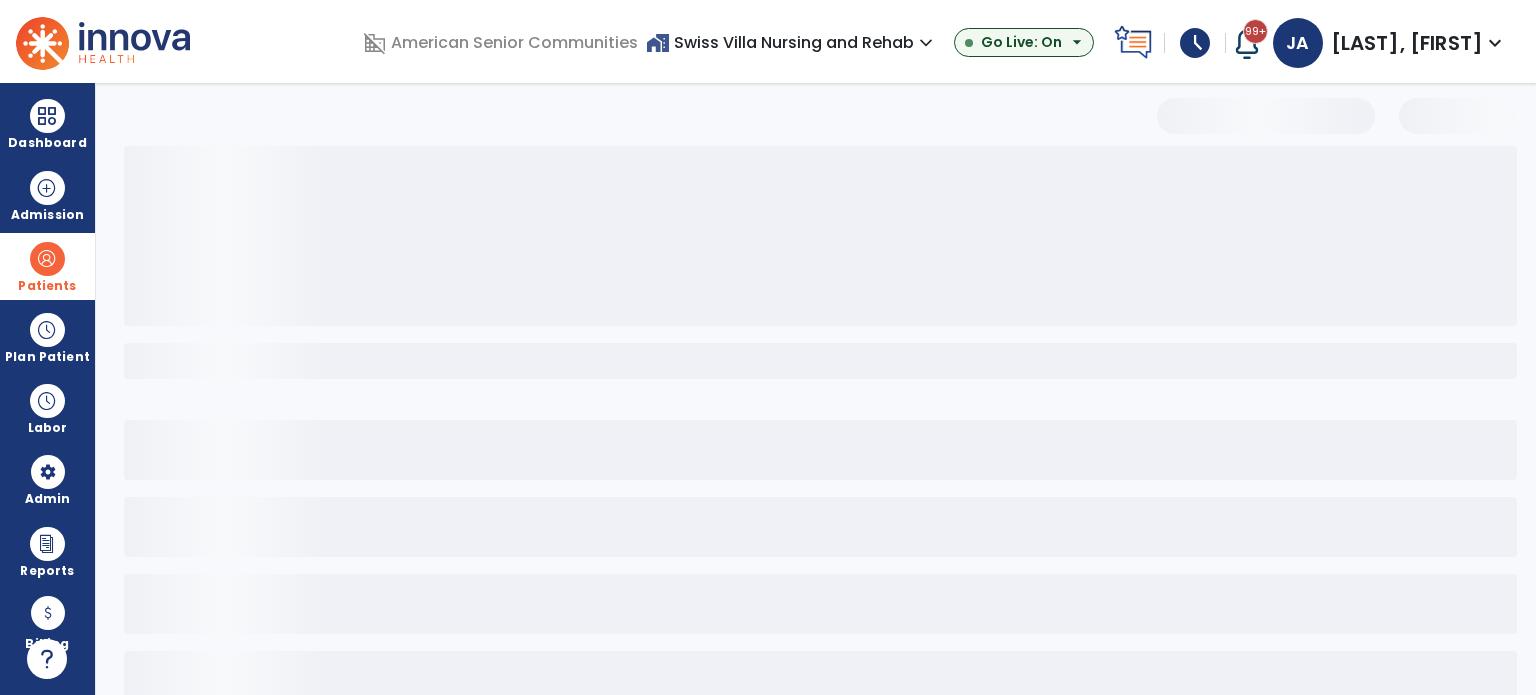select on "***" 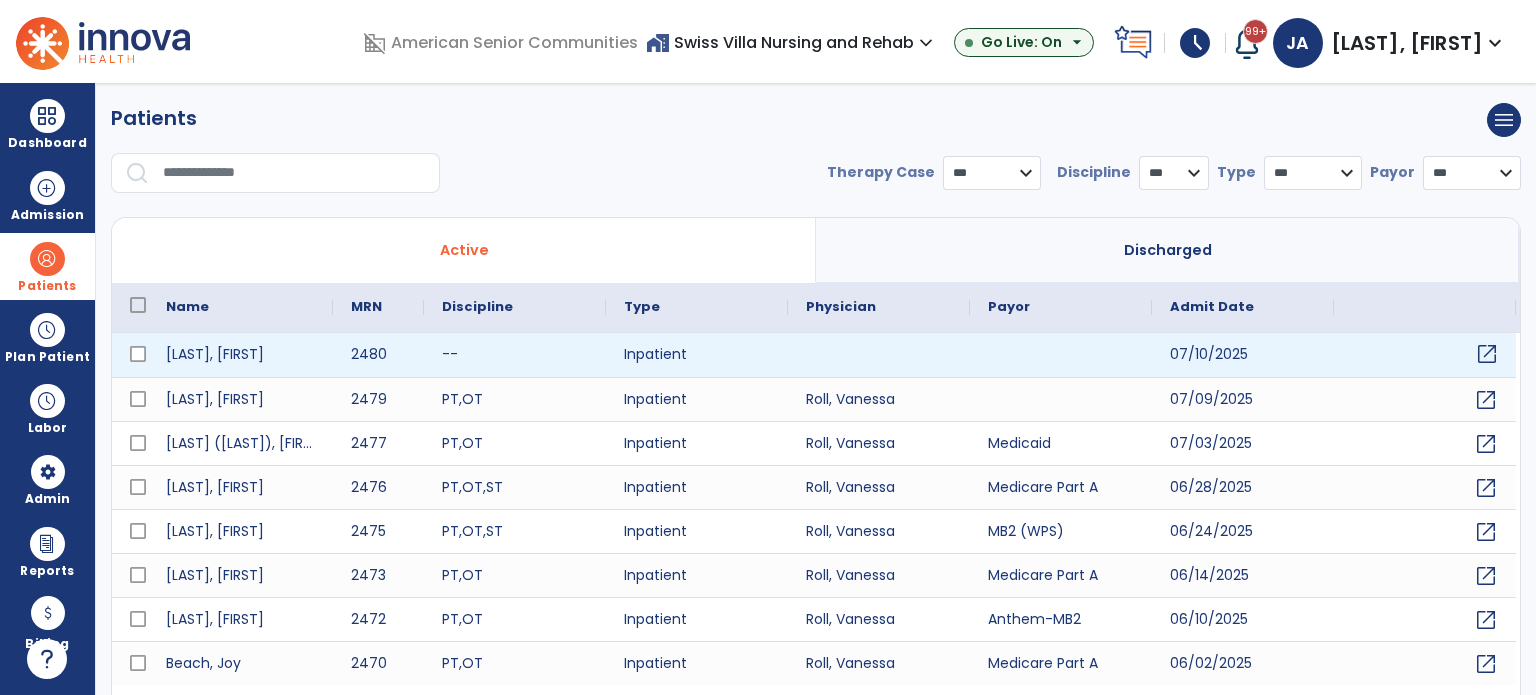 click on "open_in_new" at bounding box center (1487, 354) 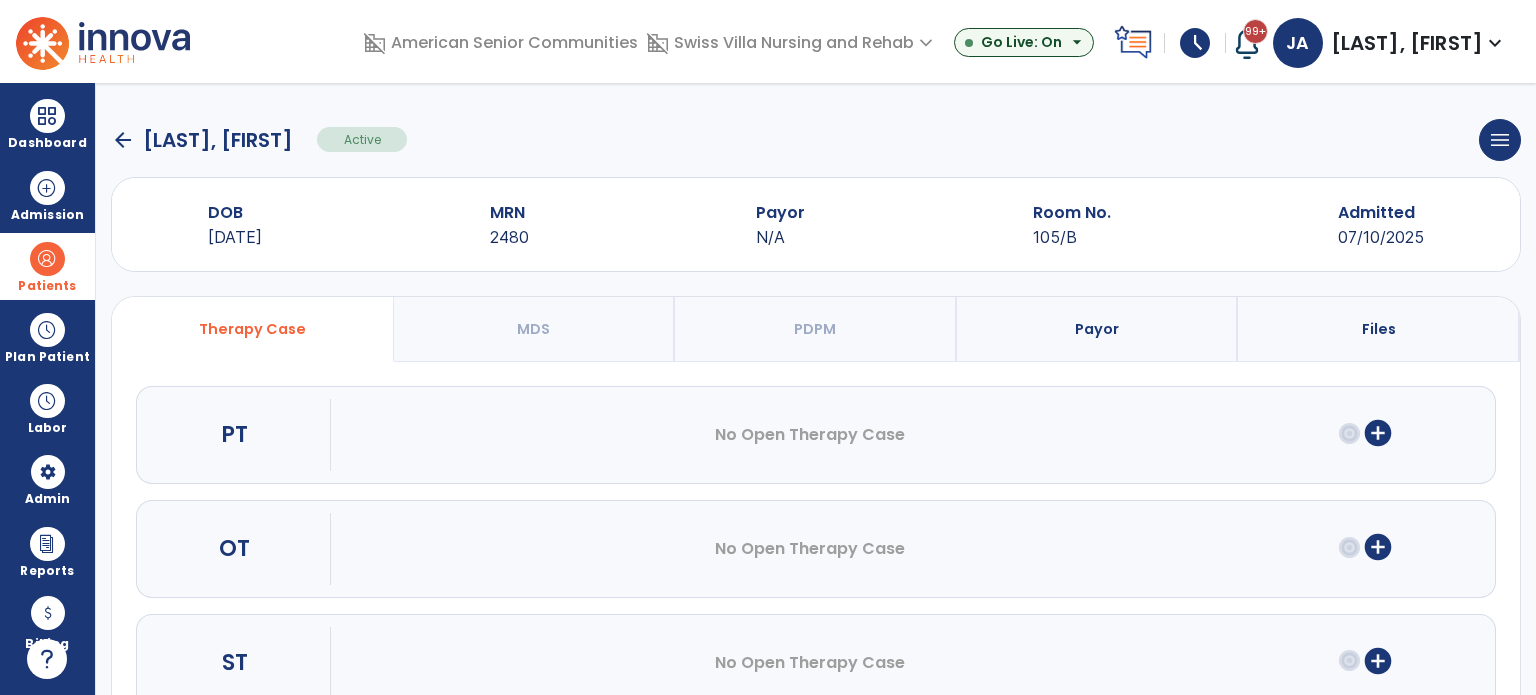 click on "add_circle" at bounding box center (1378, 433) 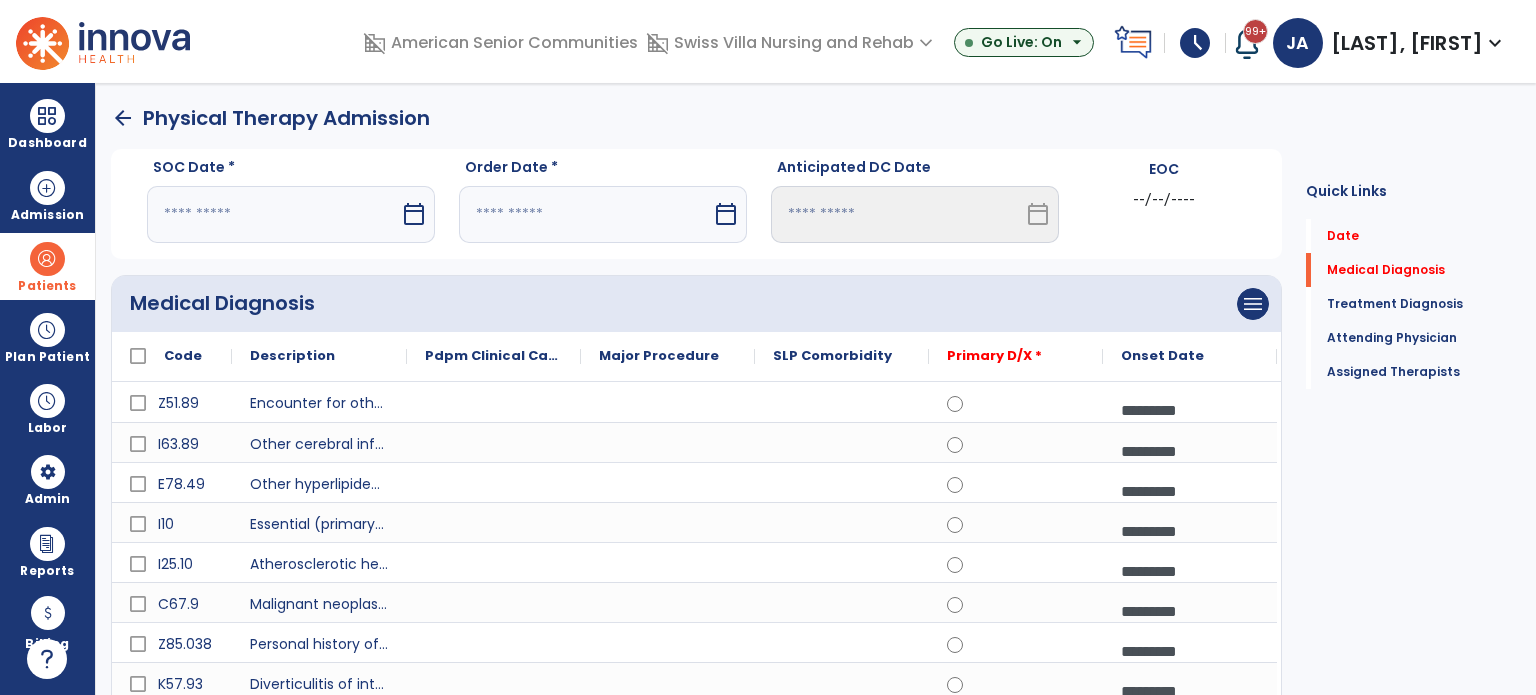 click on "calendar_today" at bounding box center (414, 214) 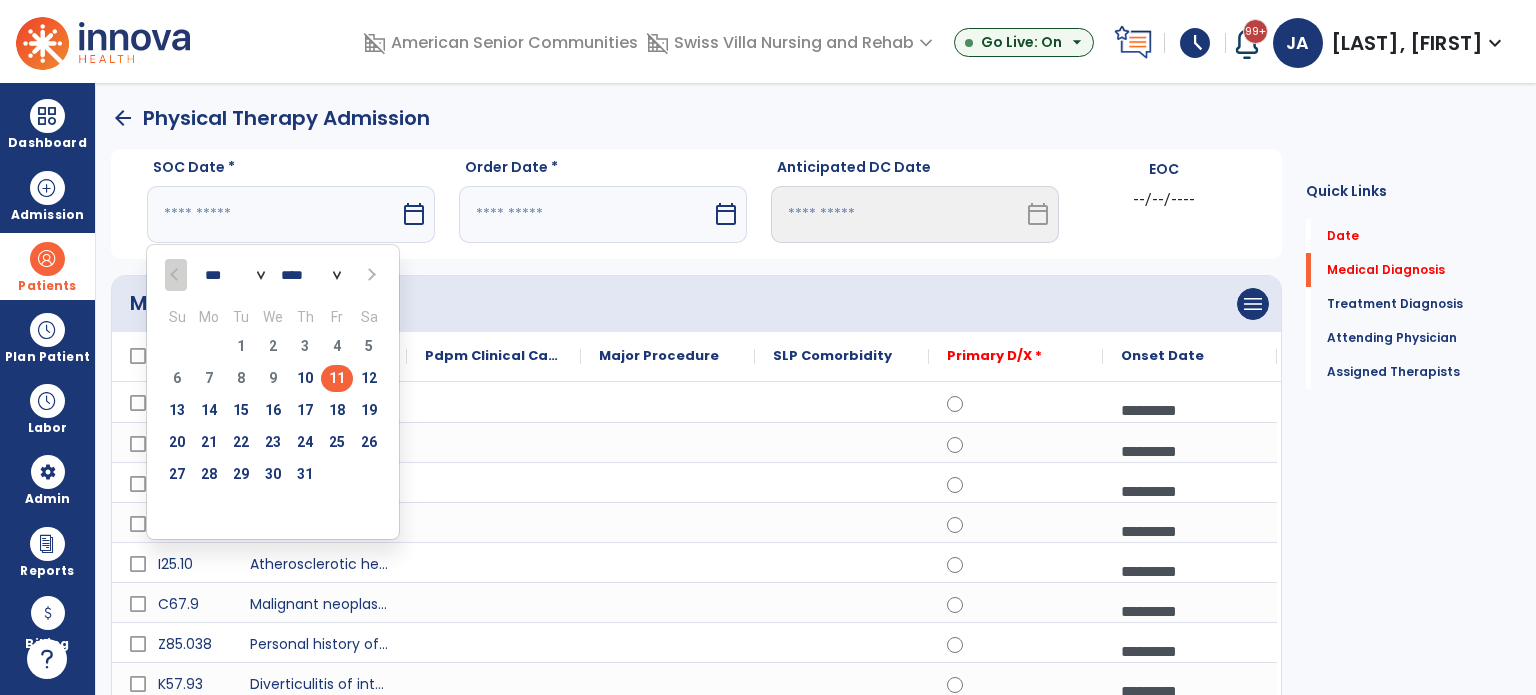 click on "11" at bounding box center [337, 378] 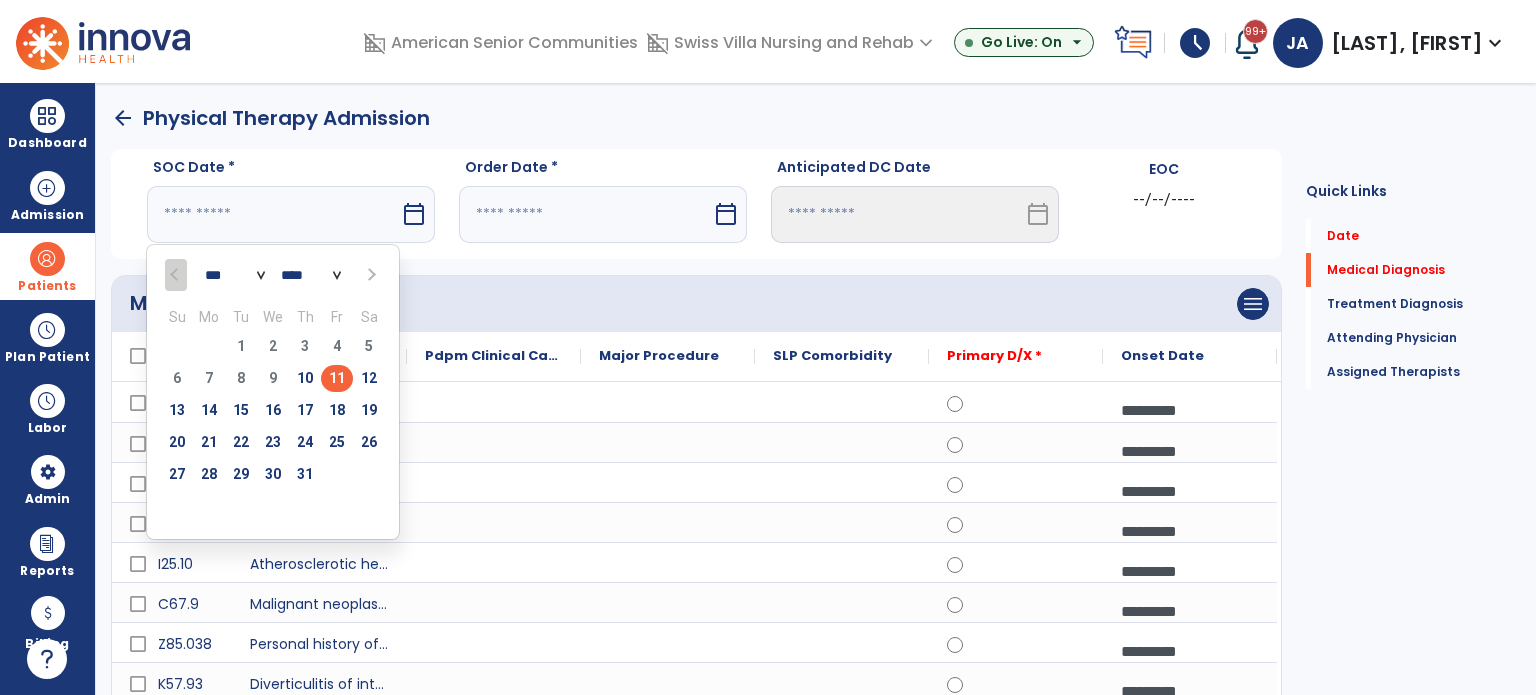 type on "*********" 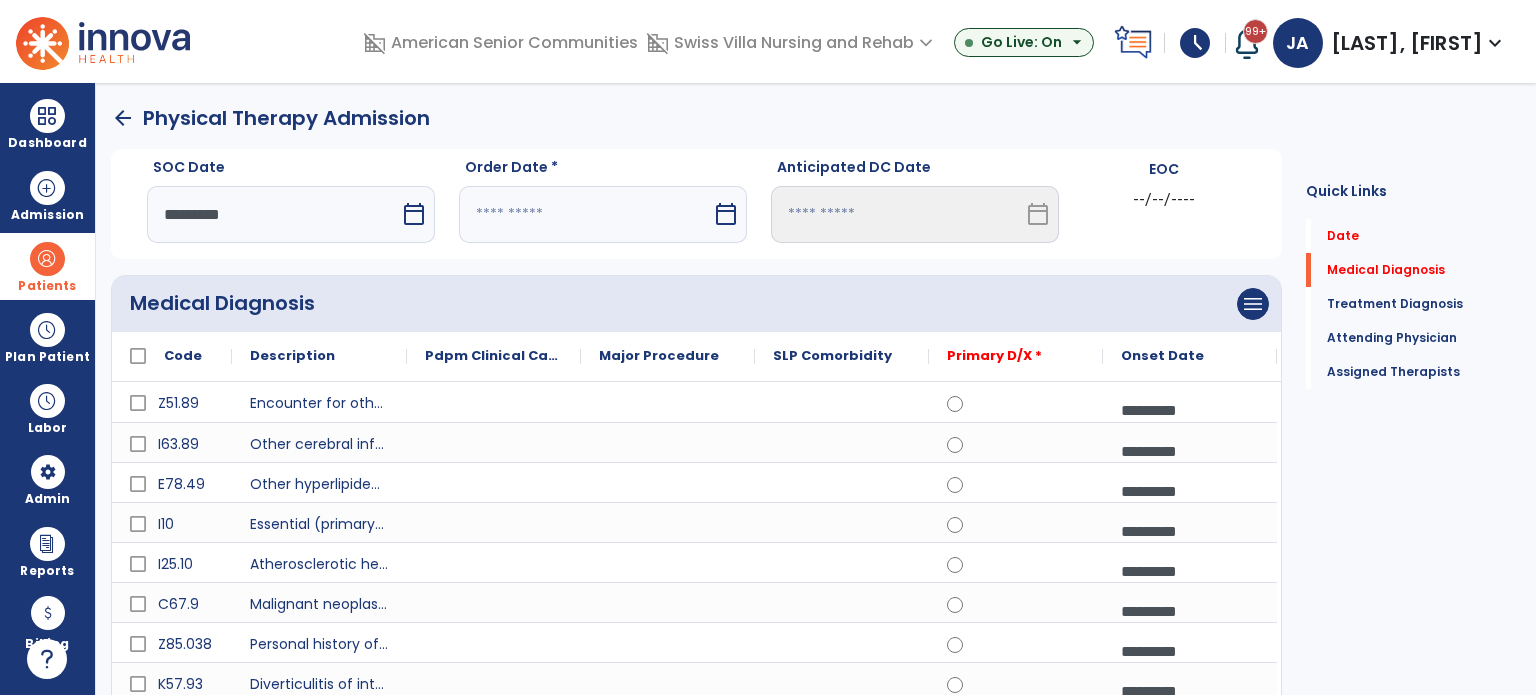 click on "calendar_today" at bounding box center (726, 214) 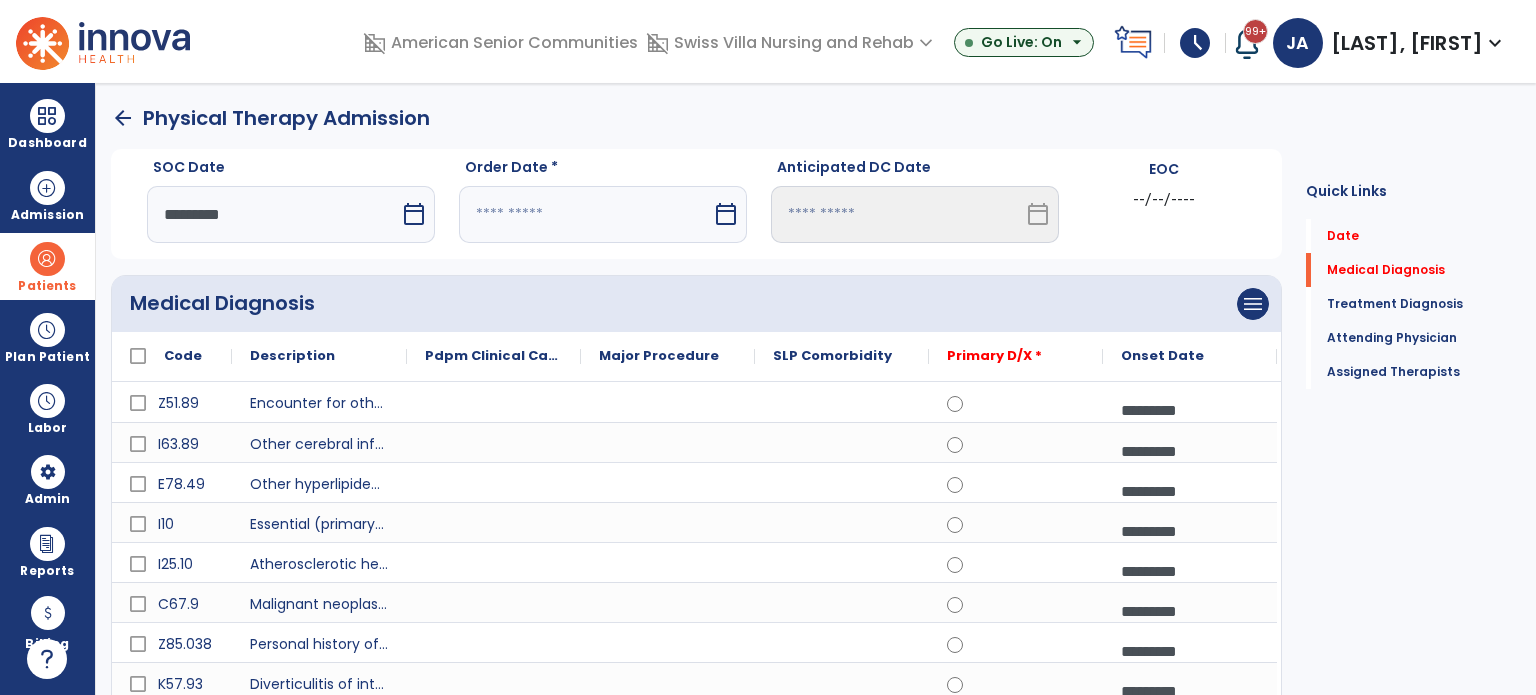 select on "*" 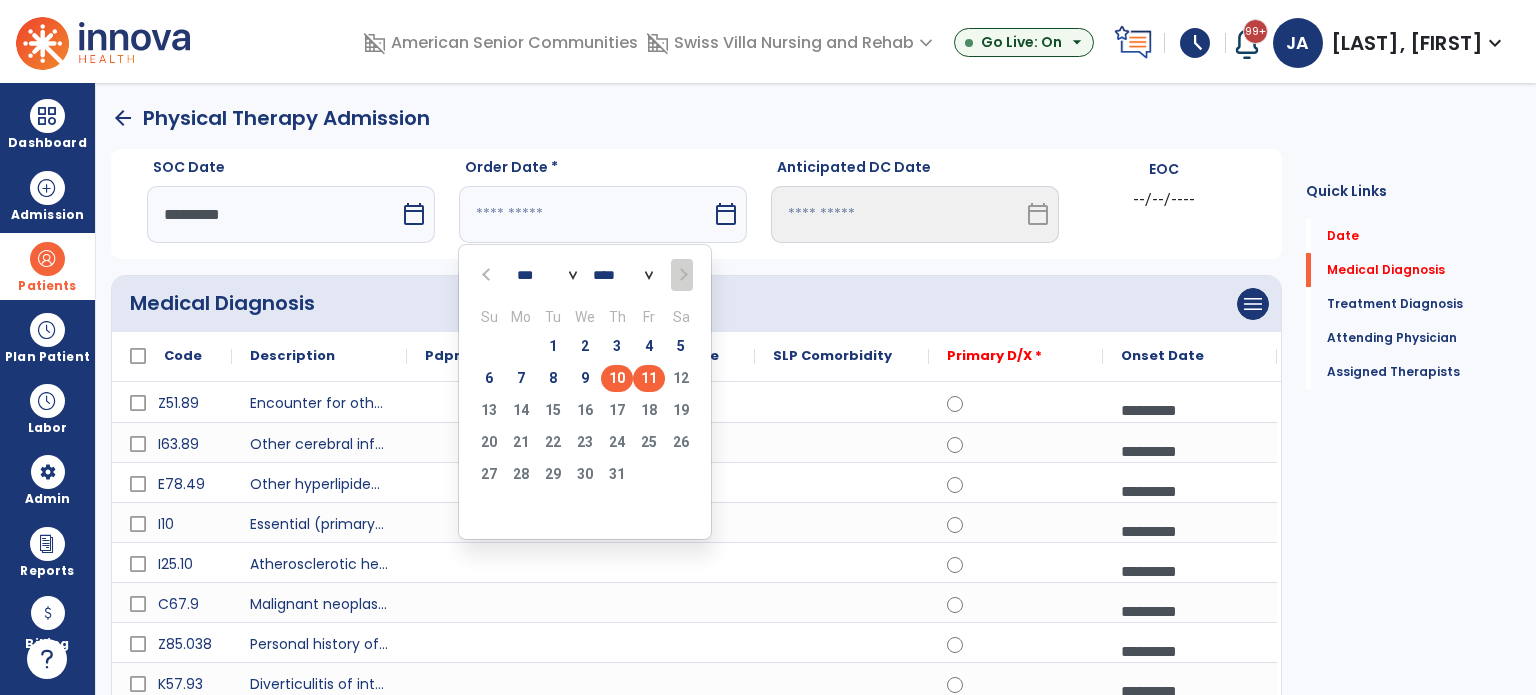 click on "10" at bounding box center (617, 378) 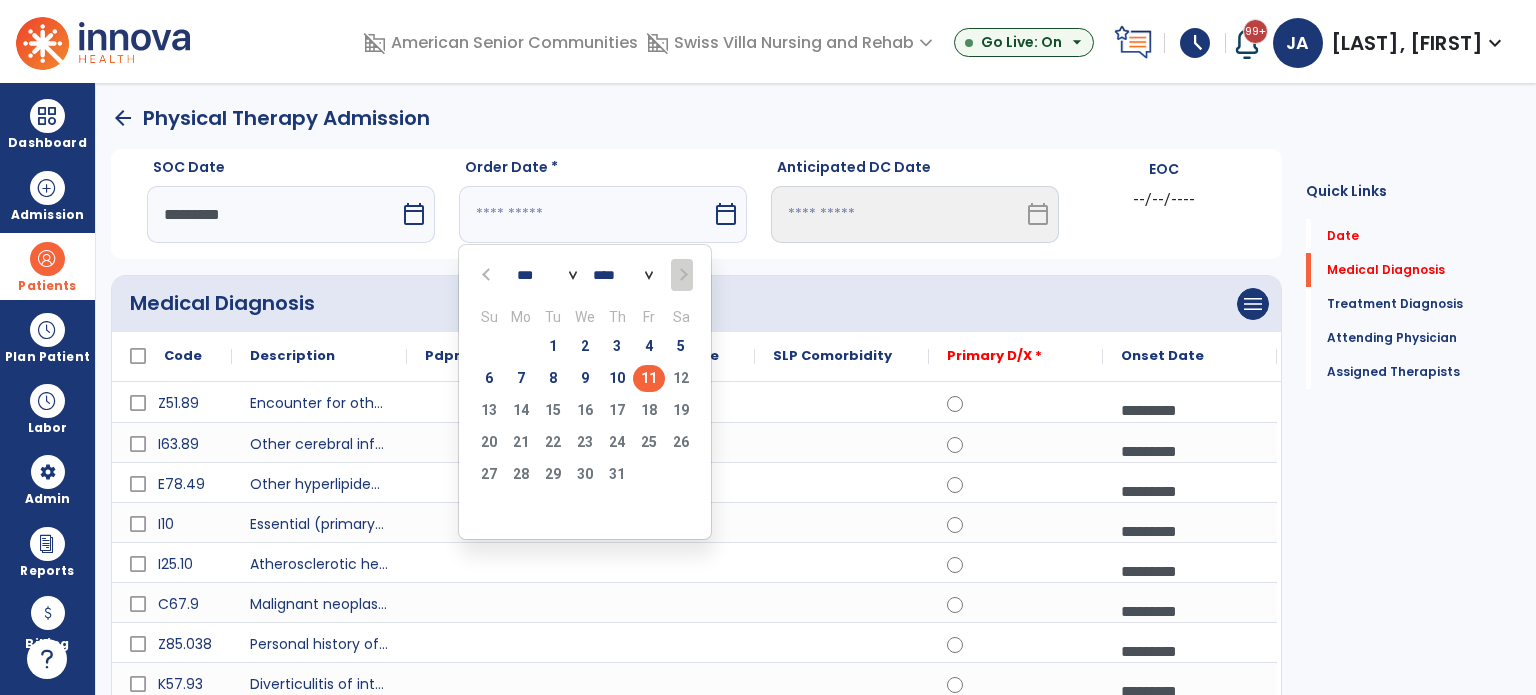type on "*********" 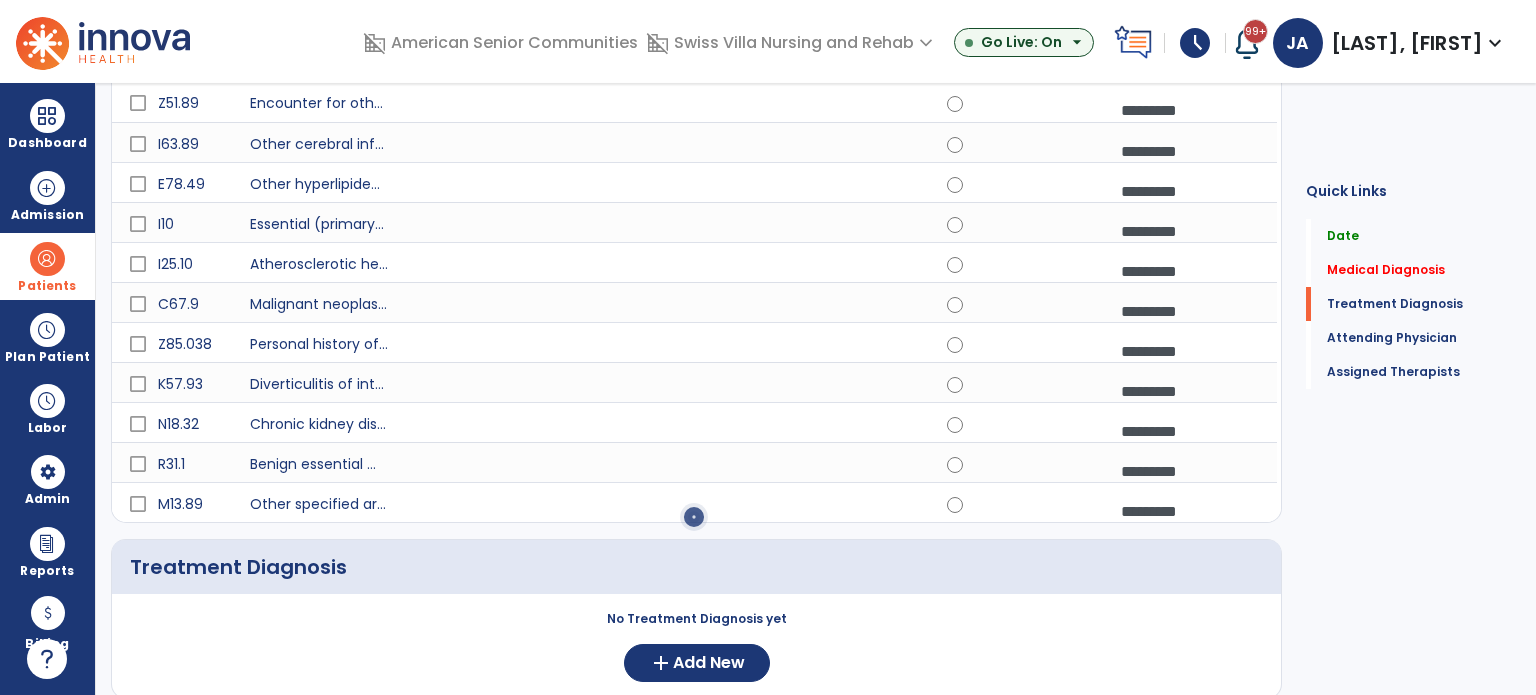 scroll, scrollTop: 600, scrollLeft: 0, axis: vertical 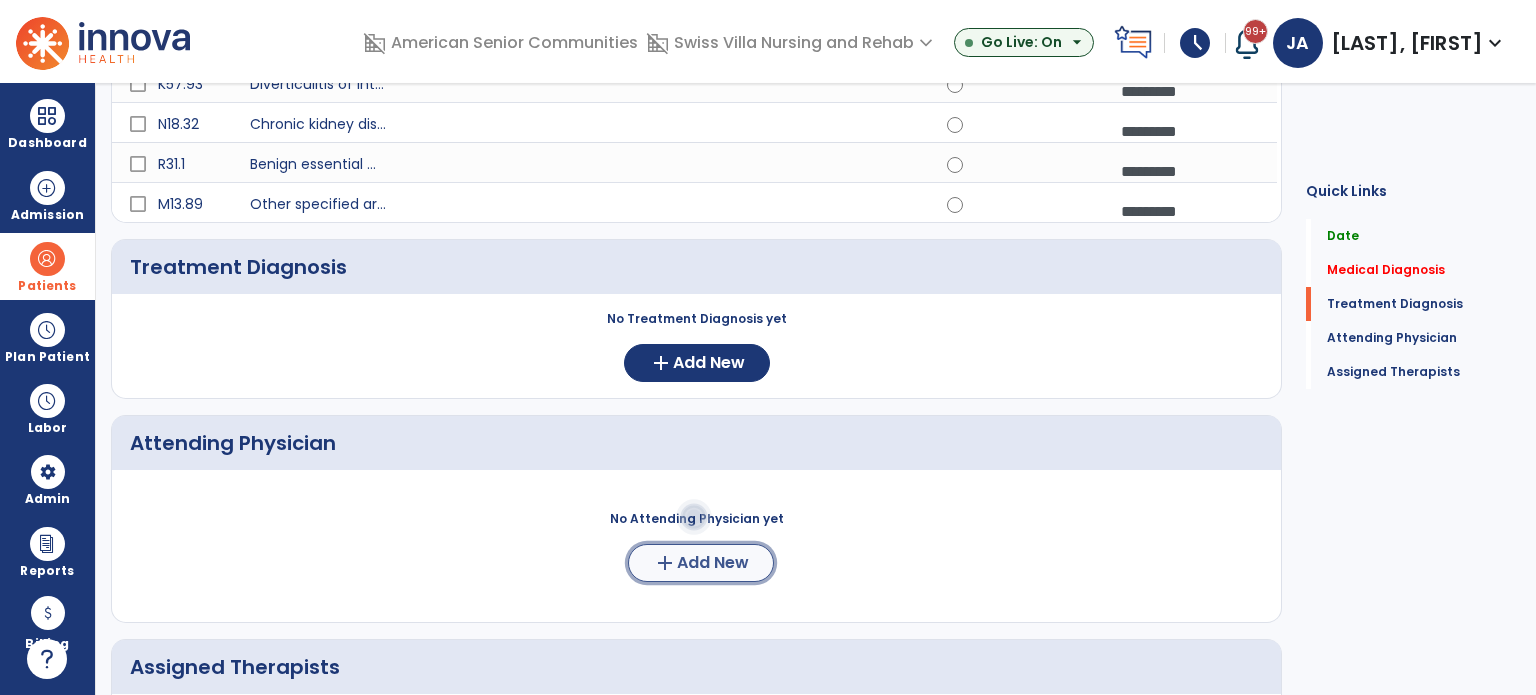 click on "Add New" 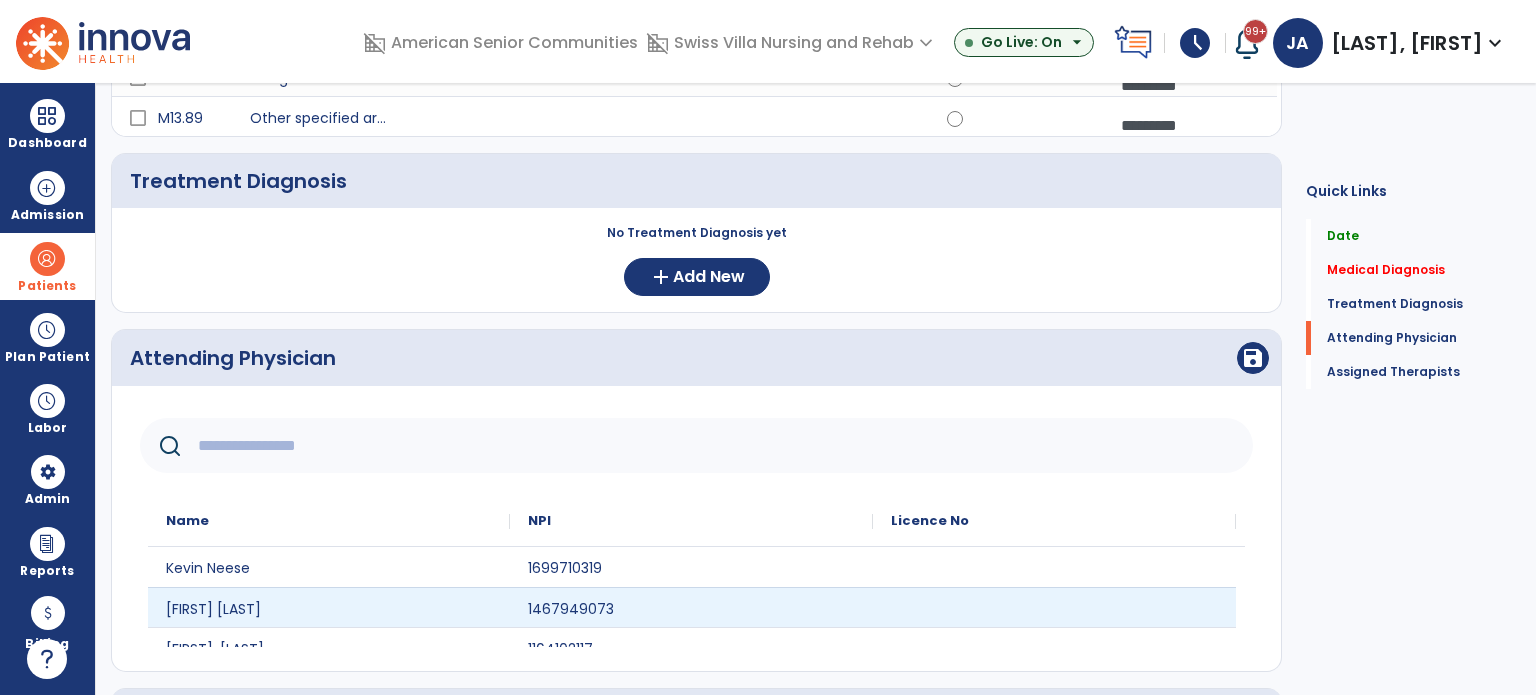 scroll, scrollTop: 800, scrollLeft: 0, axis: vertical 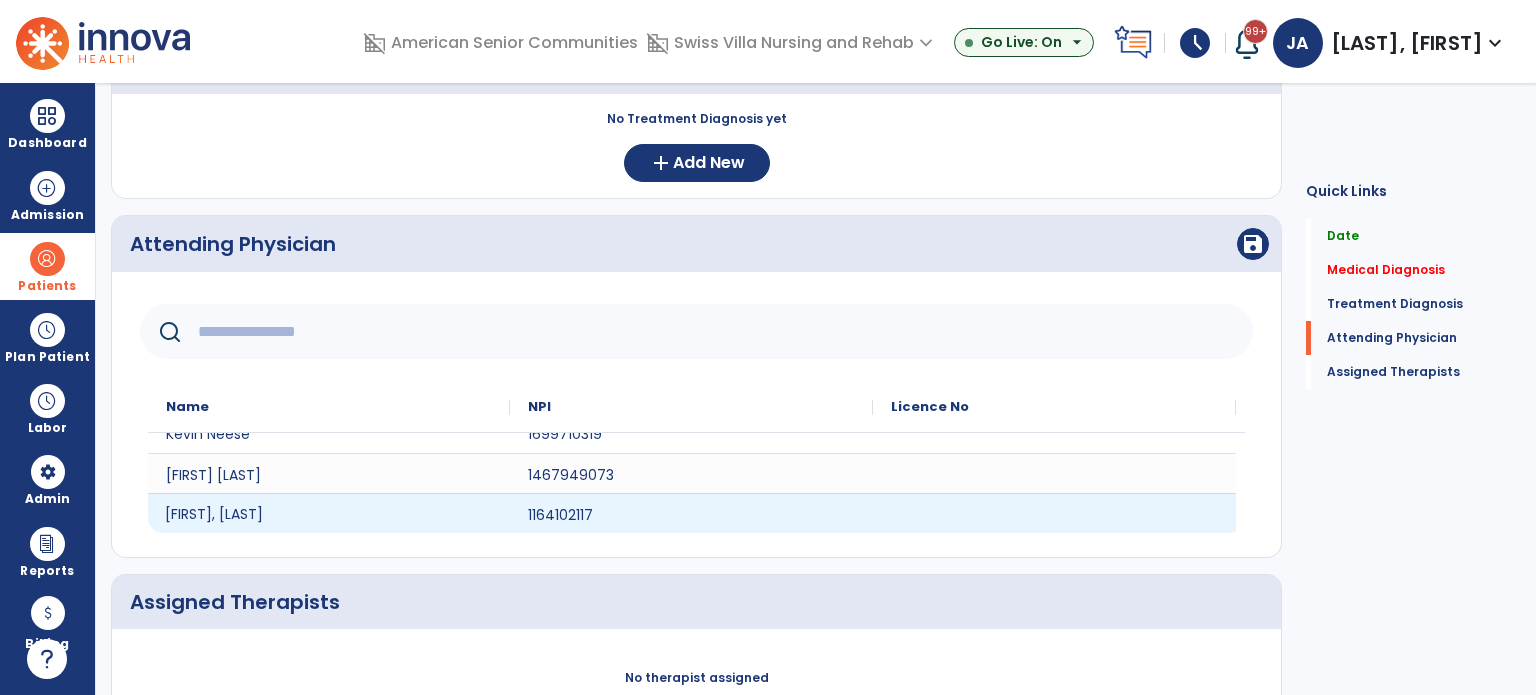 click on "Vanessa Roll" 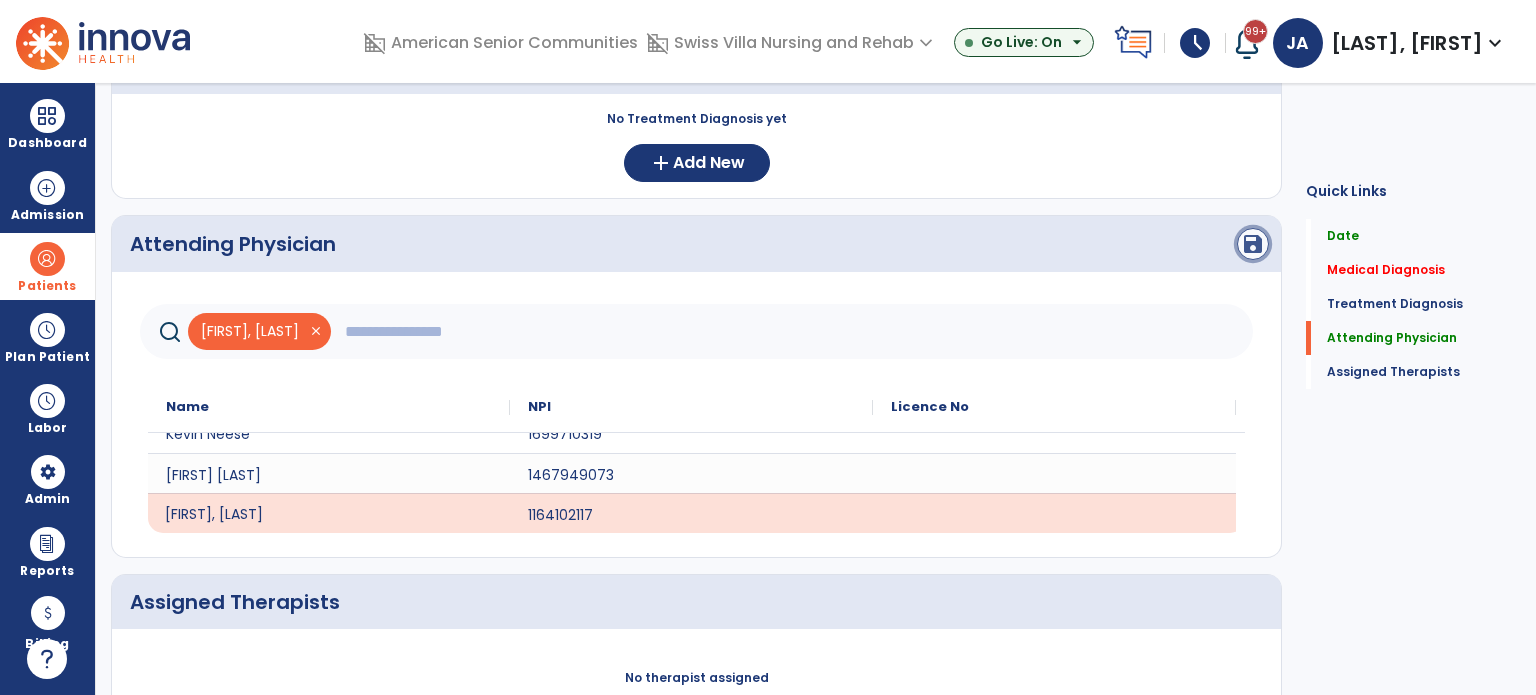 click on "save" 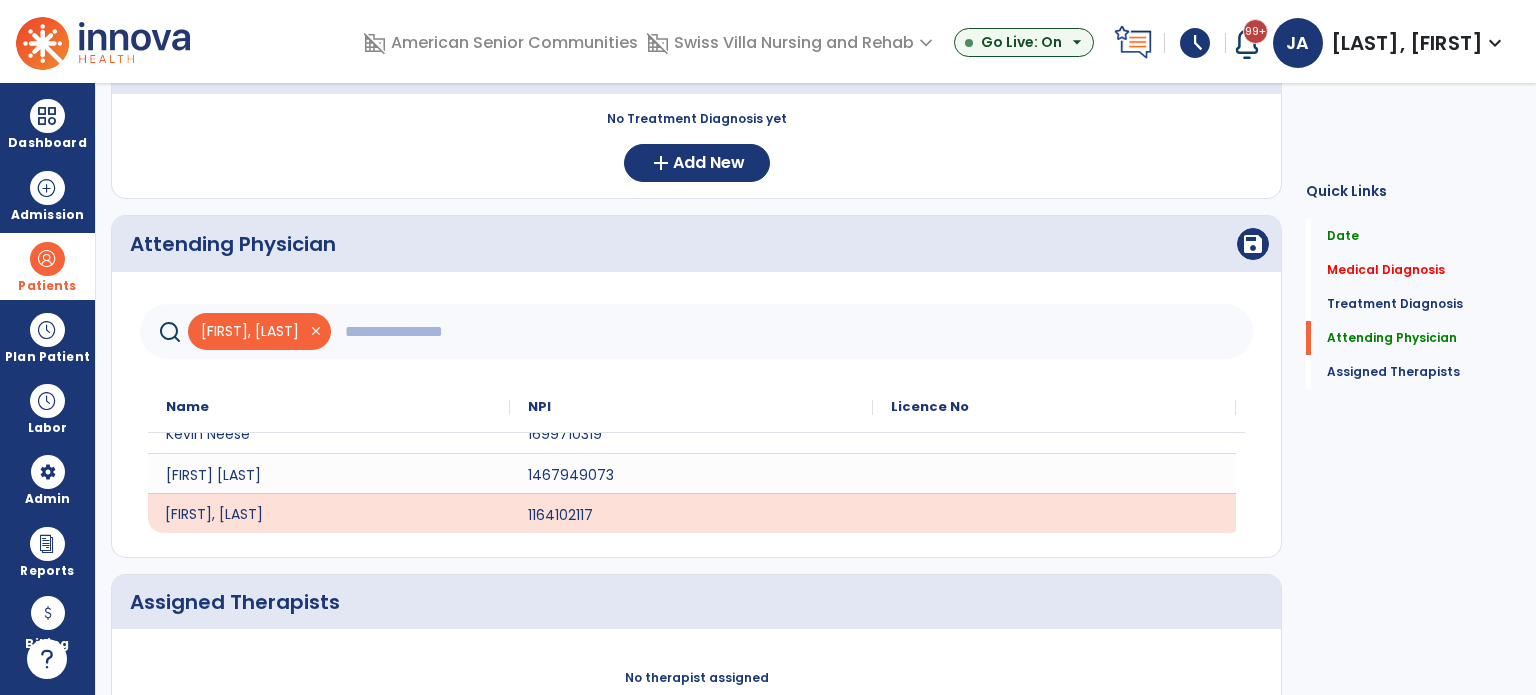 scroll, scrollTop: 0, scrollLeft: 0, axis: both 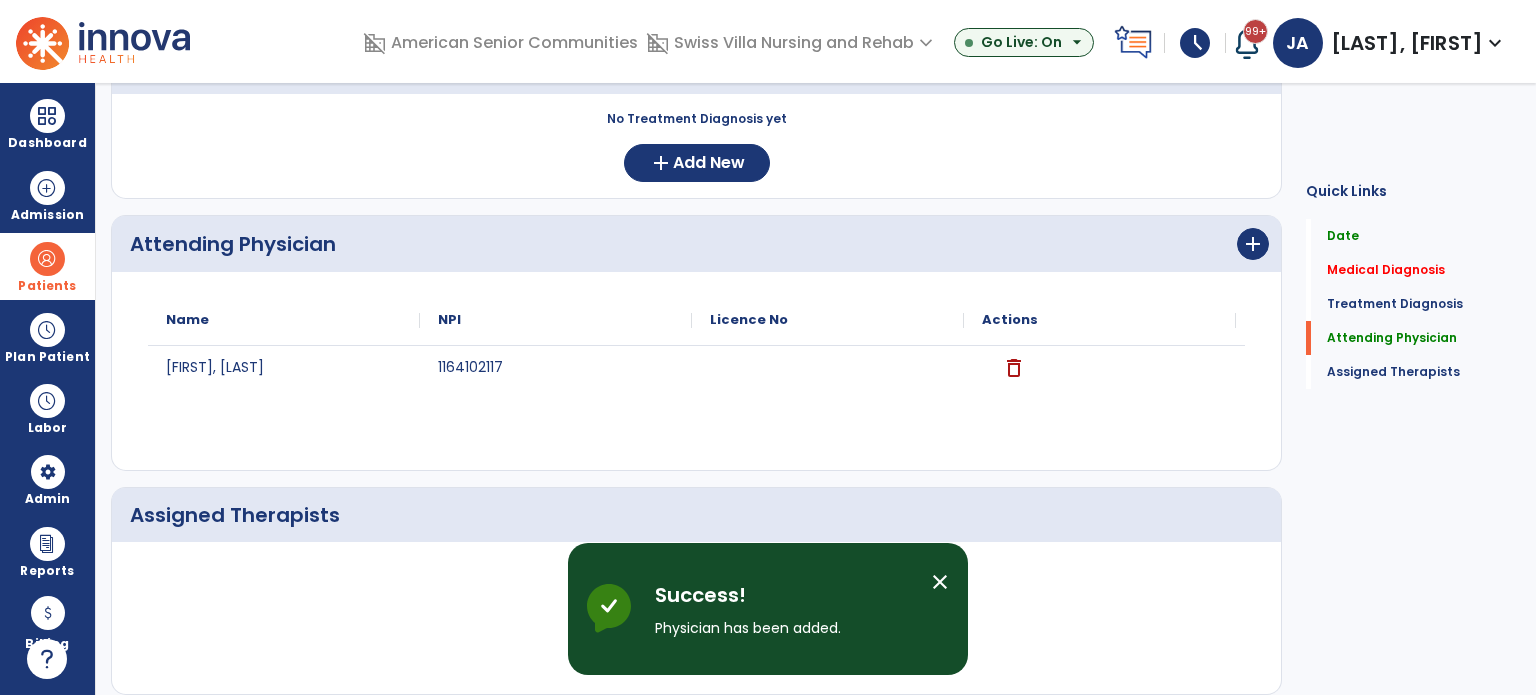 click on "close" at bounding box center [940, 582] 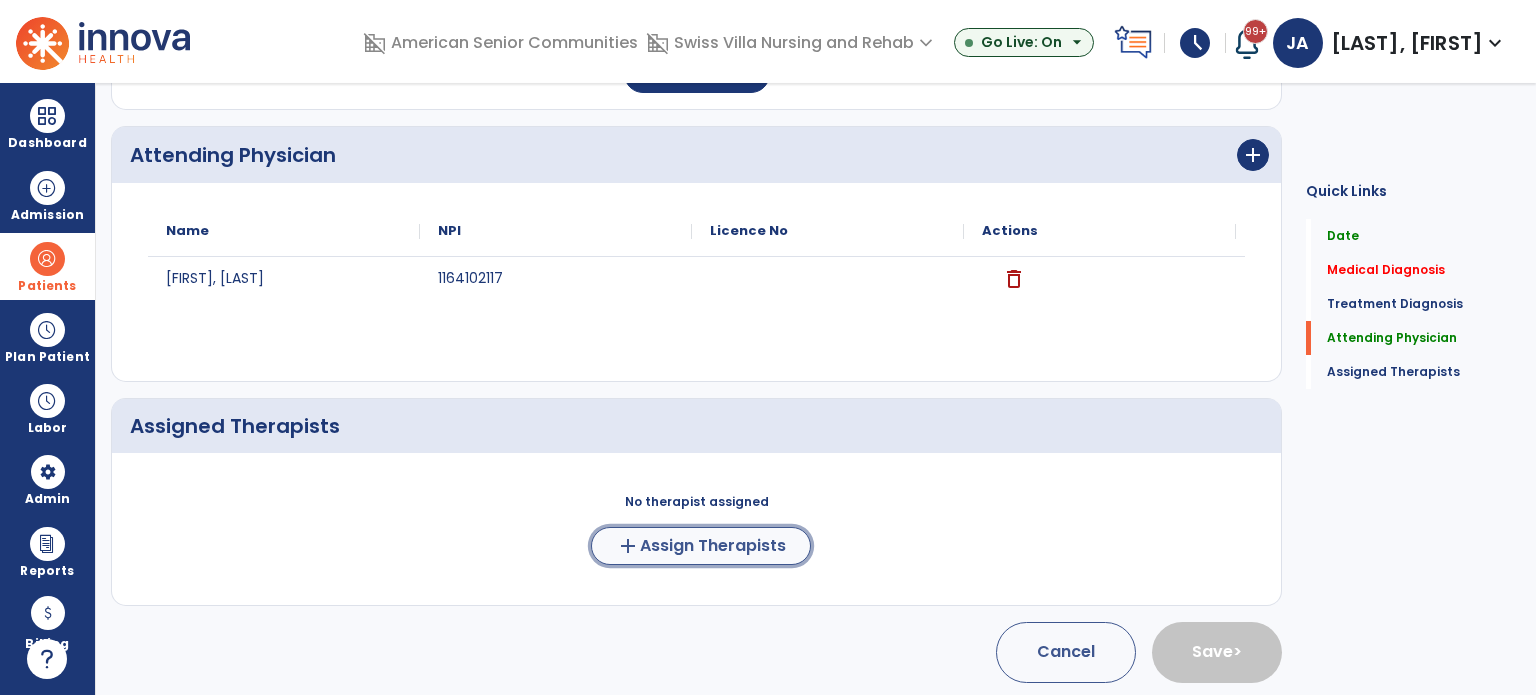 click on "add  Assign Therapists" 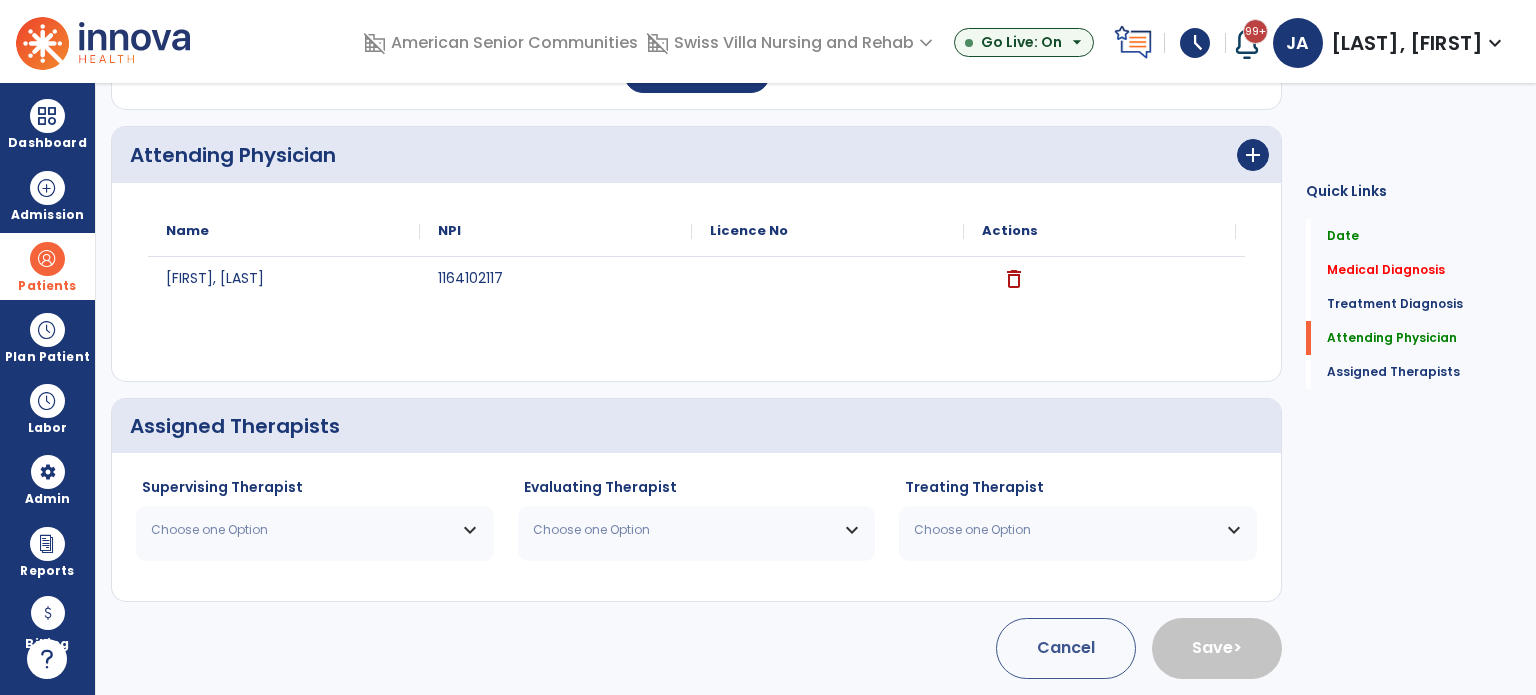 scroll, scrollTop: 885, scrollLeft: 0, axis: vertical 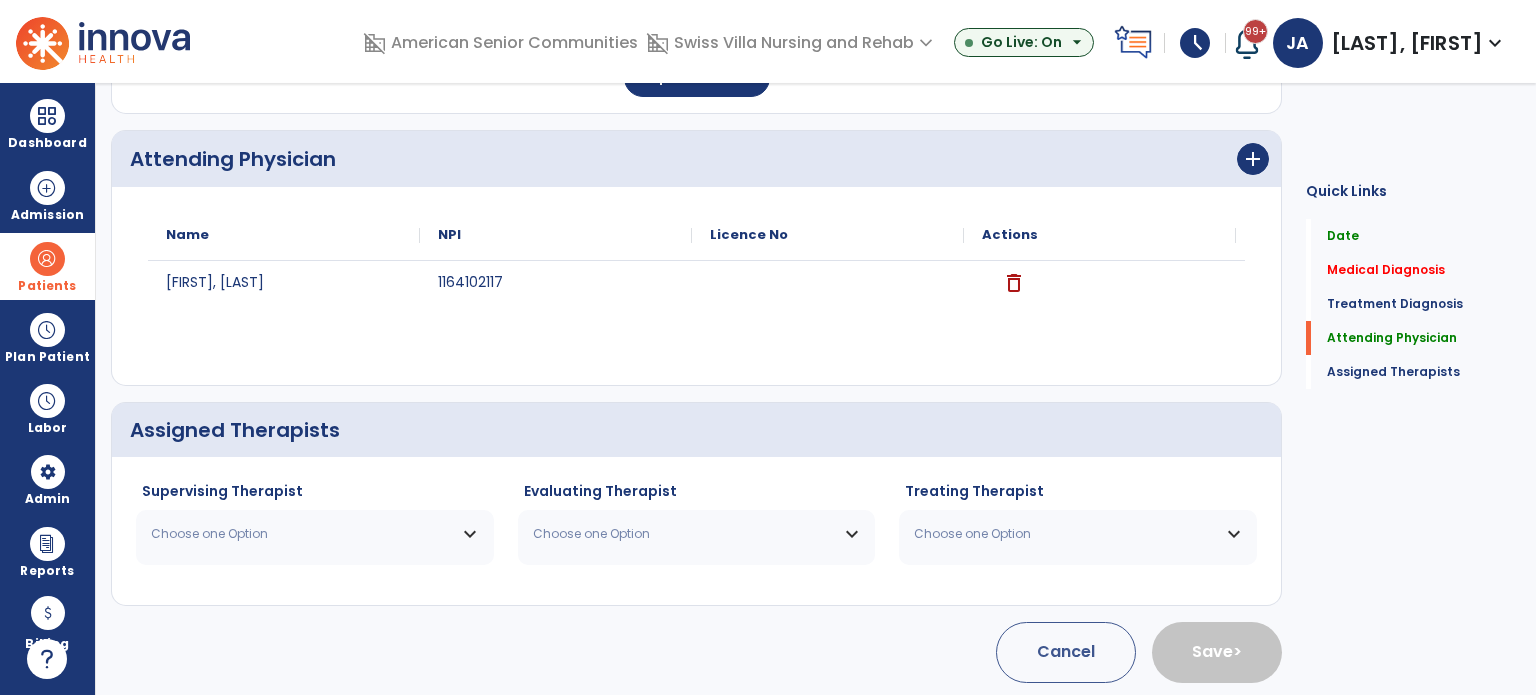click on "Choose one Option" at bounding box center [302, 534] 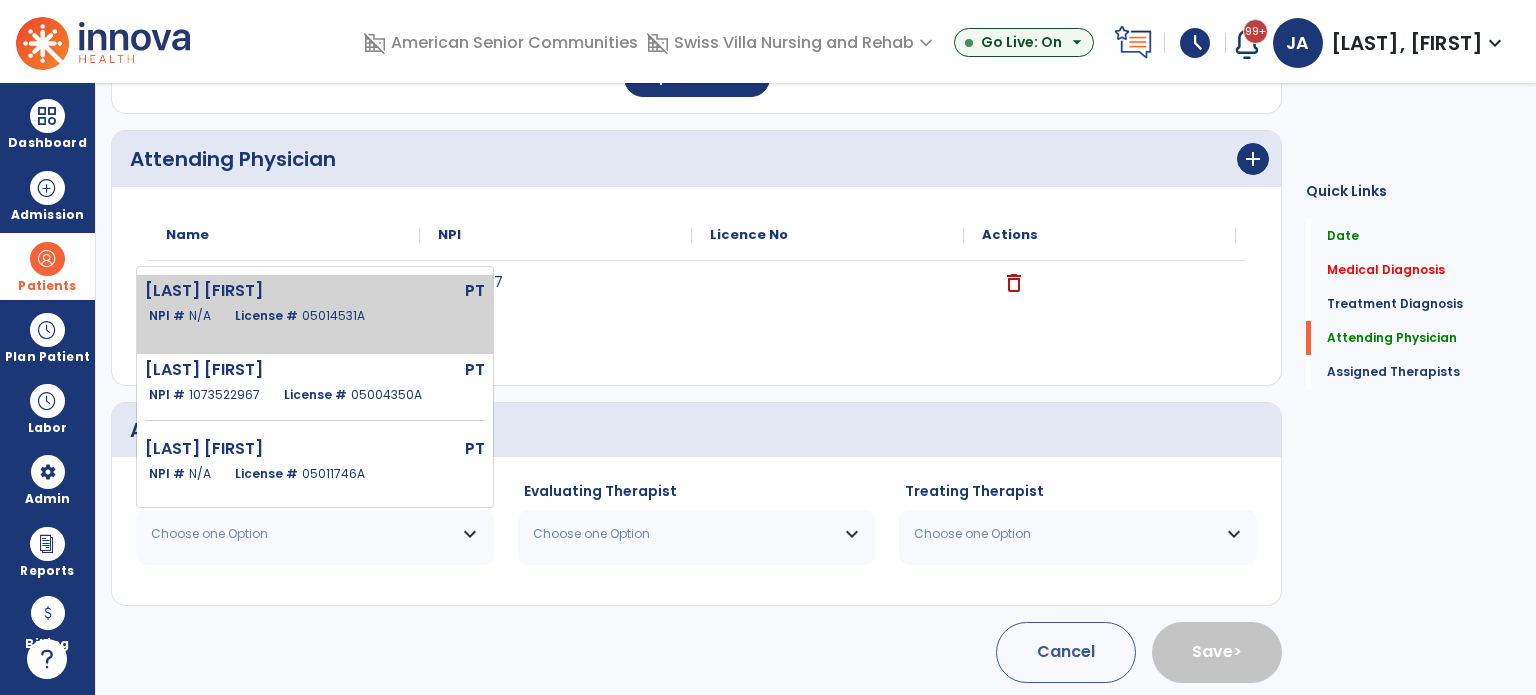 click on "Crisostomo Paola  PT   NPI #  N/A   License #  05014531A" 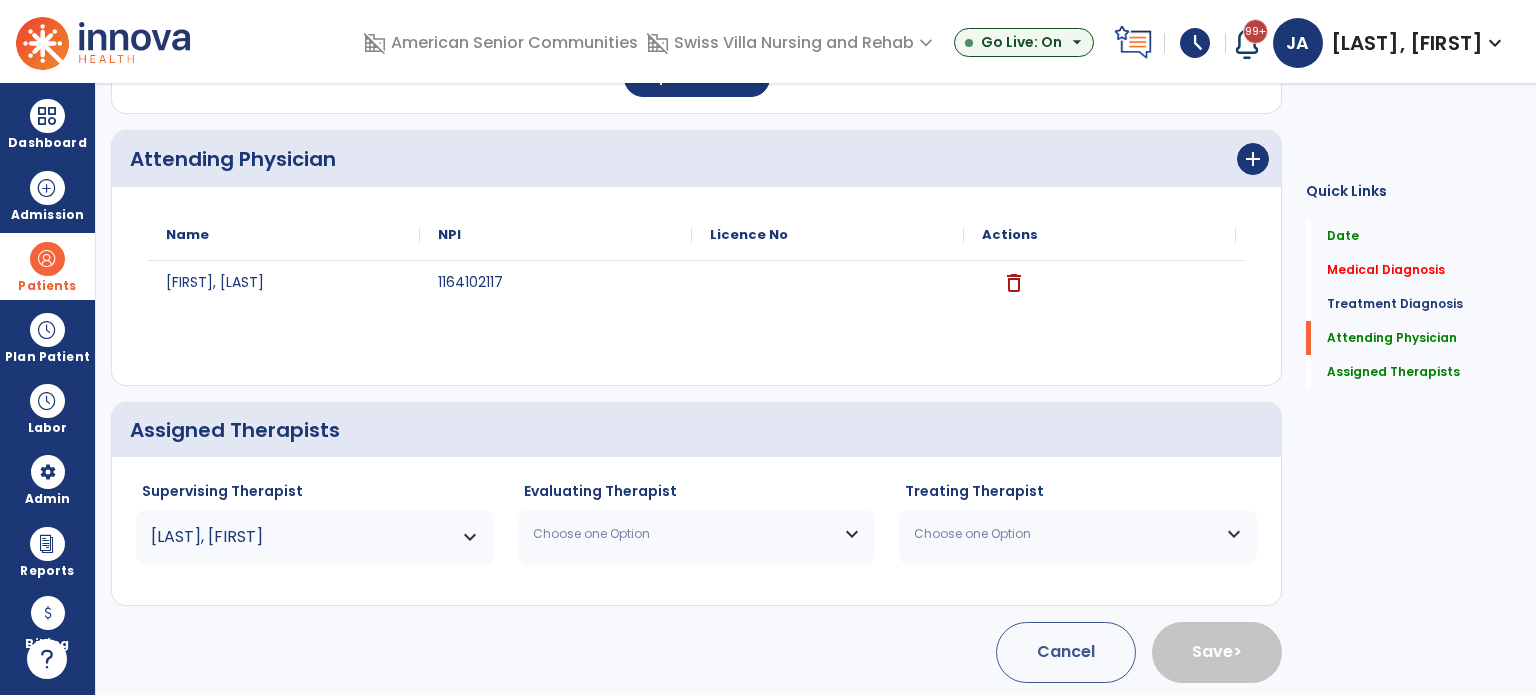 drag, startPoint x: 685, startPoint y: 543, endPoint x: 693, endPoint y: 463, distance: 80.399 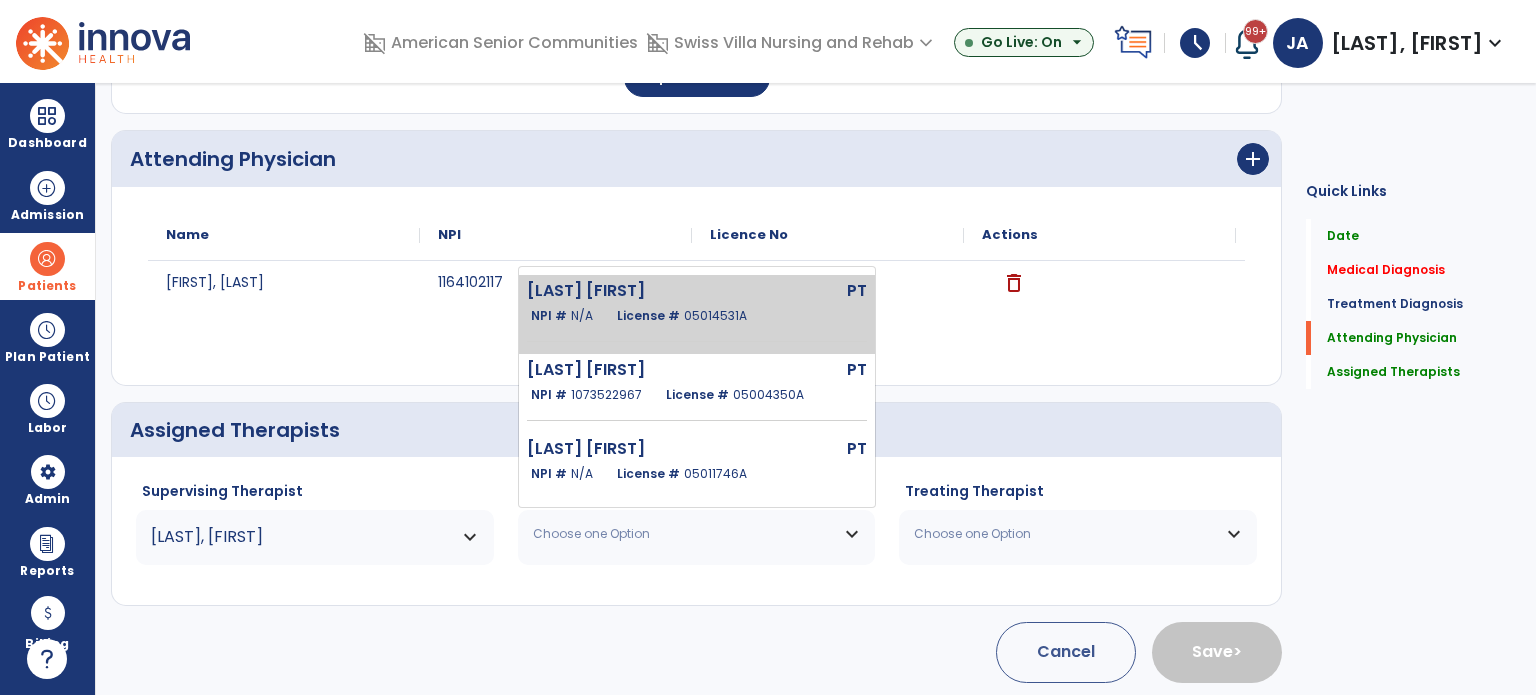 click on "Crisostomo Paola  PT   NPI #  N/A   License #  05014531A" 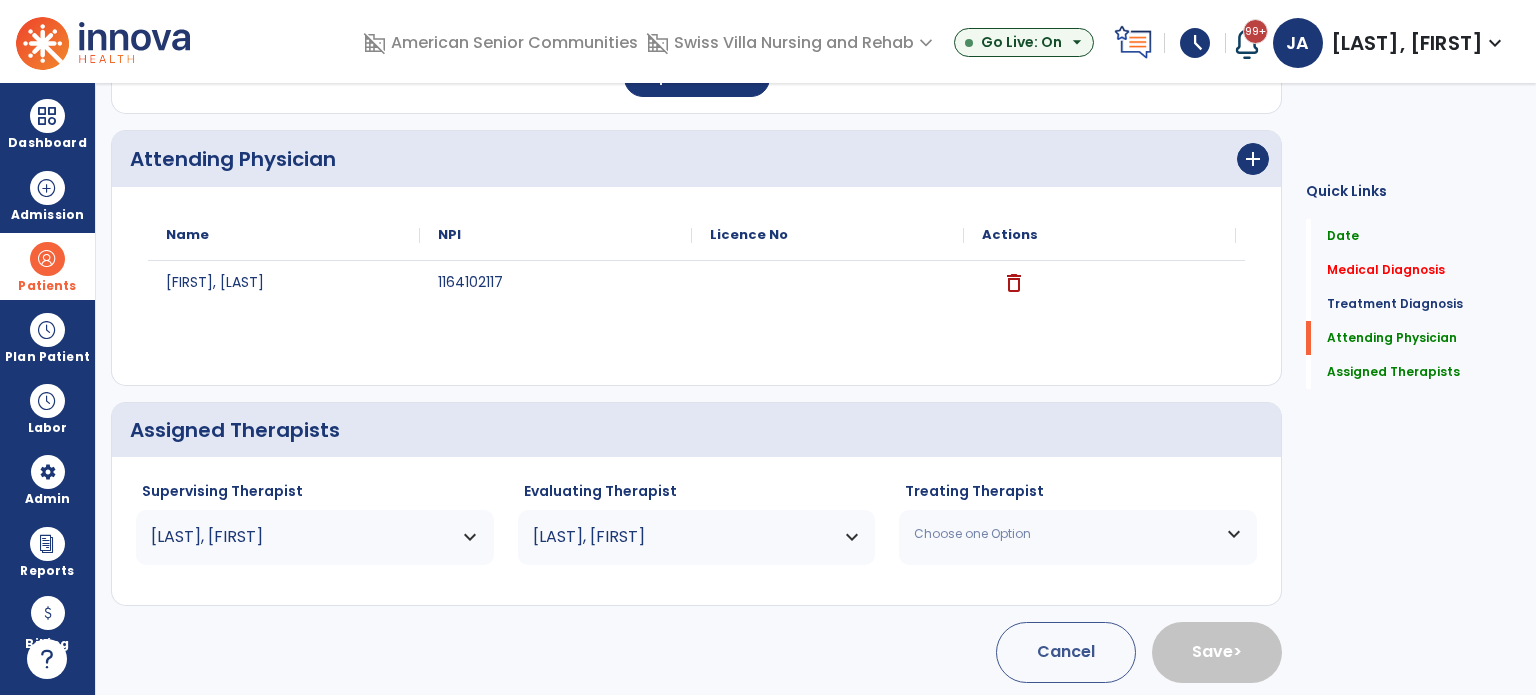click on "Choose one Option" at bounding box center (1078, 534) 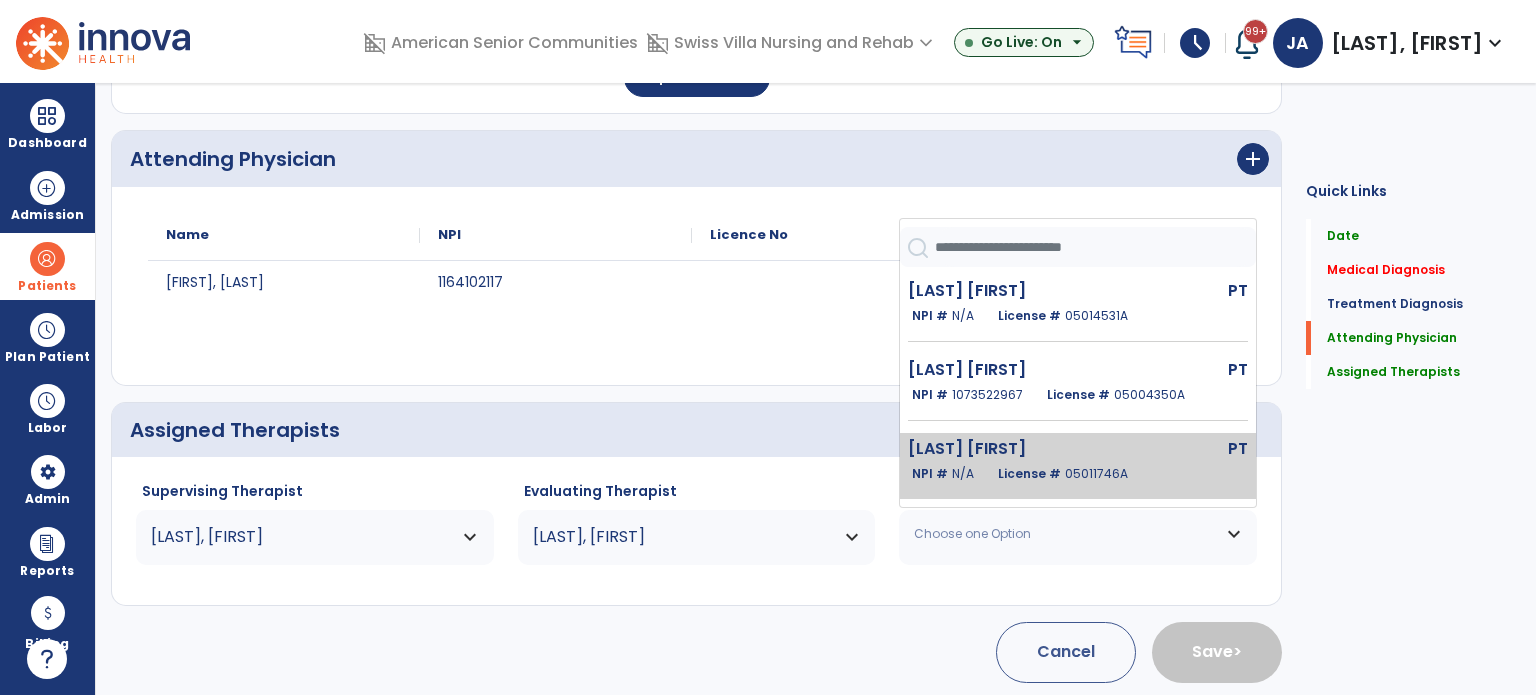scroll, scrollTop: 91, scrollLeft: 0, axis: vertical 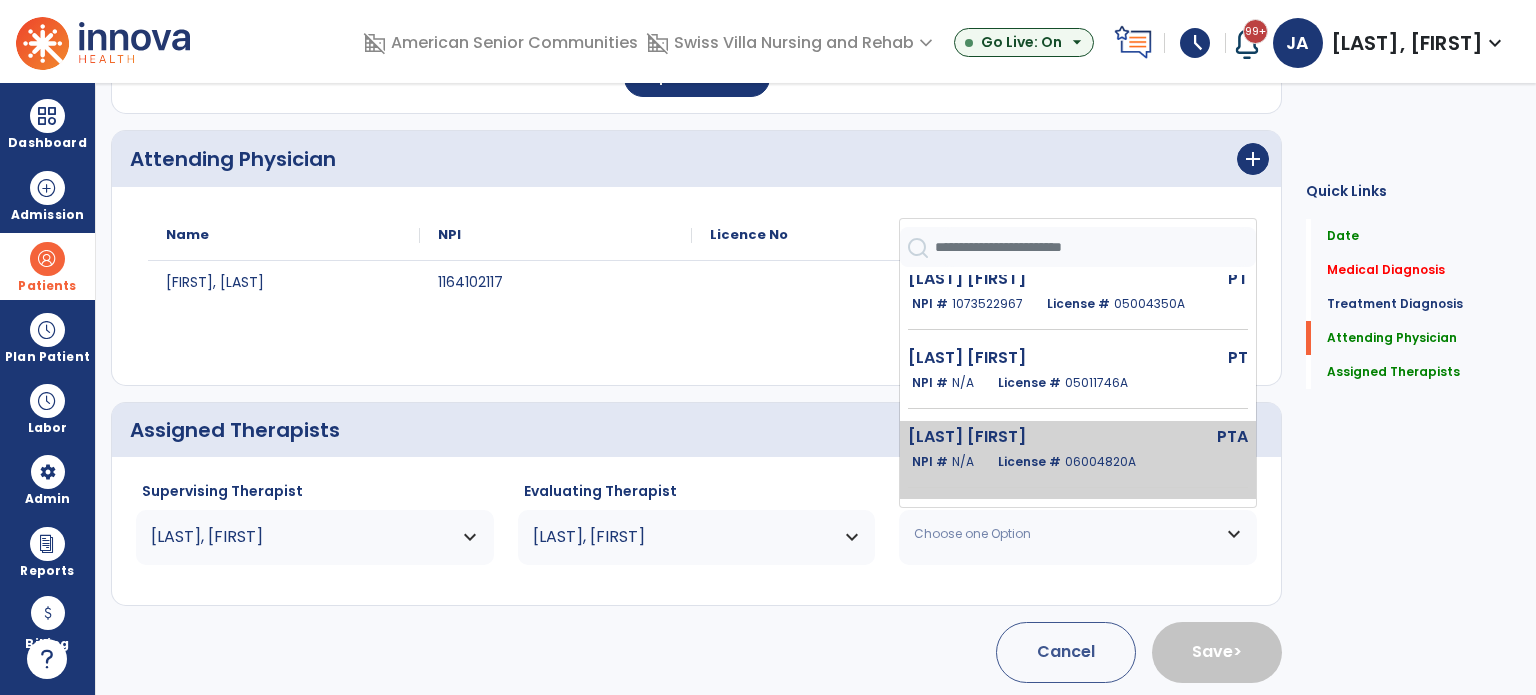 click on "License #  06004820A" 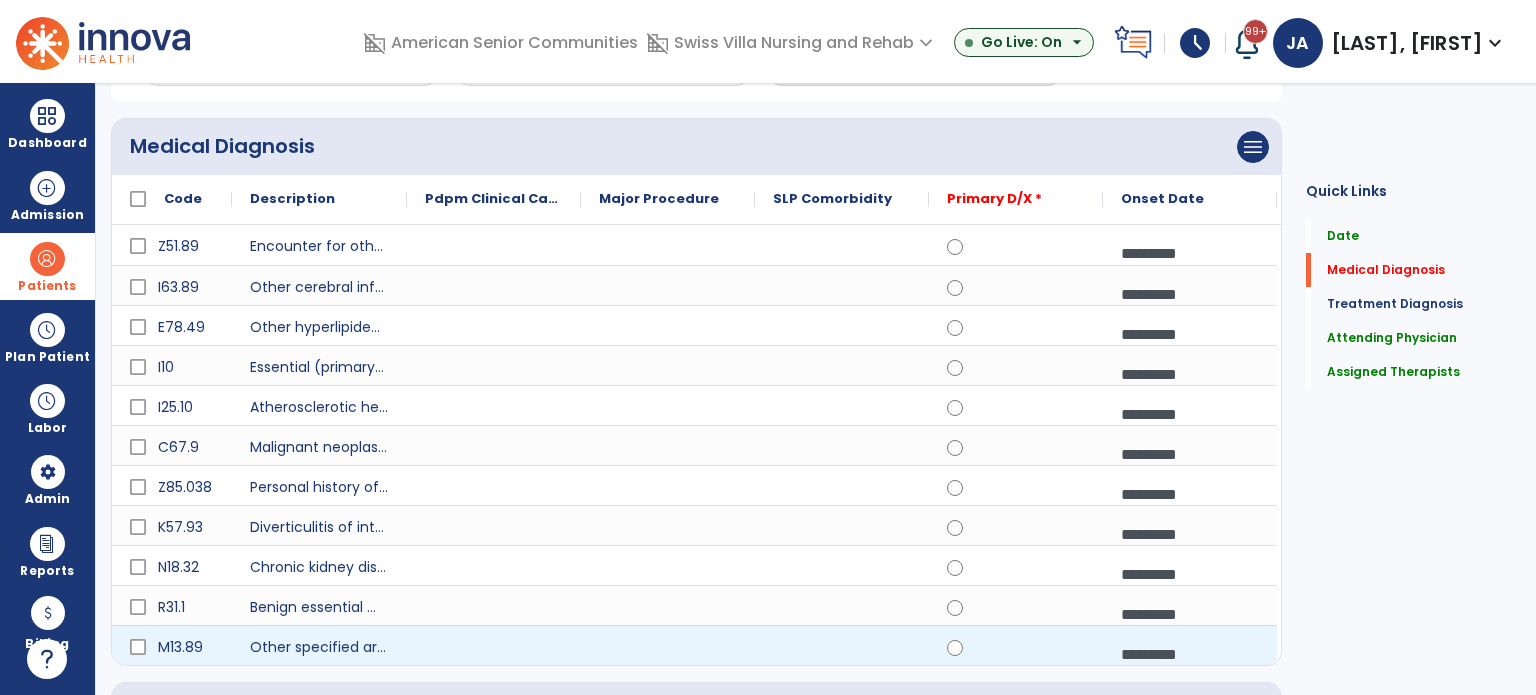 scroll, scrollTop: 85, scrollLeft: 0, axis: vertical 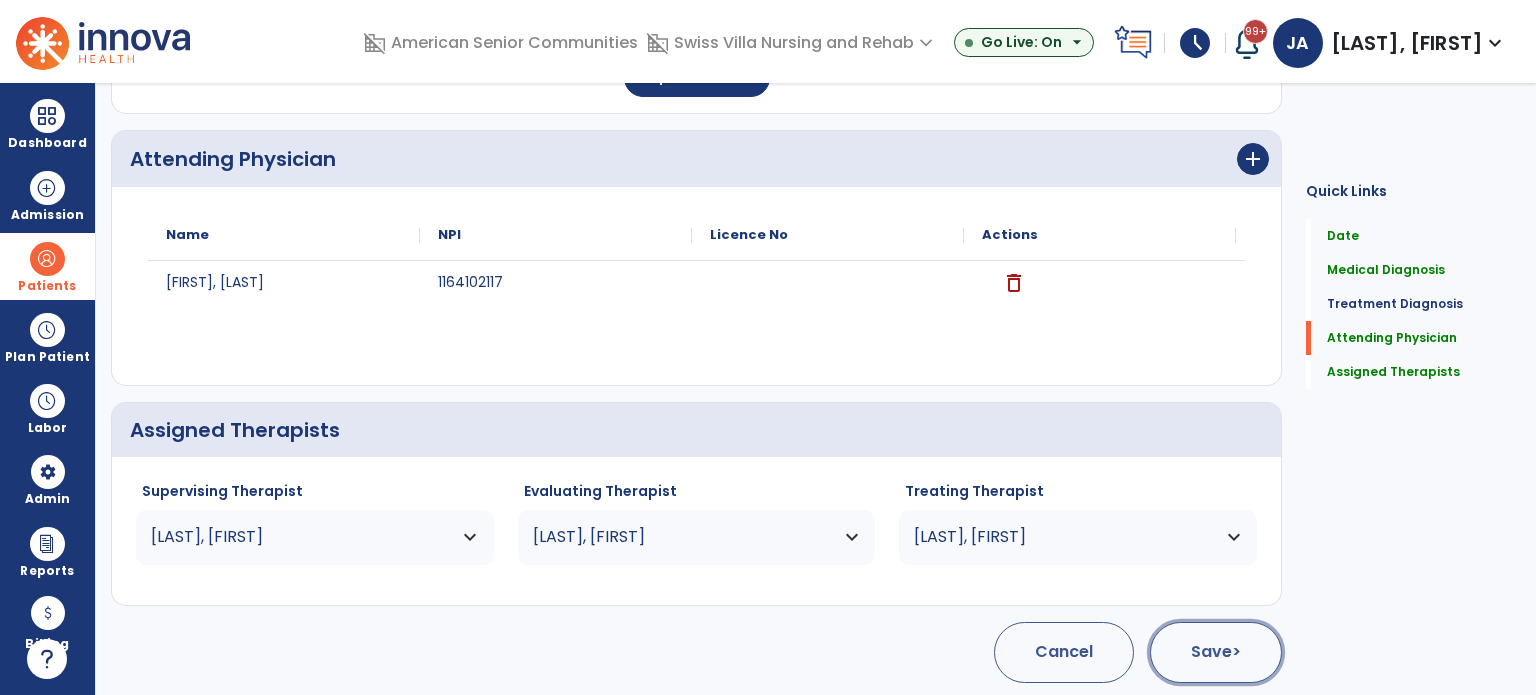 click on "Save  >" 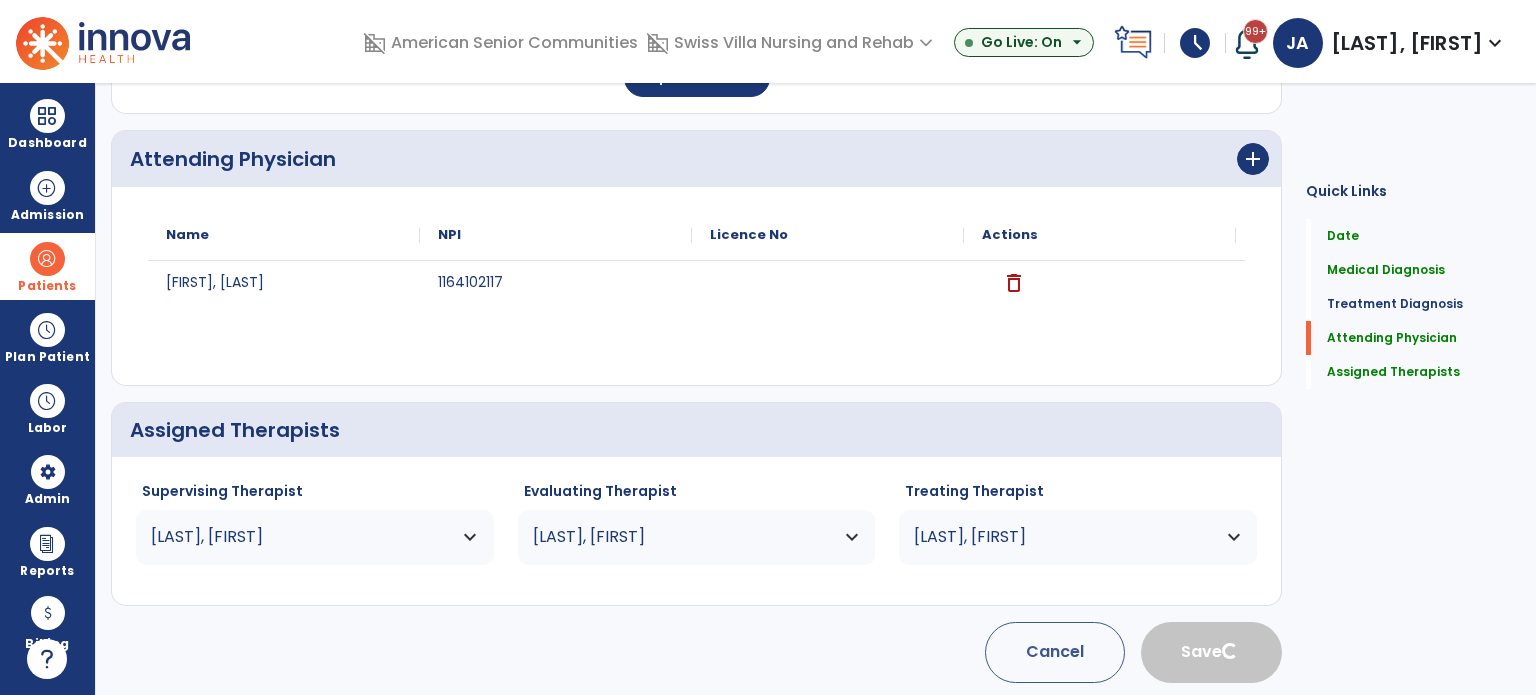 type 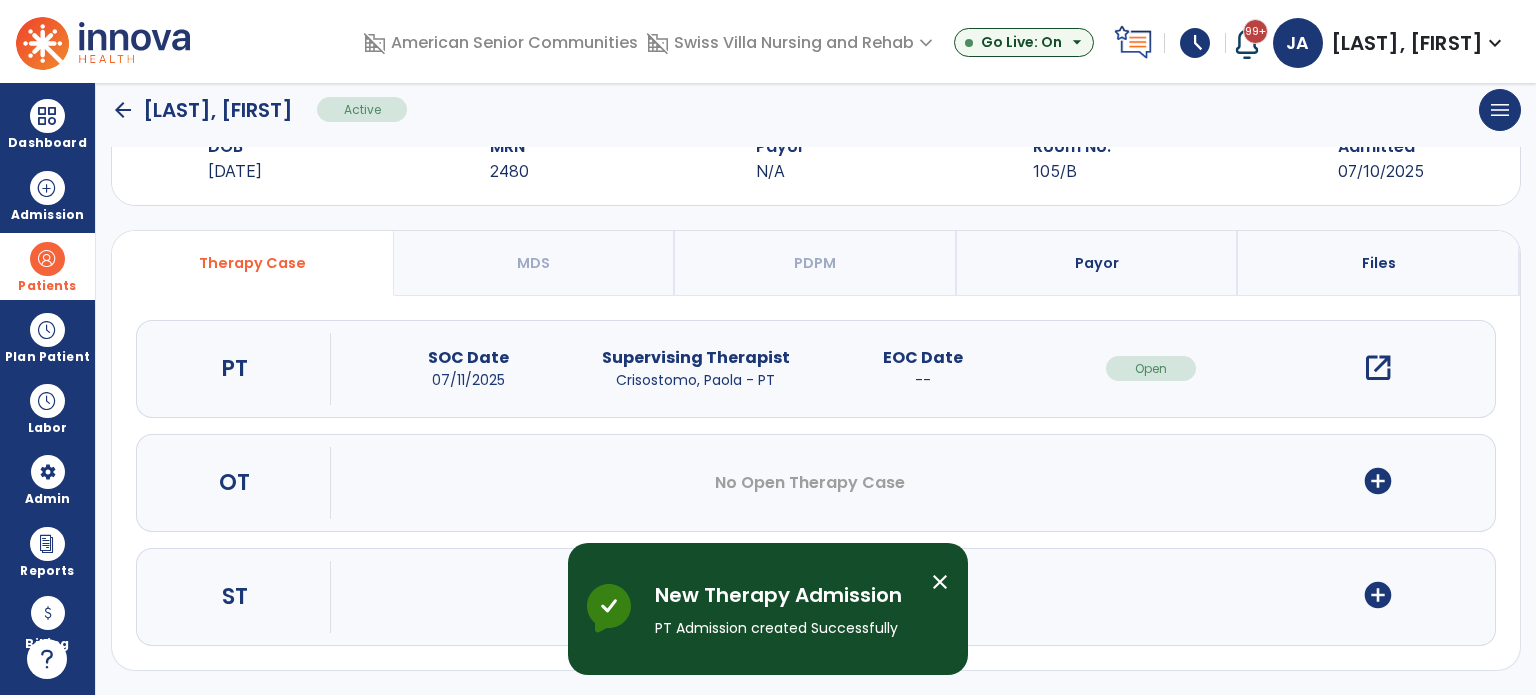scroll, scrollTop: 62, scrollLeft: 0, axis: vertical 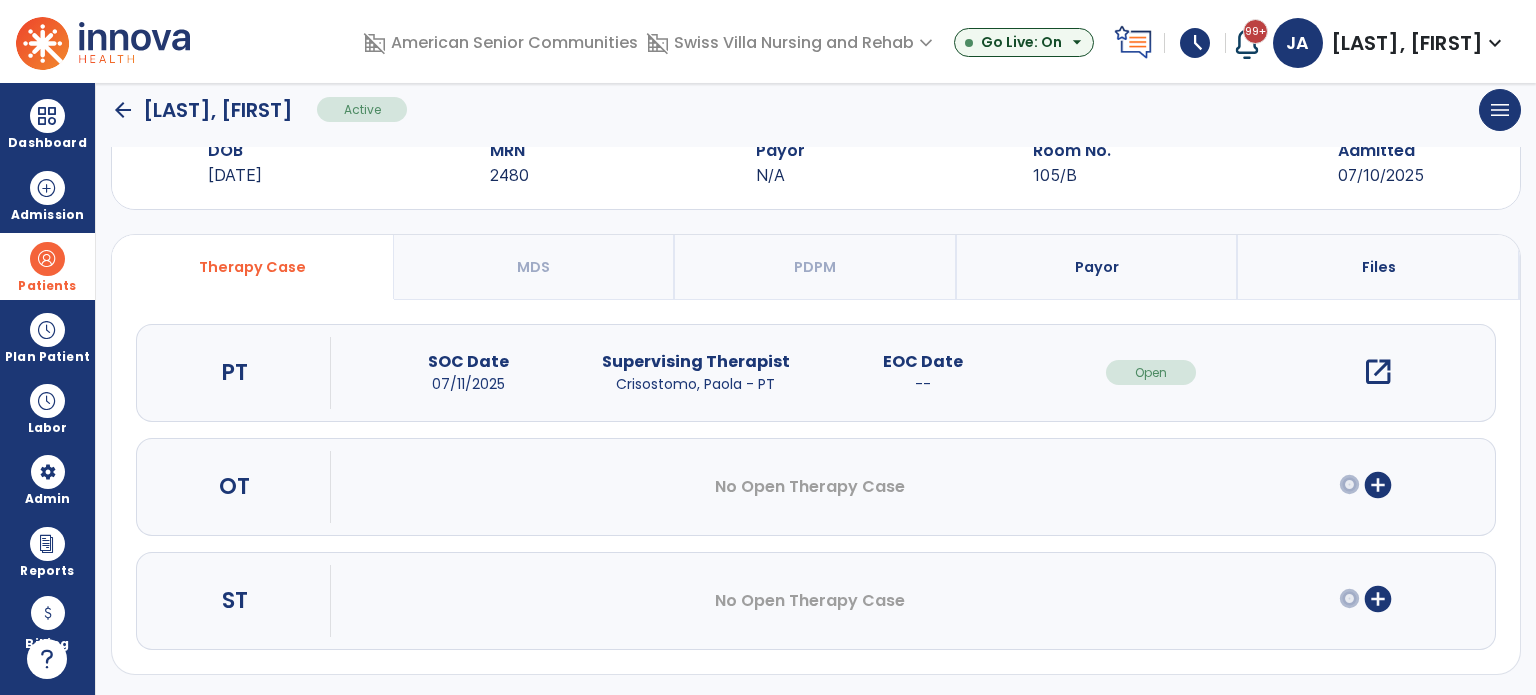 click on "arrow_back" 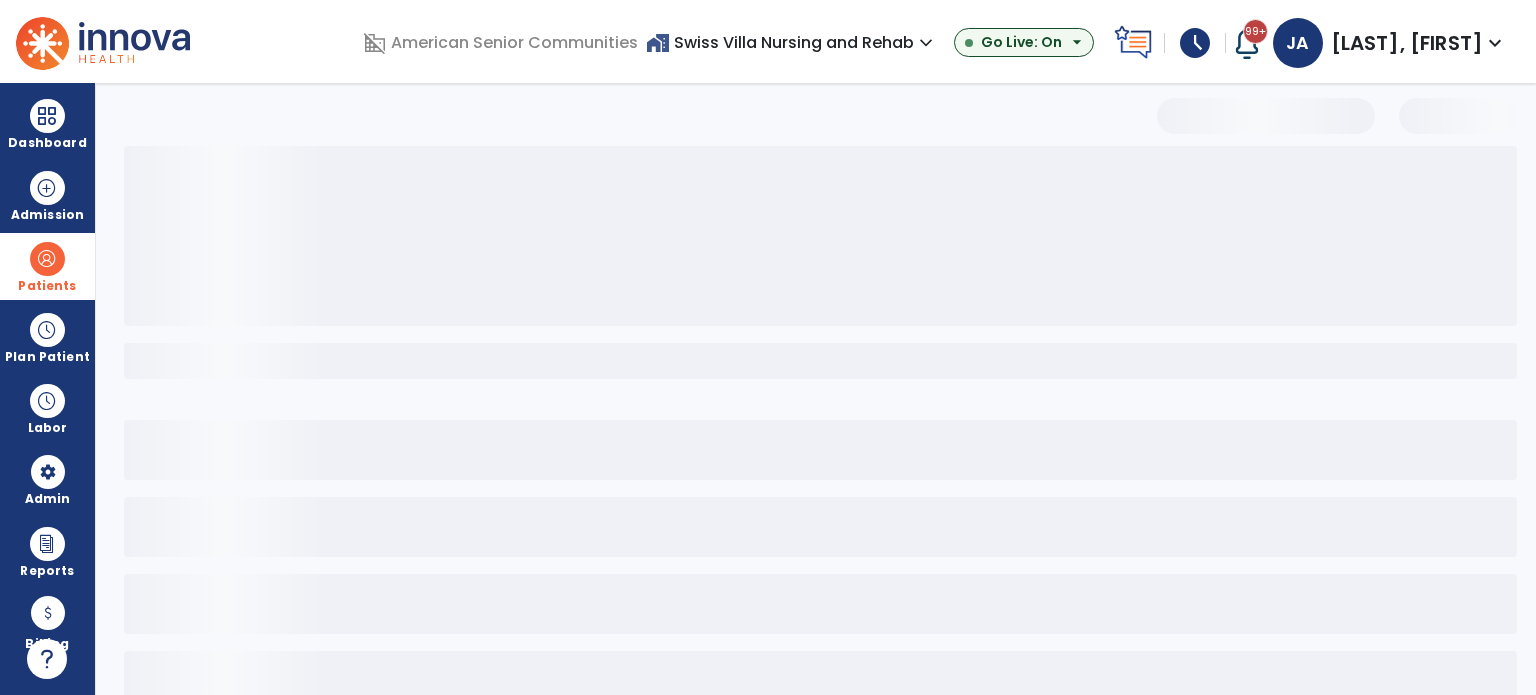 scroll, scrollTop: 46, scrollLeft: 0, axis: vertical 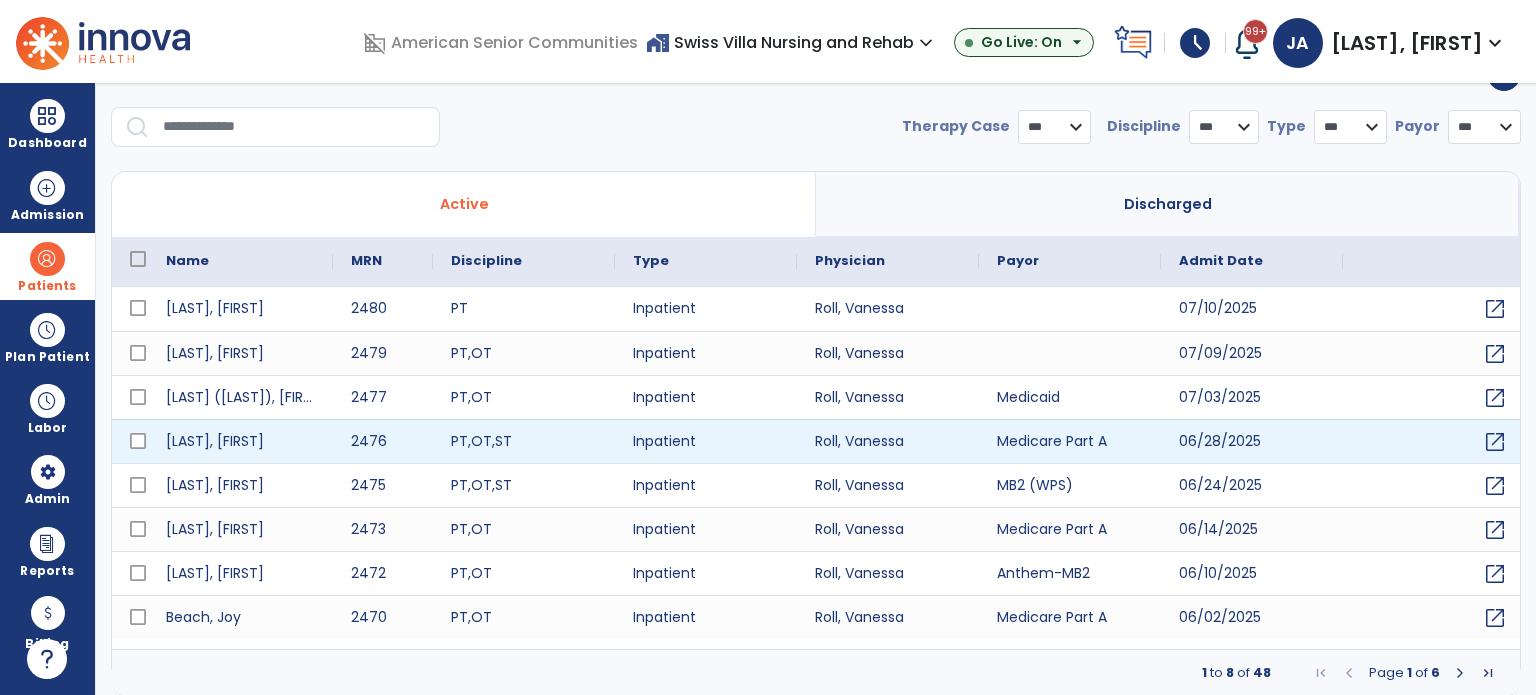 select on "***" 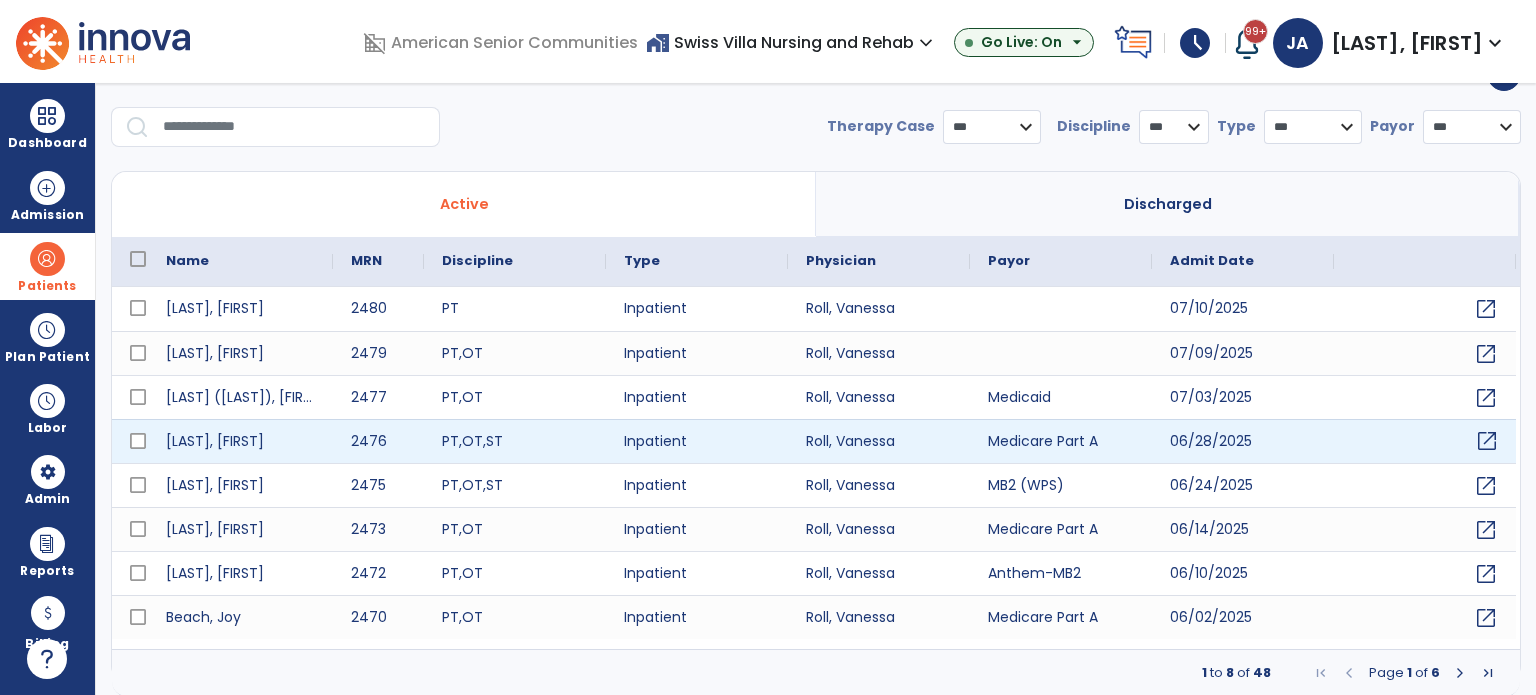 click on "open_in_new" at bounding box center [1487, 441] 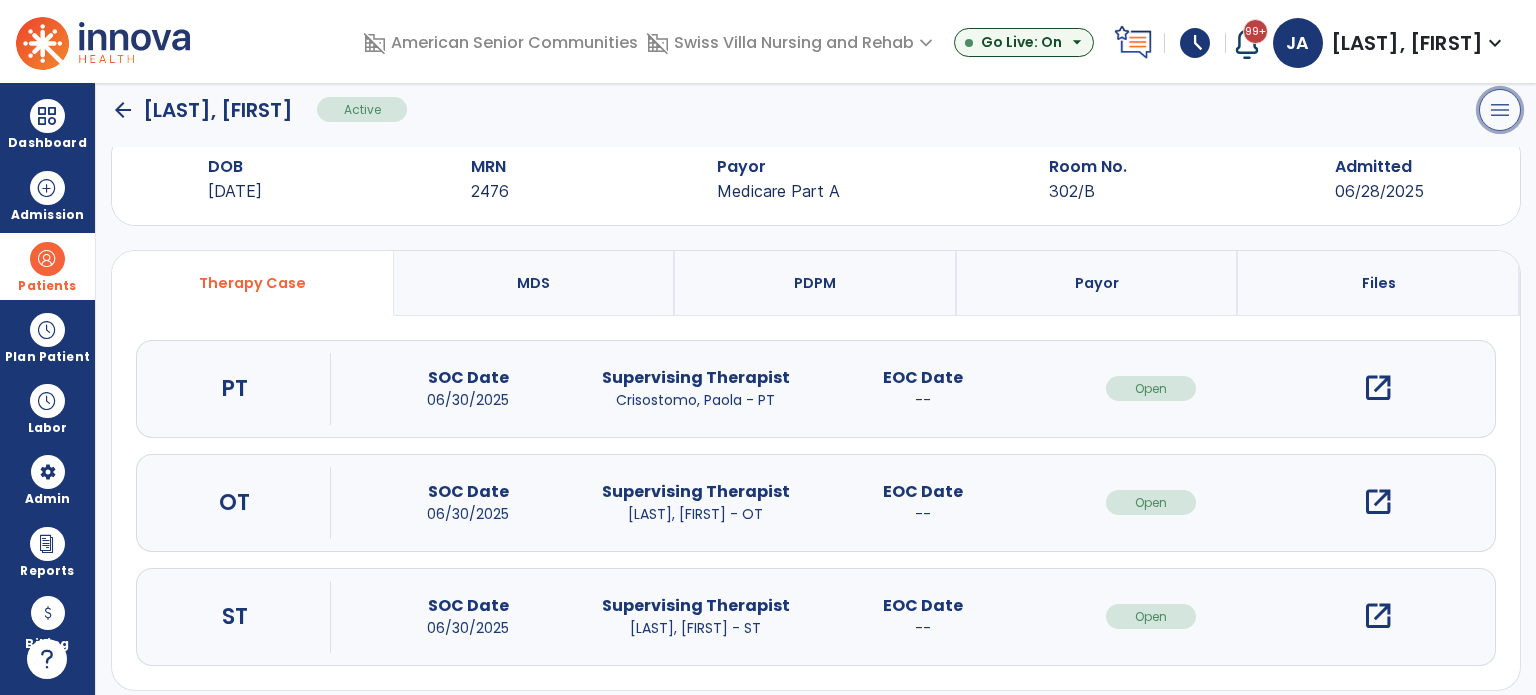 click on "menu" at bounding box center [1500, 110] 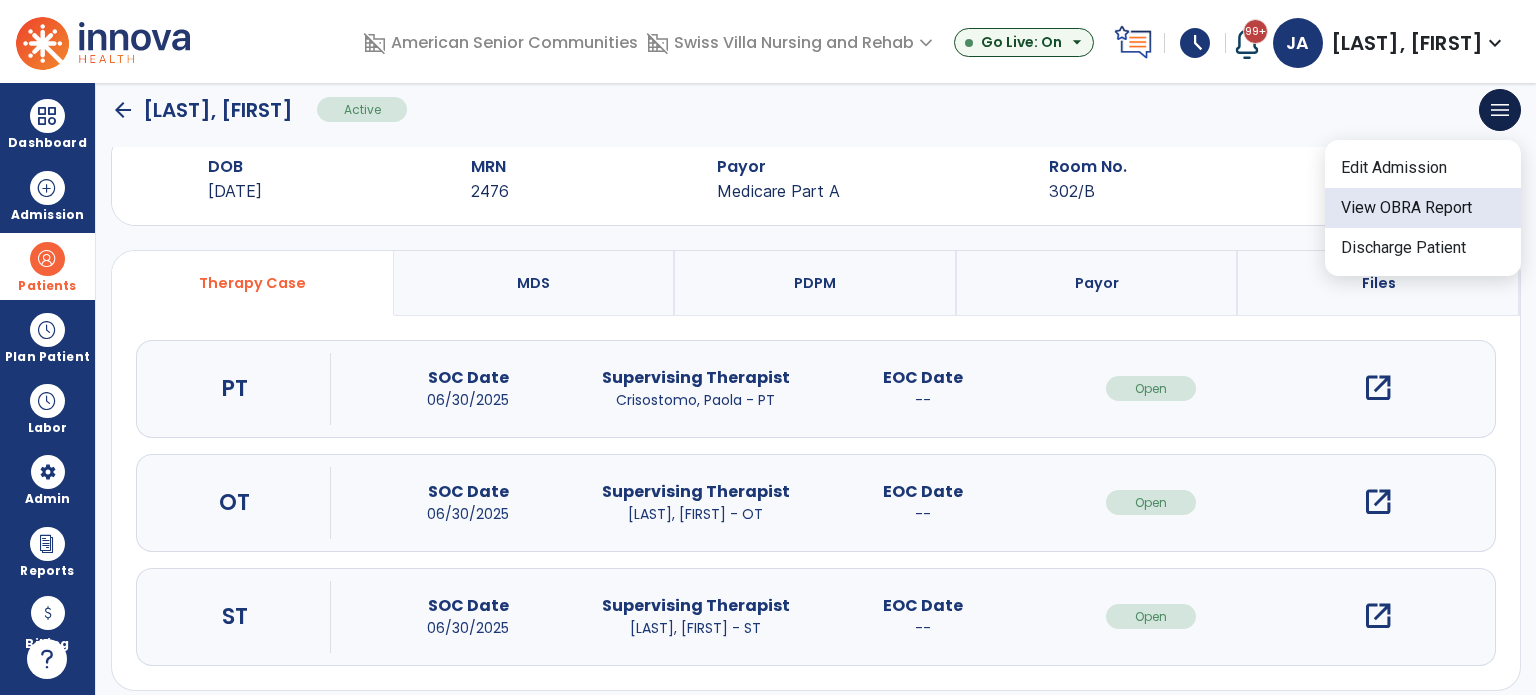 click on "View OBRA Report" 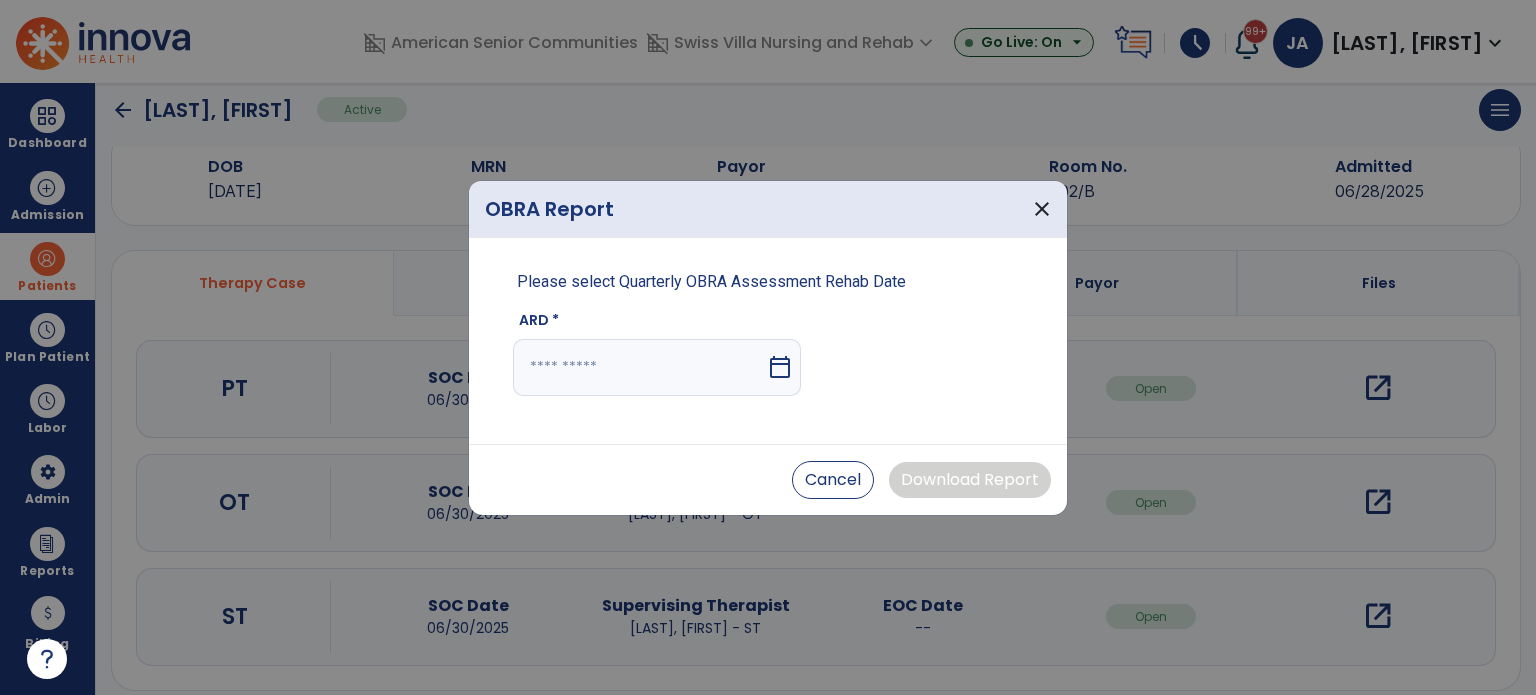 click on "calendar_today" at bounding box center [780, 367] 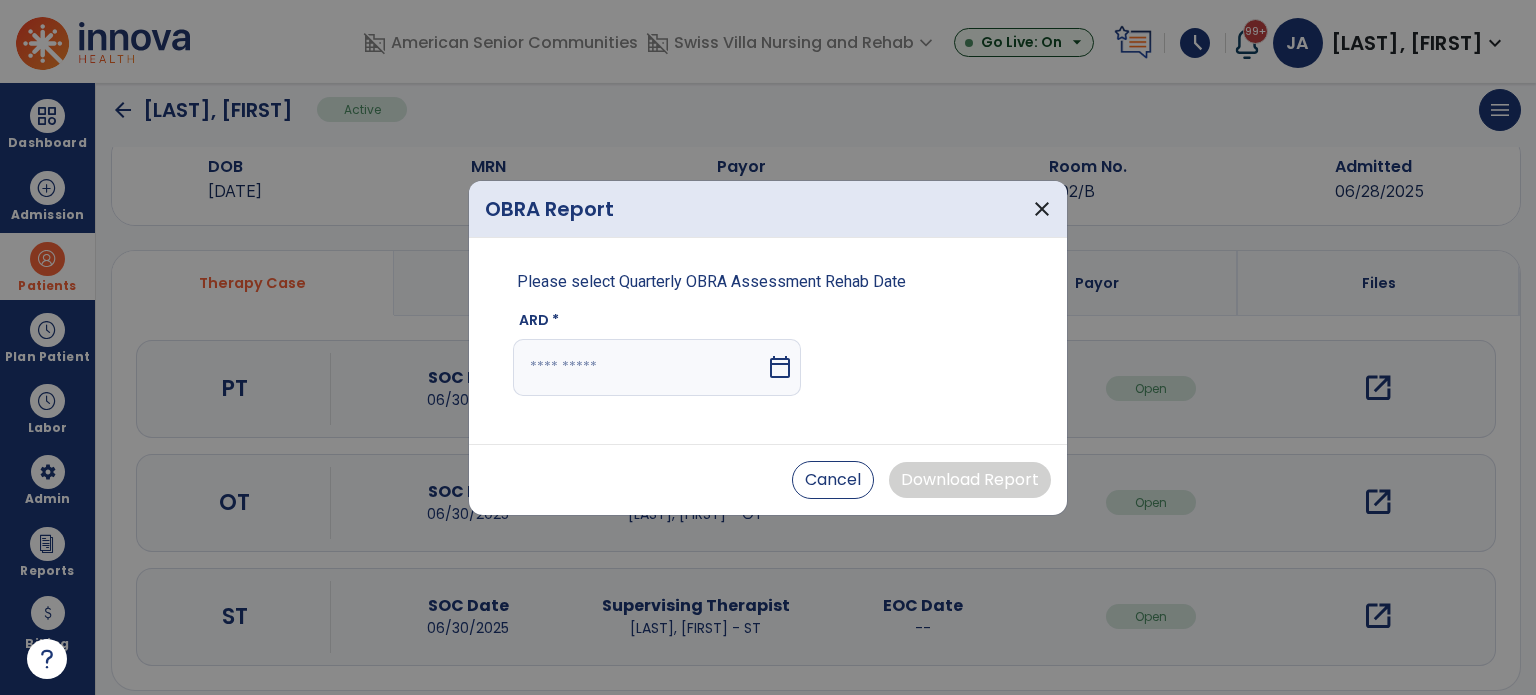 select on "*" 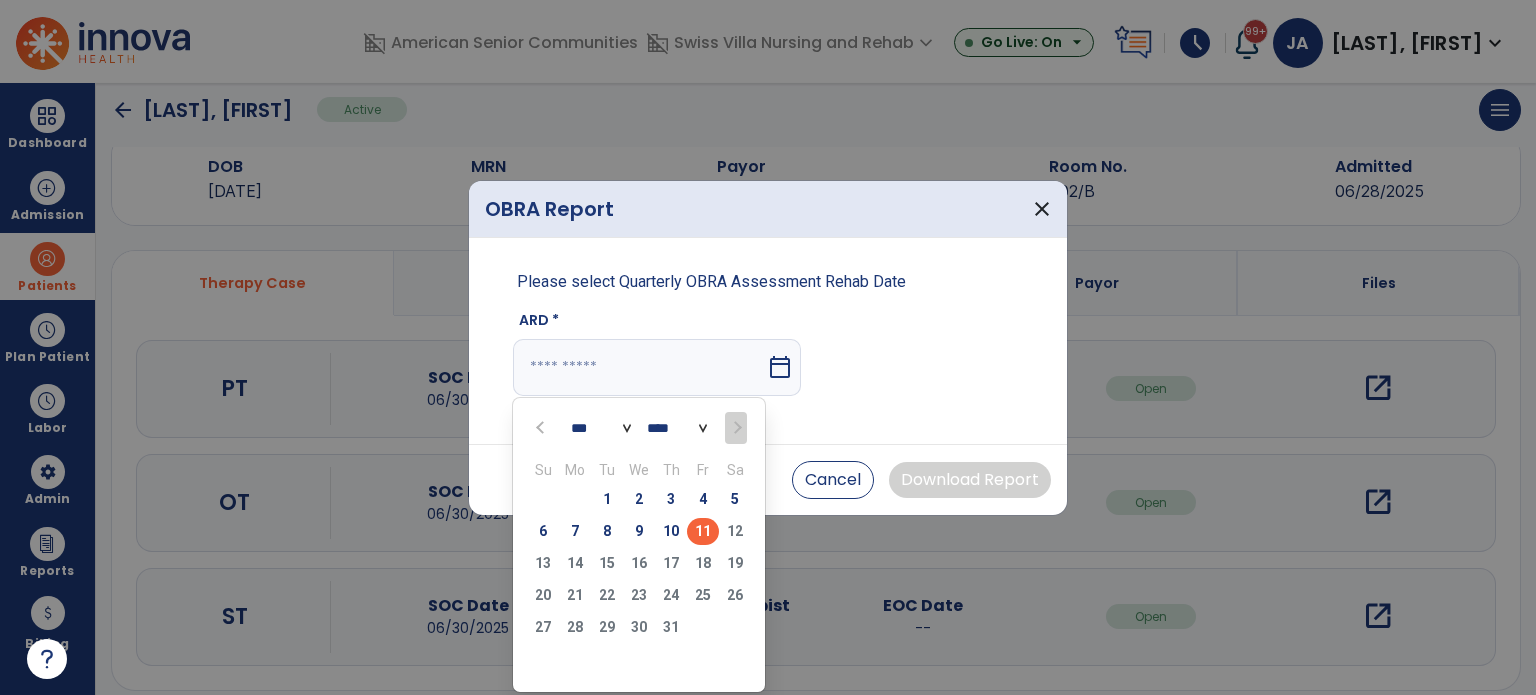 drag, startPoint x: 674, startPoint y: 540, endPoint x: 897, endPoint y: 487, distance: 229.21169 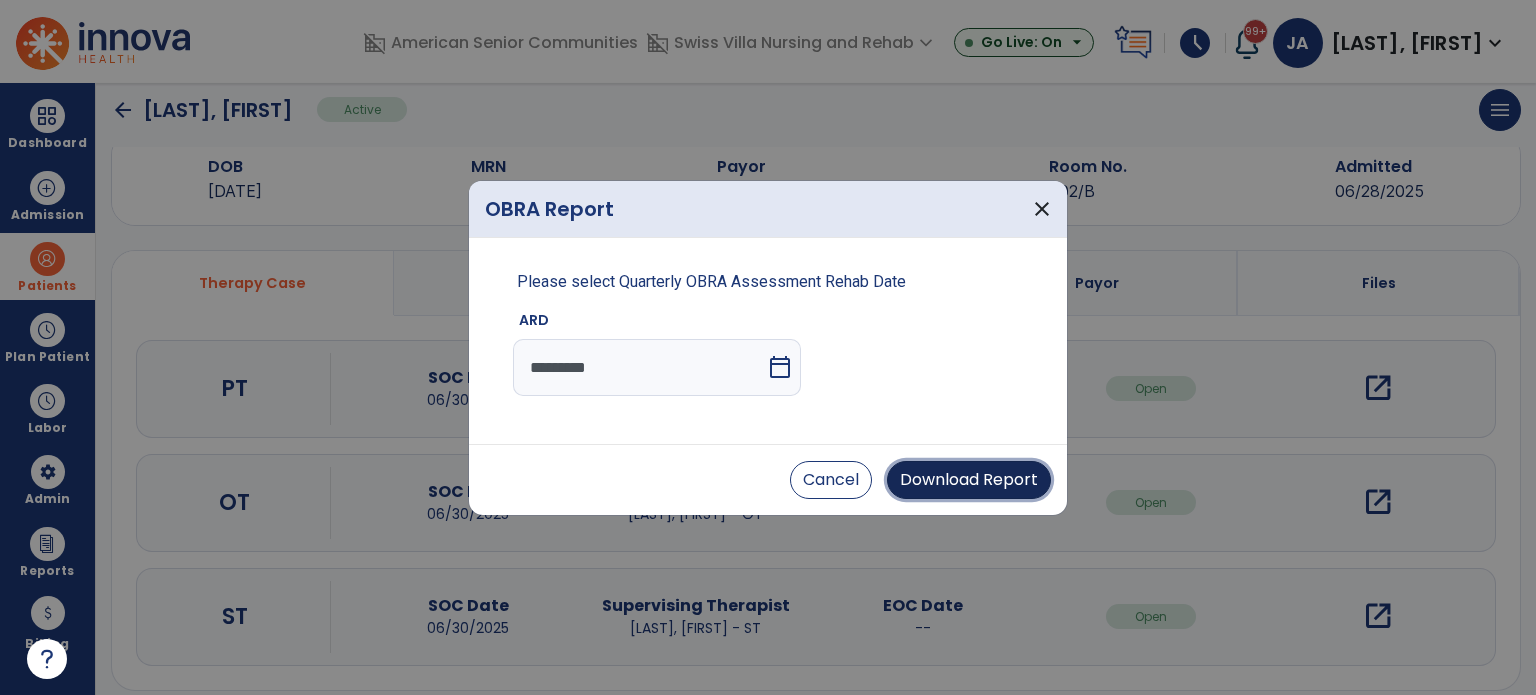 click on "Download Report" at bounding box center [969, 480] 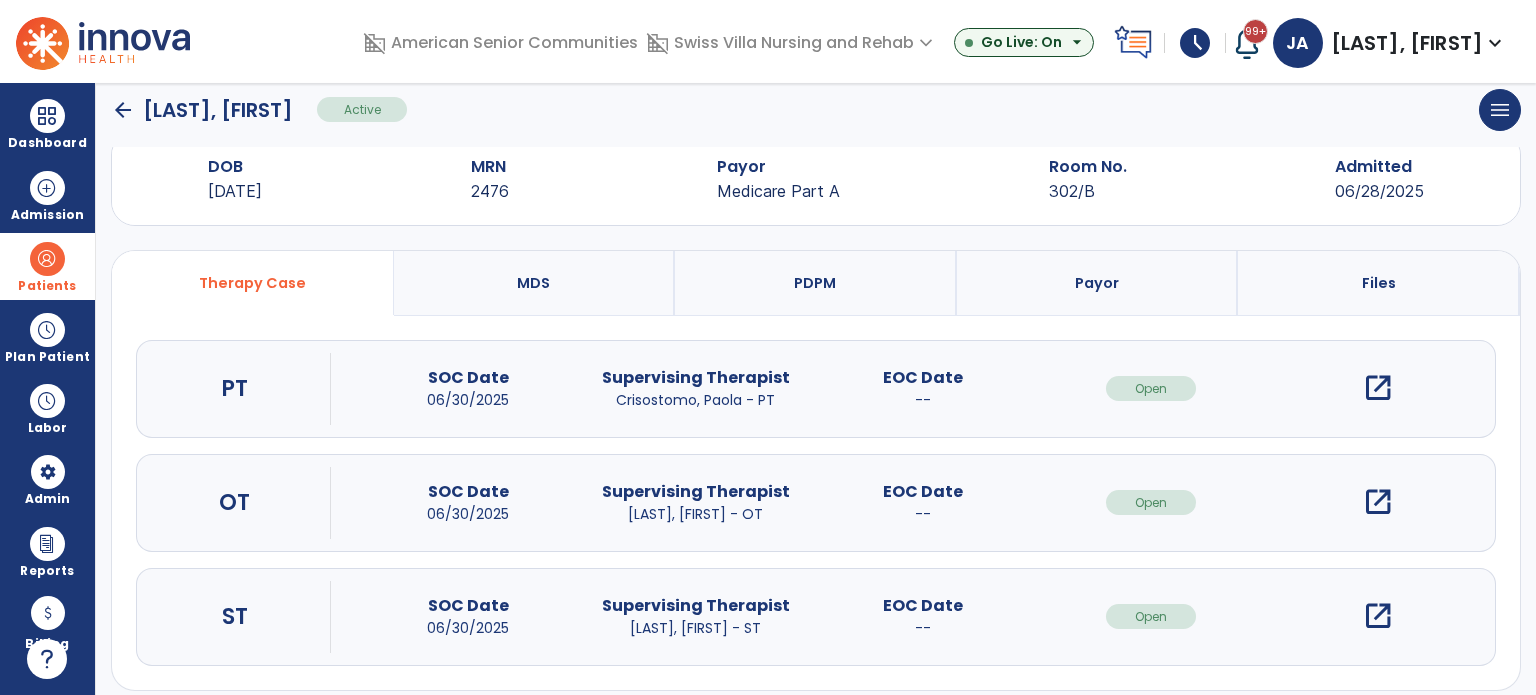 click on "arrow_back" 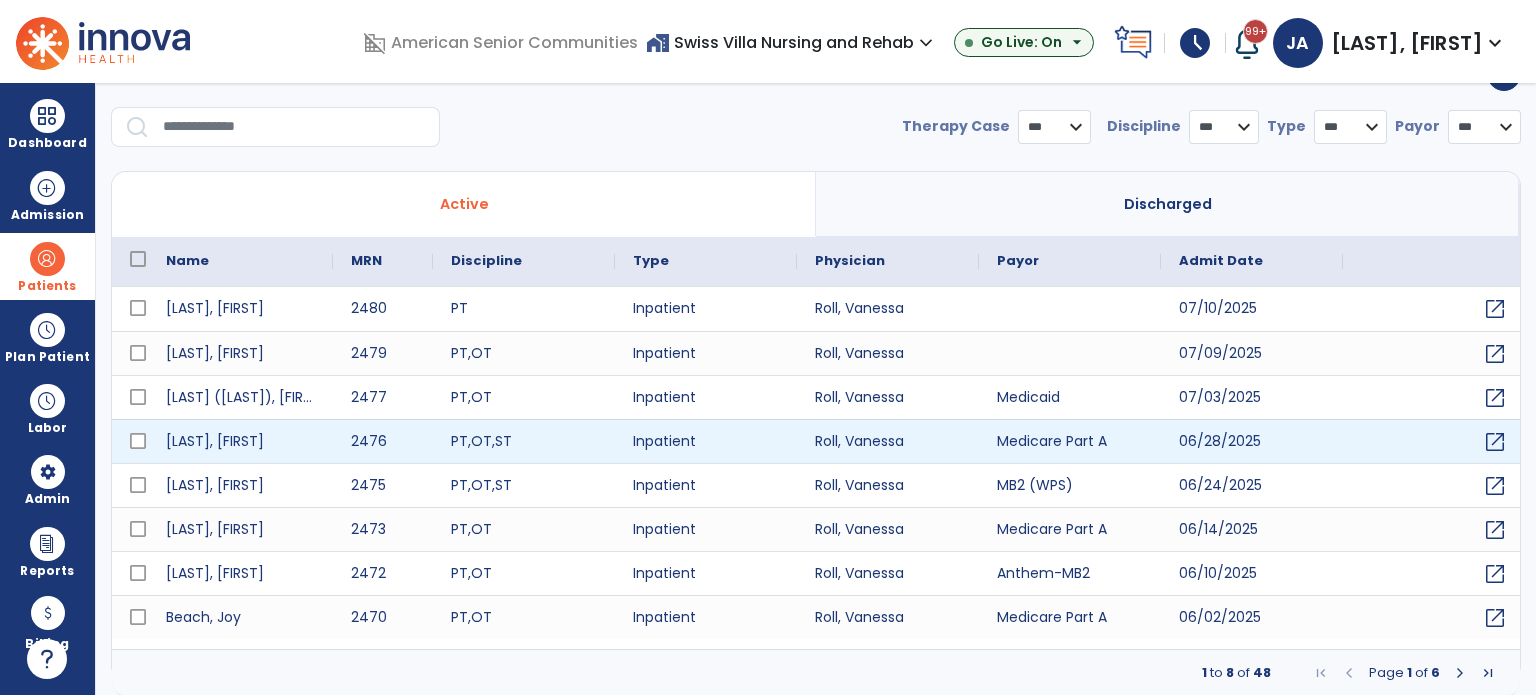 select on "***" 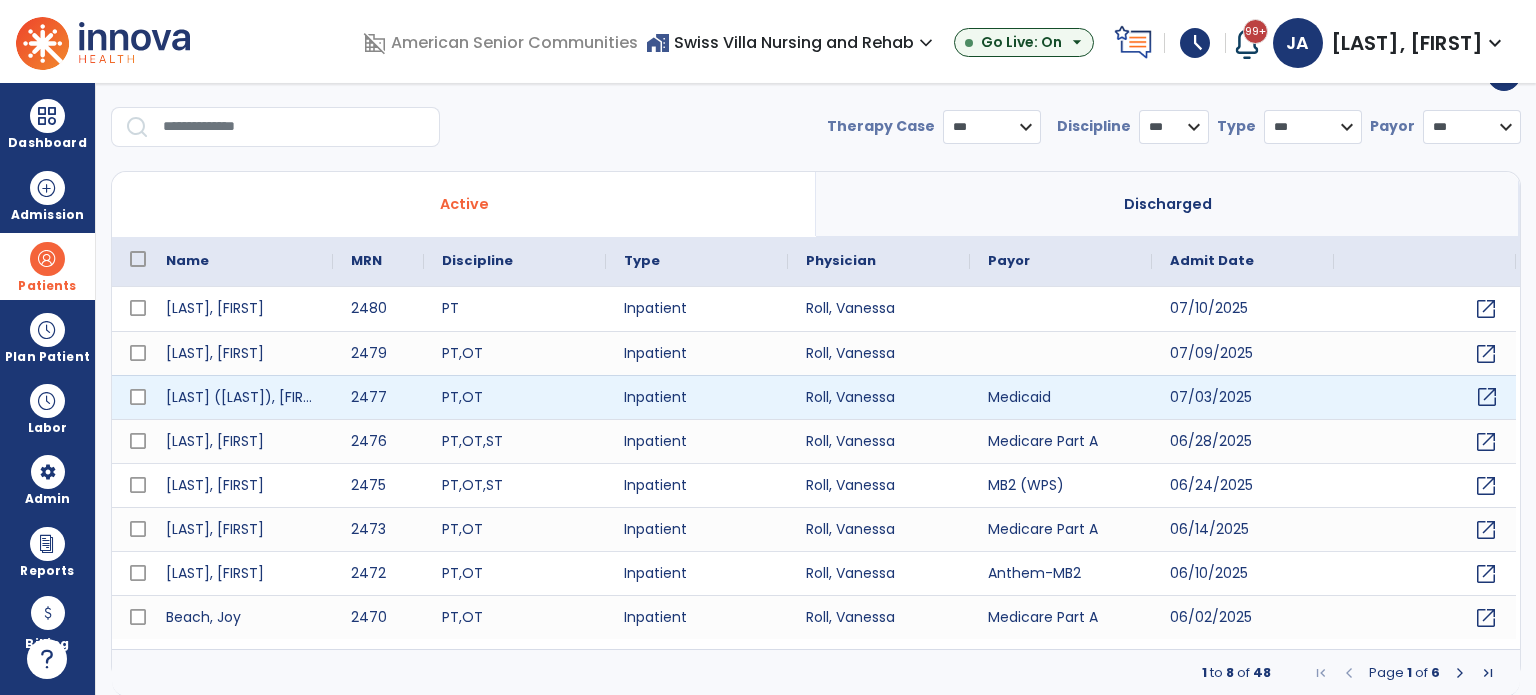 click on "open_in_new" at bounding box center [1487, 397] 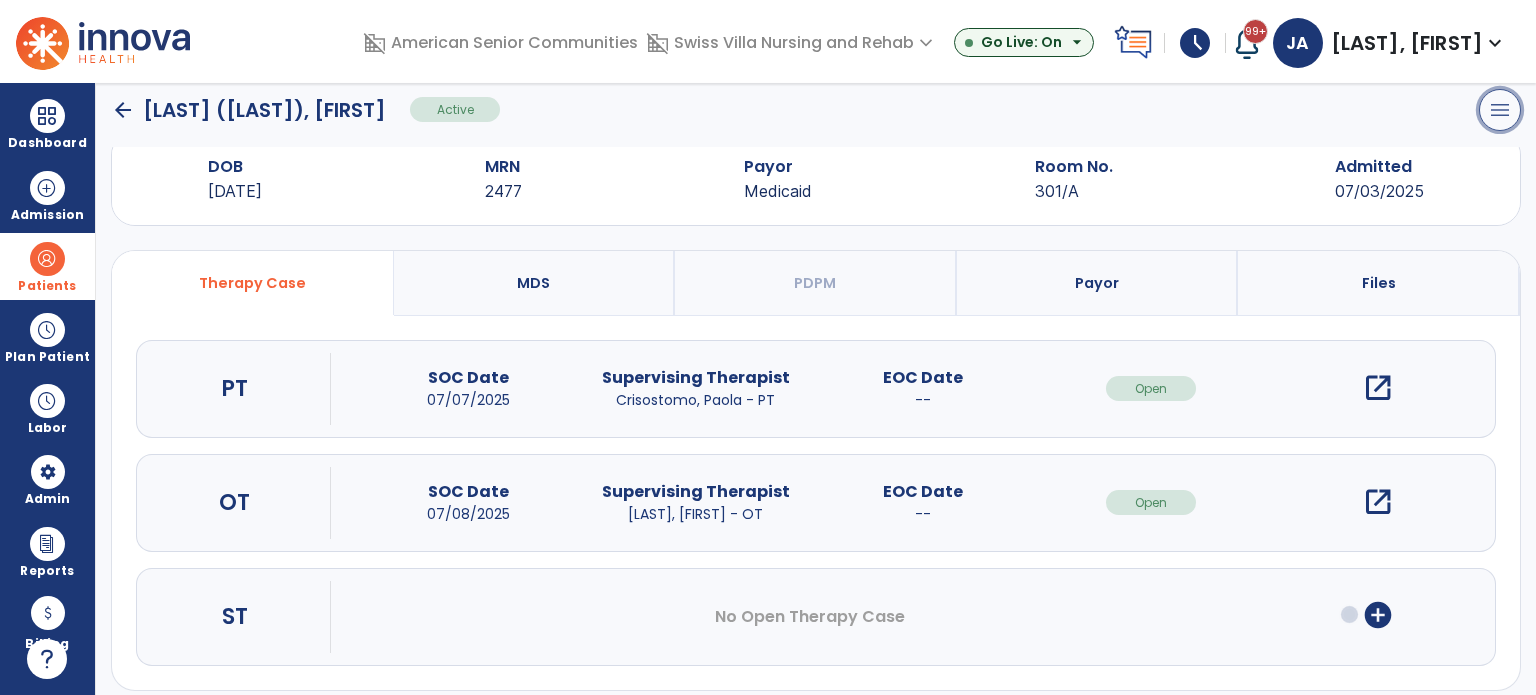 click on "menu" at bounding box center [1500, 110] 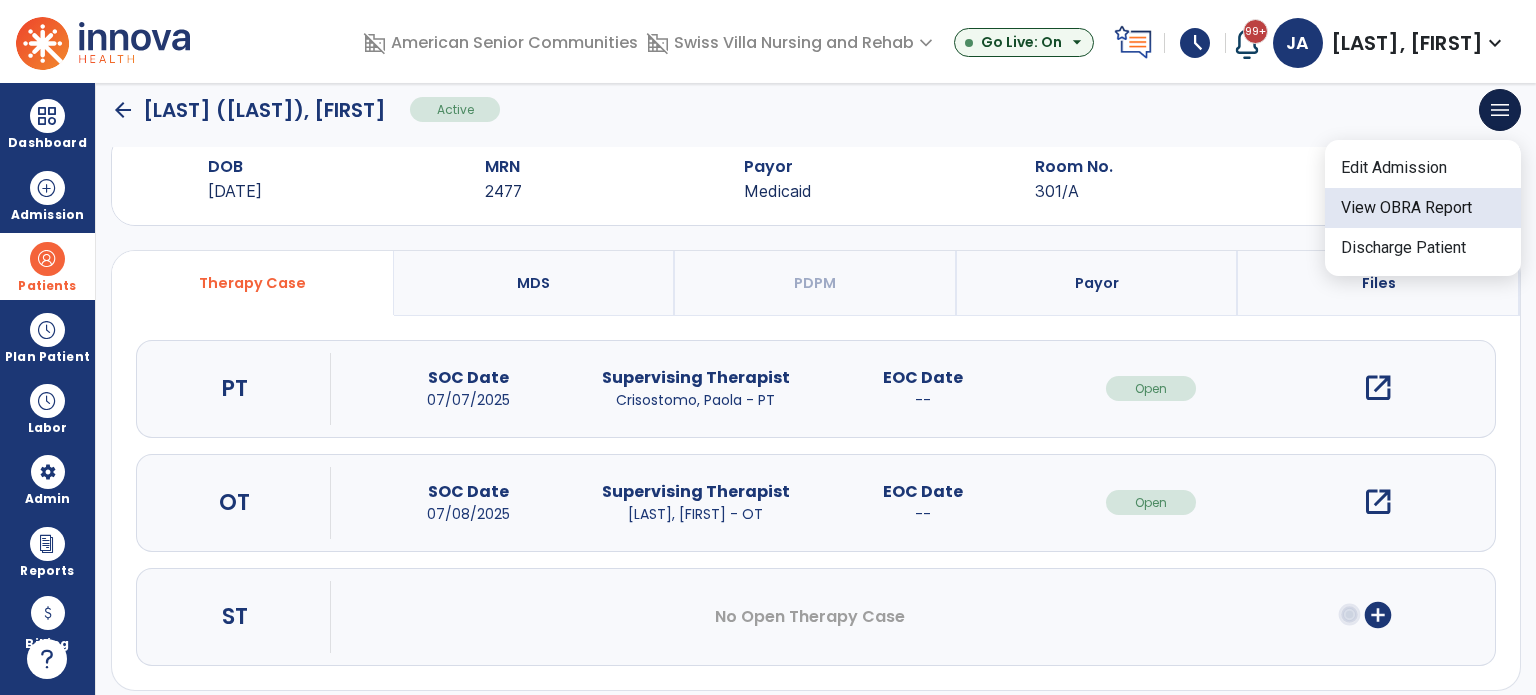 click on "View OBRA Report" 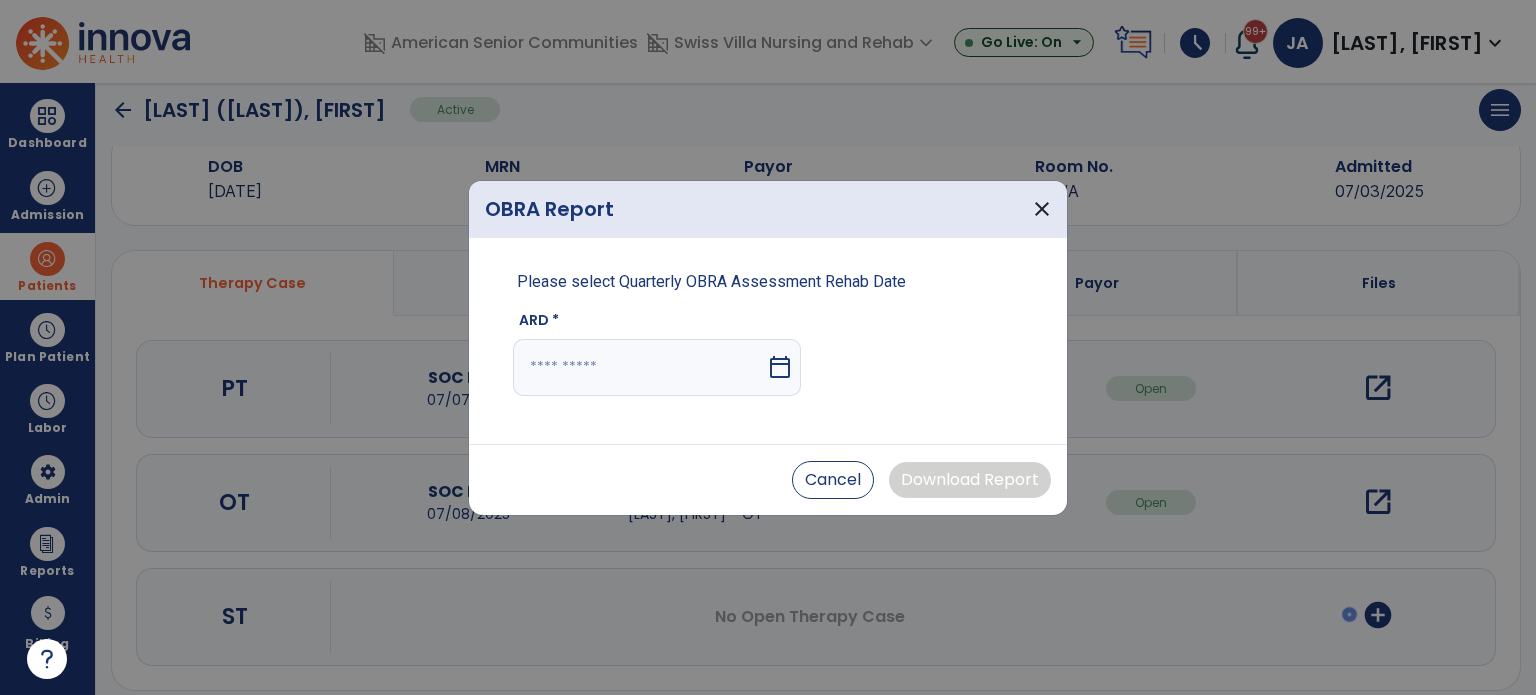 click on "calendar_today" at bounding box center (780, 367) 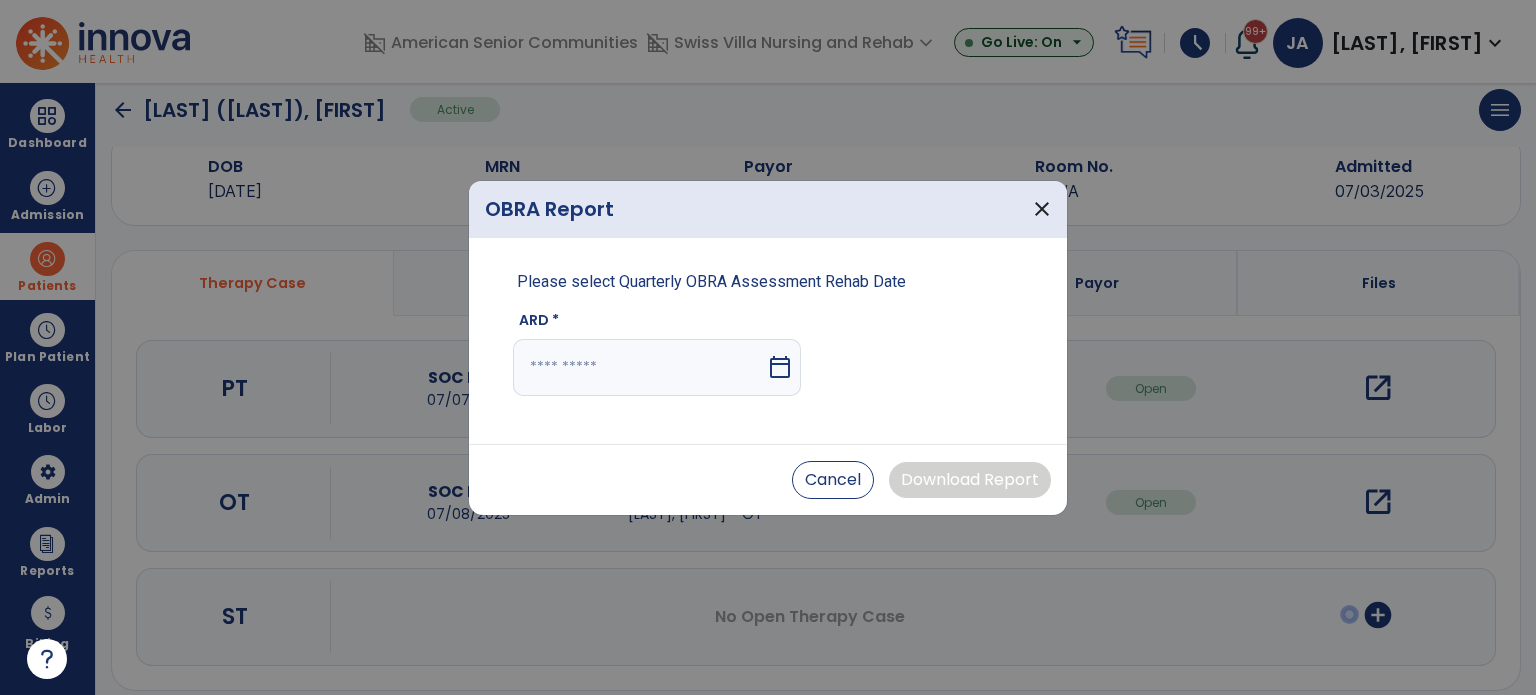 select on "*" 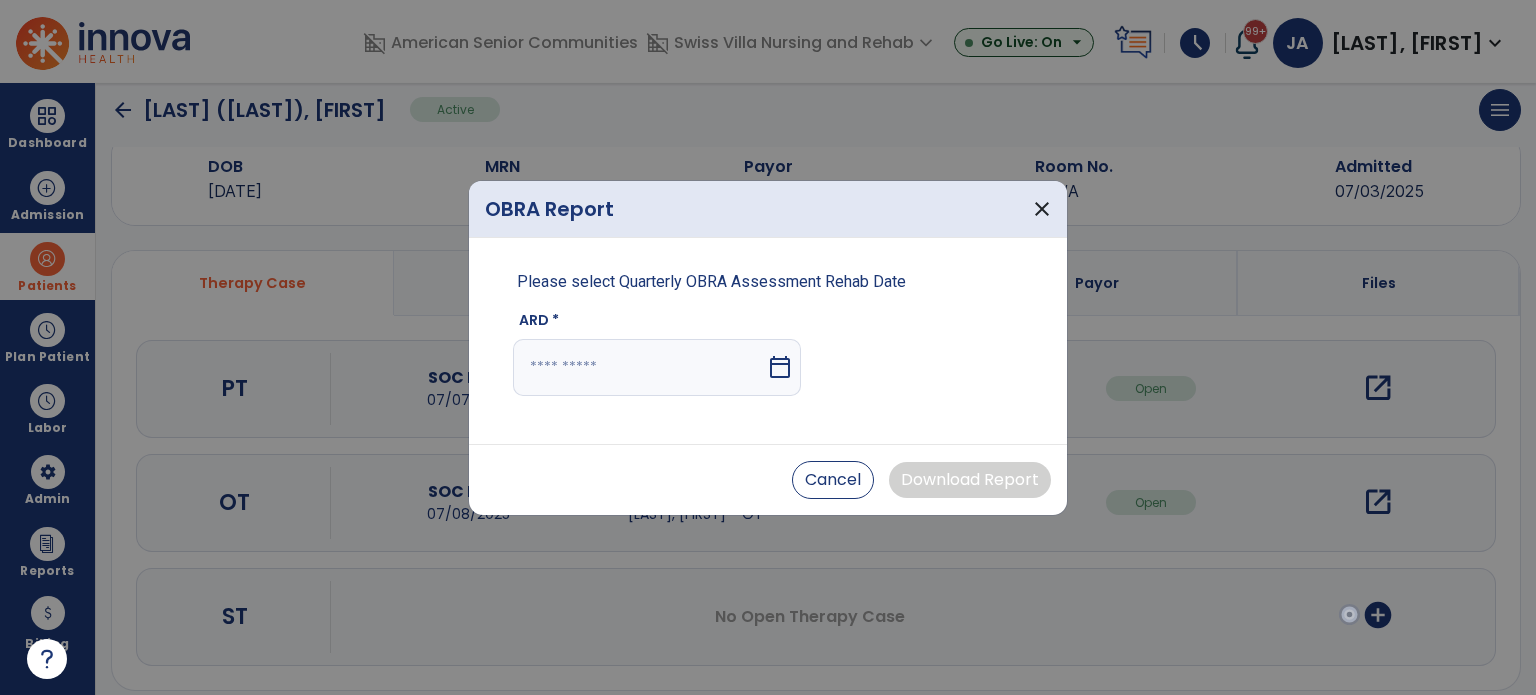 select on "****" 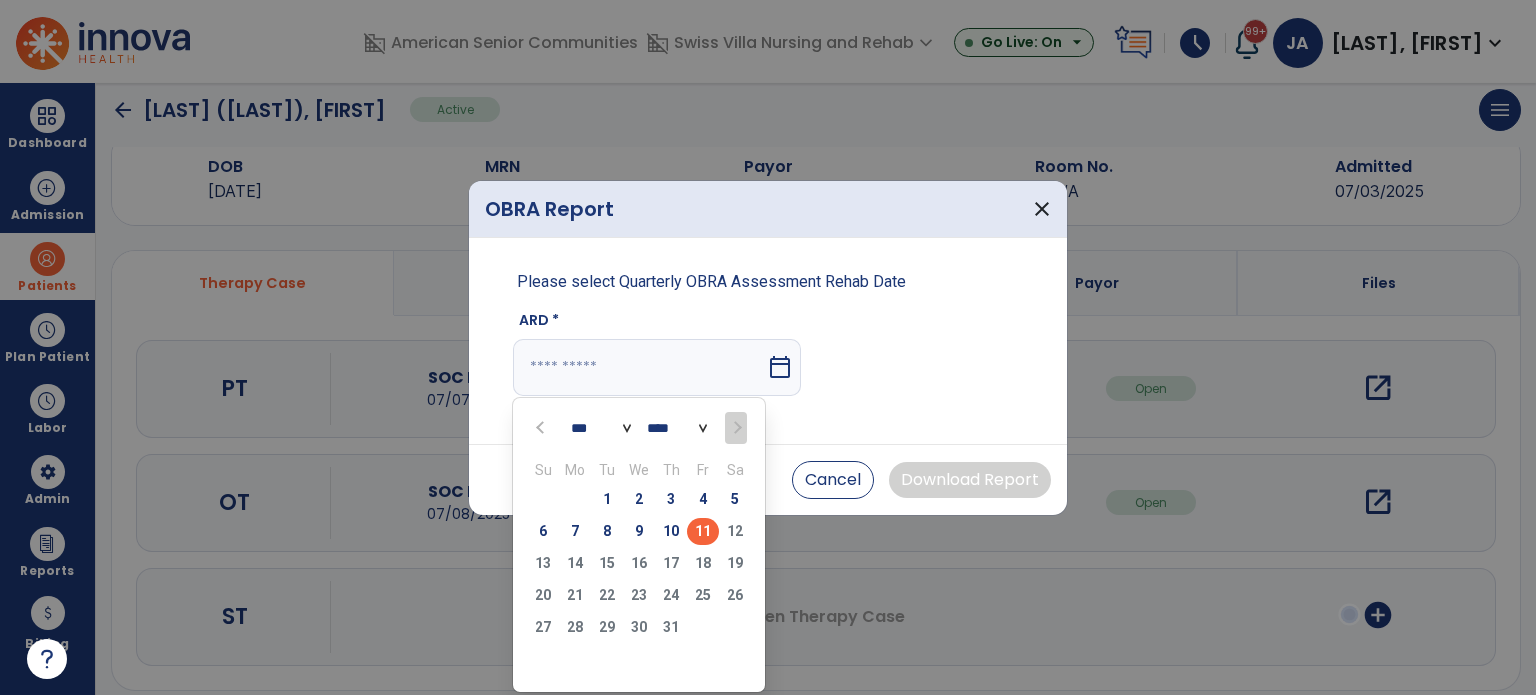 drag, startPoint x: 699, startPoint y: 533, endPoint x: 889, endPoint y: 513, distance: 191.04973 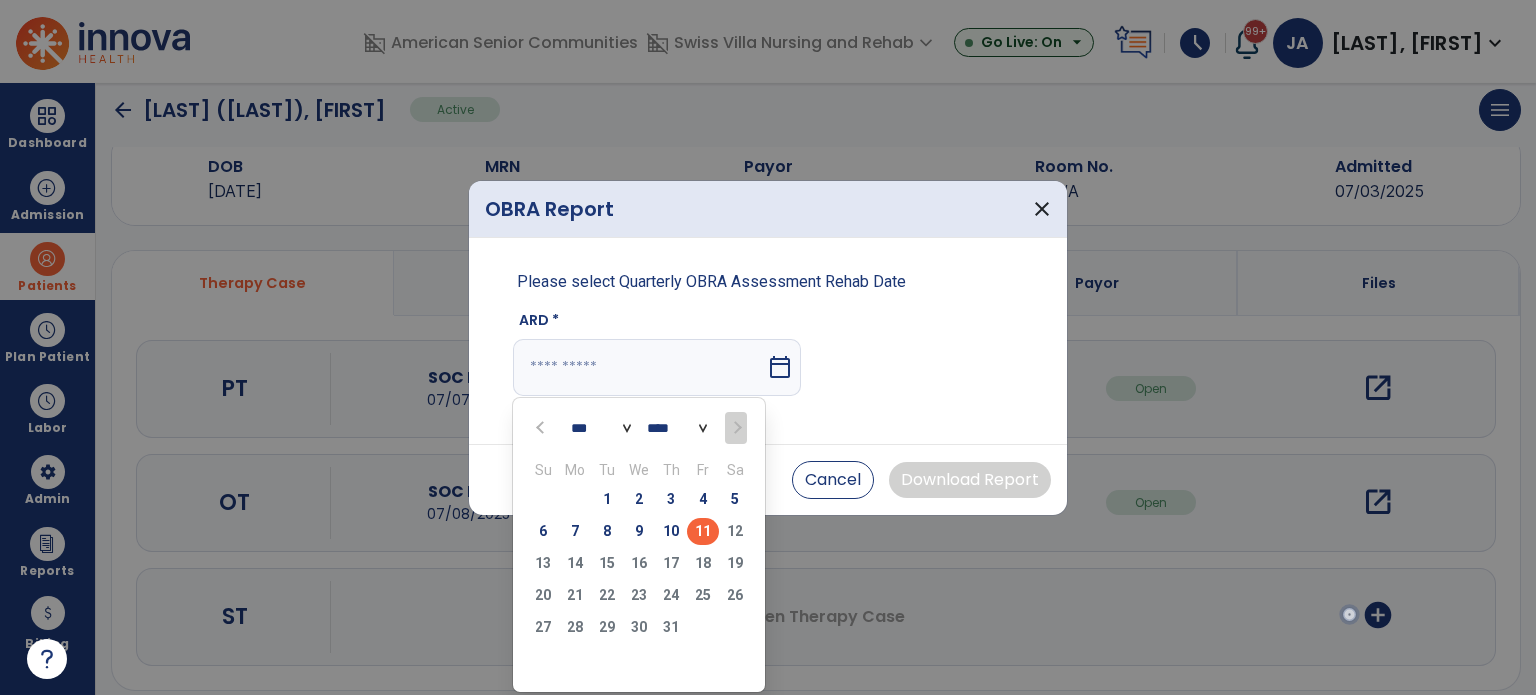 click on "11" at bounding box center [703, 531] 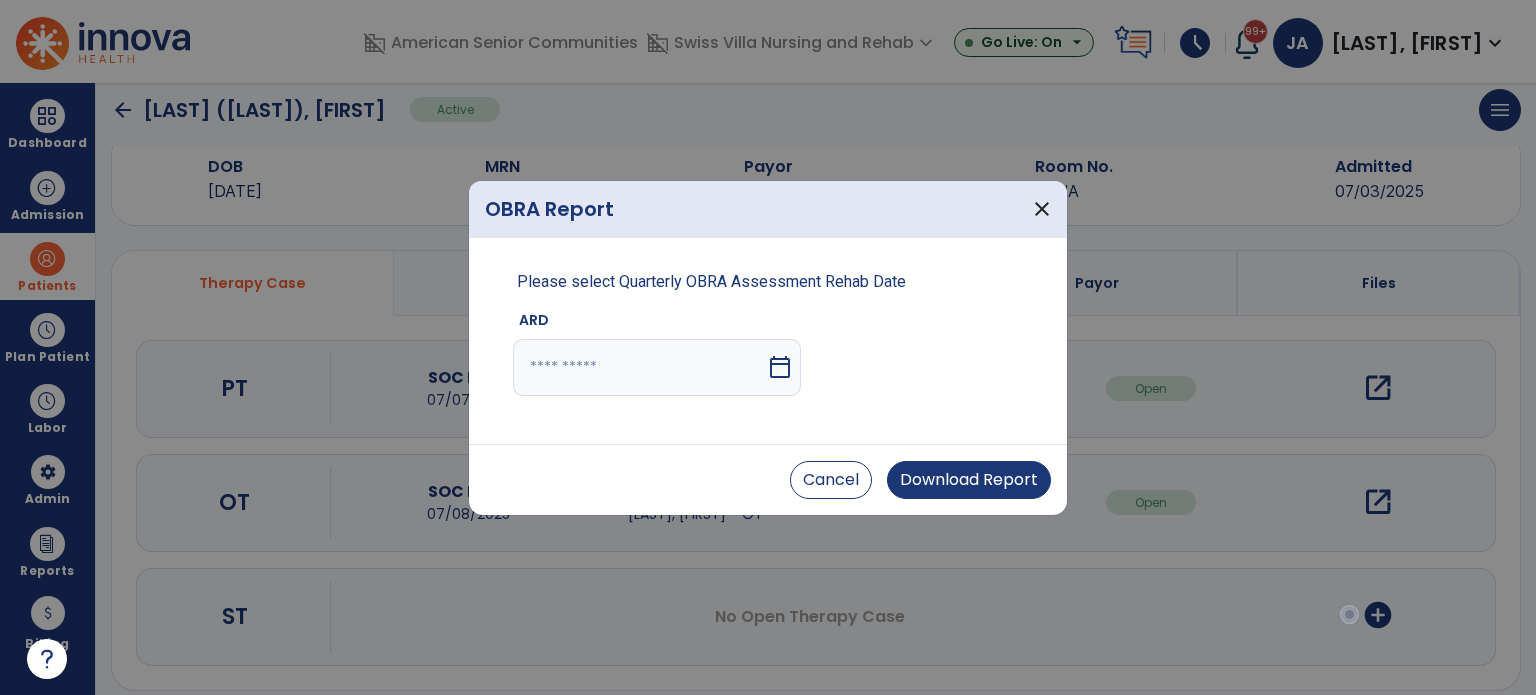 type on "*********" 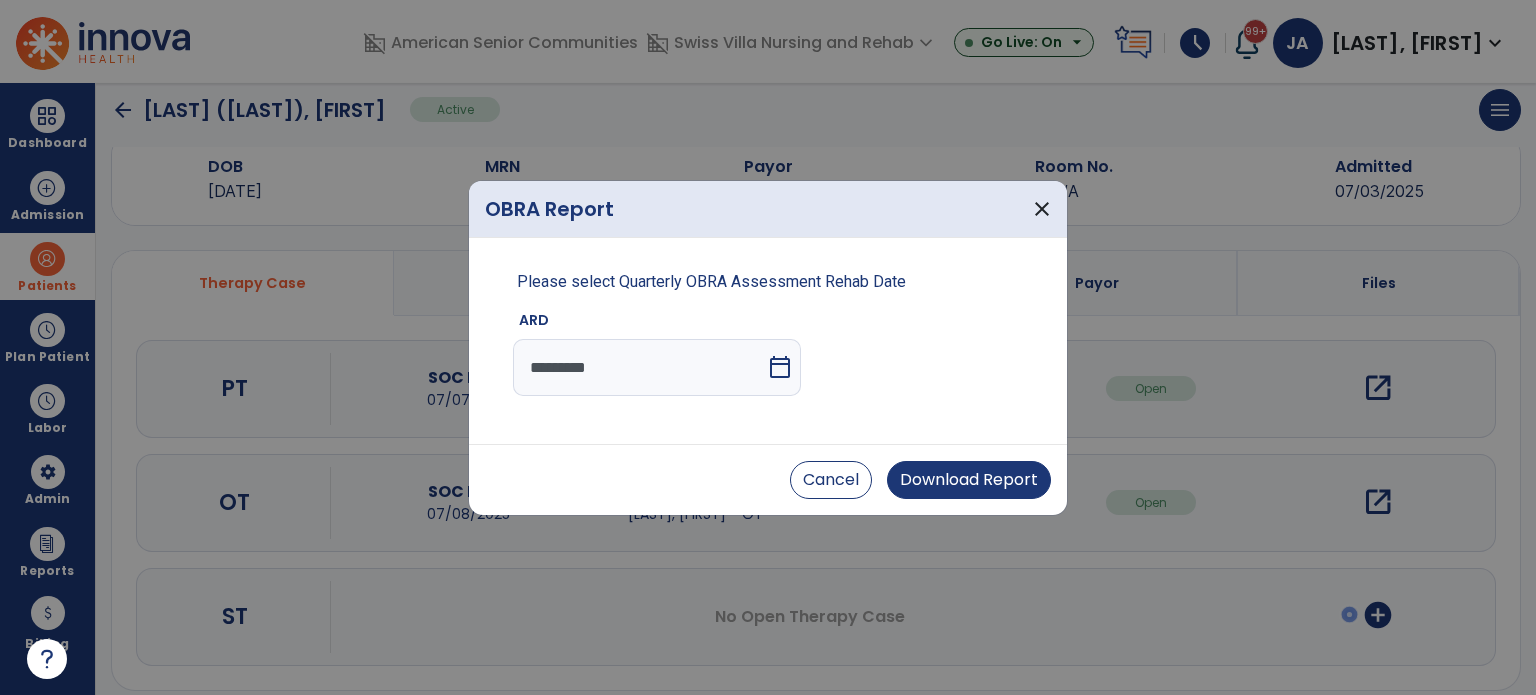 click on "Cancel   Download Report" at bounding box center [768, 479] 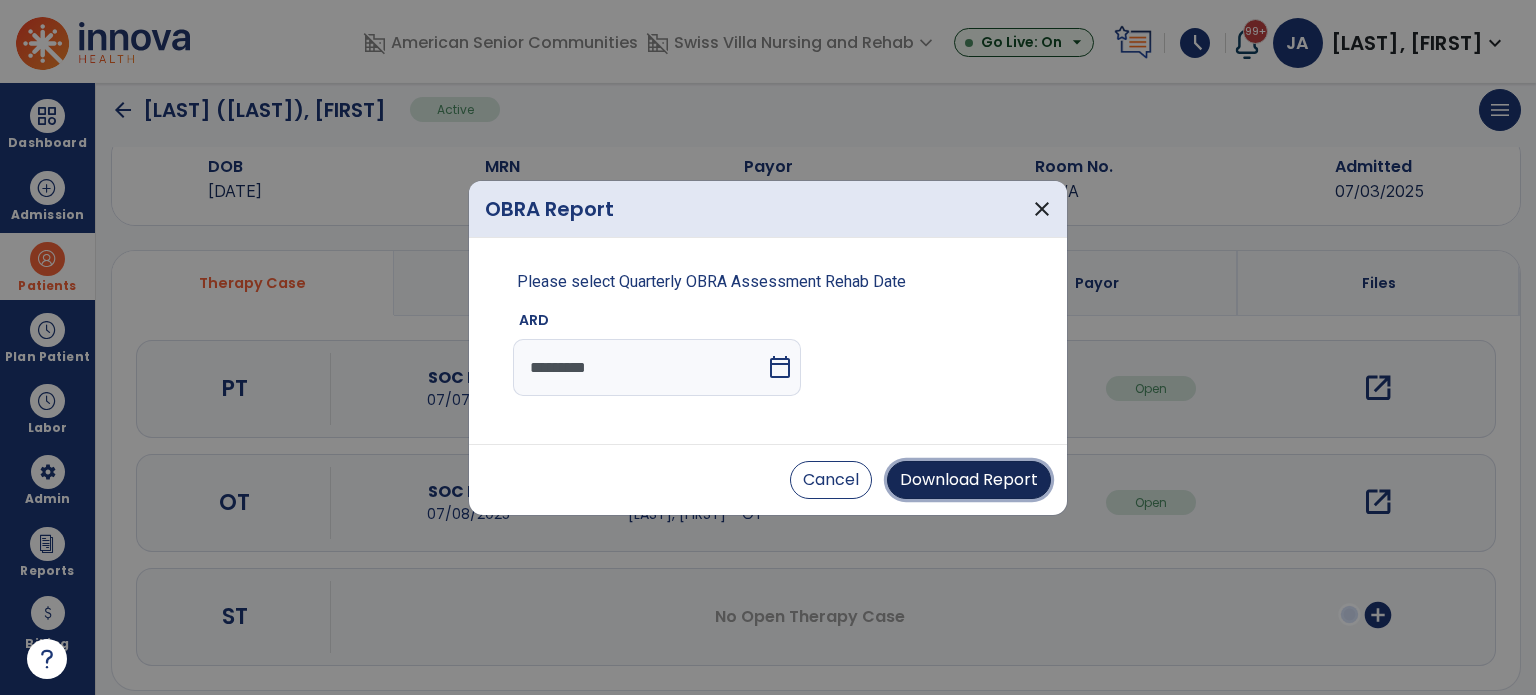 click on "Download Report" at bounding box center [969, 480] 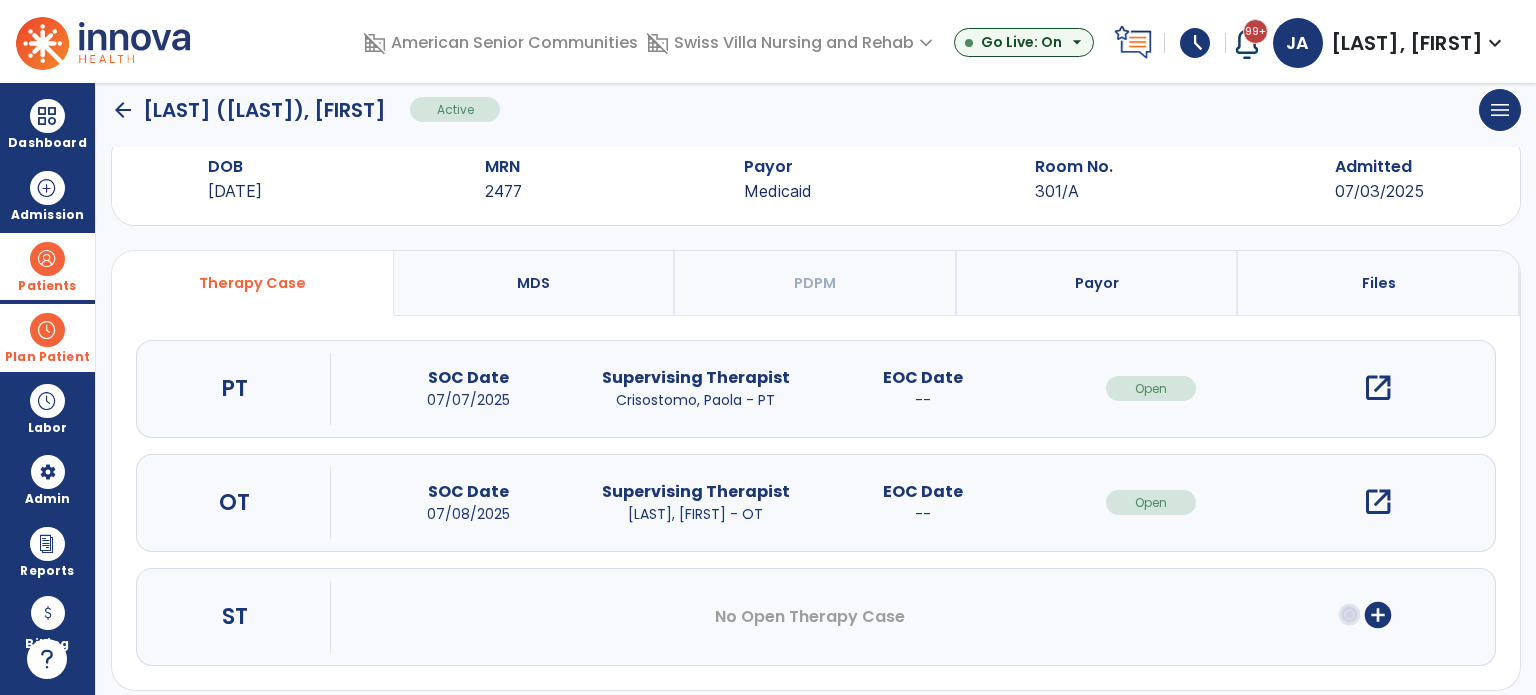 click on "Plan Patient" at bounding box center [47, 266] 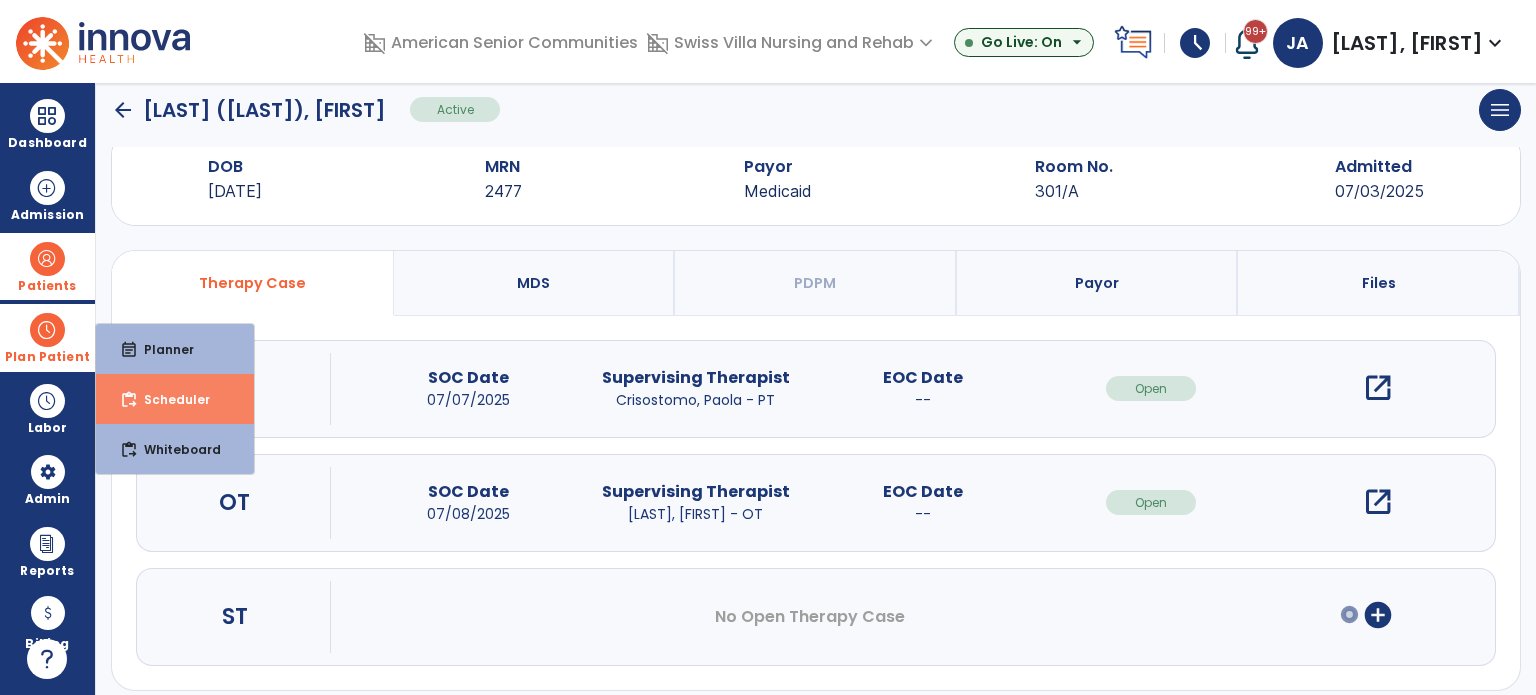 click on "content_paste_go  Scheduler" at bounding box center (175, 399) 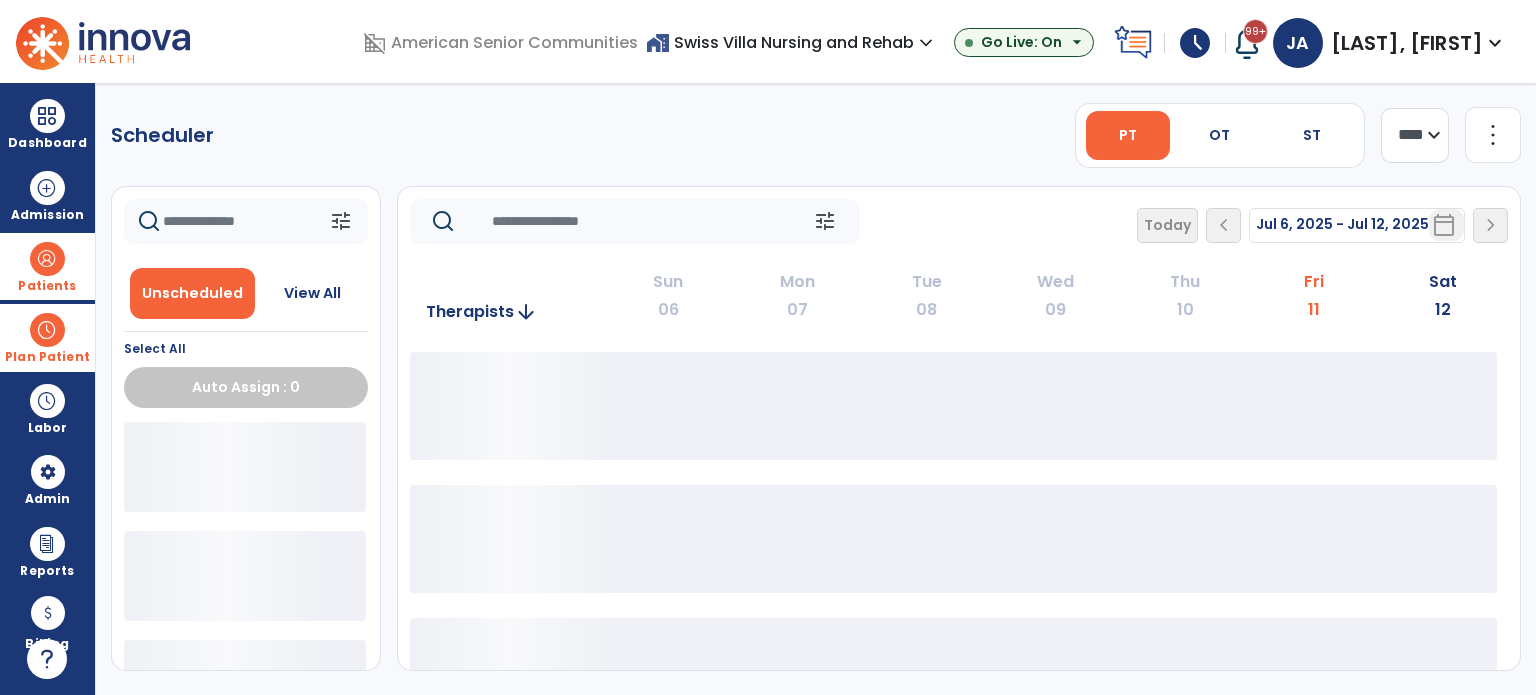 scroll, scrollTop: 0, scrollLeft: 0, axis: both 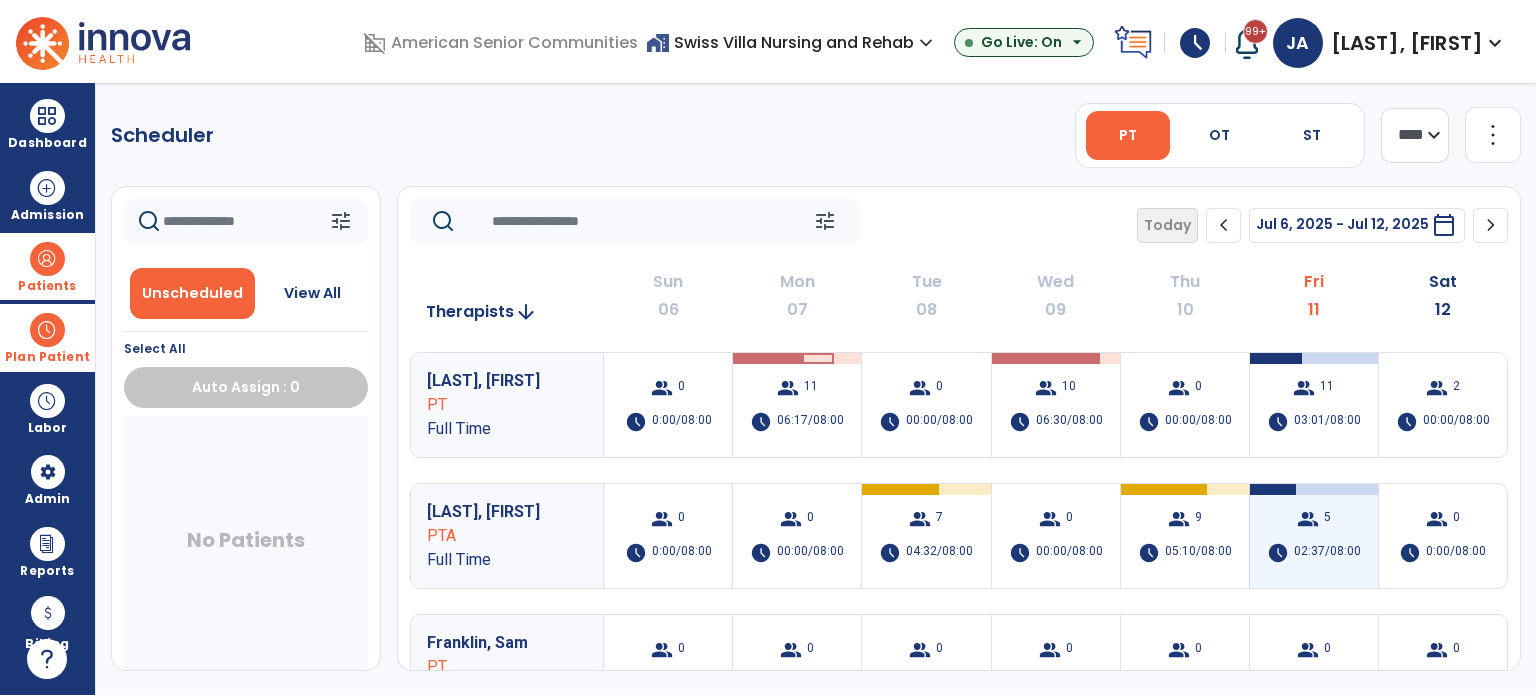 click on "group  5  schedule  02:37/08:00" at bounding box center (1314, 536) 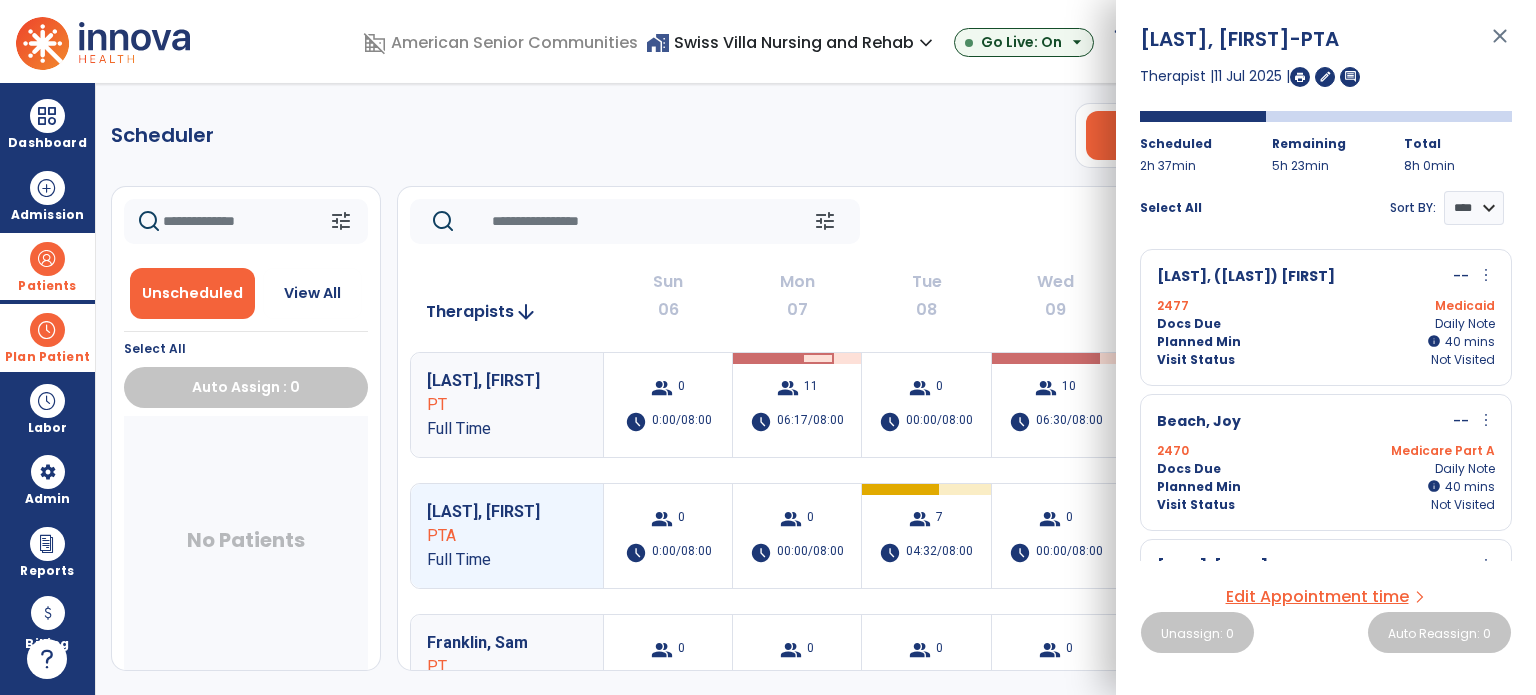 click on "Beal, (Shepherd) Mary" at bounding box center [1246, 277] 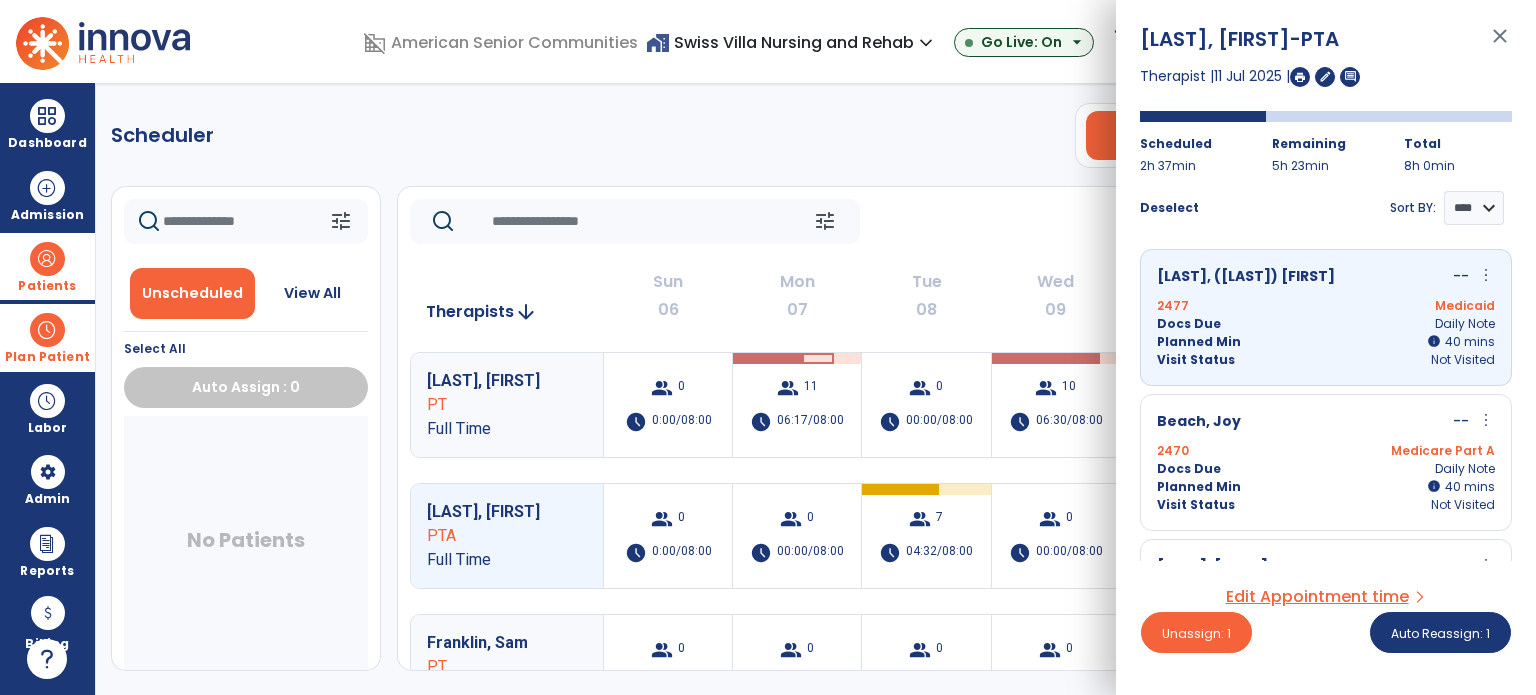 click on "Visit Status  Not Visited" at bounding box center [1326, 505] 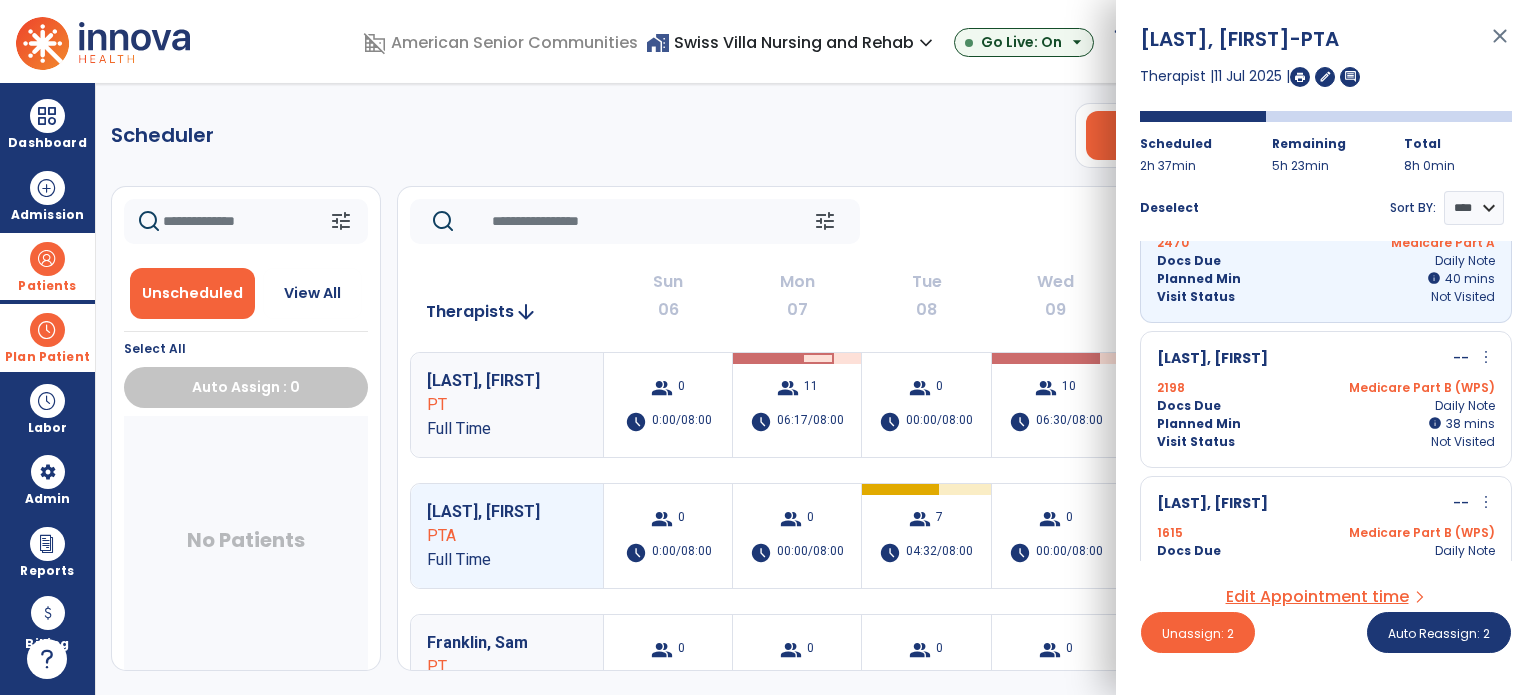 scroll, scrollTop: 300, scrollLeft: 0, axis: vertical 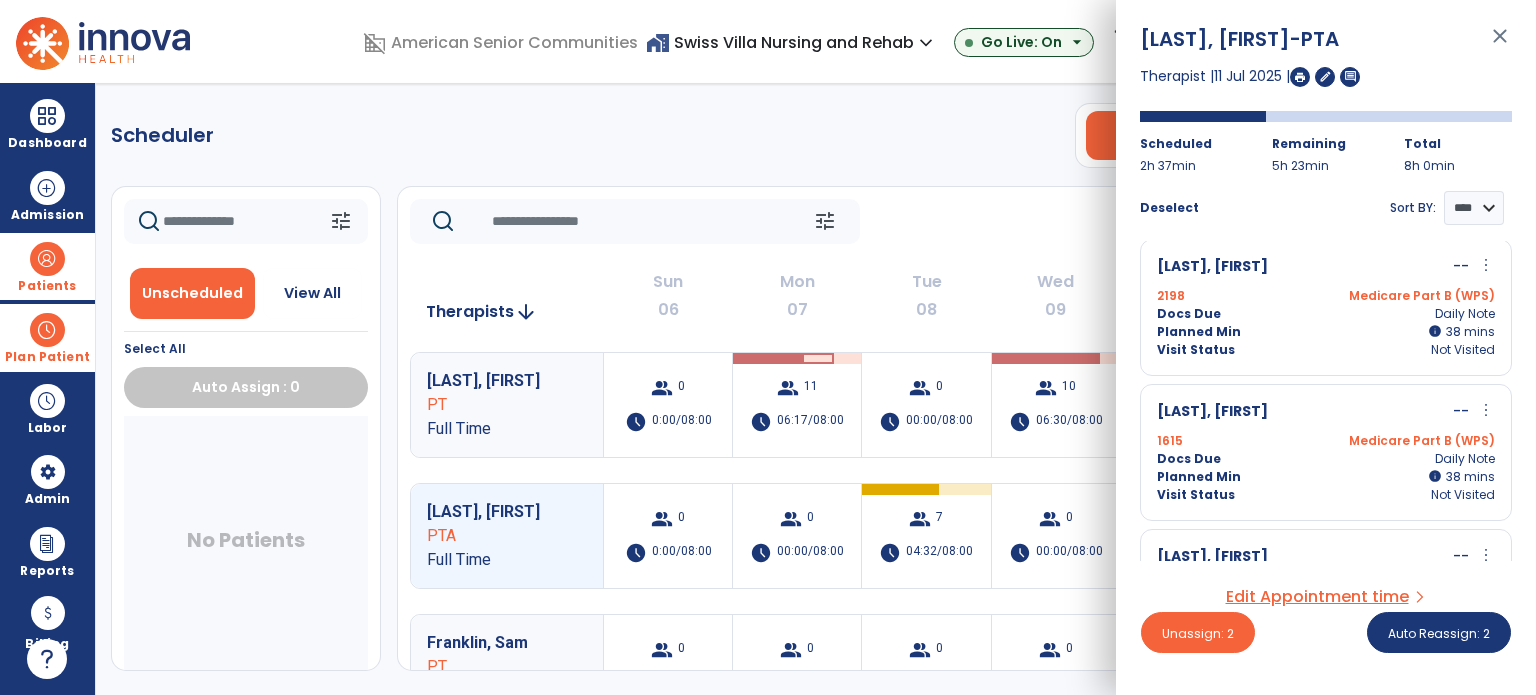 click on "Docs Due Daily Note" at bounding box center (1326, 314) 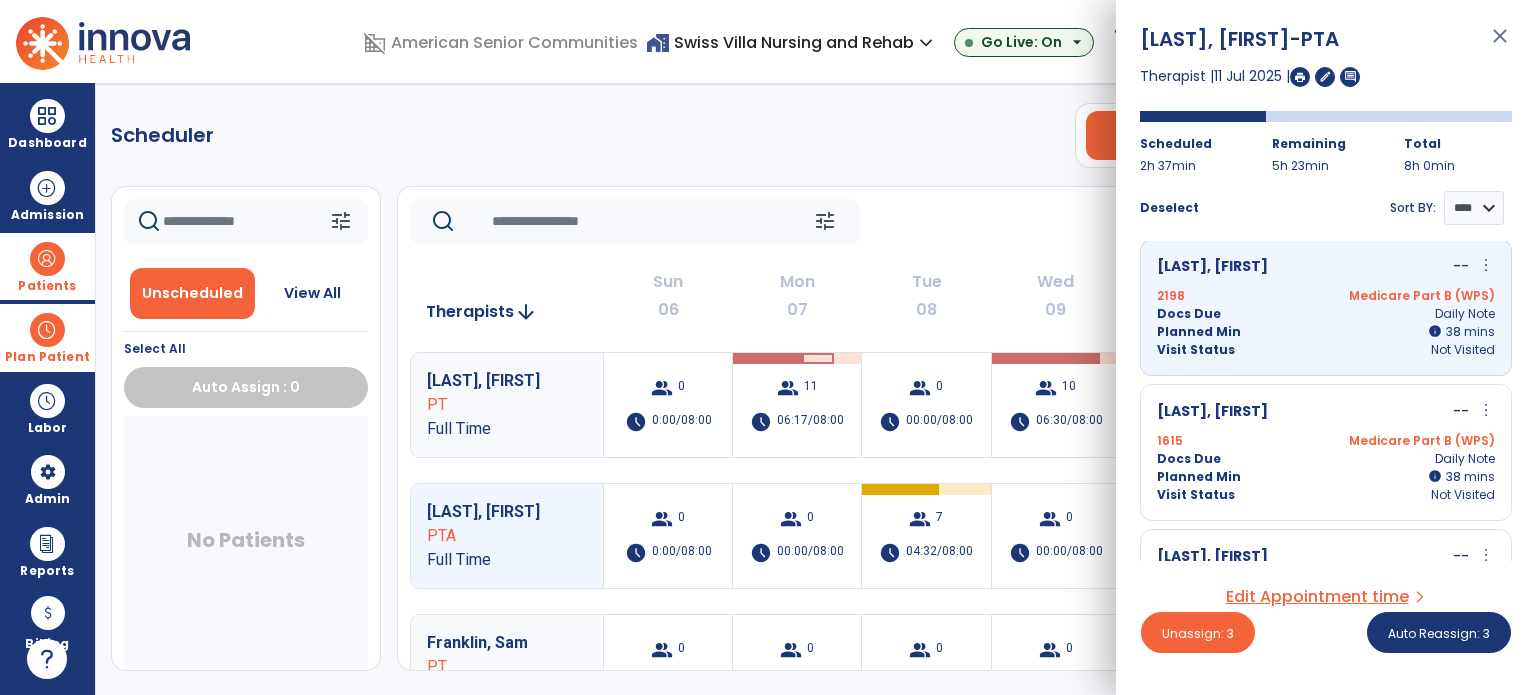 click on "O'banion, Anthony   --  more_vert  edit   Edit Session   alt_route   Split Minutes  1615 Medicare Part B (WPS)  Docs Due Daily Note   Planned Min  info   38 I 38 mins  Visit Status  Not Visited" at bounding box center [1326, 452] 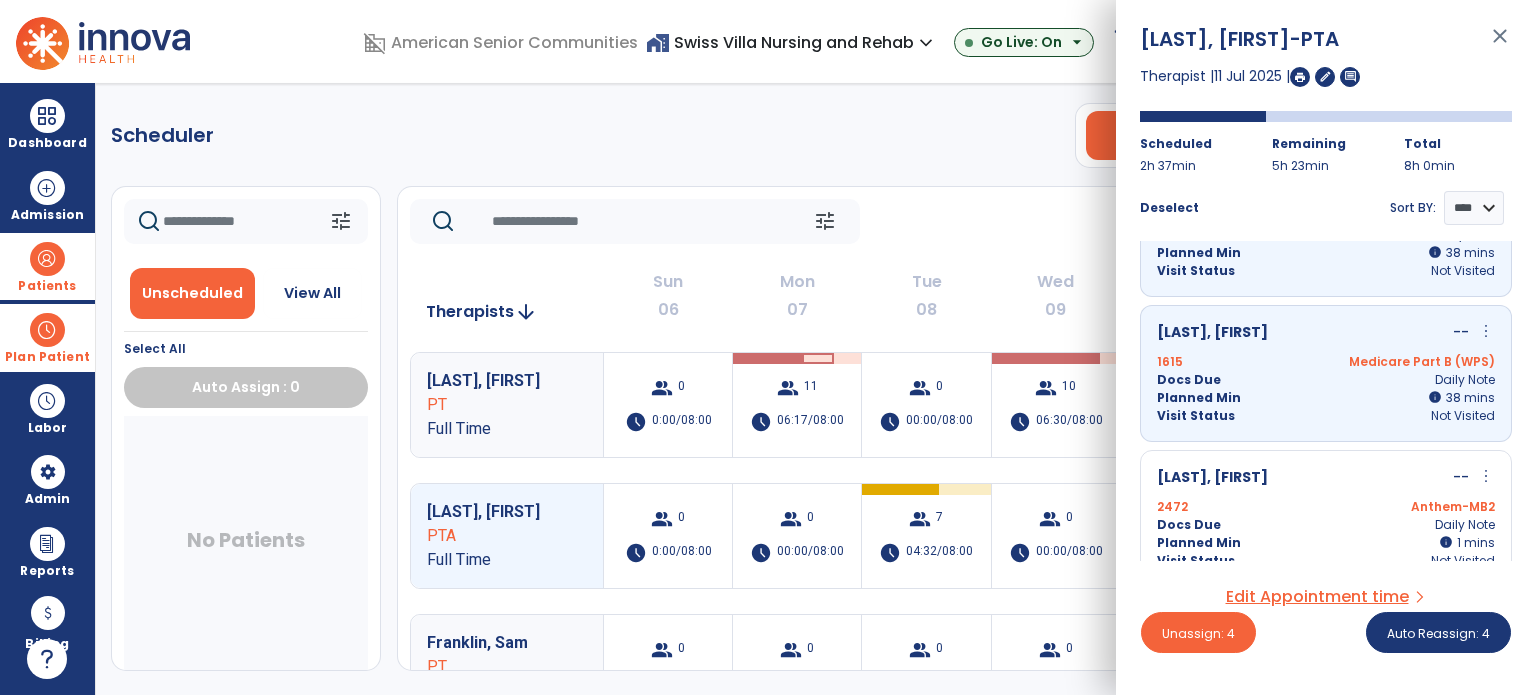 scroll, scrollTop: 401, scrollLeft: 0, axis: vertical 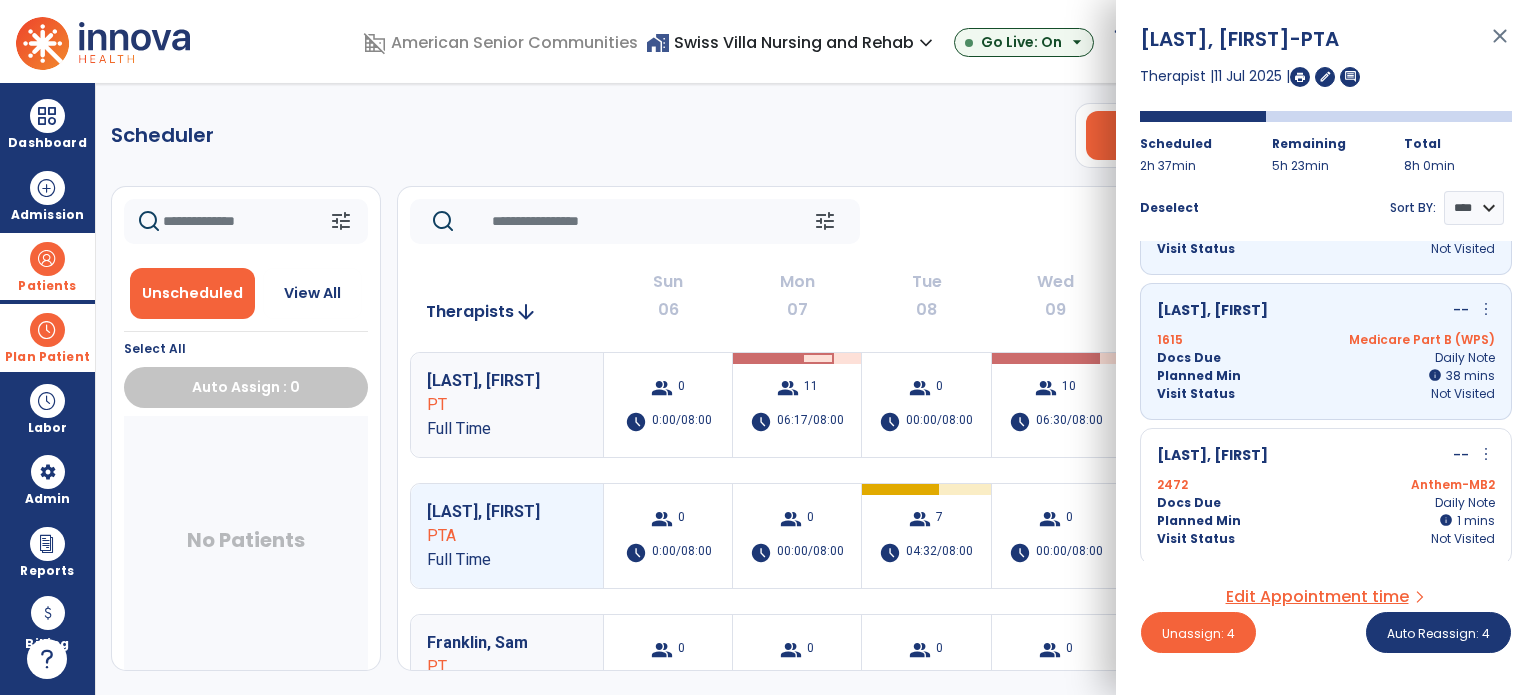 click on "Branham, Ethel   --  more_vert  edit   Edit Session   alt_route   Split Minutes" at bounding box center (1326, 456) 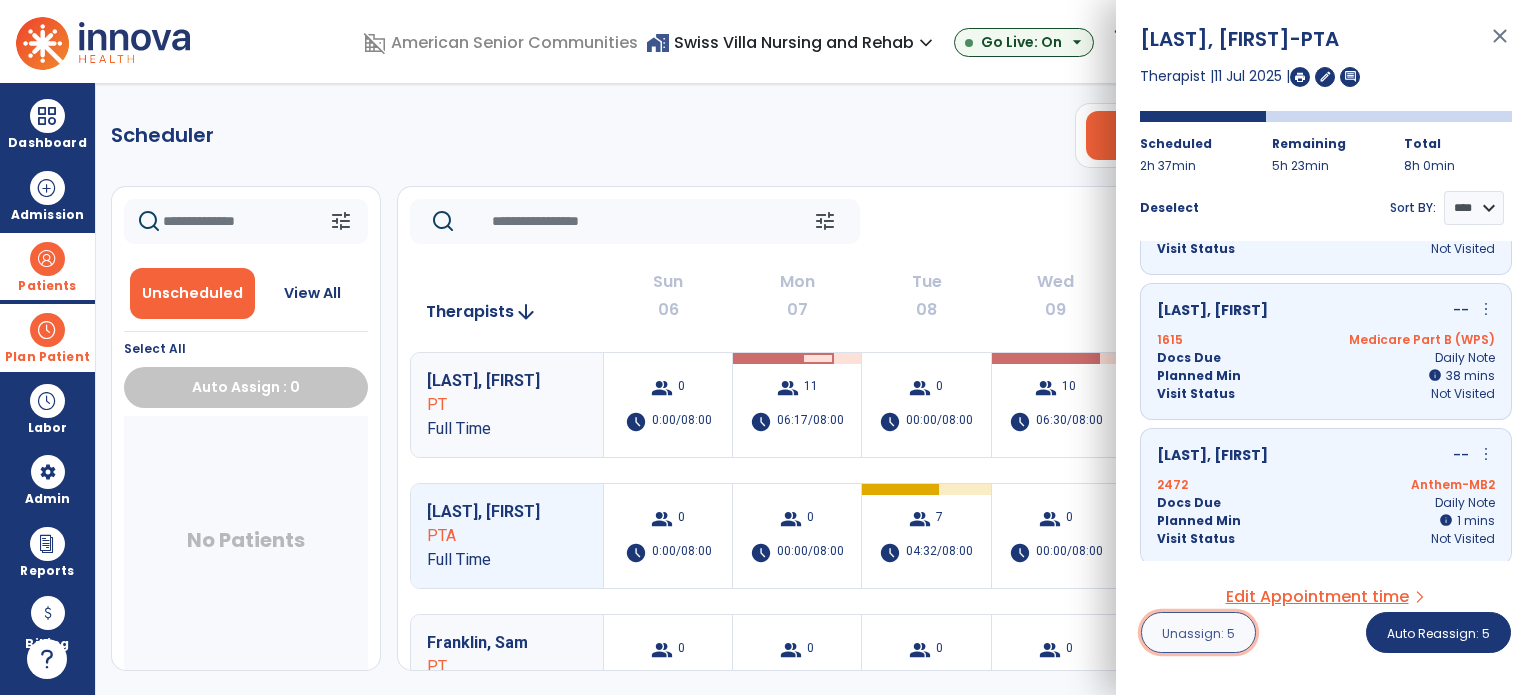 click on "Unassign: 5" at bounding box center (1198, 632) 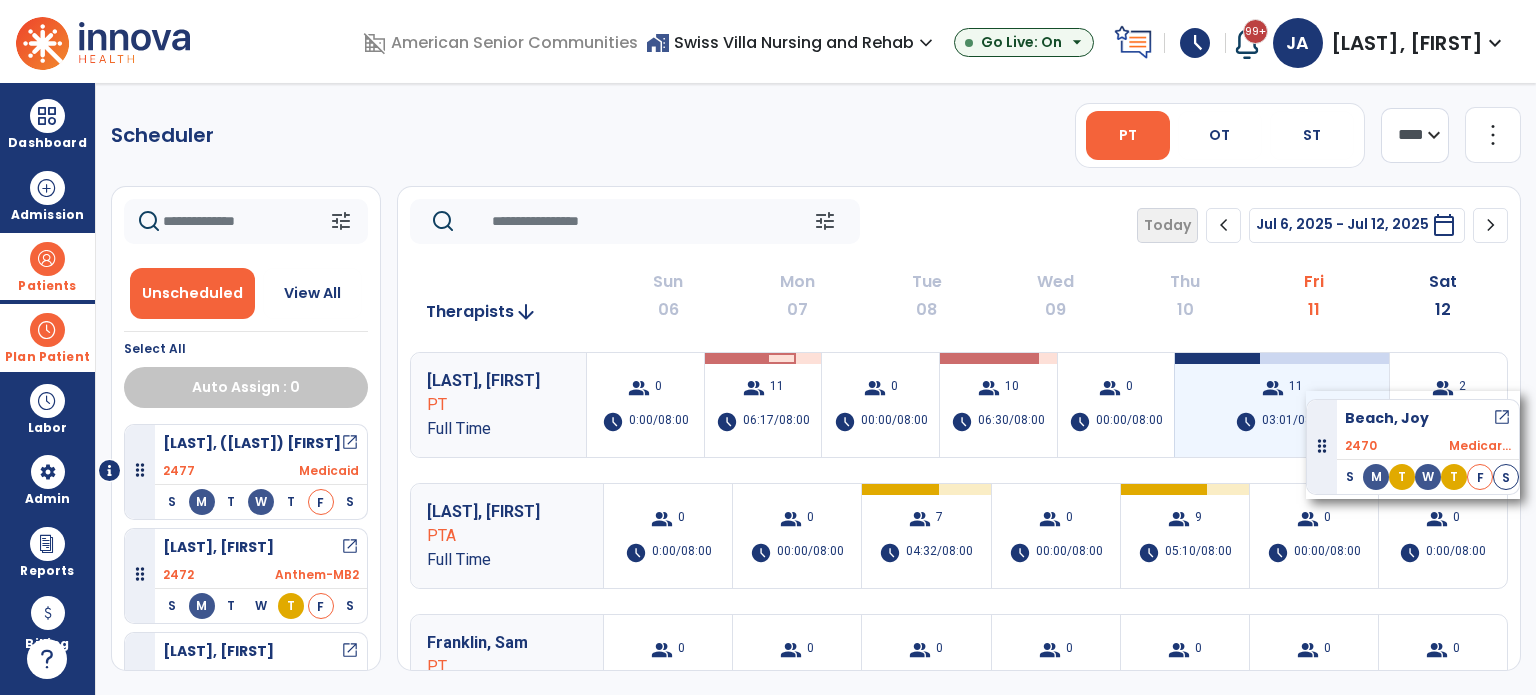 drag, startPoint x: 296, startPoint y: 449, endPoint x: 1306, endPoint y: 391, distance: 1011.664 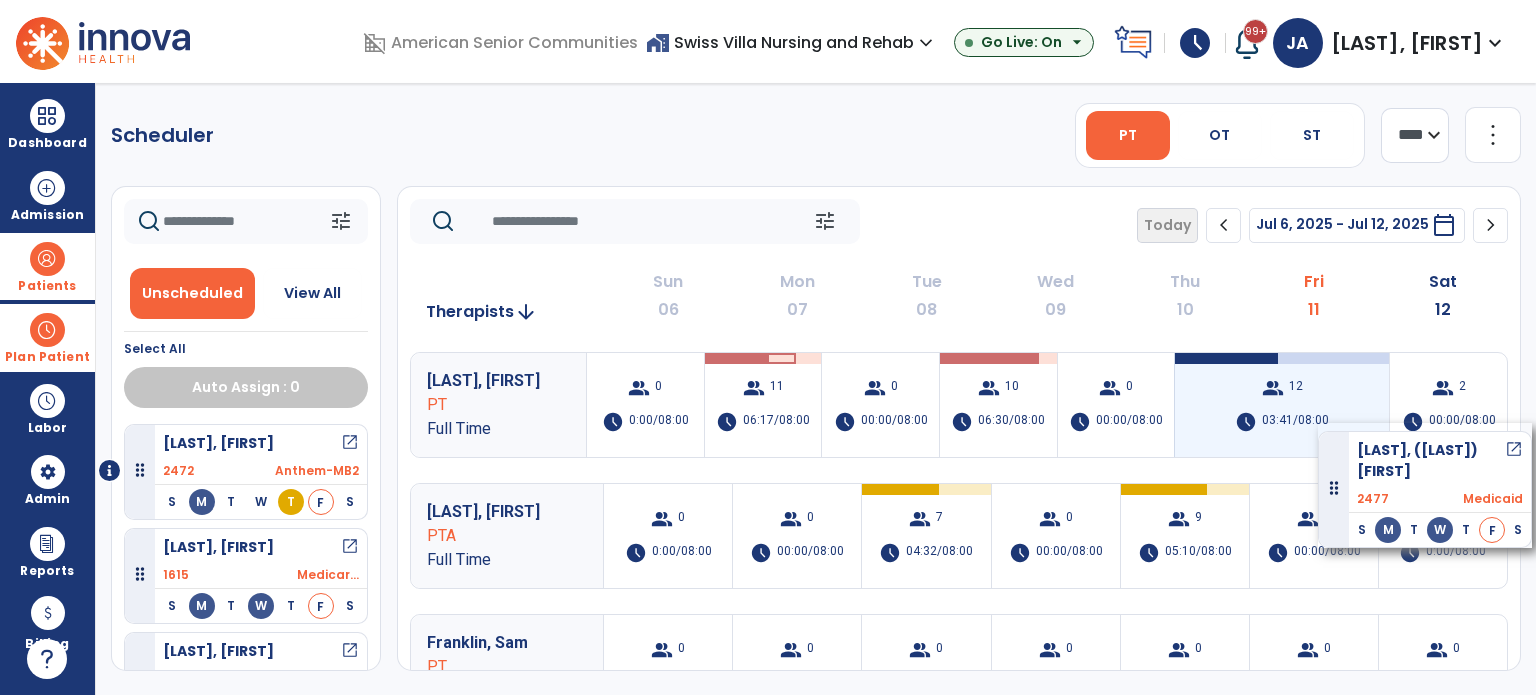drag, startPoint x: 270, startPoint y: 461, endPoint x: 1318, endPoint y: 423, distance: 1048.6887 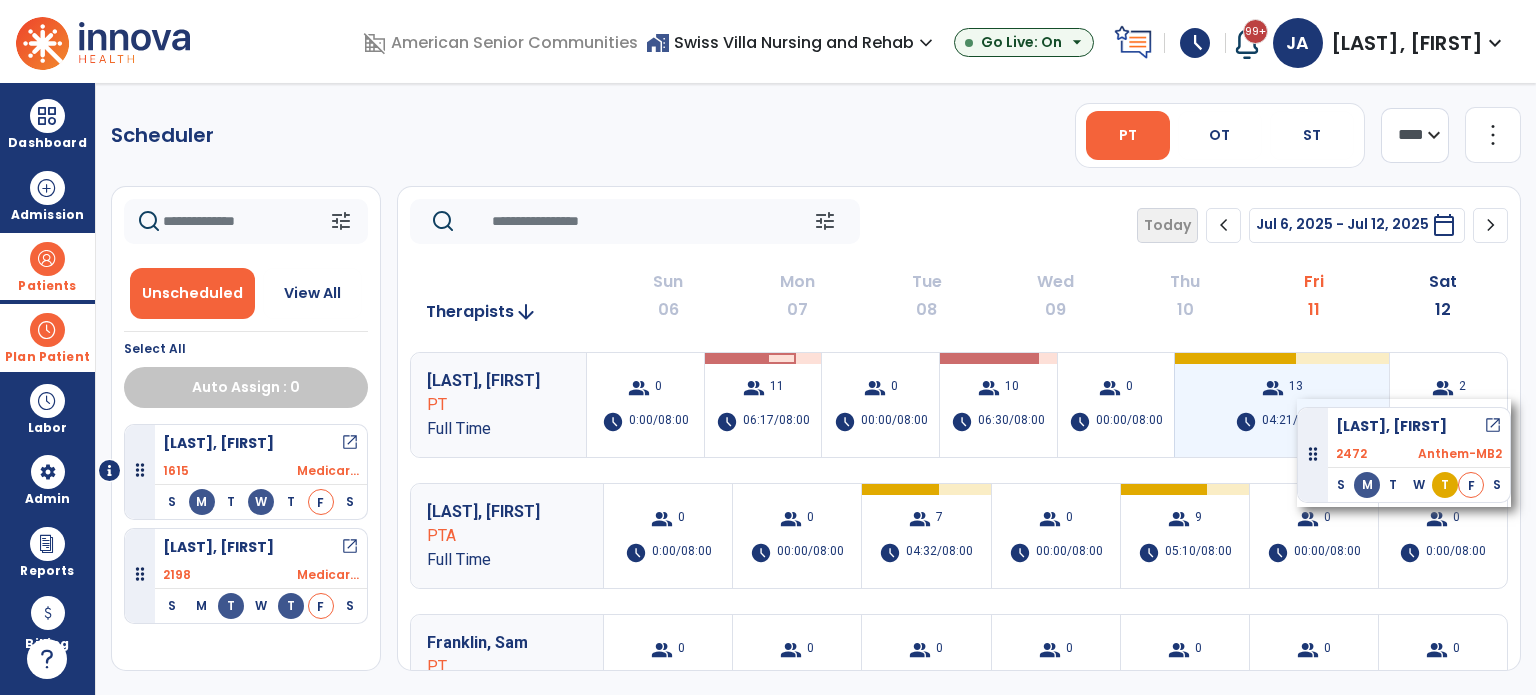 drag, startPoint x: 284, startPoint y: 443, endPoint x: 1297, endPoint y: 399, distance: 1013.95514 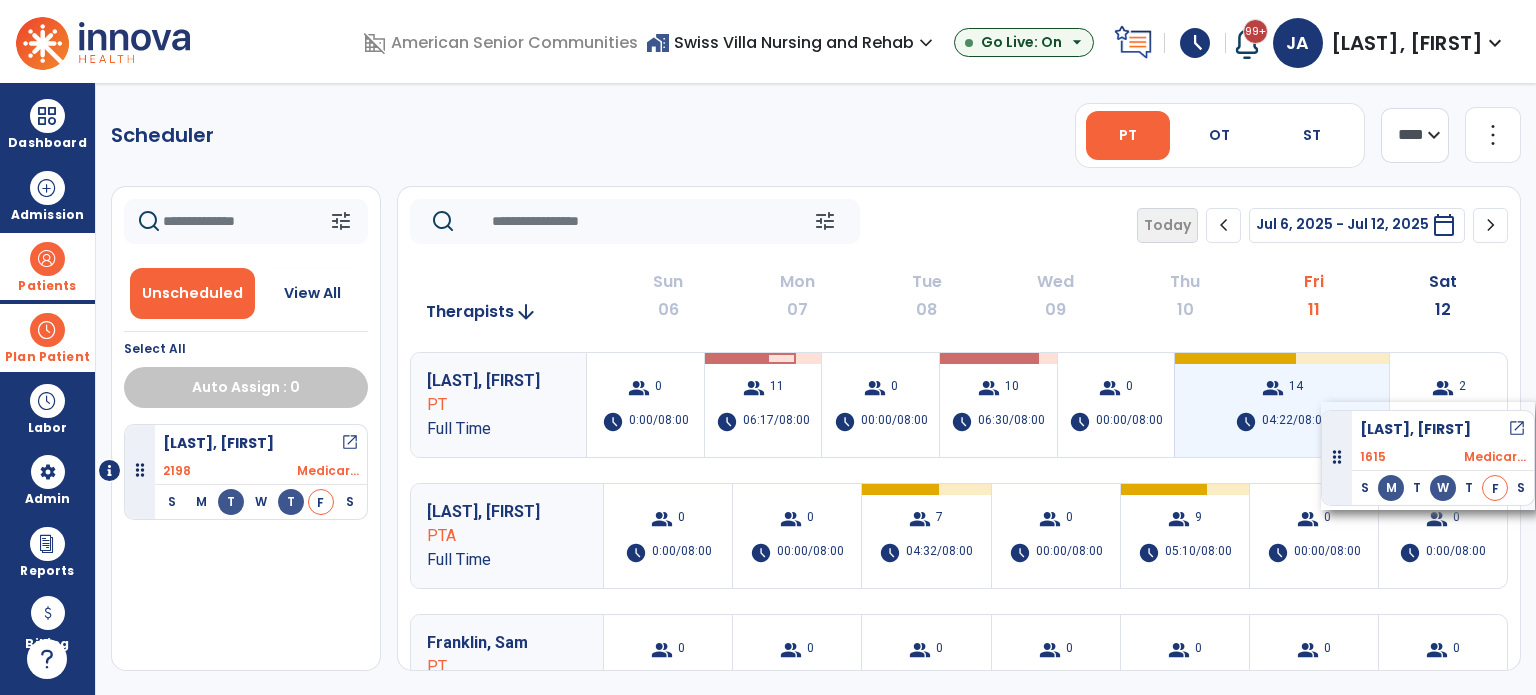 drag, startPoint x: 214, startPoint y: 451, endPoint x: 1321, endPoint y: 402, distance: 1108.084 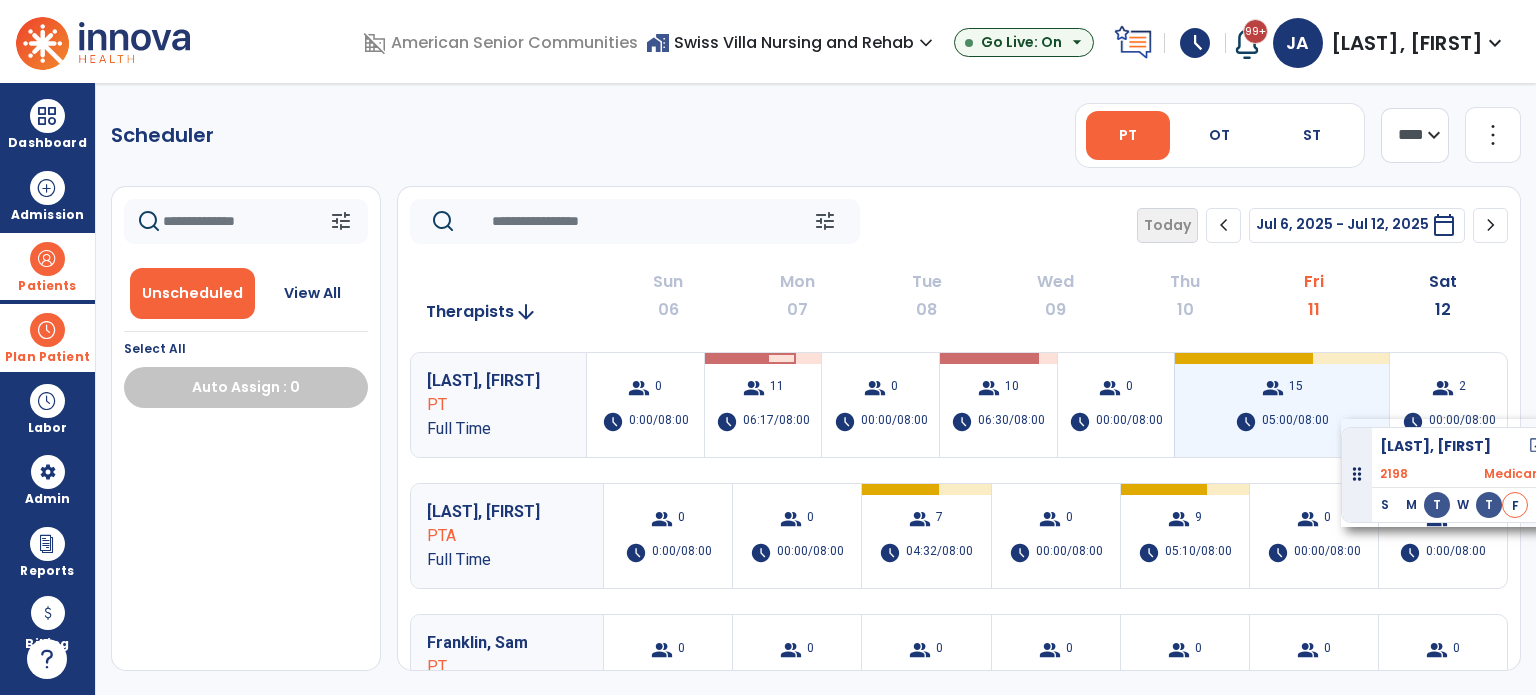 drag, startPoint x: 254, startPoint y: 451, endPoint x: 1341, endPoint y: 419, distance: 1087.471 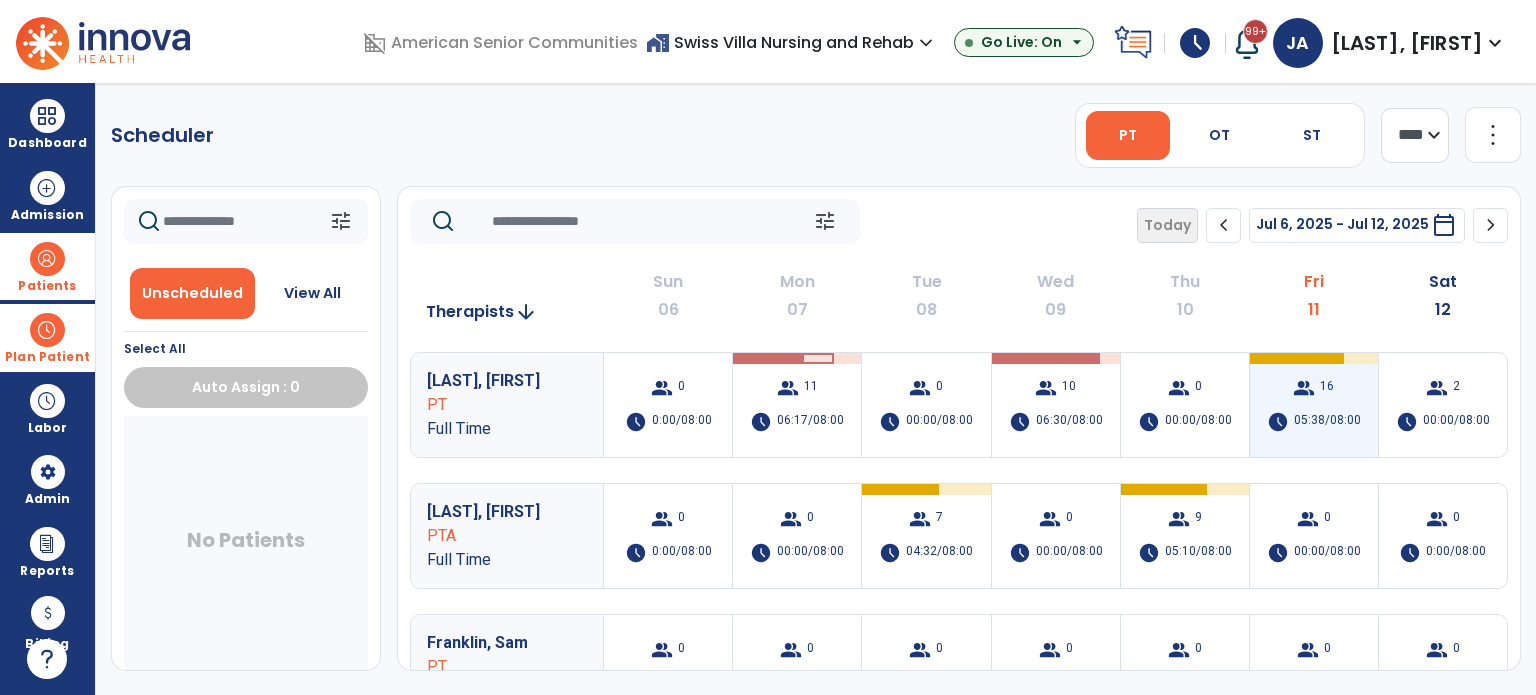 click on "group  16  schedule  05:38/08:00" at bounding box center (1314, 405) 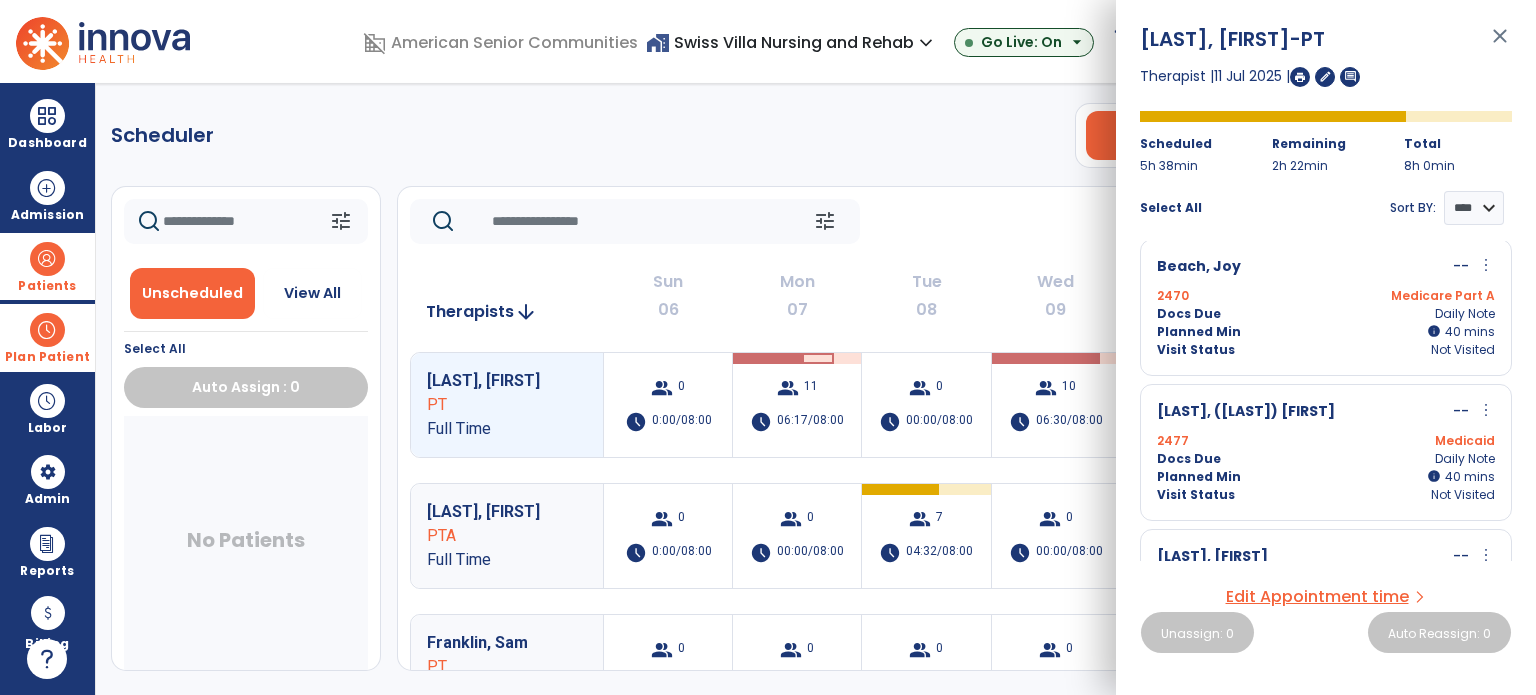 scroll, scrollTop: 400, scrollLeft: 0, axis: vertical 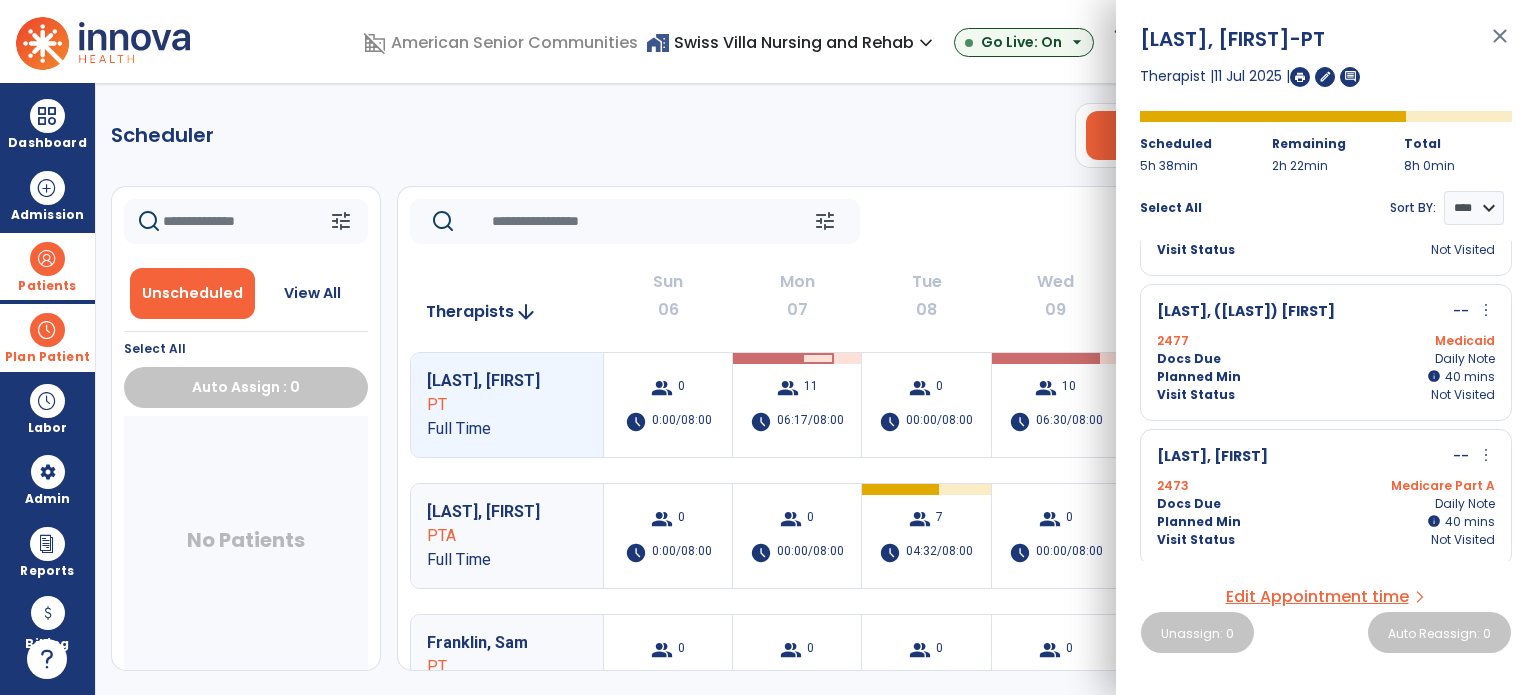 click on "more_vert" at bounding box center [1486, 310] 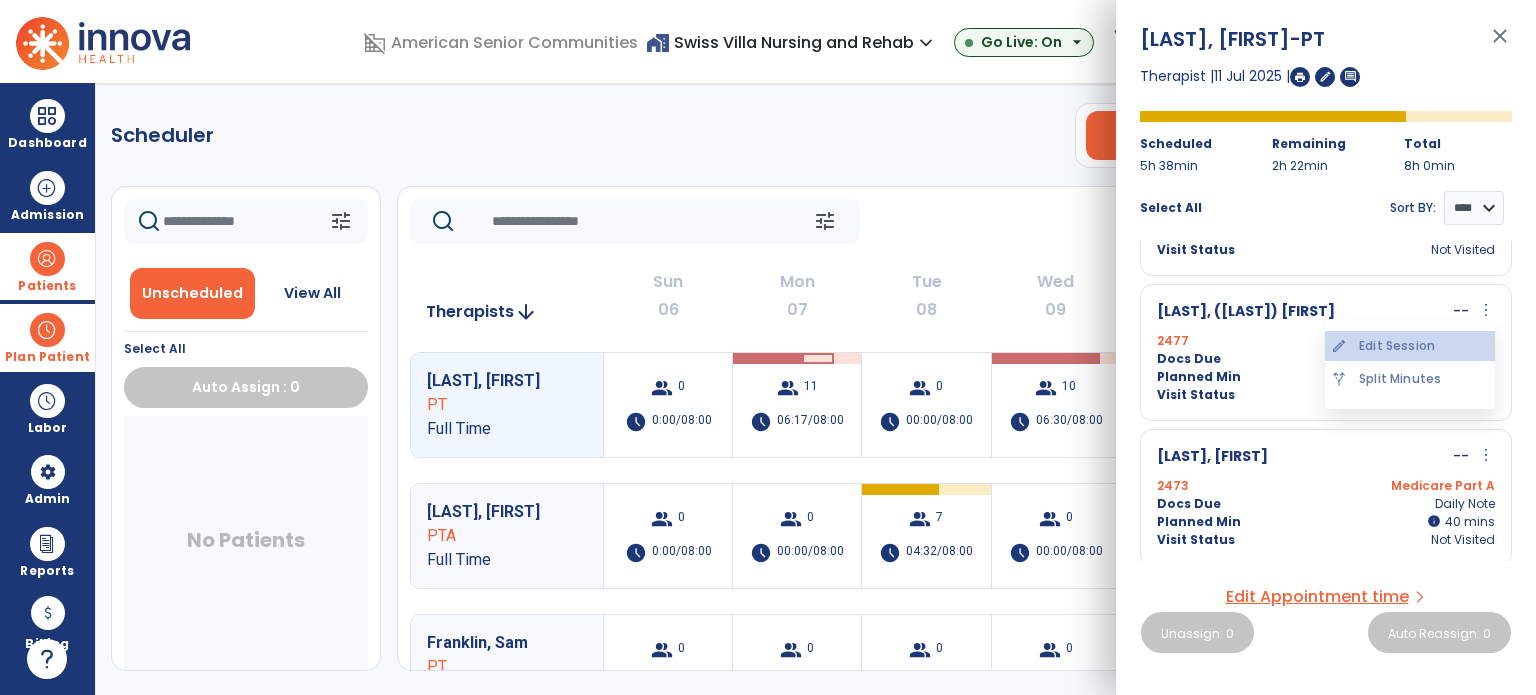 click on "edit   Edit Session" at bounding box center [1410, 346] 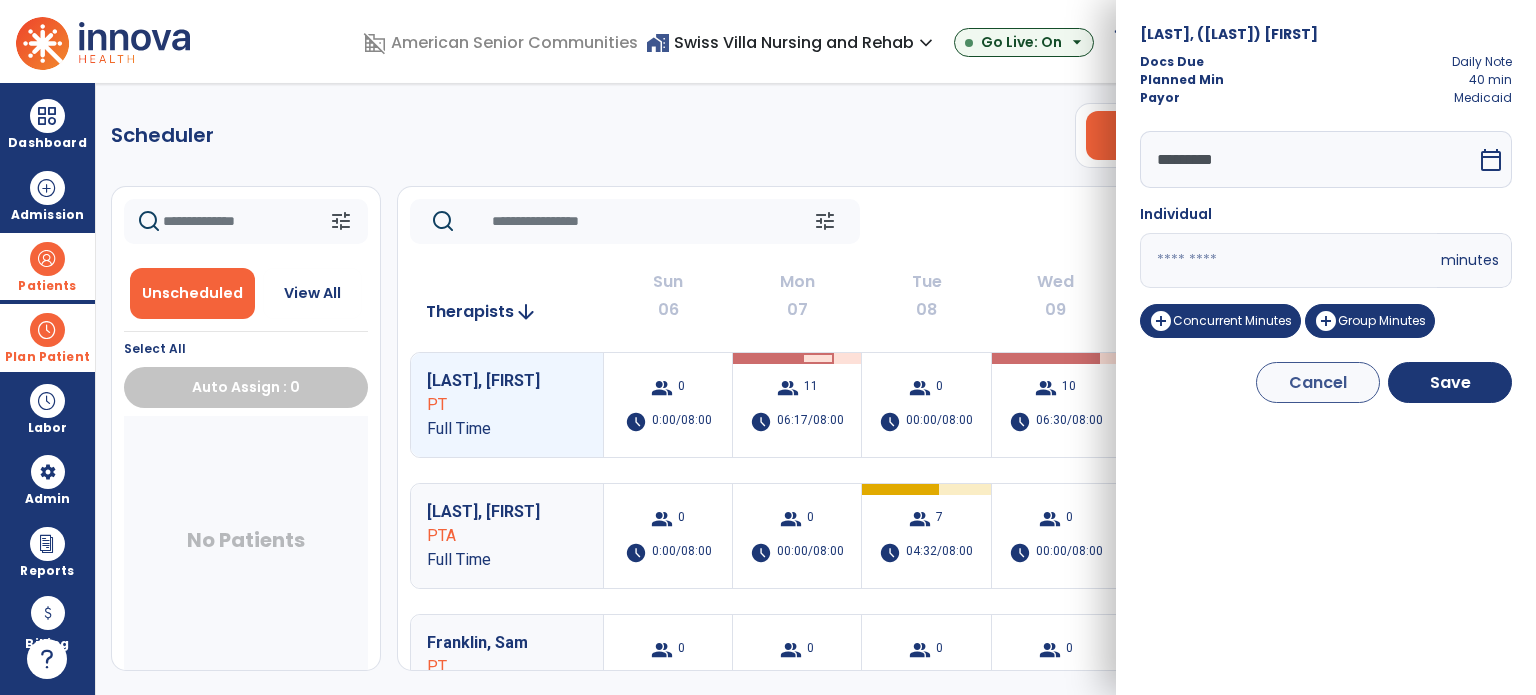 drag, startPoint x: 1176, startPoint y: 262, endPoint x: 1100, endPoint y: 249, distance: 77.10383 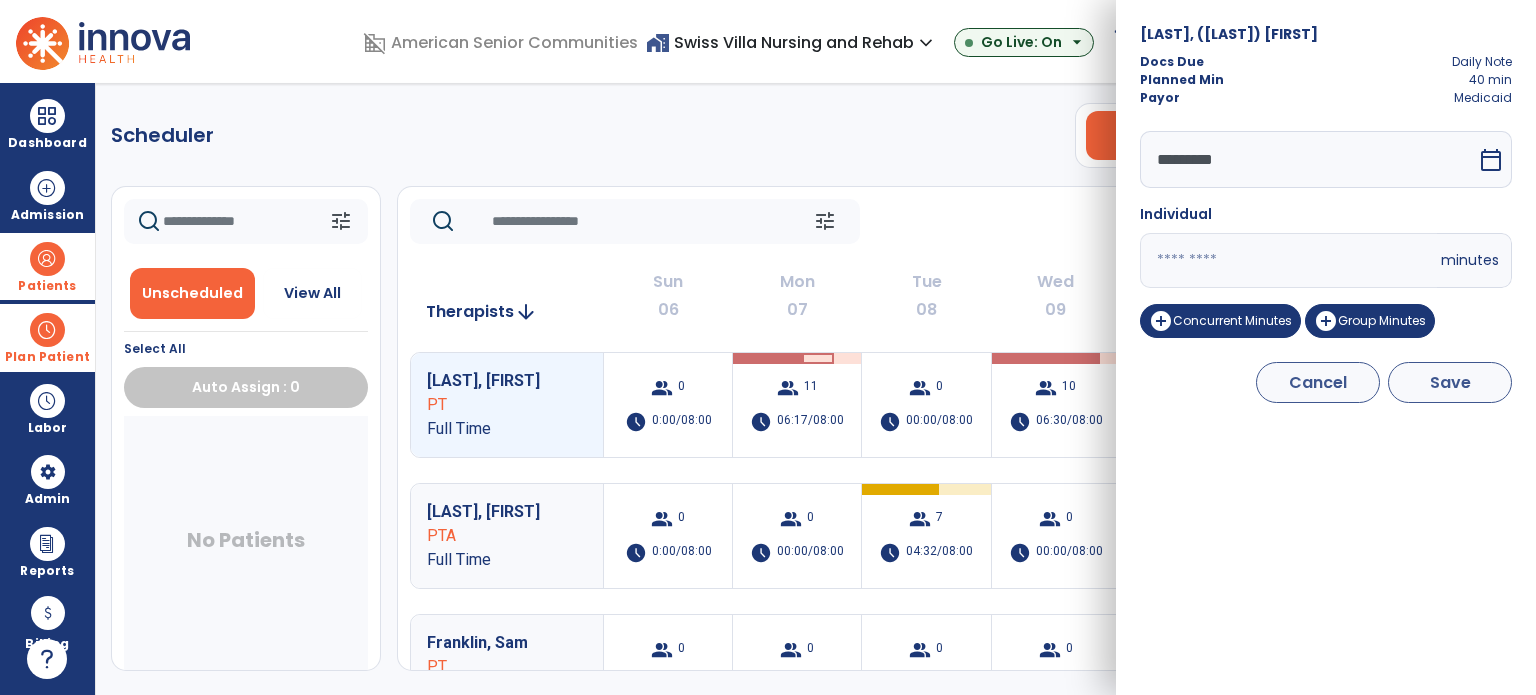 type on "**" 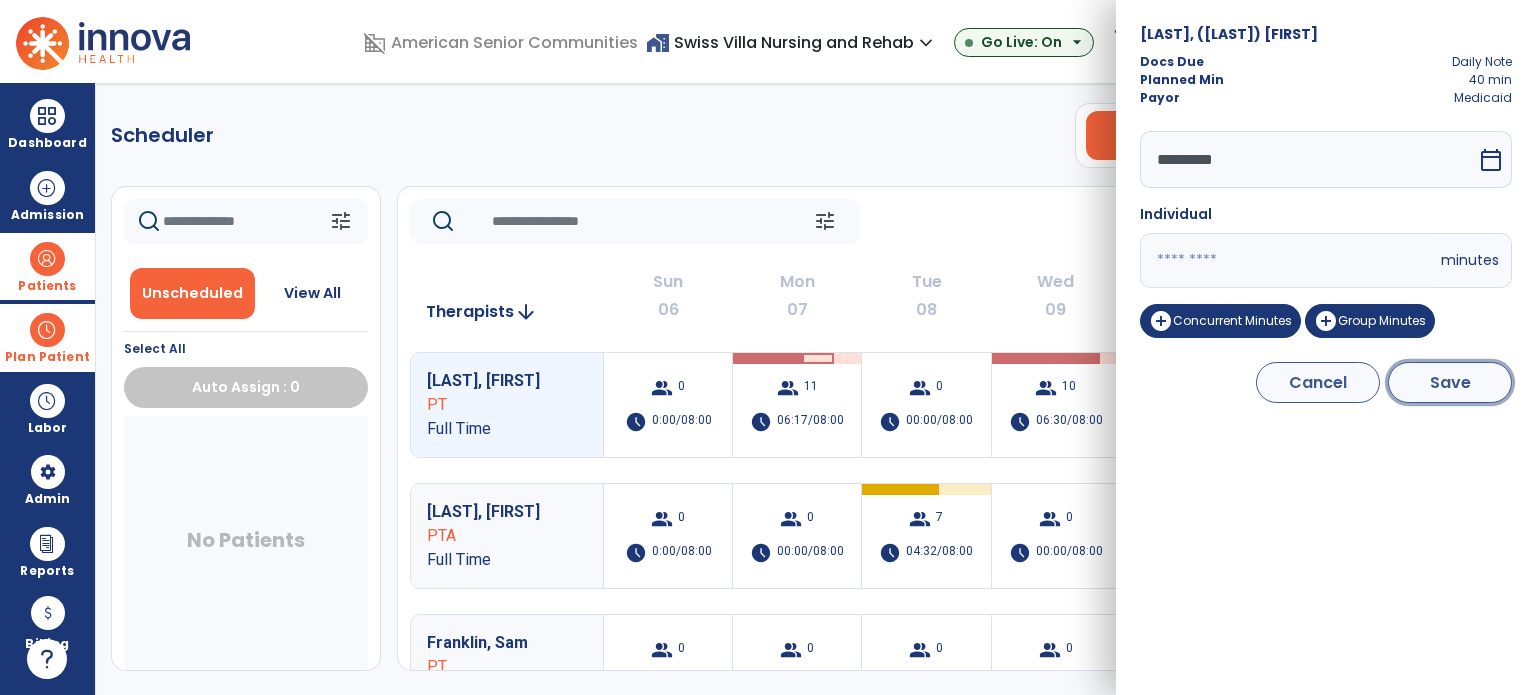 click on "Save" at bounding box center [1450, 382] 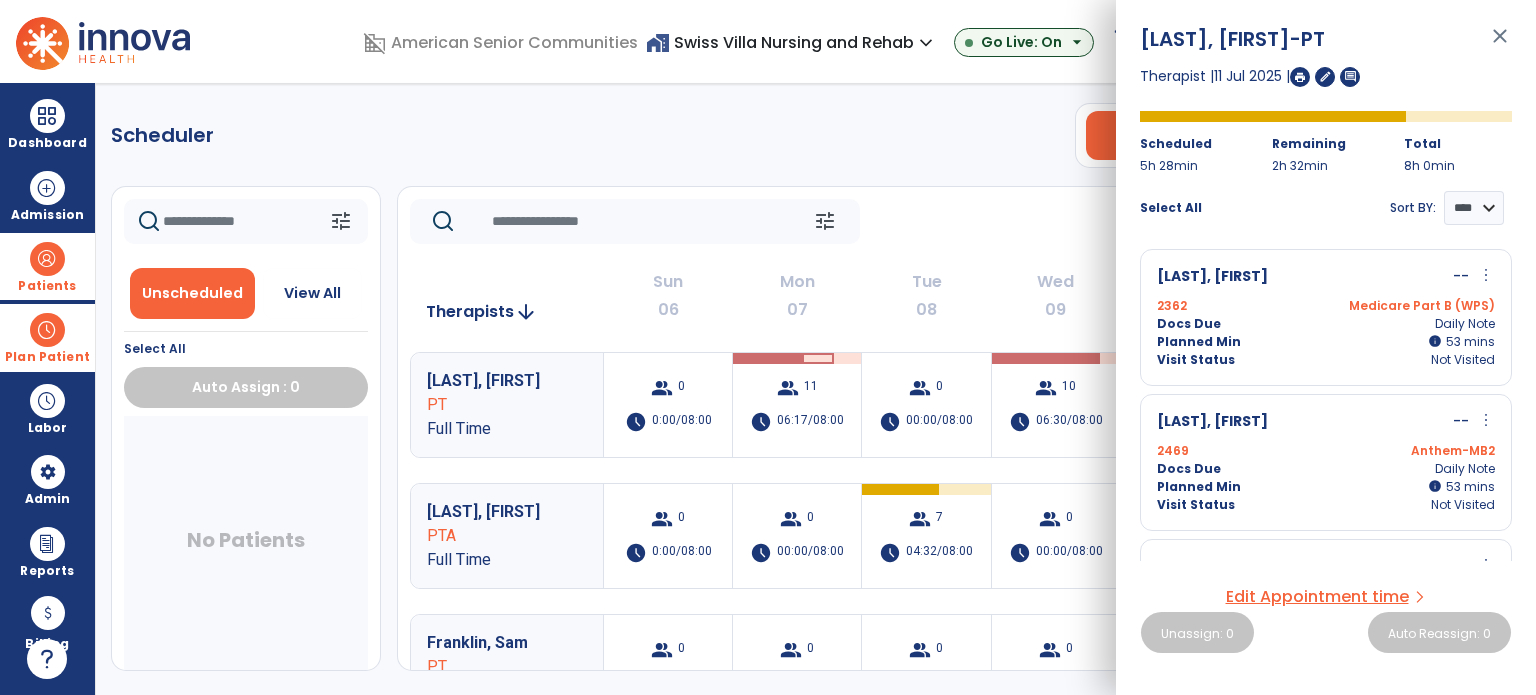 click on "more_vert" at bounding box center (1486, 275) 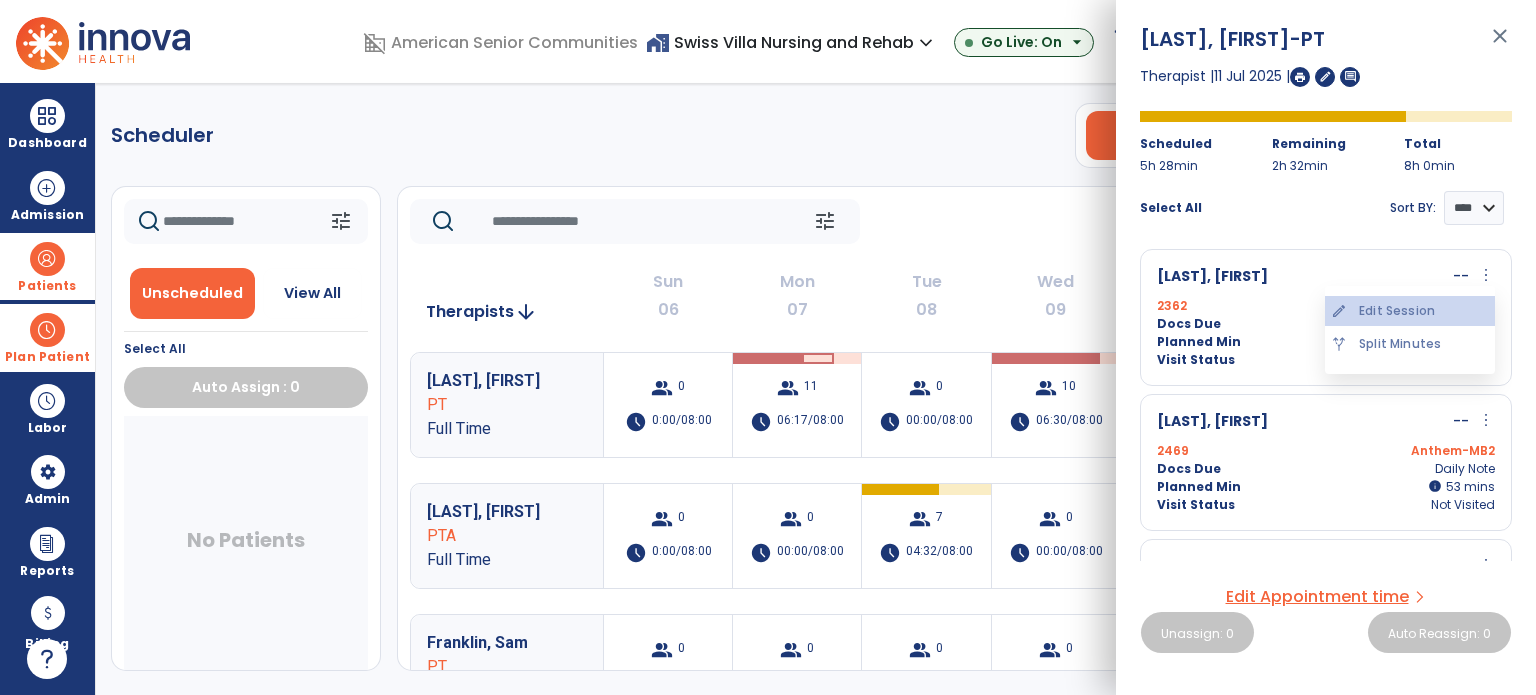 click on "edit   Edit Session" at bounding box center (1410, 311) 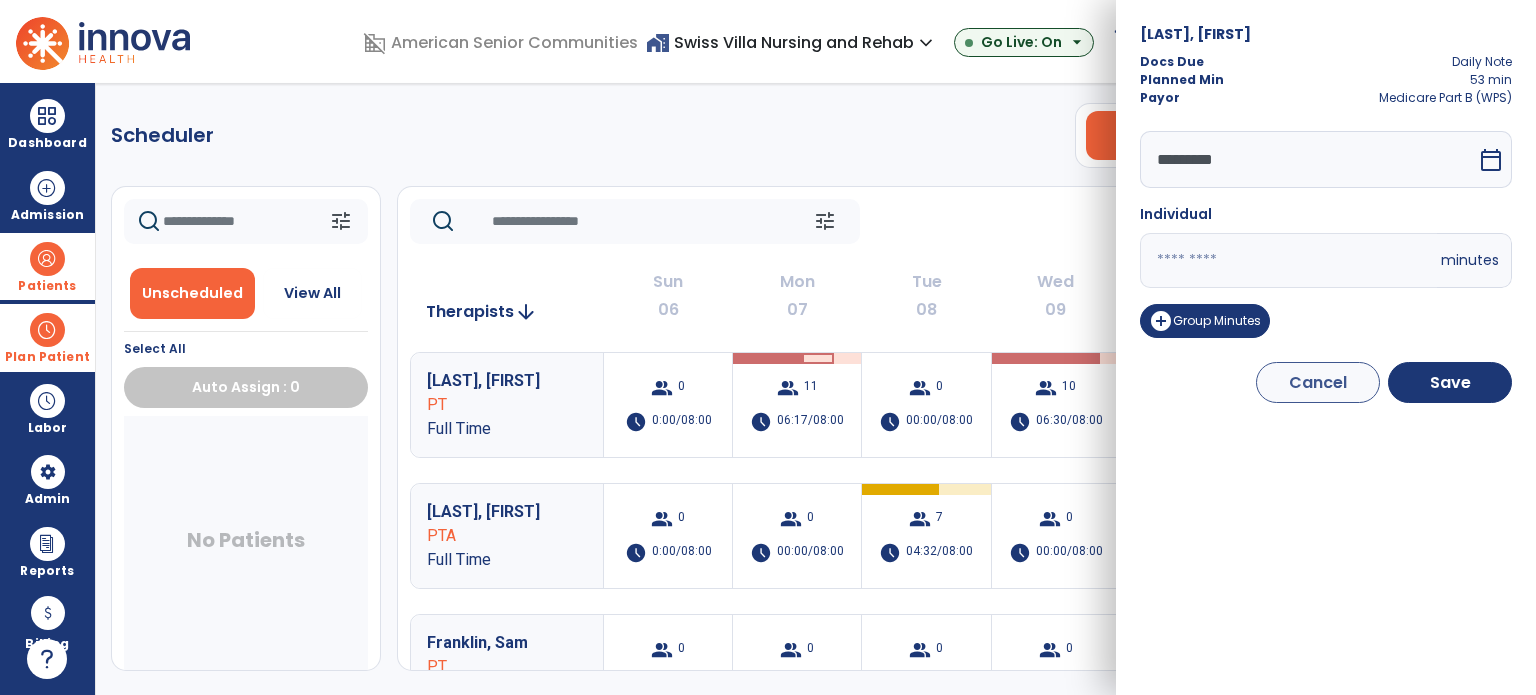 drag, startPoint x: 1186, startPoint y: 263, endPoint x: 1115, endPoint y: 267, distance: 71.11259 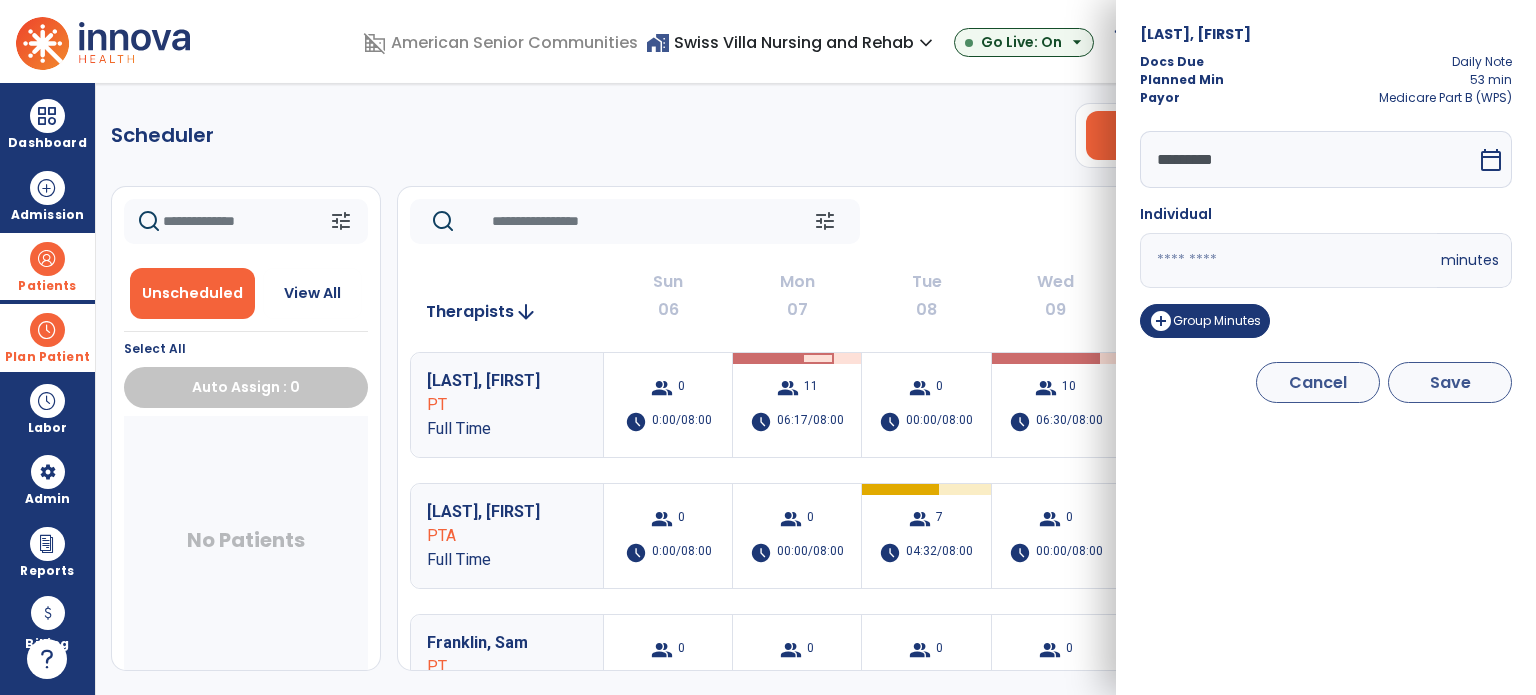 type on "**" 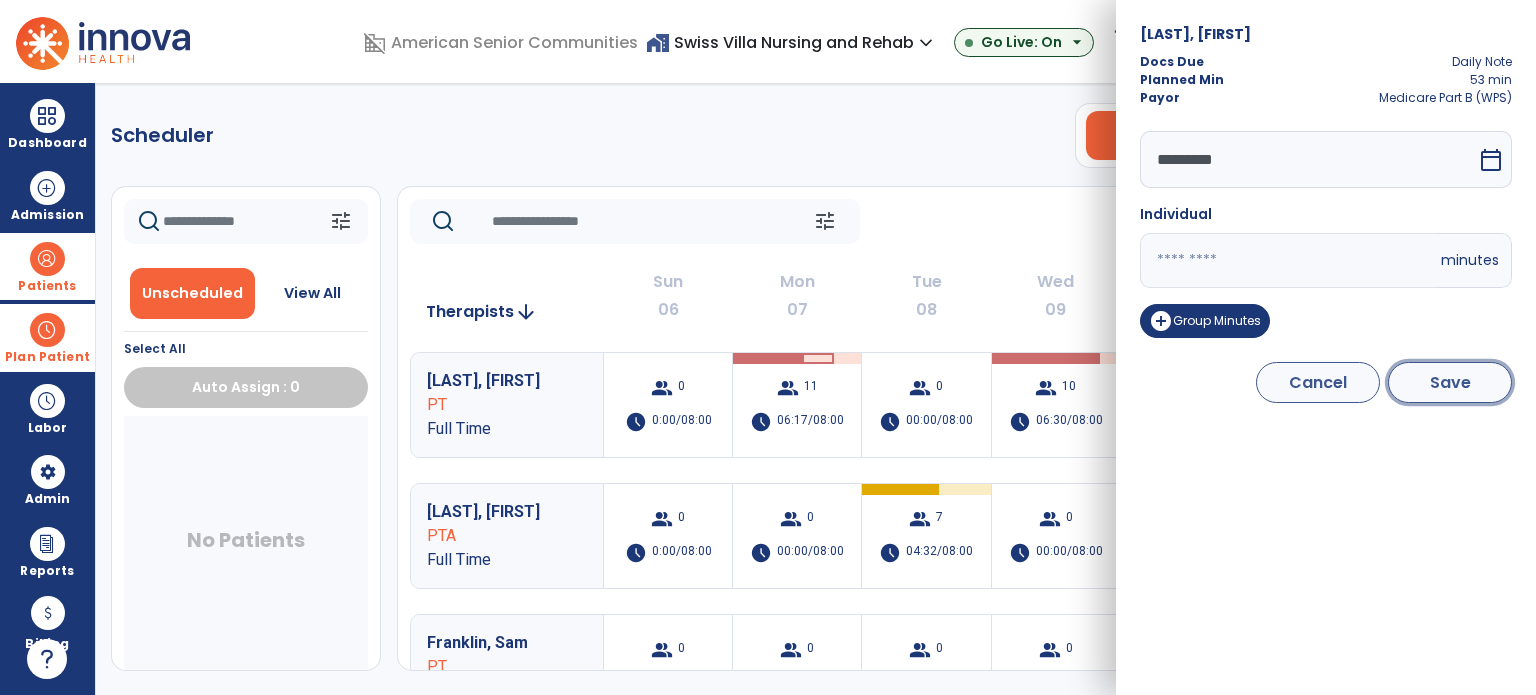 click on "Save" at bounding box center [1450, 382] 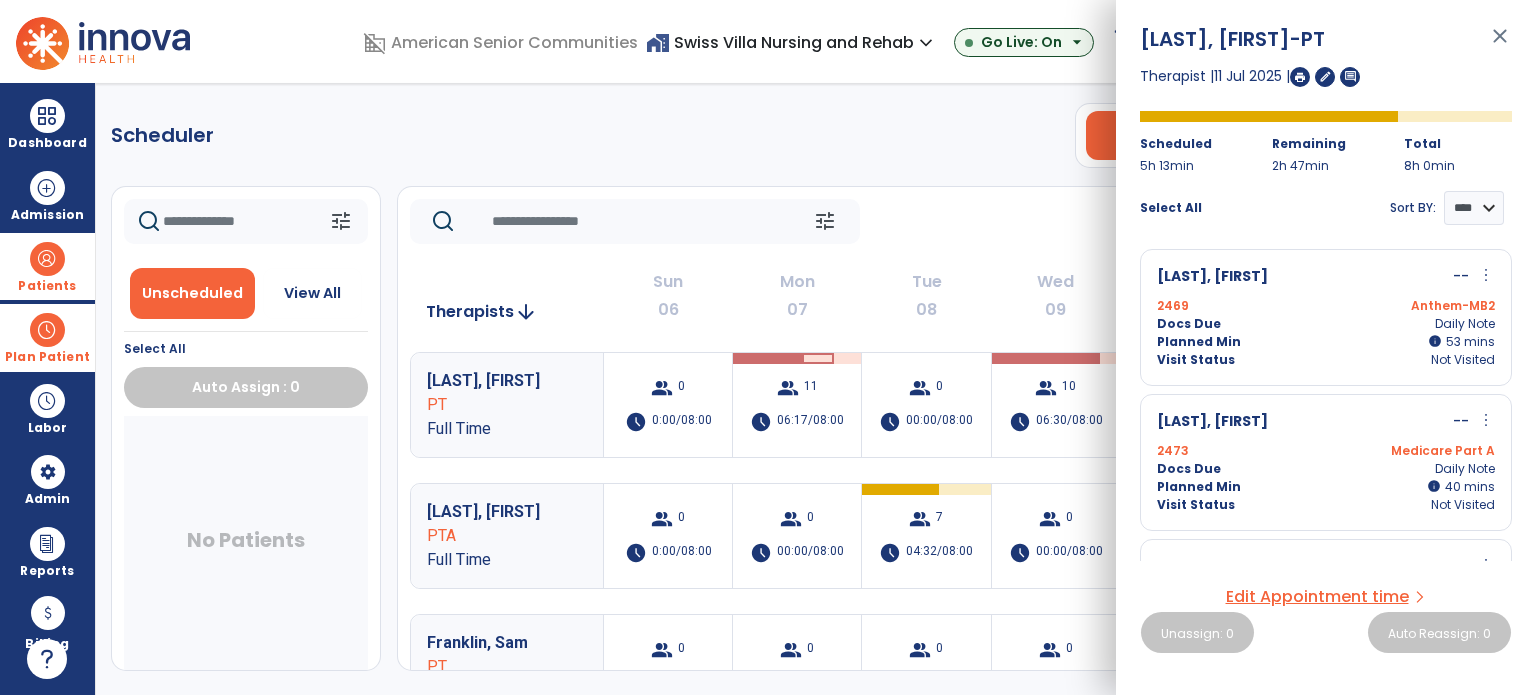 click on "more_vert" at bounding box center (1486, 275) 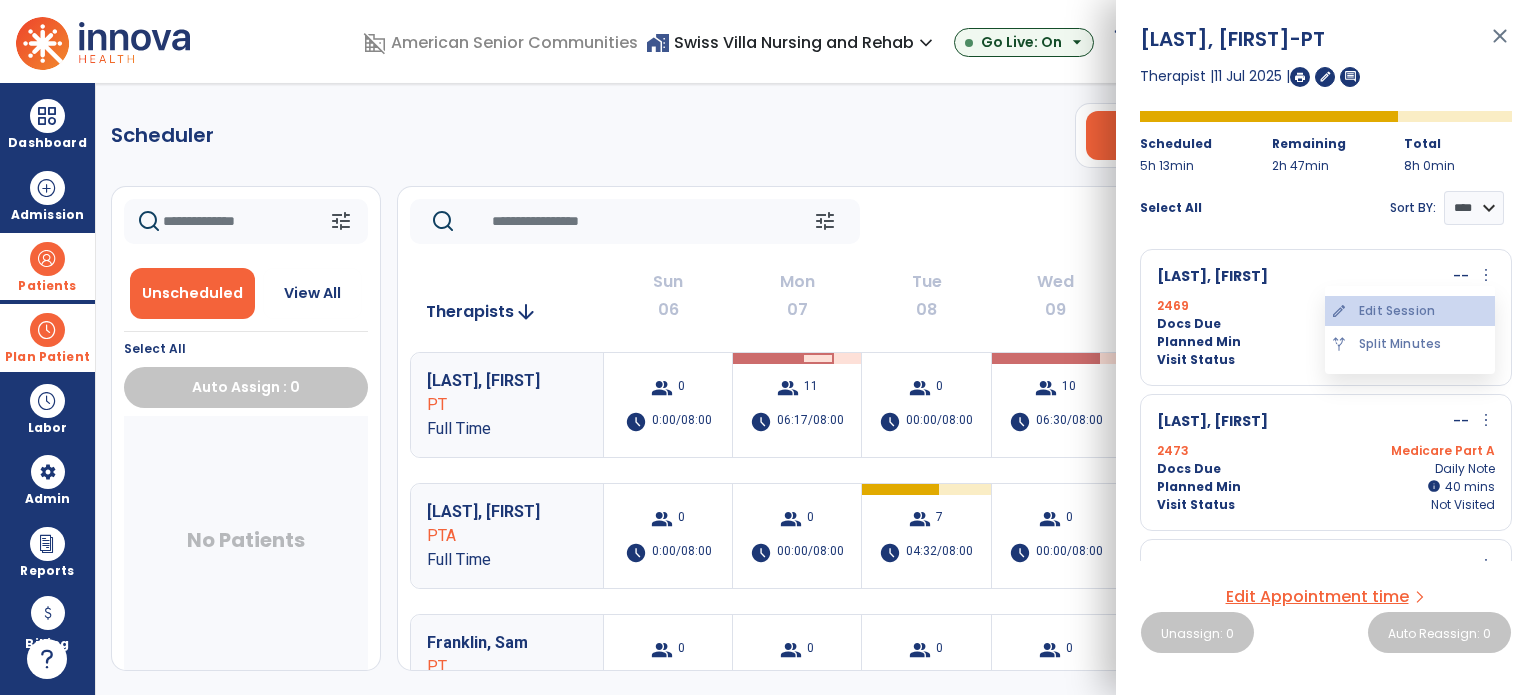 click on "edit   Edit Session" at bounding box center (1410, 311) 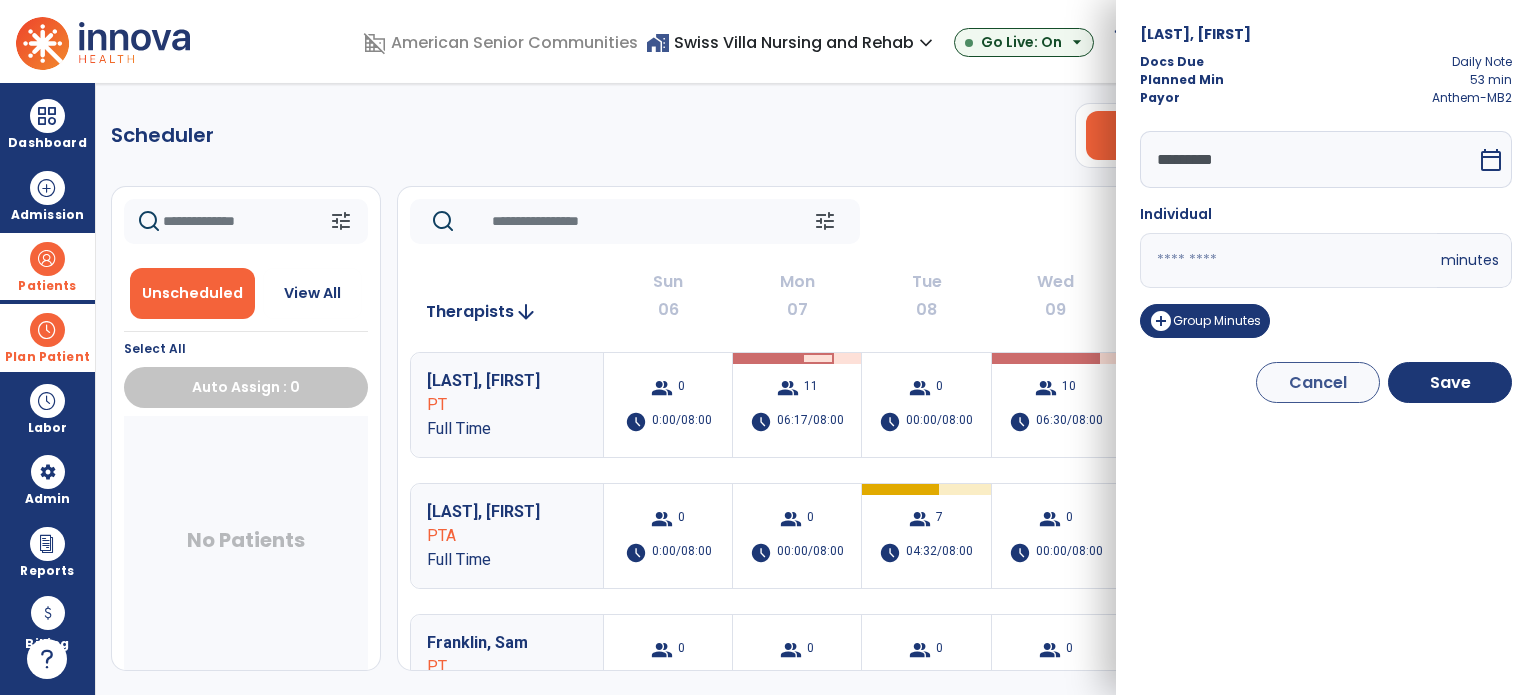 drag, startPoint x: 1184, startPoint y: 265, endPoint x: 1102, endPoint y: 259, distance: 82.219215 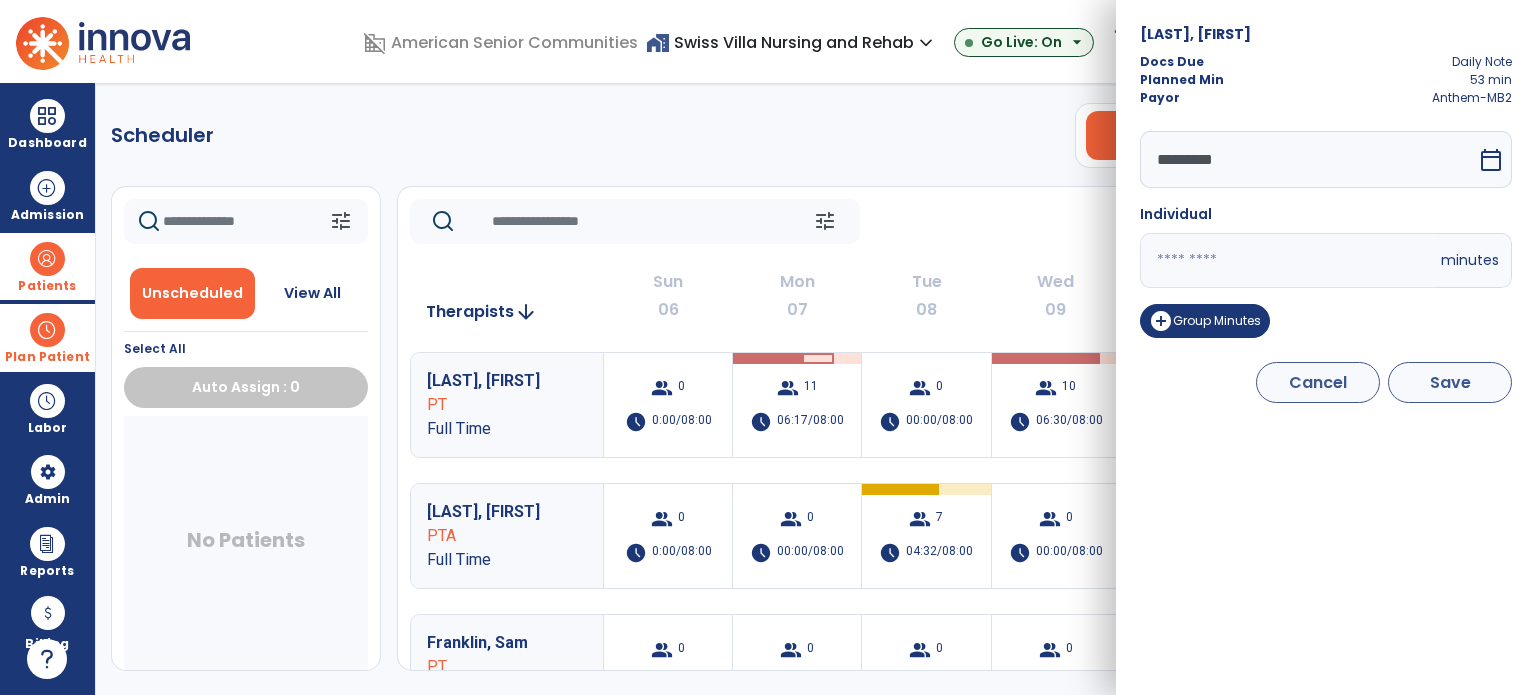 type on "**" 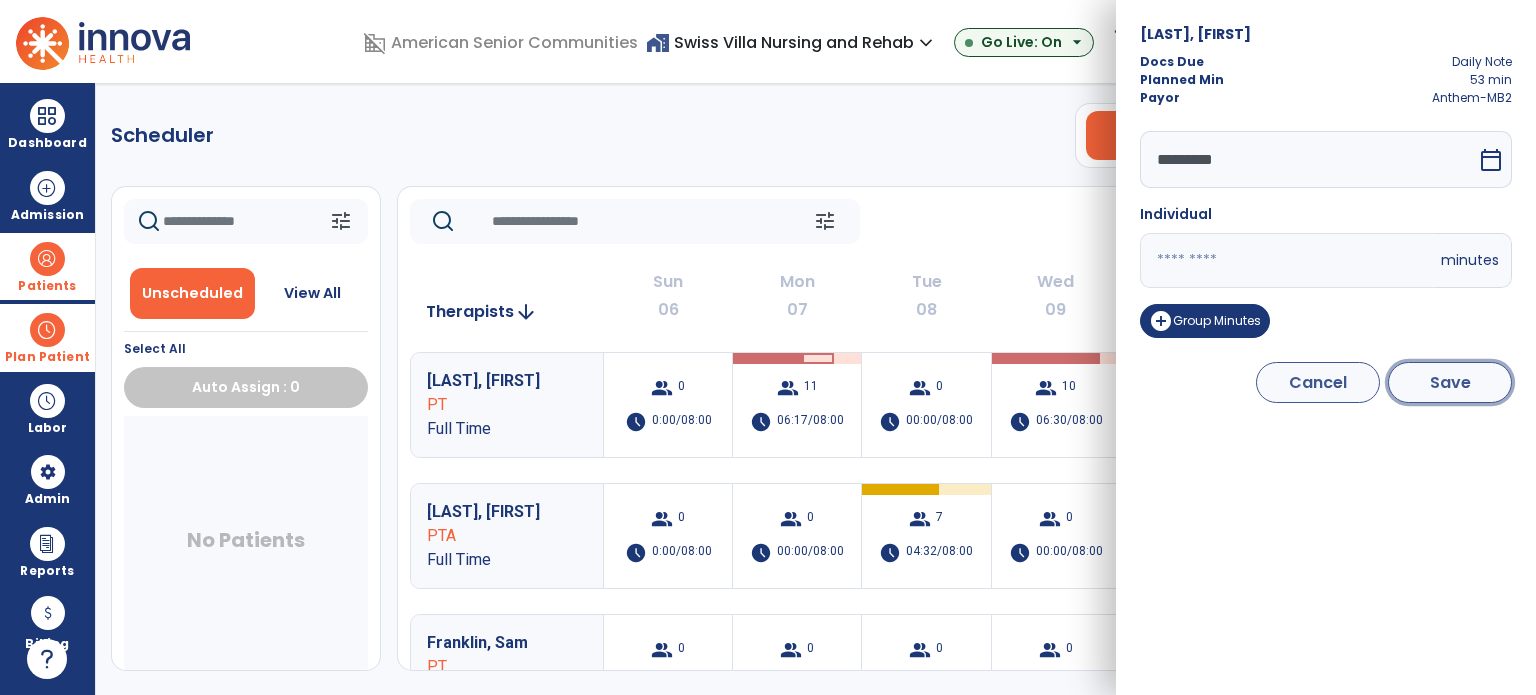 click on "Save" at bounding box center [1450, 382] 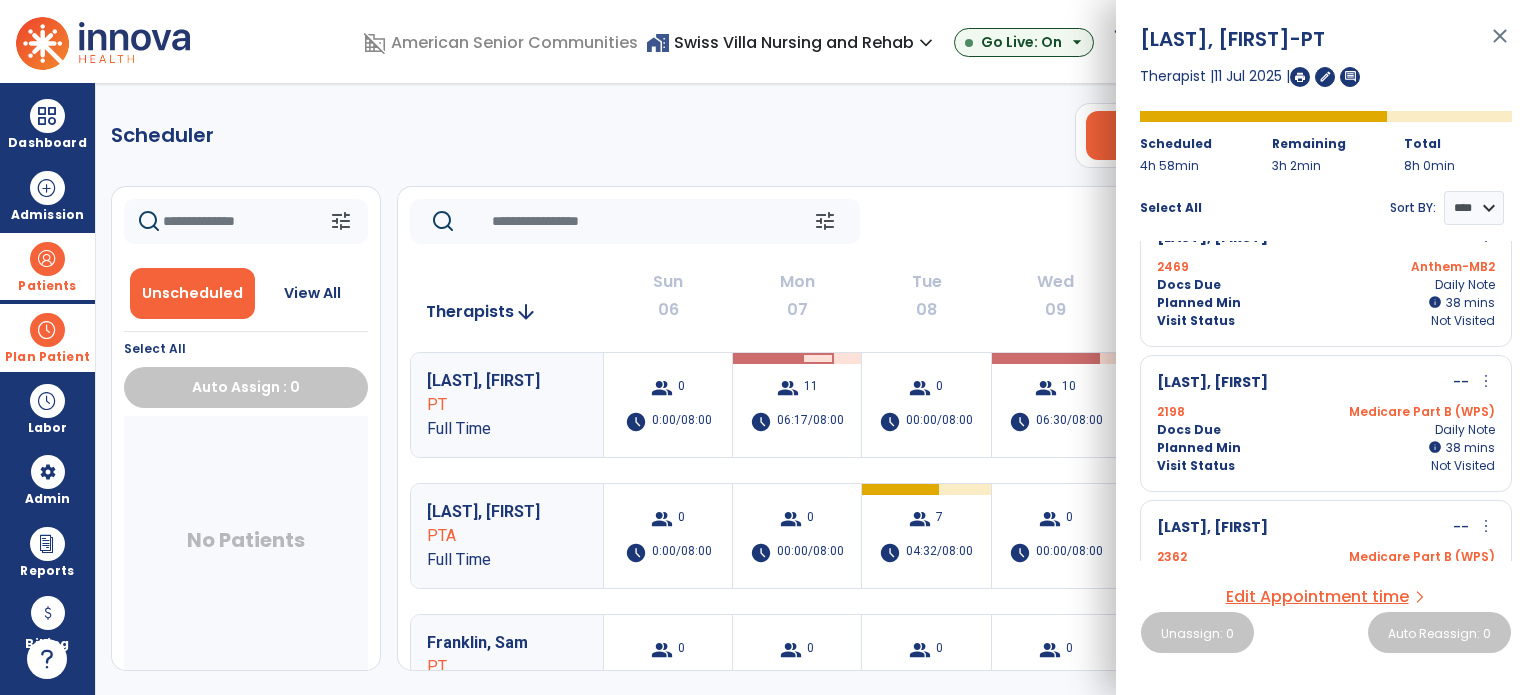 scroll, scrollTop: 0, scrollLeft: 0, axis: both 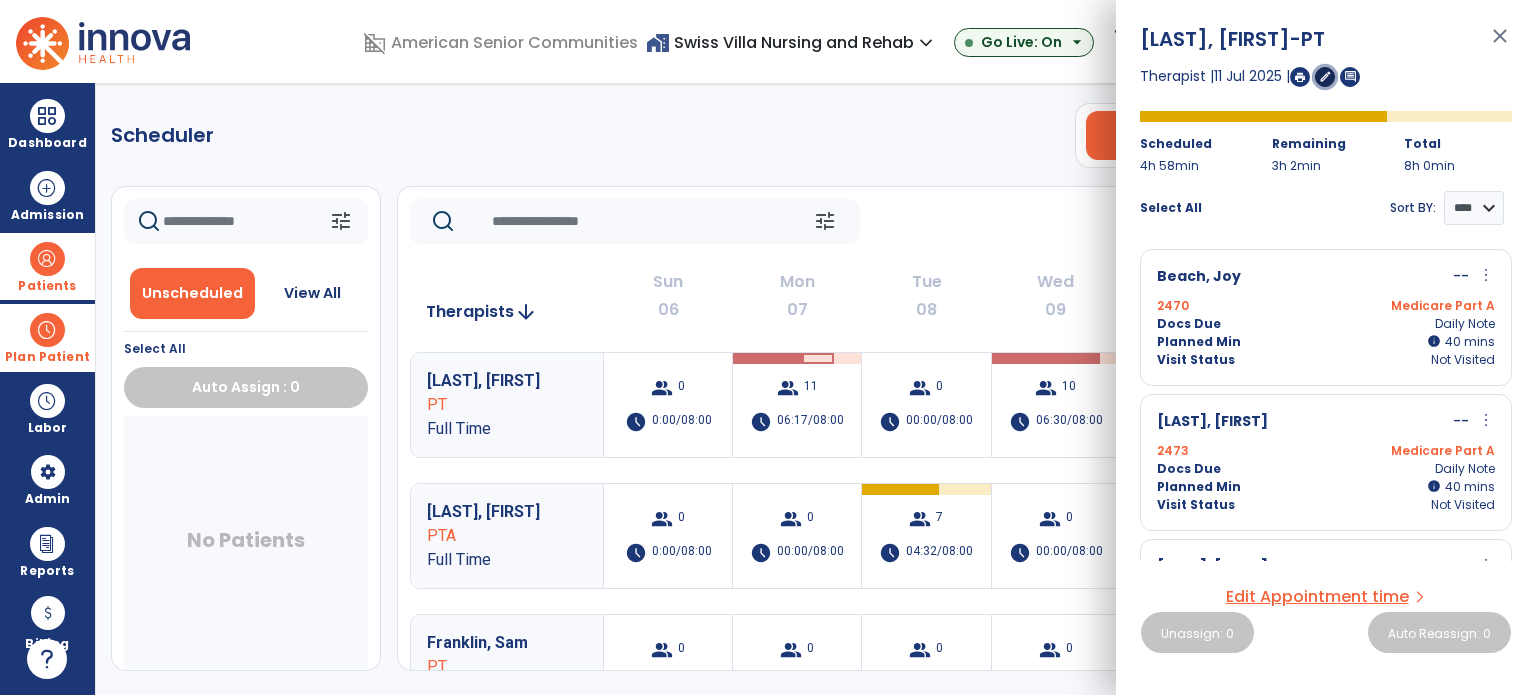 click on "edit" at bounding box center (1325, 76) 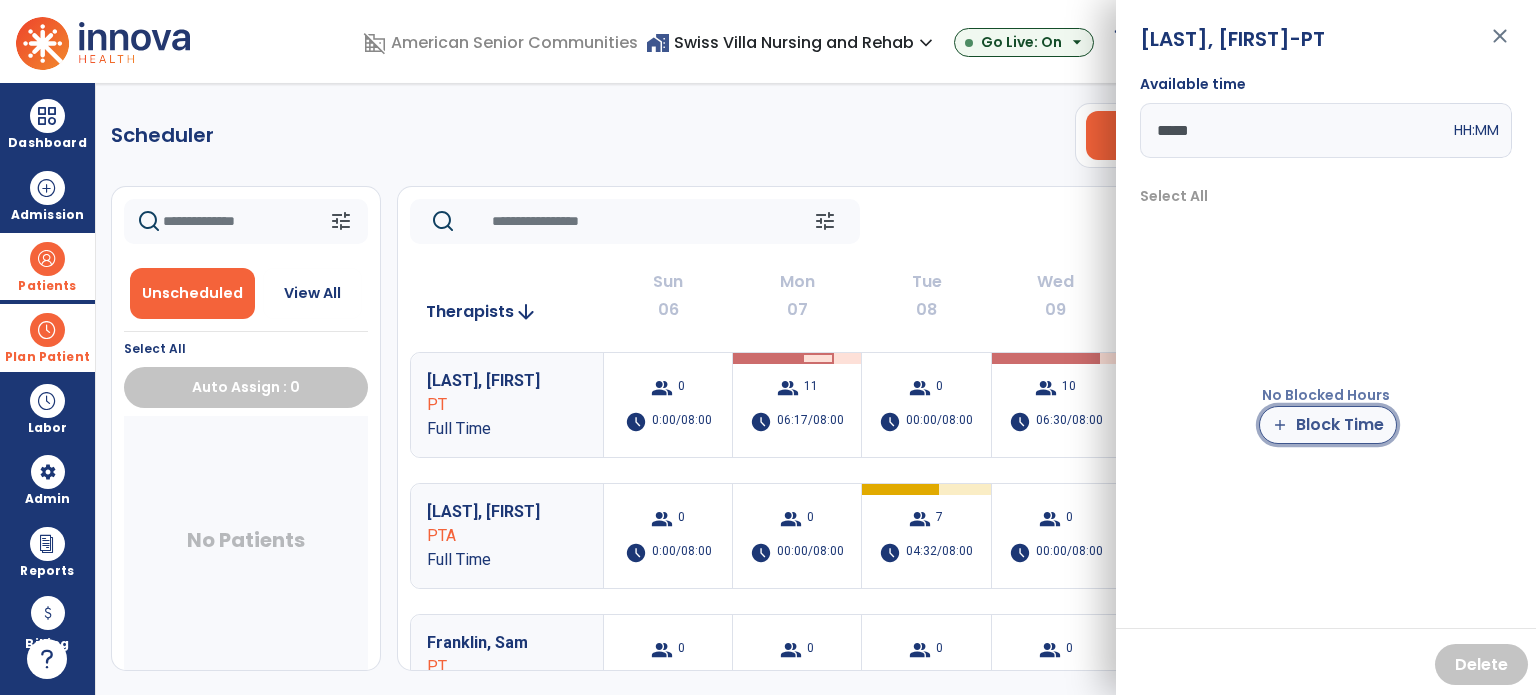 click on "add   Block Time" at bounding box center [1328, 425] 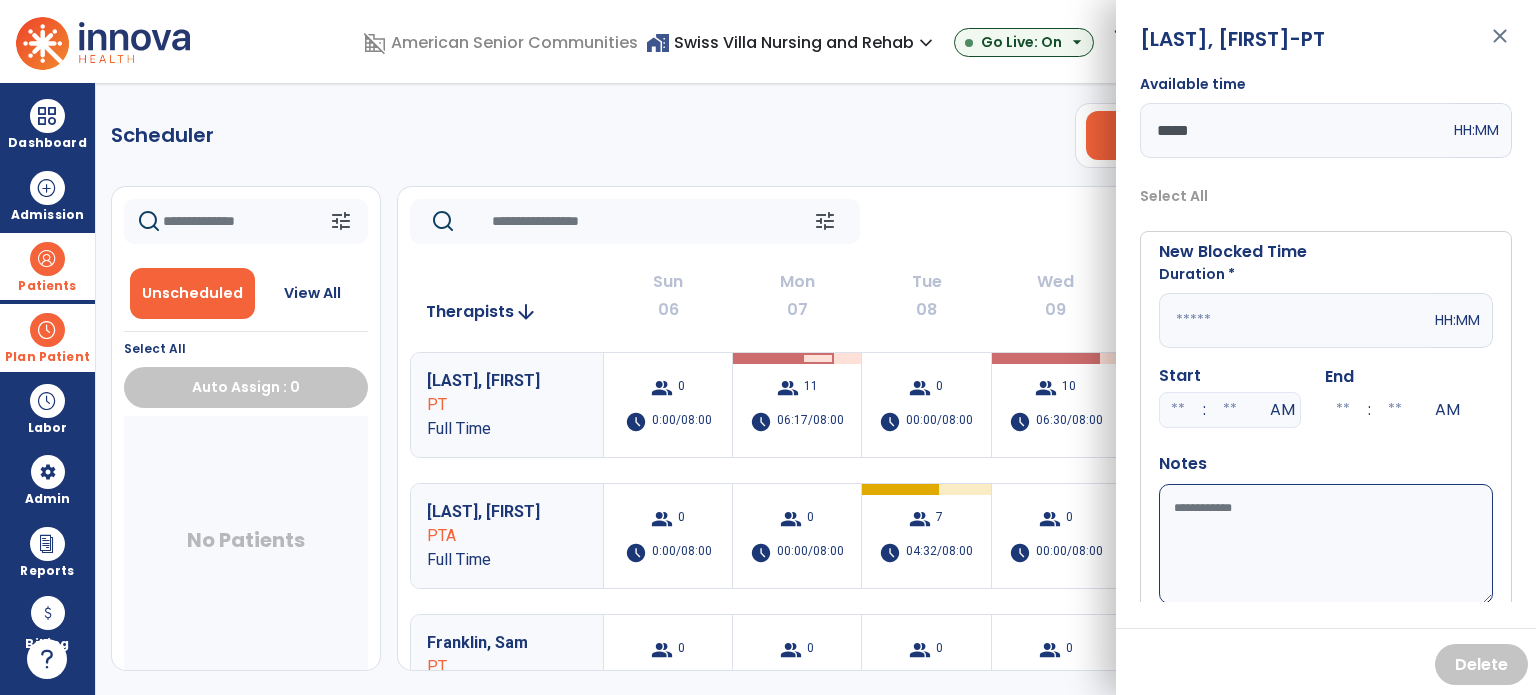 drag, startPoint x: 1183, startPoint y: 326, endPoint x: 1302, endPoint y: 331, distance: 119.104996 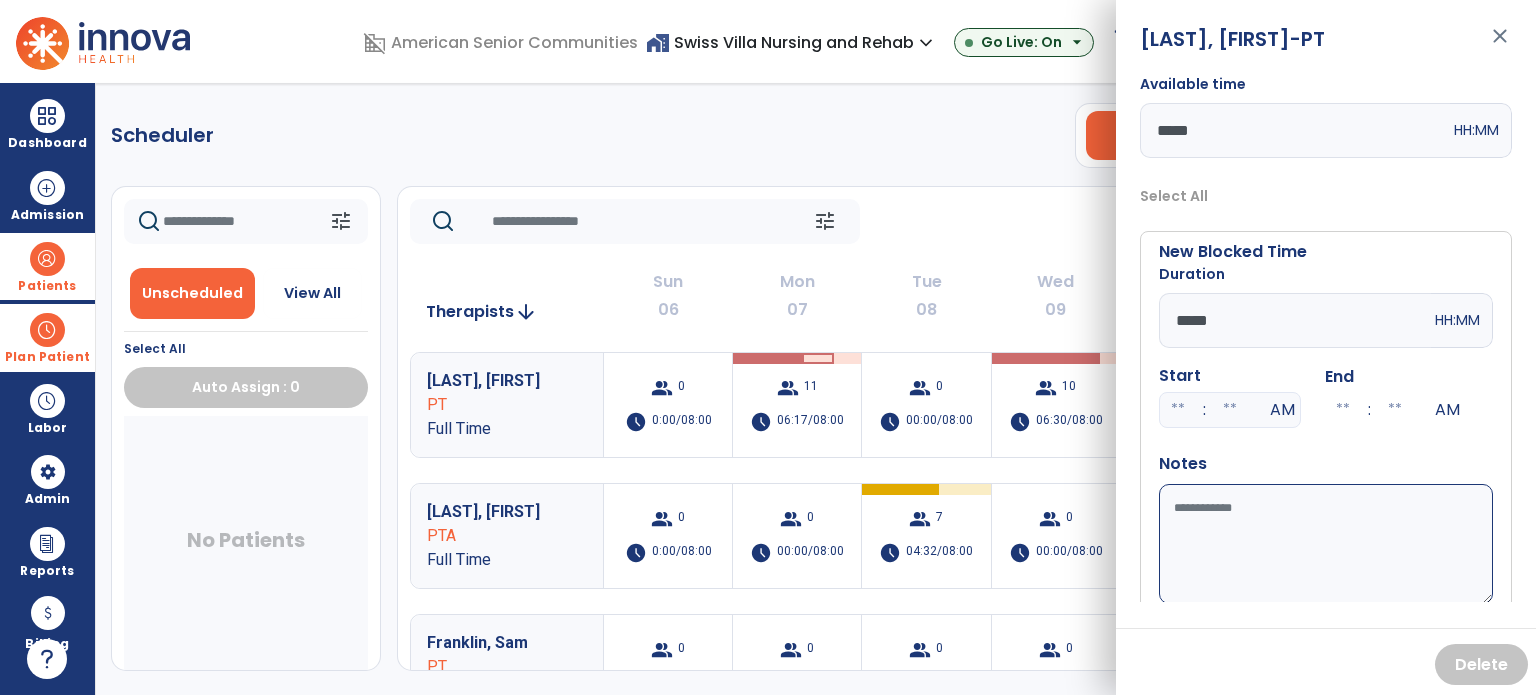 type on "*****" 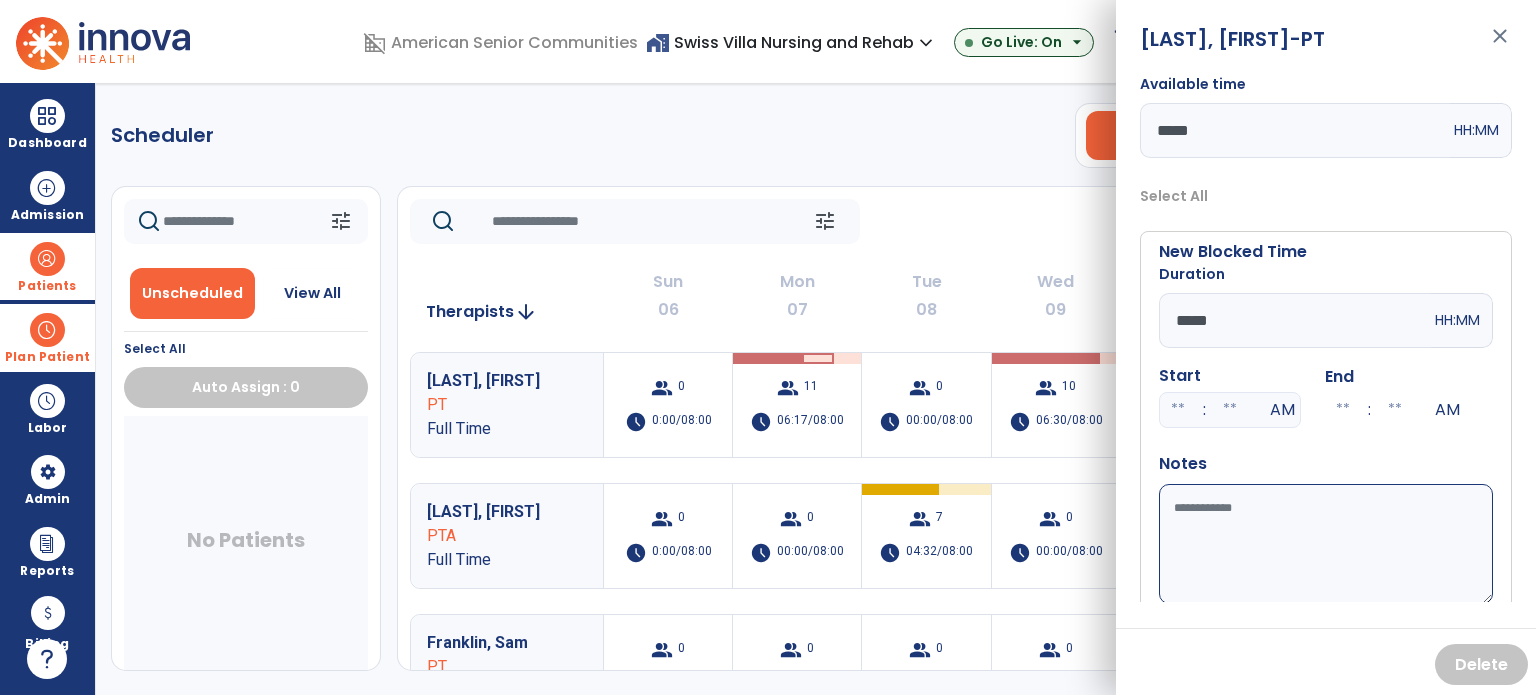 drag, startPoint x: 1174, startPoint y: 404, endPoint x: 1535, endPoint y: 431, distance: 362.0083 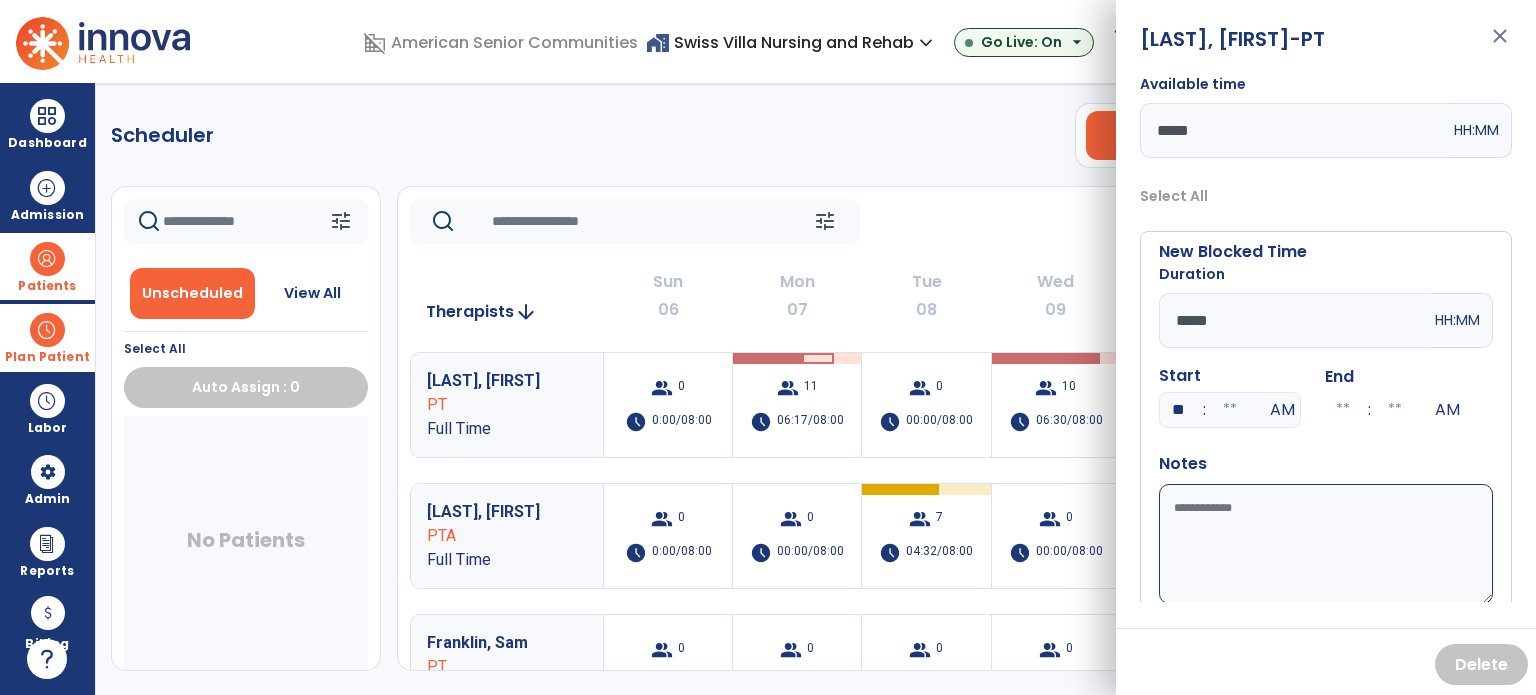 type on "**" 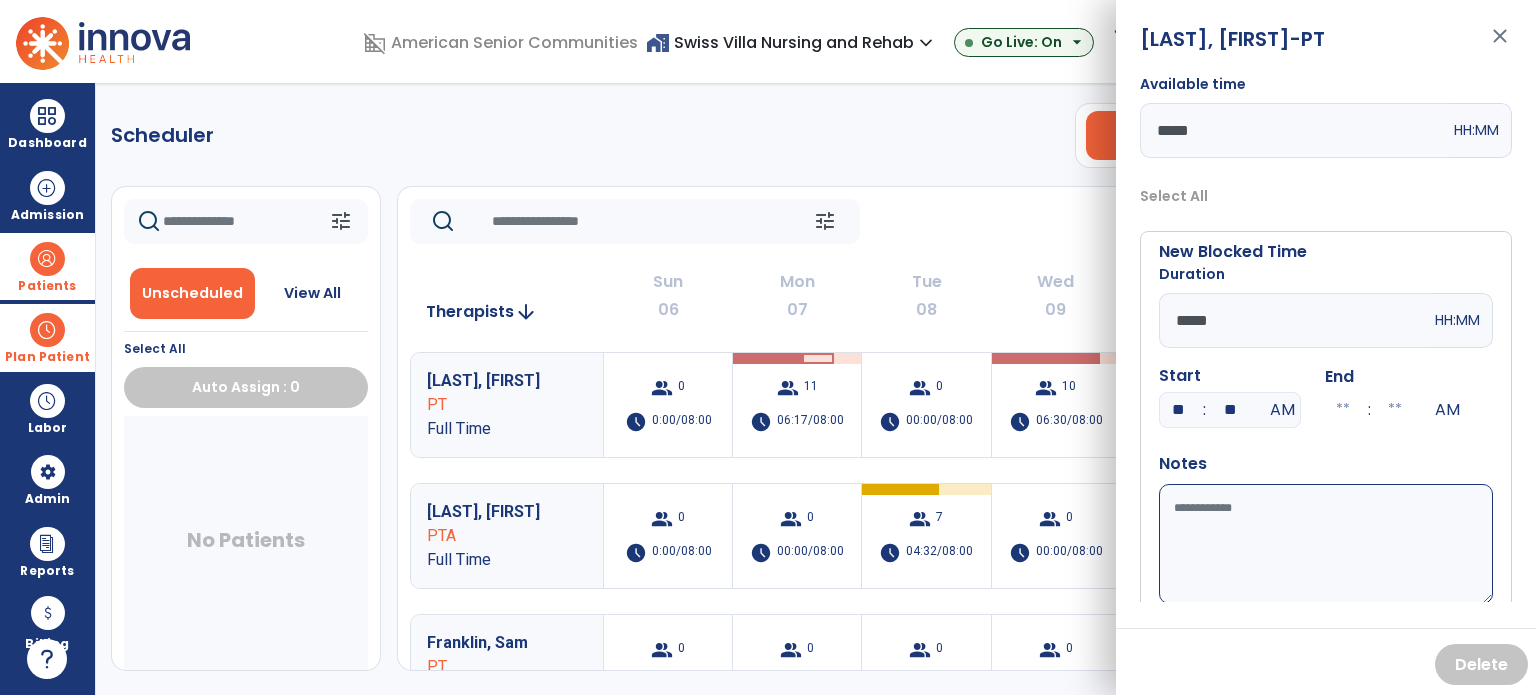 type on "**" 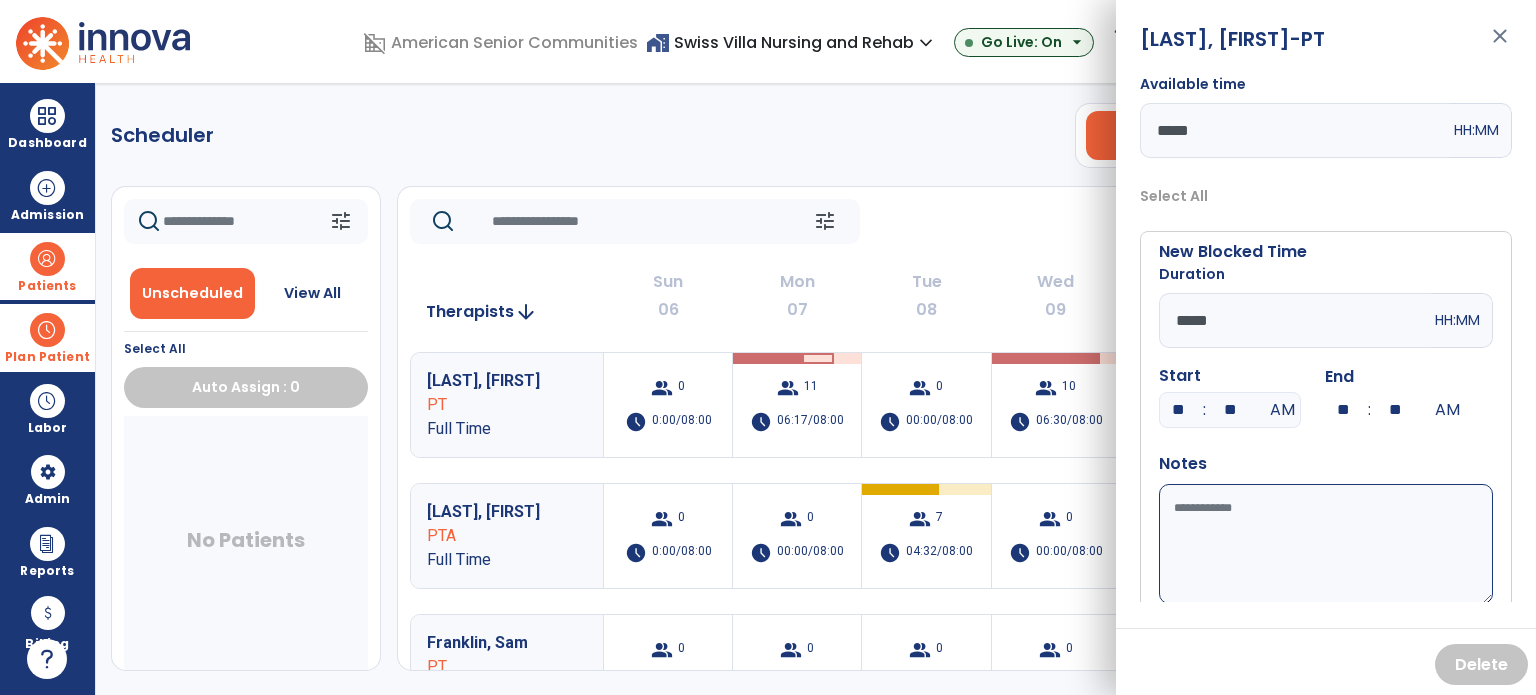 click on "Available time" at bounding box center [1326, 544] 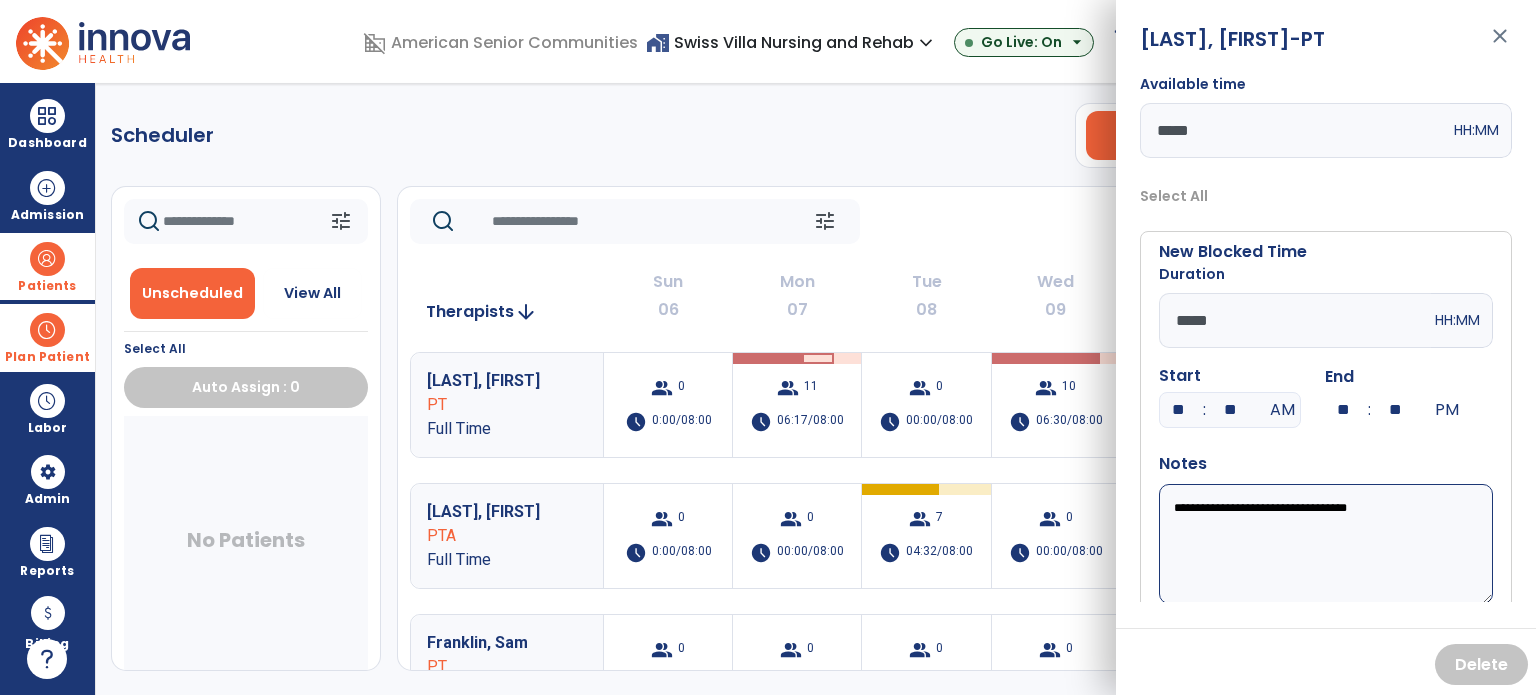 type on "**********" 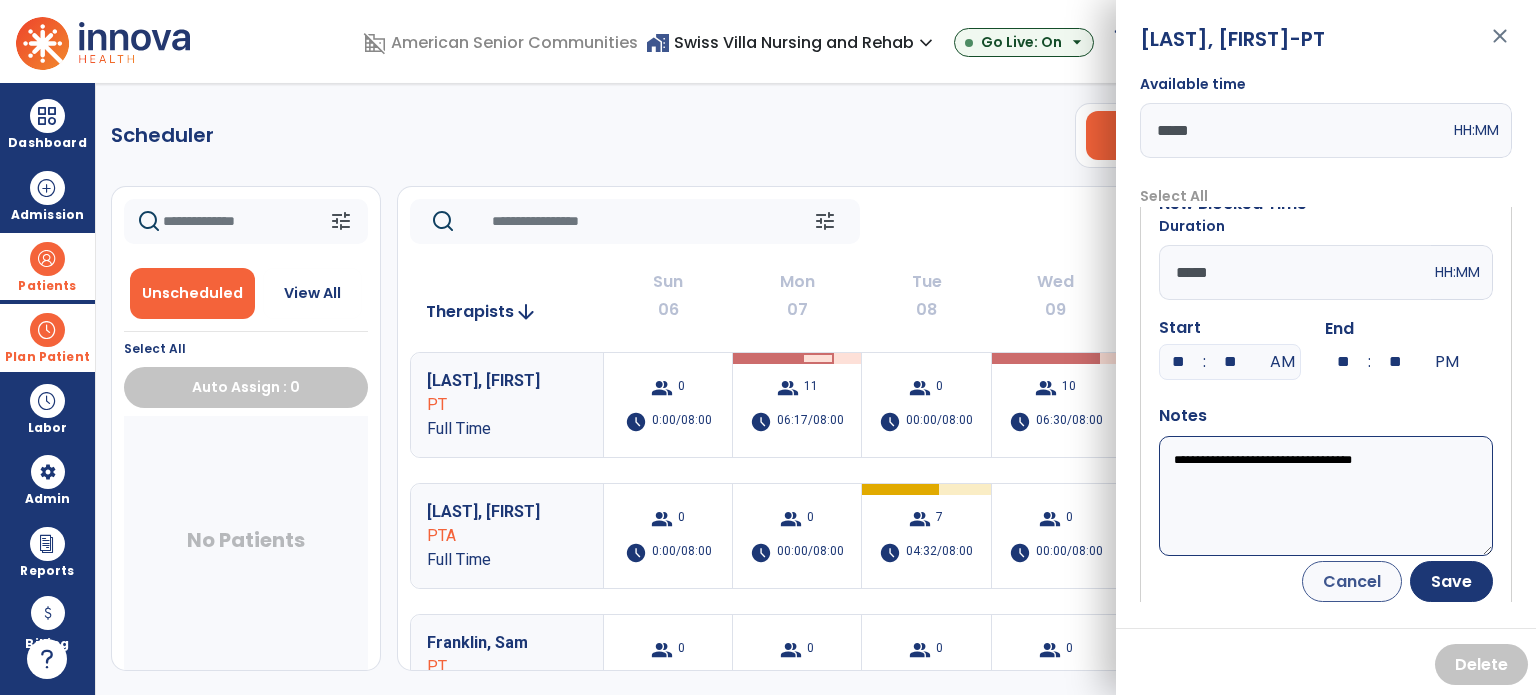 scroll, scrollTop: 56, scrollLeft: 0, axis: vertical 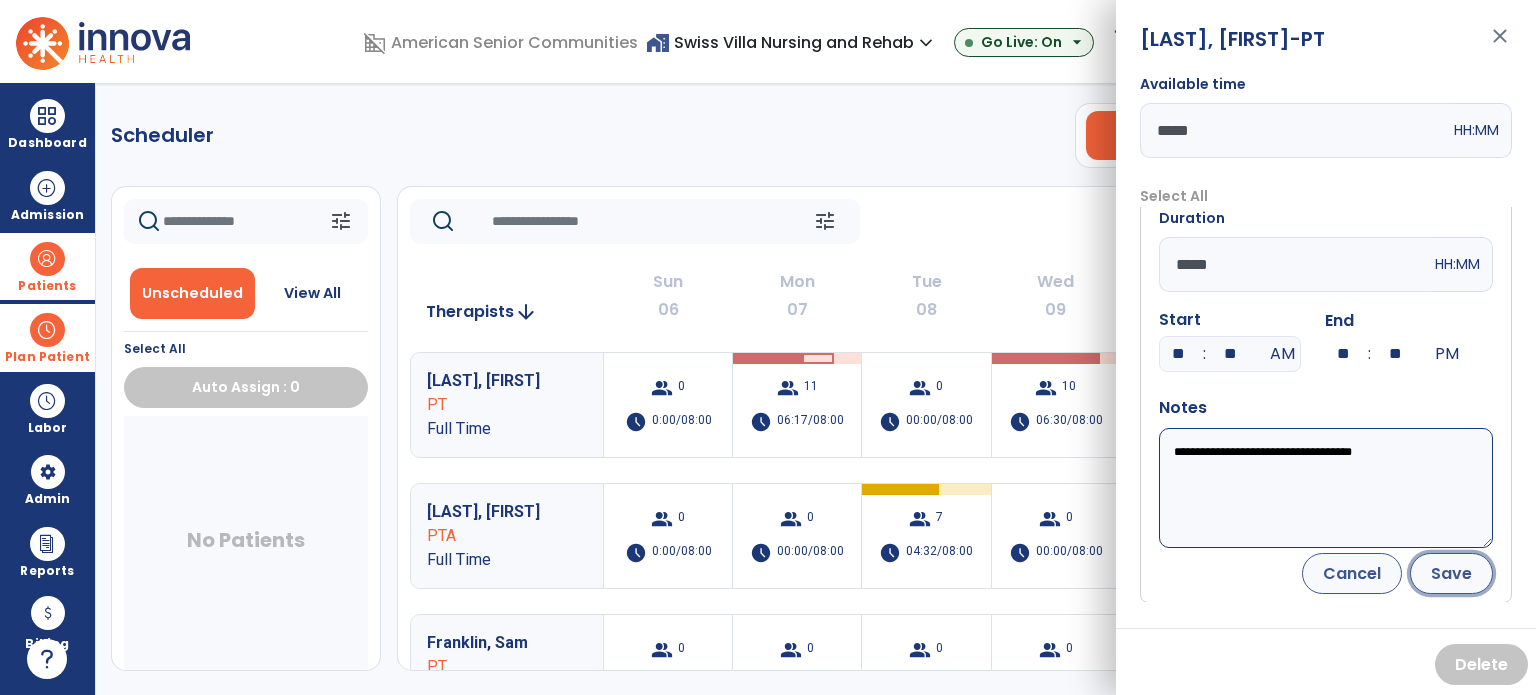 click on "Save" at bounding box center (1451, 573) 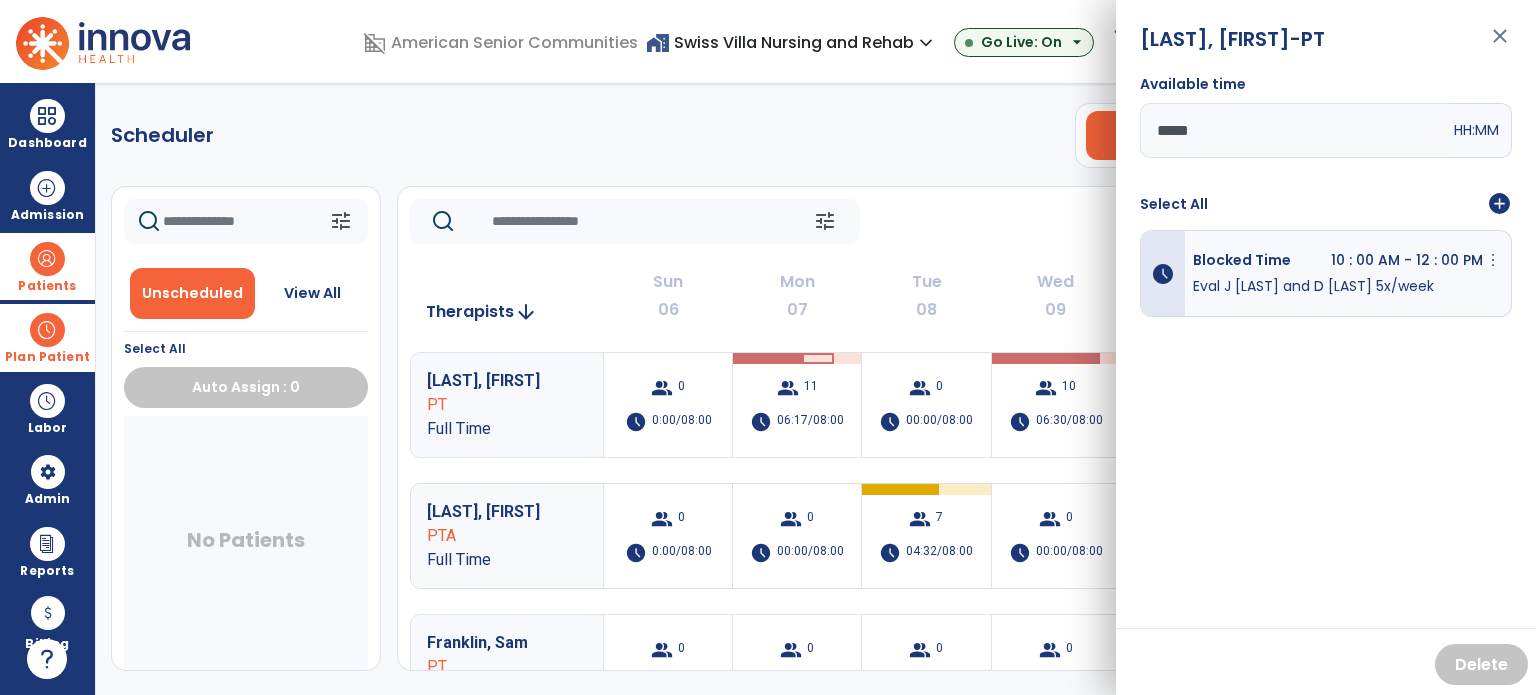 scroll, scrollTop: 0, scrollLeft: 0, axis: both 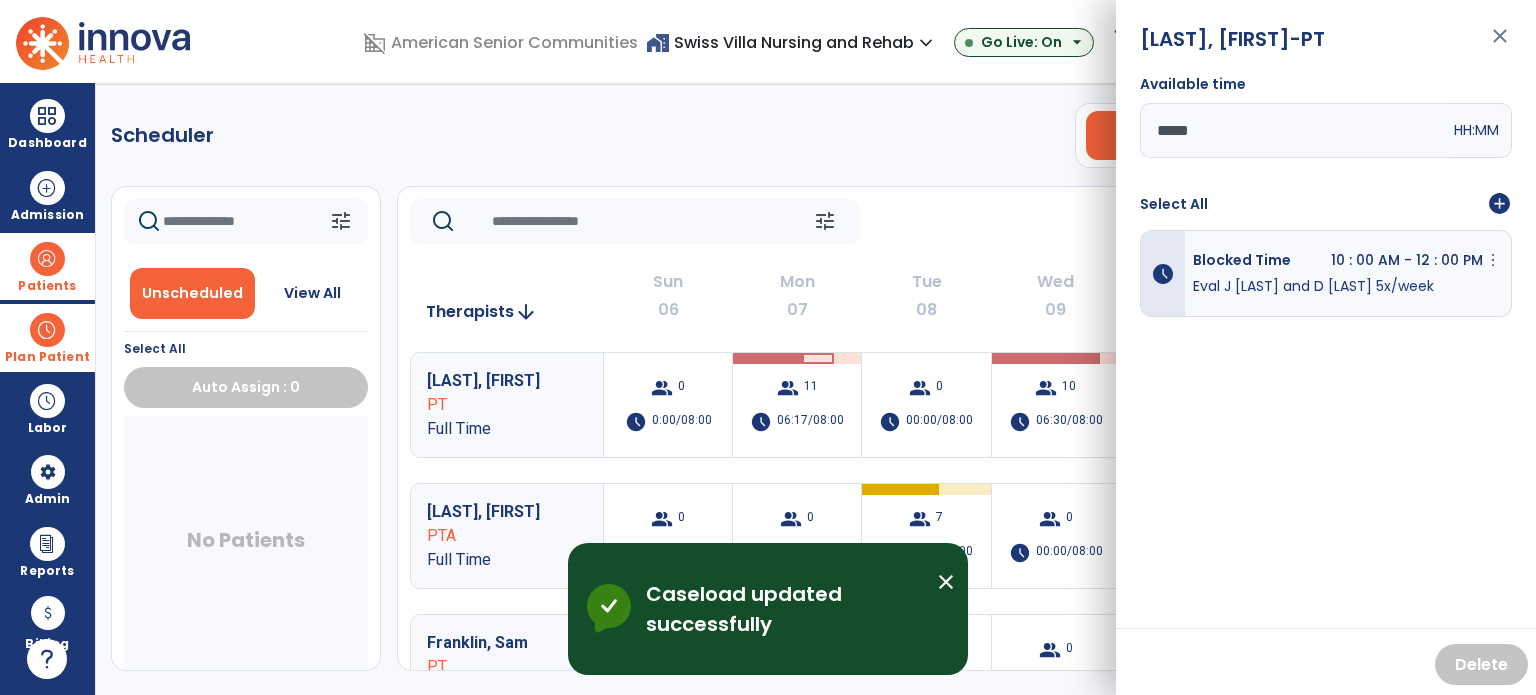 click on "close" at bounding box center [1500, 45] 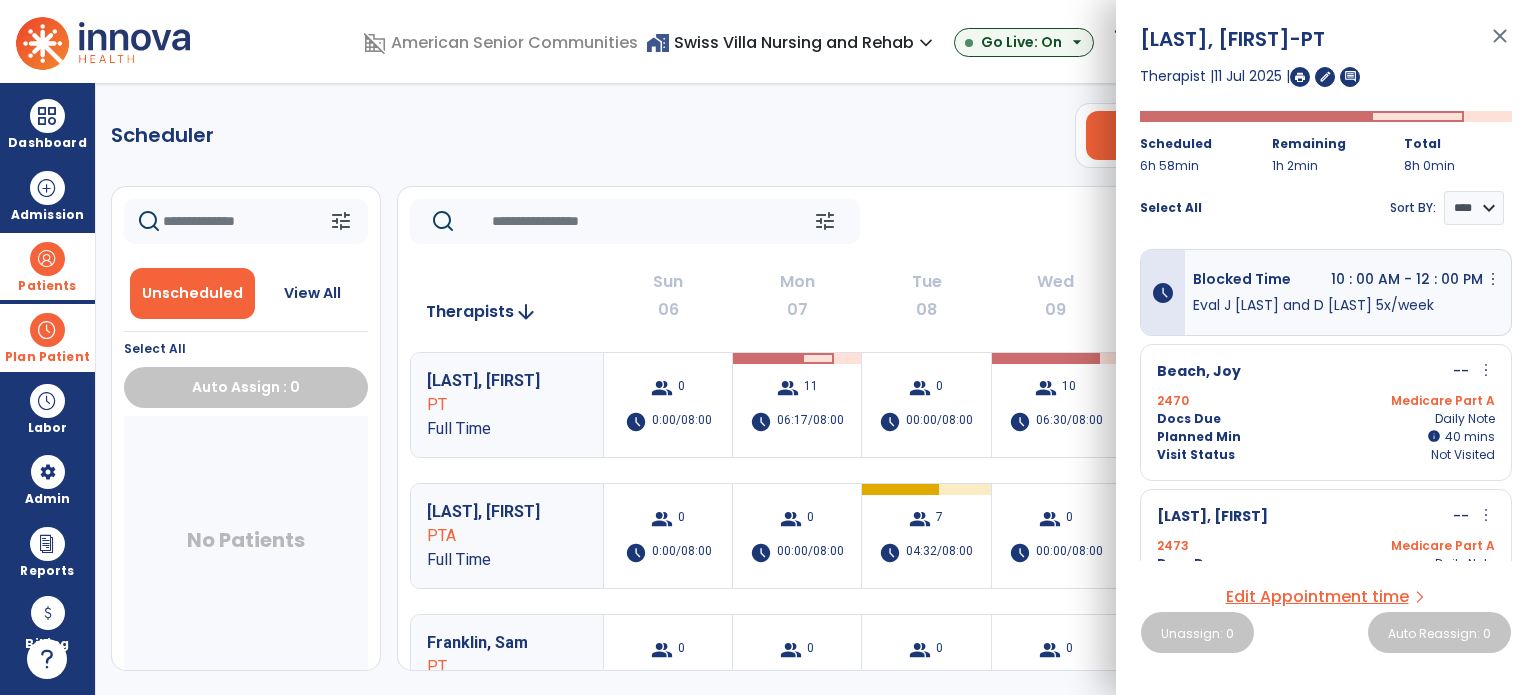click on "close" at bounding box center (1500, 45) 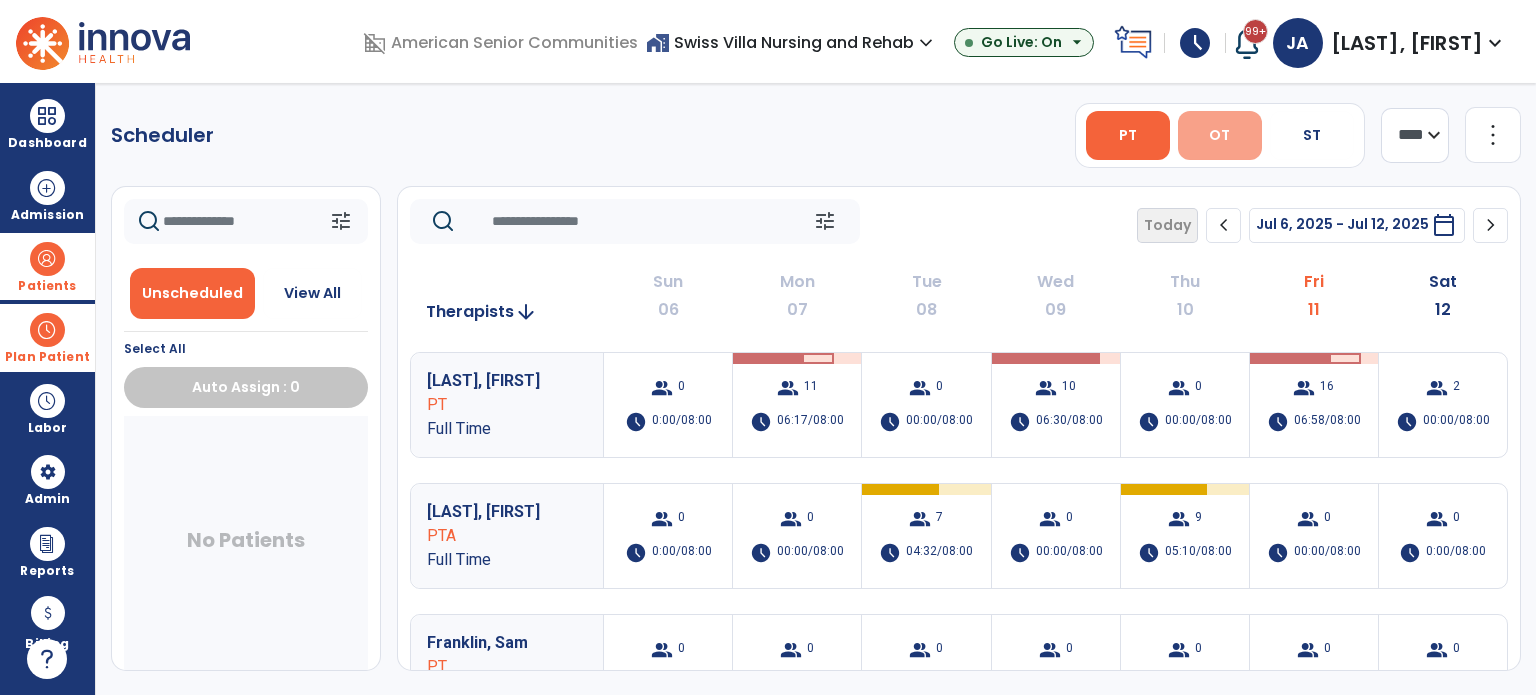 click on "OT" at bounding box center [1220, 135] 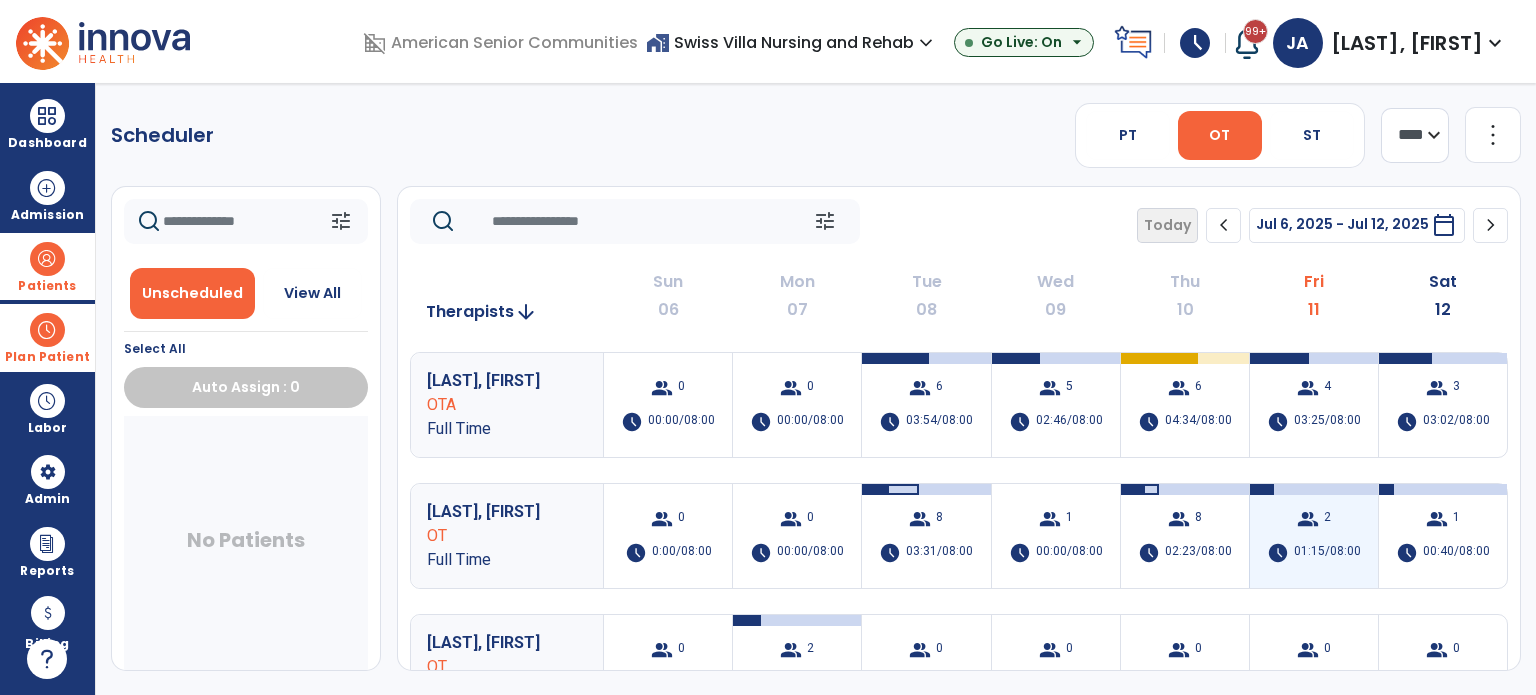 click on "01:15/08:00" at bounding box center [1327, 553] 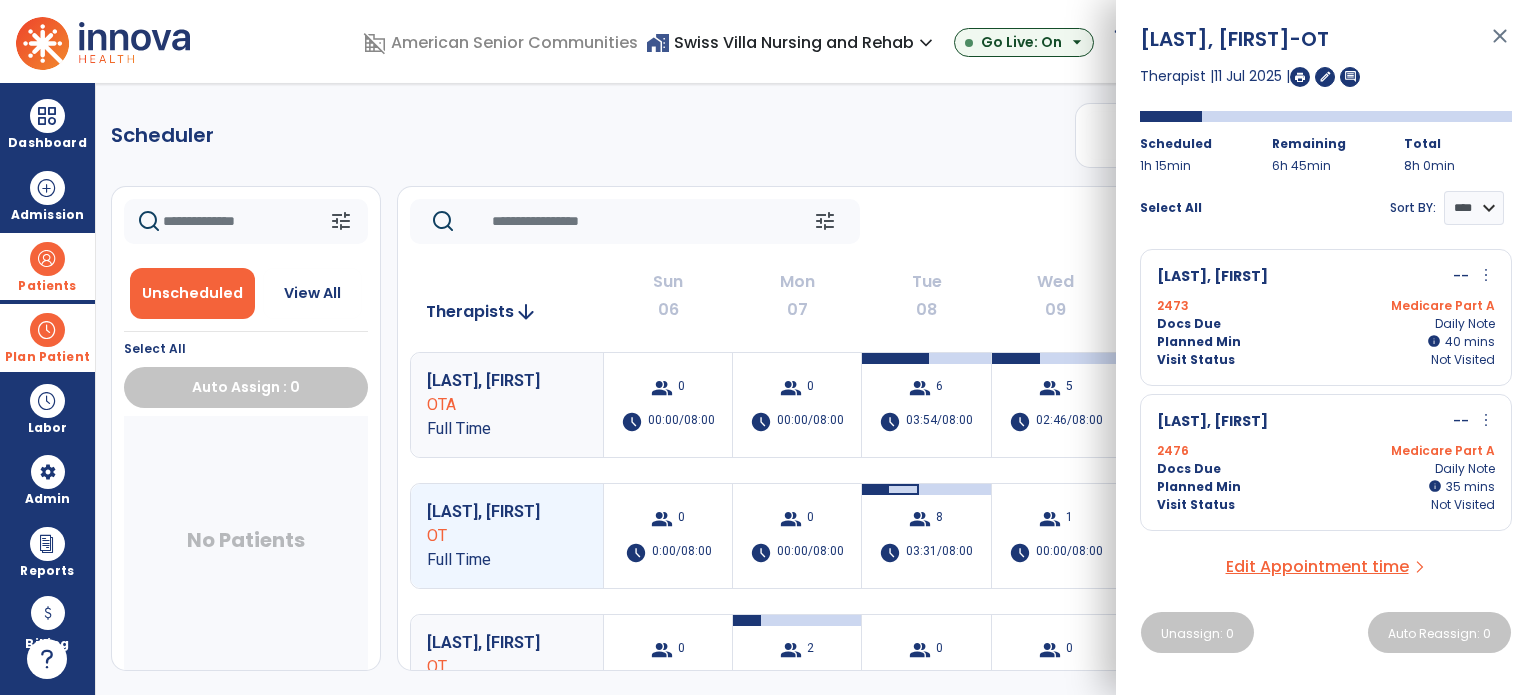 click on "Docs Due Daily Note" at bounding box center [1326, 324] 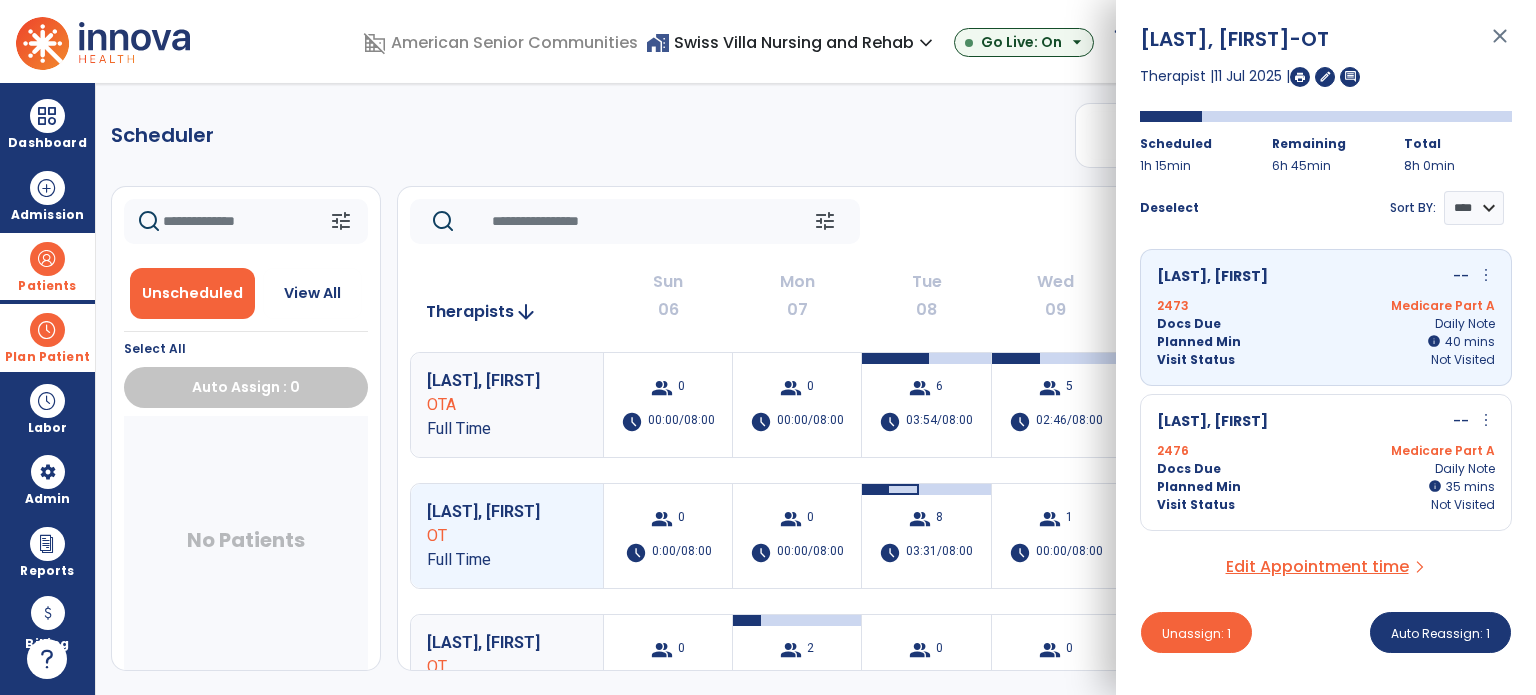 click on "Planned Min  info   35 I 35 mins" at bounding box center [1326, 487] 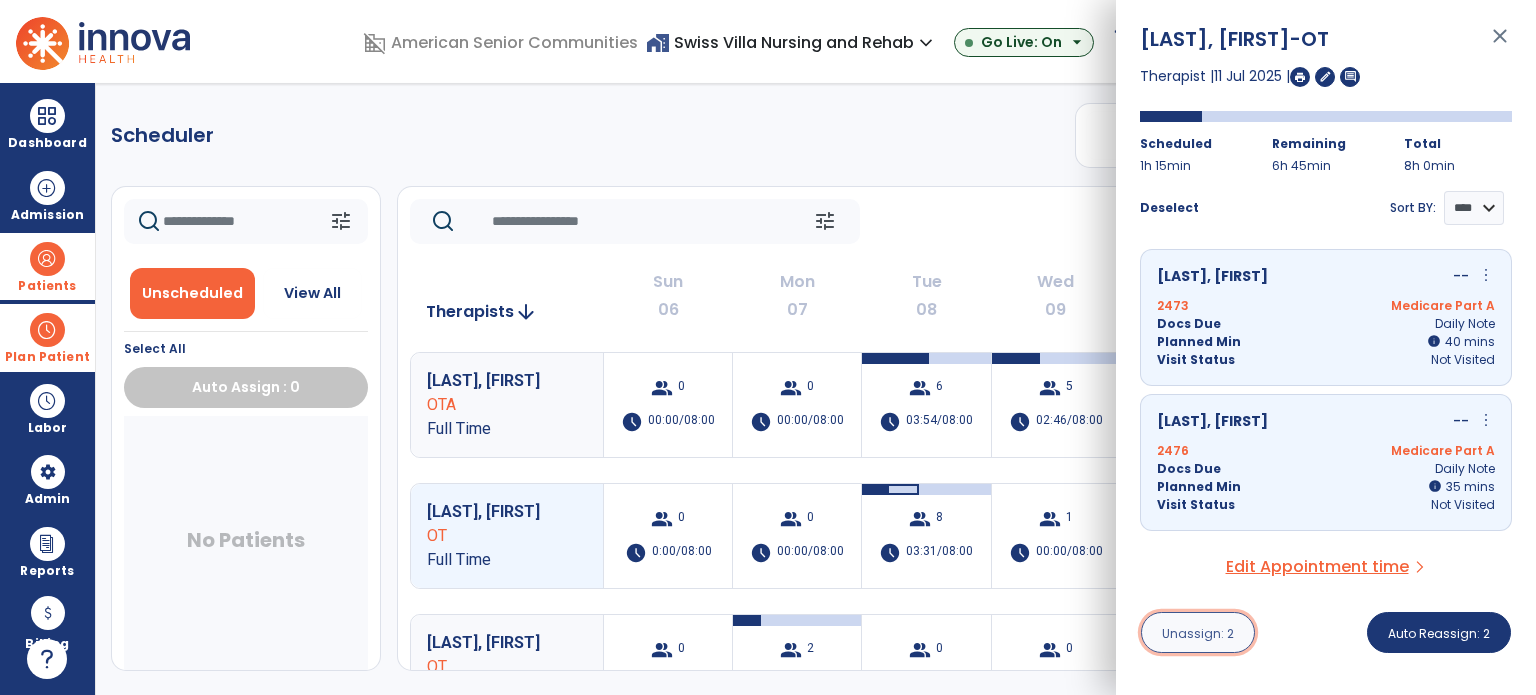 click on "Unassign: 2" at bounding box center [1198, 633] 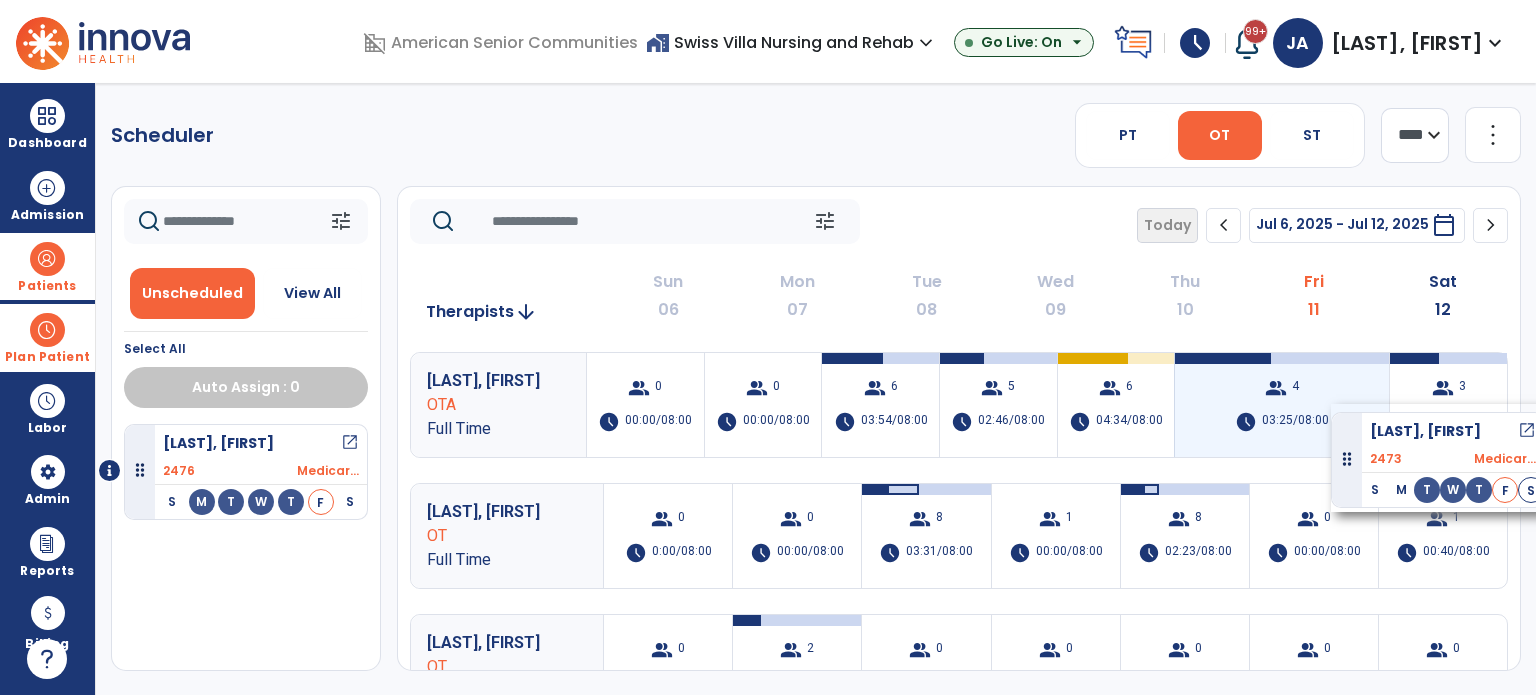drag, startPoint x: 251, startPoint y: 468, endPoint x: 1331, endPoint y: 404, distance: 1081.8947 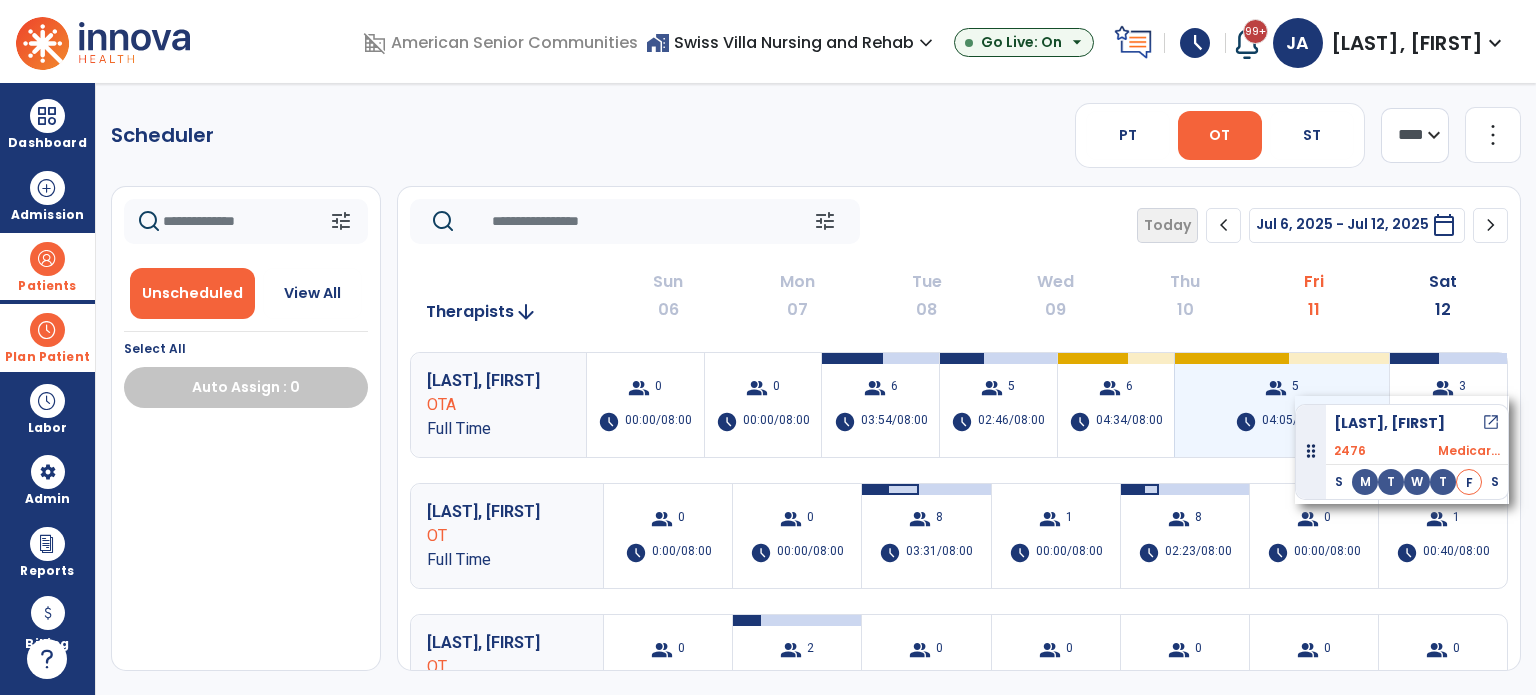drag, startPoint x: 212, startPoint y: 438, endPoint x: 1295, endPoint y: 396, distance: 1083.8141 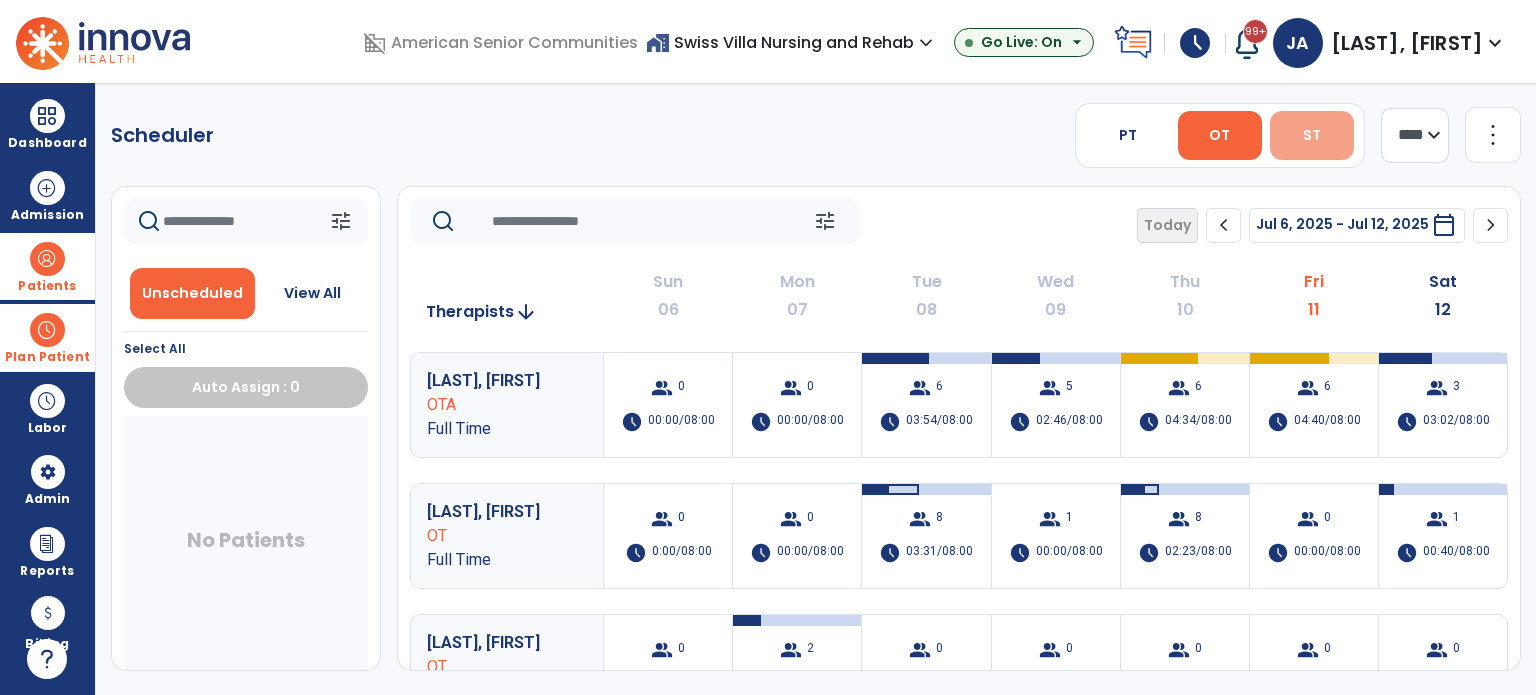 click on "ST" at bounding box center [1312, 135] 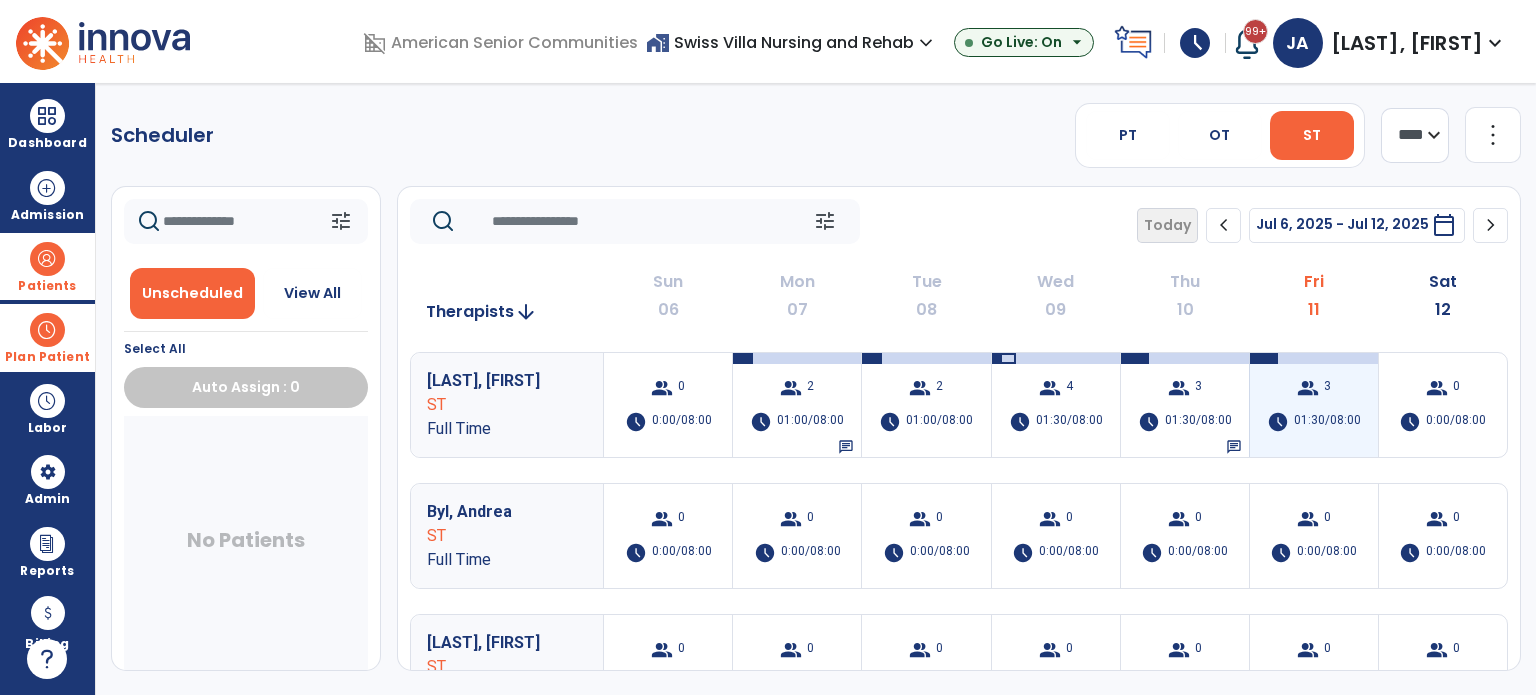 click on "group  3  schedule  01:30/08:00" at bounding box center [1314, 405] 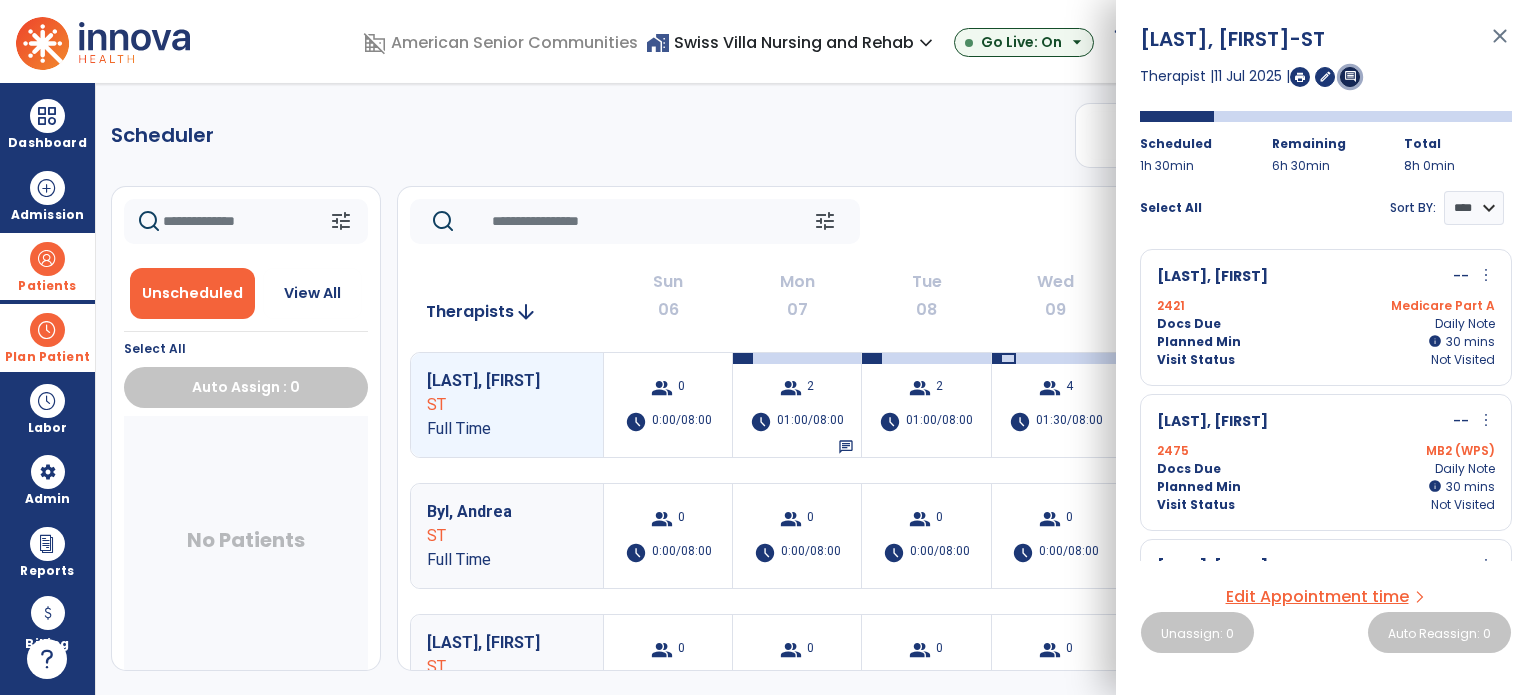 click on "comment" at bounding box center (1350, 76) 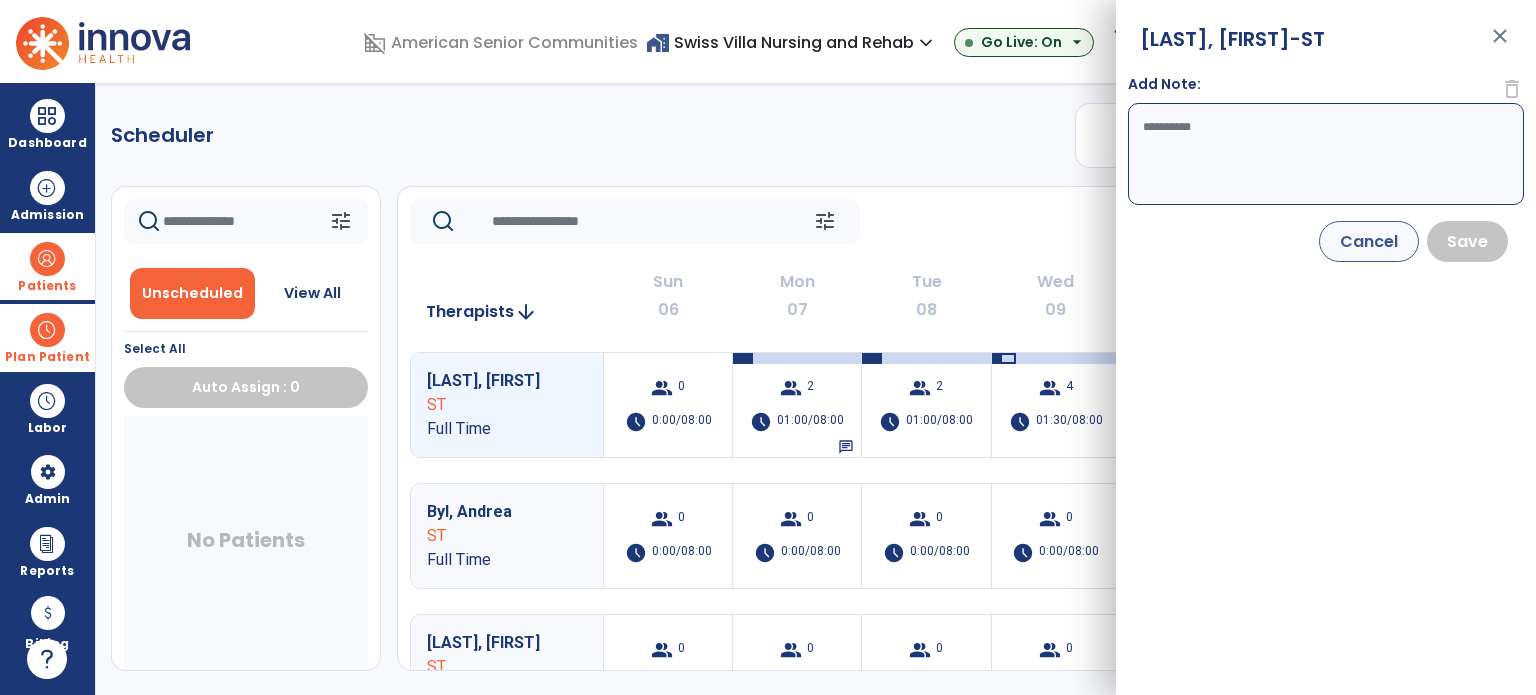 click on "Add Note:" at bounding box center (1326, 154) 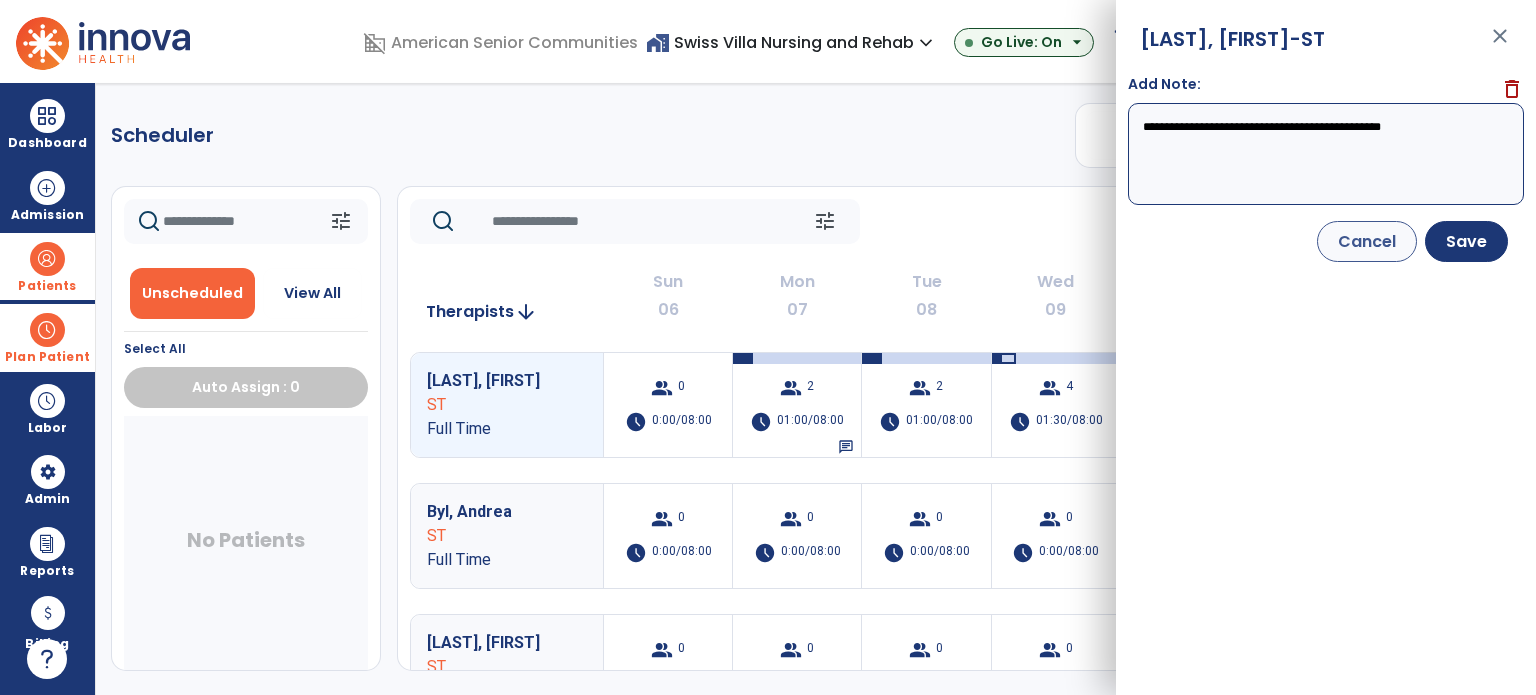 type on "**********" 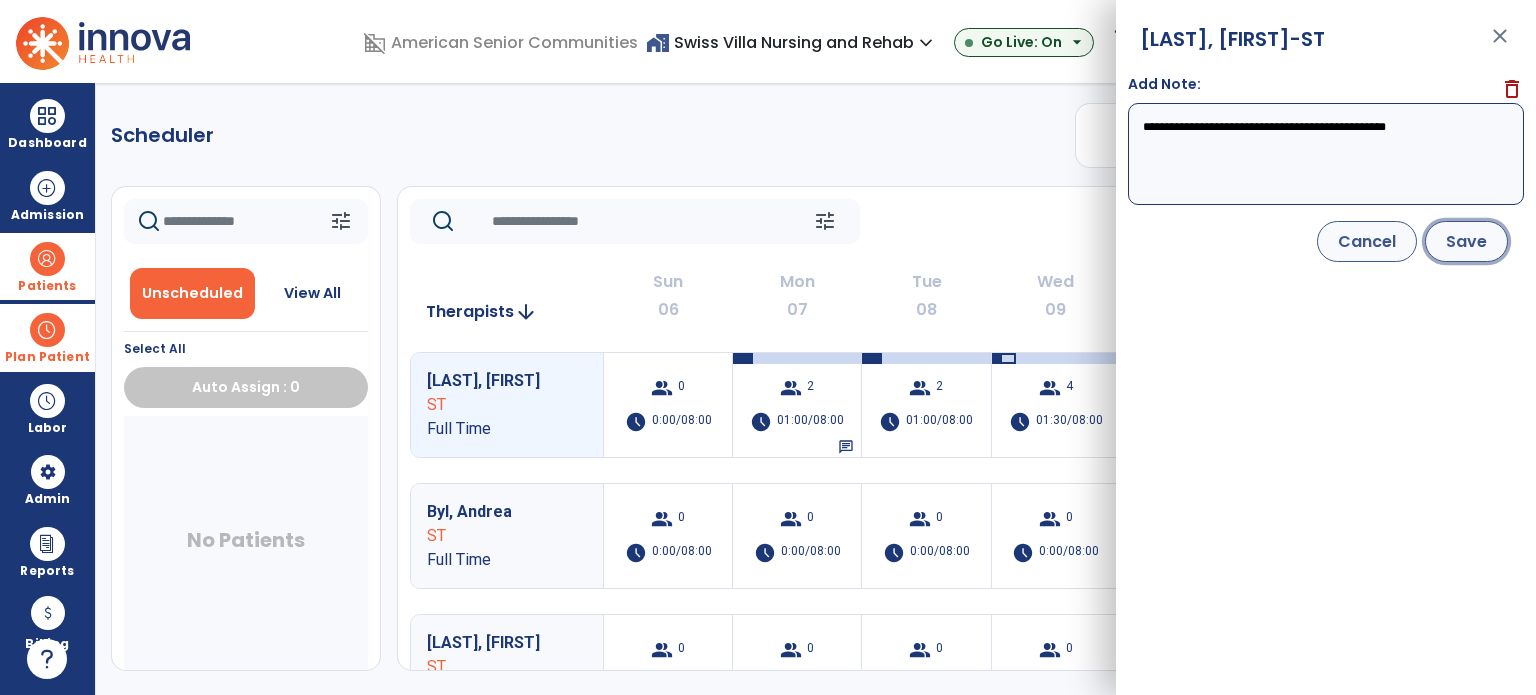click on "Save" at bounding box center [1466, 241] 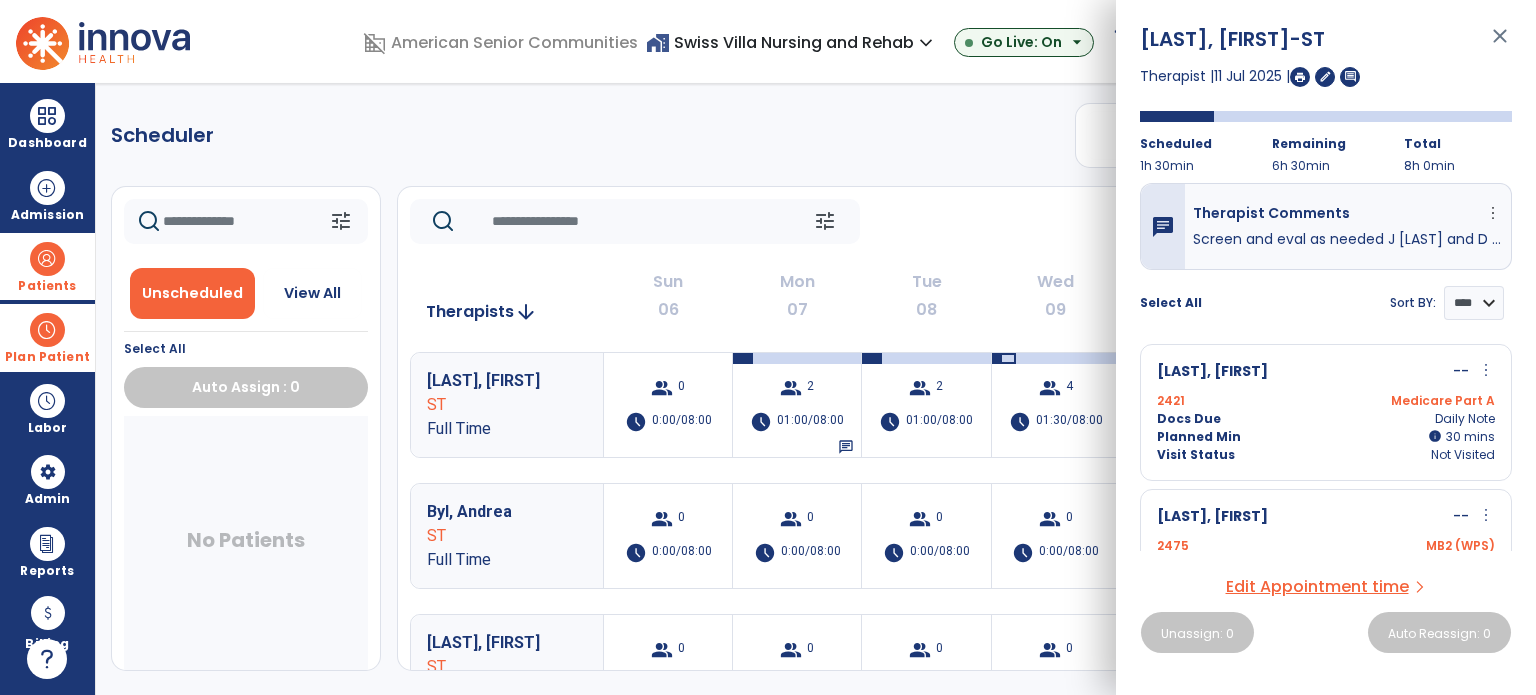 click on "close" at bounding box center (1500, 45) 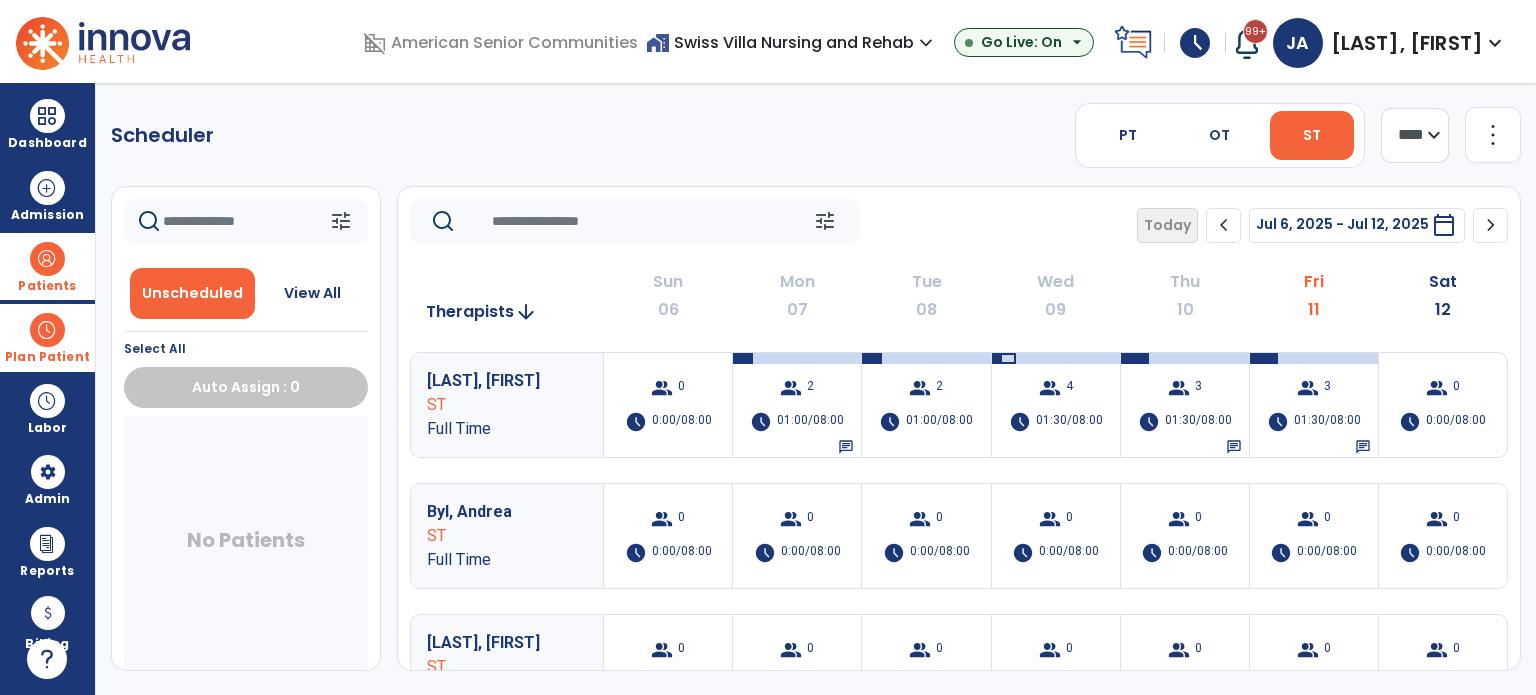click on "home_work   Swiss Villa Nursing and Rehab   expand_more" at bounding box center (792, 42) 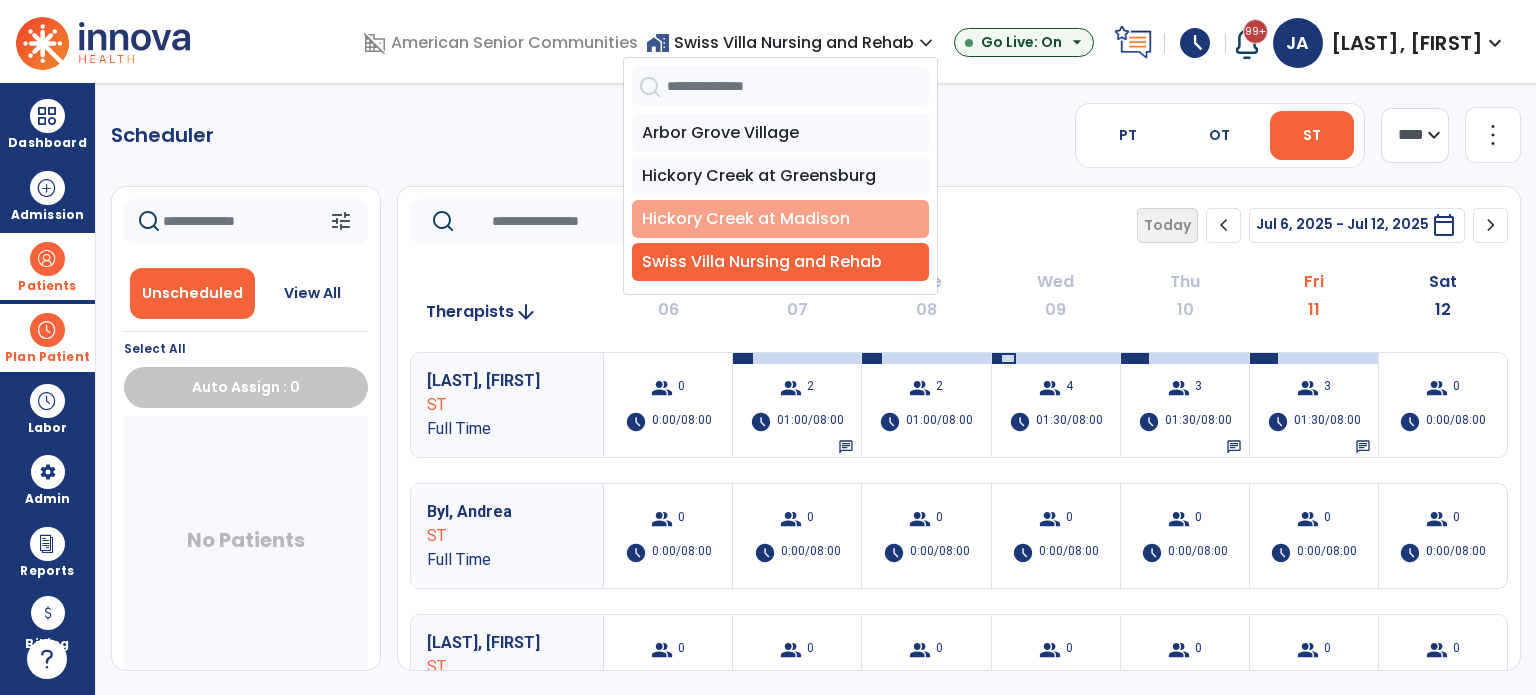 click on "Hickory Creek at Madison" at bounding box center (780, 219) 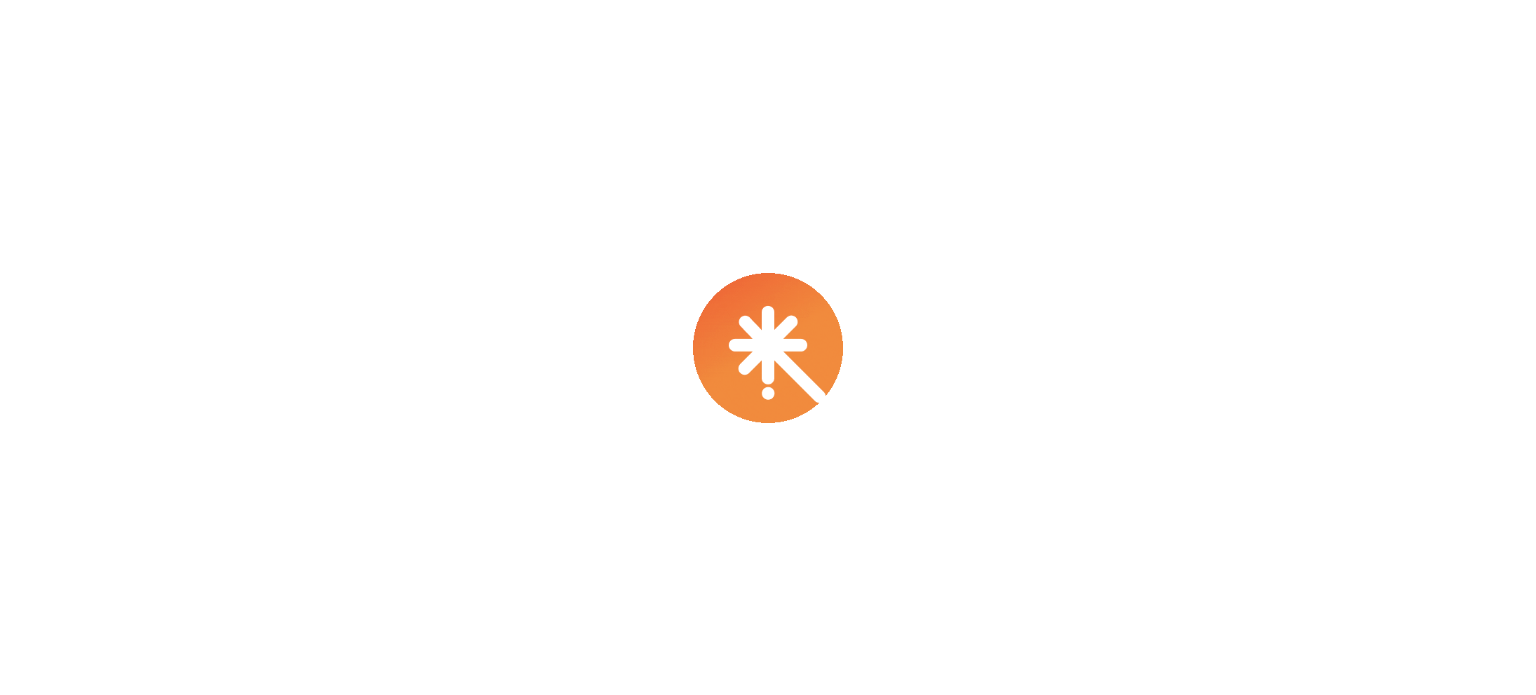 scroll, scrollTop: 0, scrollLeft: 0, axis: both 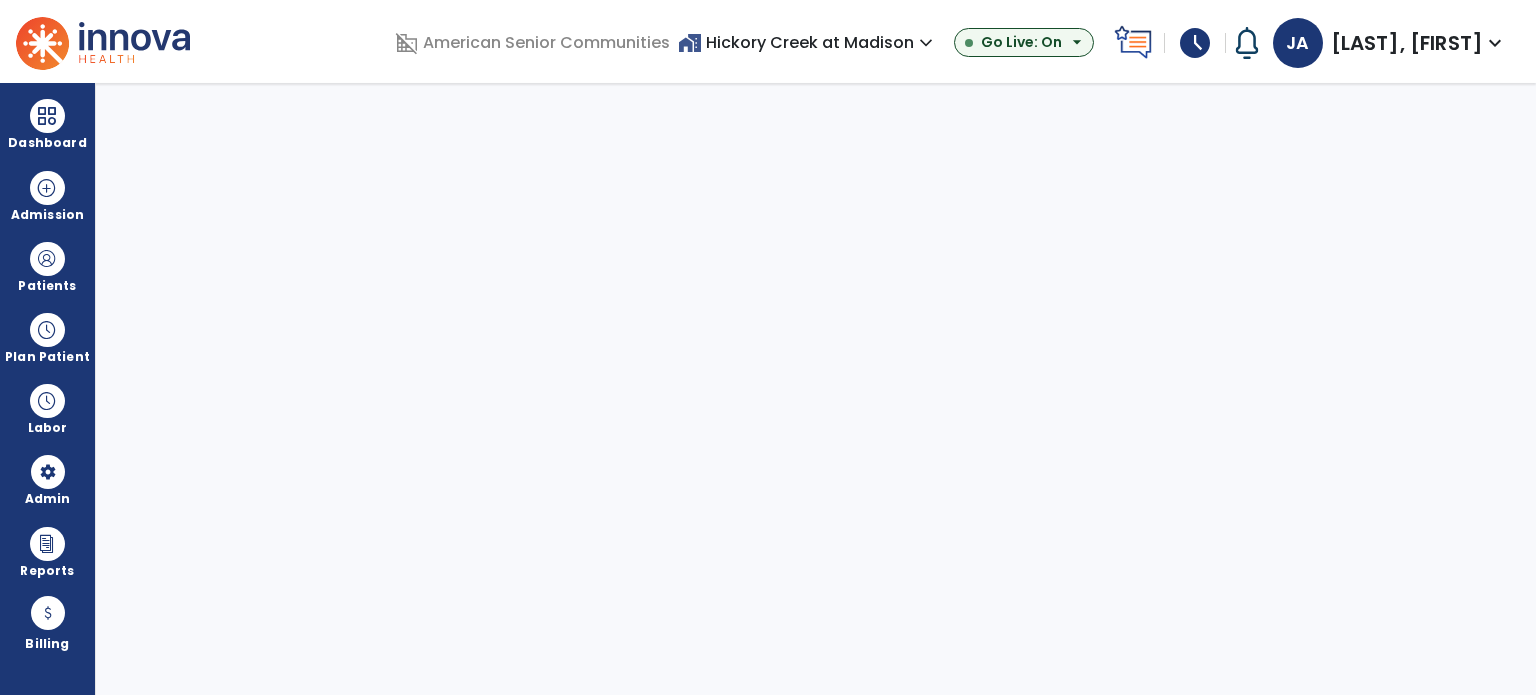 select on "***" 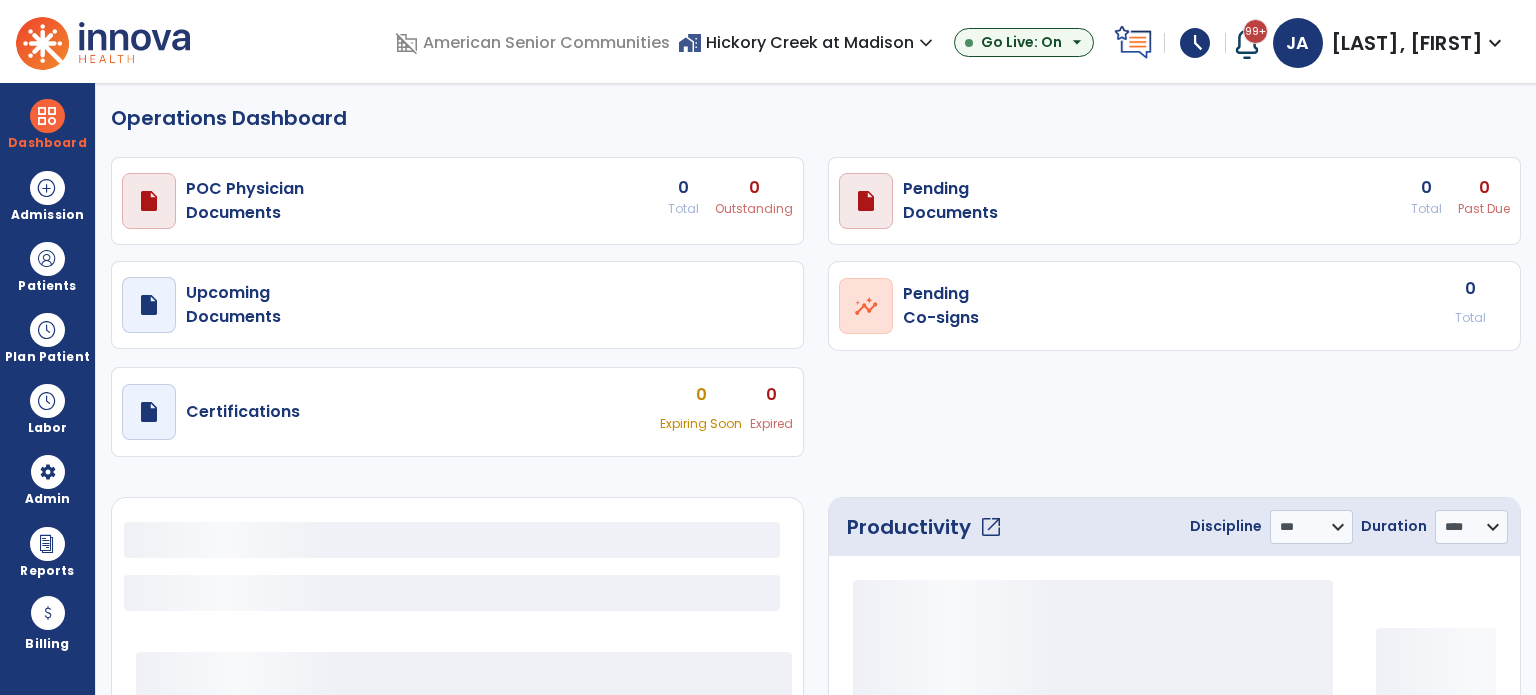 select on "***" 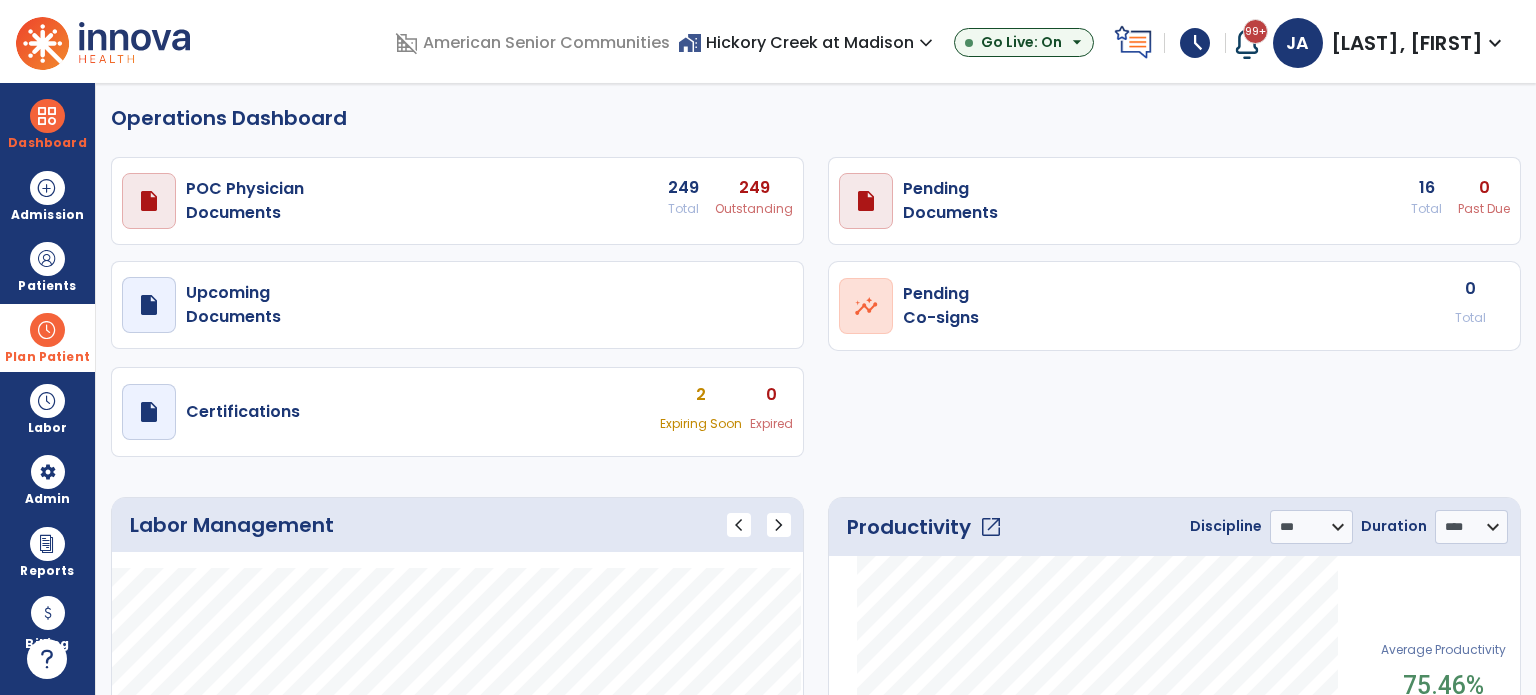 click at bounding box center (47, 330) 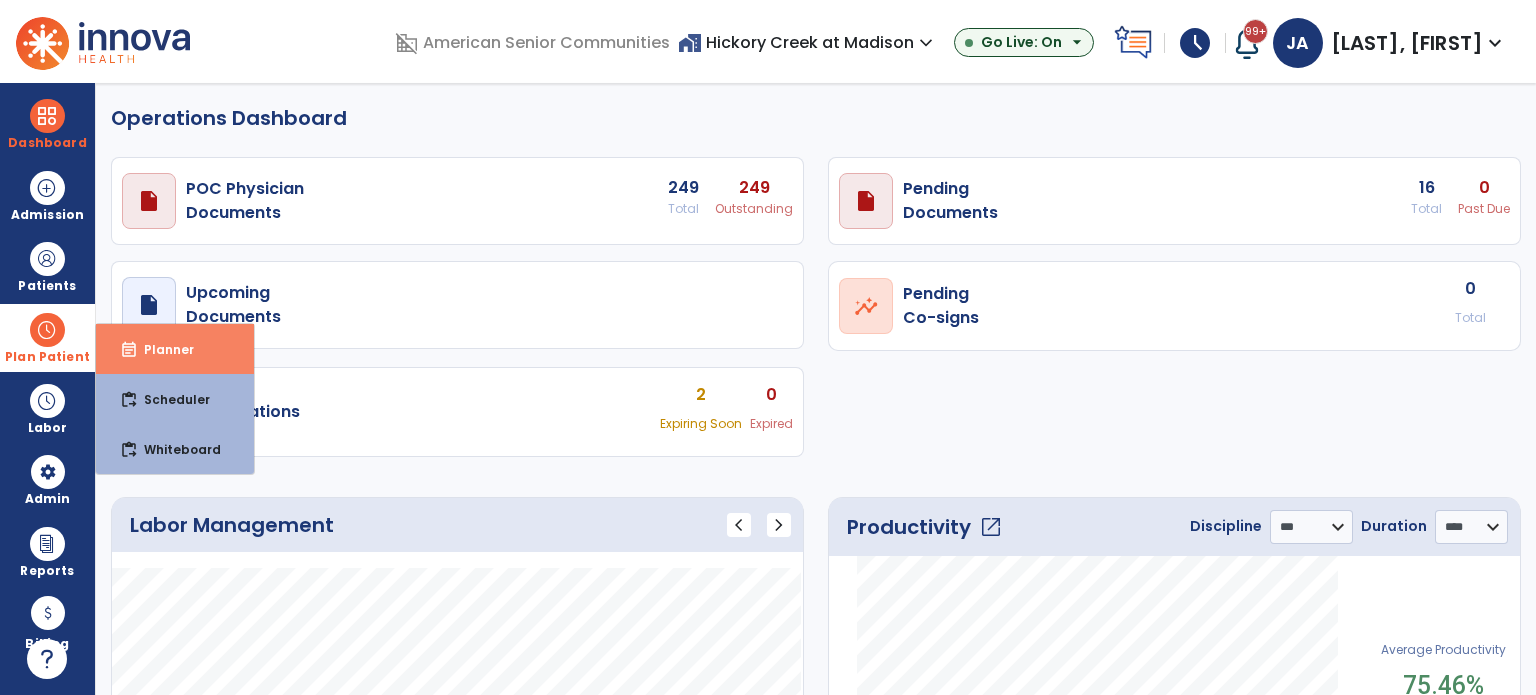 click on "Planner" at bounding box center [161, 349] 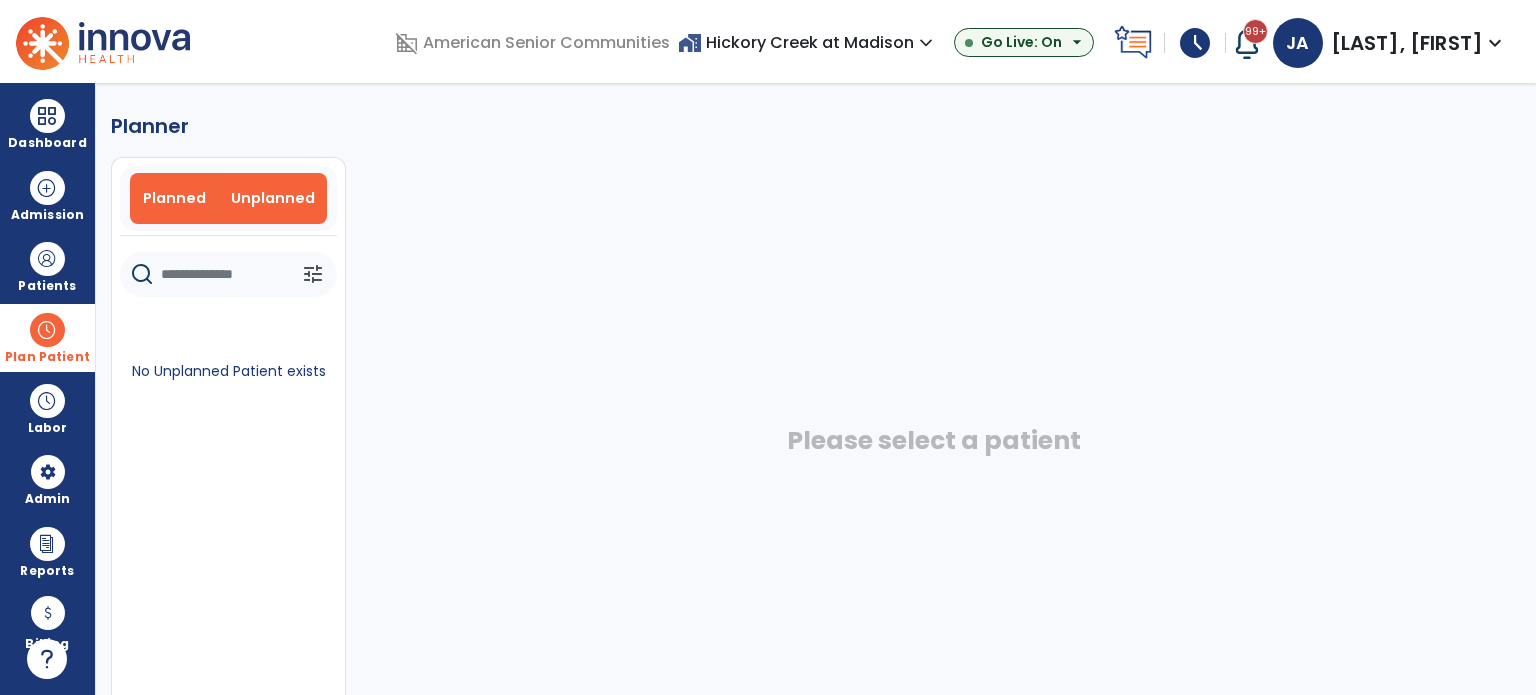 click on "Planned" at bounding box center [175, 198] 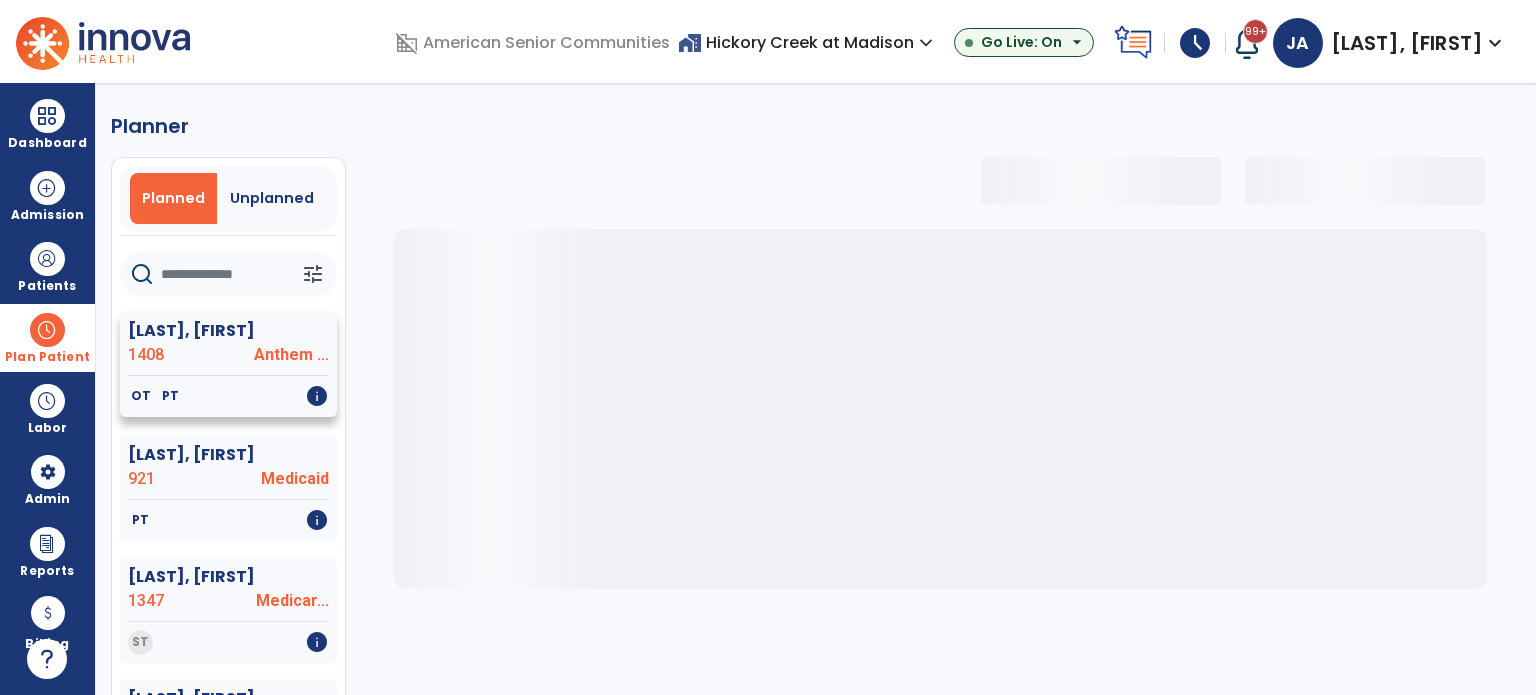 click on "[LAST], [FIRST]" 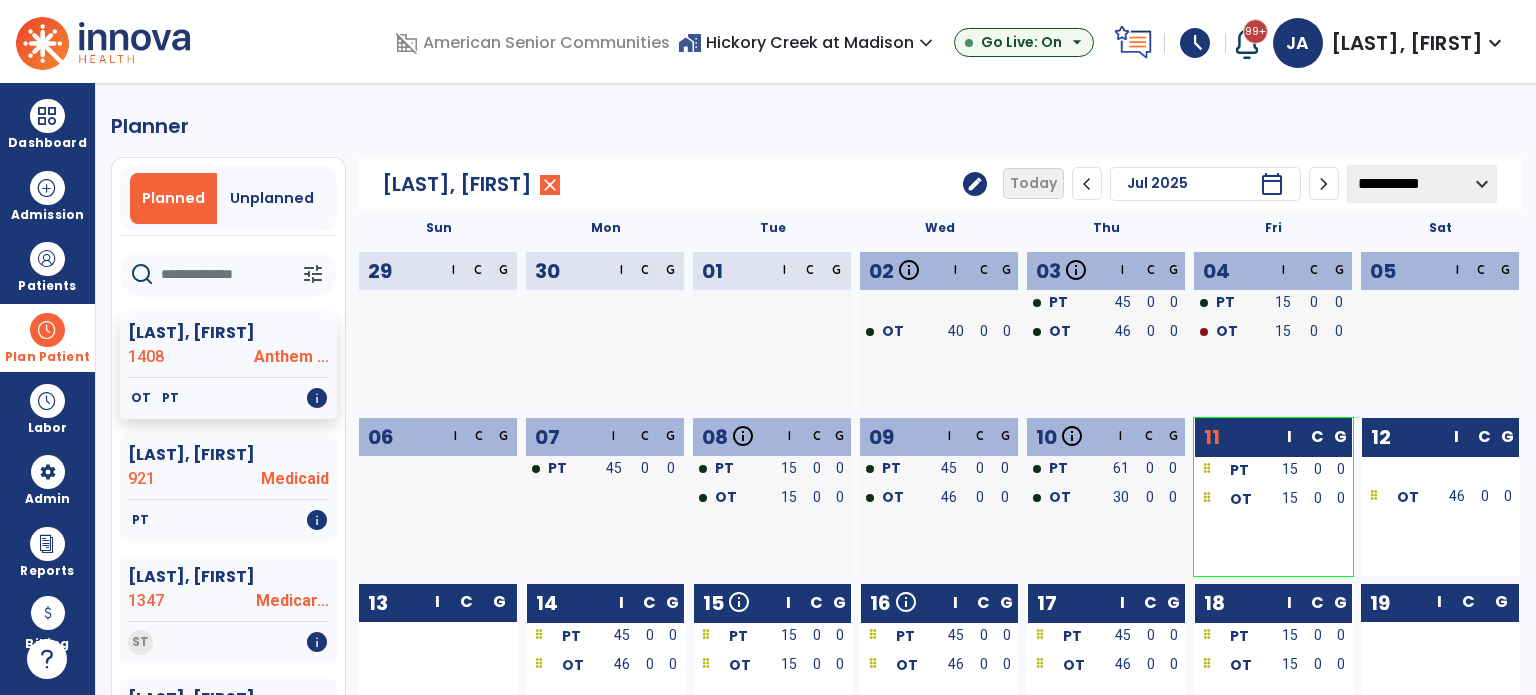 click on "**********" 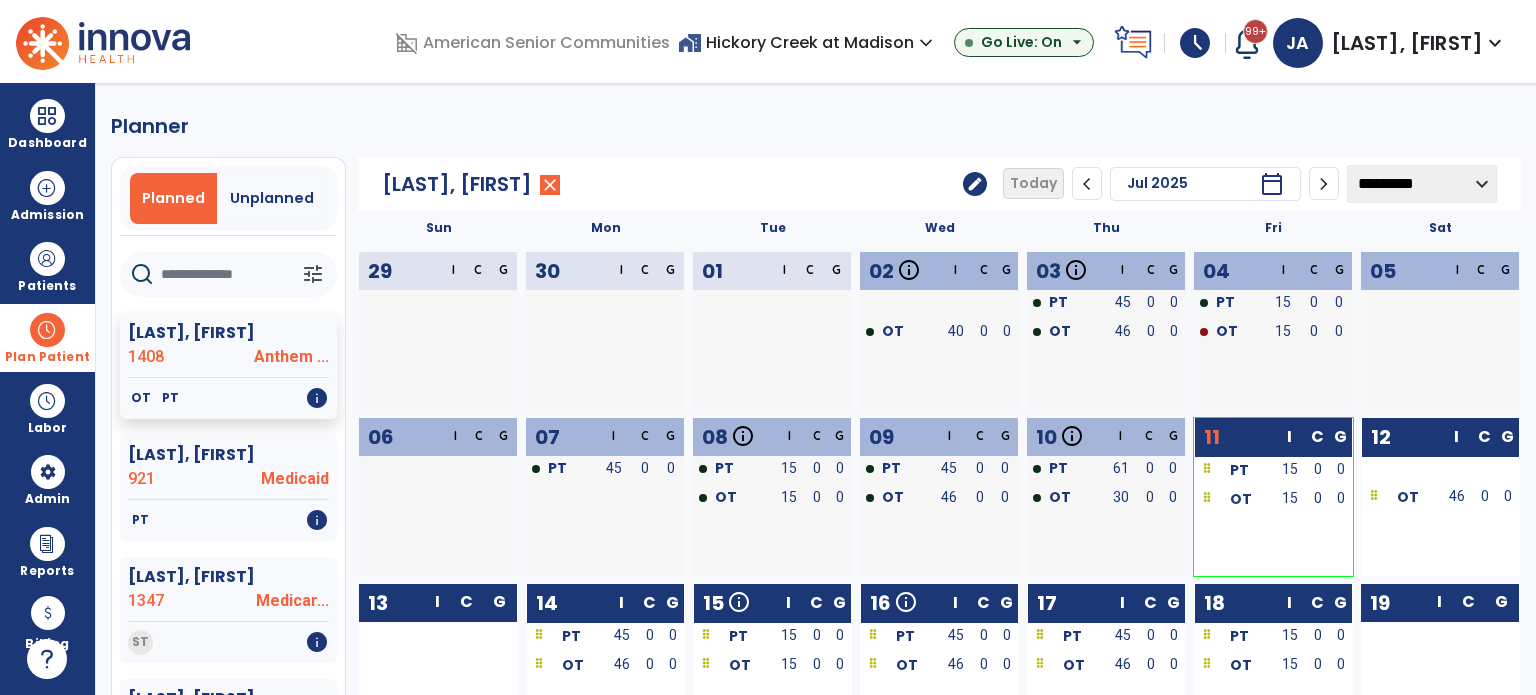 click on "**********" 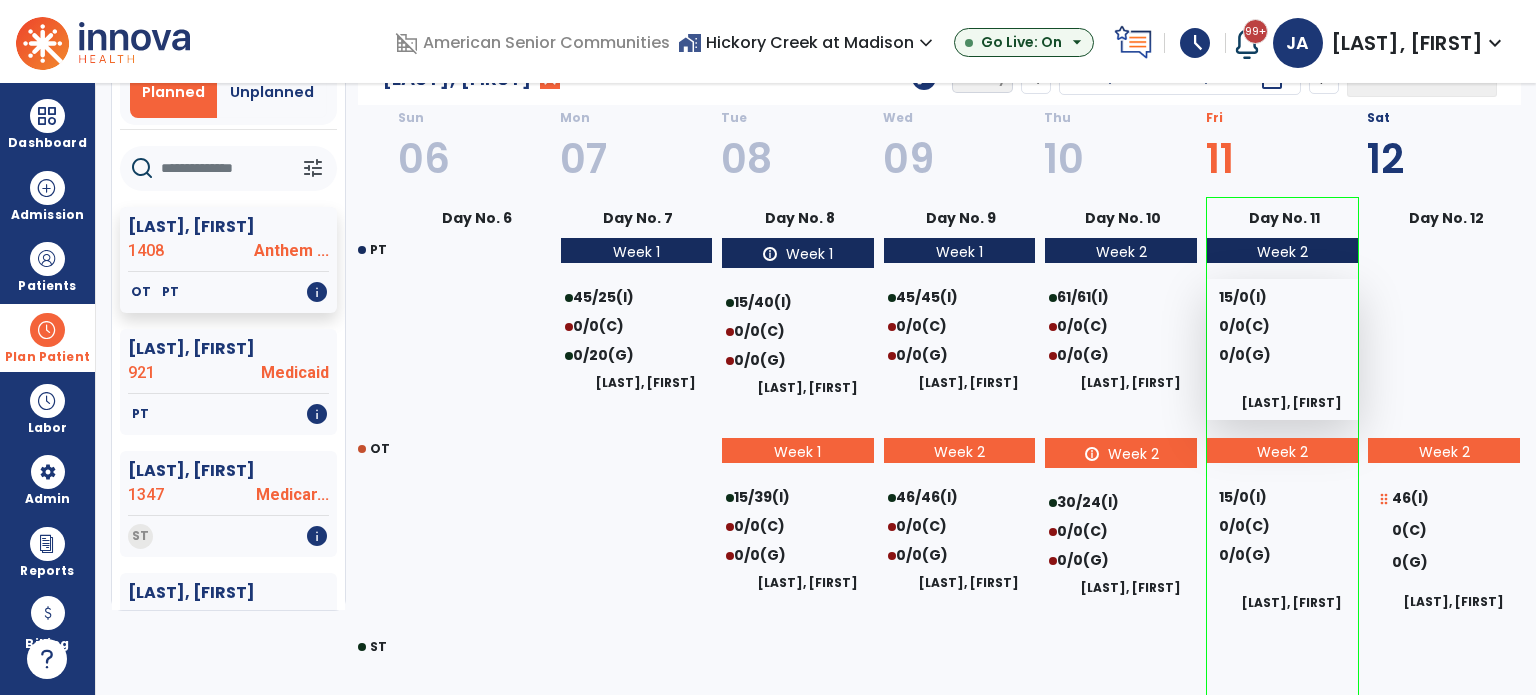 scroll, scrollTop: 0, scrollLeft: 0, axis: both 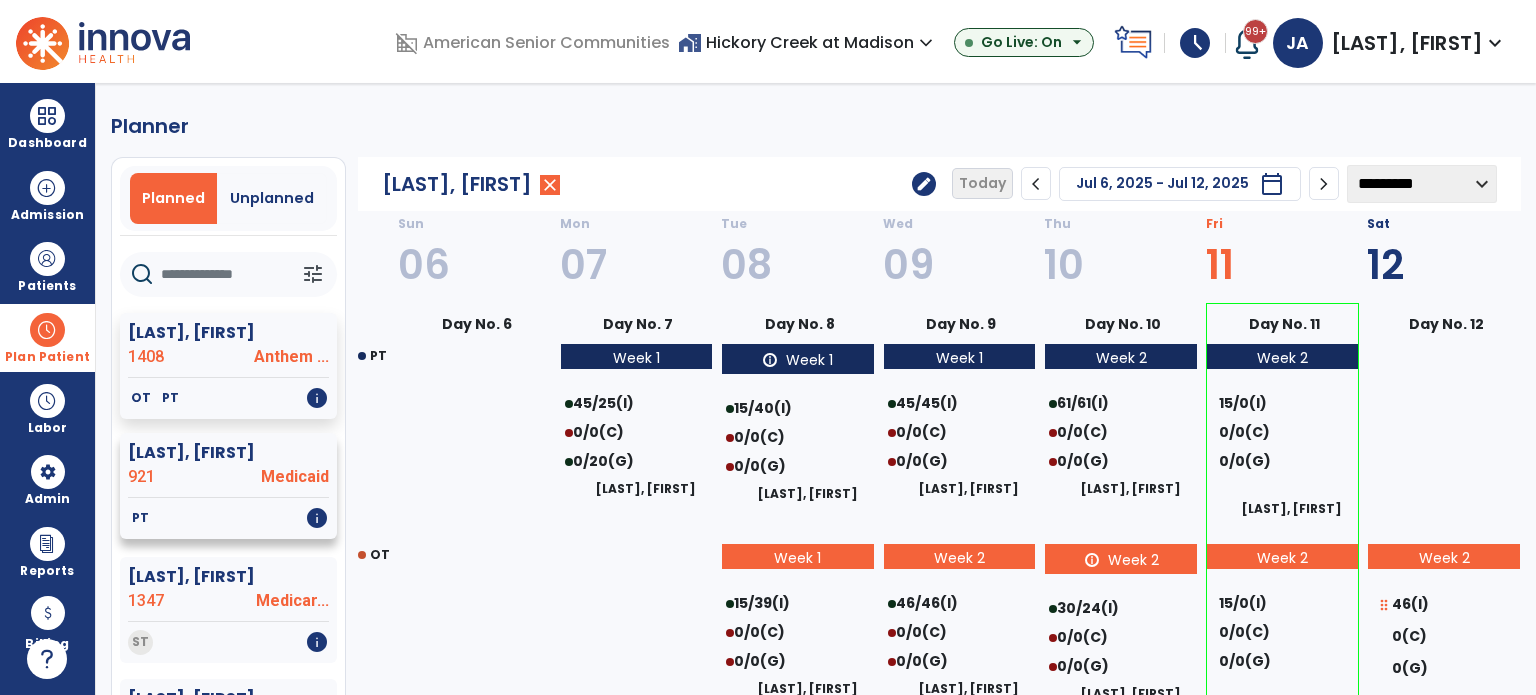click on "Medicaid" 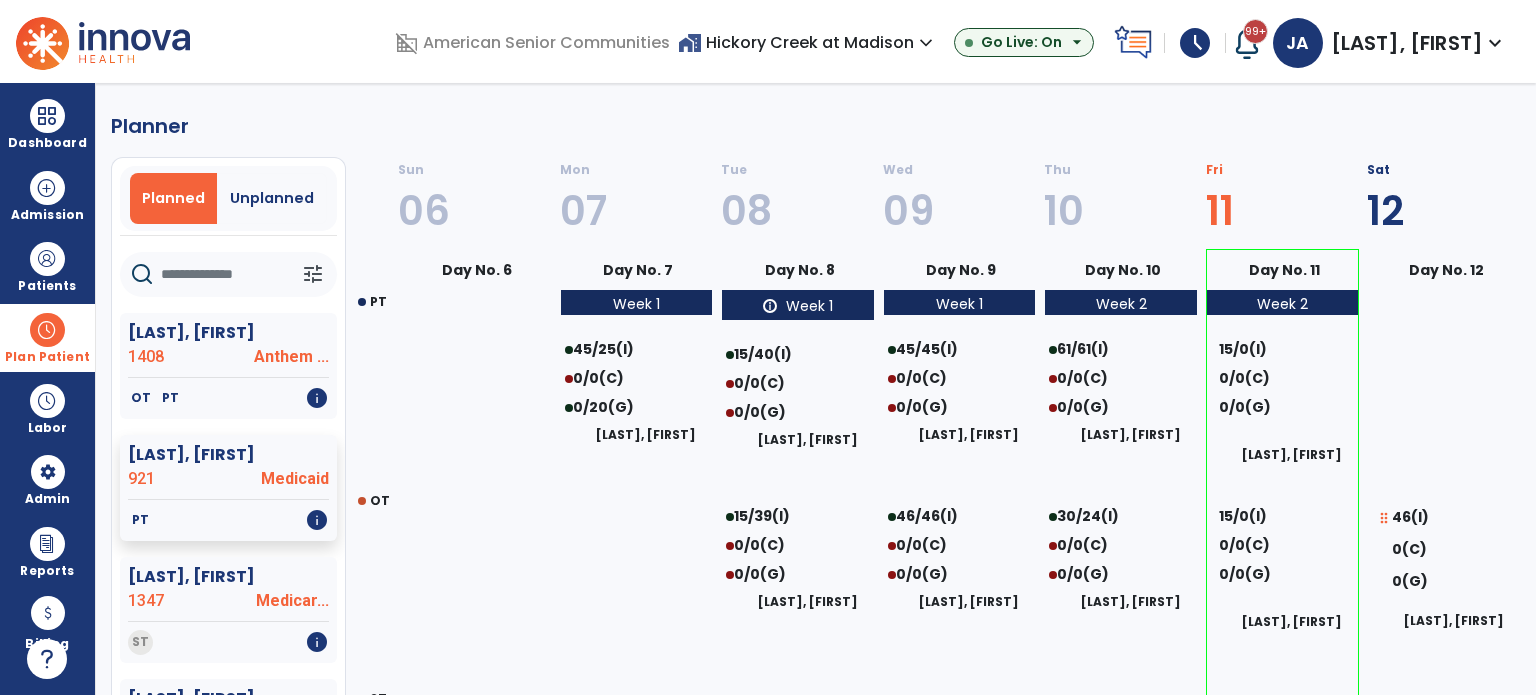 select on "********" 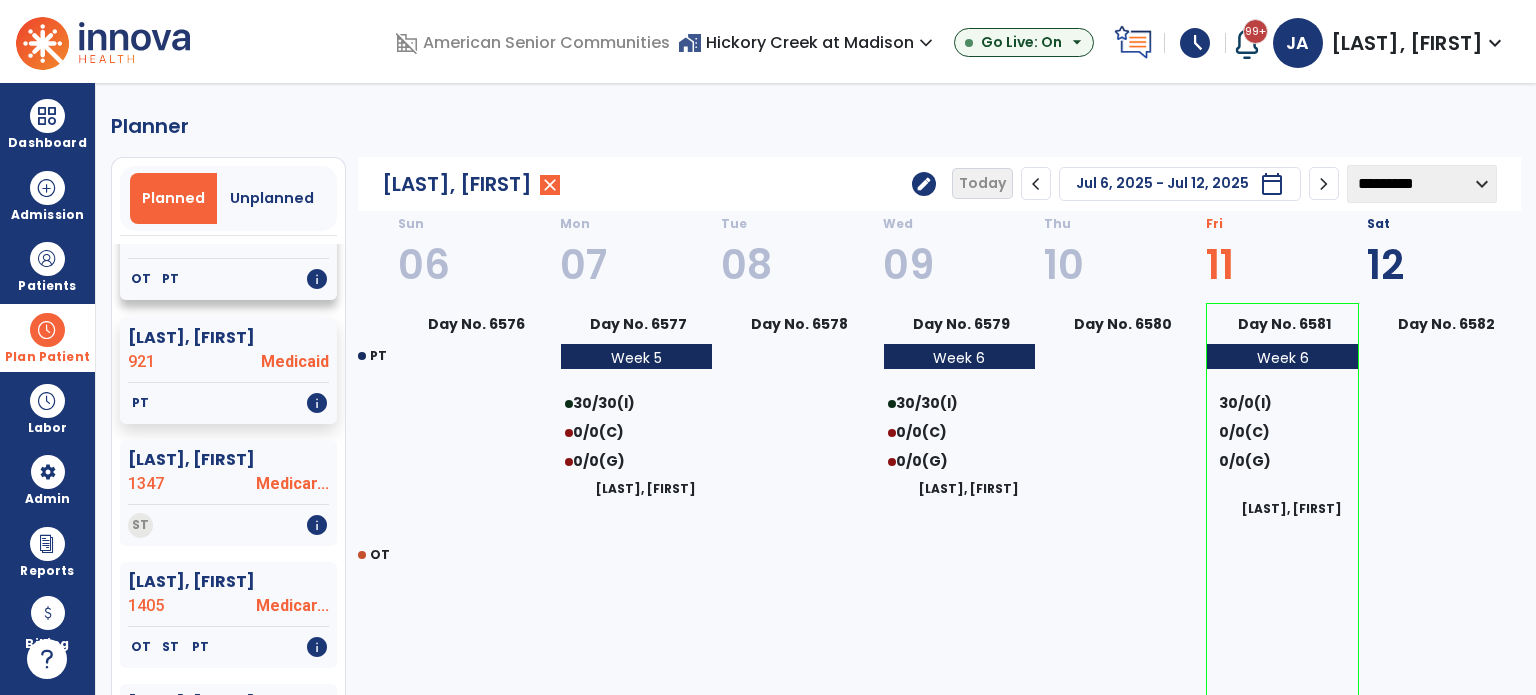 scroll, scrollTop: 200, scrollLeft: 0, axis: vertical 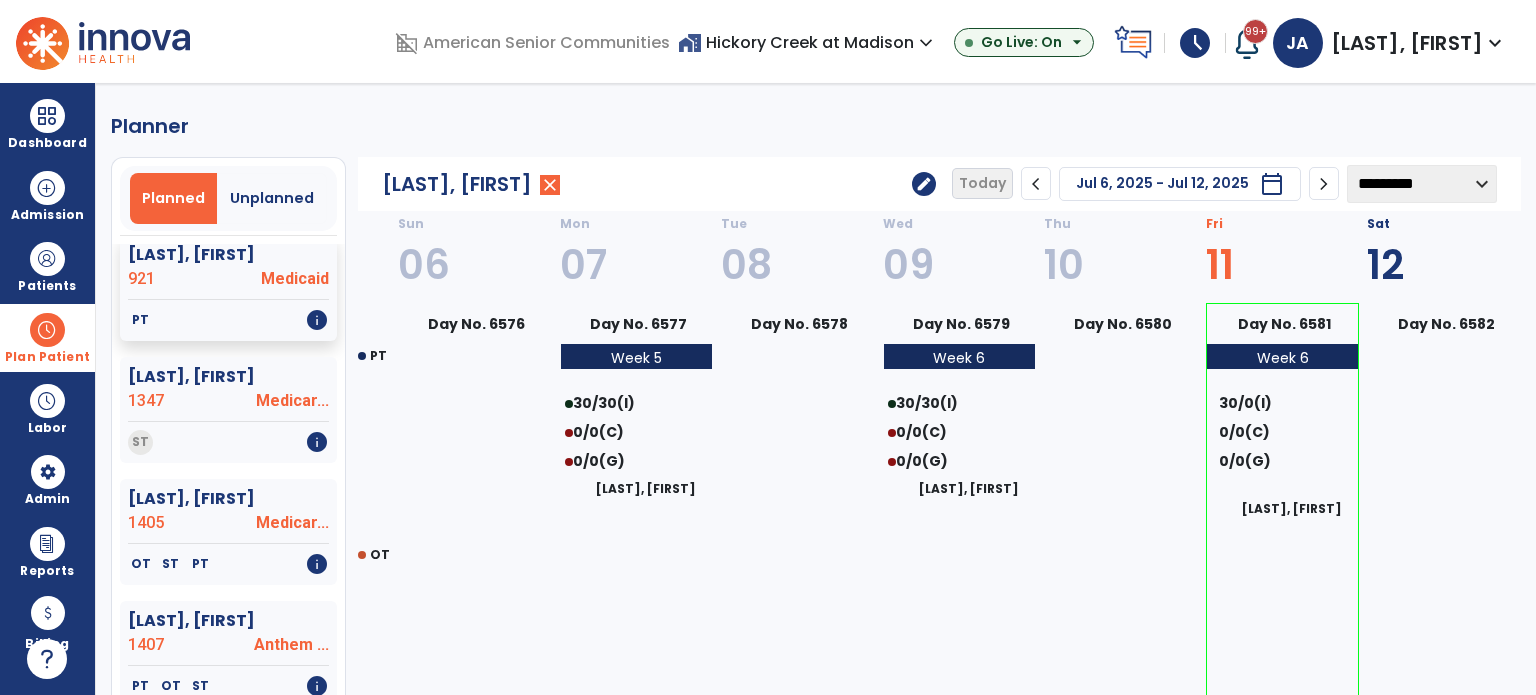 click on "[LAST], [FIRST]  1347 Medicar..." 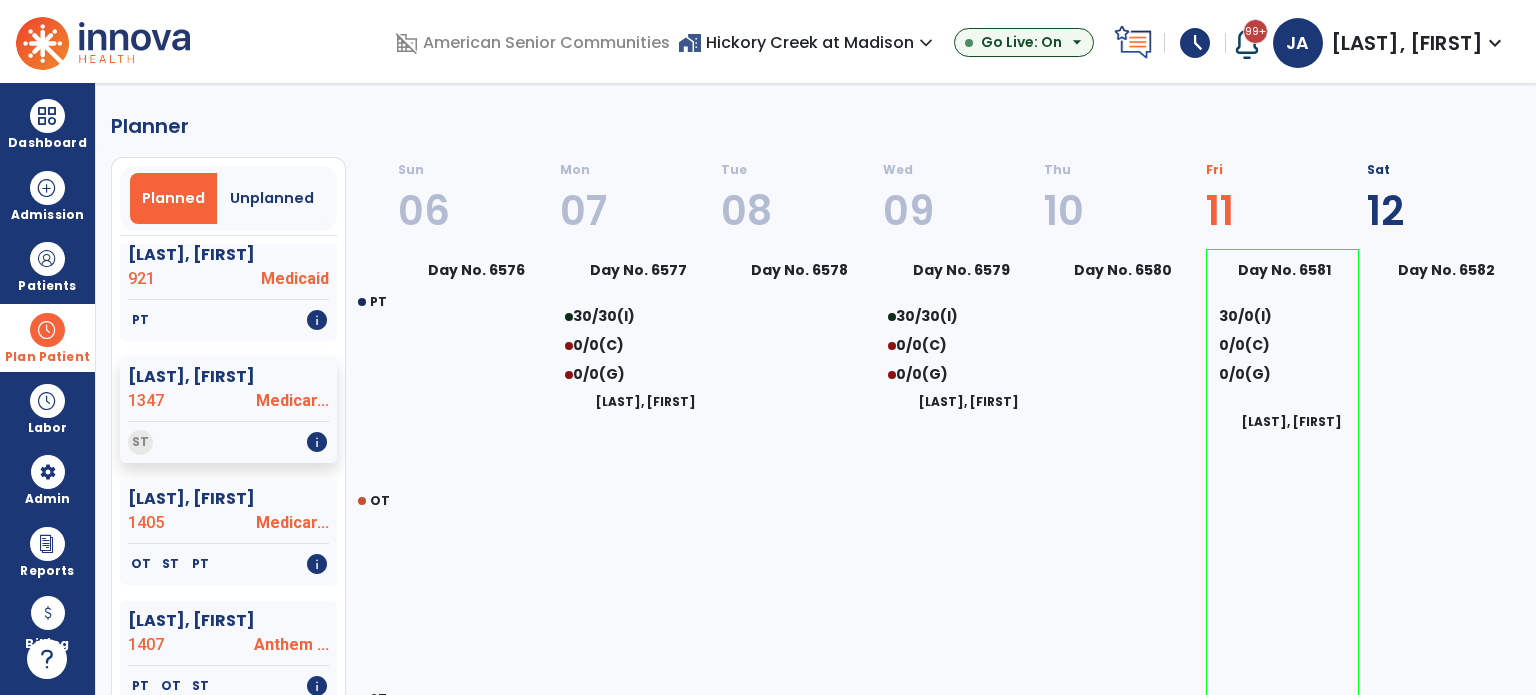 select on "********" 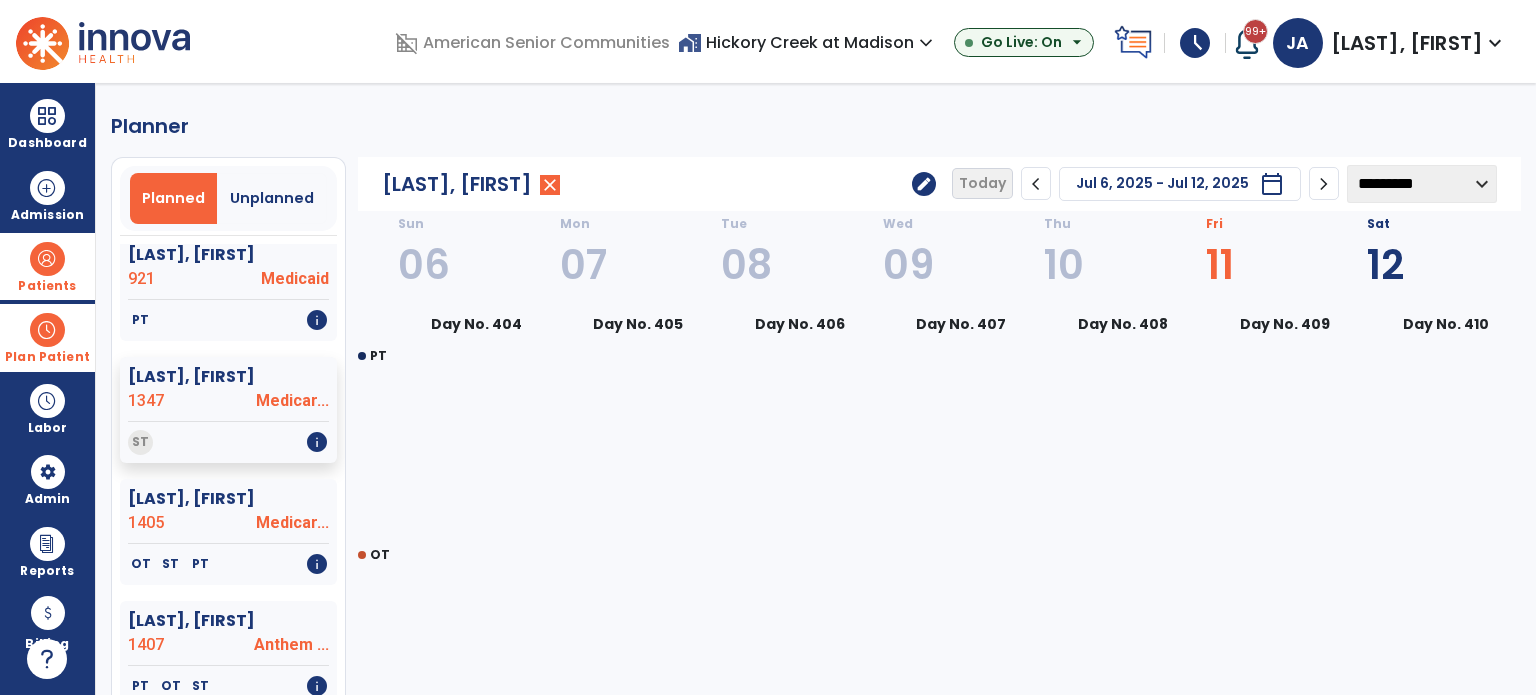 click at bounding box center (47, 259) 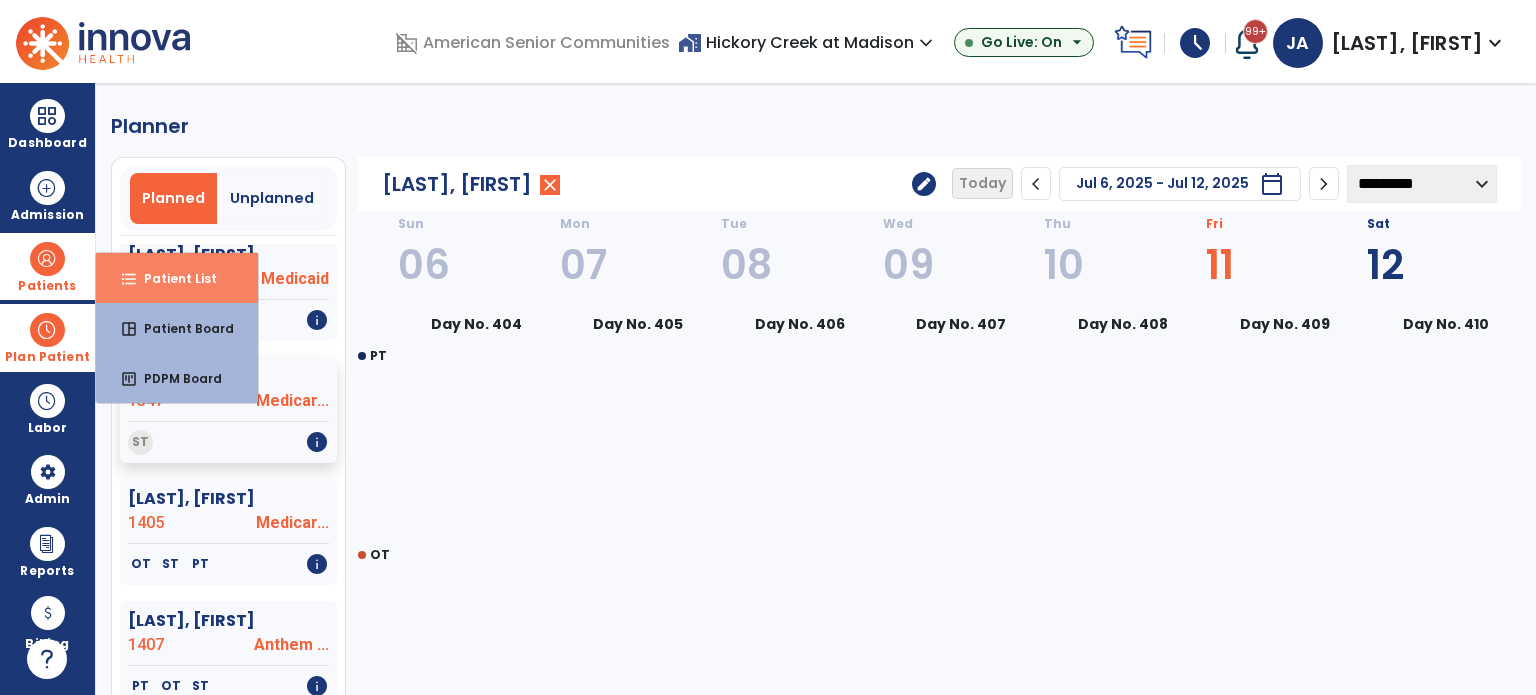 click on "format_list_bulleted" at bounding box center (129, 279) 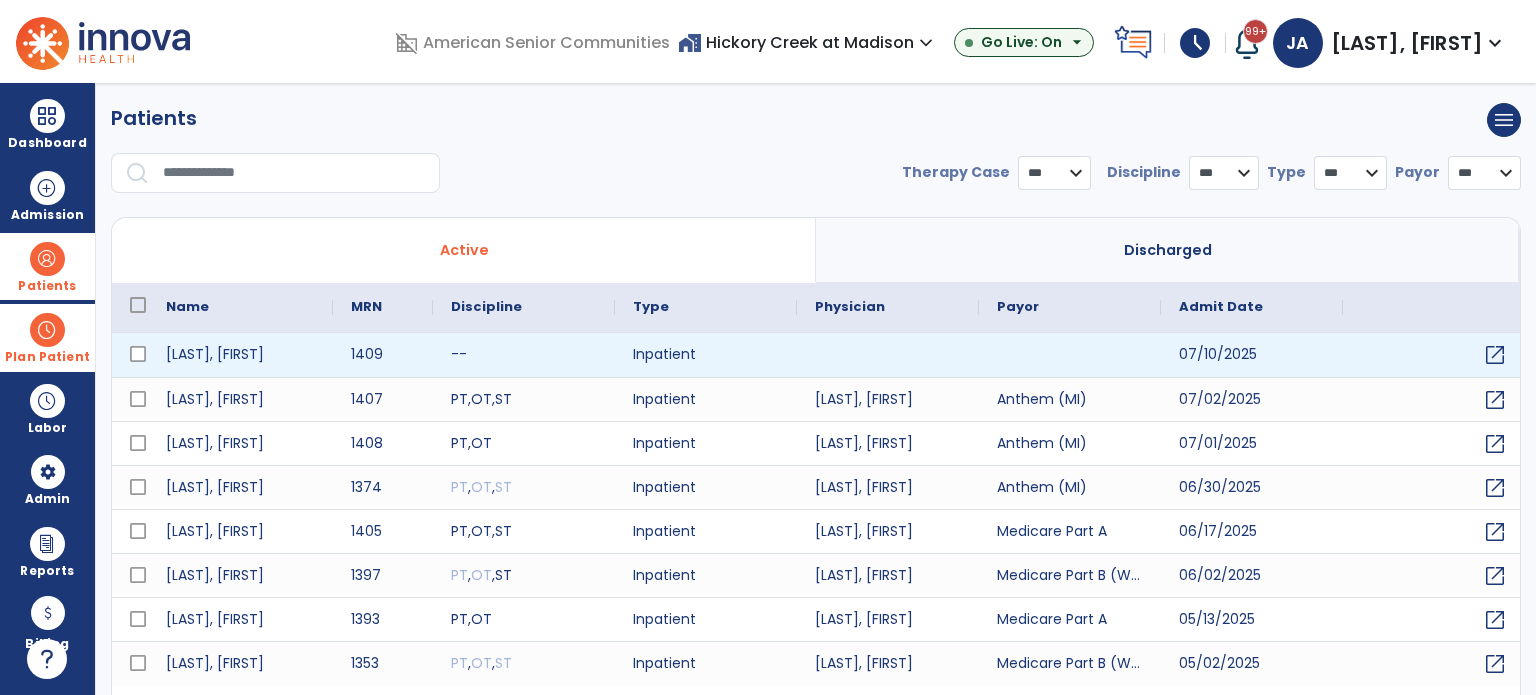 select on "***" 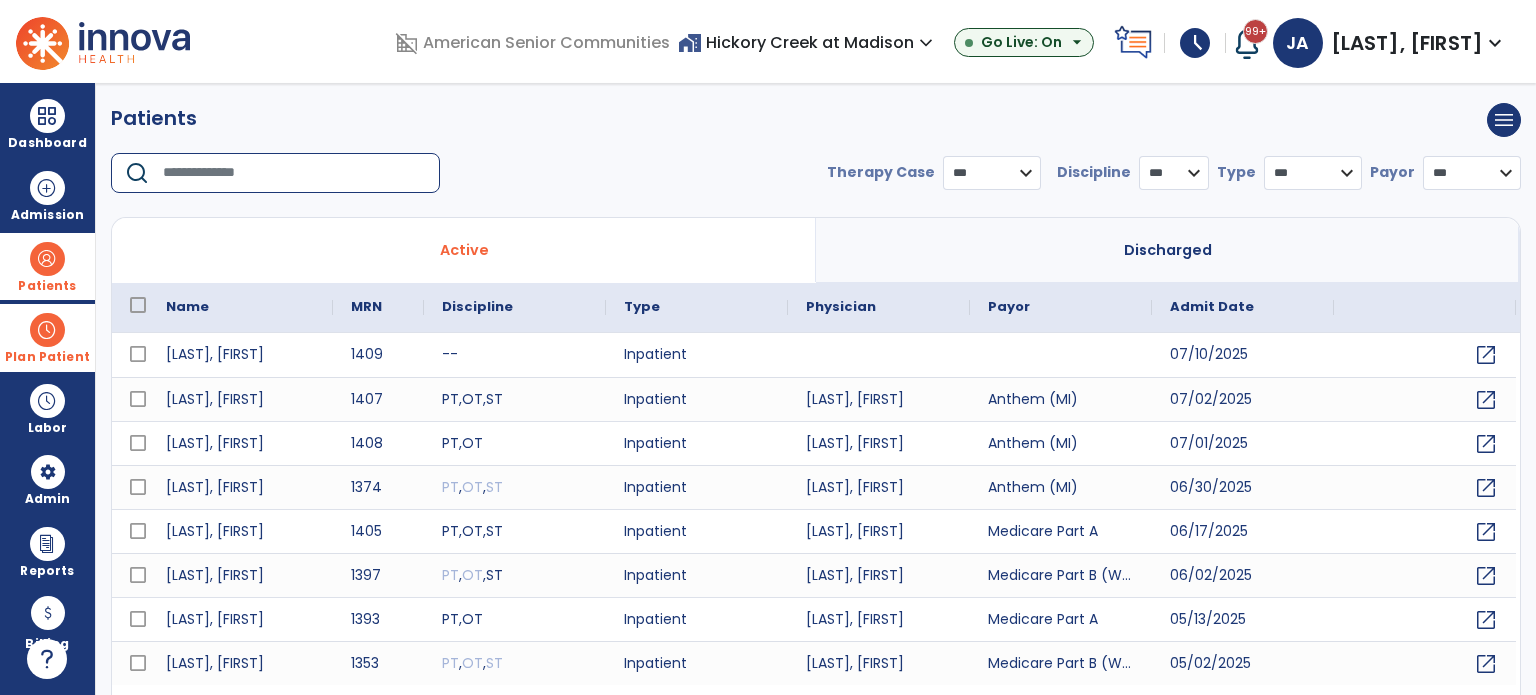 click at bounding box center (294, 173) 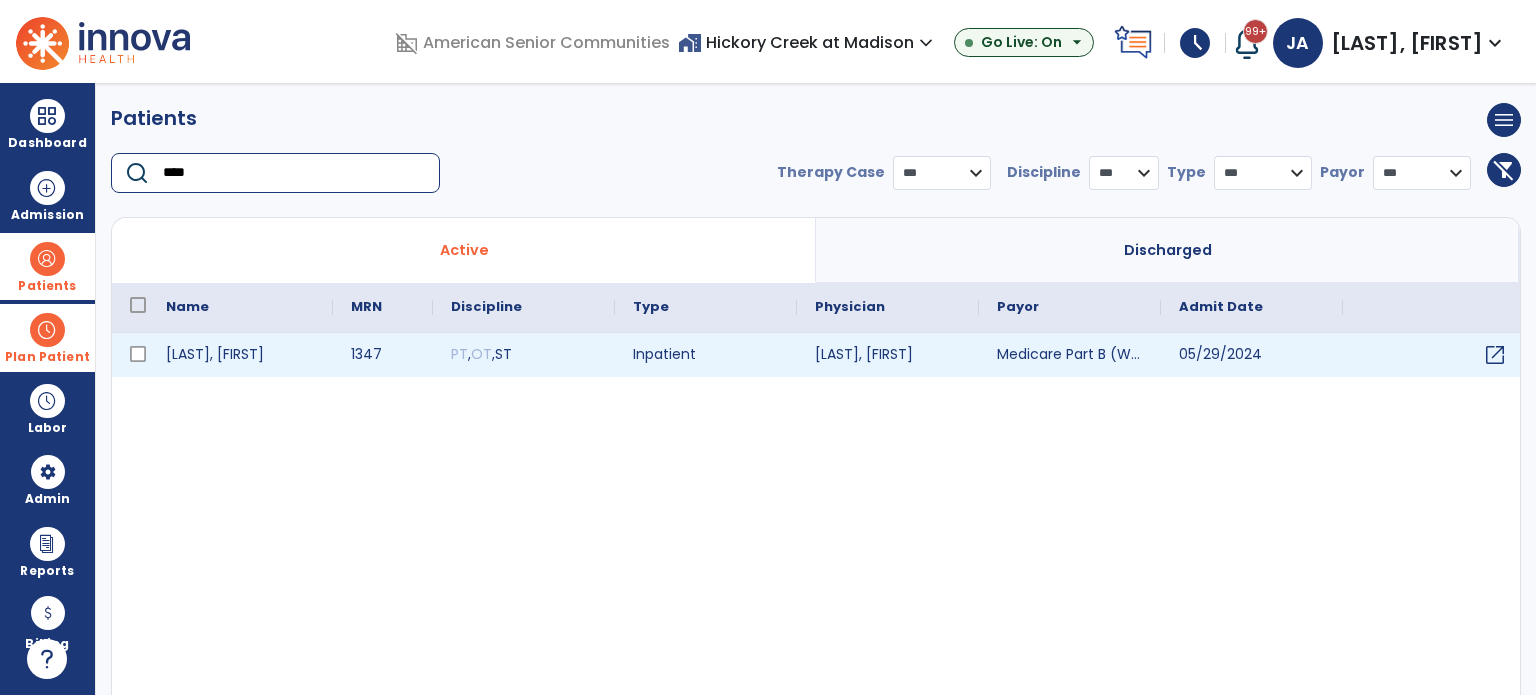 type on "****" 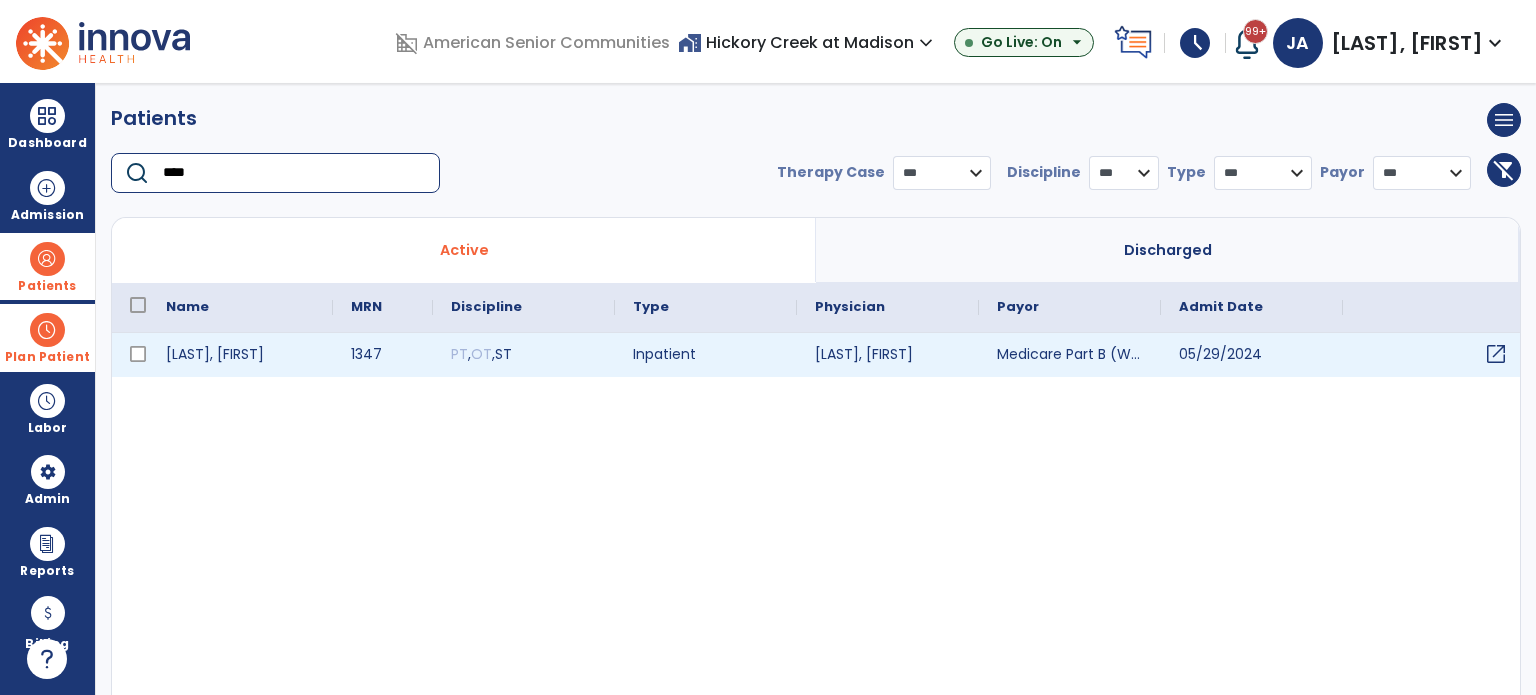 click on "open_in_new" at bounding box center [1496, 354] 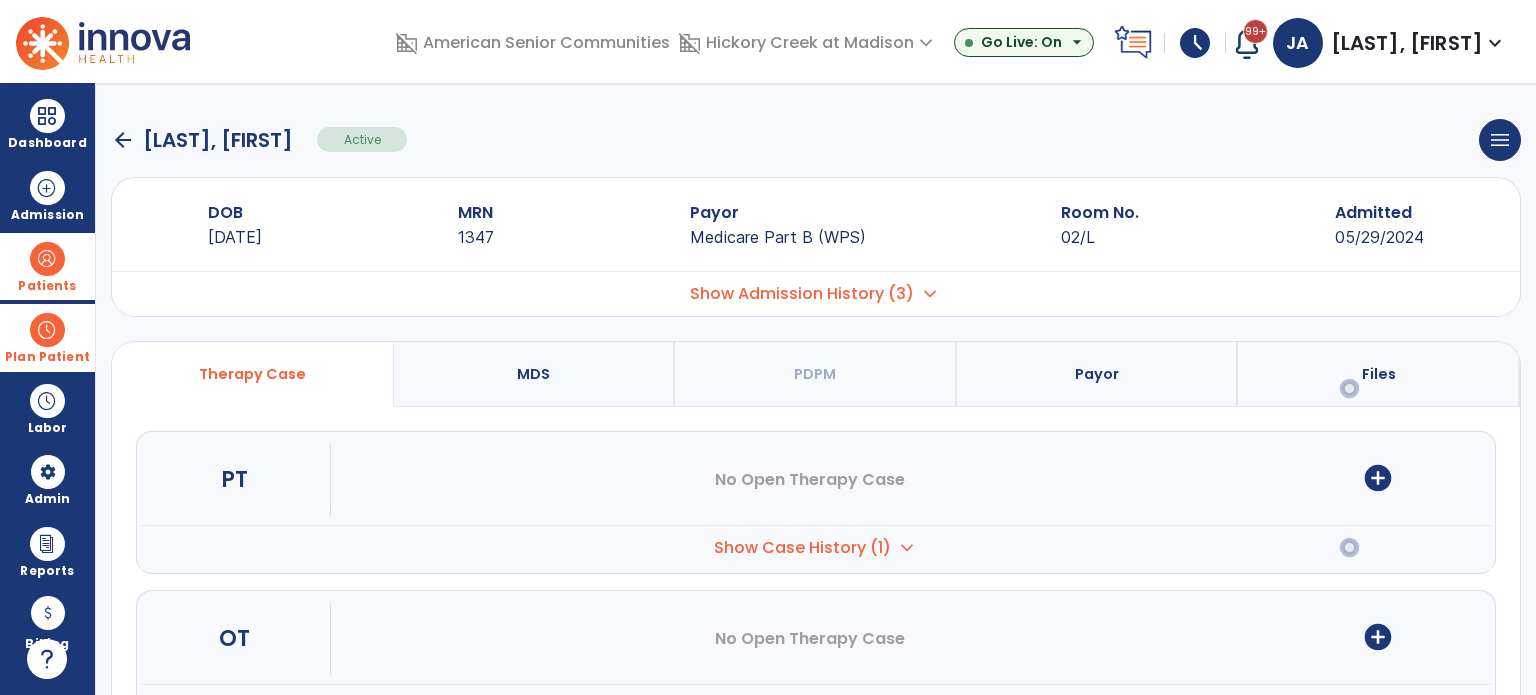 scroll, scrollTop: 196, scrollLeft: 0, axis: vertical 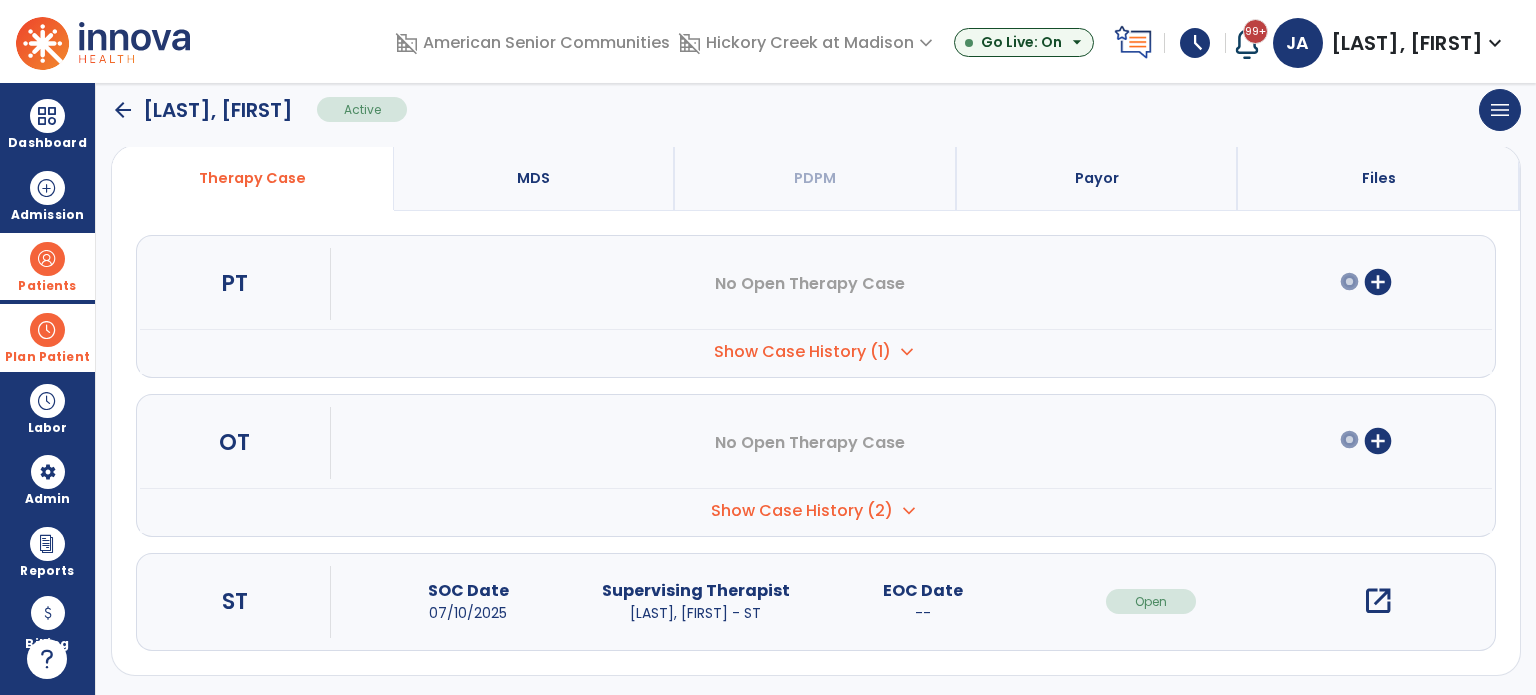 click on "open_in_new" at bounding box center [1378, 601] 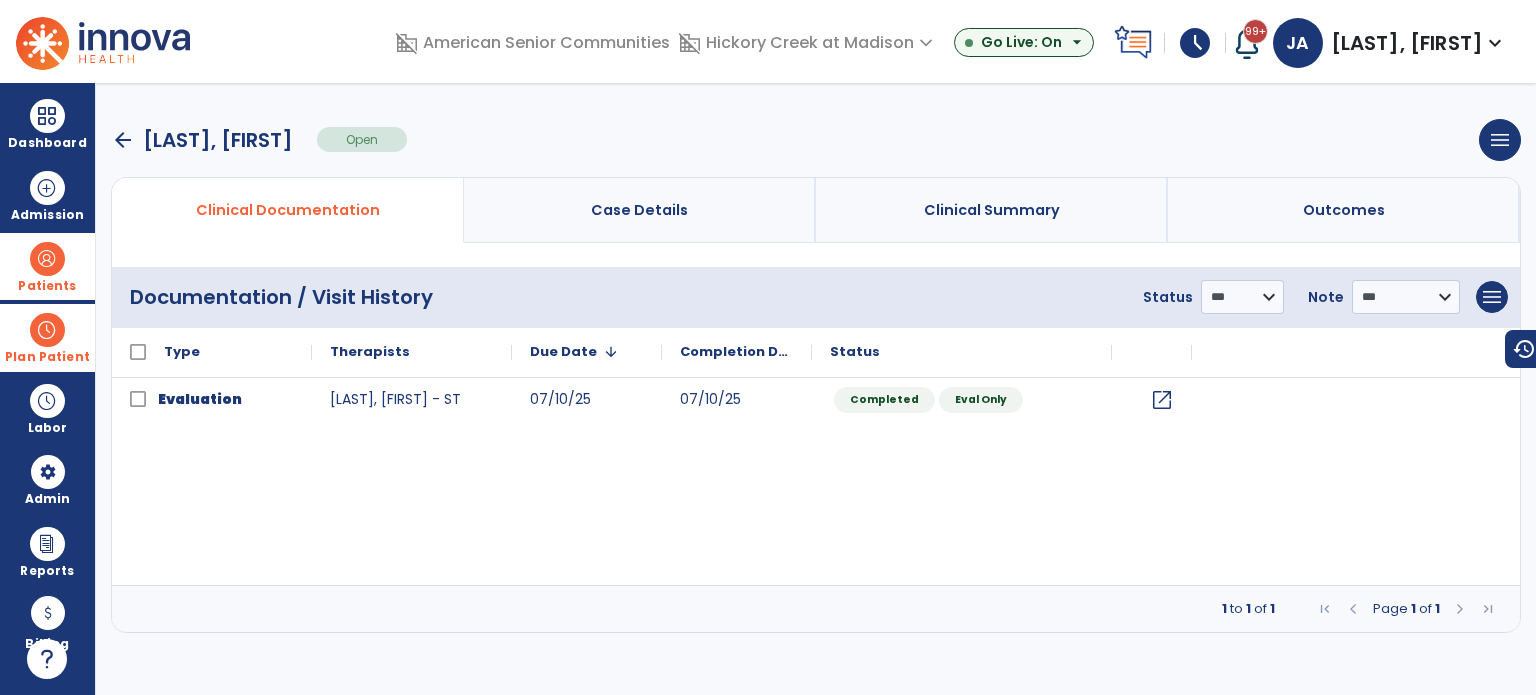 scroll, scrollTop: 0, scrollLeft: 0, axis: both 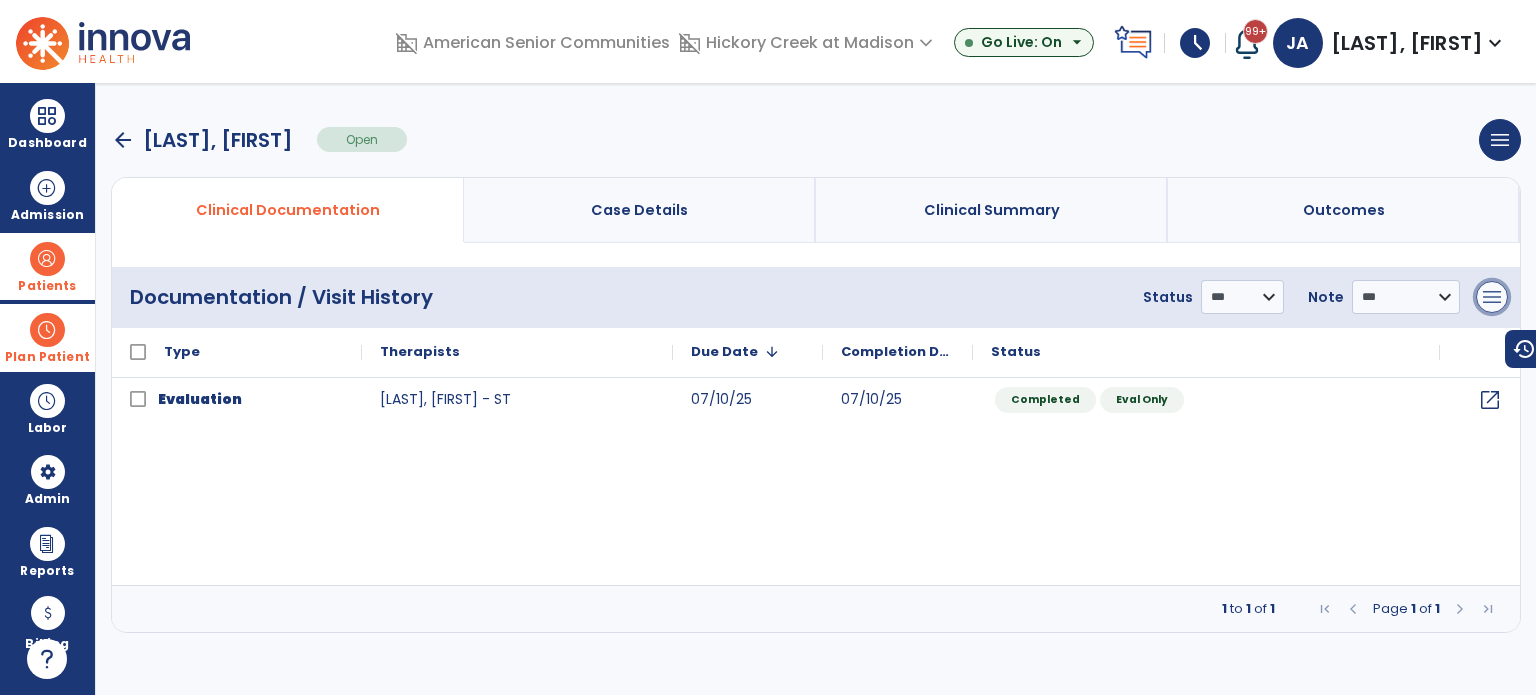 click on "menu" at bounding box center [1492, 297] 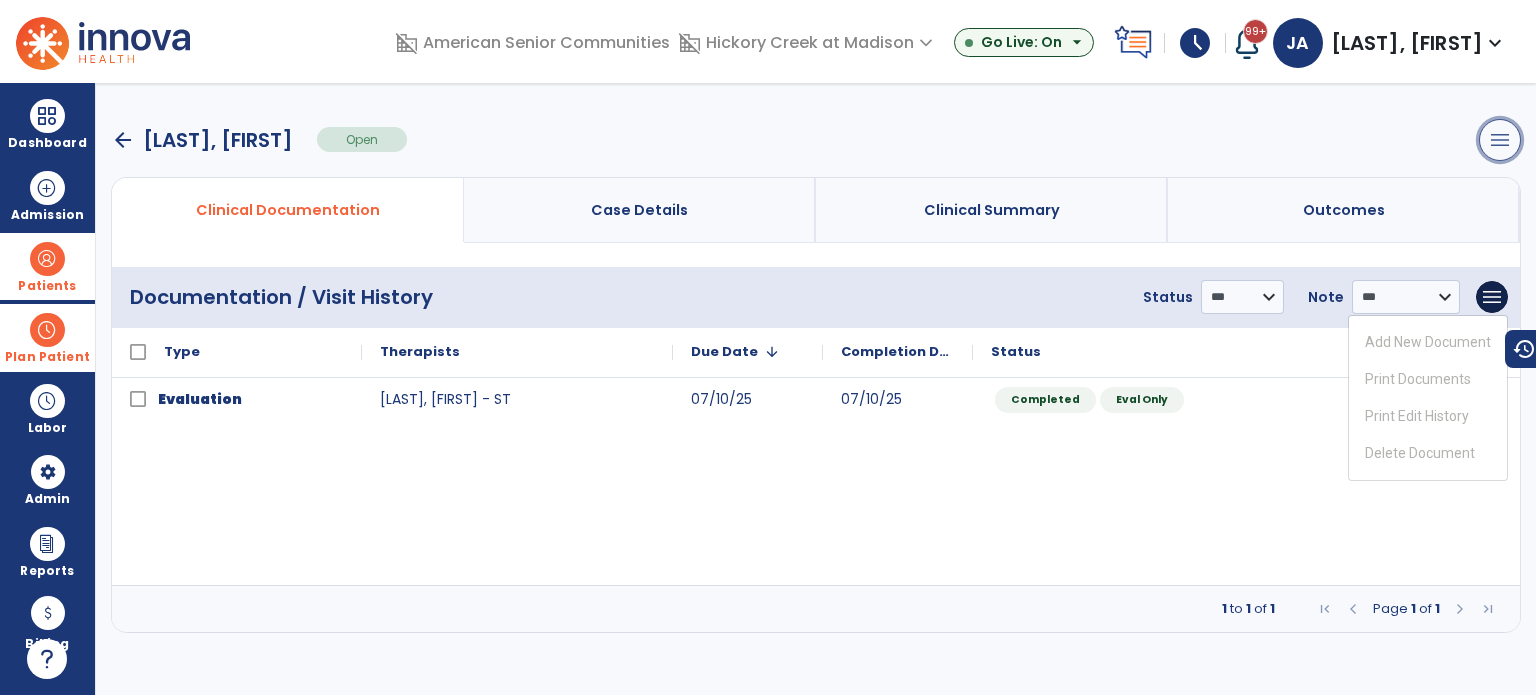 click on "menu" at bounding box center (1500, 140) 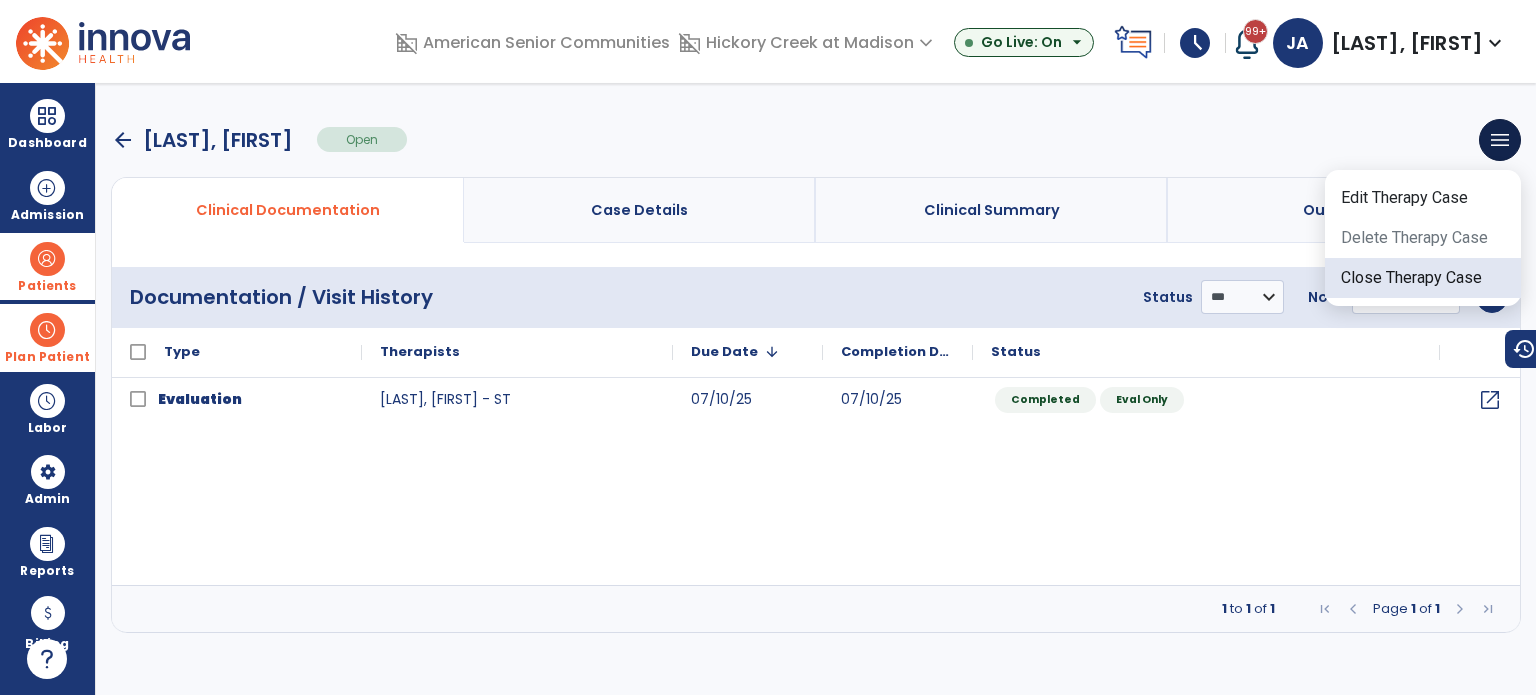 click on "Close Therapy Case" at bounding box center (1423, 278) 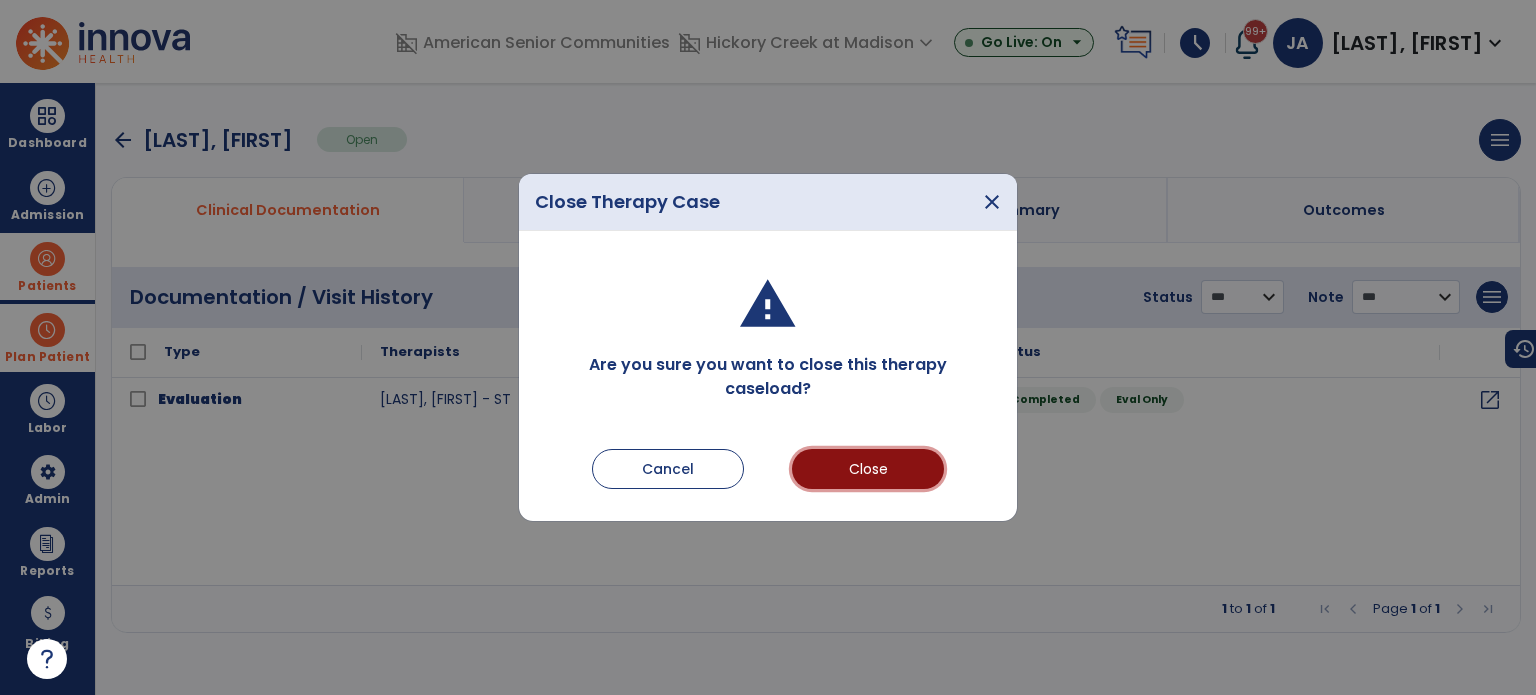 drag, startPoint x: 866, startPoint y: 472, endPoint x: 774, endPoint y: 446, distance: 95.60335 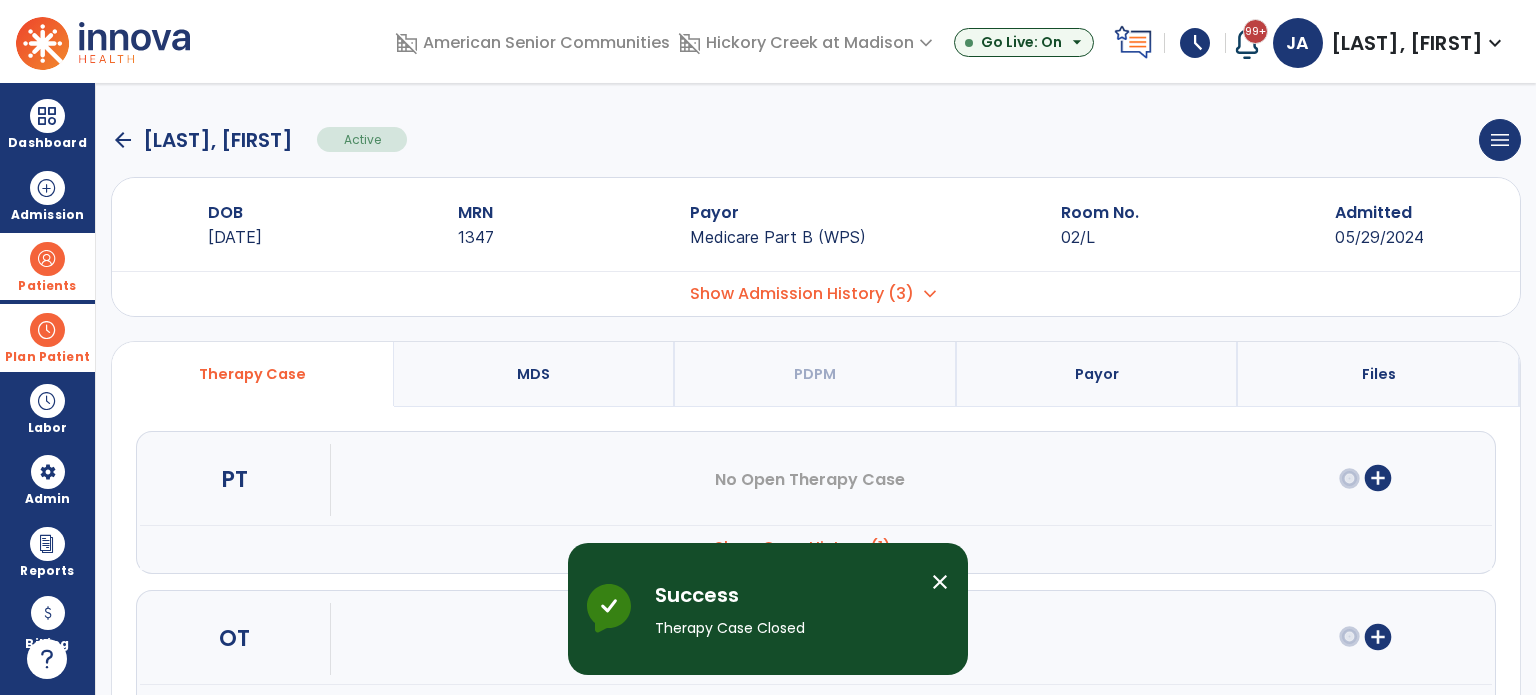 click at bounding box center [47, 330] 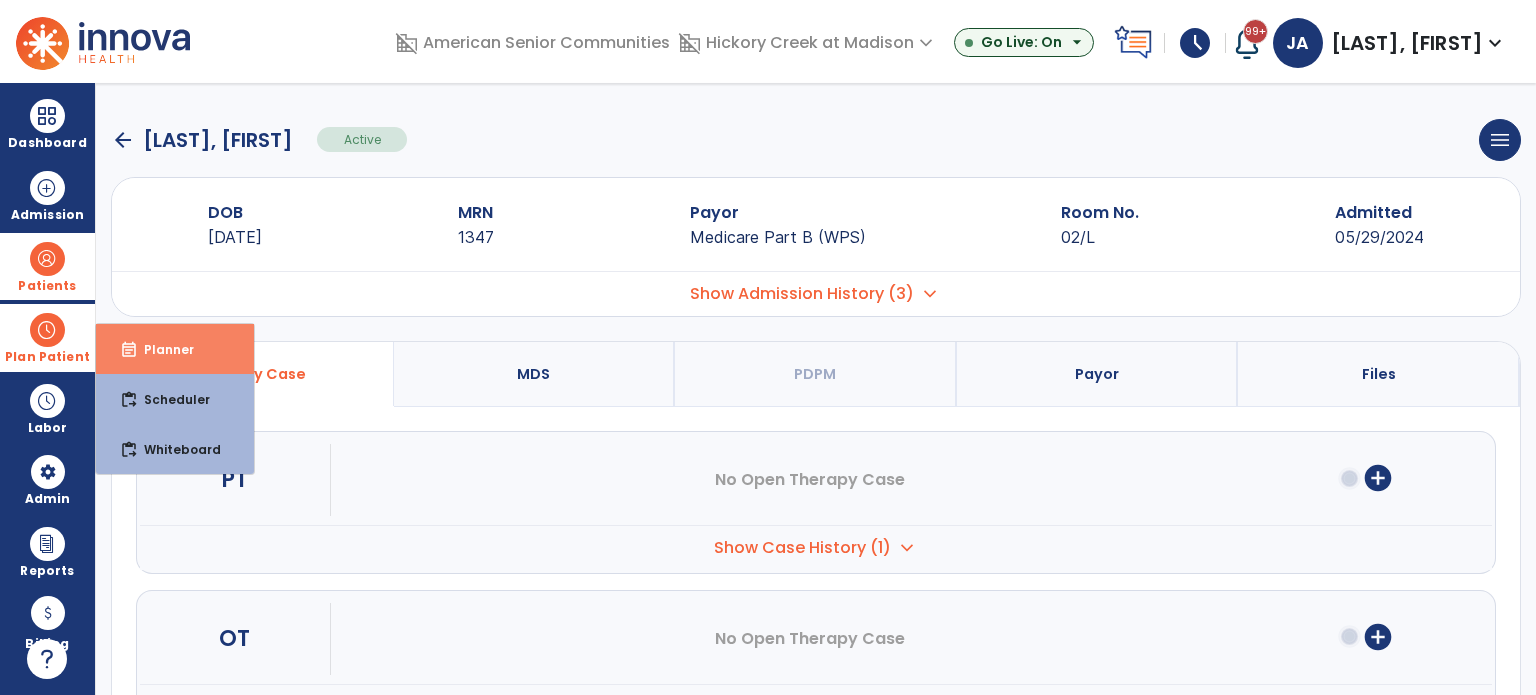 click on "event_note  Planner" at bounding box center [175, 349] 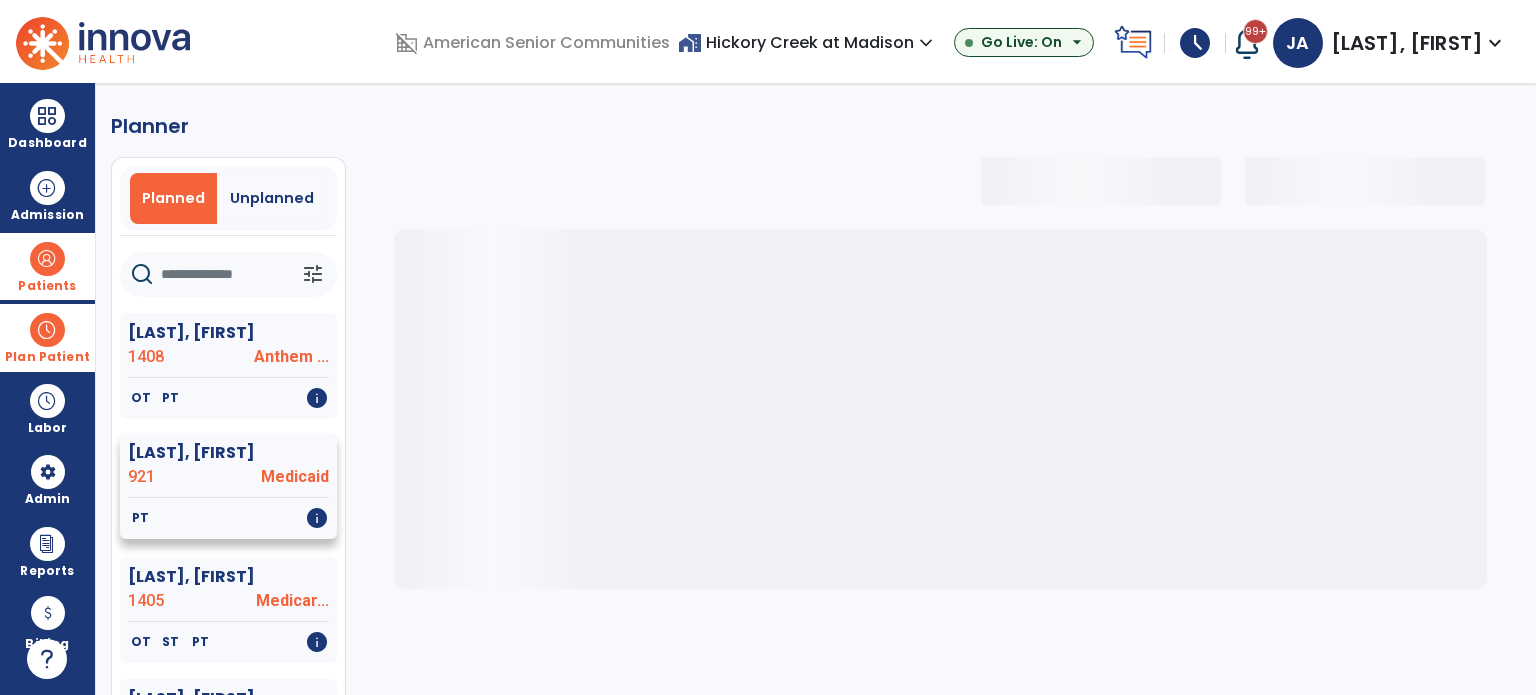 select on "***" 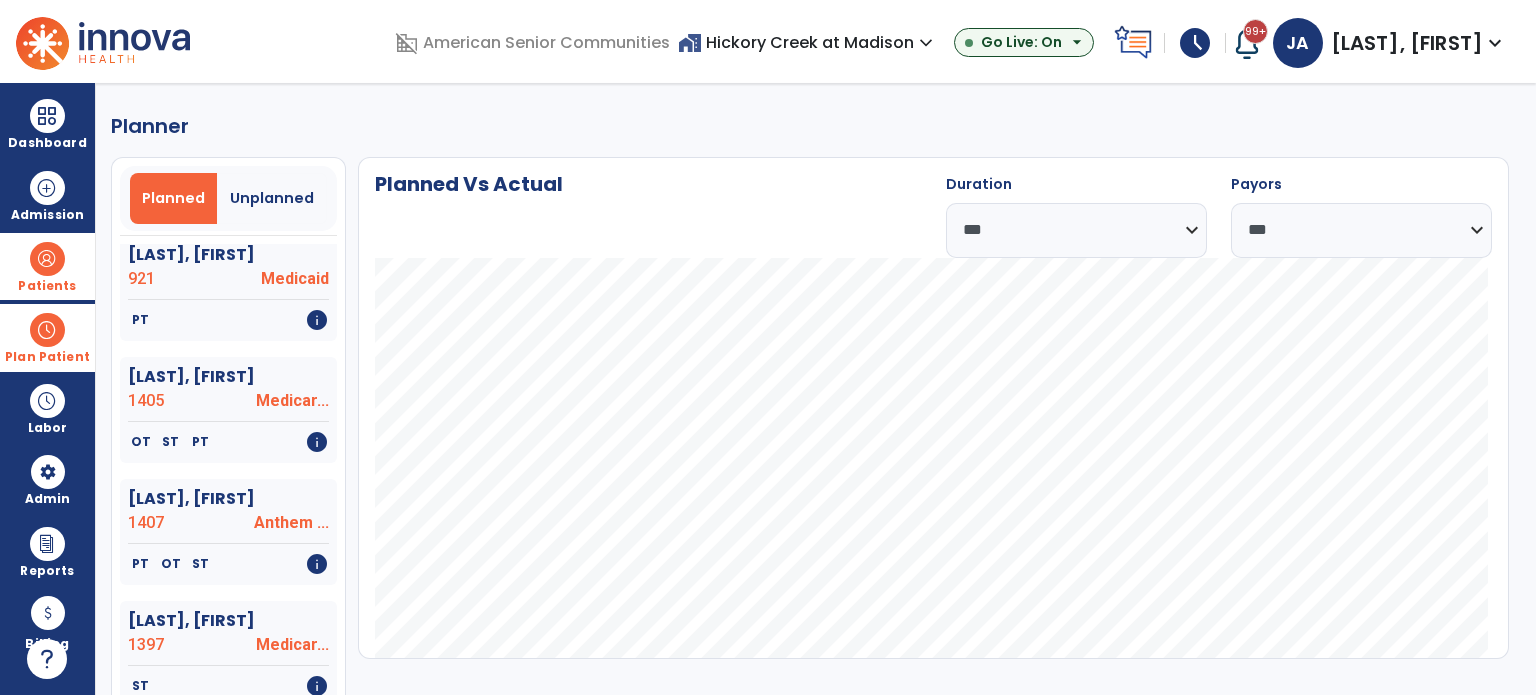 scroll, scrollTop: 100, scrollLeft: 0, axis: vertical 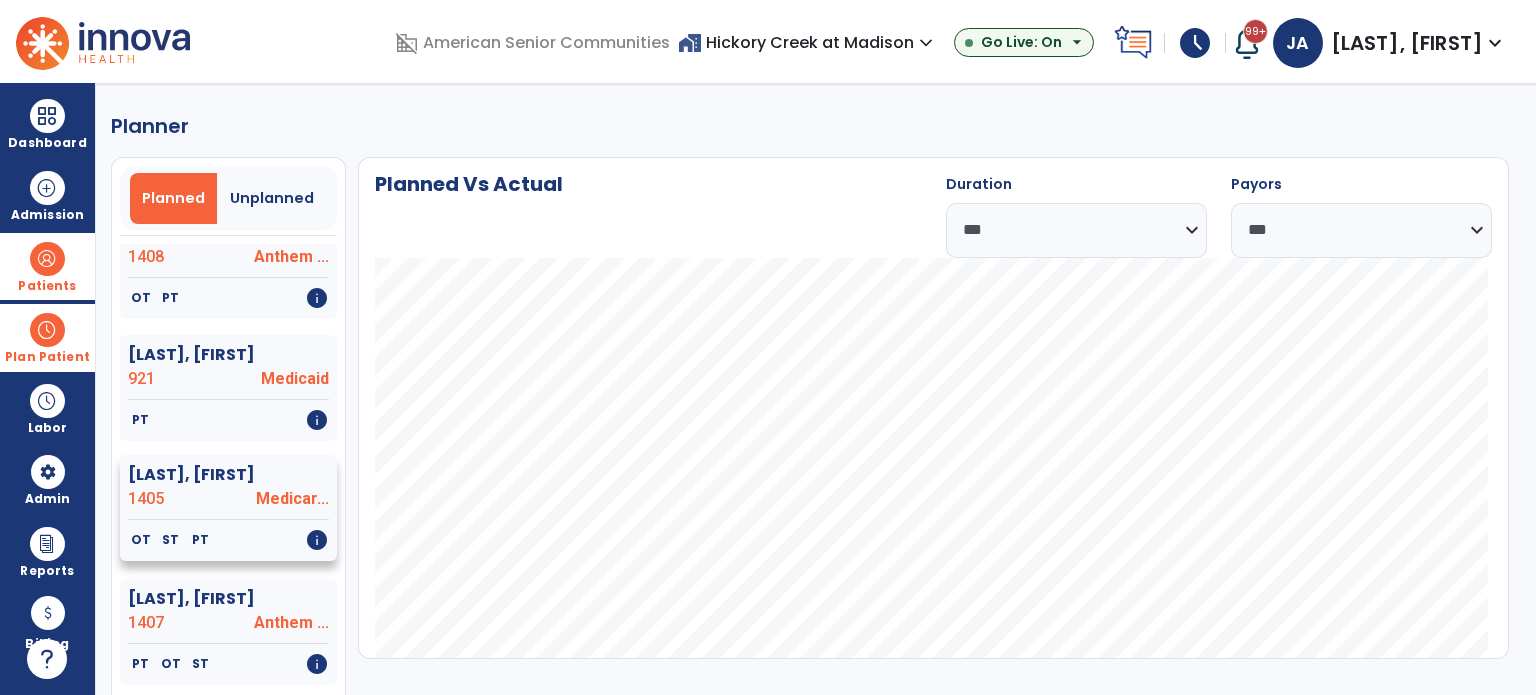 click on "1405" 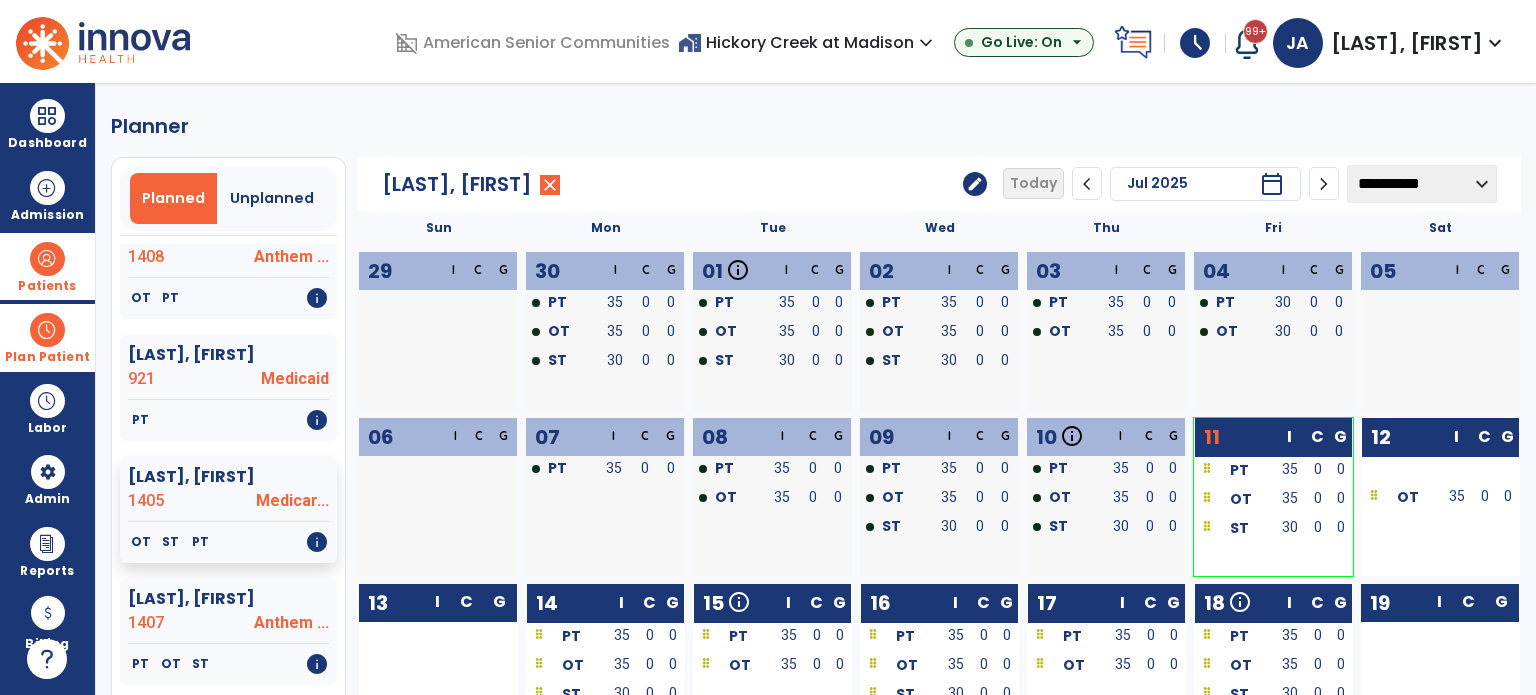 click on "**********" 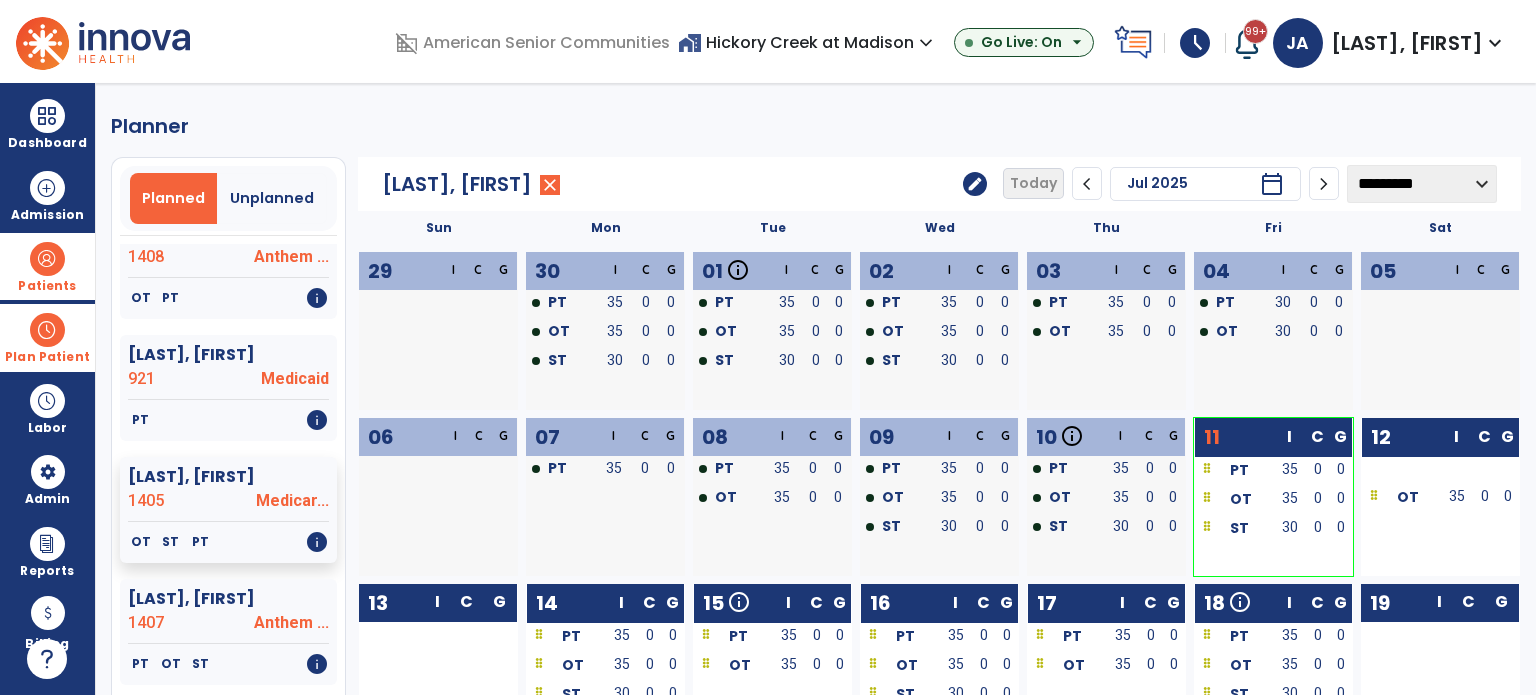 click on "**********" 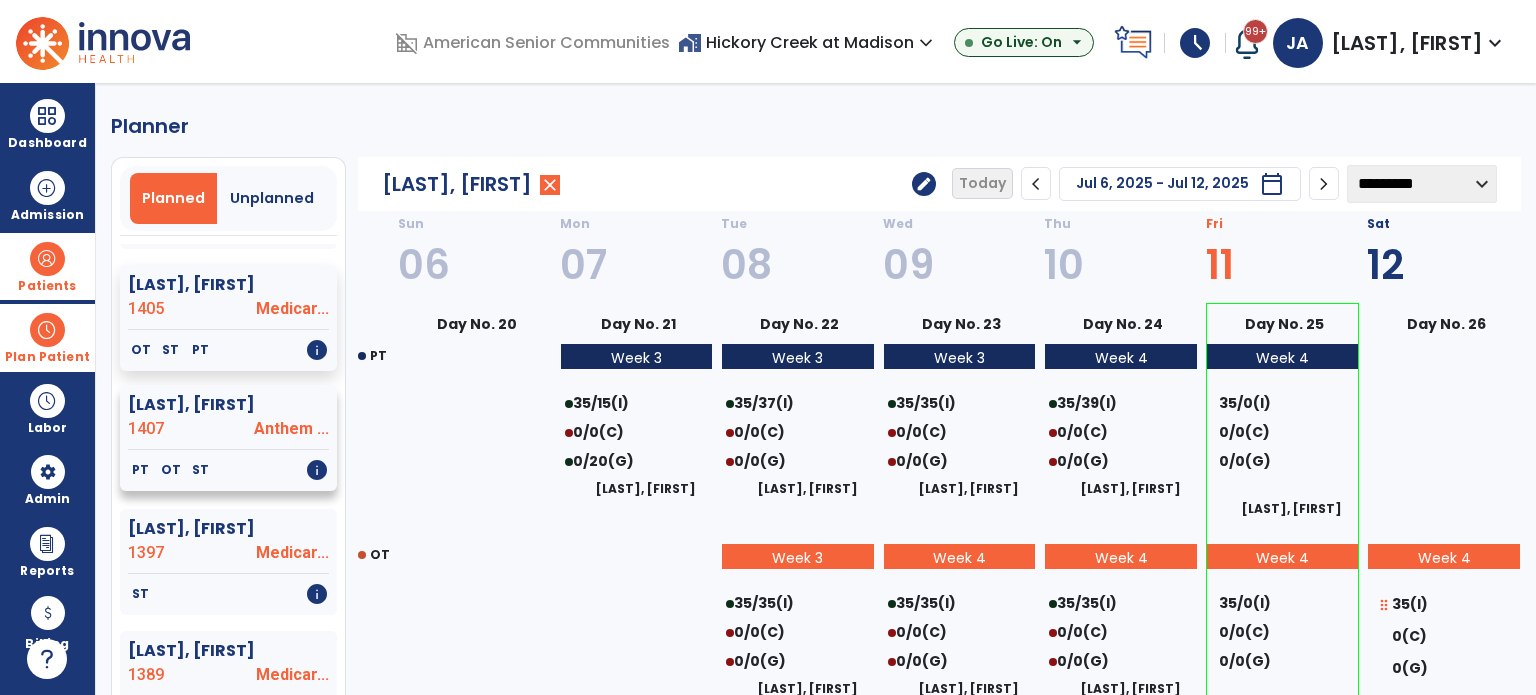 scroll, scrollTop: 300, scrollLeft: 0, axis: vertical 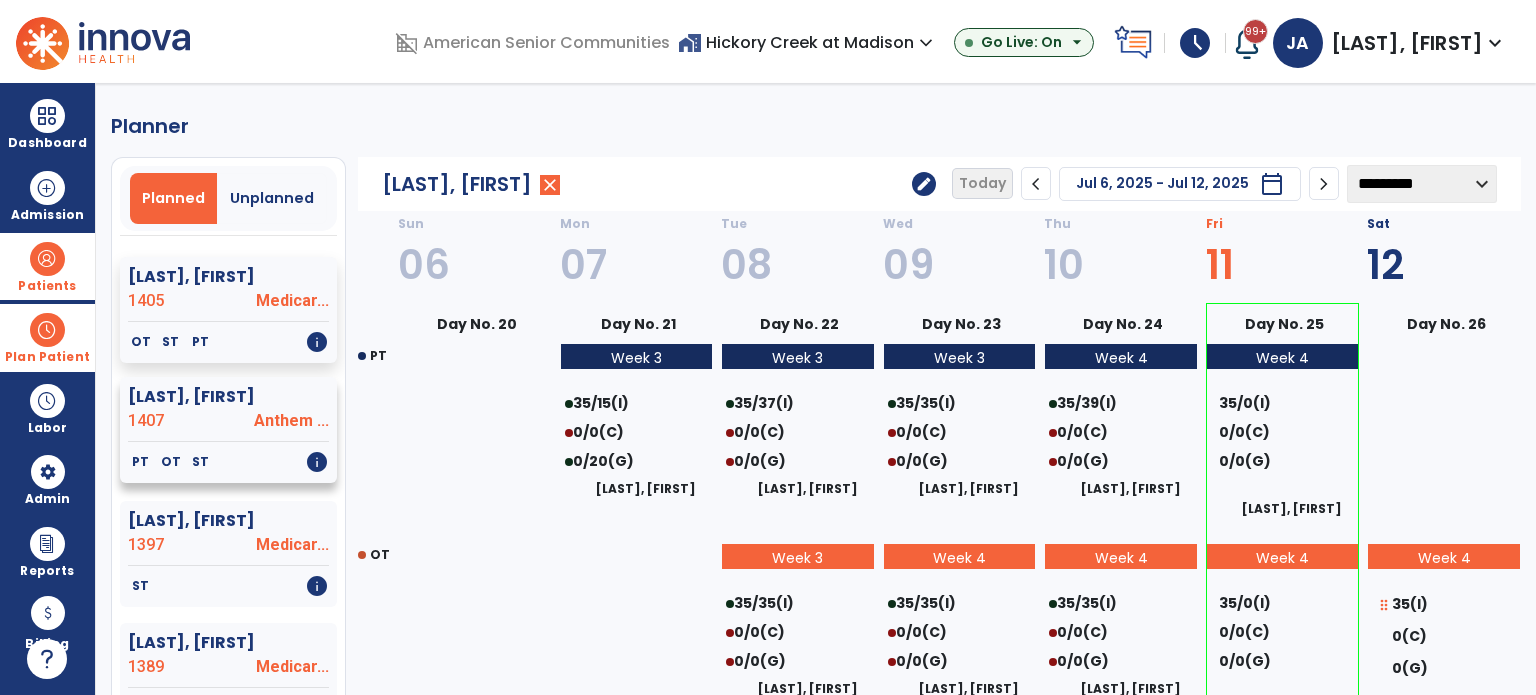 click on "[LAST], [FIRST]" 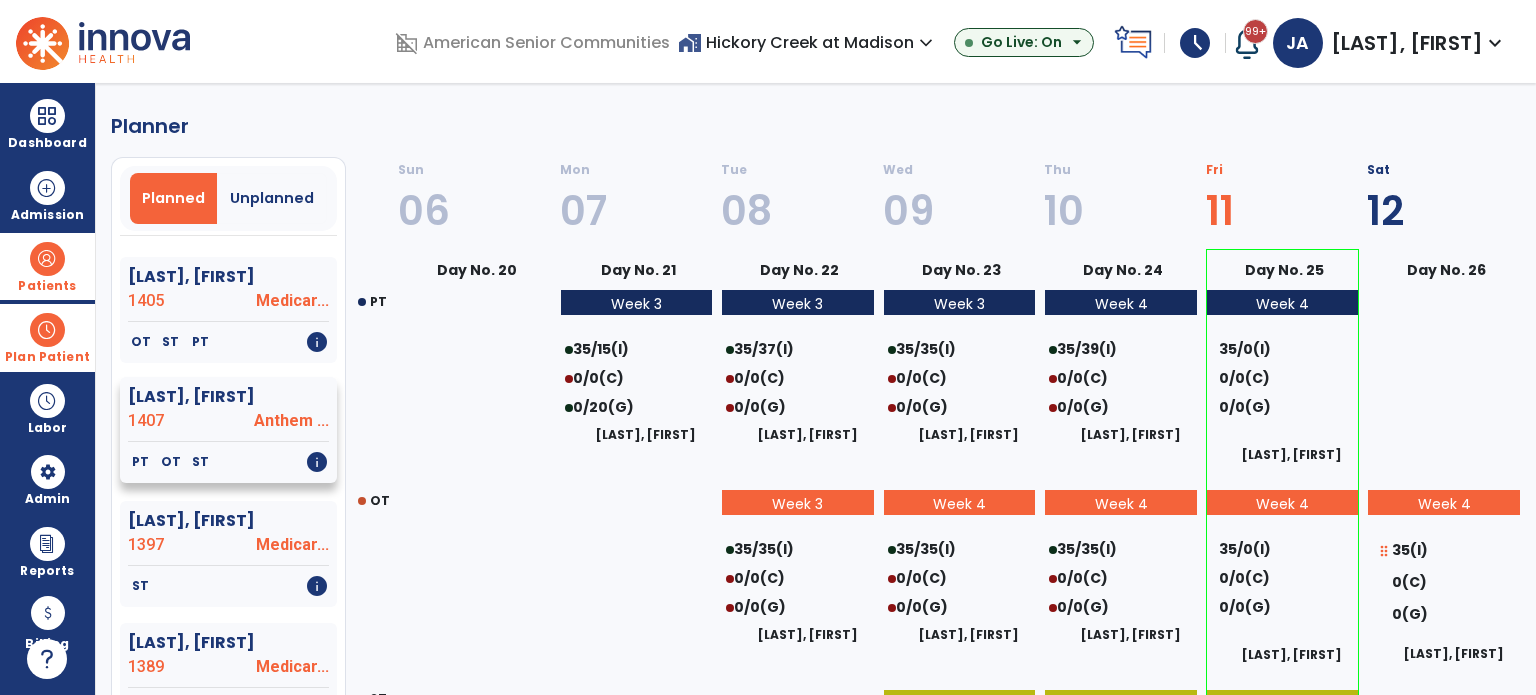 select on "********" 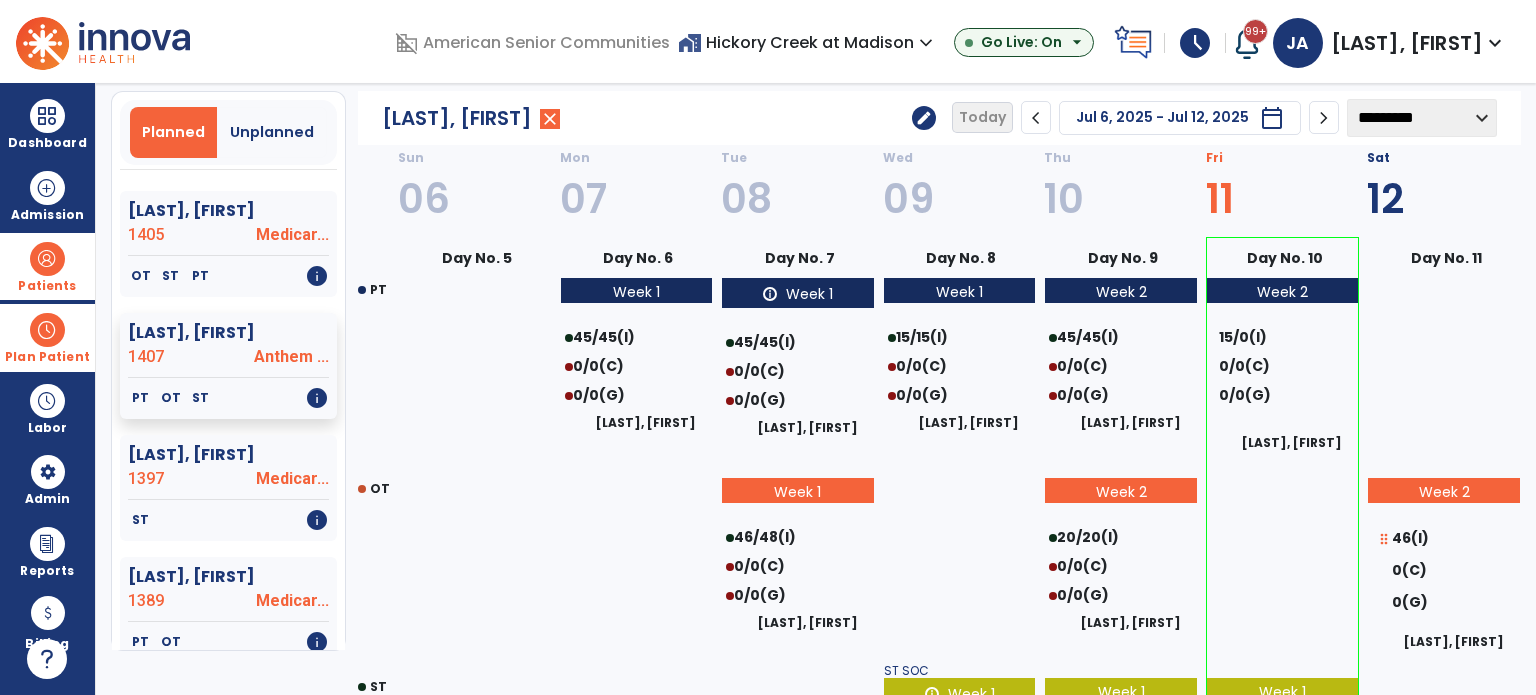 scroll, scrollTop: 100, scrollLeft: 0, axis: vertical 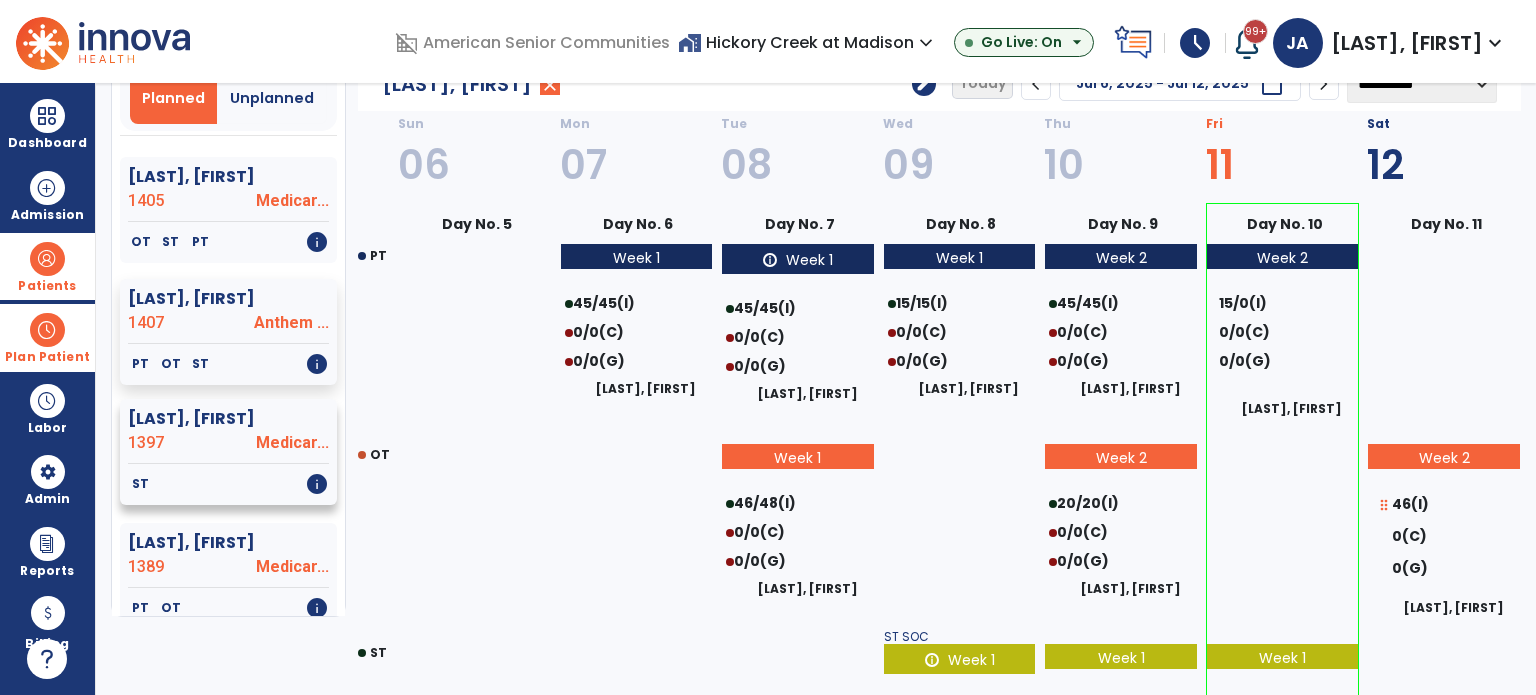 click on "Medicar..." 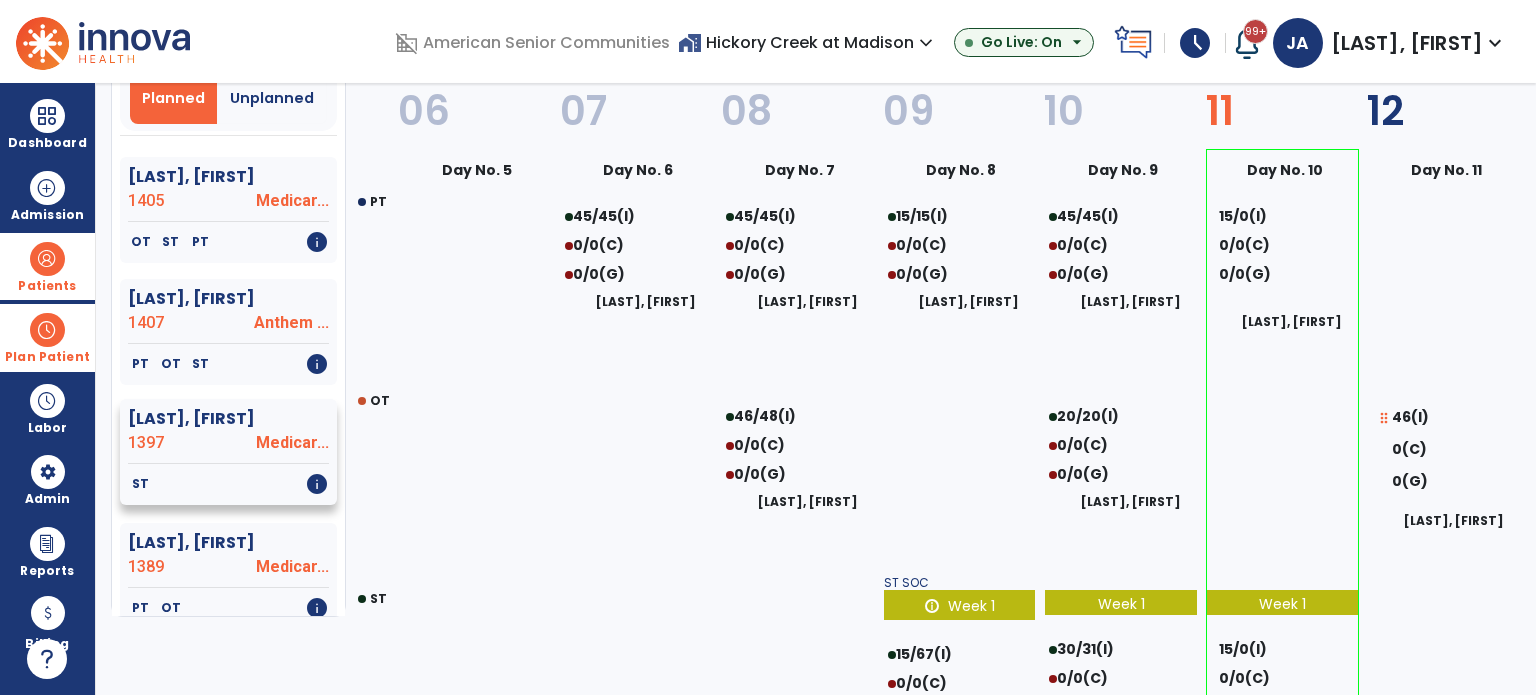 select on "********" 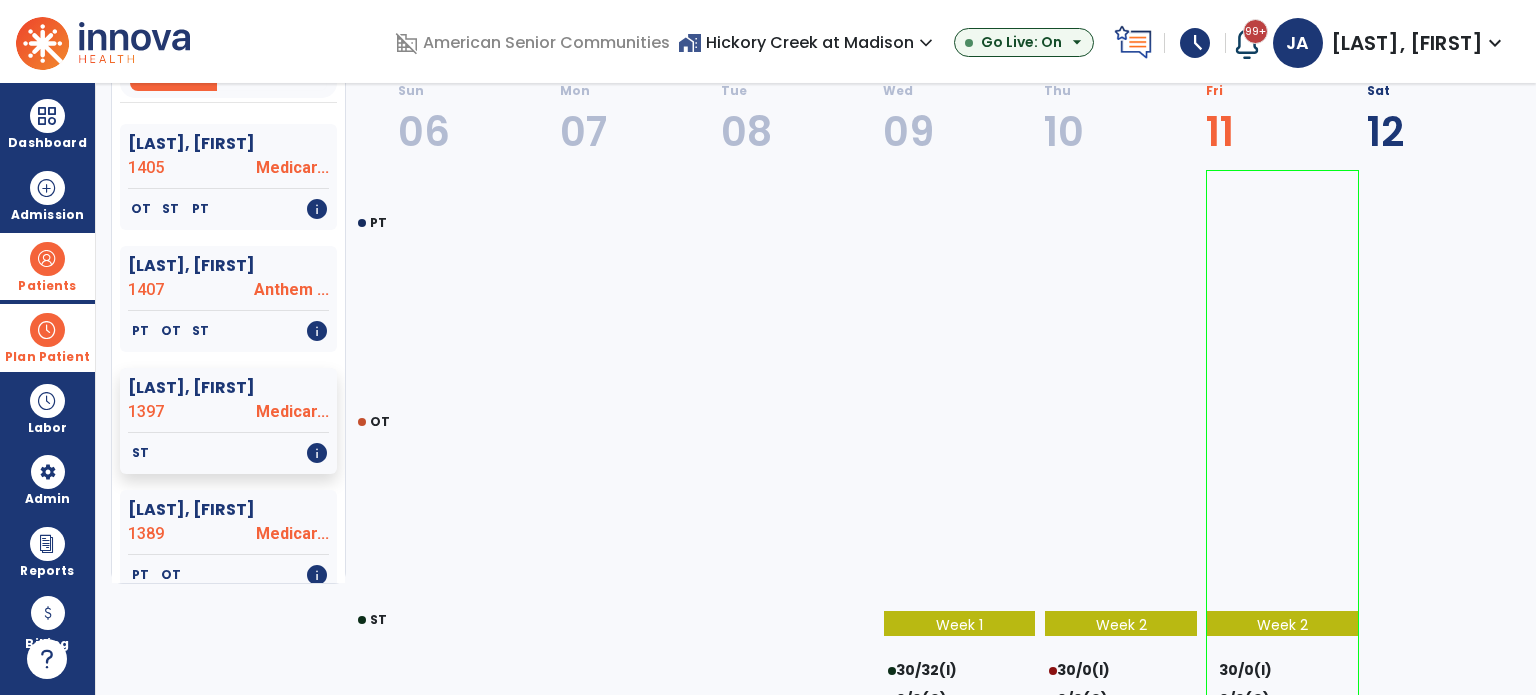 scroll, scrollTop: 100, scrollLeft: 0, axis: vertical 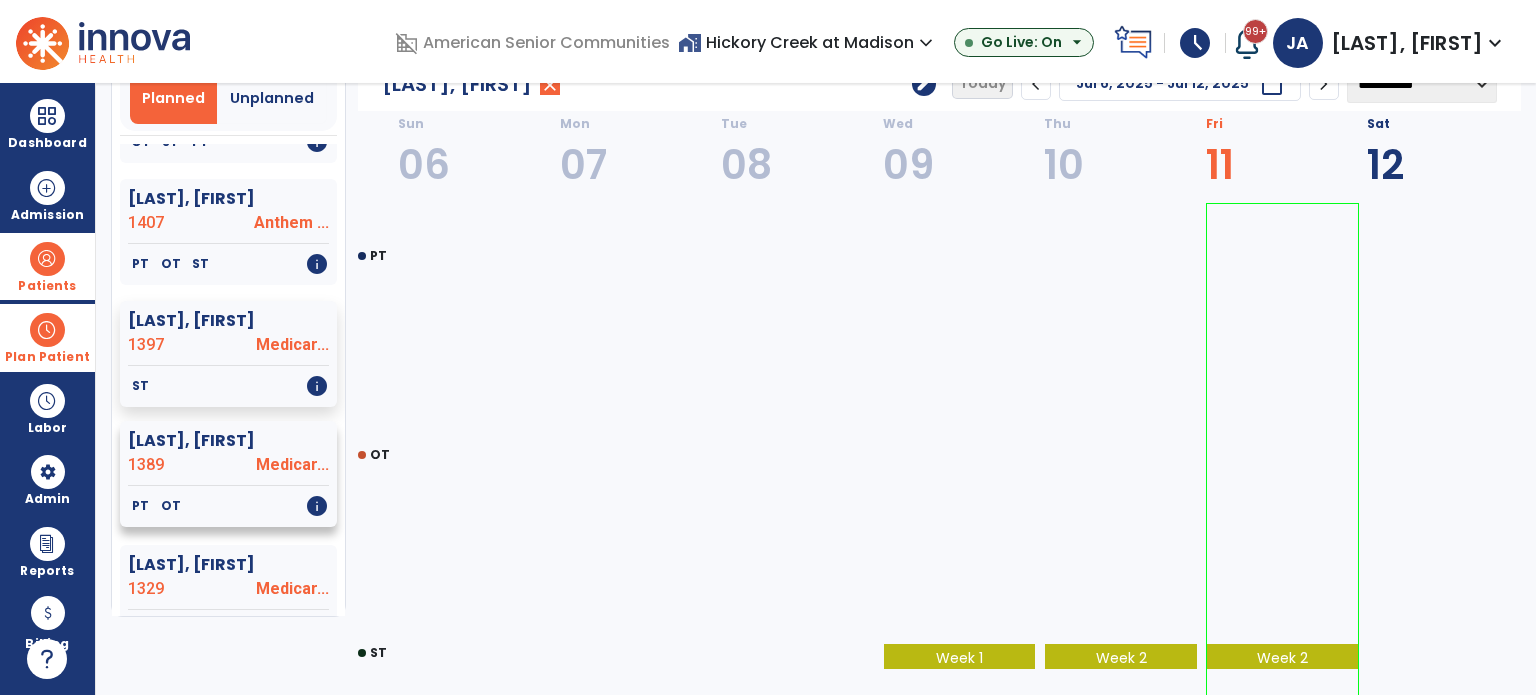 click on "Medicar..." 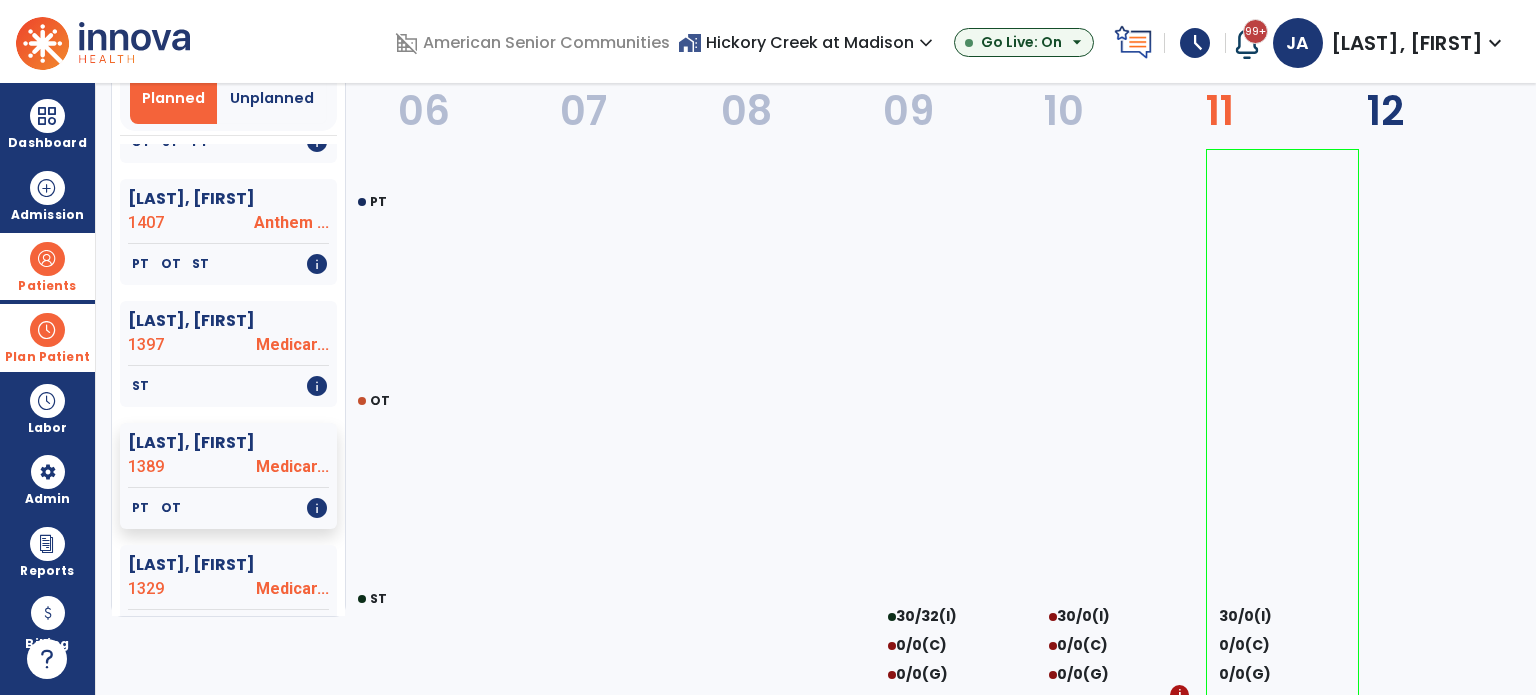 select on "********" 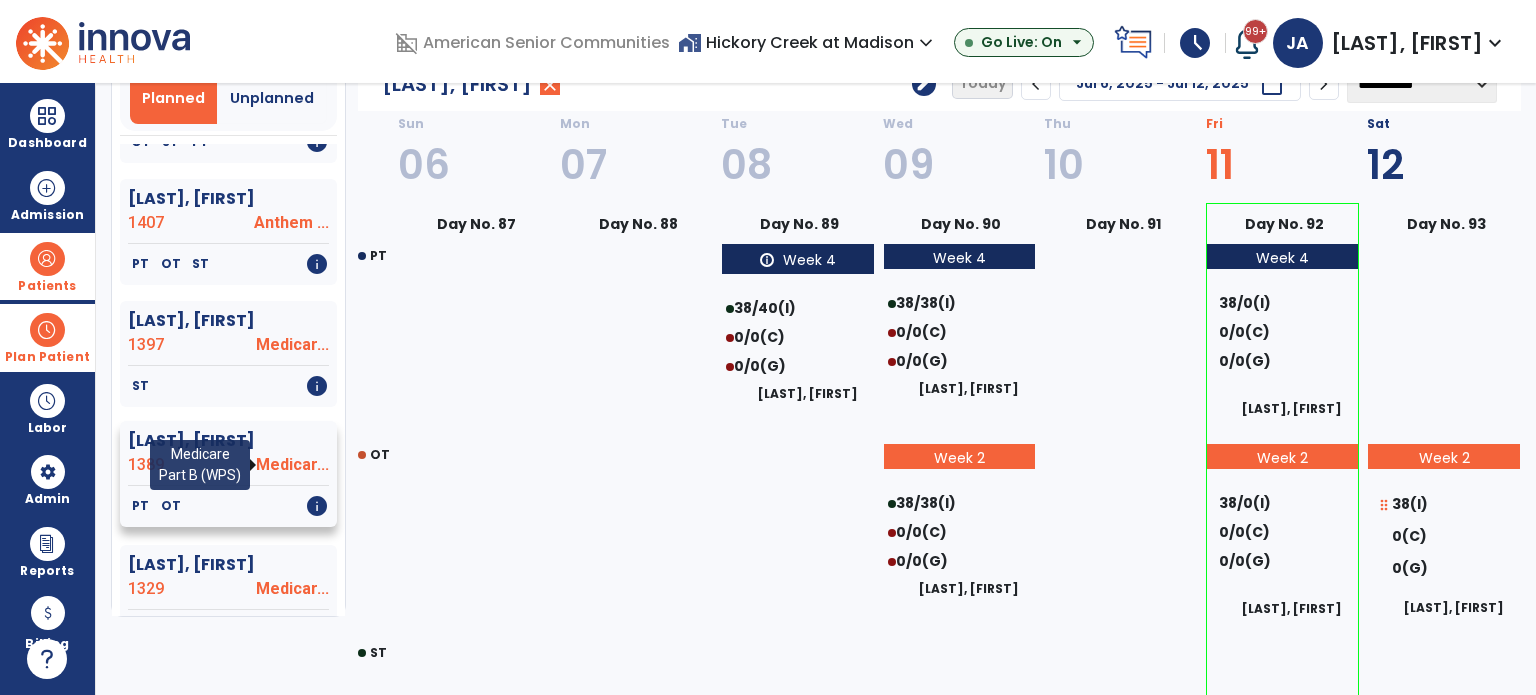scroll, scrollTop: 500, scrollLeft: 0, axis: vertical 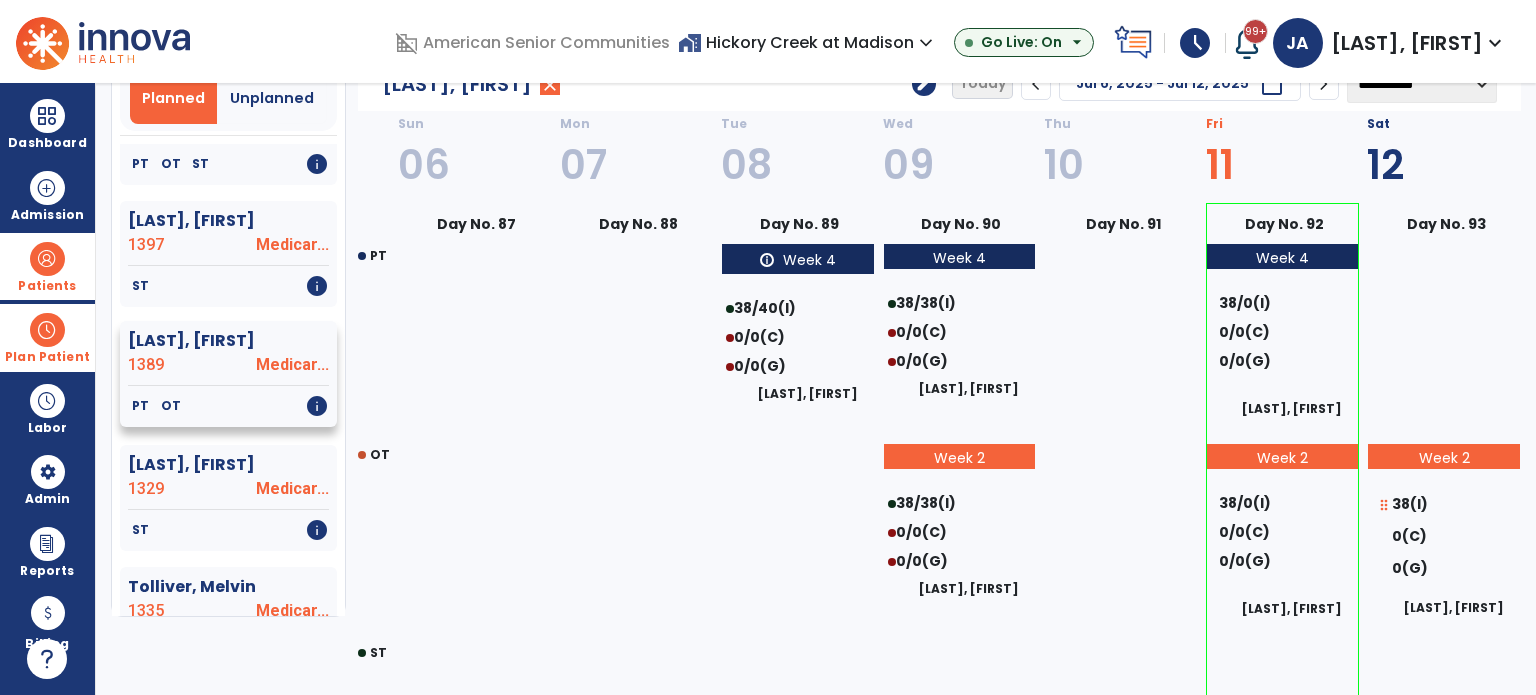 click on "[LAST], [FIRST]" 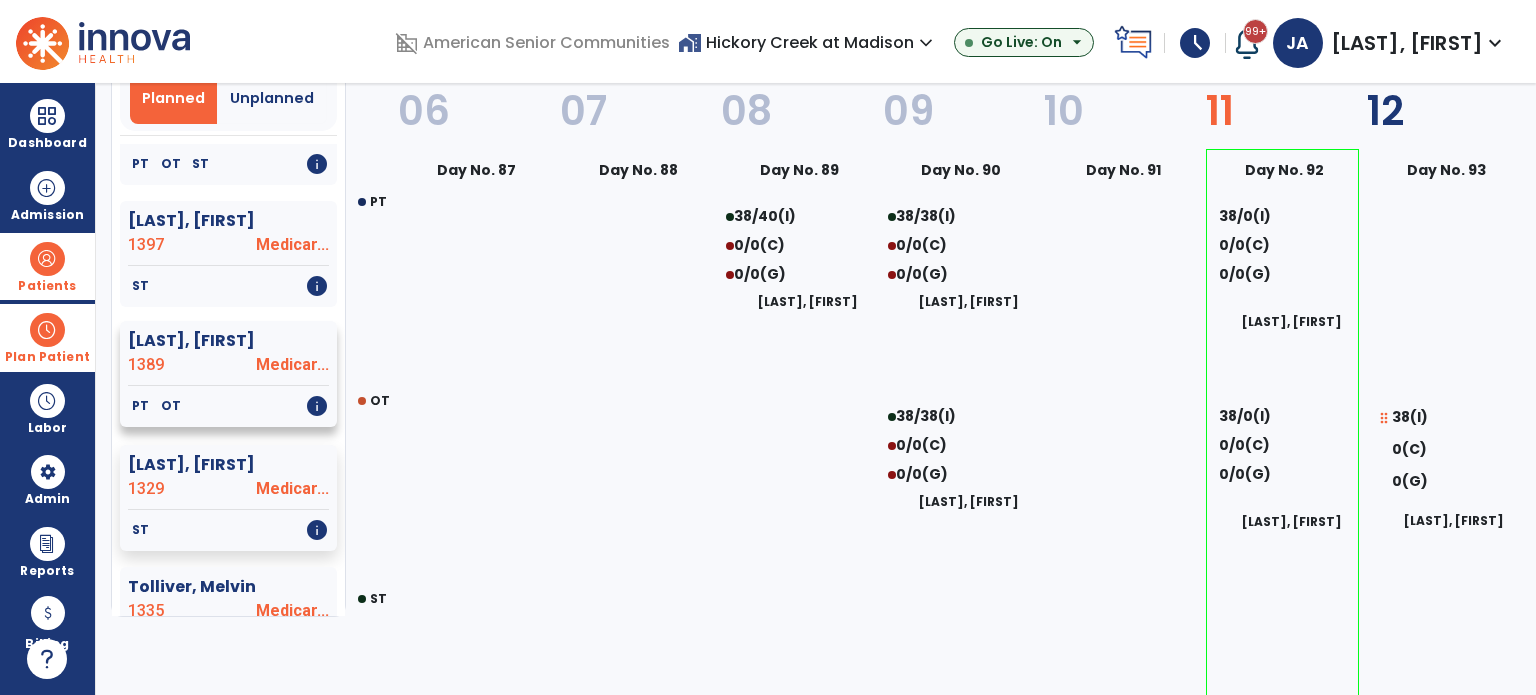 select on "********" 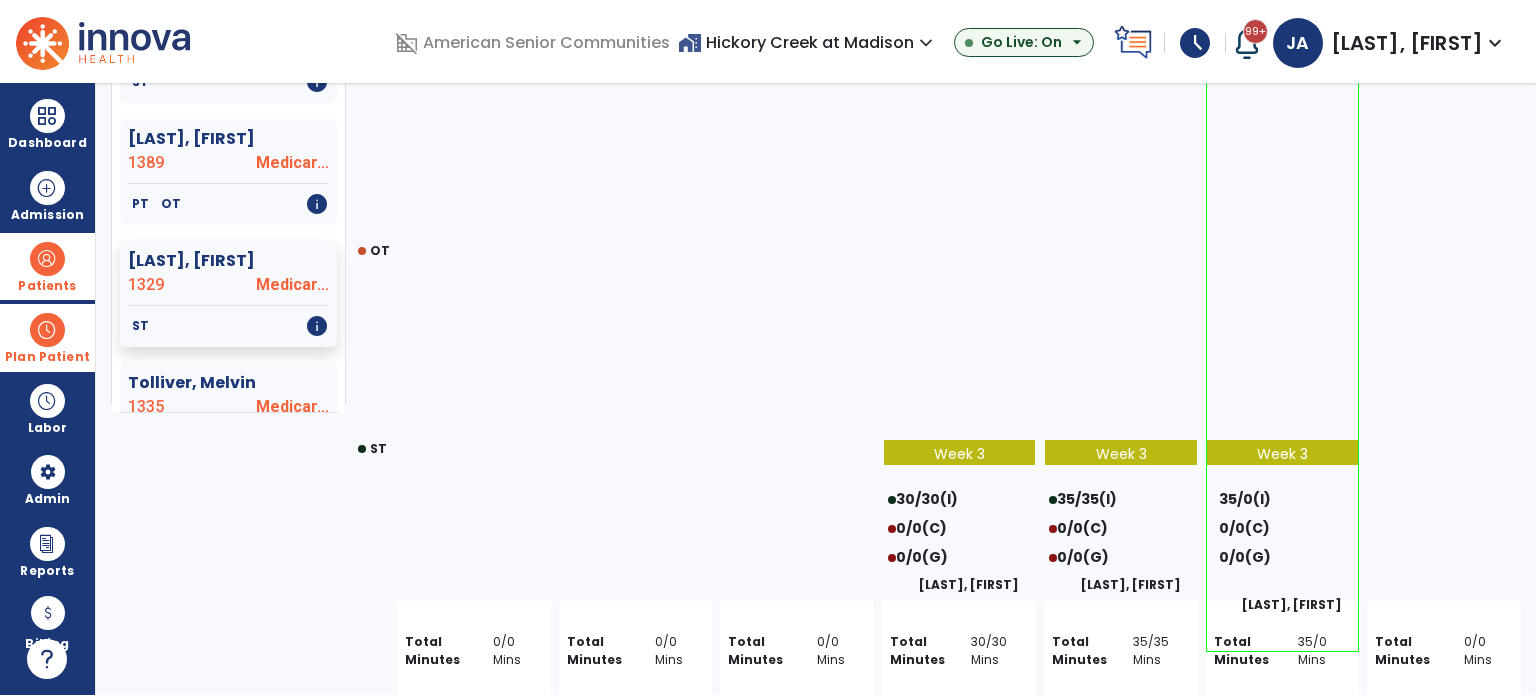 scroll, scrollTop: 309, scrollLeft: 0, axis: vertical 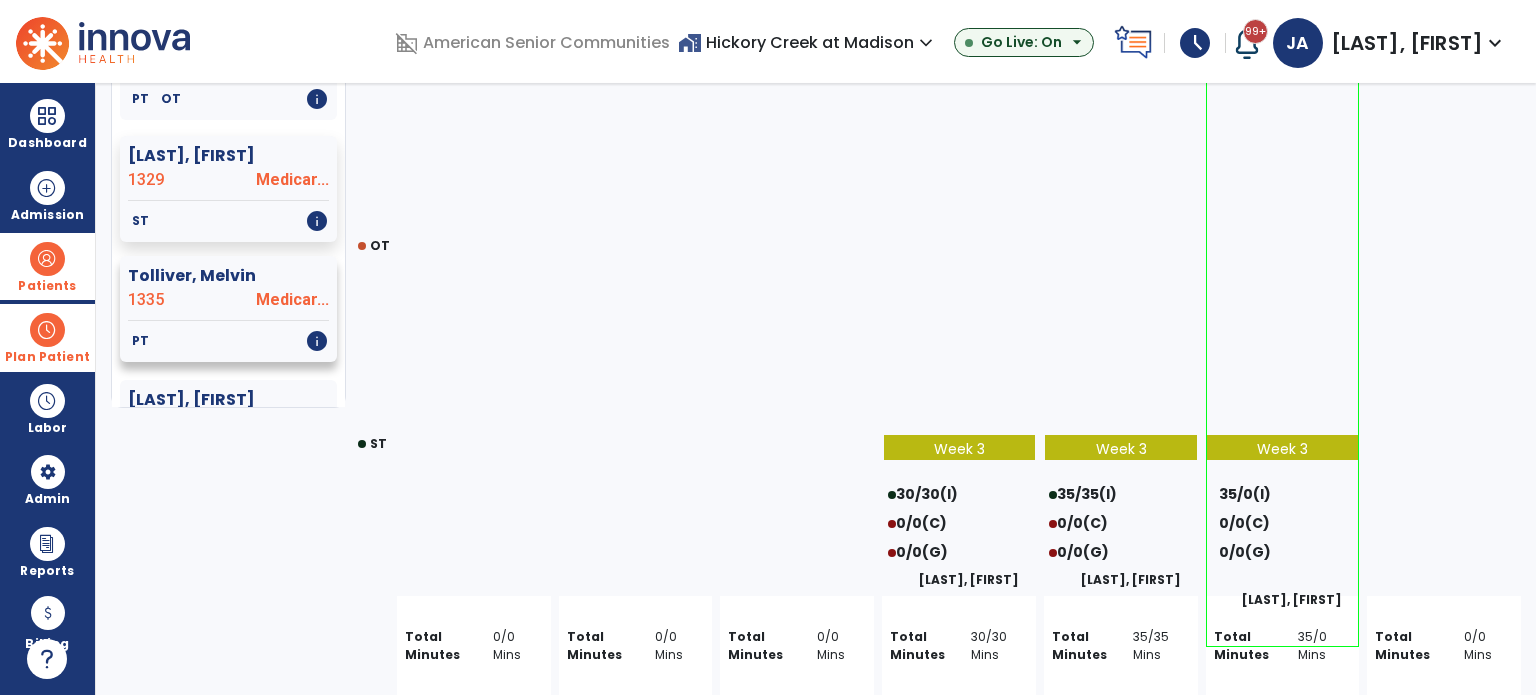click on "Medicar..." 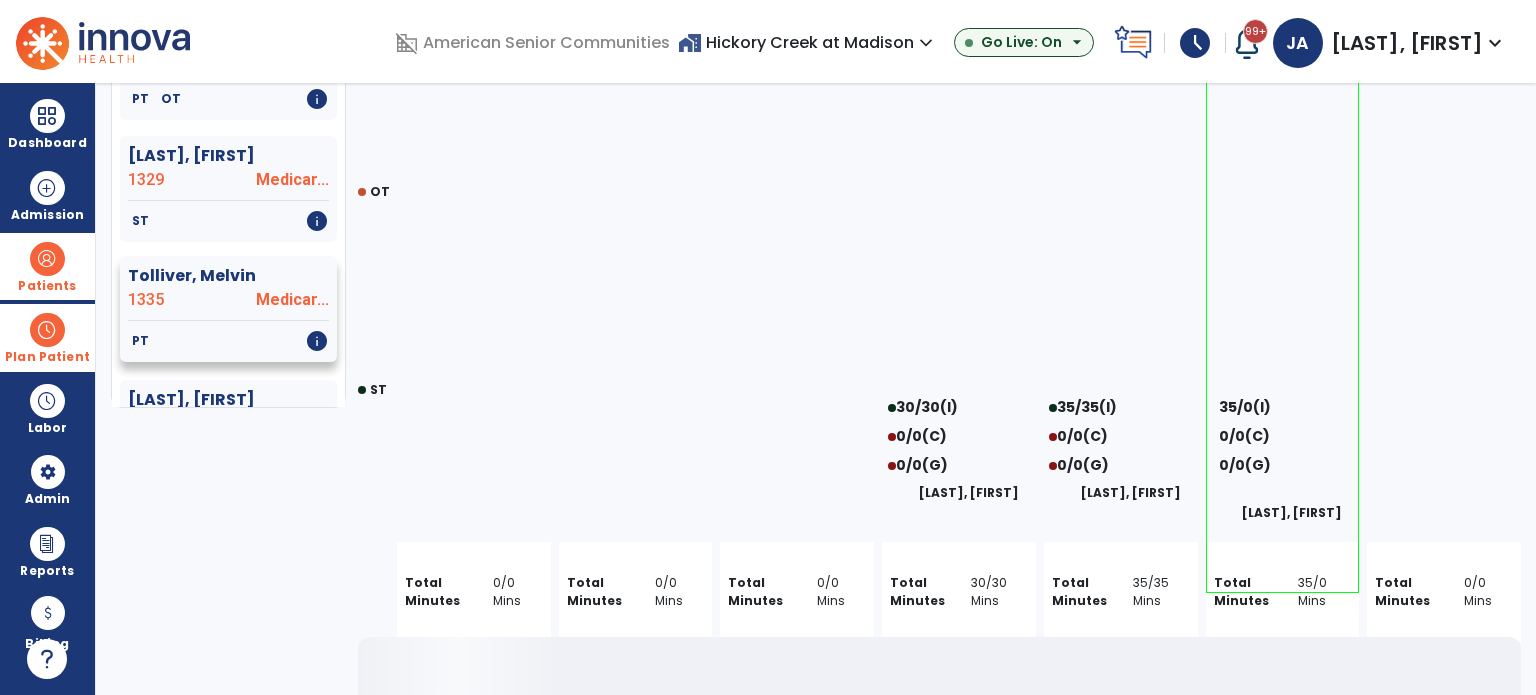 select on "********" 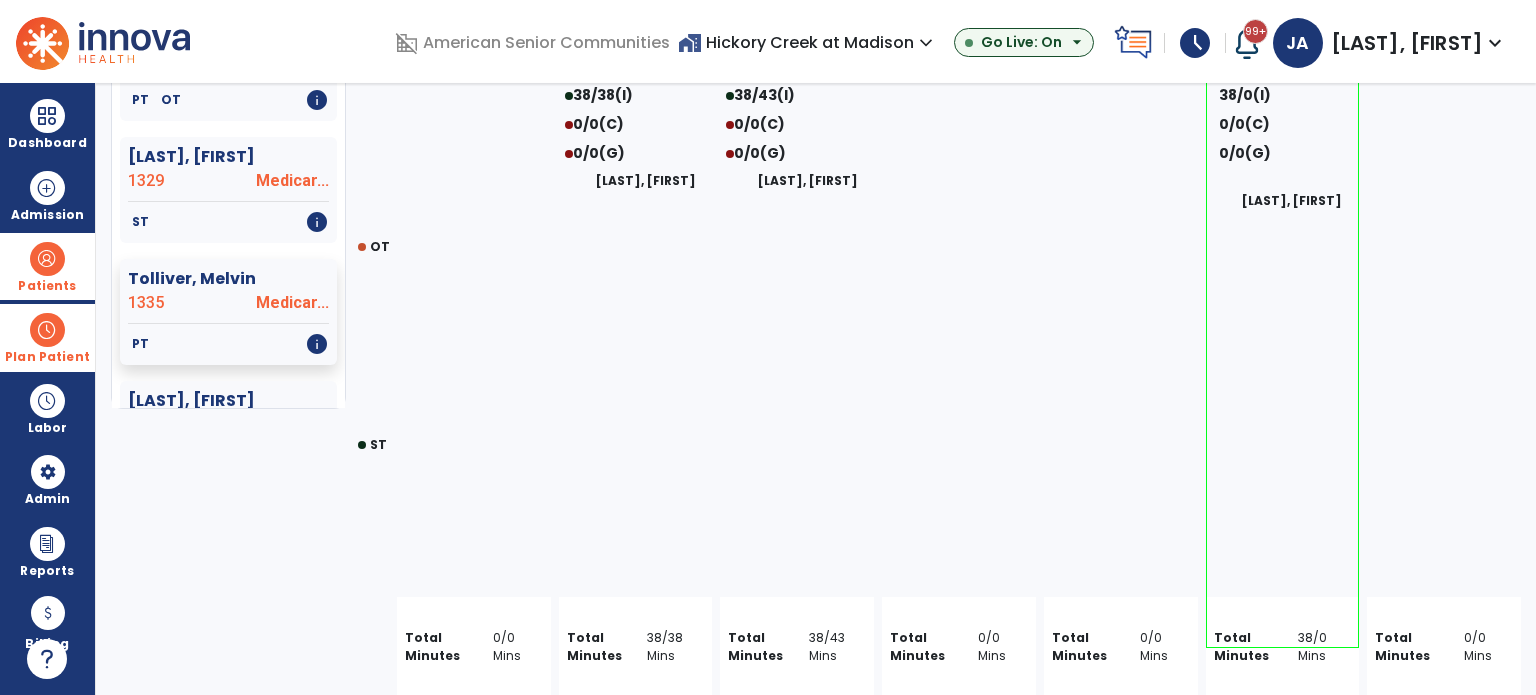 scroll, scrollTop: 309, scrollLeft: 0, axis: vertical 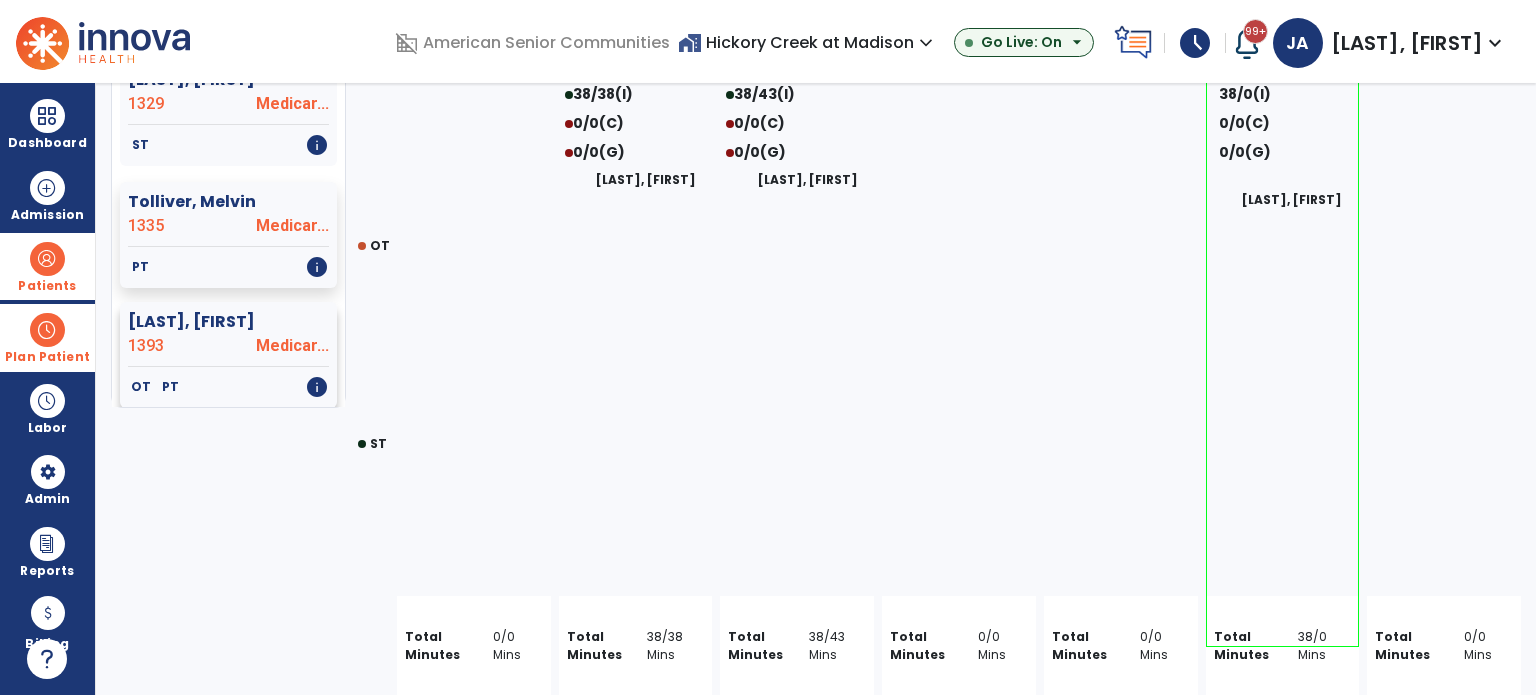 click on "Medicar..." 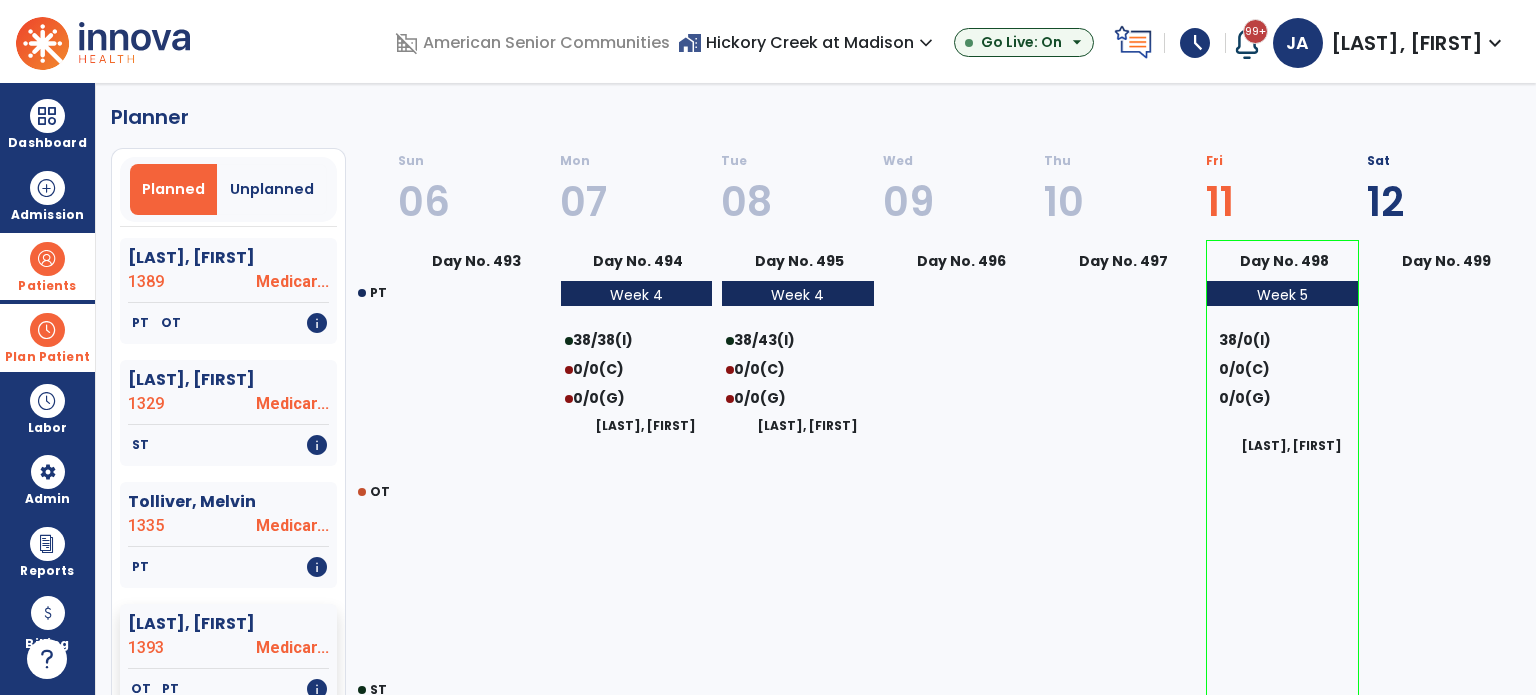 scroll, scrollTop: 0, scrollLeft: 0, axis: both 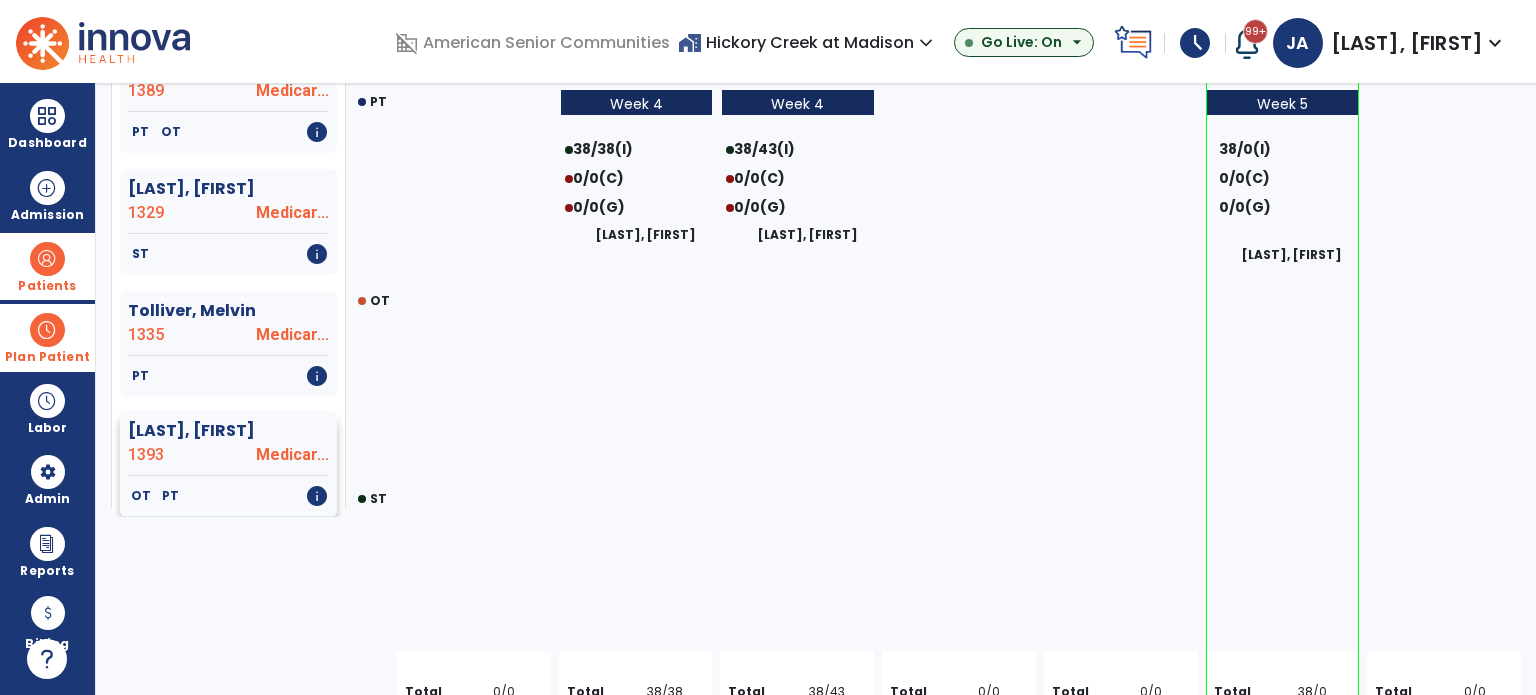 select on "********" 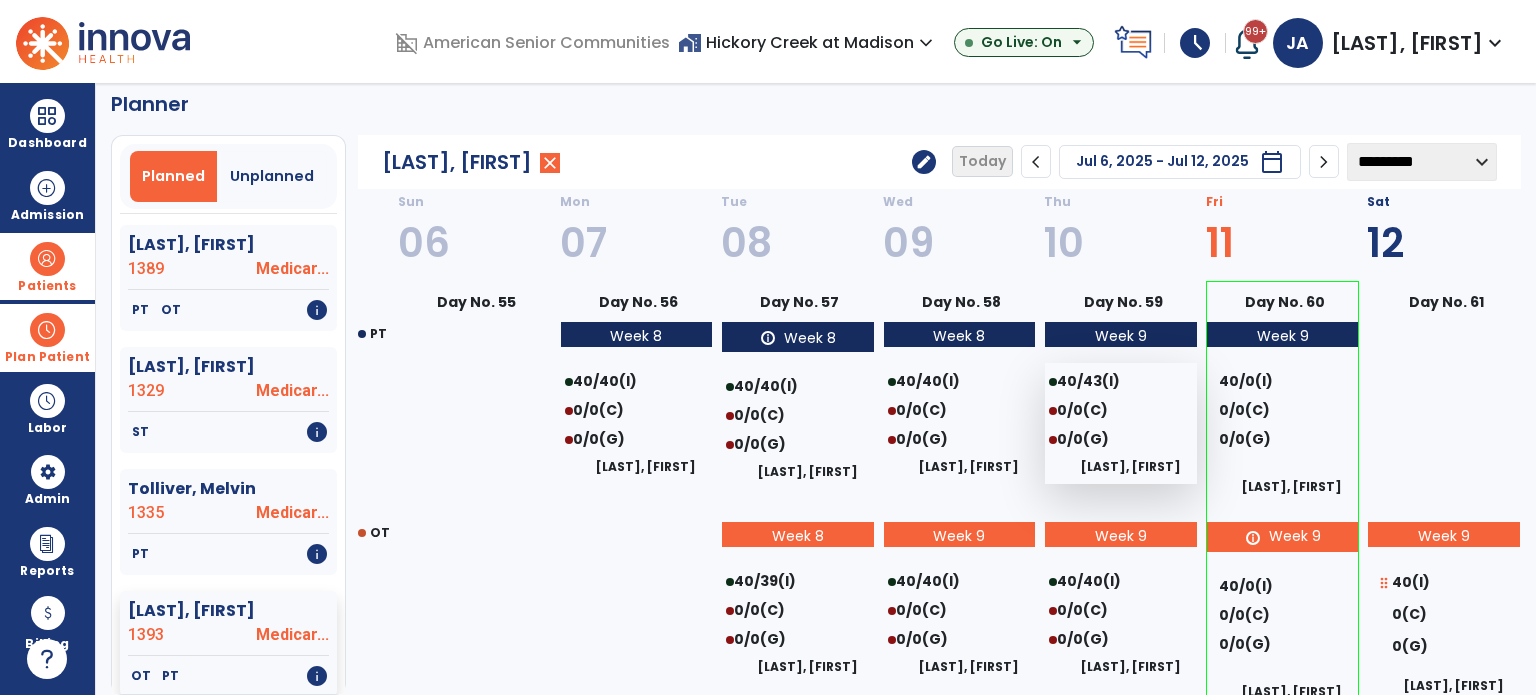 scroll, scrollTop: 9, scrollLeft: 0, axis: vertical 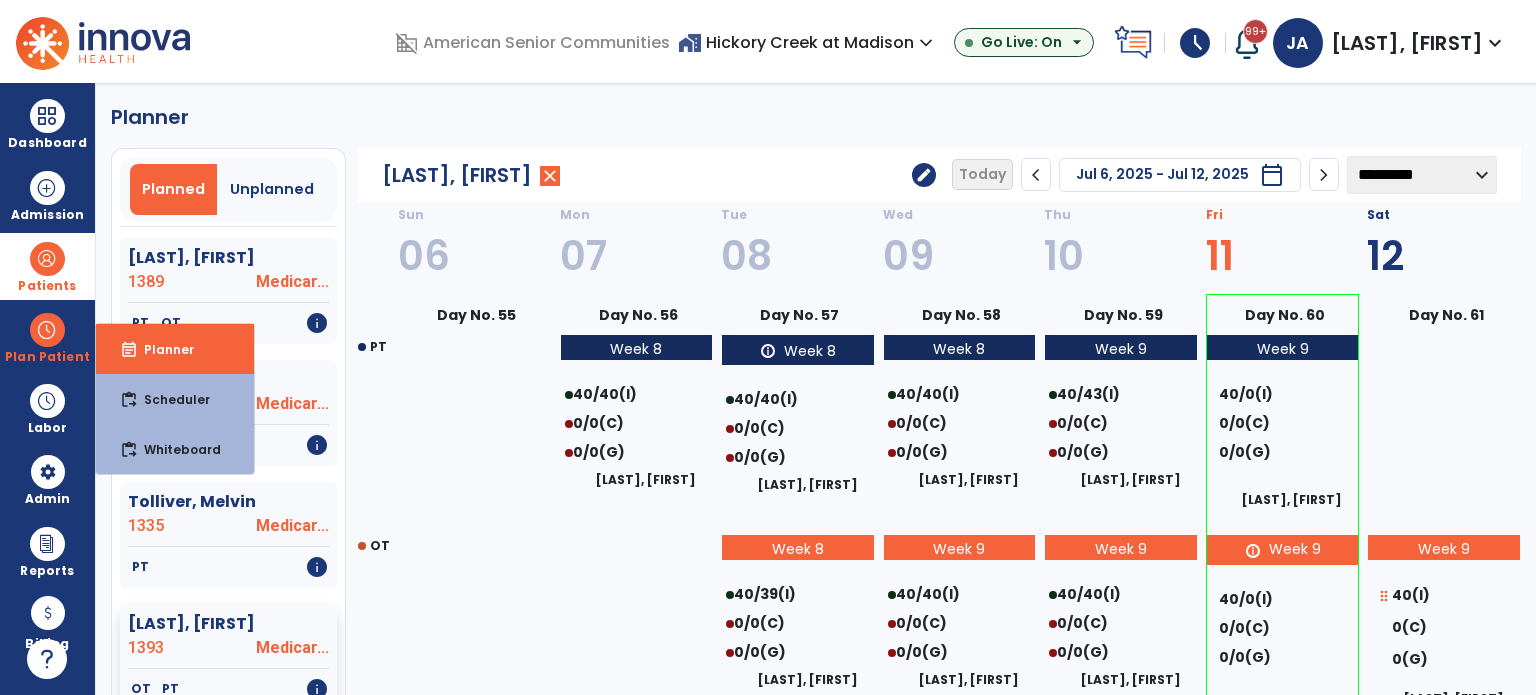 click at bounding box center [47, 259] 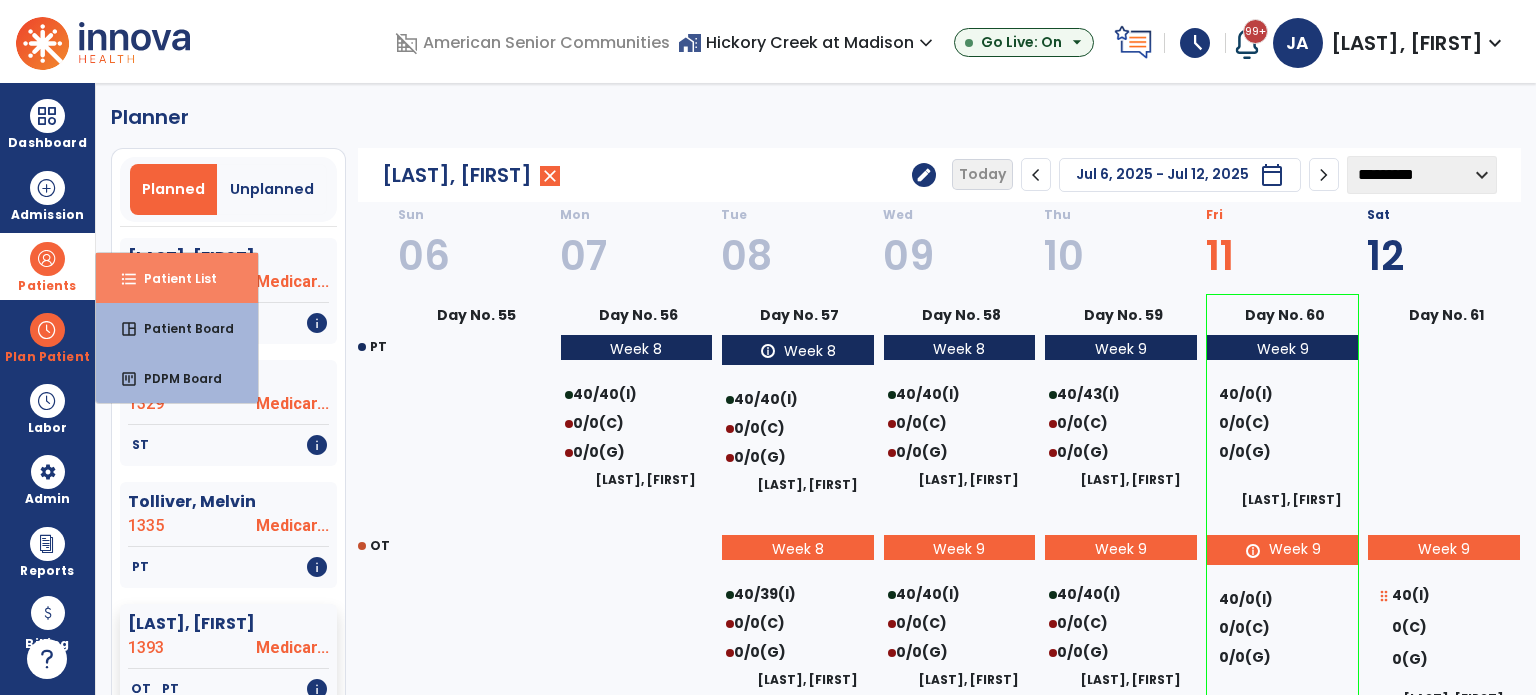drag, startPoint x: 156, startPoint y: 276, endPoint x: 188, endPoint y: 291, distance: 35.341194 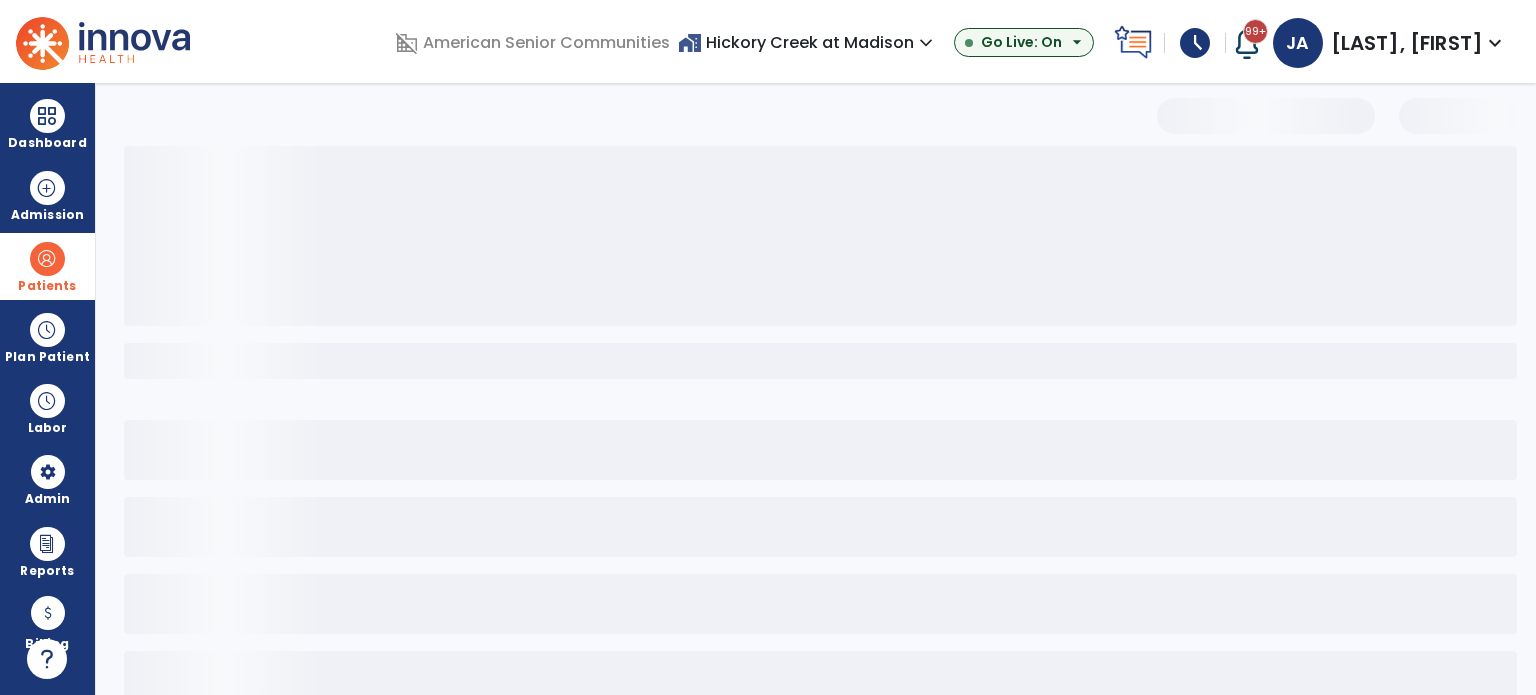 scroll, scrollTop: 0, scrollLeft: 0, axis: both 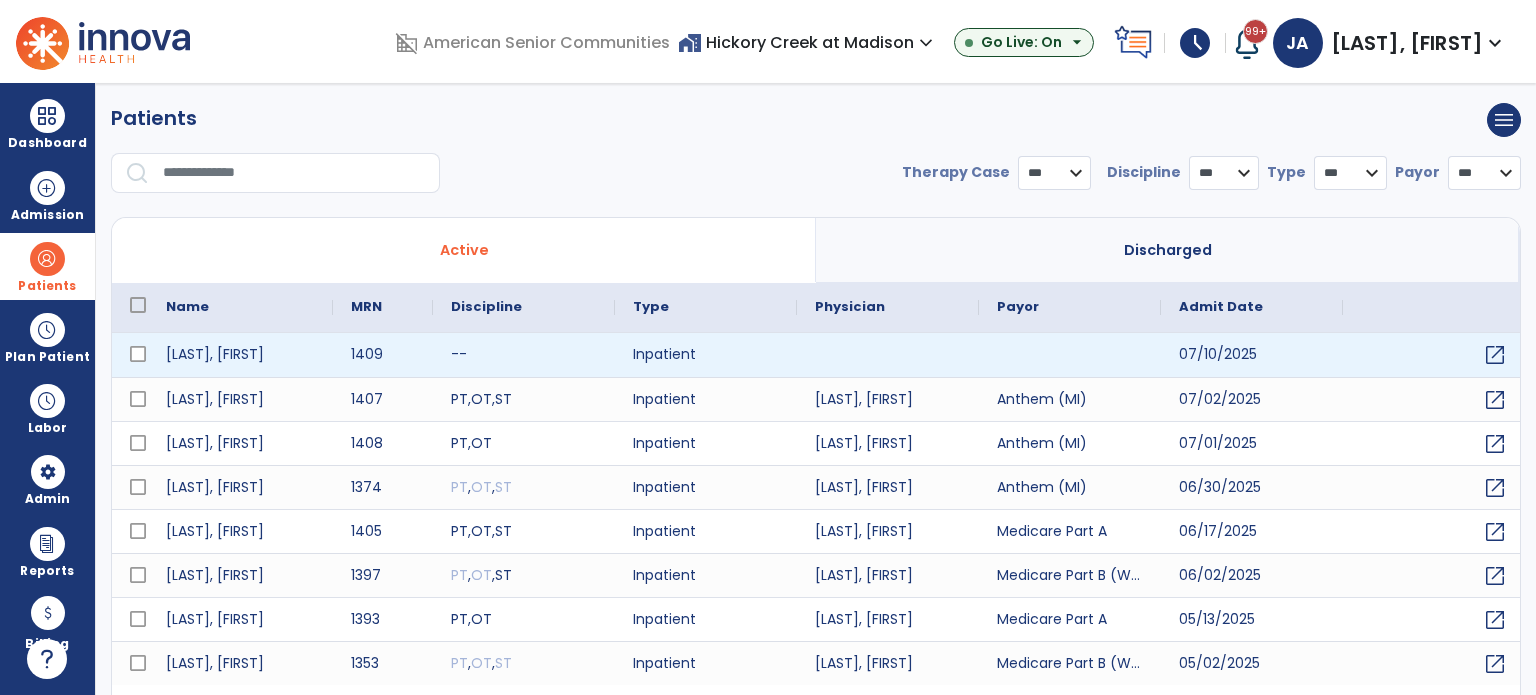 select on "***" 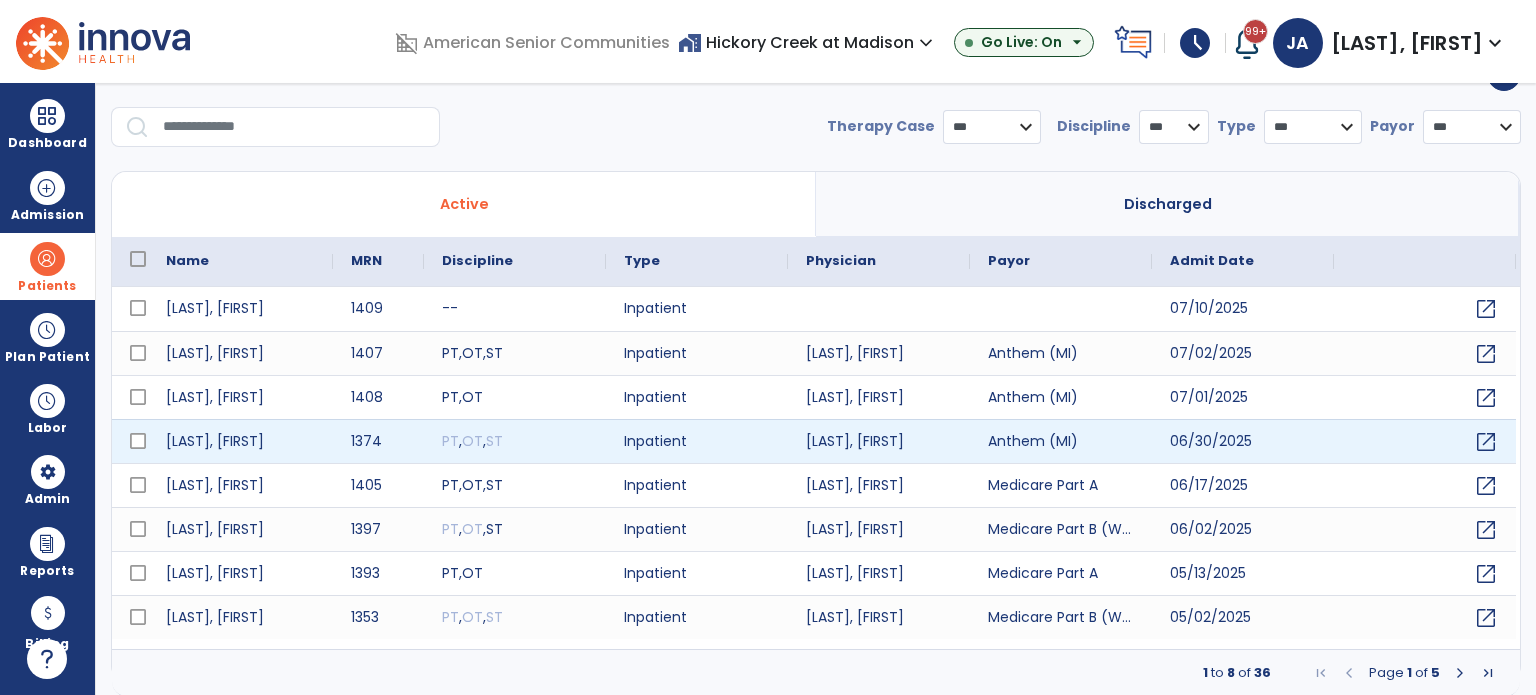 scroll, scrollTop: 0, scrollLeft: 0, axis: both 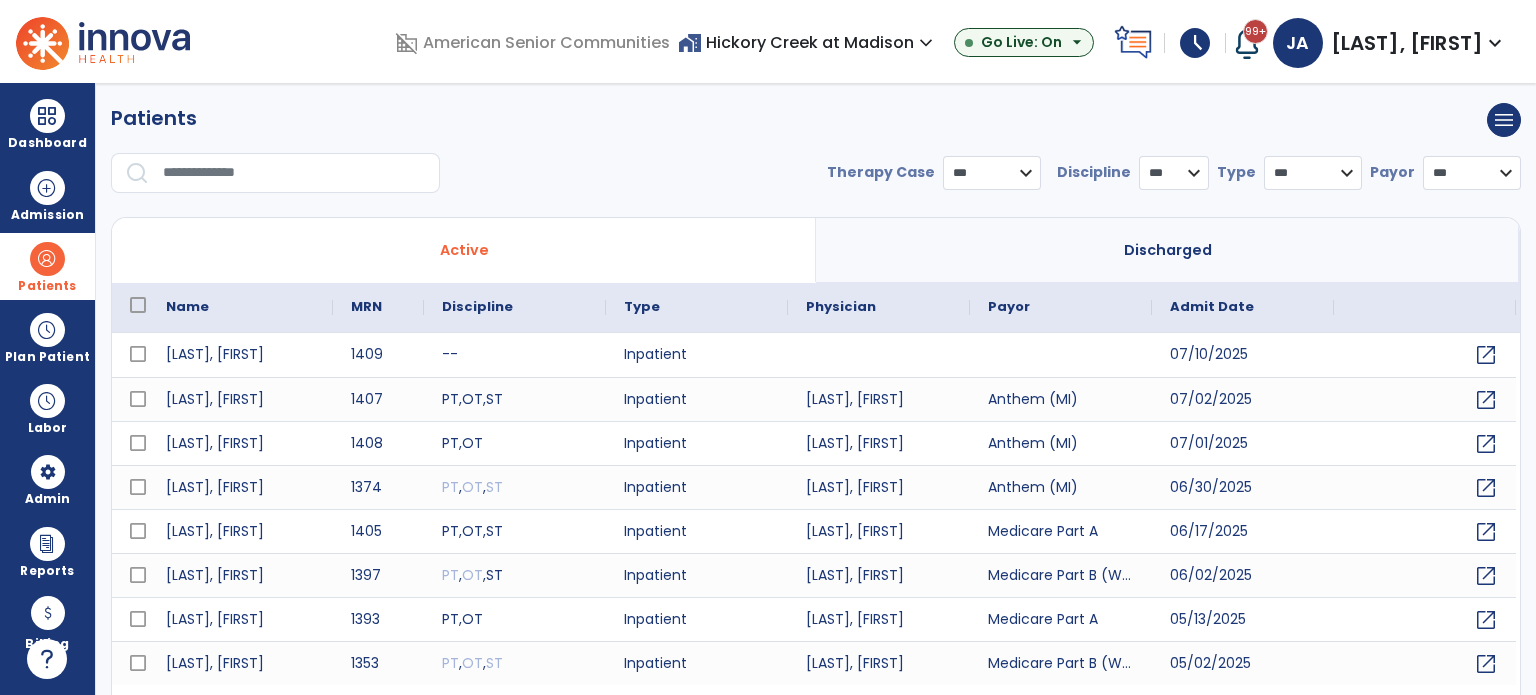 click at bounding box center (294, 173) 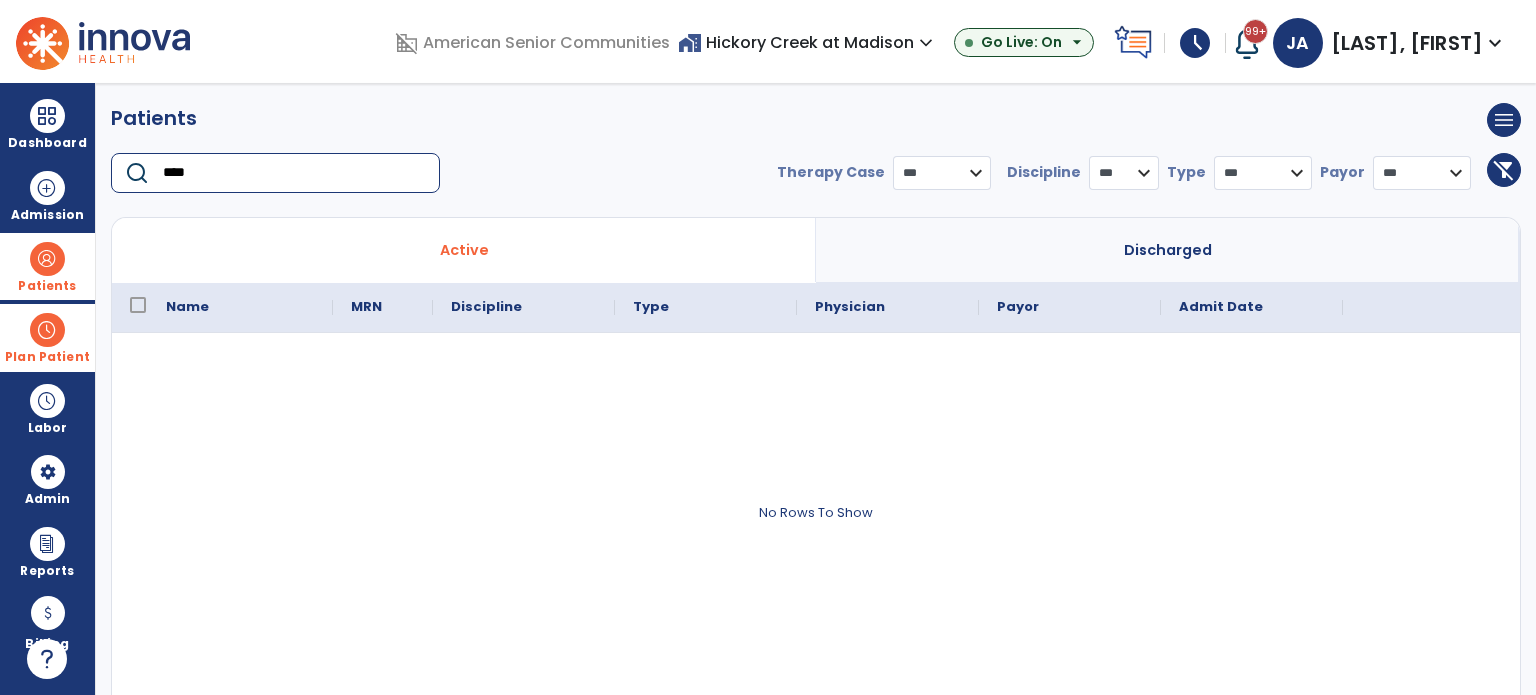 type on "****" 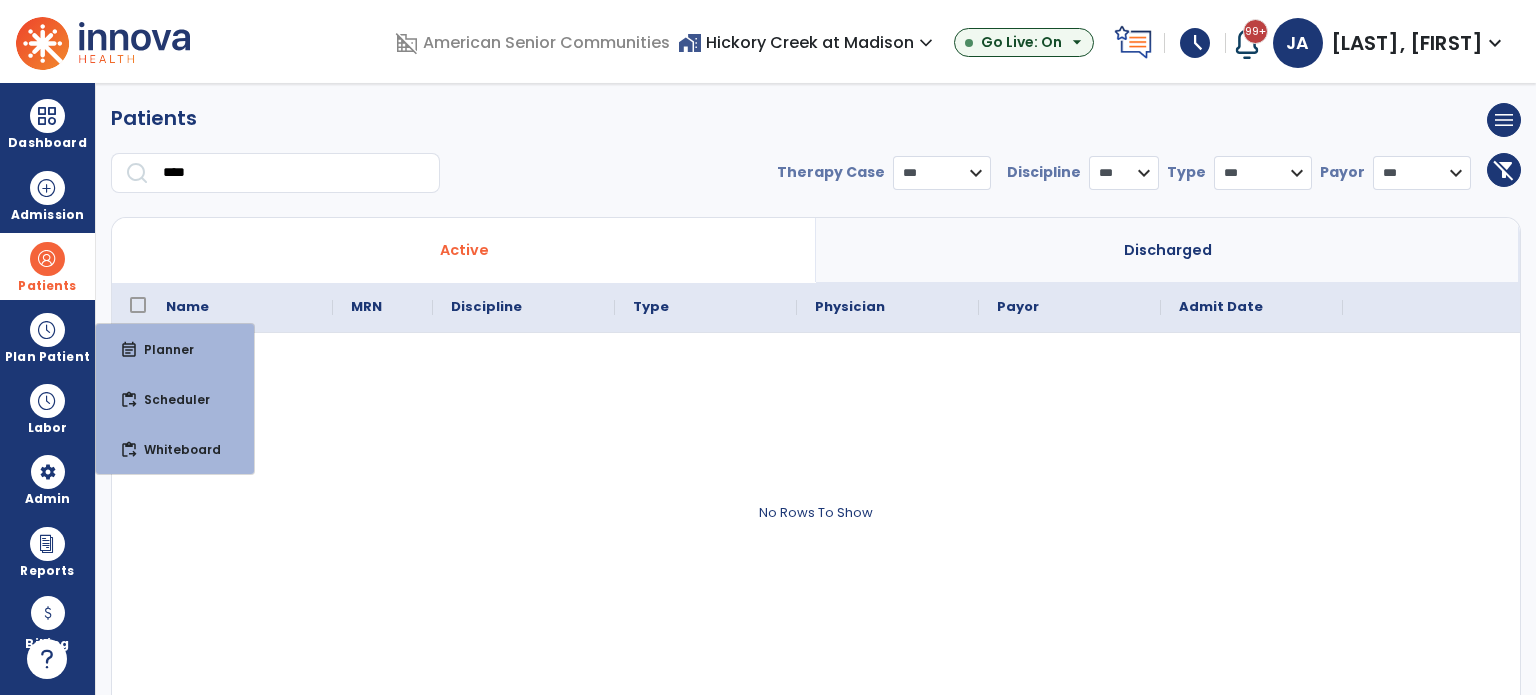 click at bounding box center [47, 259] 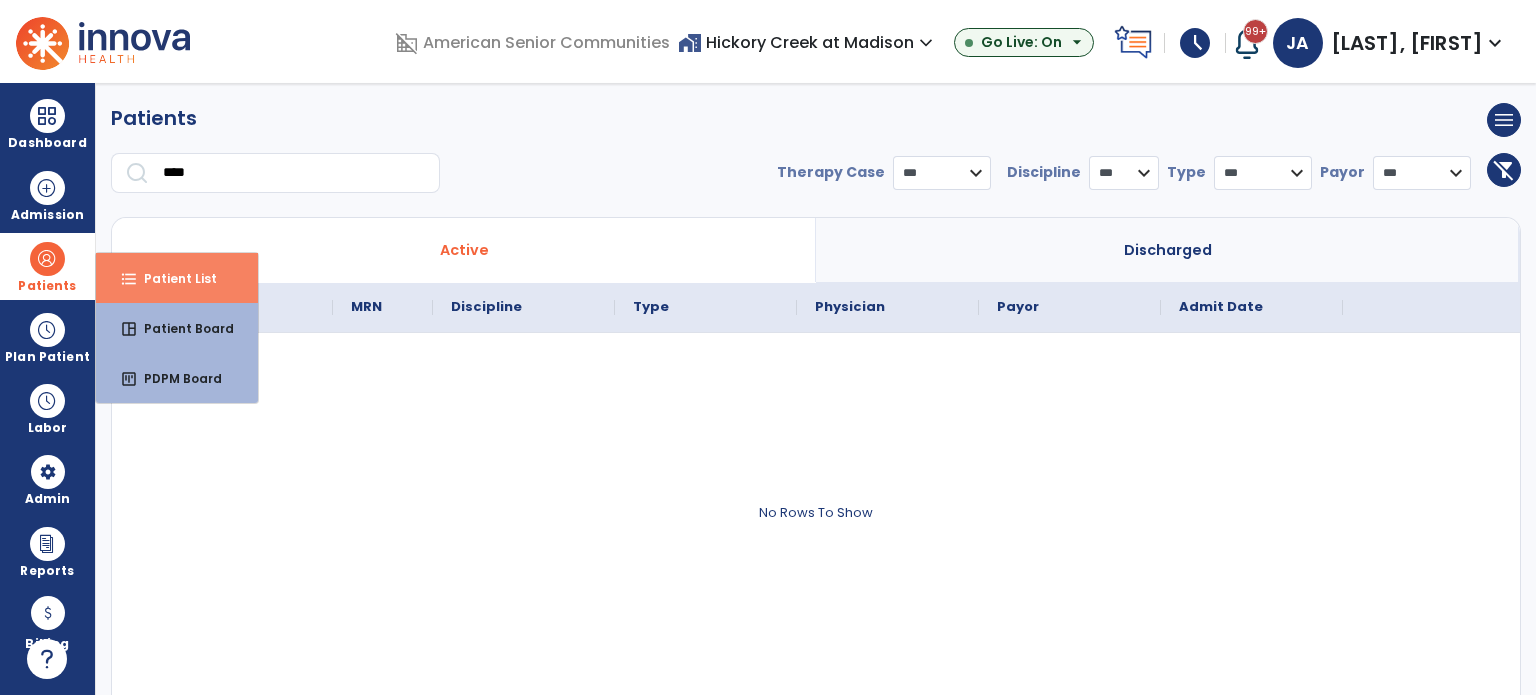 click on "Patient List" at bounding box center [172, 278] 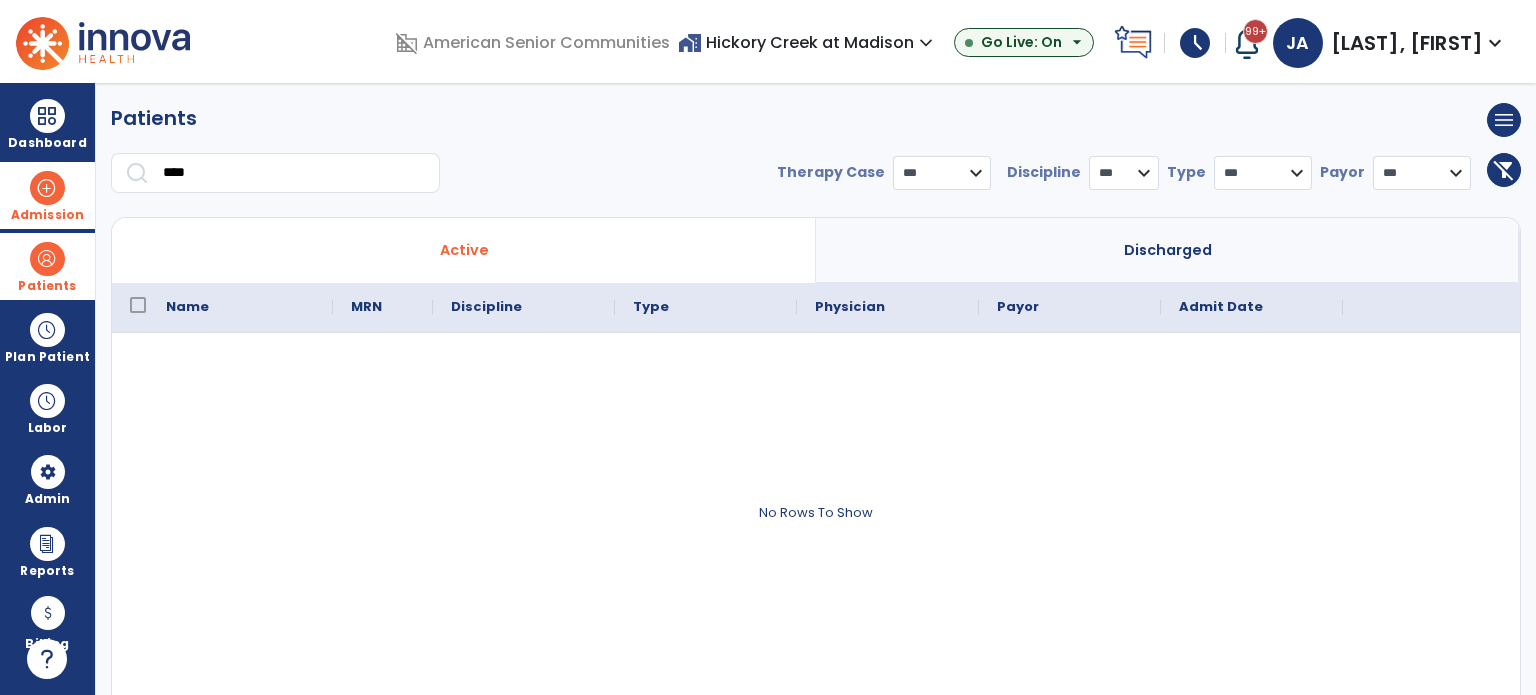 click on "Admission" at bounding box center (47, 195) 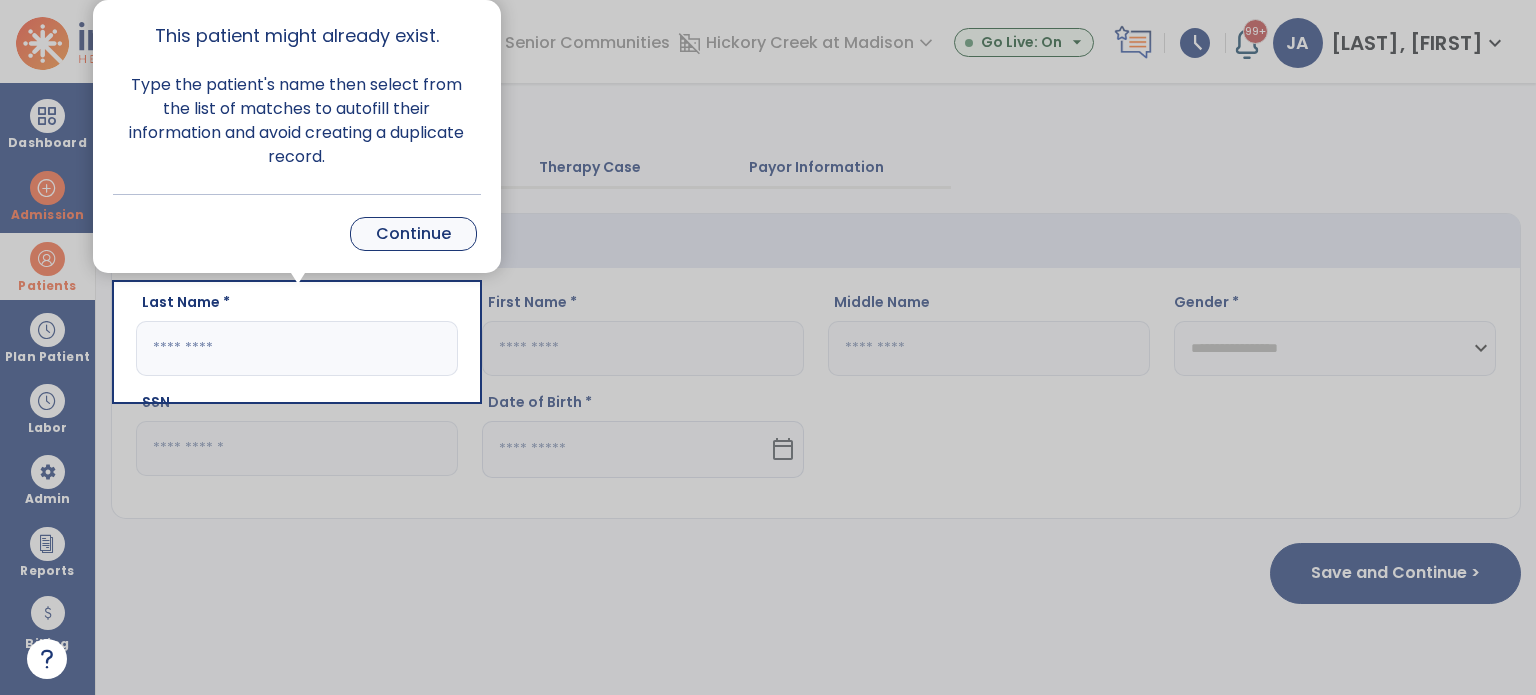 click on "Continue" at bounding box center [413, 234] 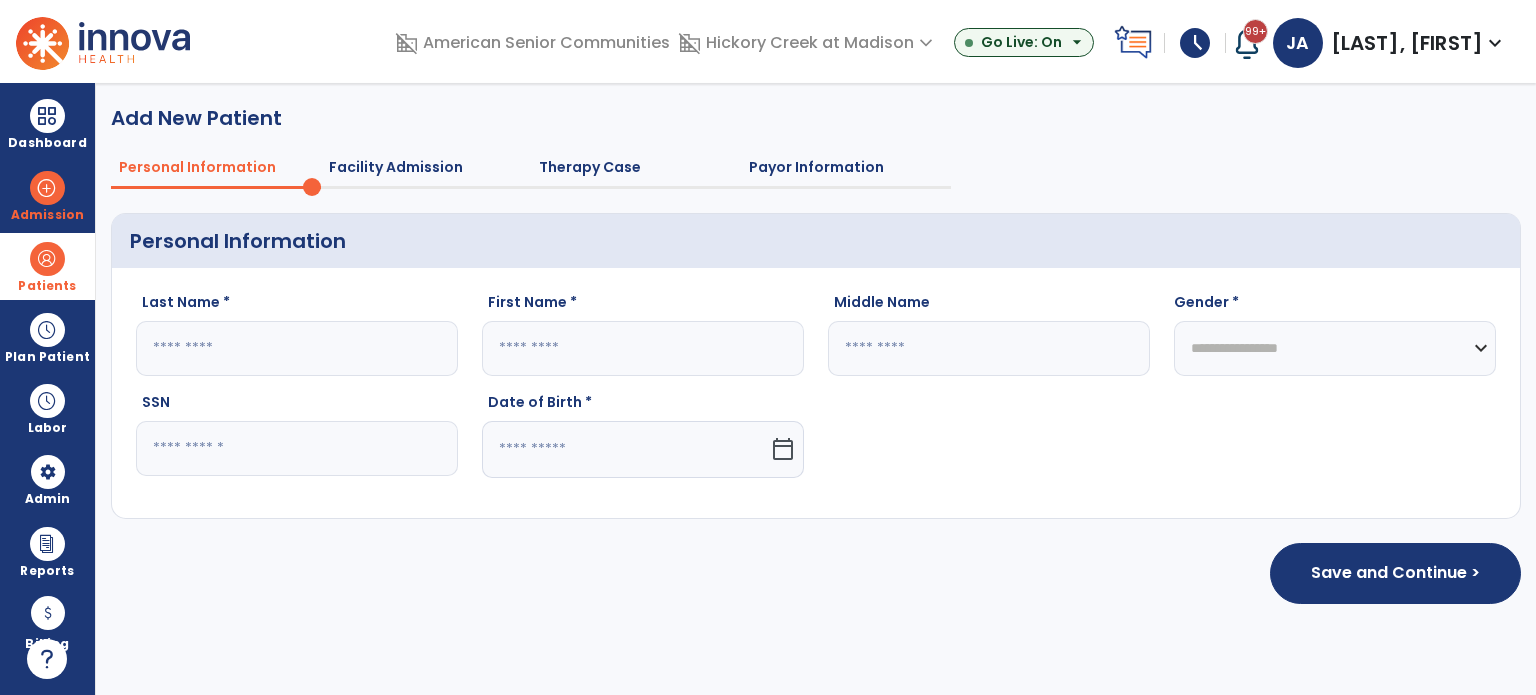 click 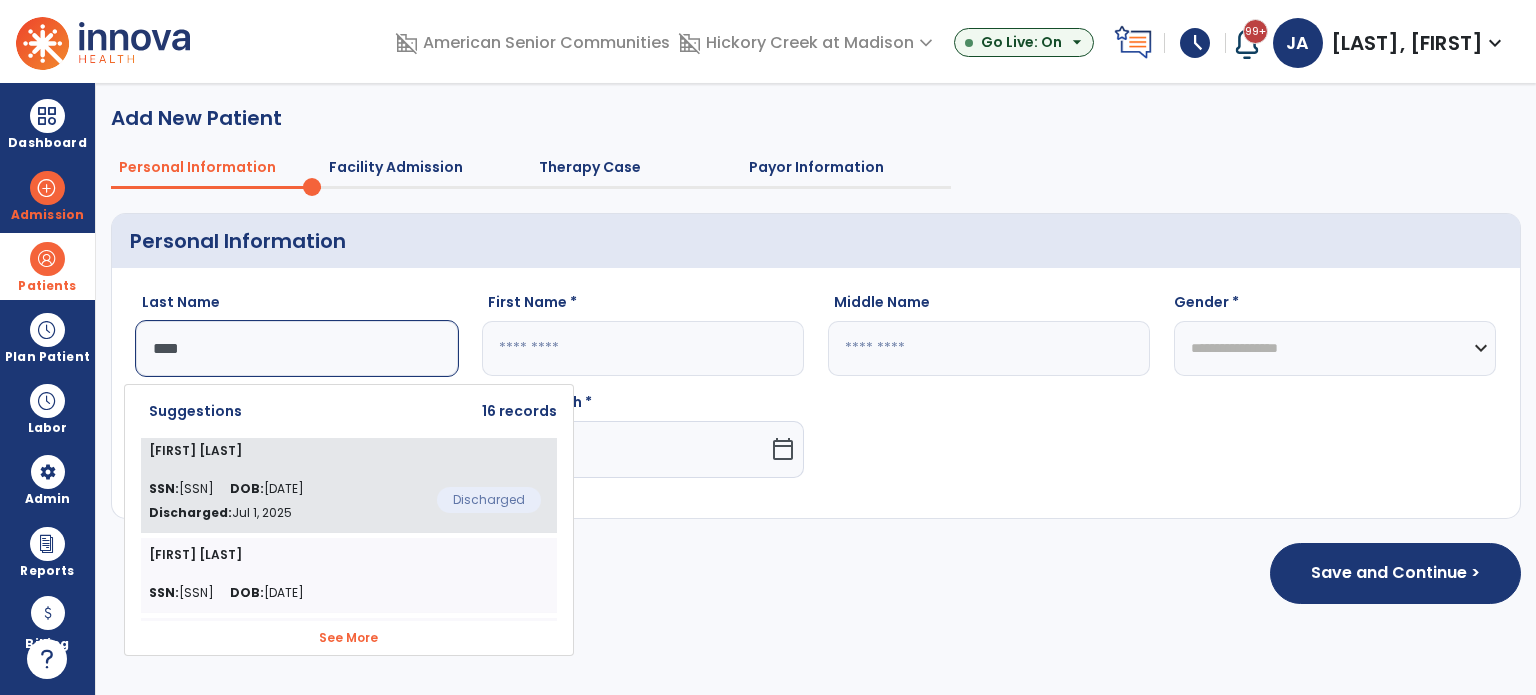 click on "[FIRST] [LAST]  SSN:  [SSN] DOB:  [DATE] Discharged:  Jul 1, 2025  Discharged" 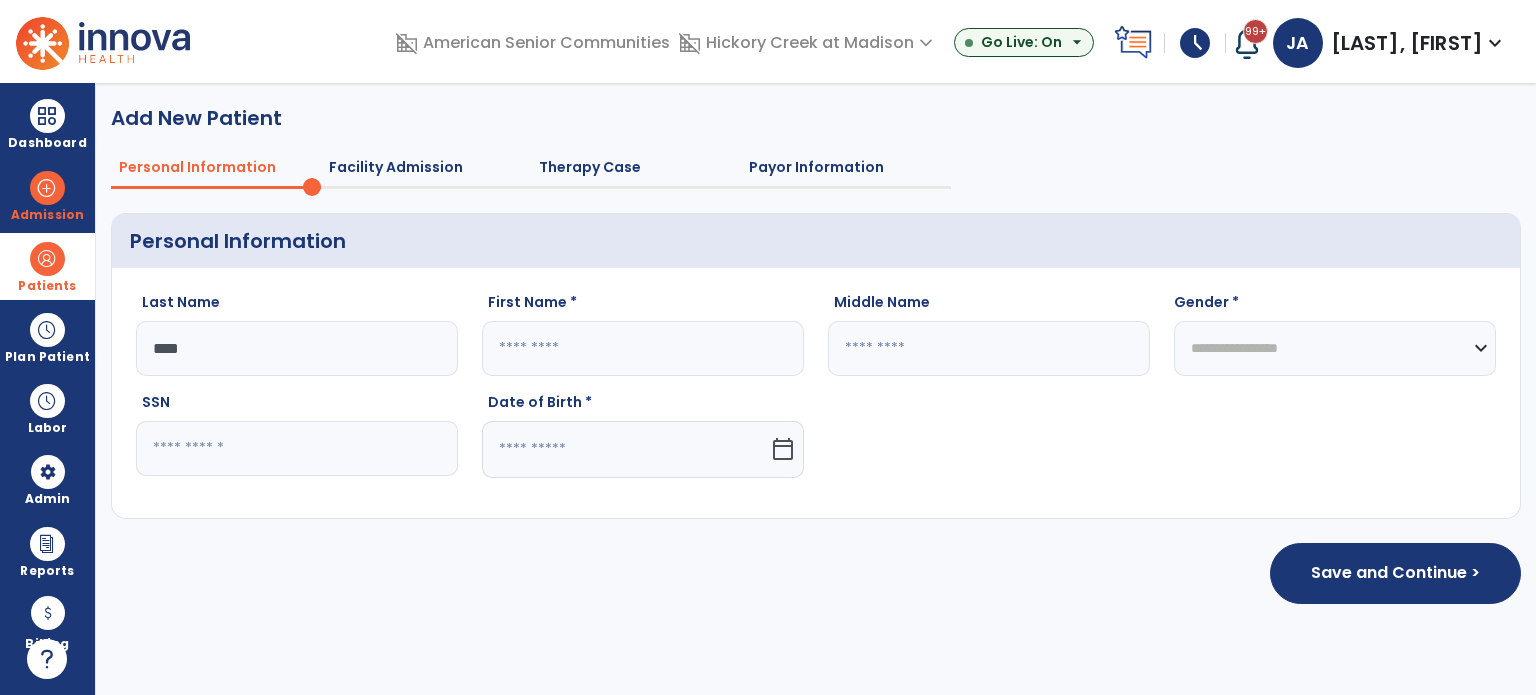 type on "****" 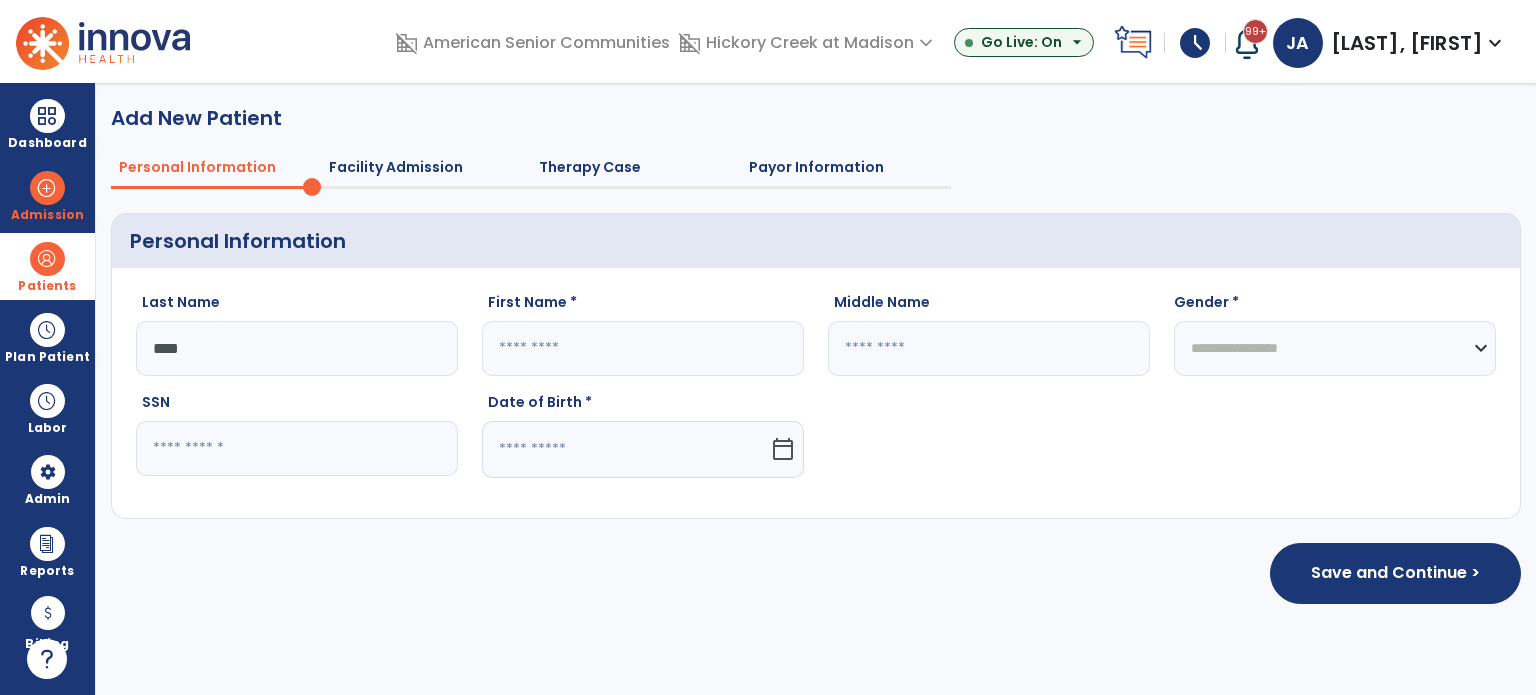 type on "*****" 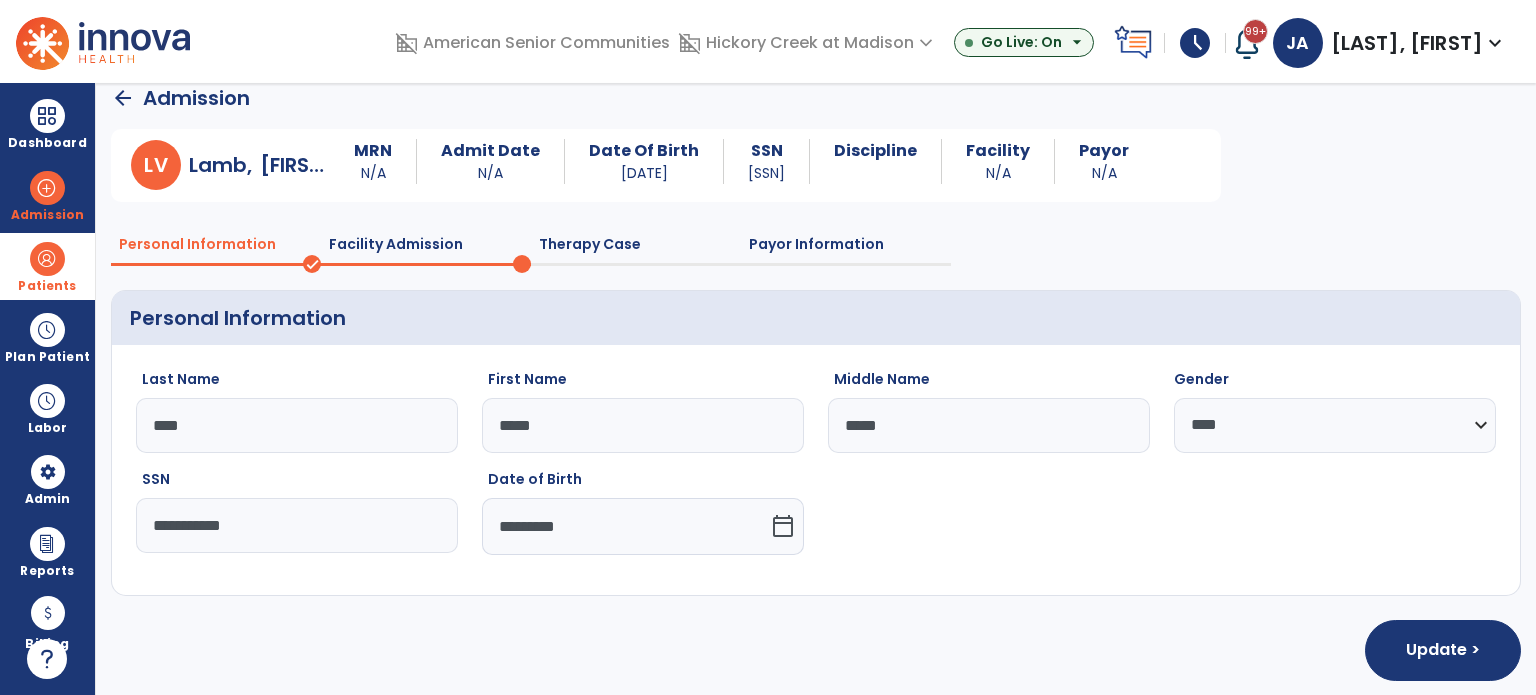 scroll, scrollTop: 28, scrollLeft: 0, axis: vertical 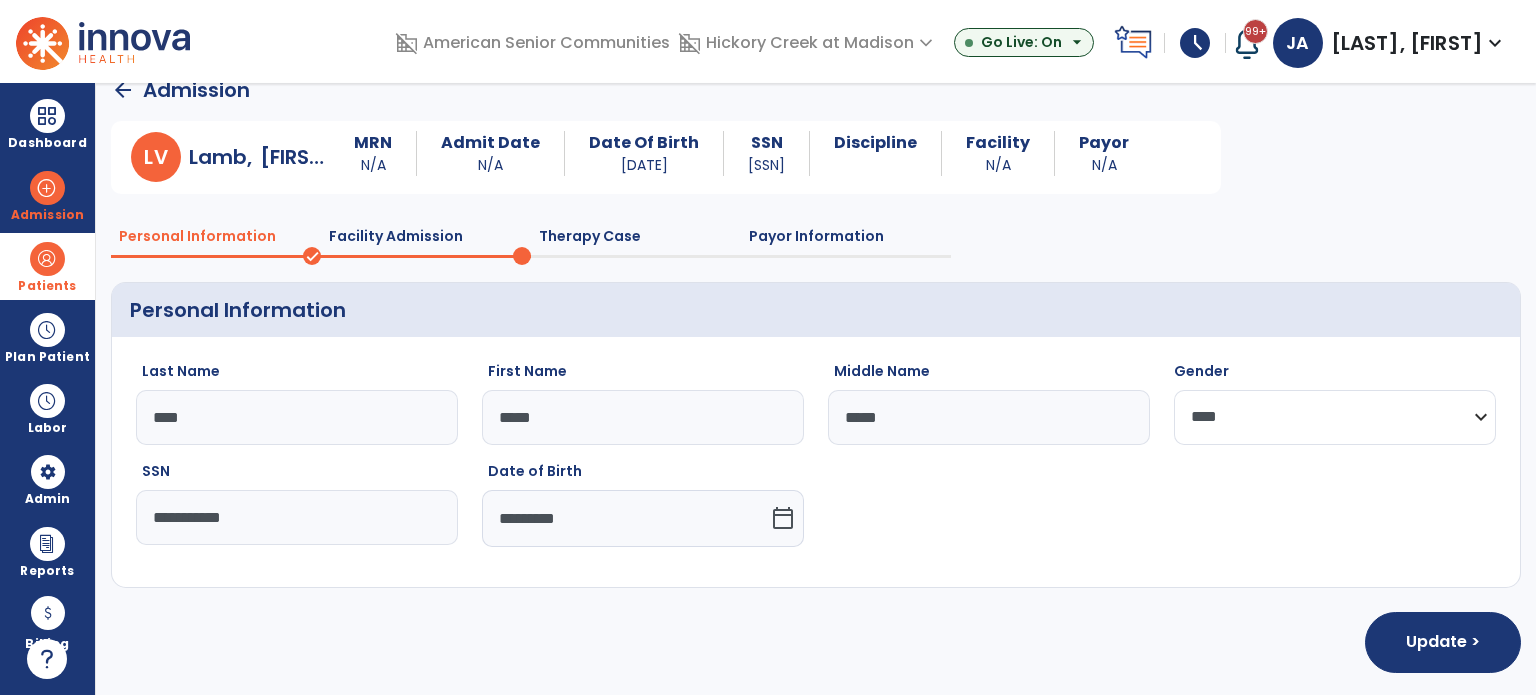 click on "**********" 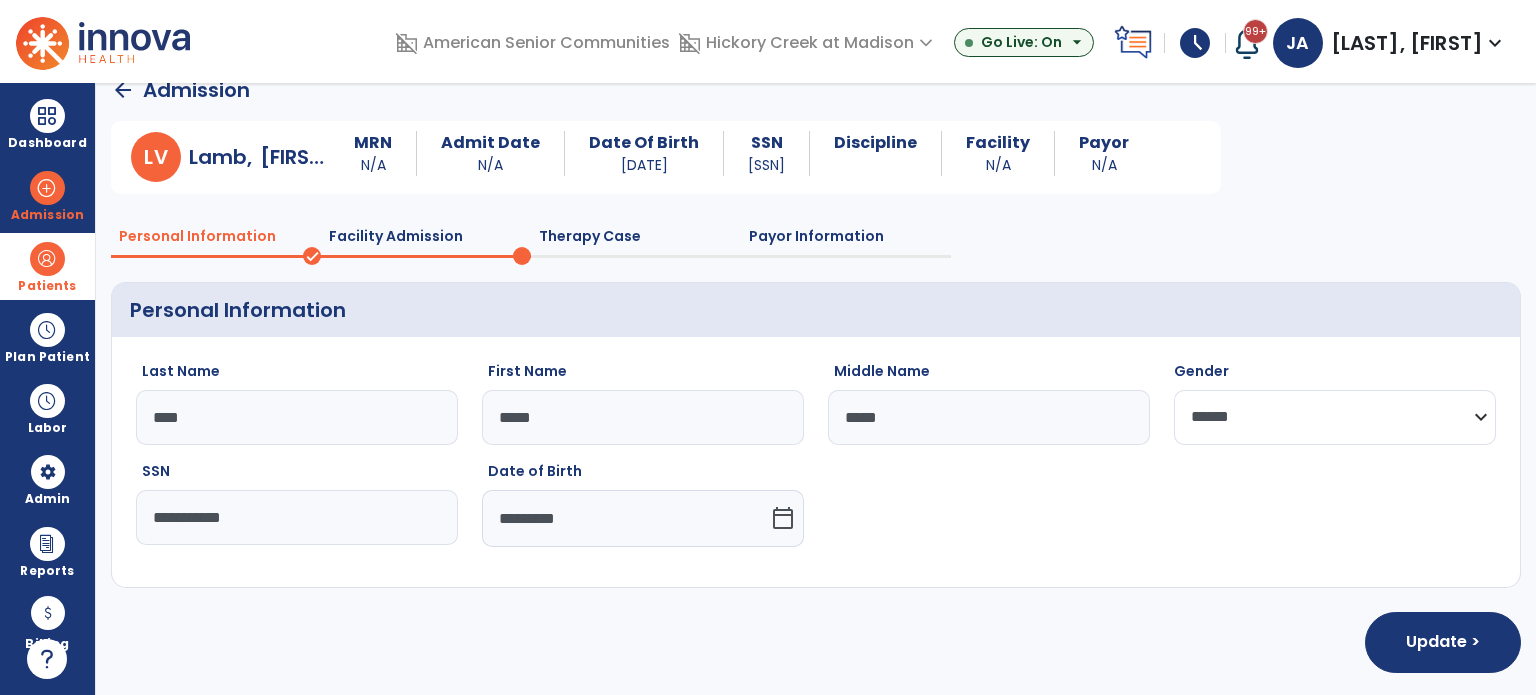 click on "**********" 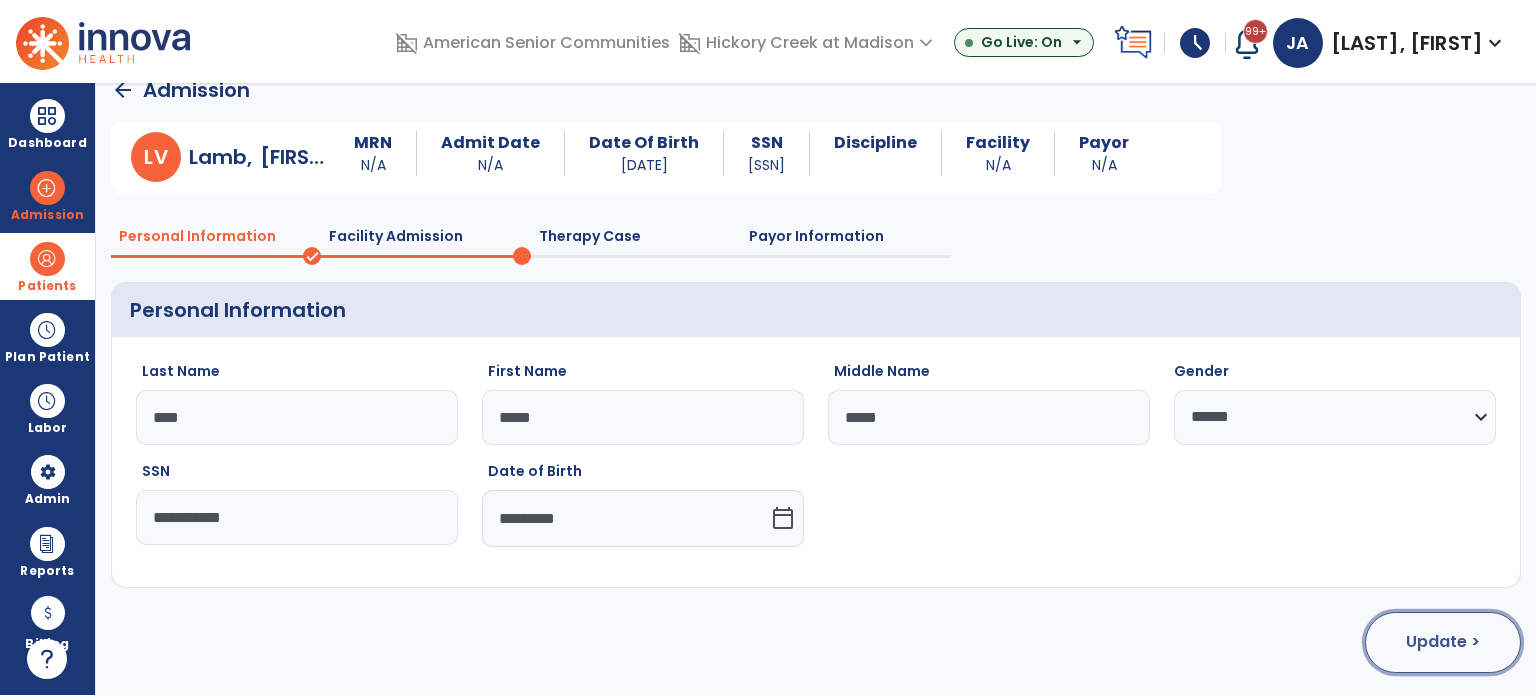 click on "Update >" 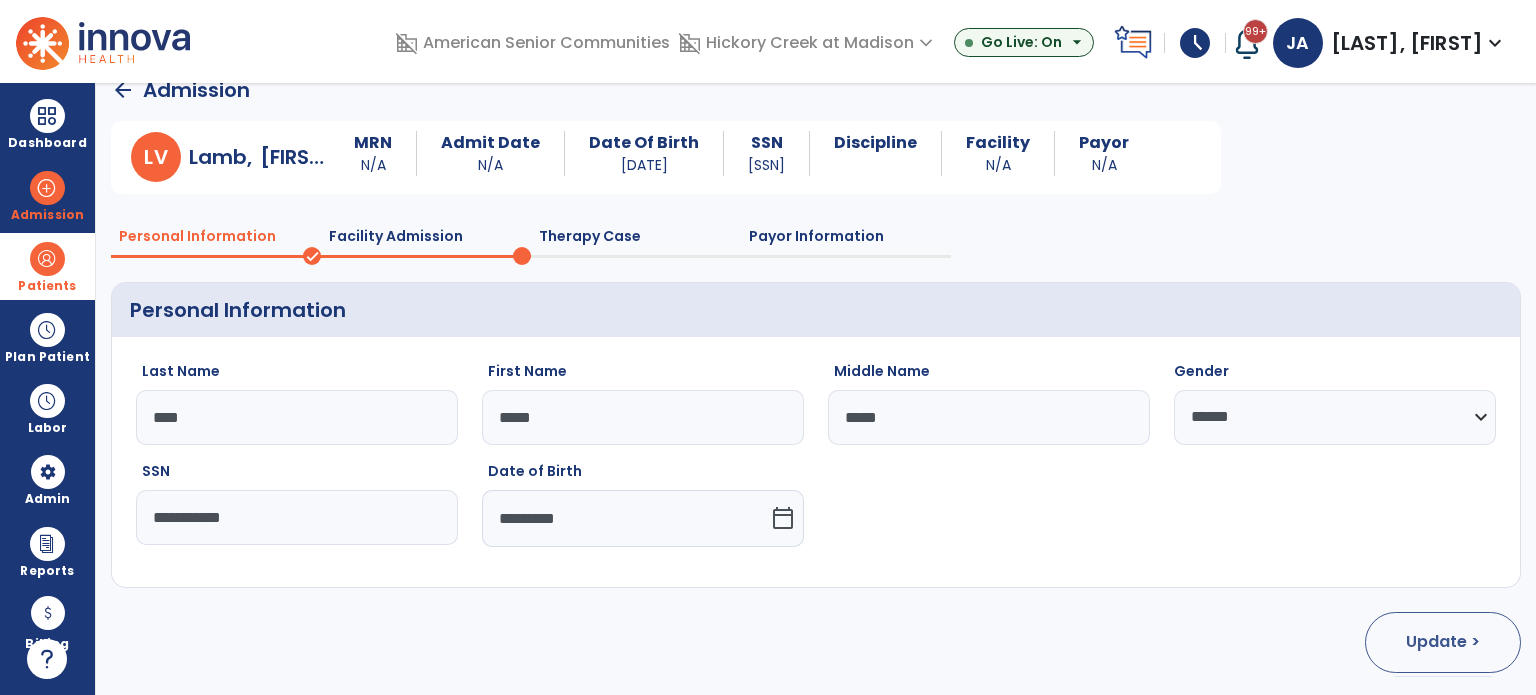 select on "**********" 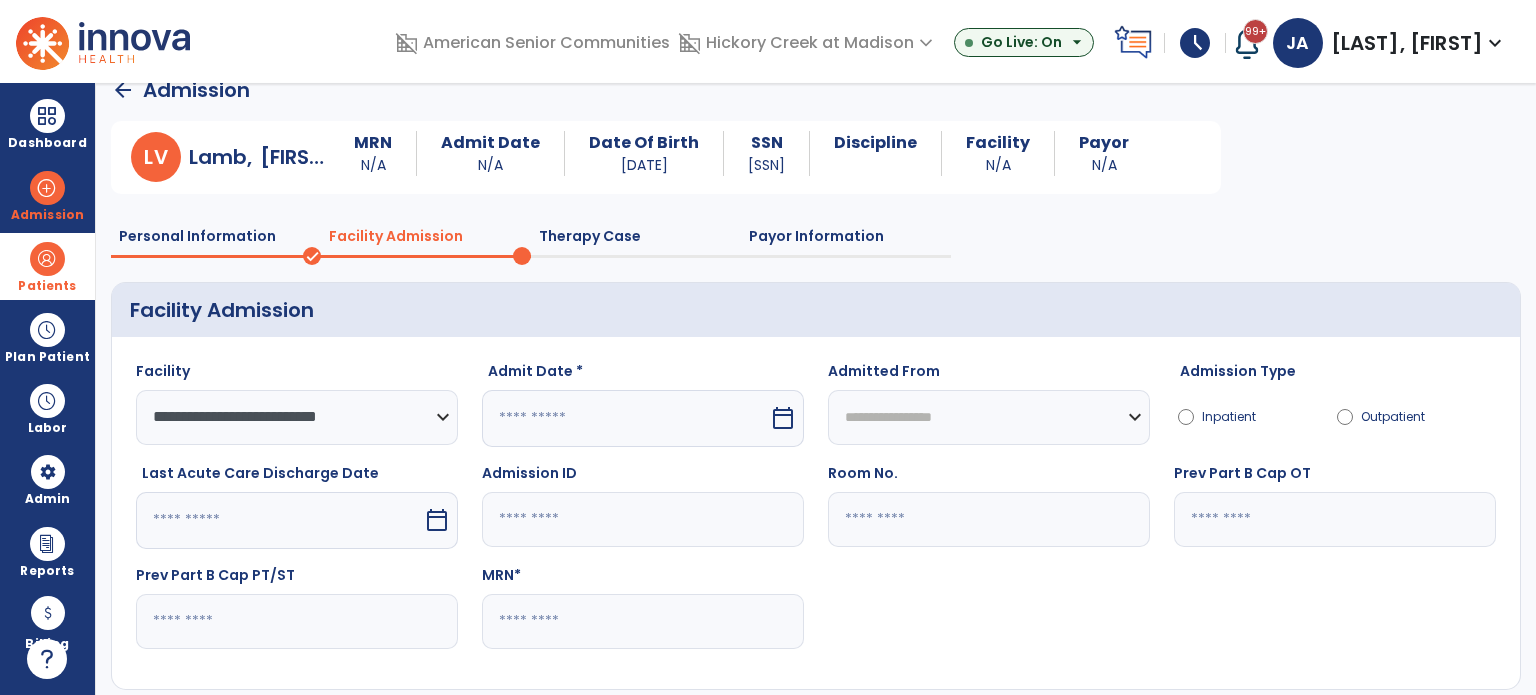 click on "calendar_today" at bounding box center (783, 418) 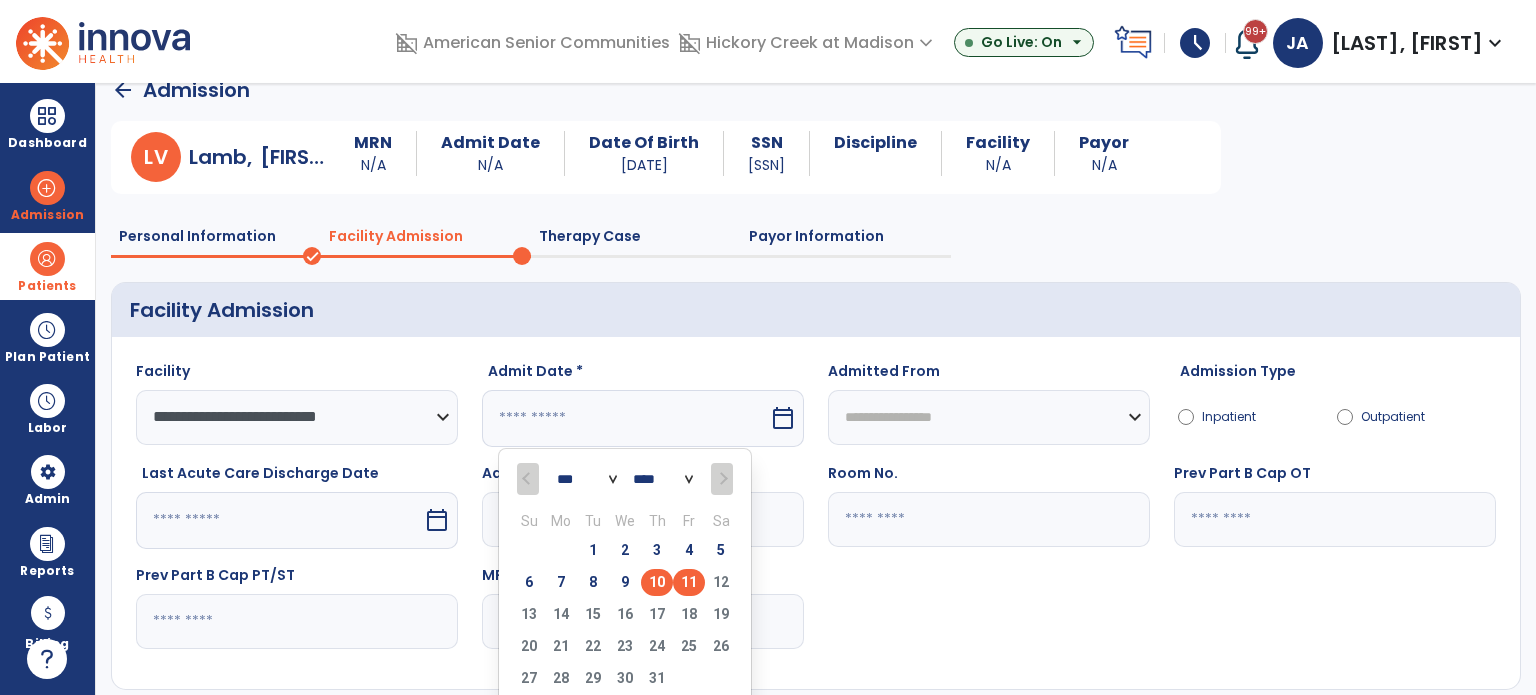 click on "10" at bounding box center [657, 582] 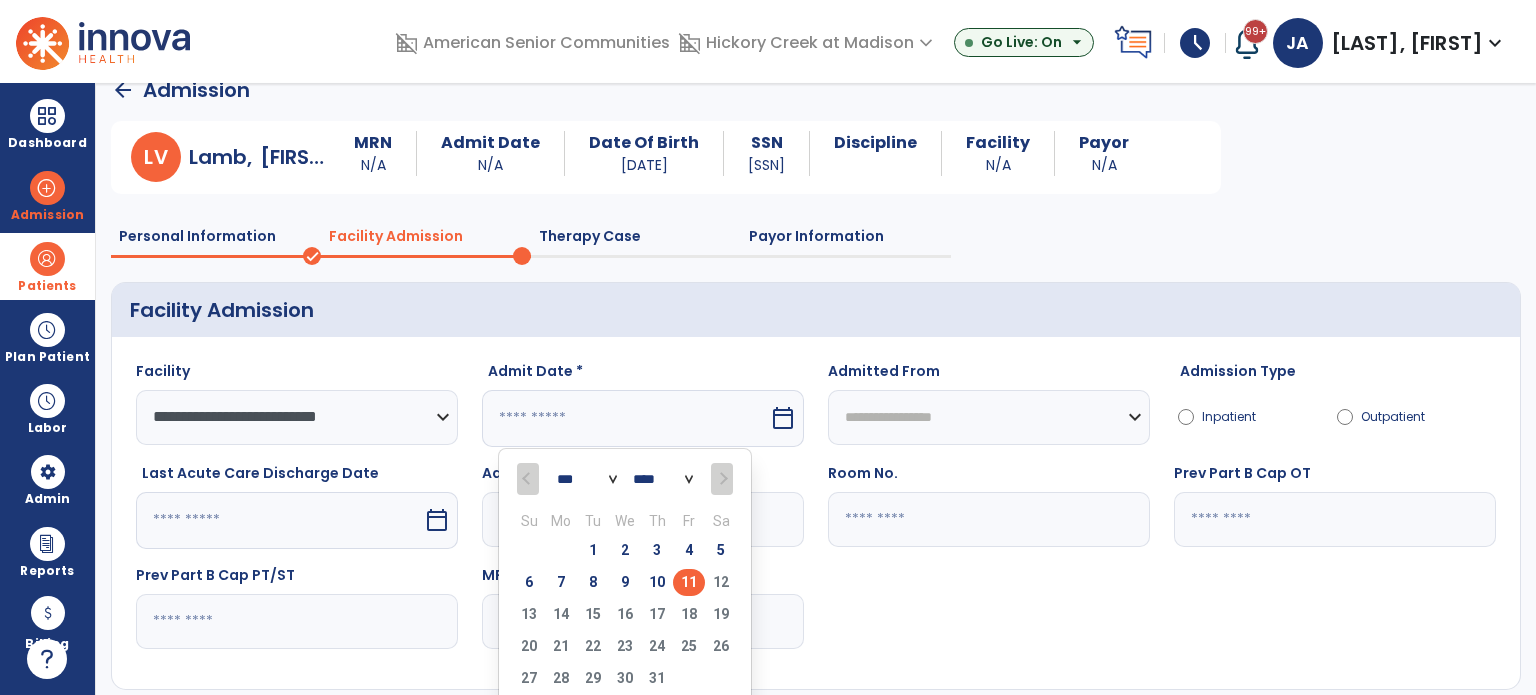 type on "*********" 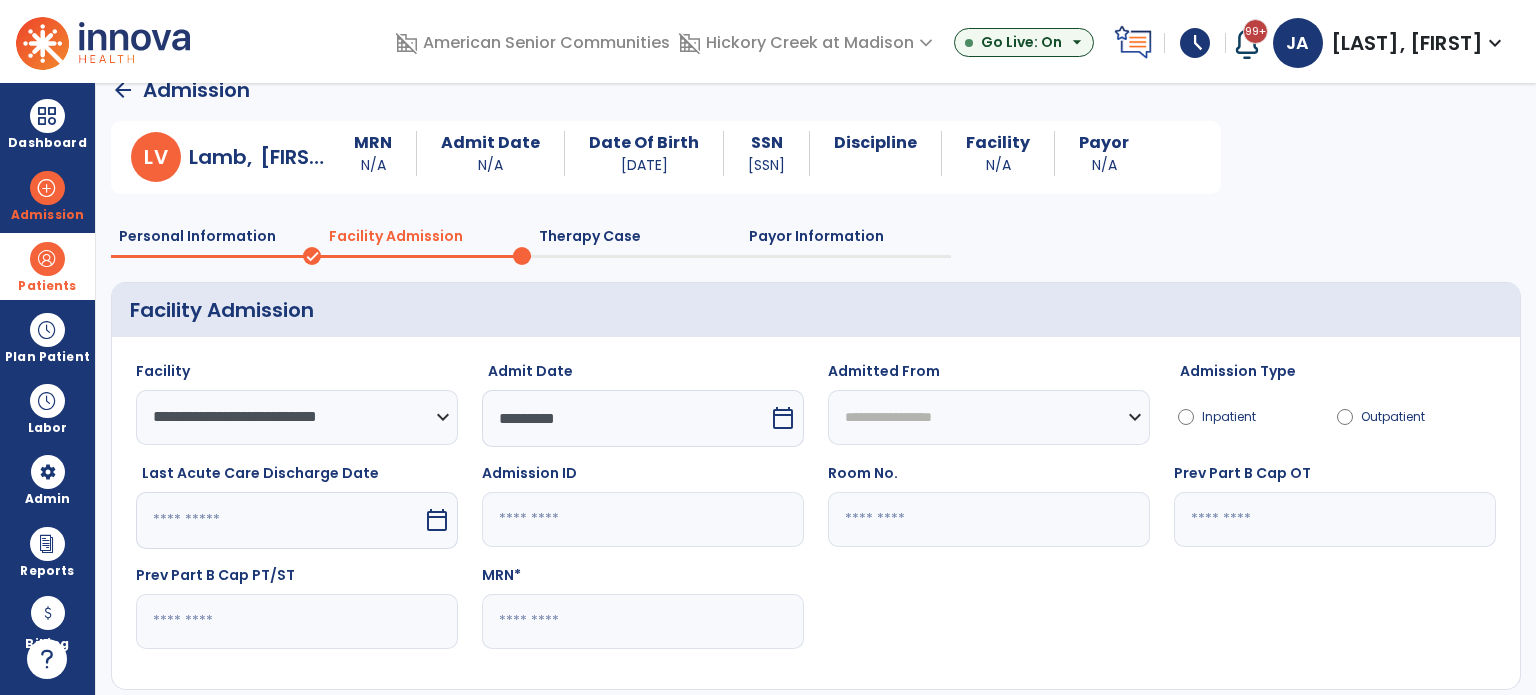 click 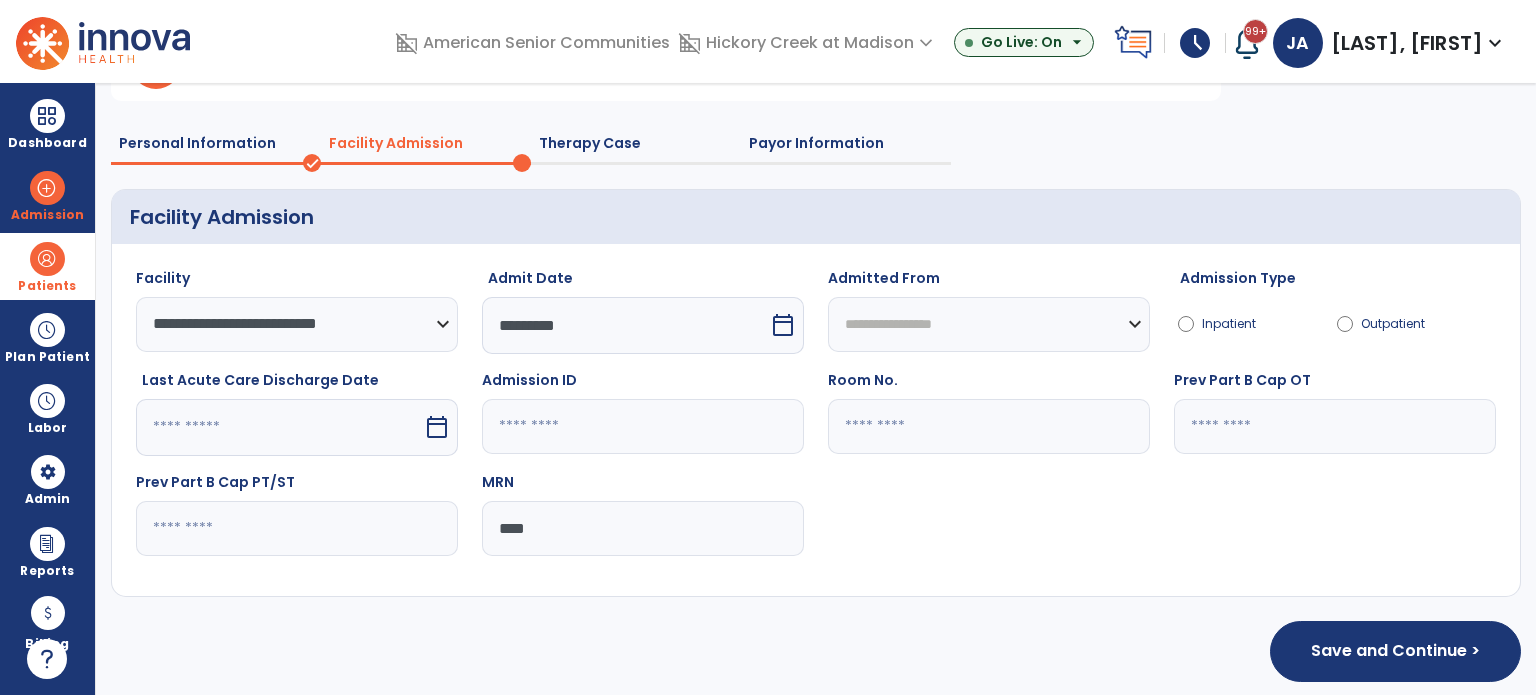 scroll, scrollTop: 130, scrollLeft: 0, axis: vertical 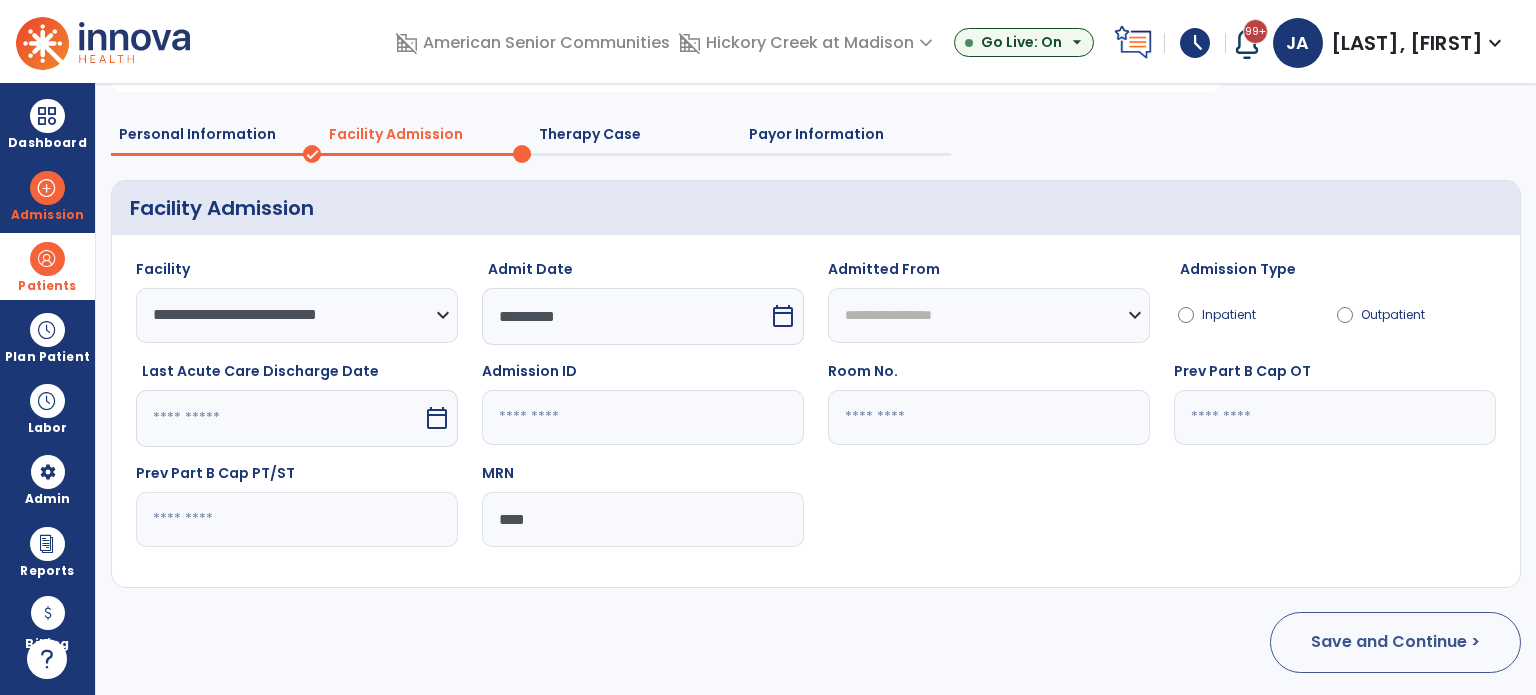 type on "****" 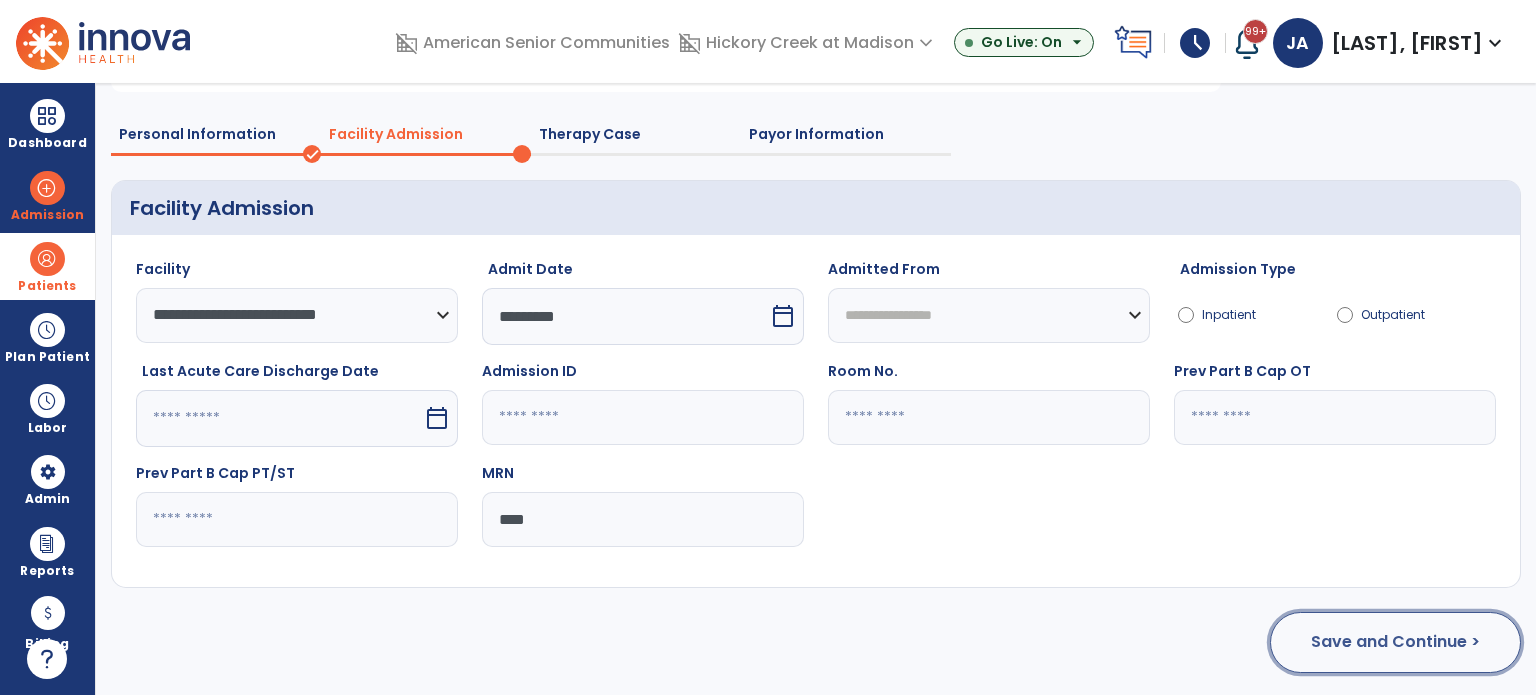 click on "Save and Continue >" 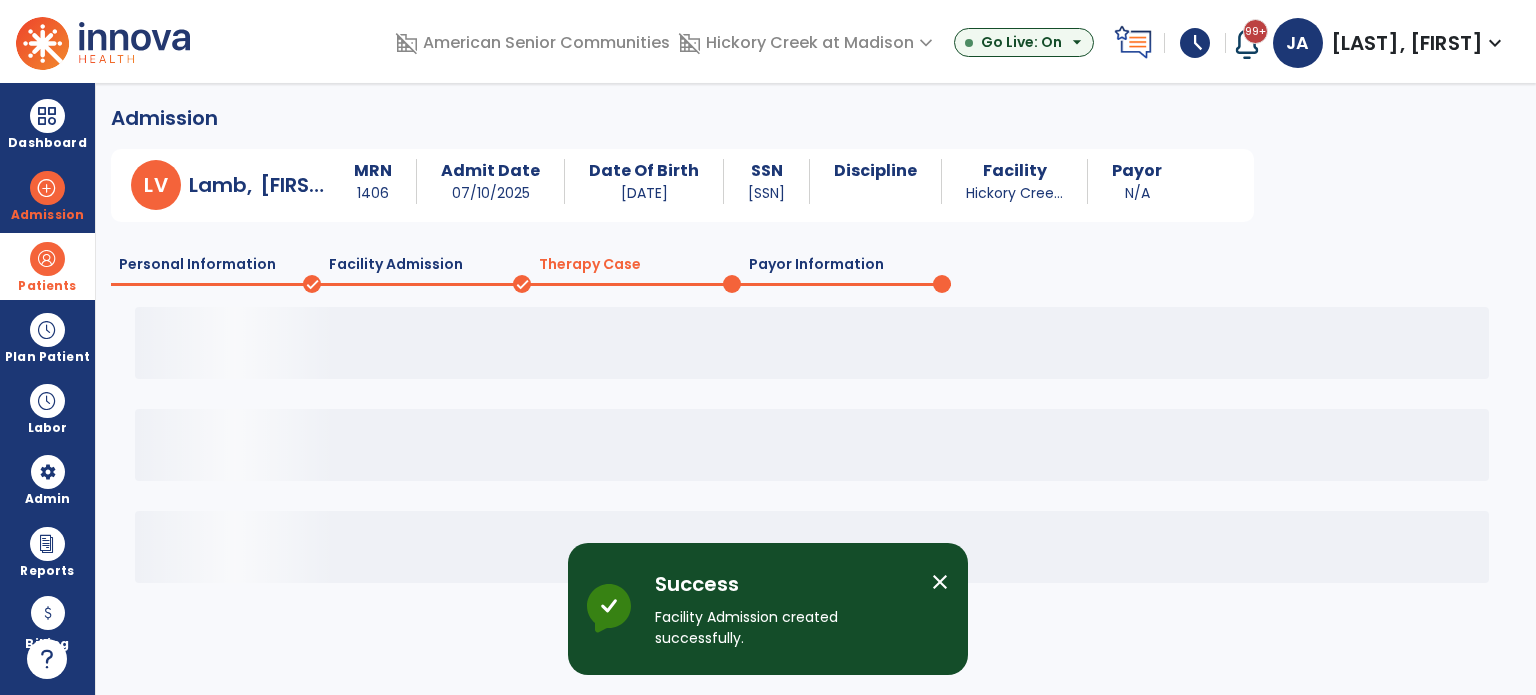 scroll, scrollTop: 0, scrollLeft: 0, axis: both 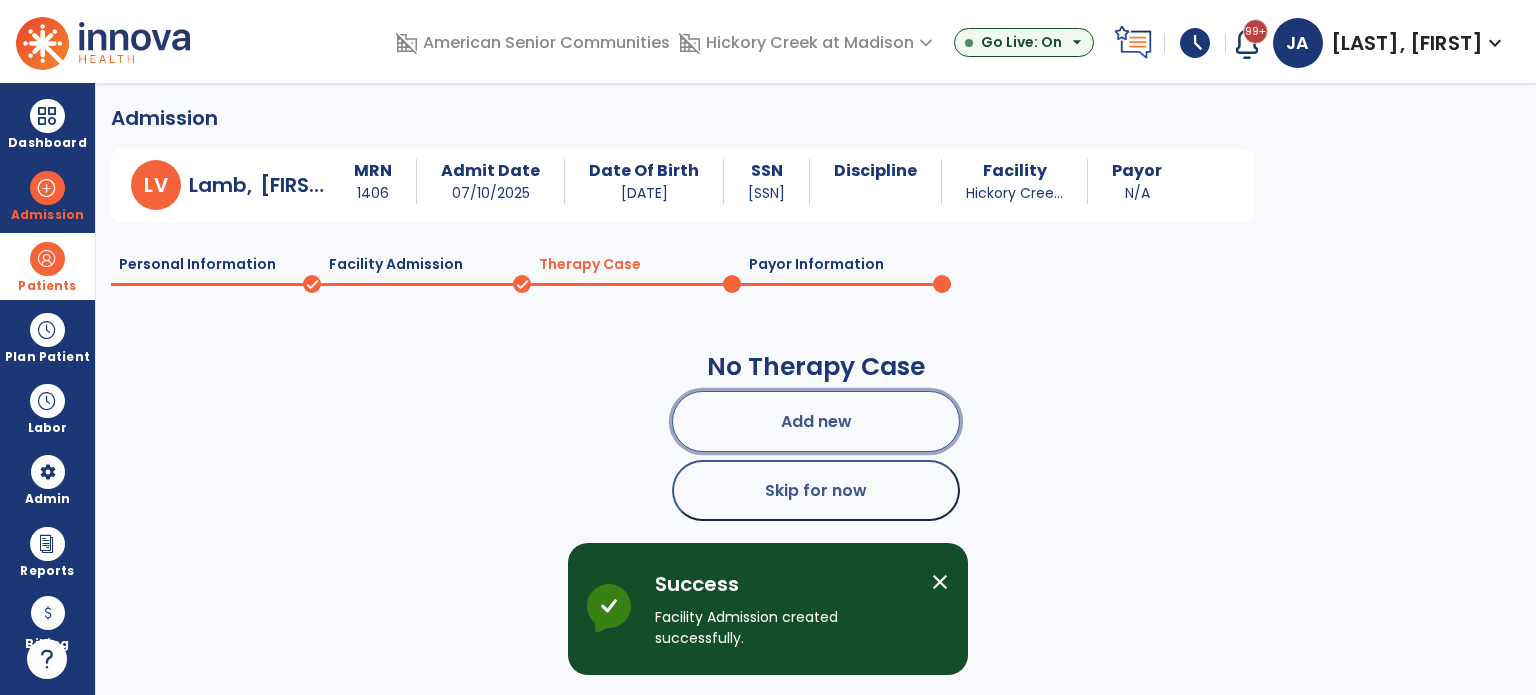 click on "Add new" at bounding box center (816, 421) 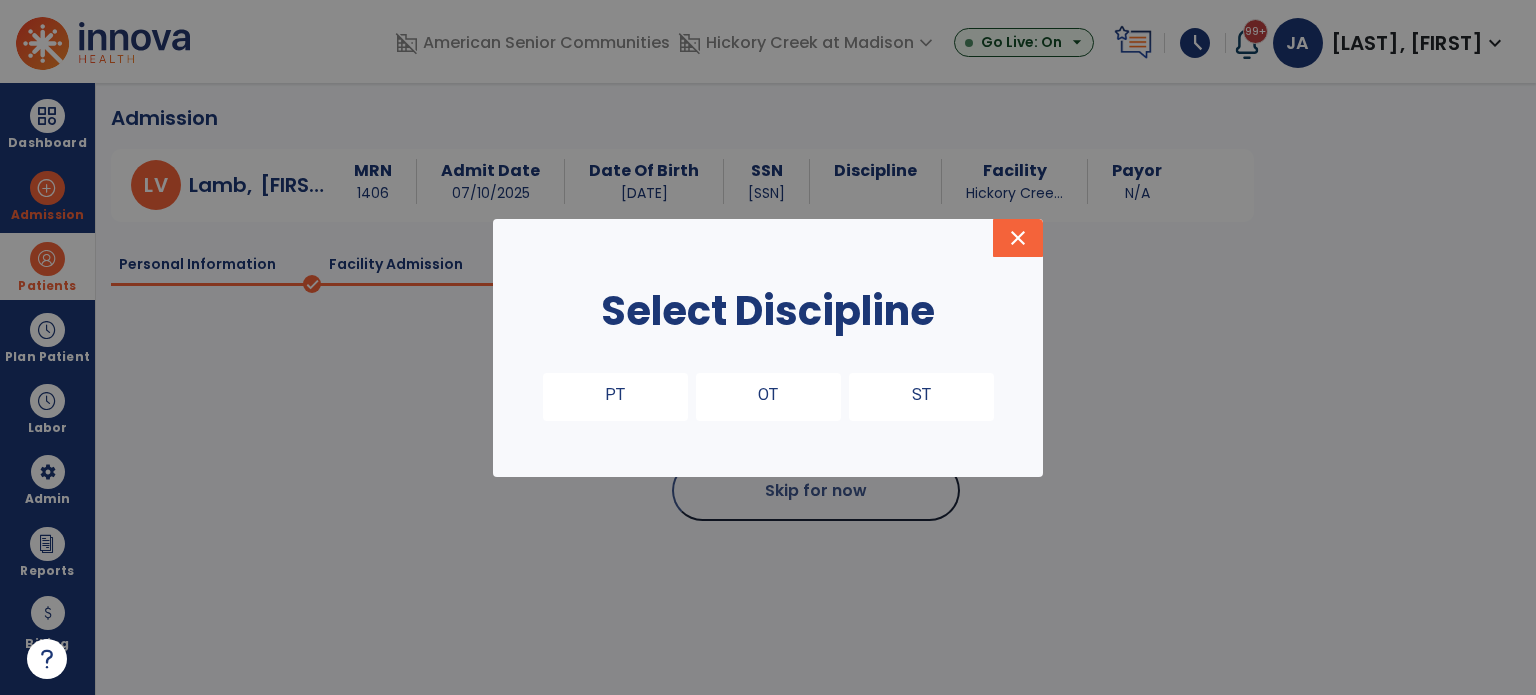 click on "OT" at bounding box center (768, 397) 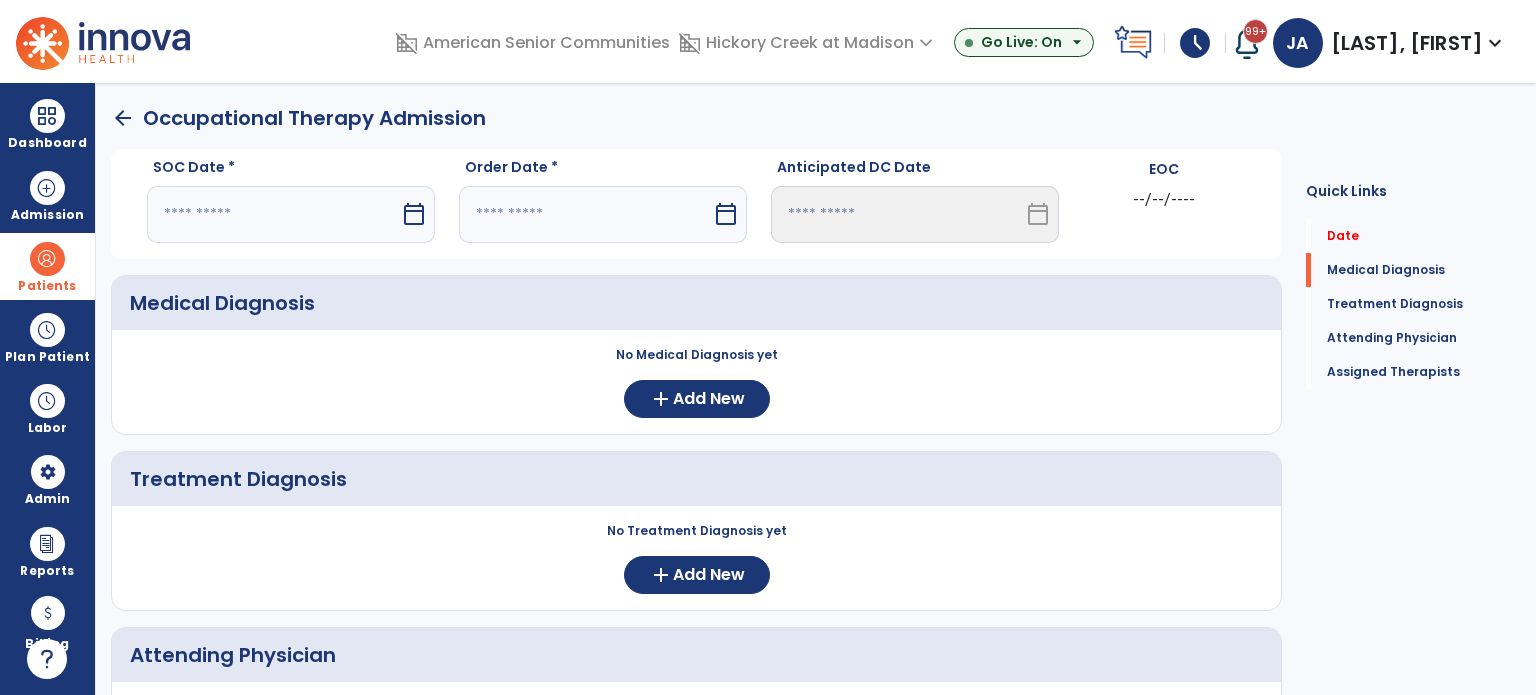 click on "calendar_today" at bounding box center [414, 214] 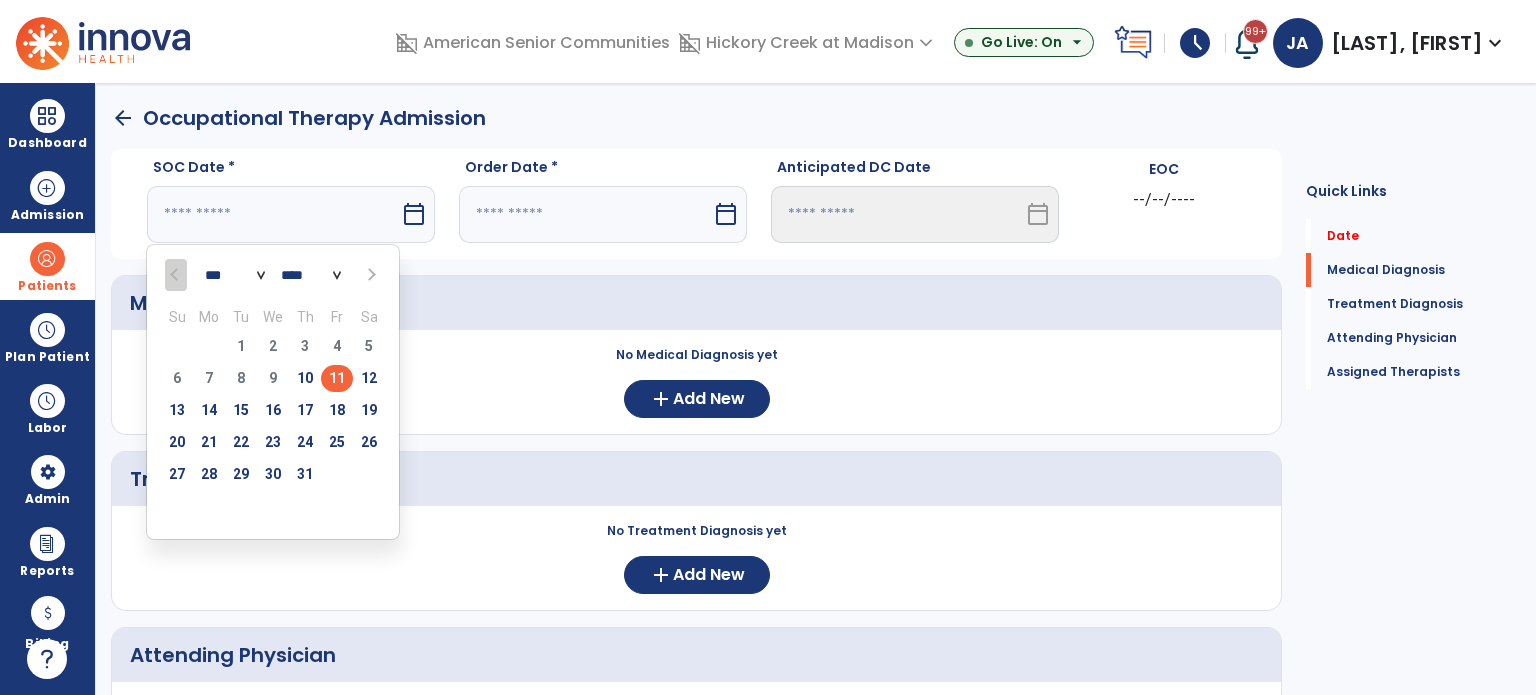 drag, startPoint x: 333, startPoint y: 372, endPoint x: 564, endPoint y: 259, distance: 257.15753 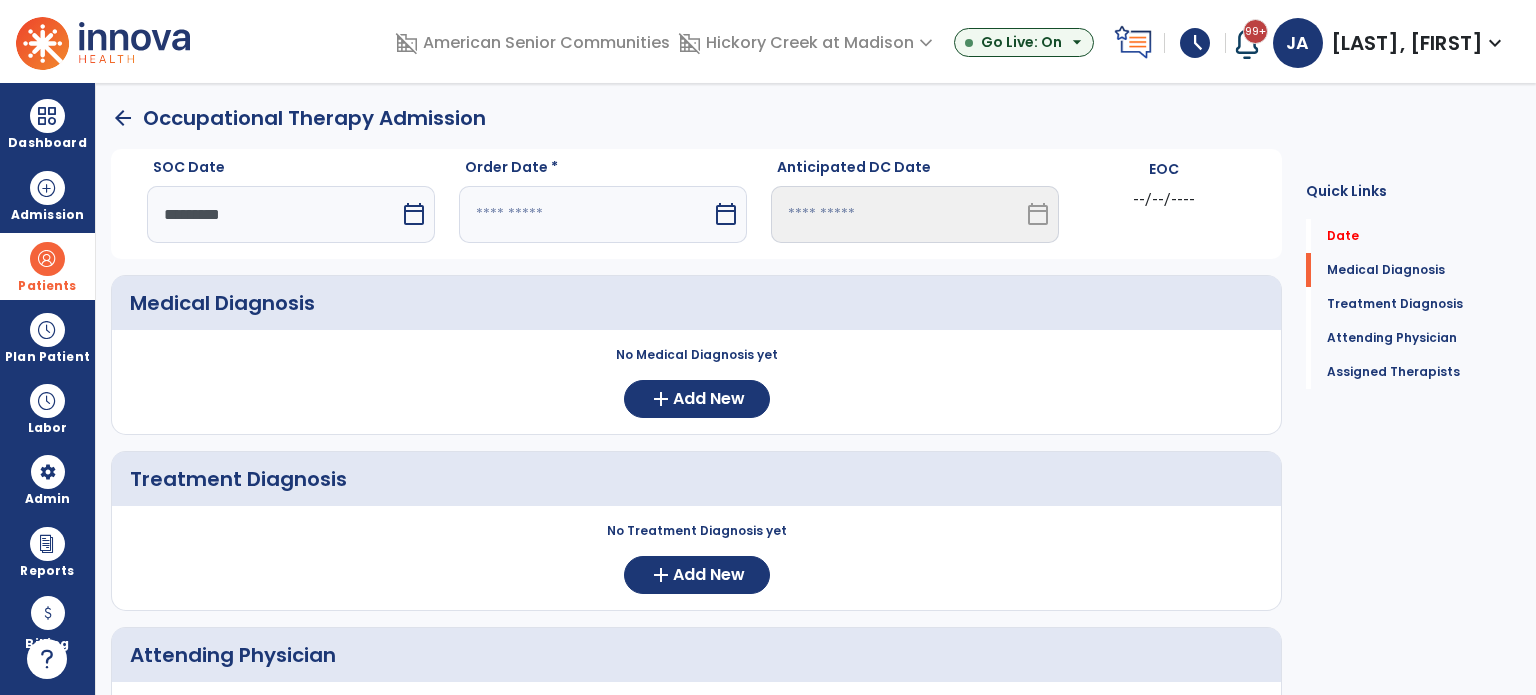 click at bounding box center [585, 214] 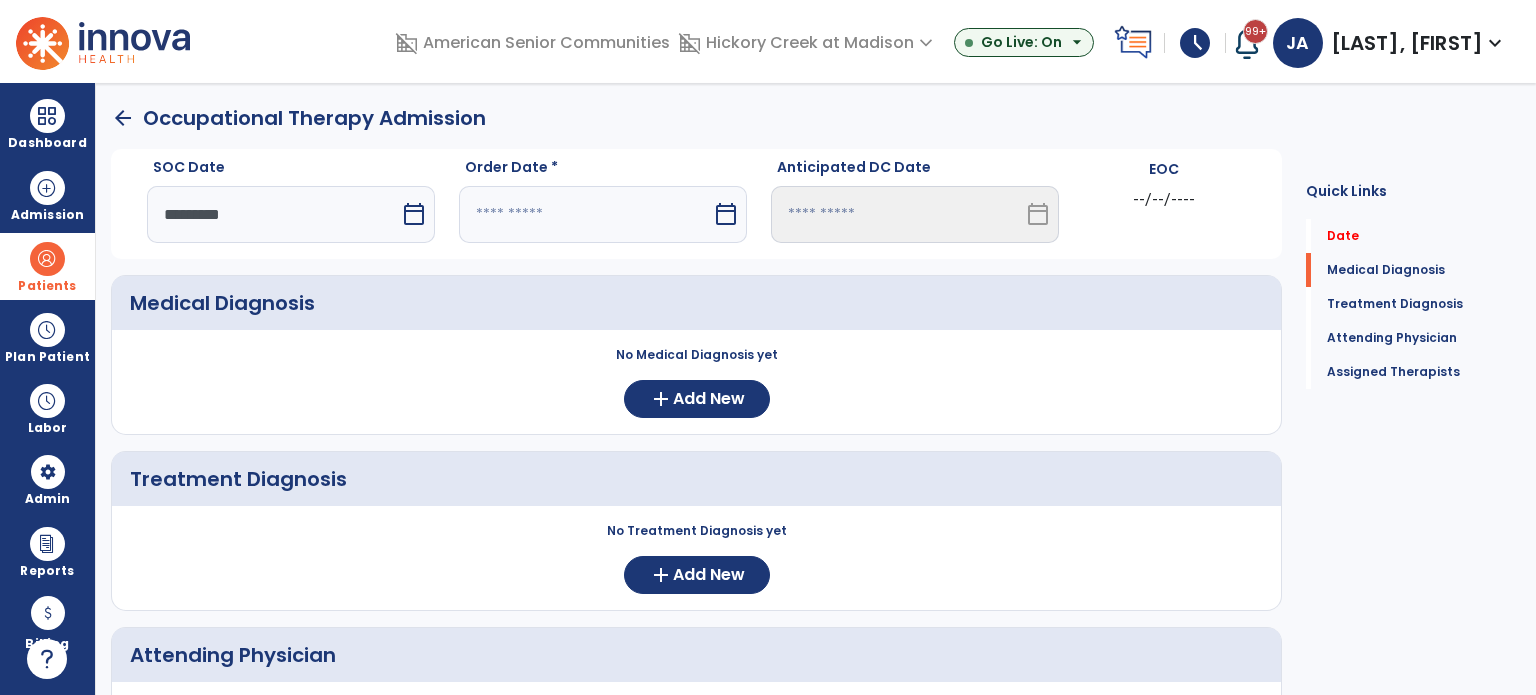 select on "*" 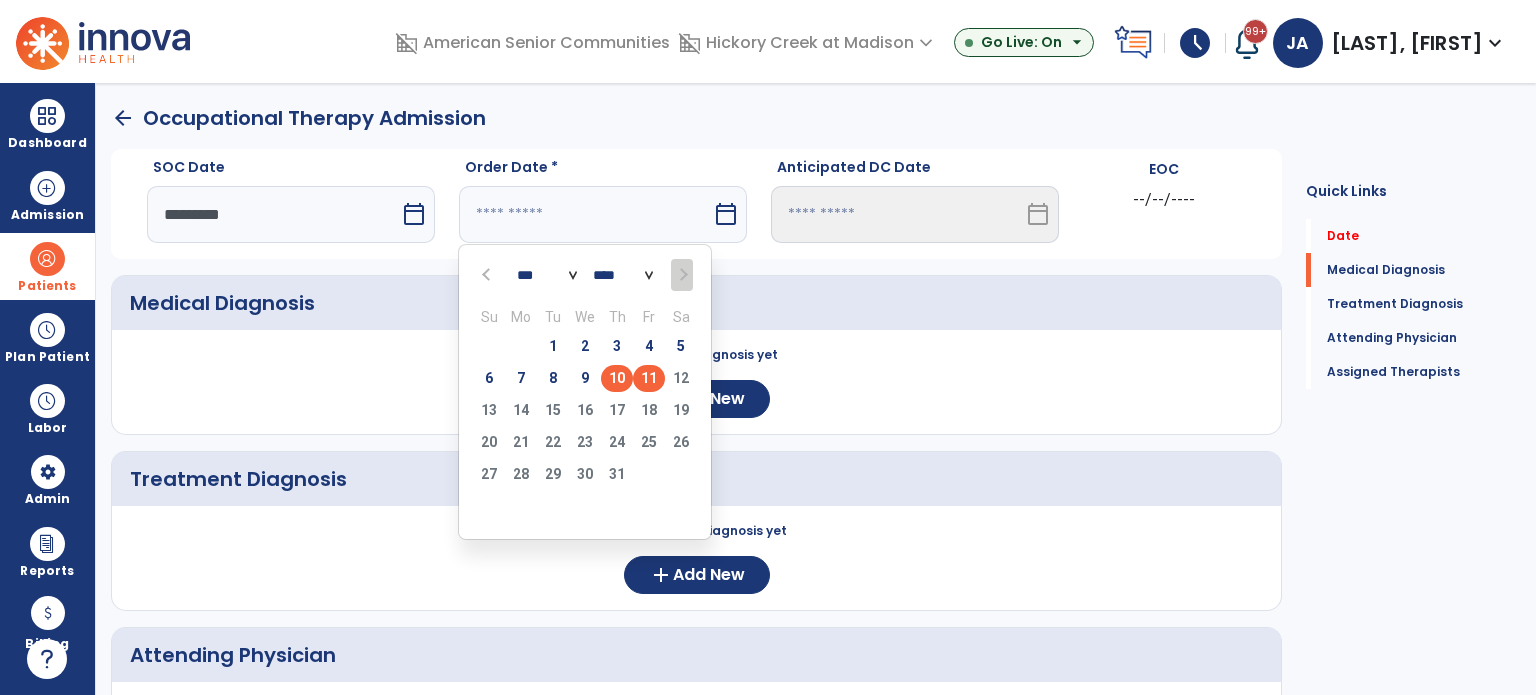 click on "10" at bounding box center (617, 378) 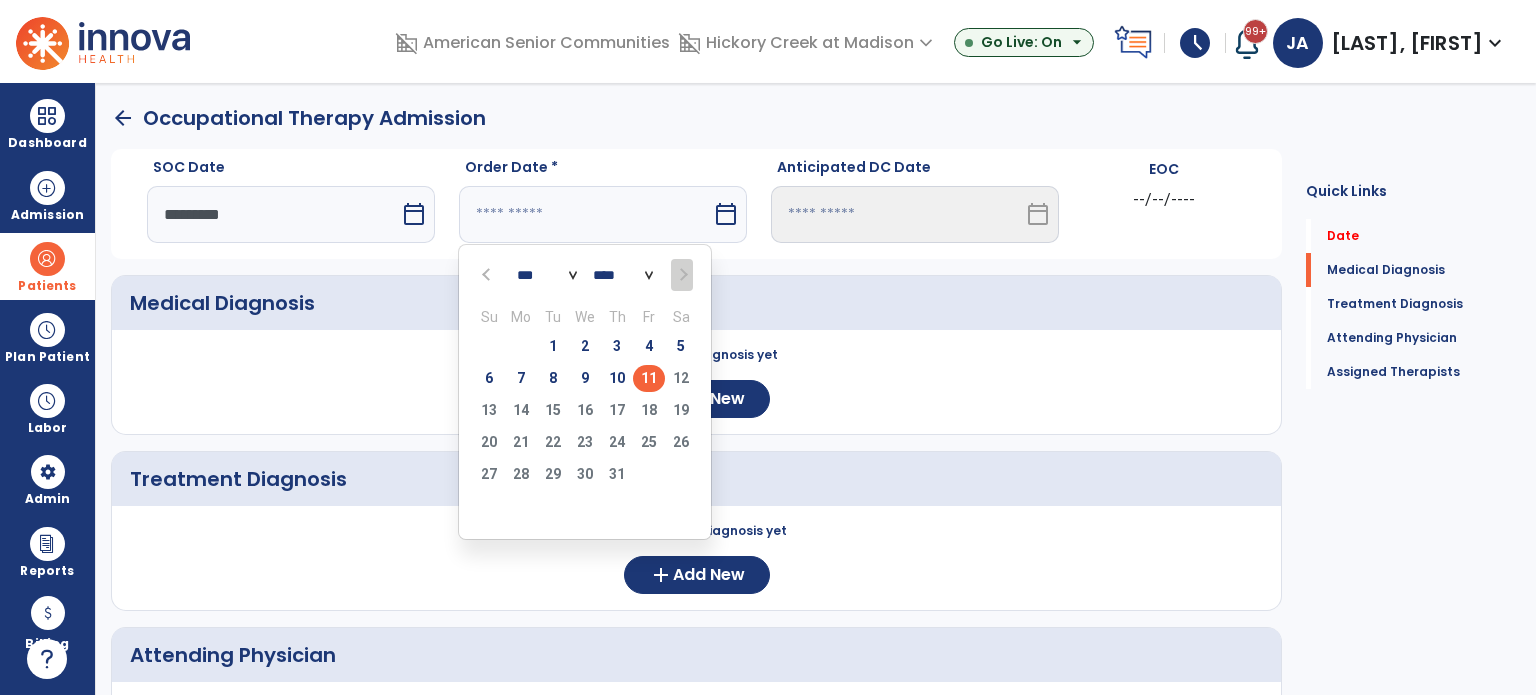 type on "*********" 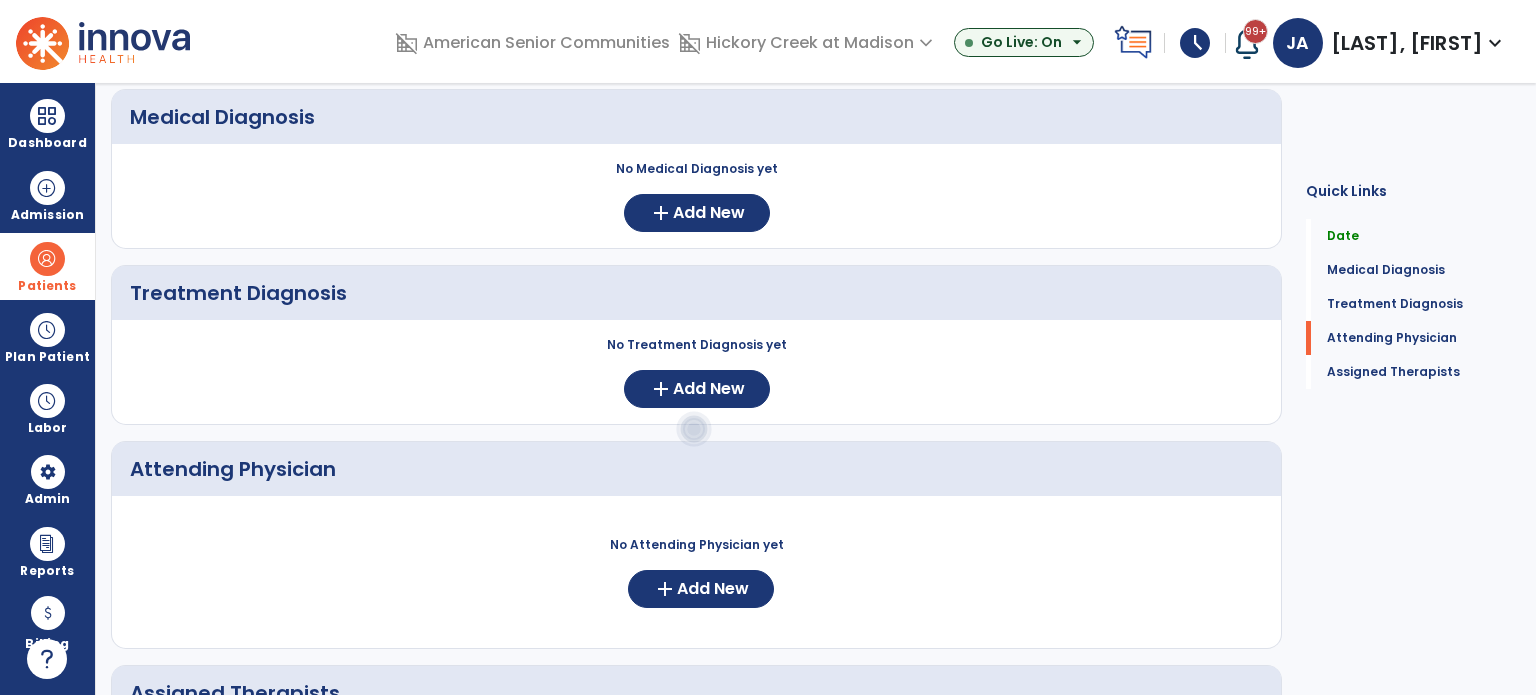 scroll, scrollTop: 300, scrollLeft: 0, axis: vertical 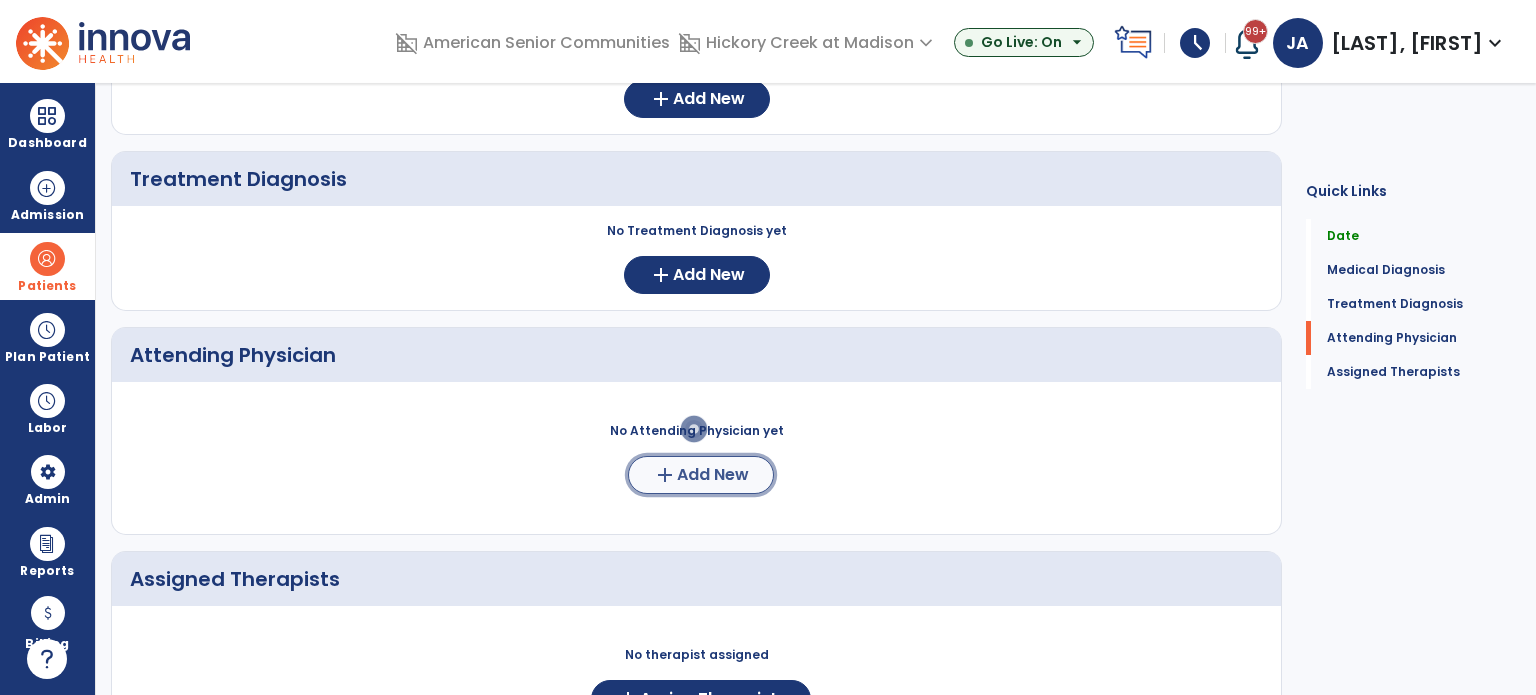 click on "Add New" 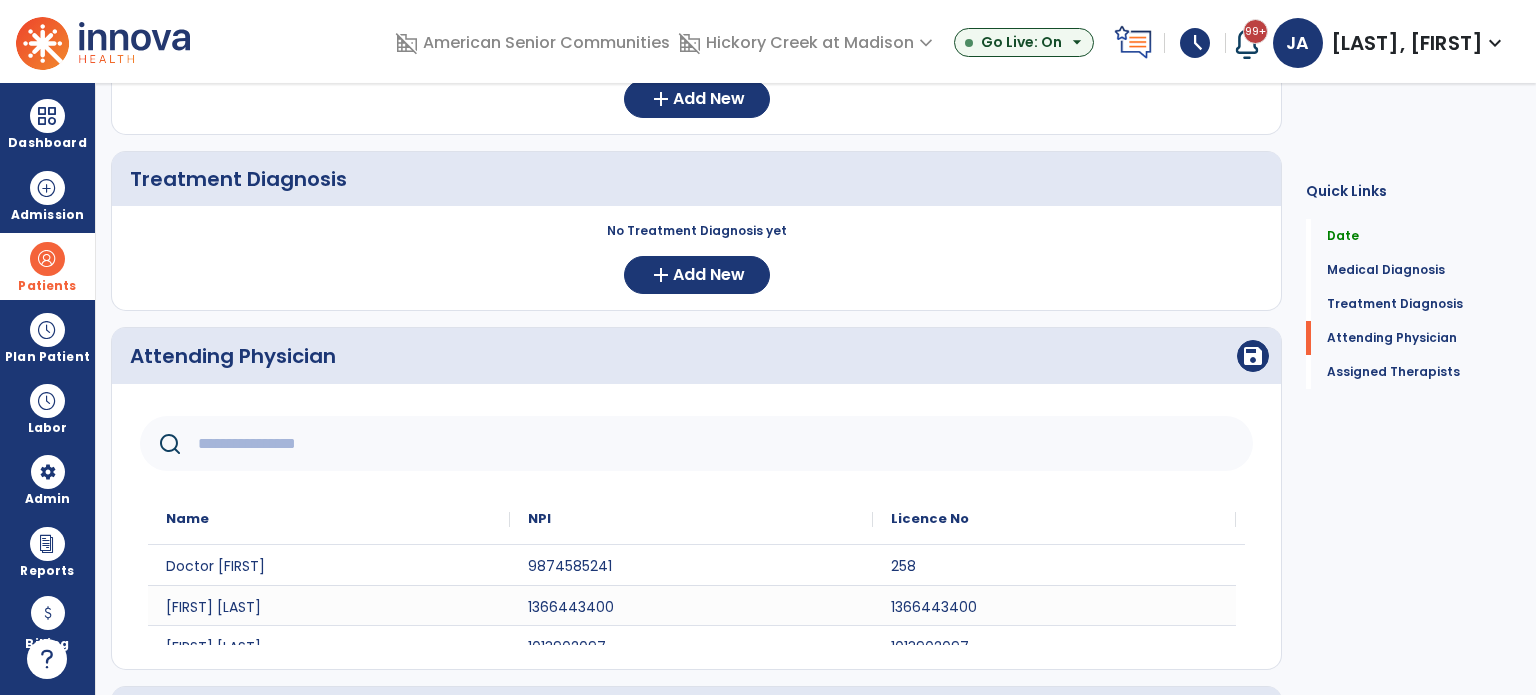 click 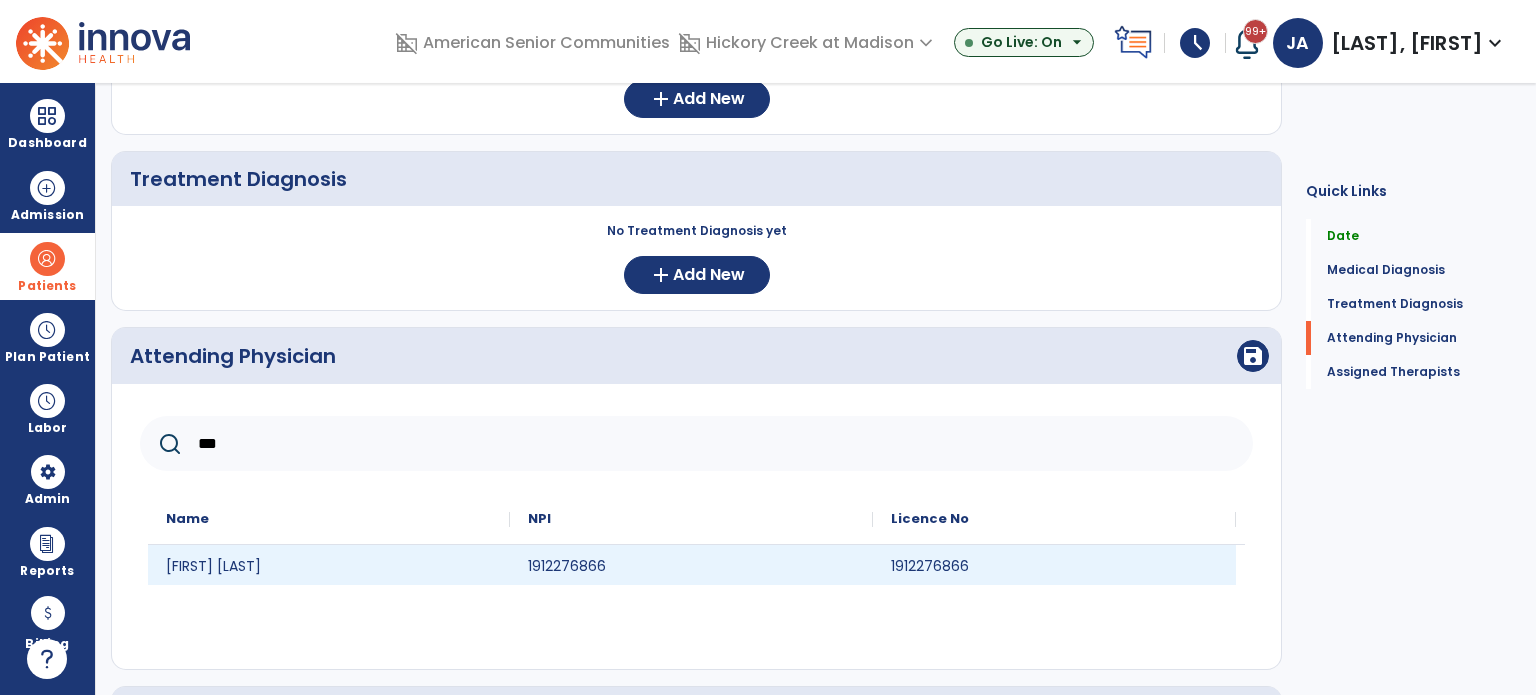 type on "***" 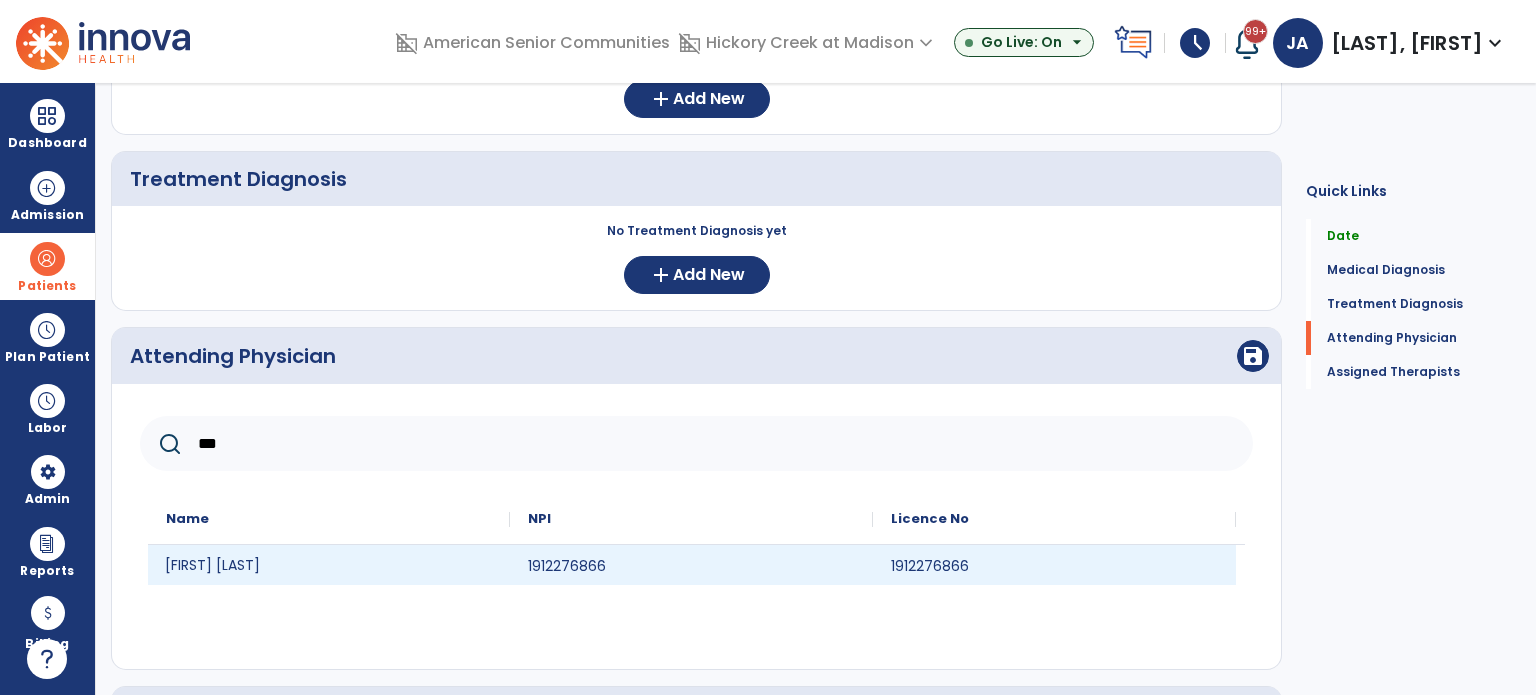 drag, startPoint x: 276, startPoint y: 556, endPoint x: 448, endPoint y: 528, distance: 174.26416 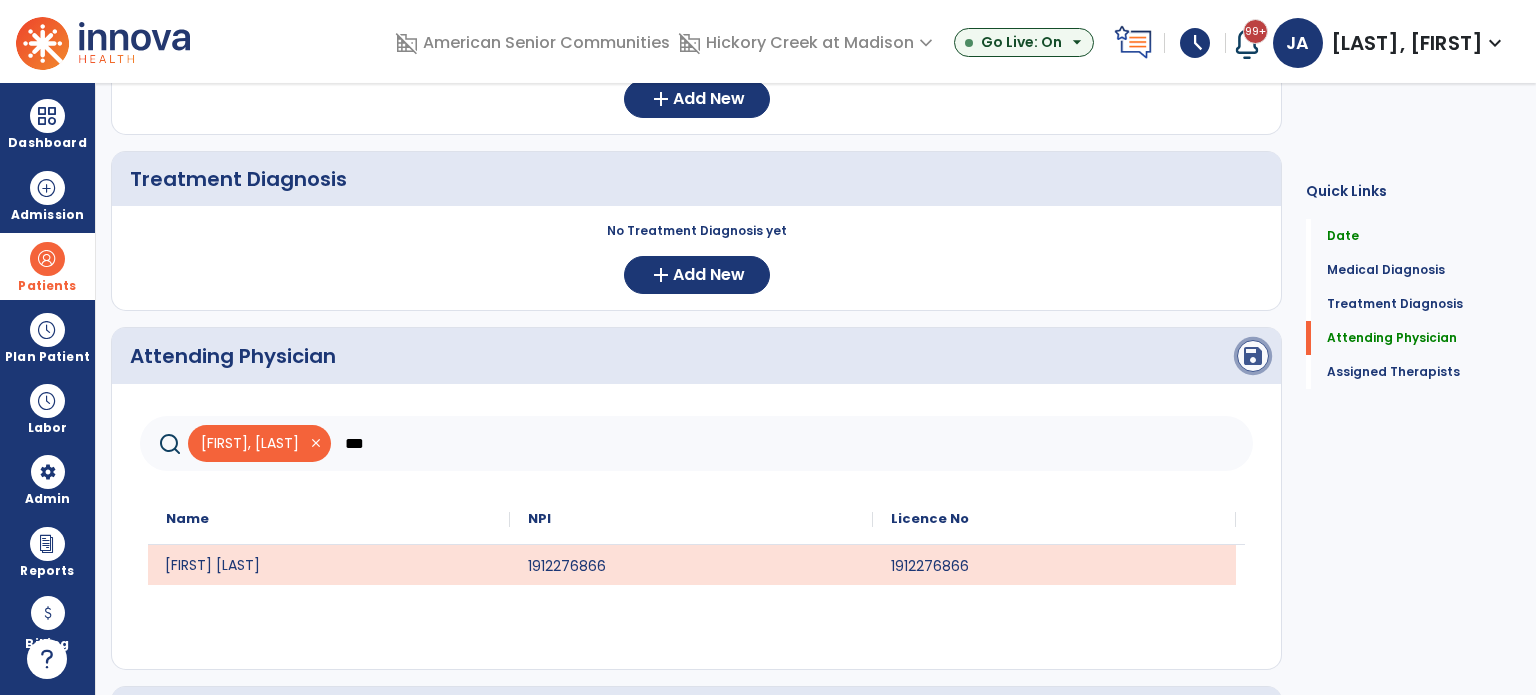click on "save" 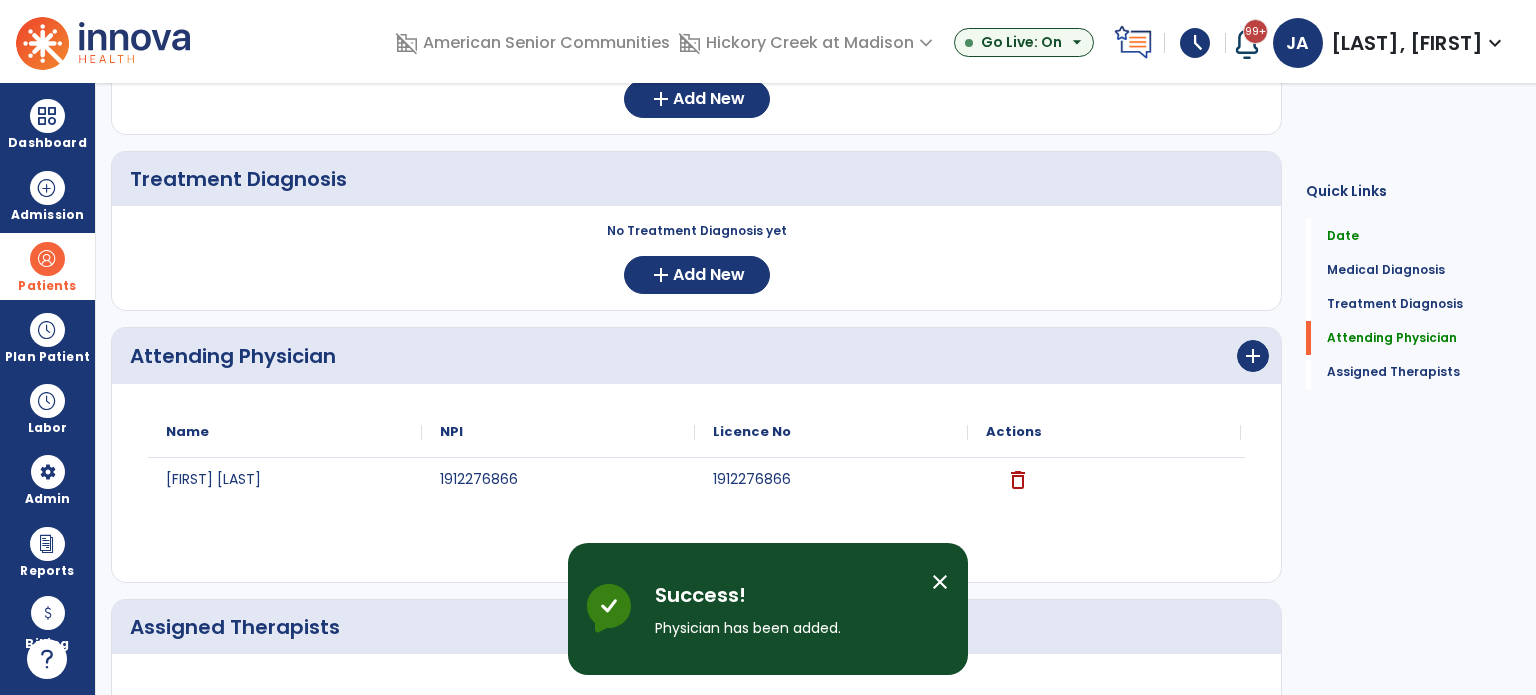 click on "close" at bounding box center [940, 582] 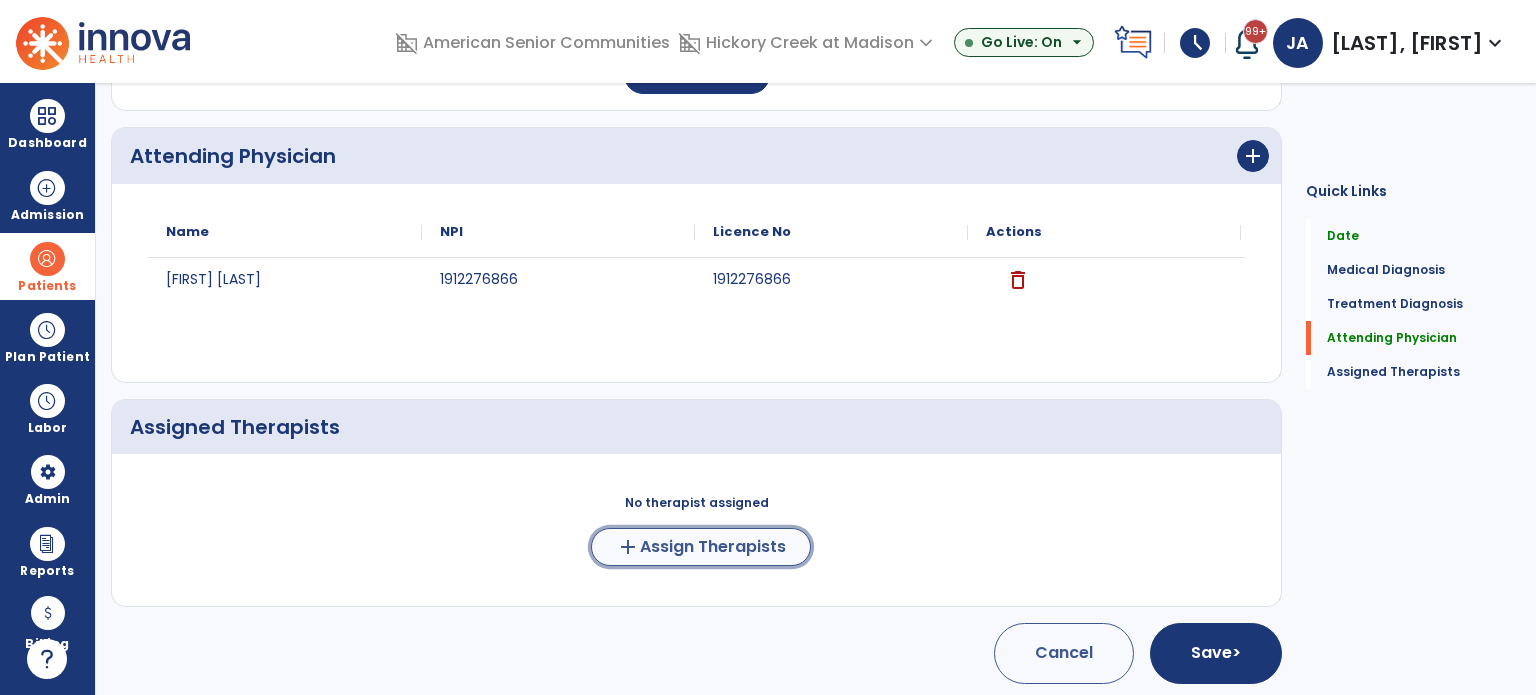 click on "Assign Therapists" 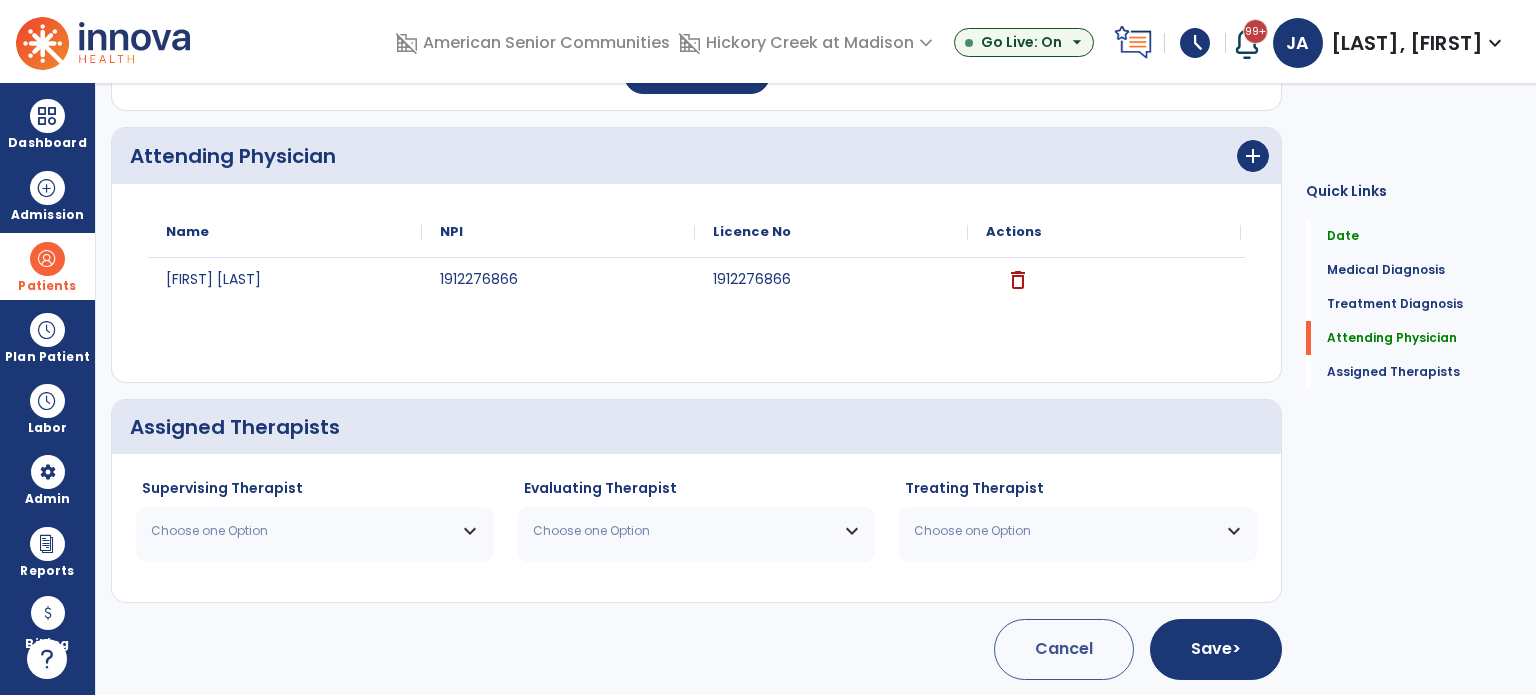 scroll, scrollTop: 497, scrollLeft: 0, axis: vertical 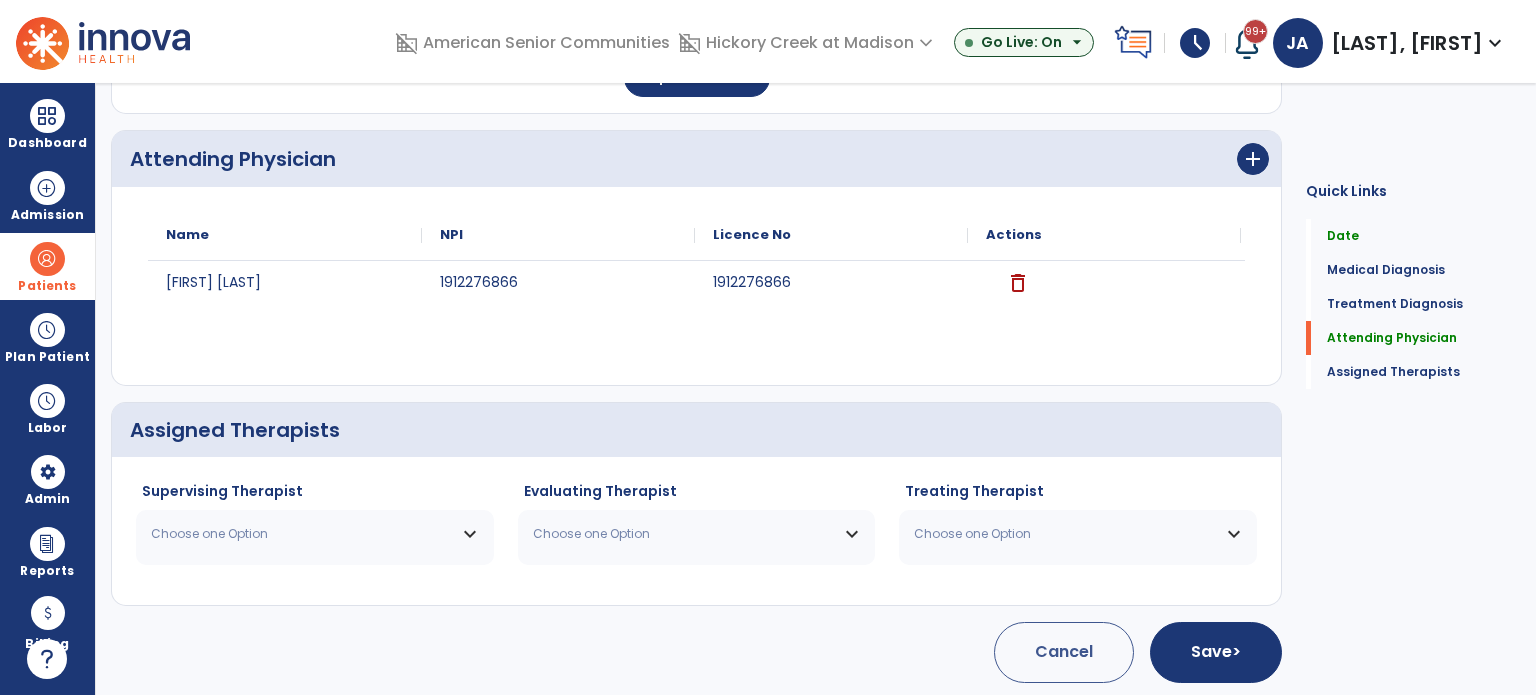 click on "Choose one Option" at bounding box center [302, 534] 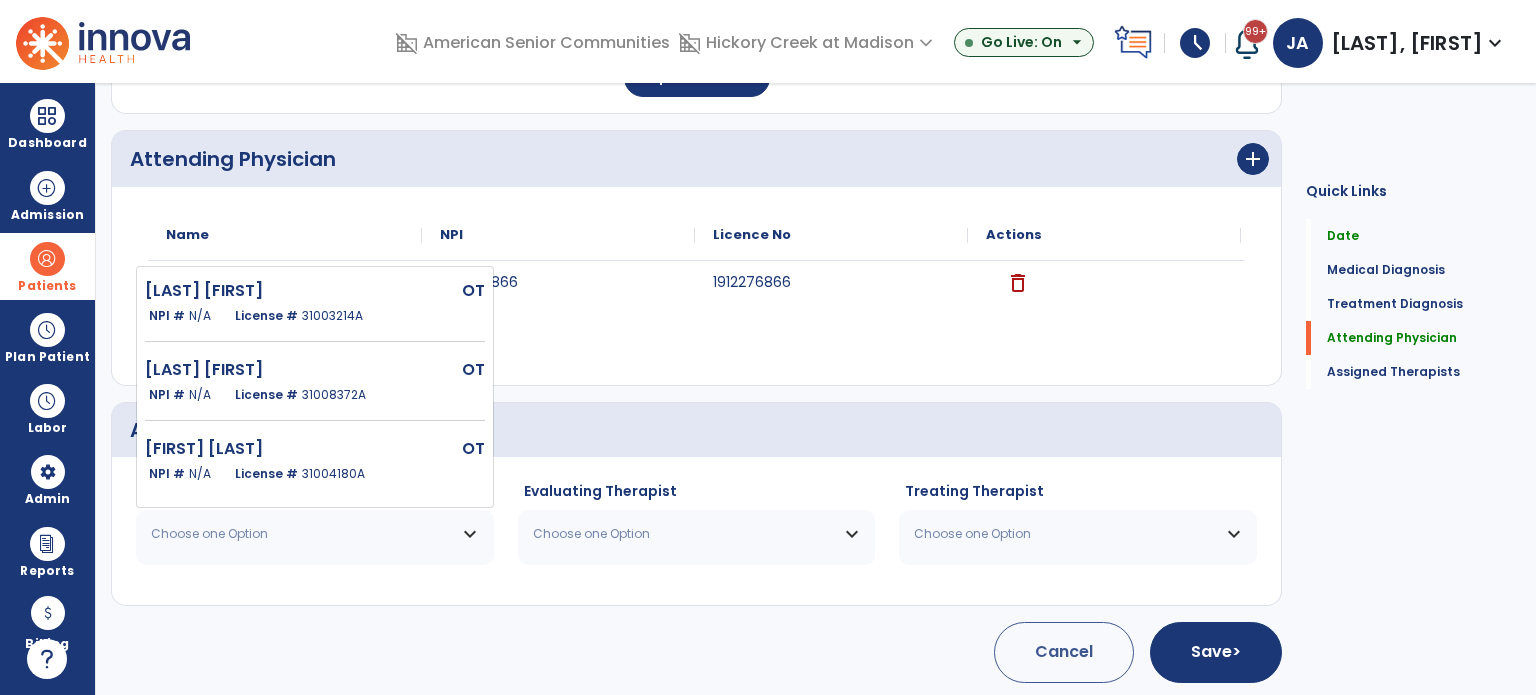 drag, startPoint x: 352, startPoint y: 401, endPoint x: 473, endPoint y: 449, distance: 130.17296 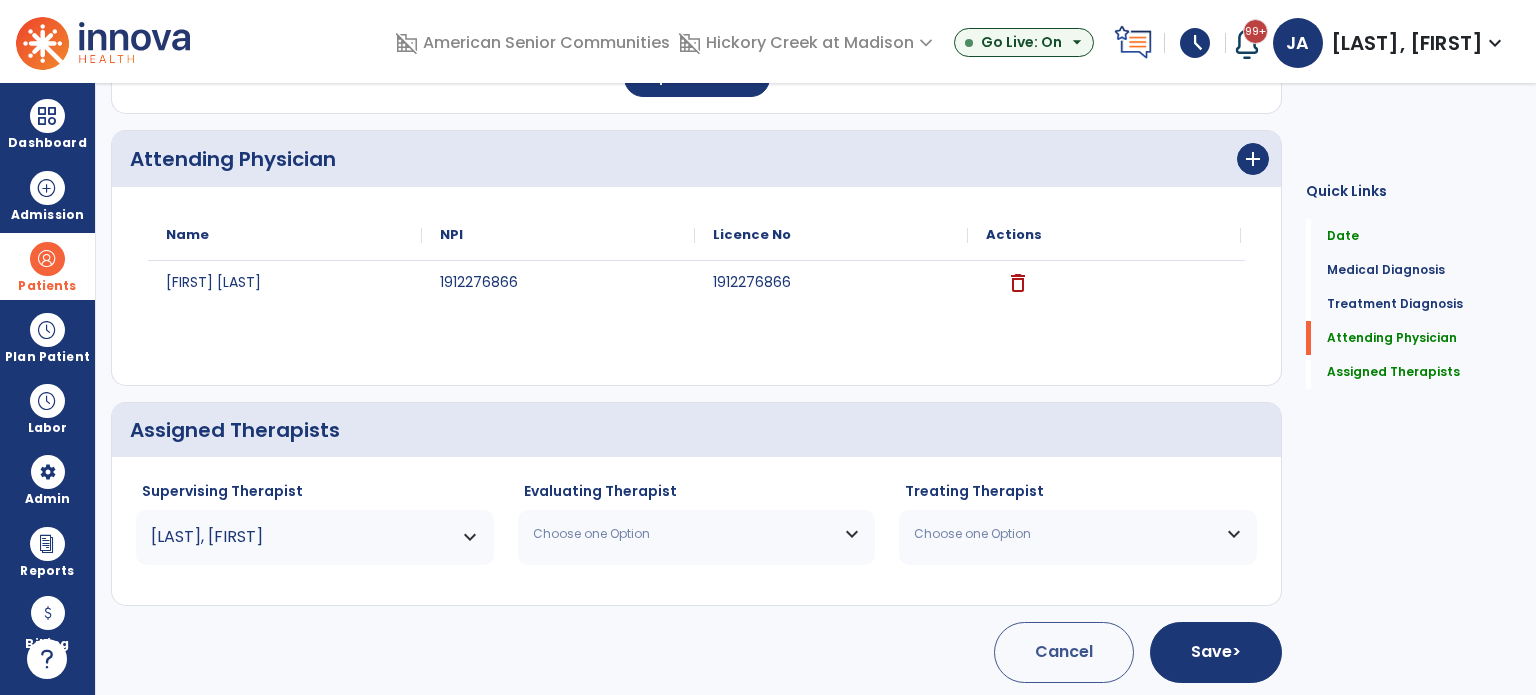 drag, startPoint x: 667, startPoint y: 545, endPoint x: 660, endPoint y: 451, distance: 94.26028 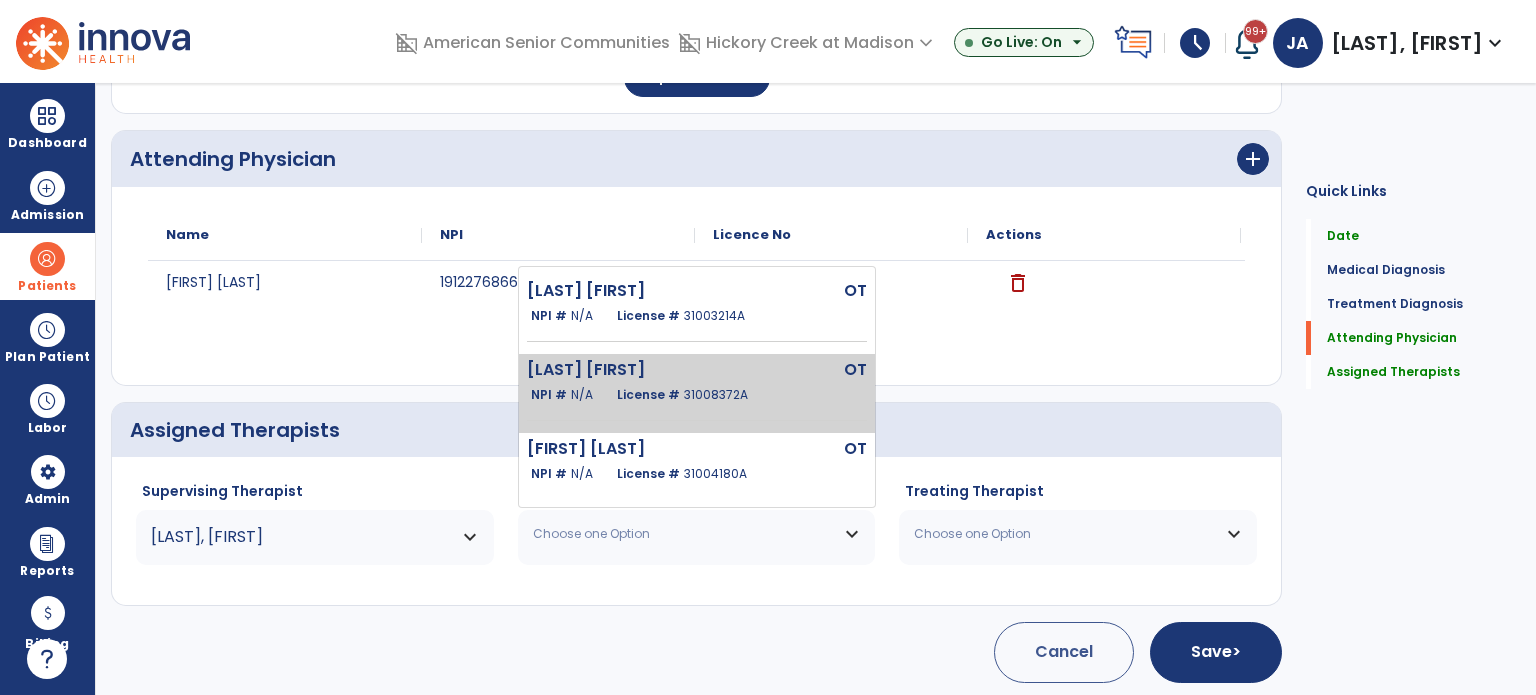 click on "[LAST] [FIRST]   OT   NPI #  N/A   License #  [LICENSE]" 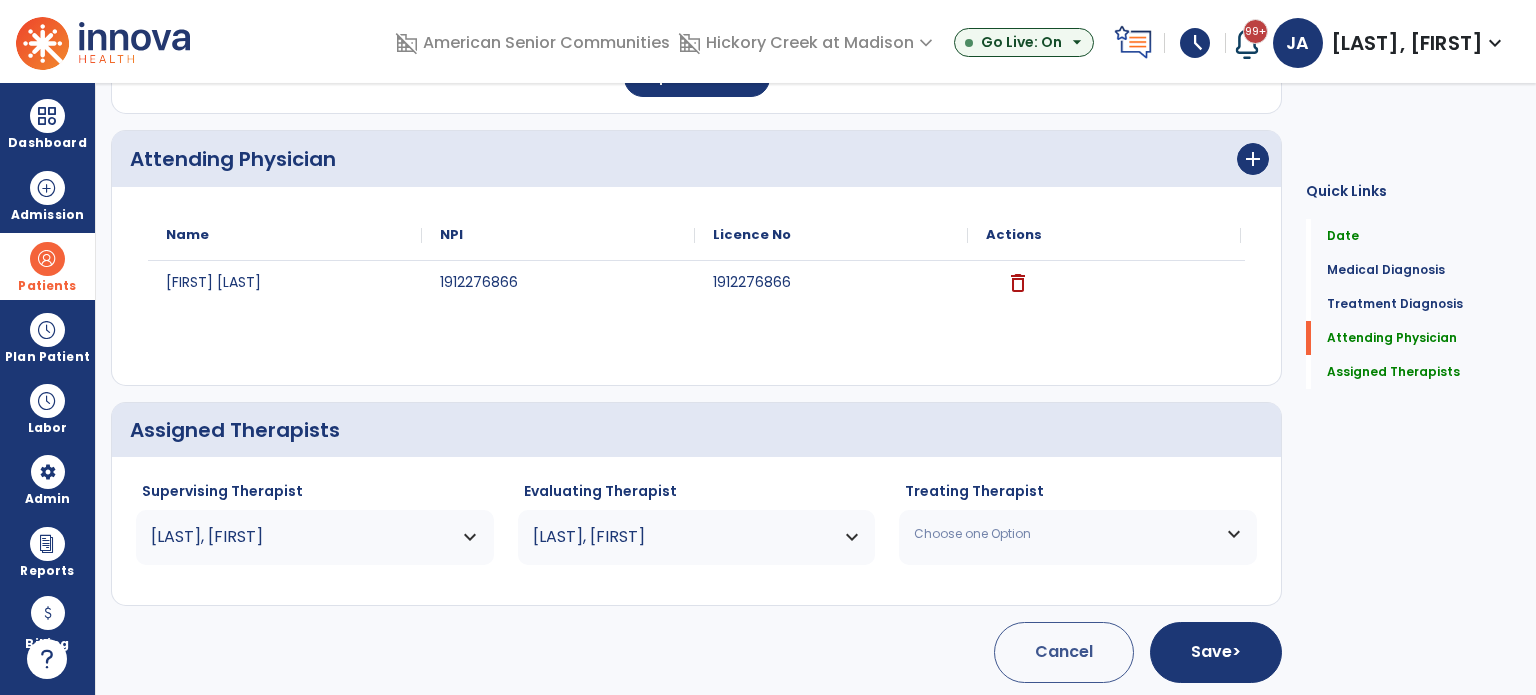 click on "Choose one Option" at bounding box center (1065, 534) 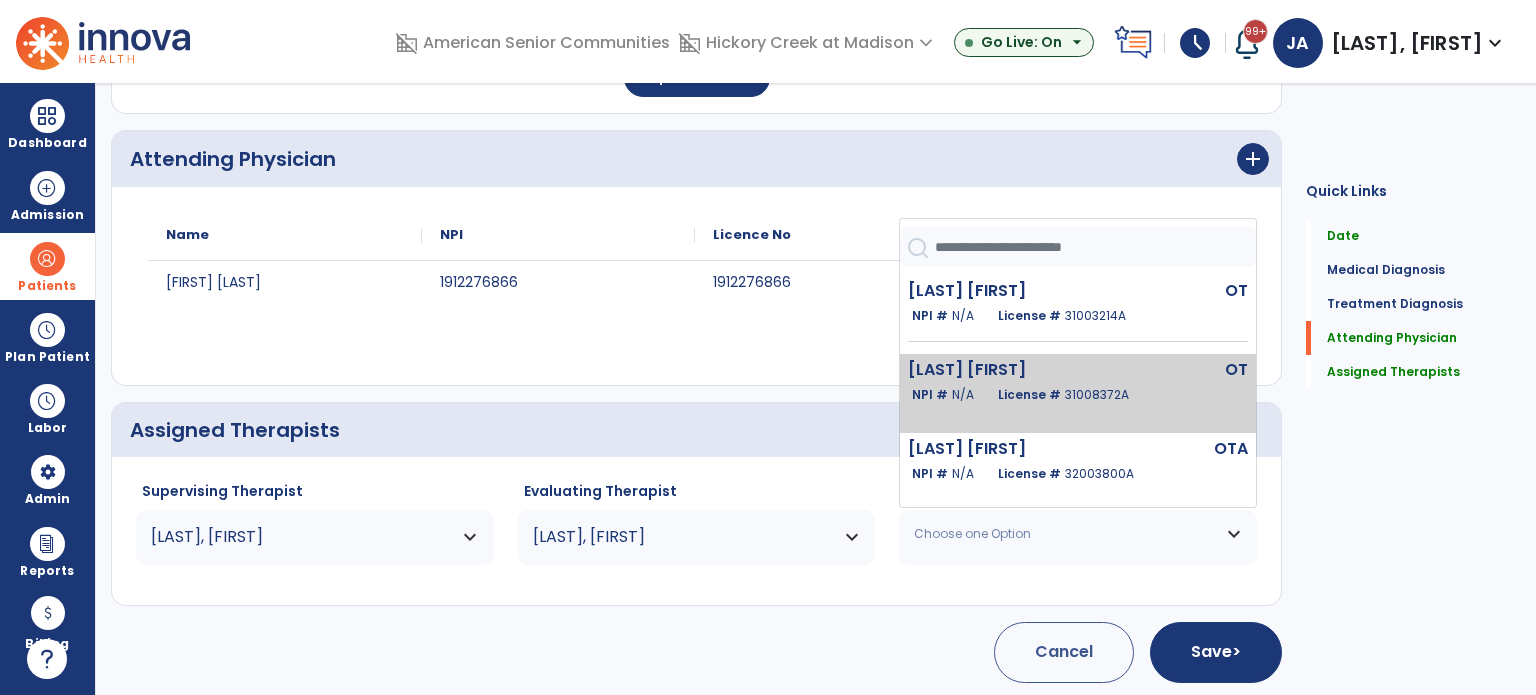 click on "License #  [LICENSE]" 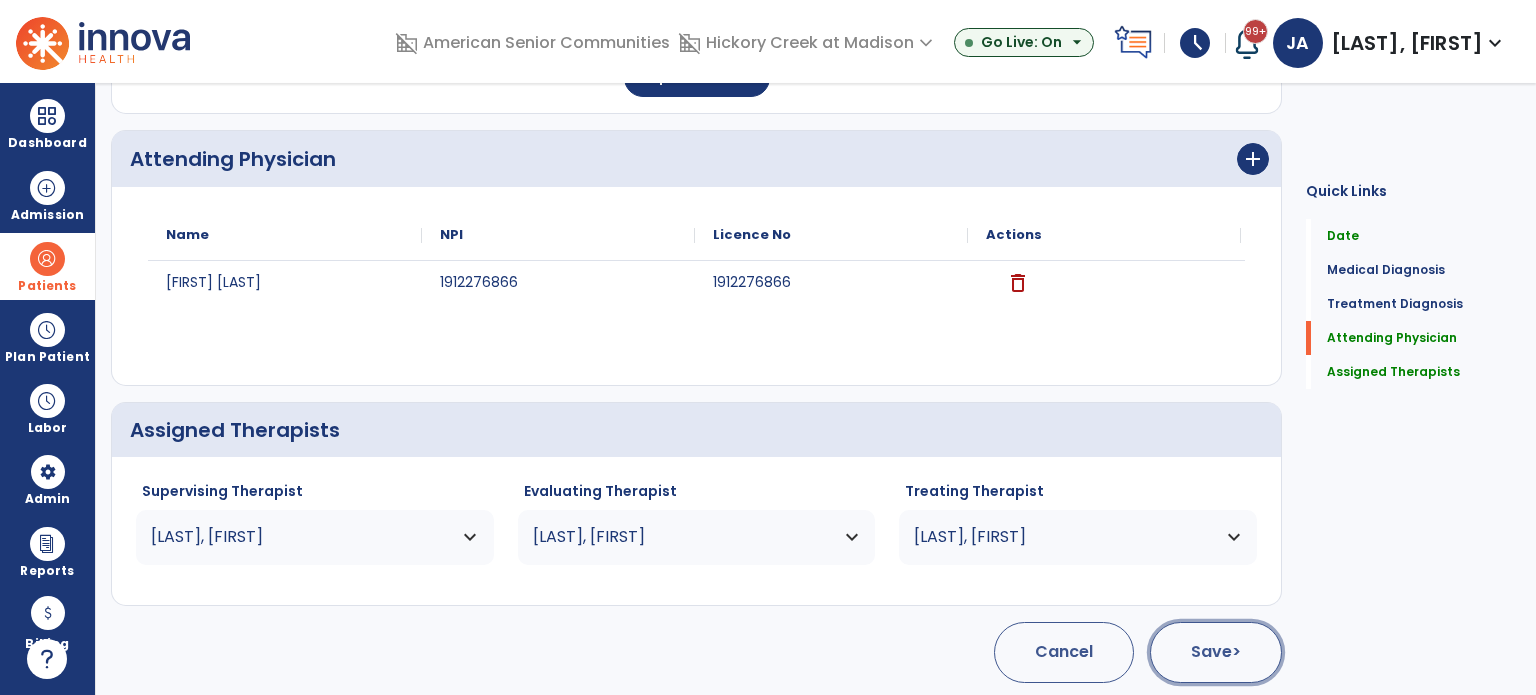 click on "Save  >" 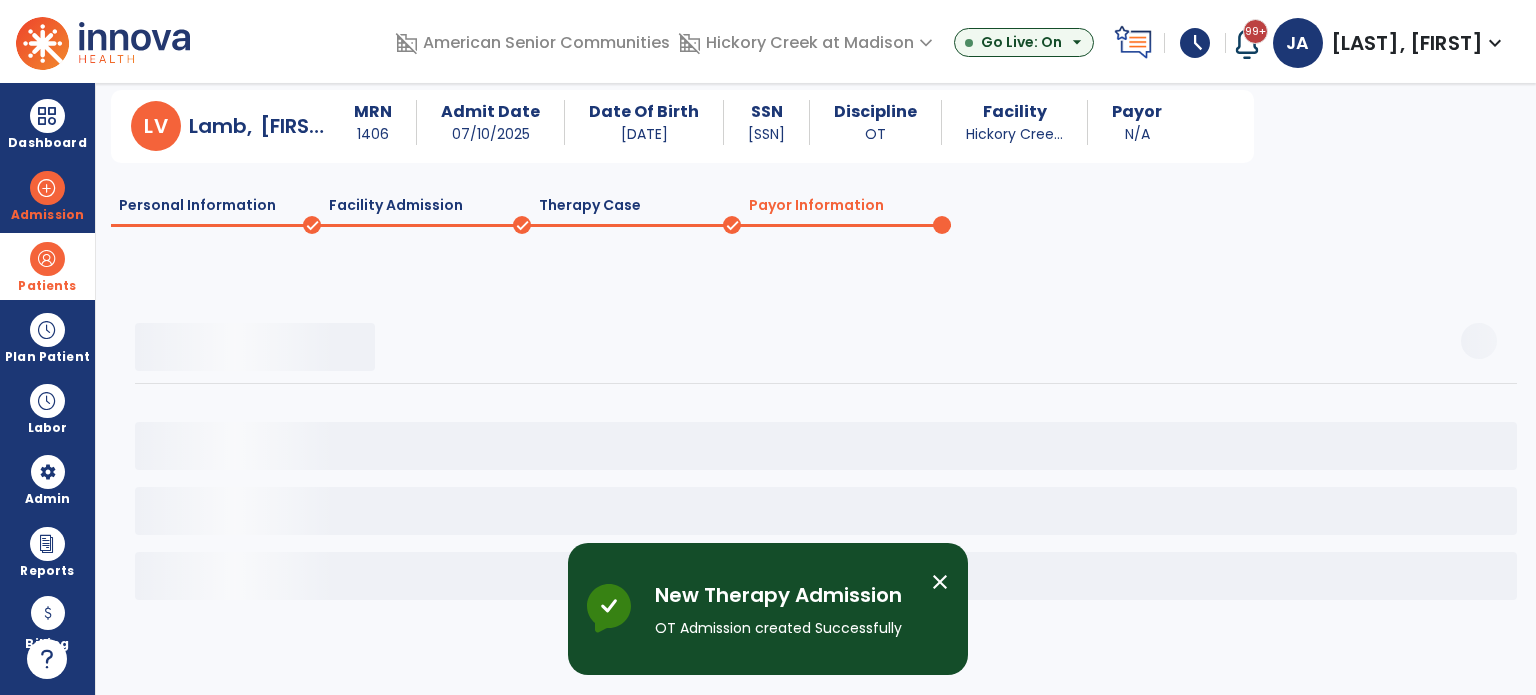 scroll, scrollTop: 58, scrollLeft: 0, axis: vertical 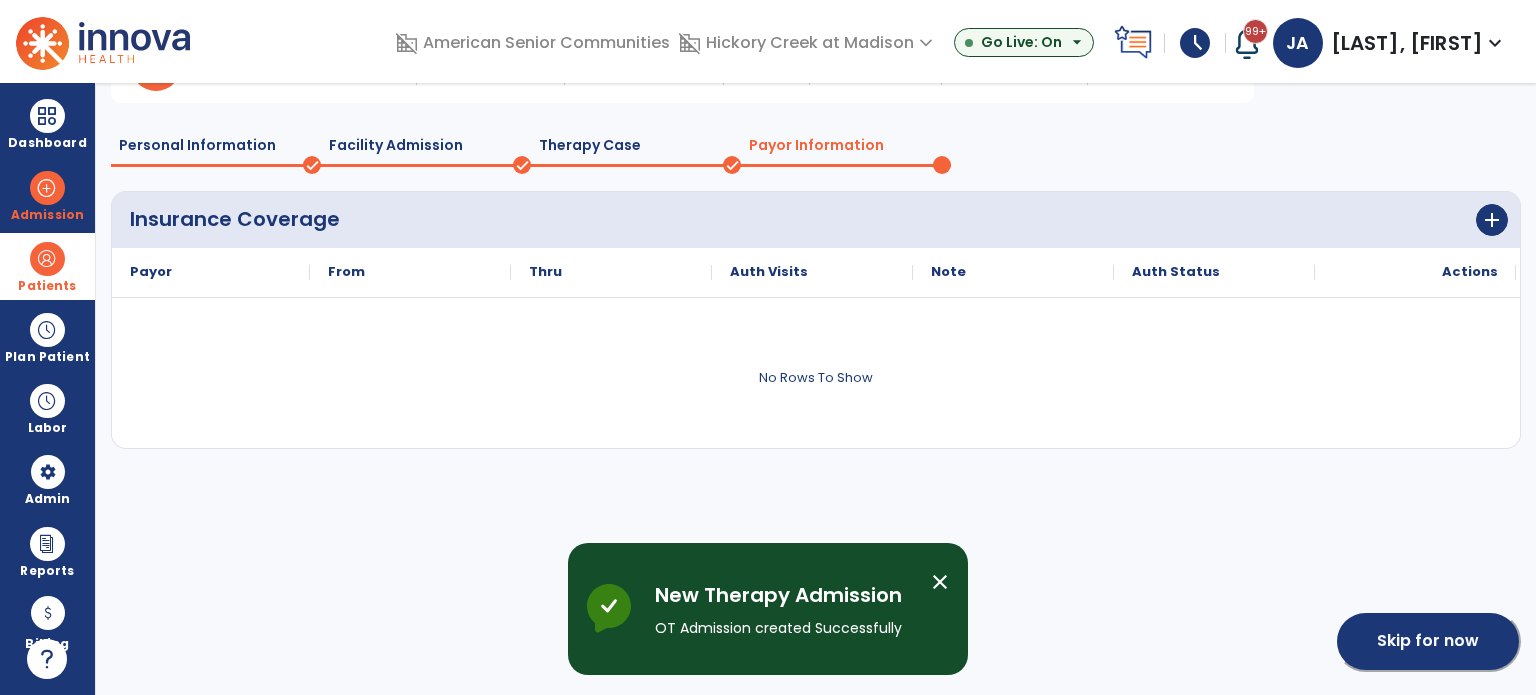 click on "Skip for now" 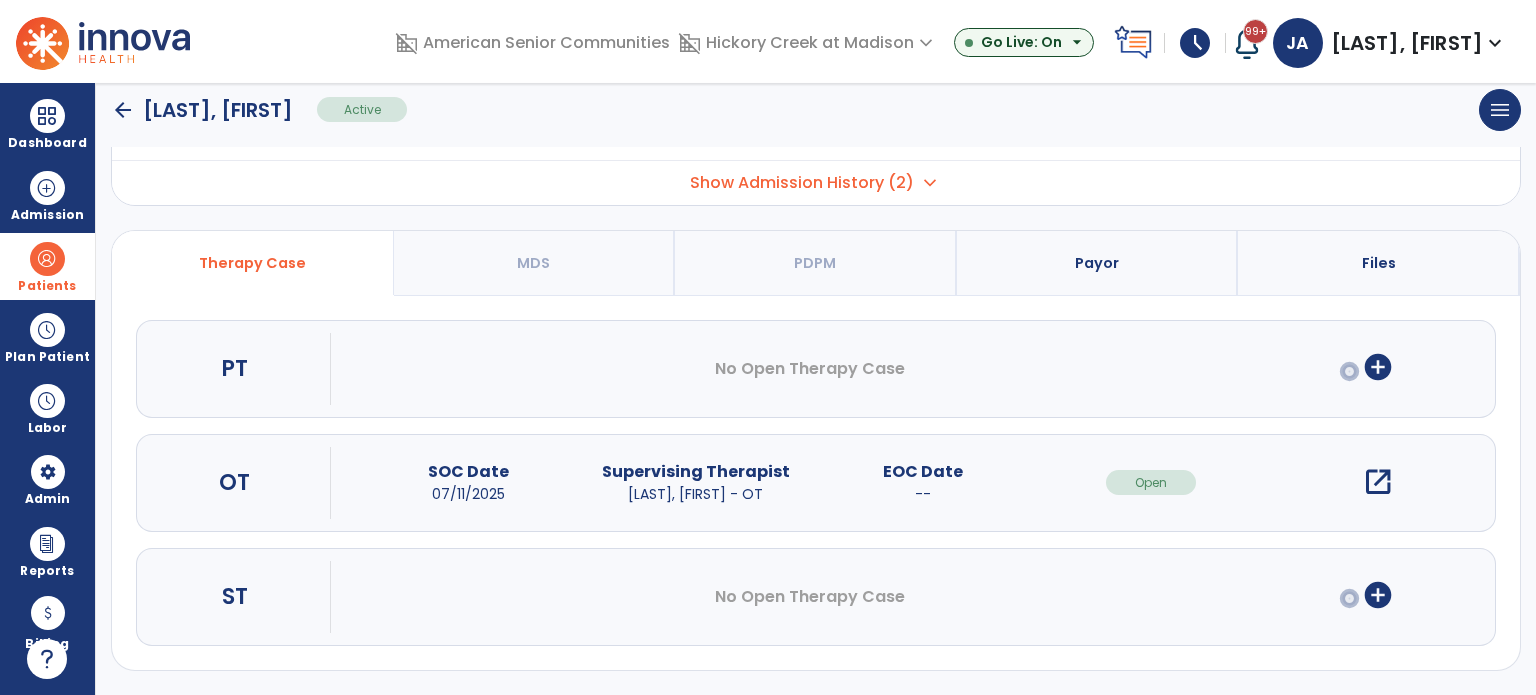 scroll, scrollTop: 107, scrollLeft: 0, axis: vertical 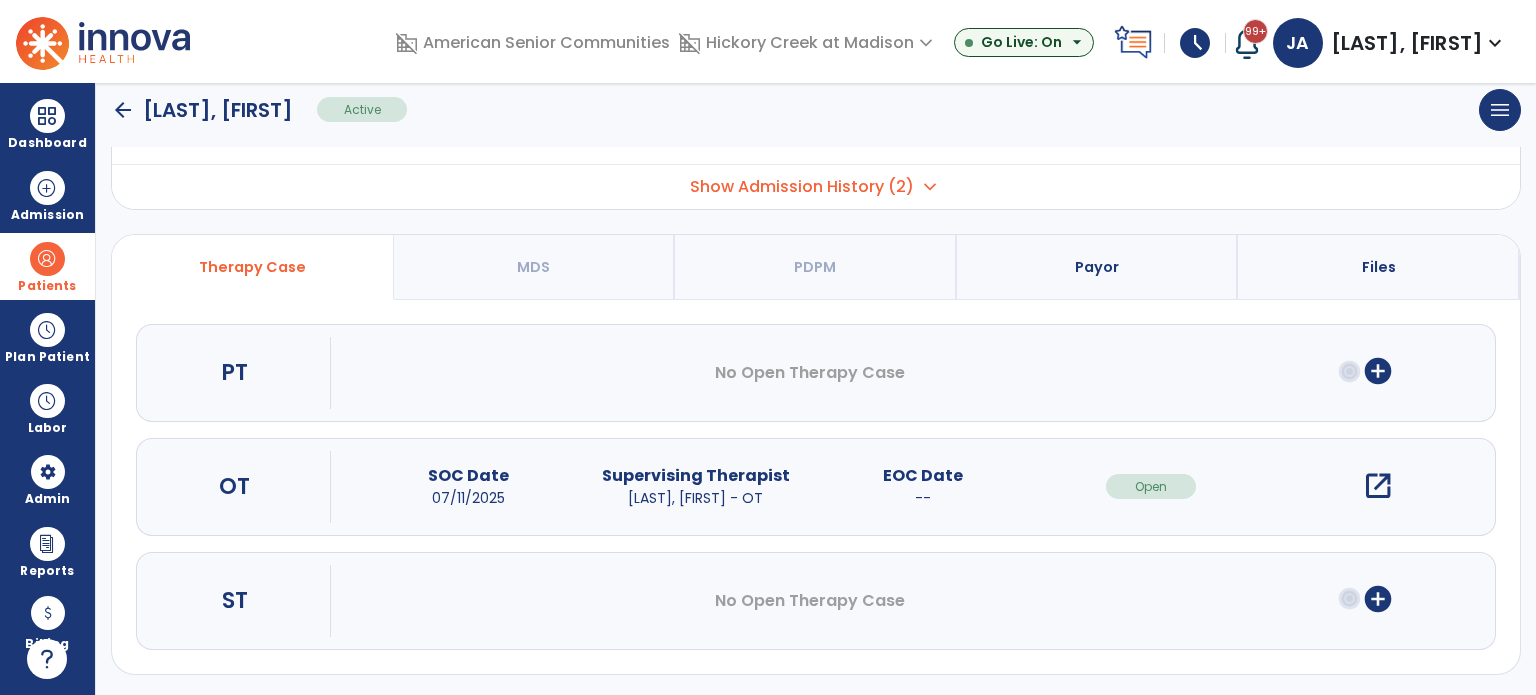 click on "arrow_back" 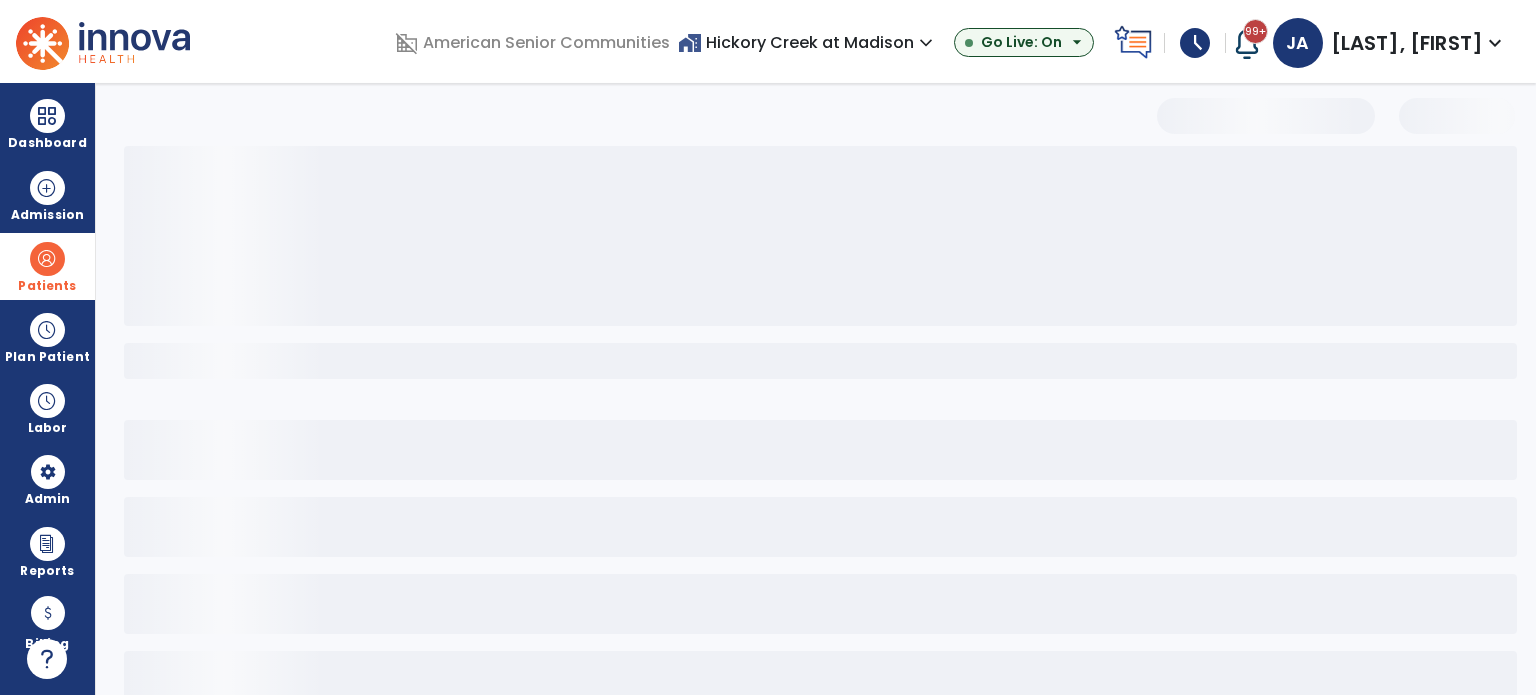 scroll, scrollTop: 46, scrollLeft: 0, axis: vertical 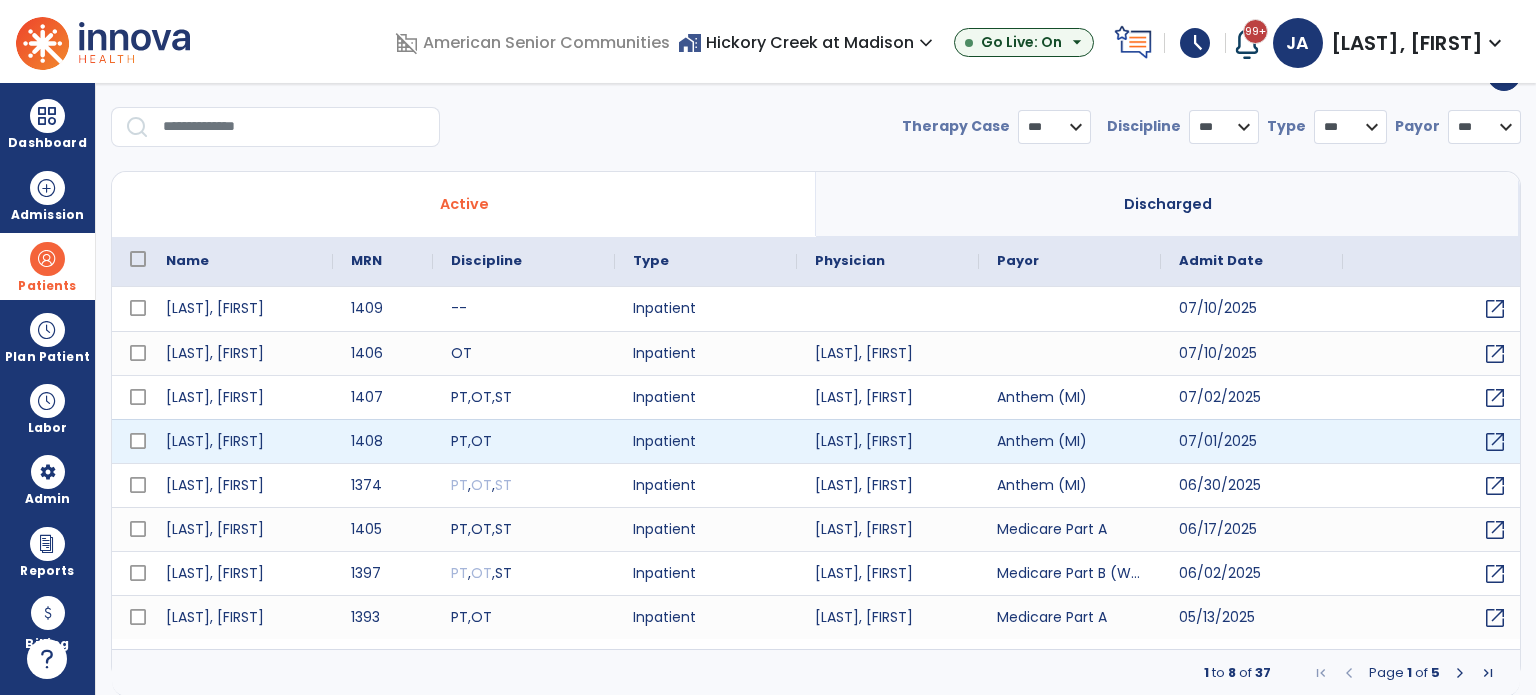select on "***" 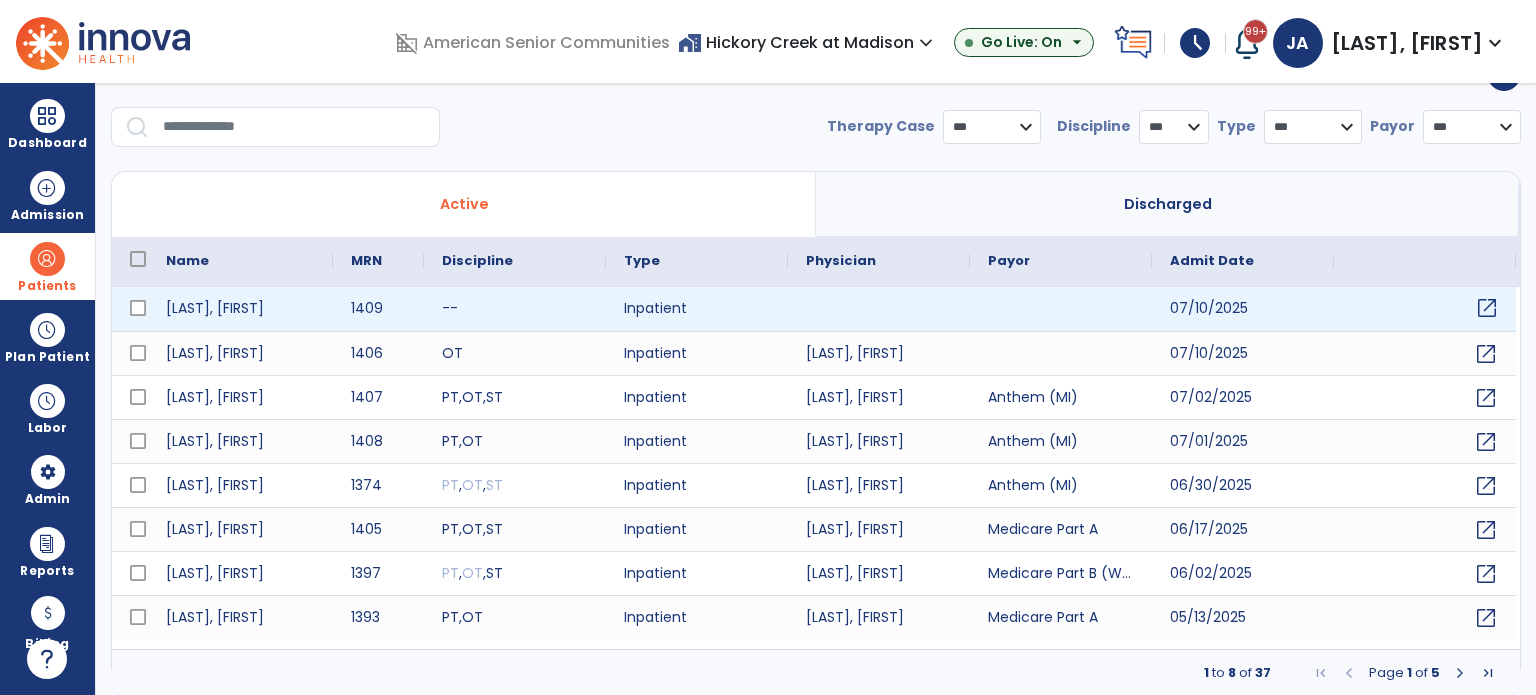 click on "open_in_new" at bounding box center (1487, 308) 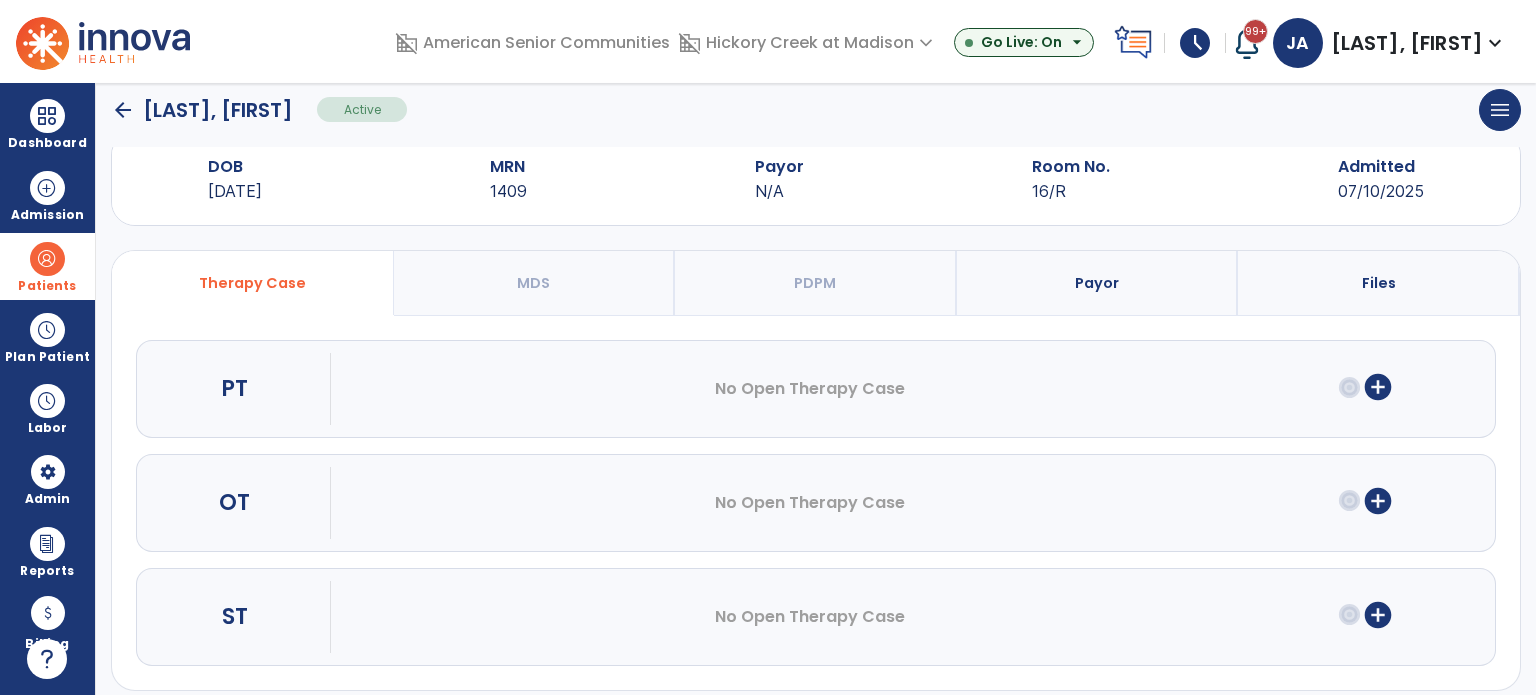 click on "add_circle" at bounding box center (1378, 501) 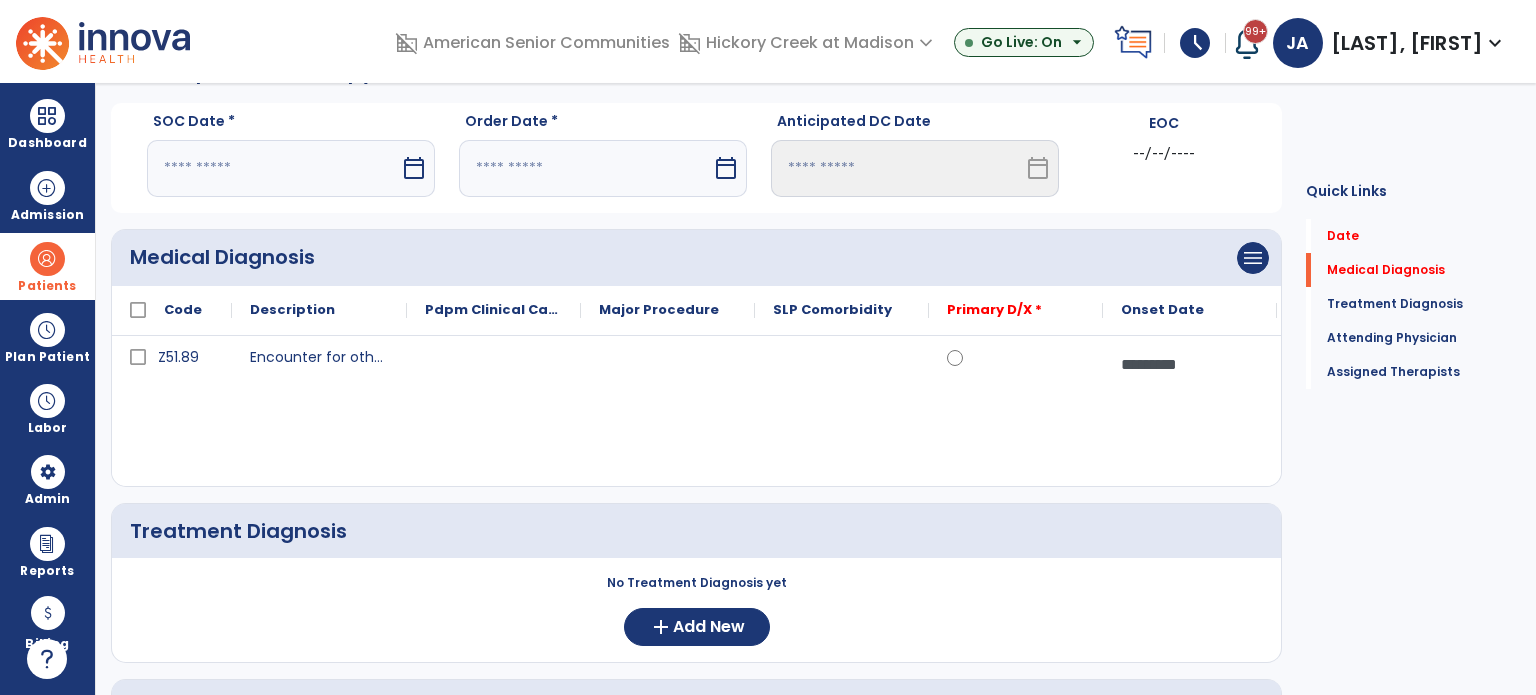 click on "calendar_today" at bounding box center (414, 168) 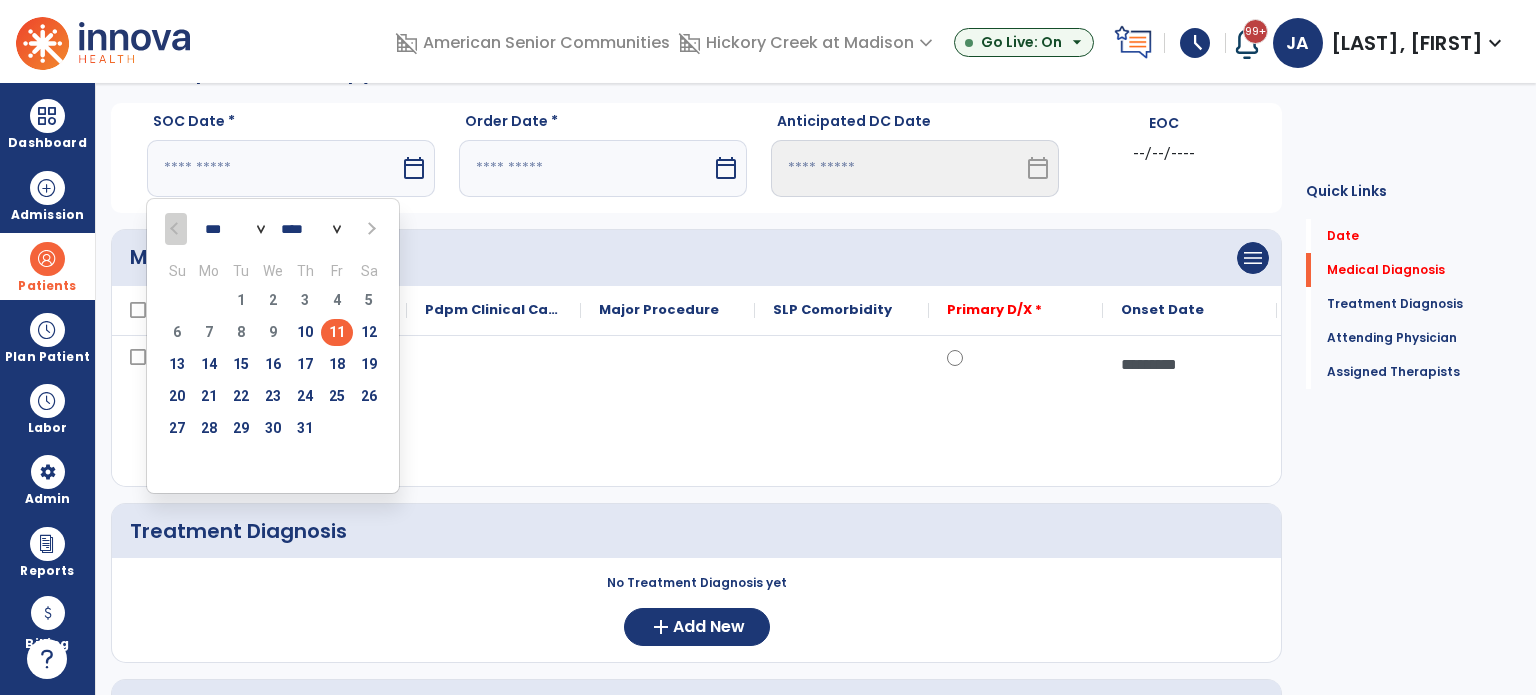 click on "11" at bounding box center [337, 332] 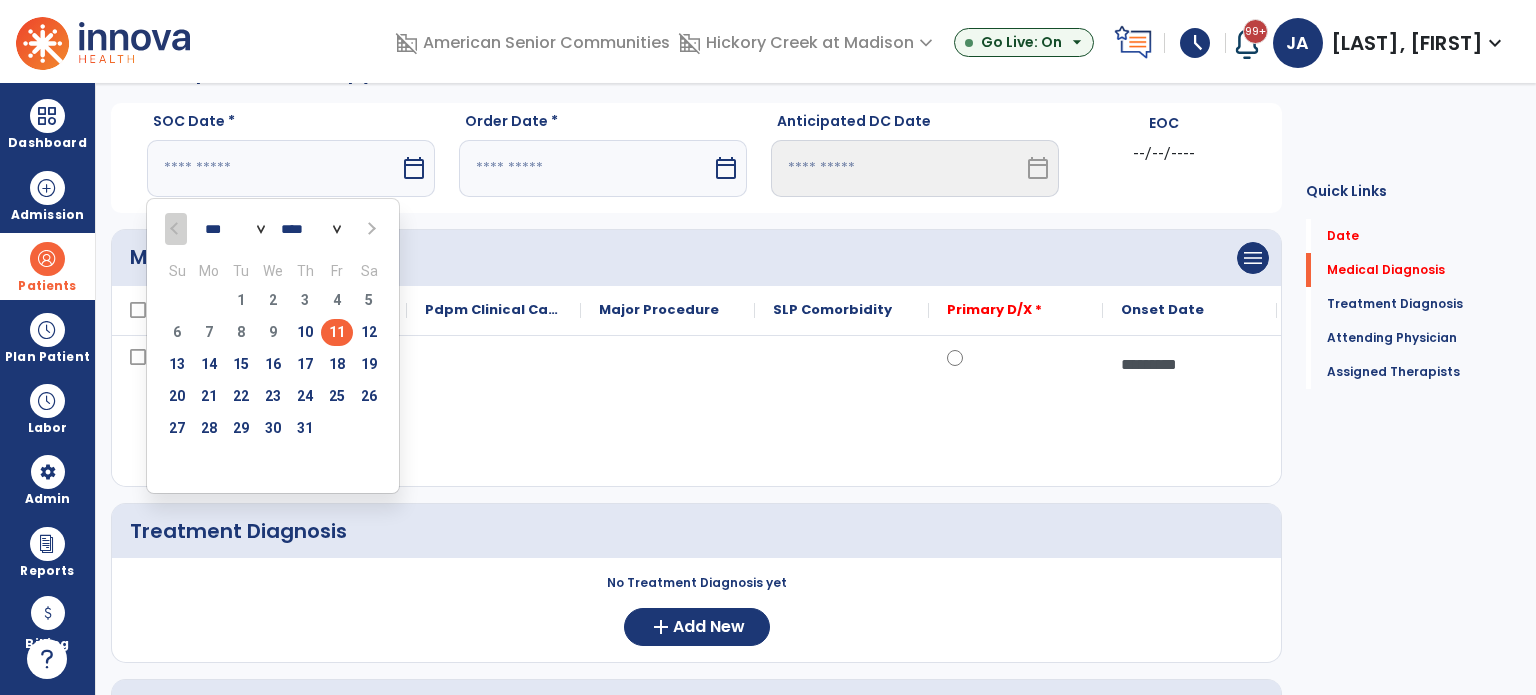 type on "*********" 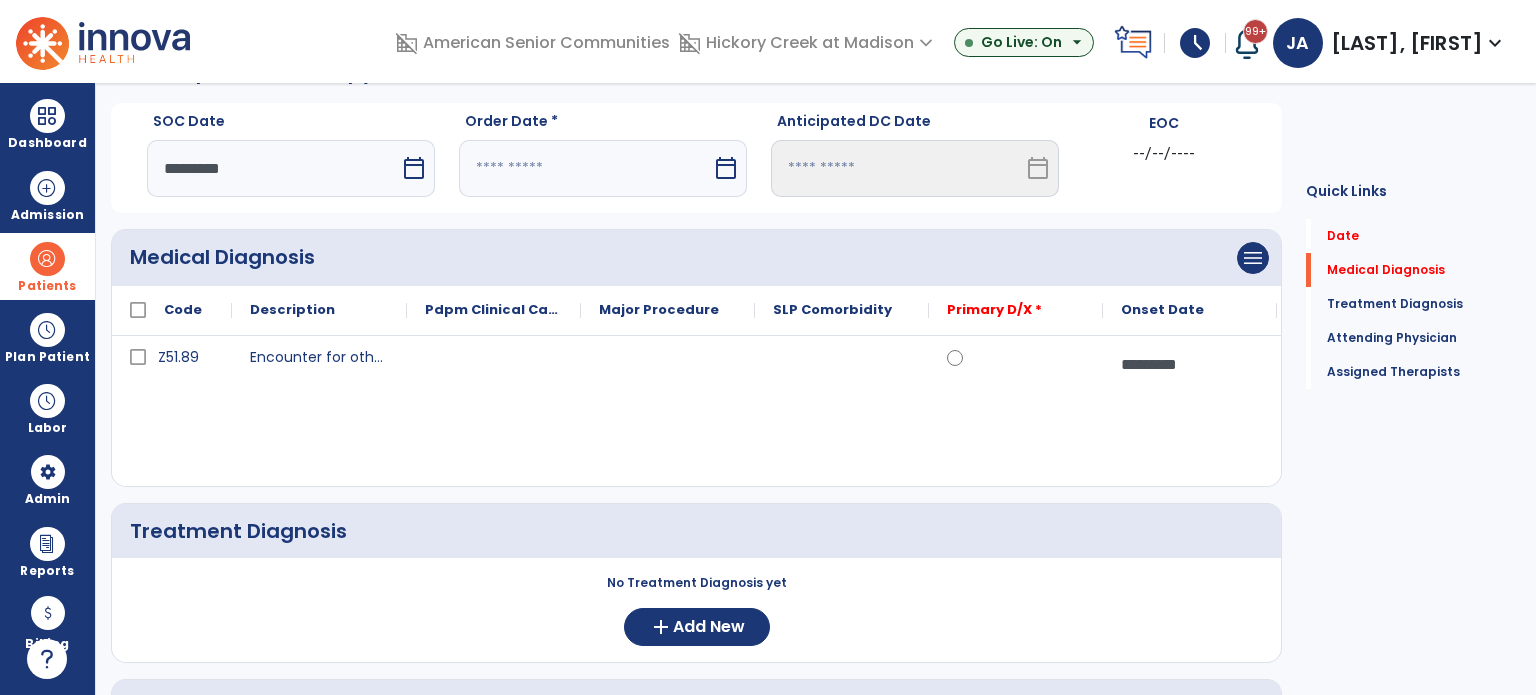click at bounding box center [585, 168] 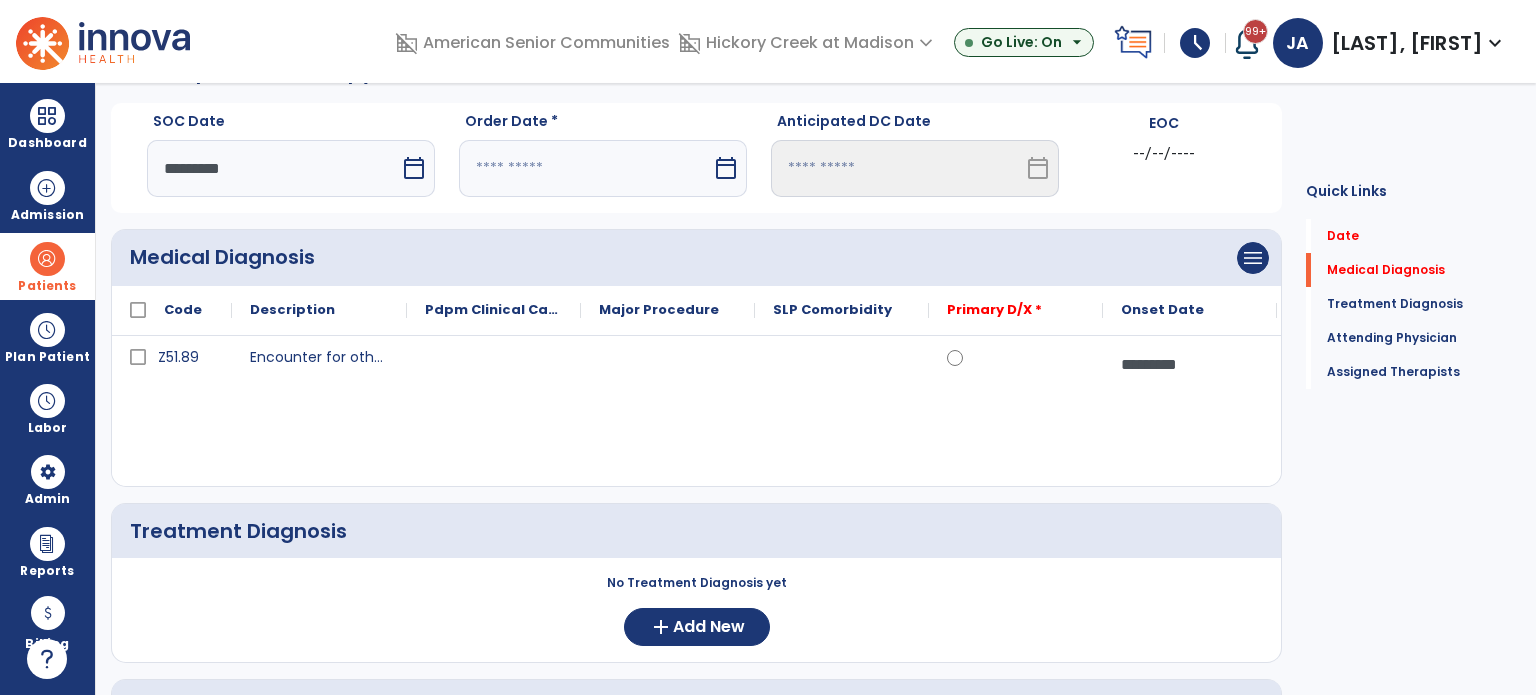 select on "*" 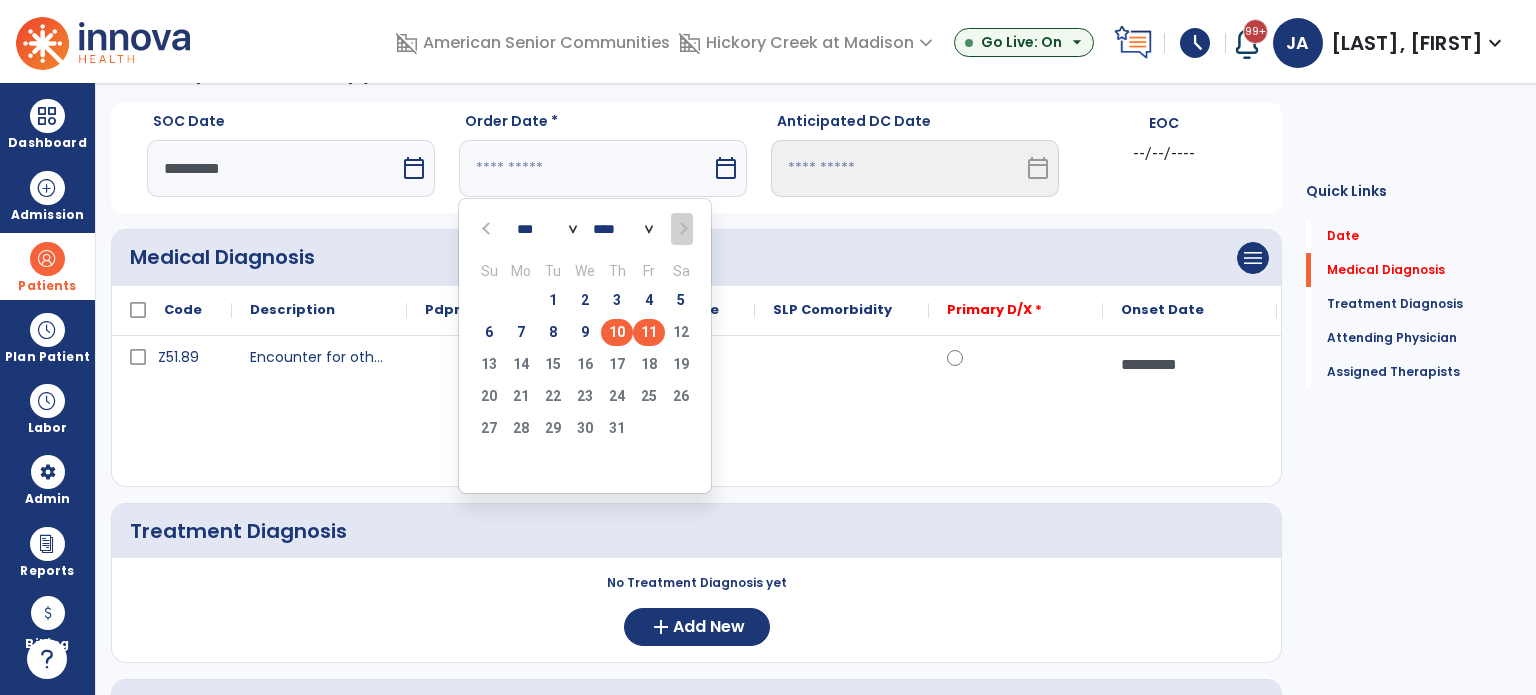 click on "10" at bounding box center [617, 332] 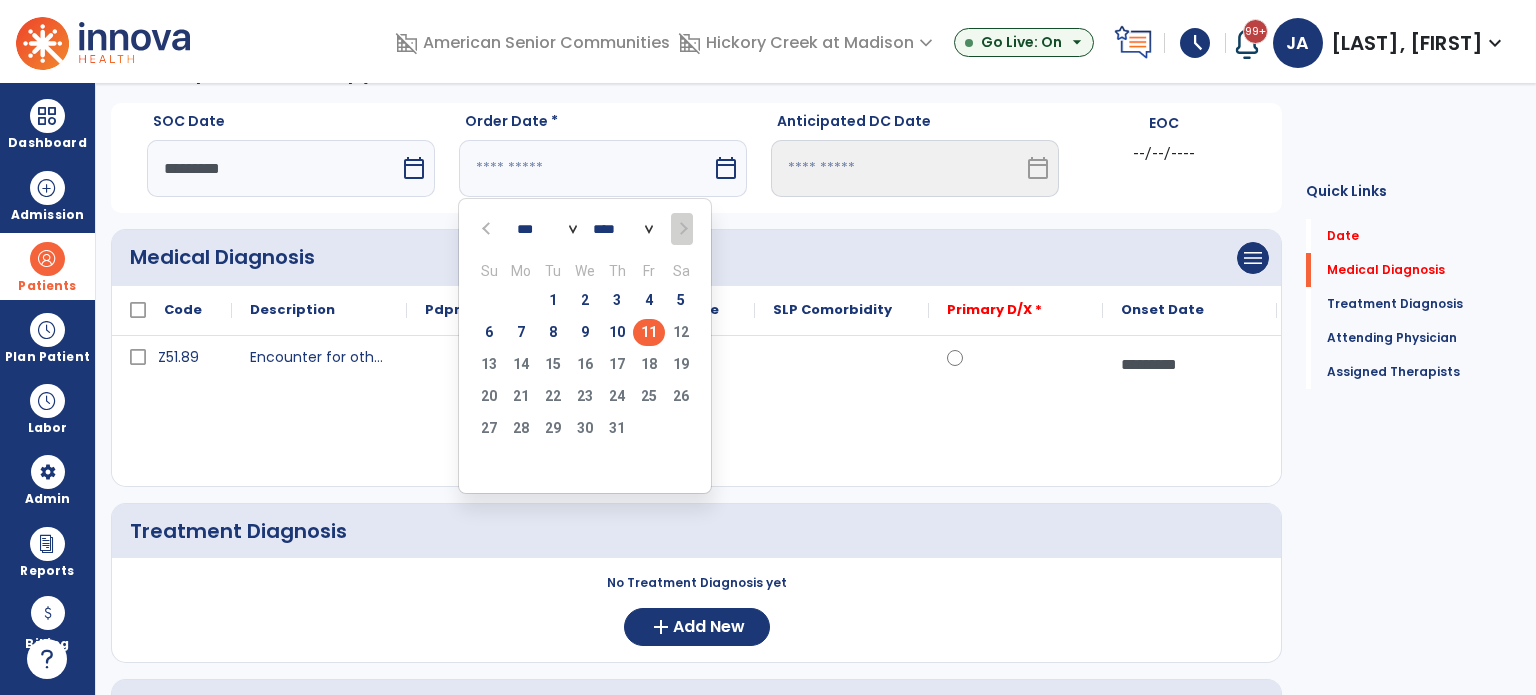 type on "*********" 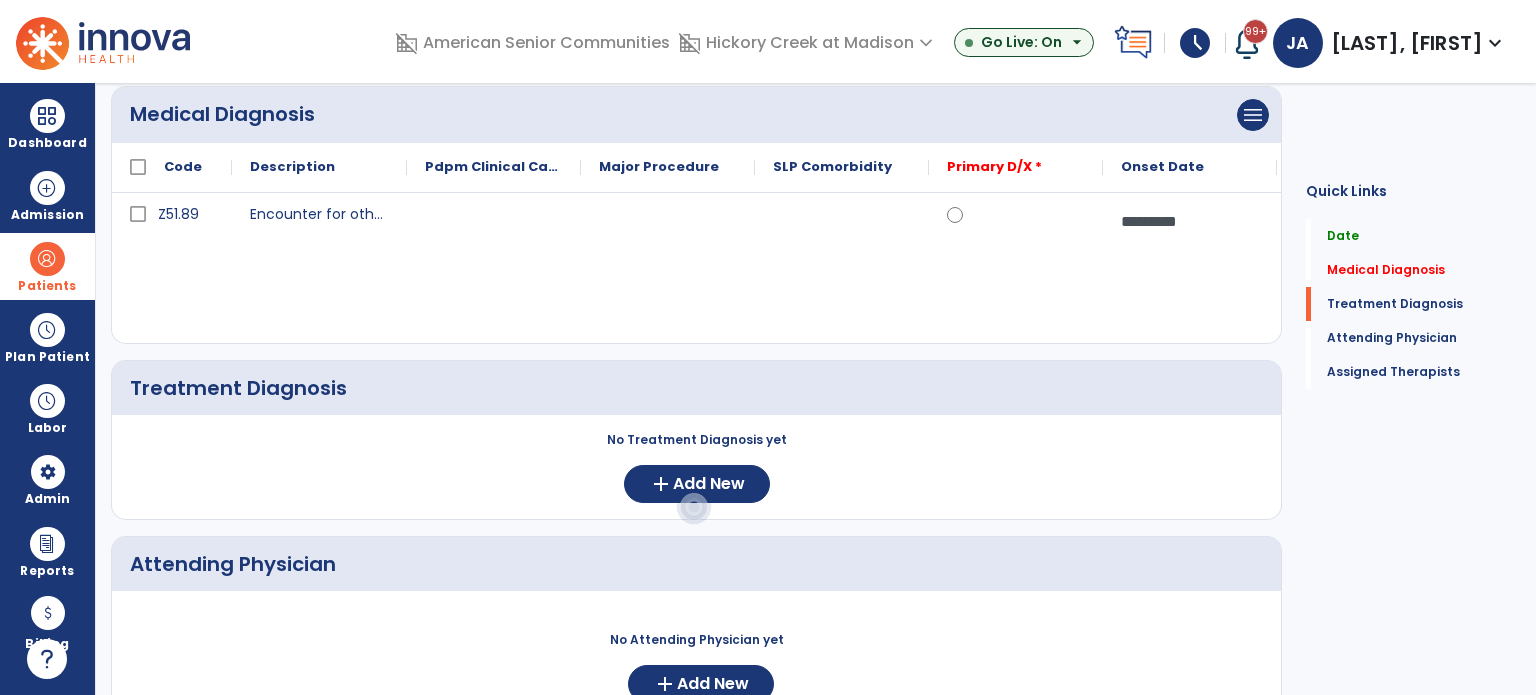 scroll, scrollTop: 346, scrollLeft: 0, axis: vertical 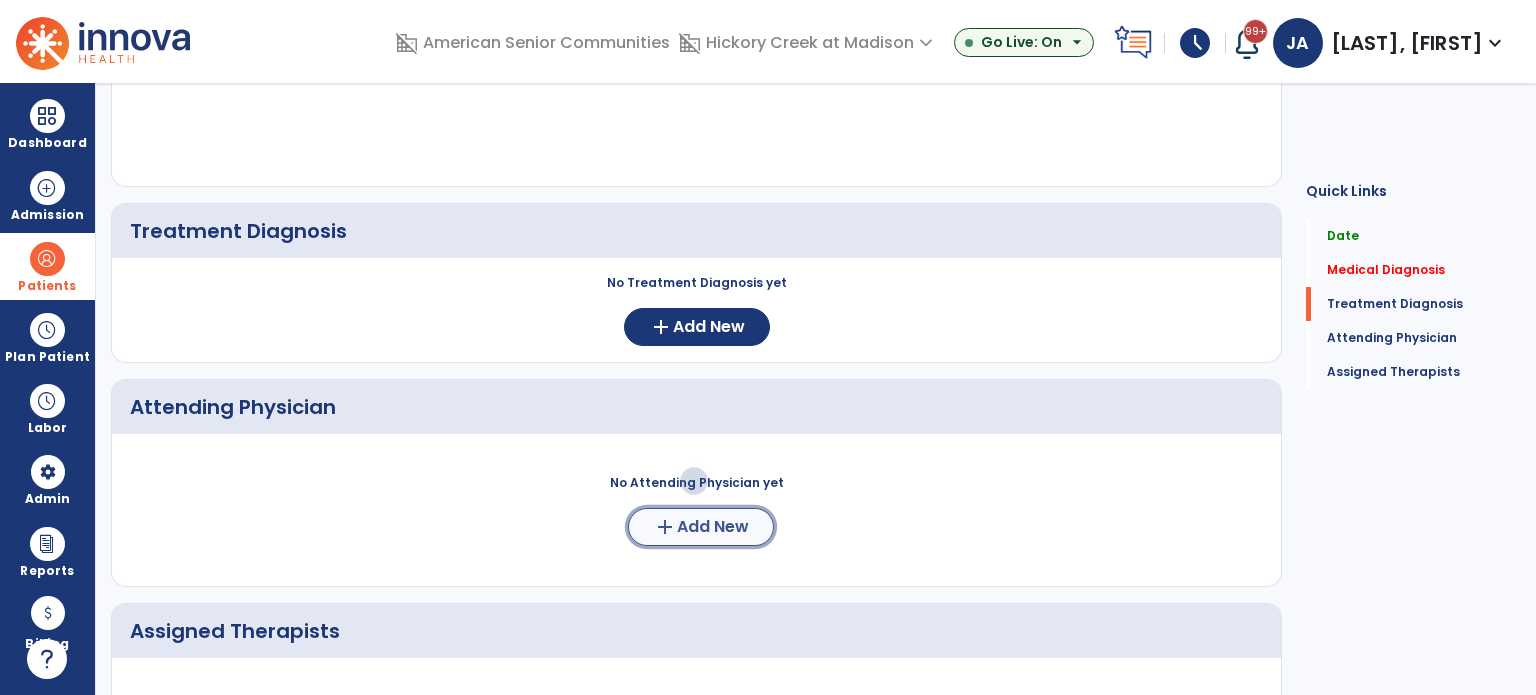 click on "Add New" 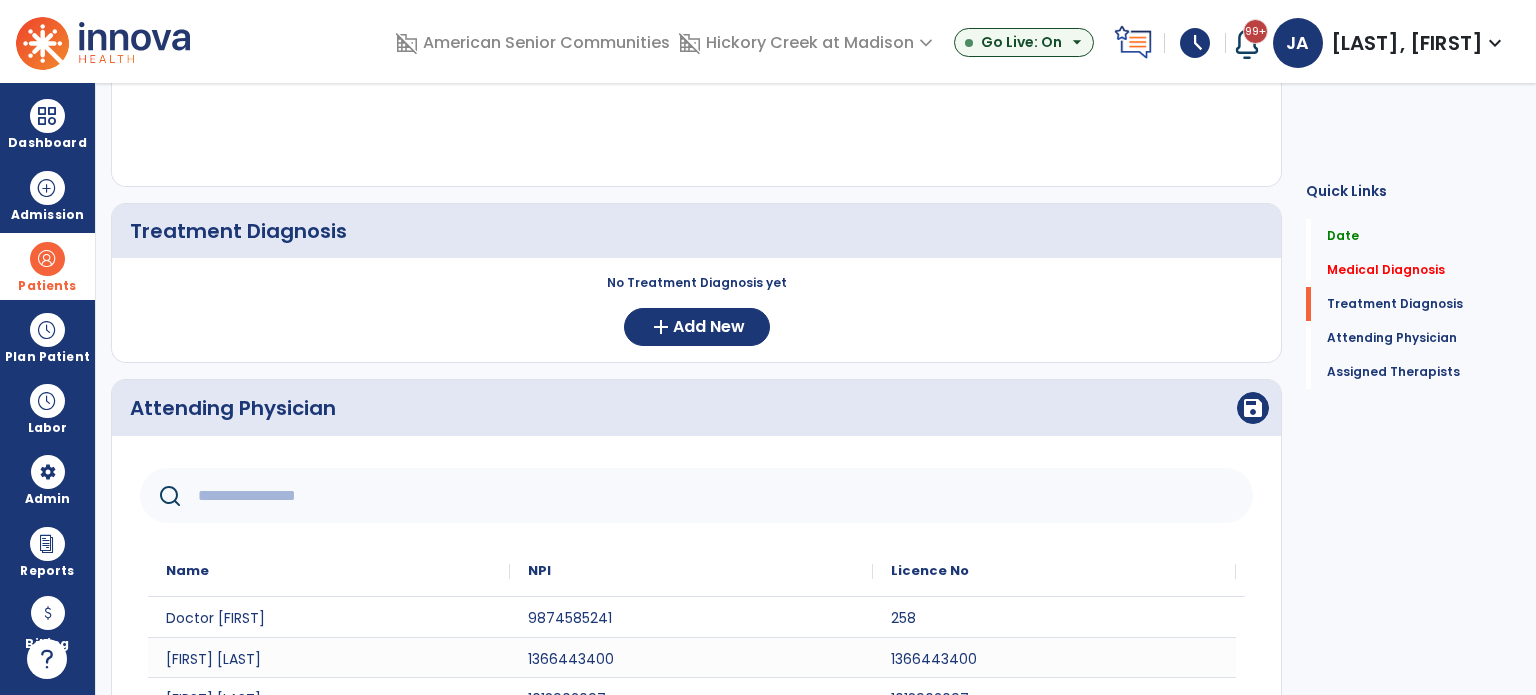 click 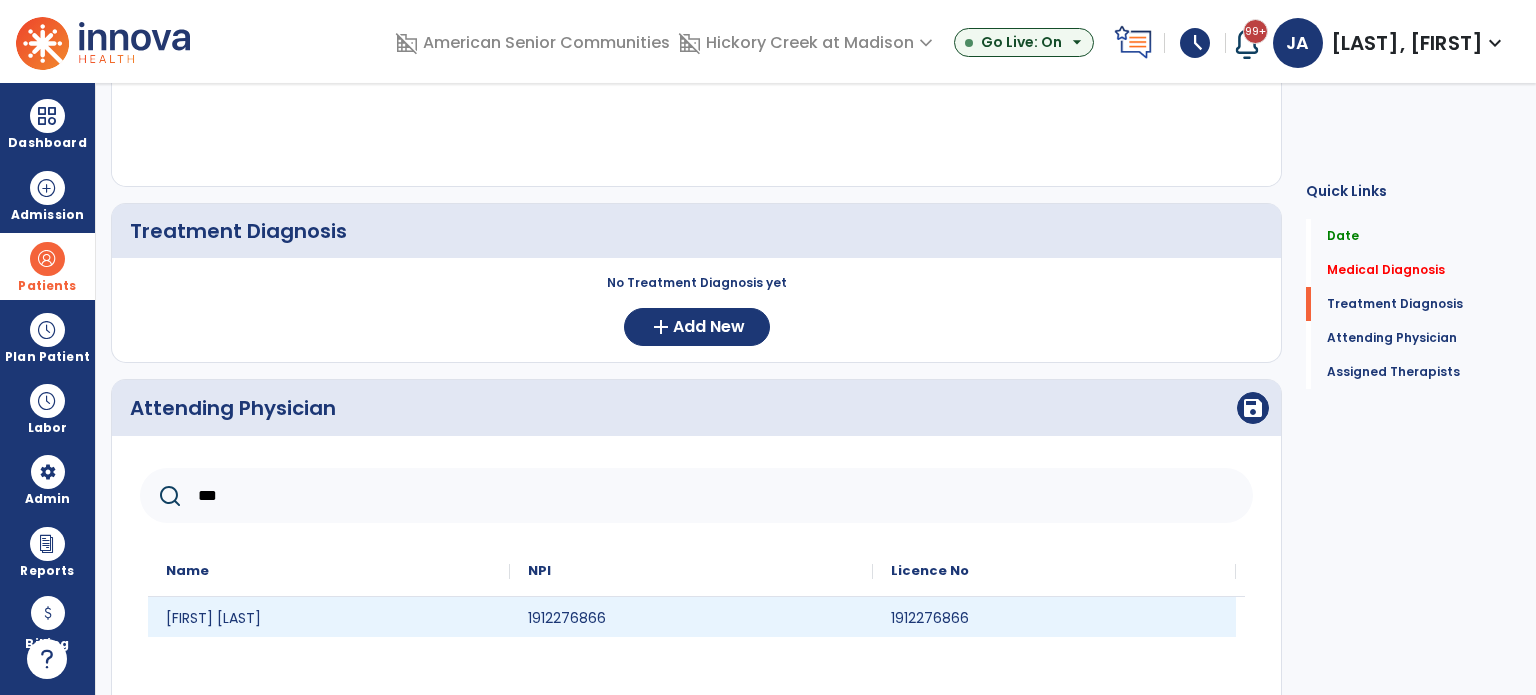 type on "***" 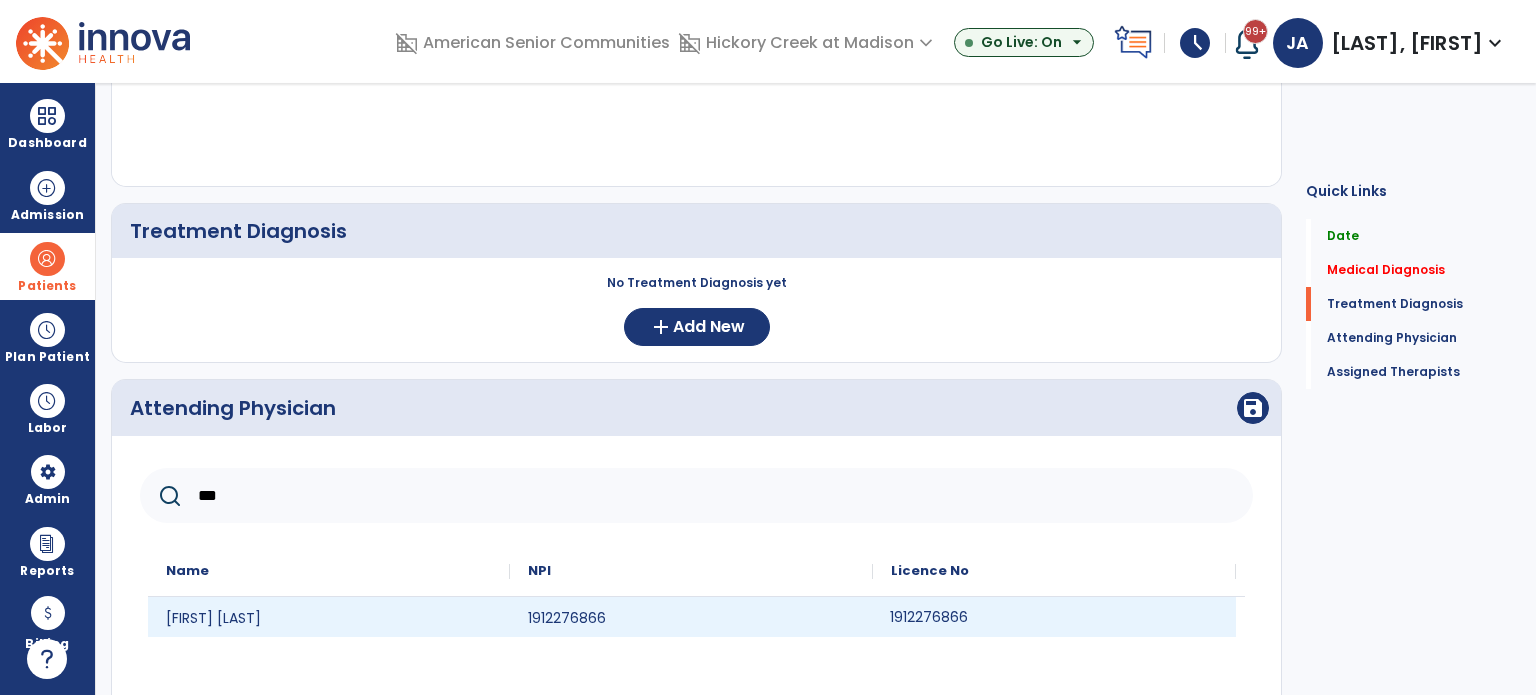 drag, startPoint x: 1041, startPoint y: 614, endPoint x: 1185, endPoint y: 533, distance: 165.21803 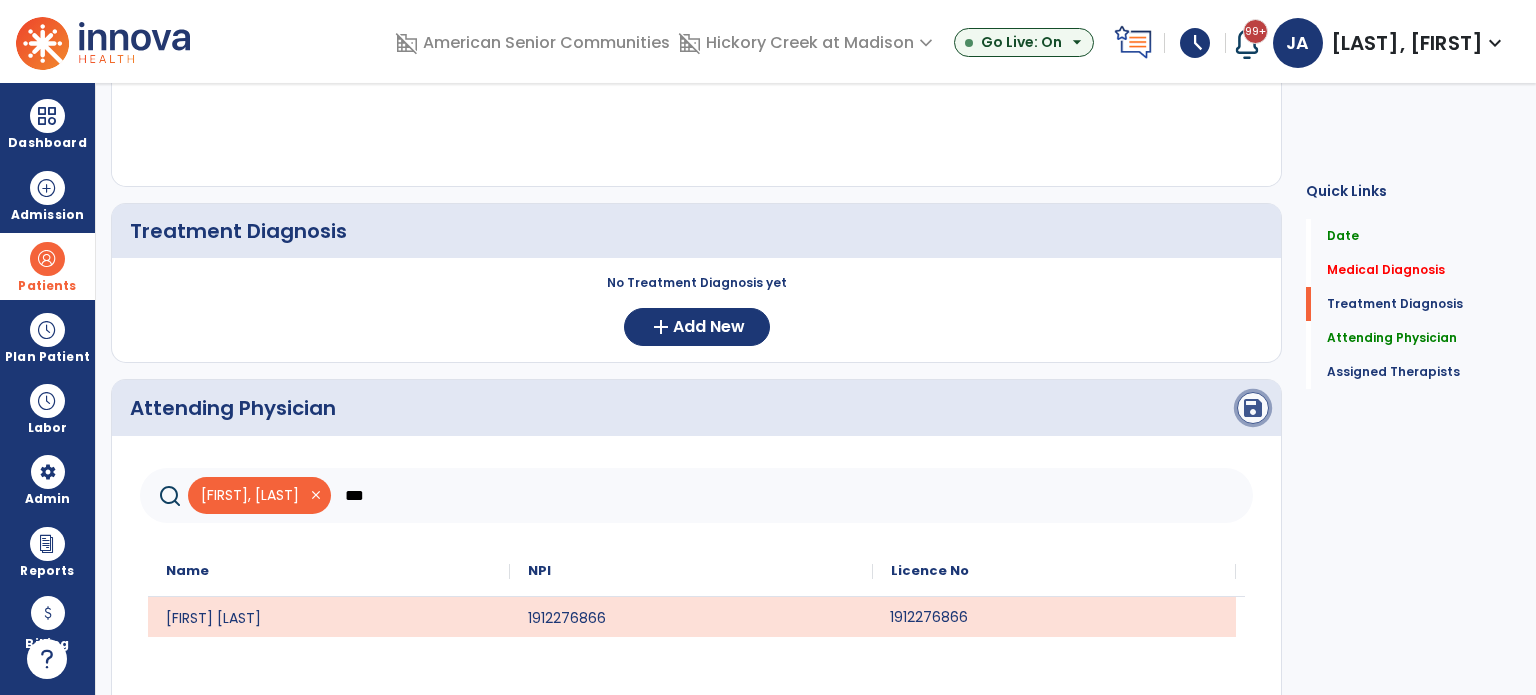 click on "save" 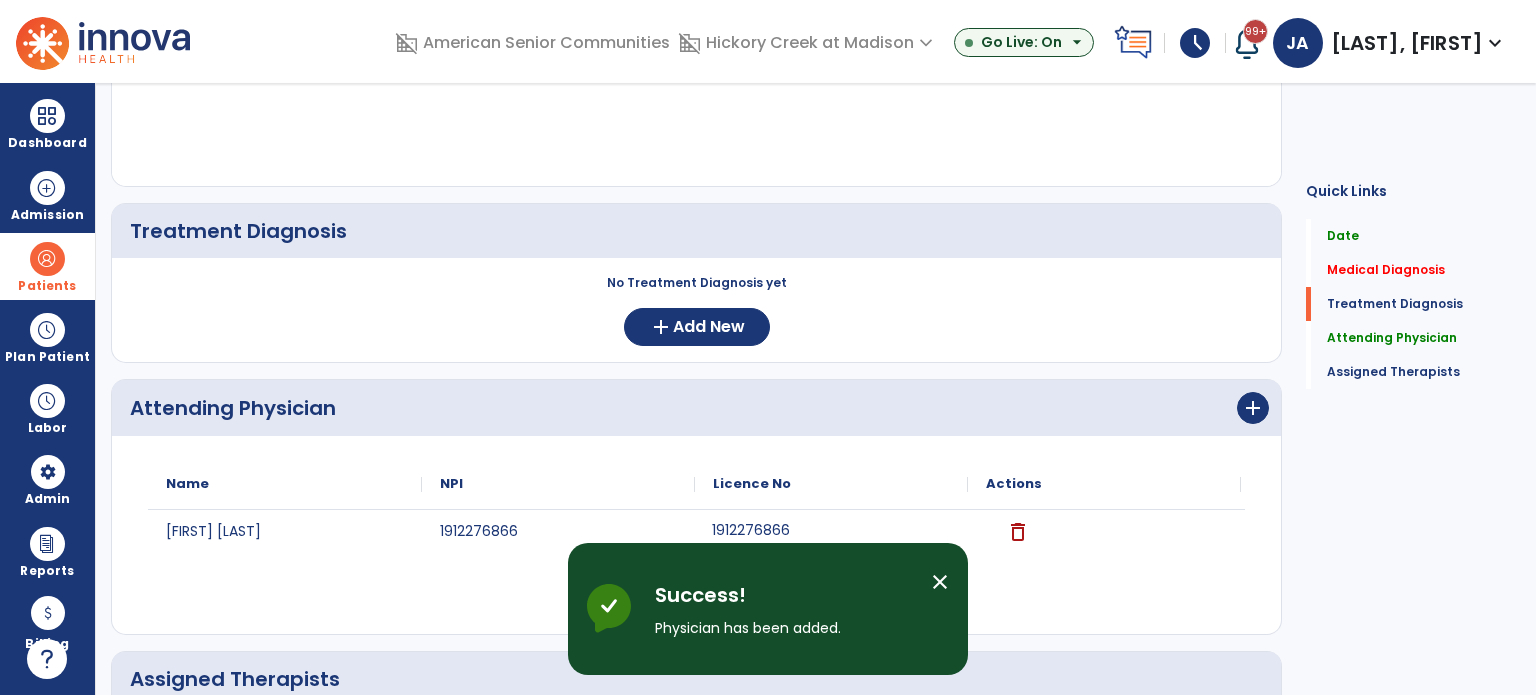 click on "close" at bounding box center [940, 582] 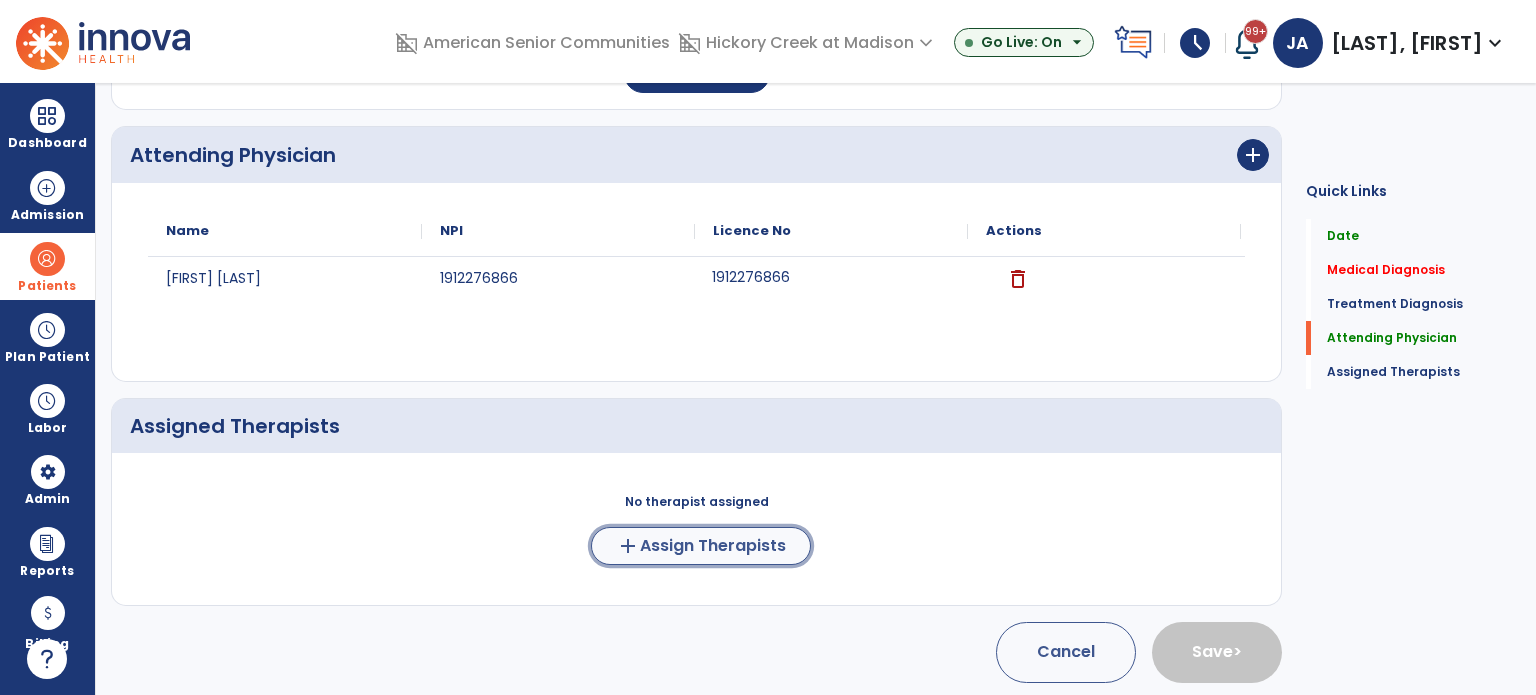 click on "add  Assign Therapists" 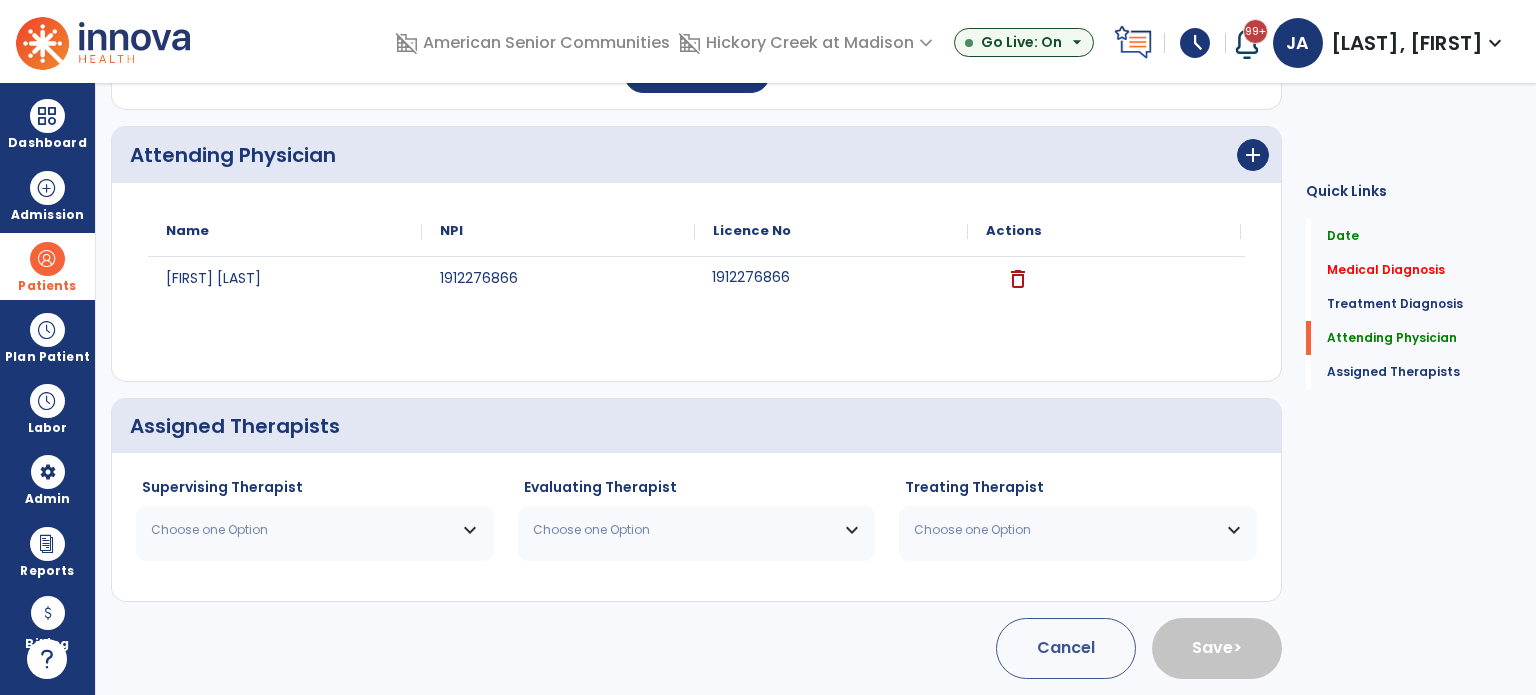 scroll, scrollTop: 596, scrollLeft: 0, axis: vertical 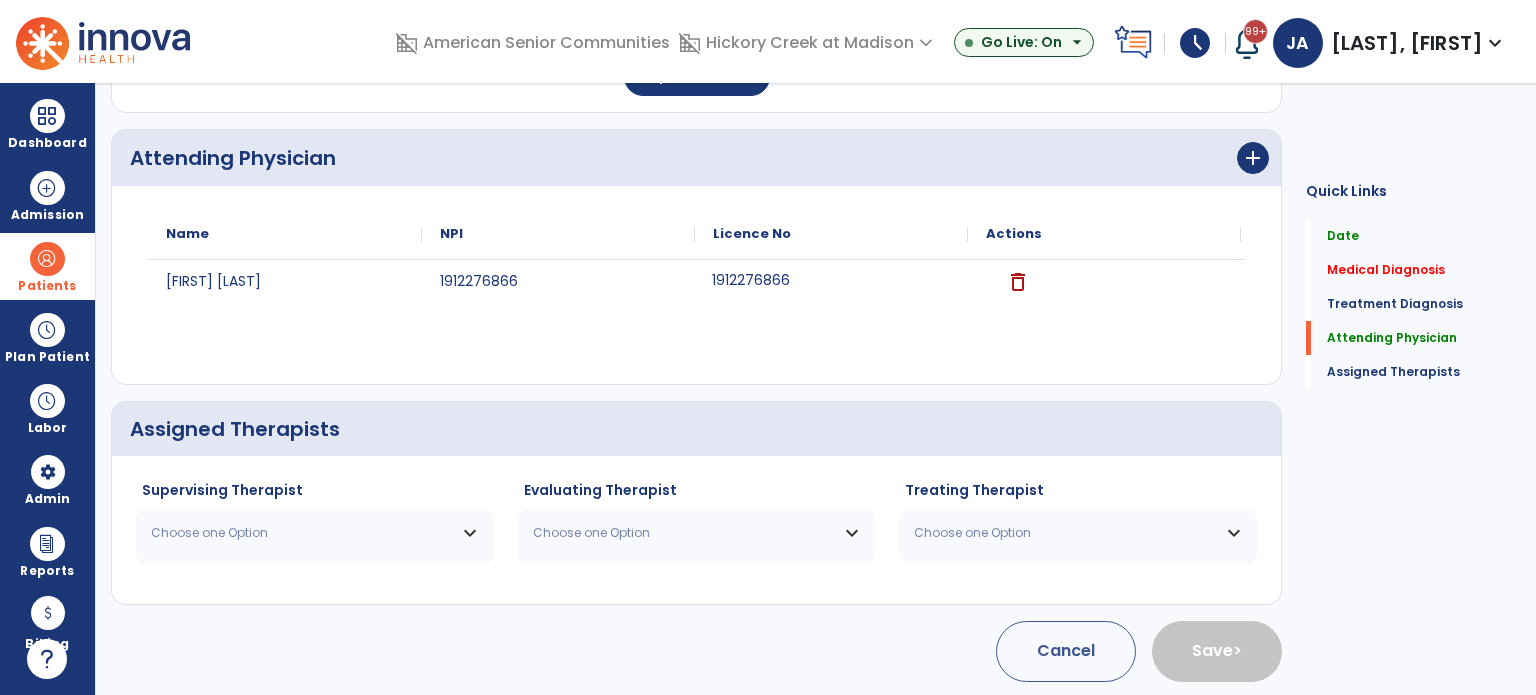 click on "Choose one Option" at bounding box center [302, 533] 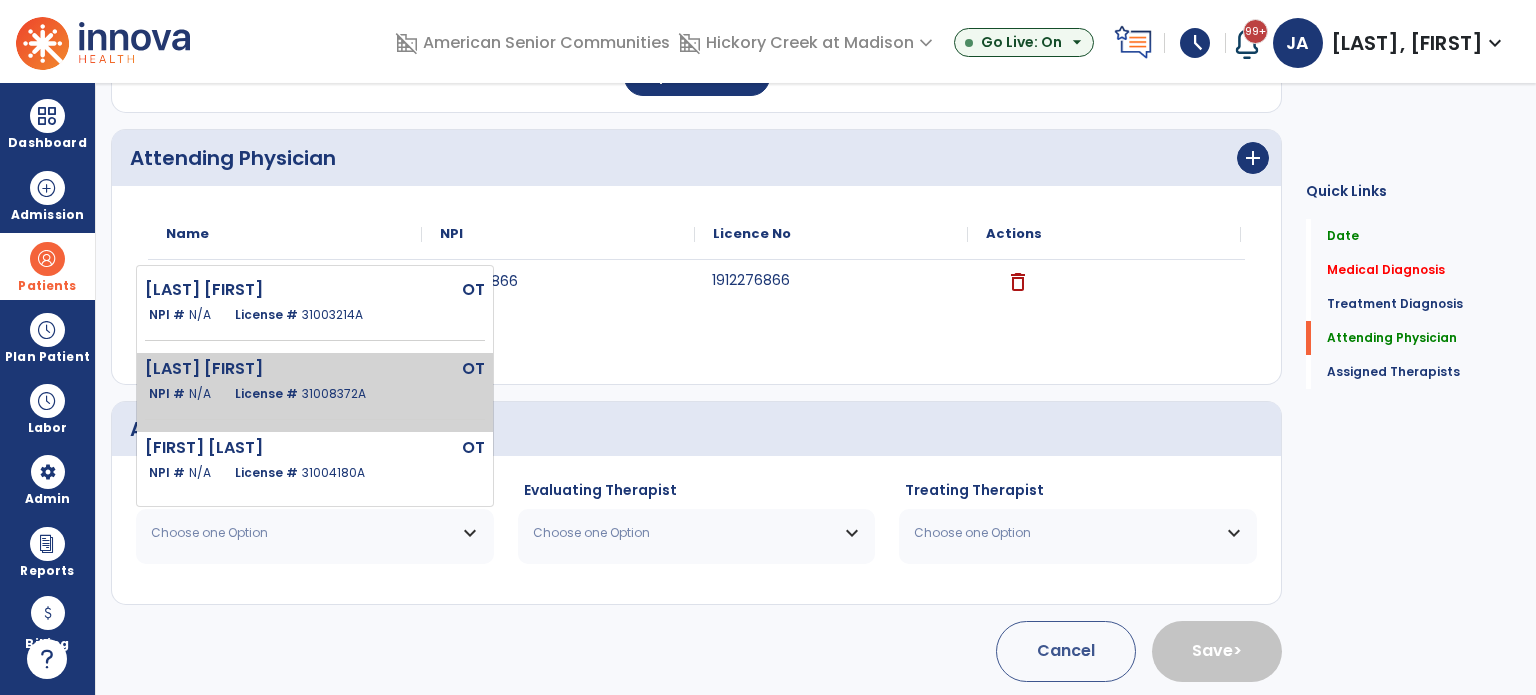 click on "[LAST] [FIRST]" 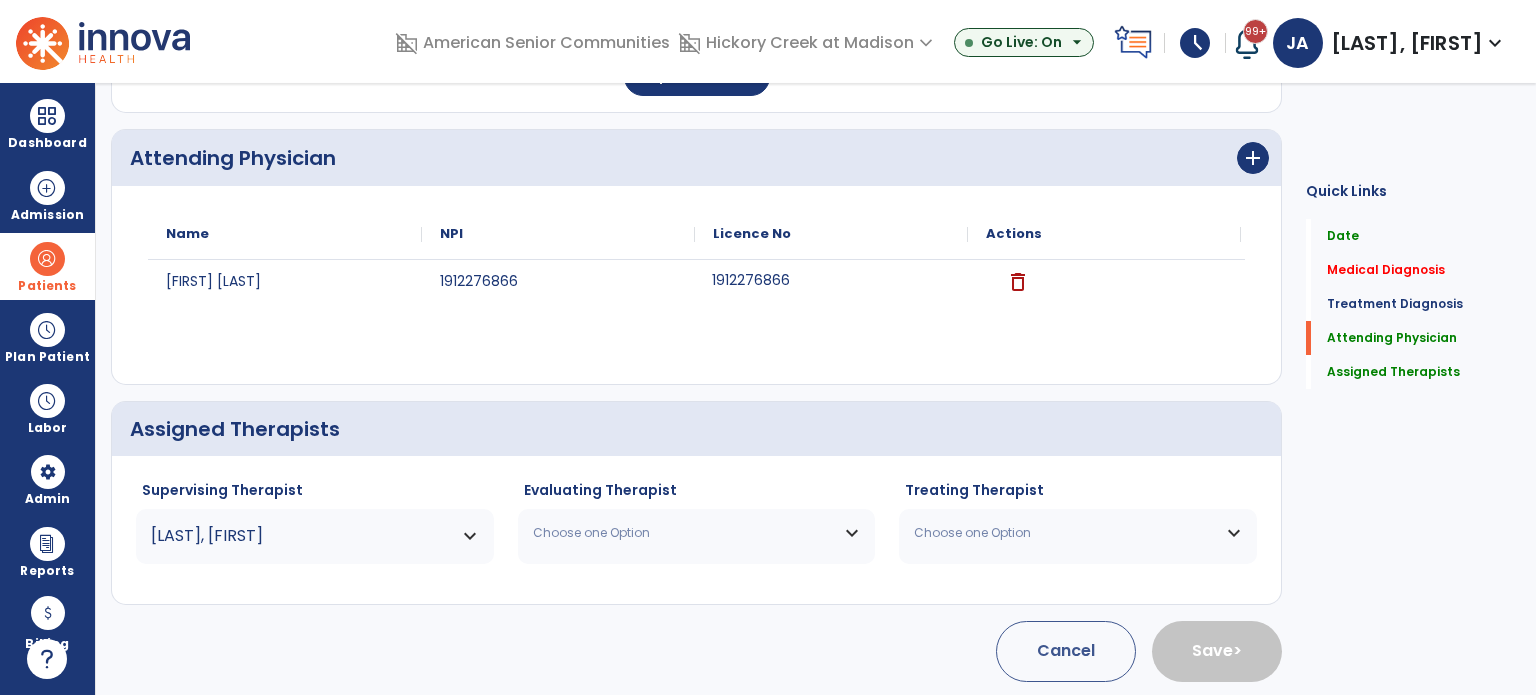 click on "Choose one Option" at bounding box center (684, 533) 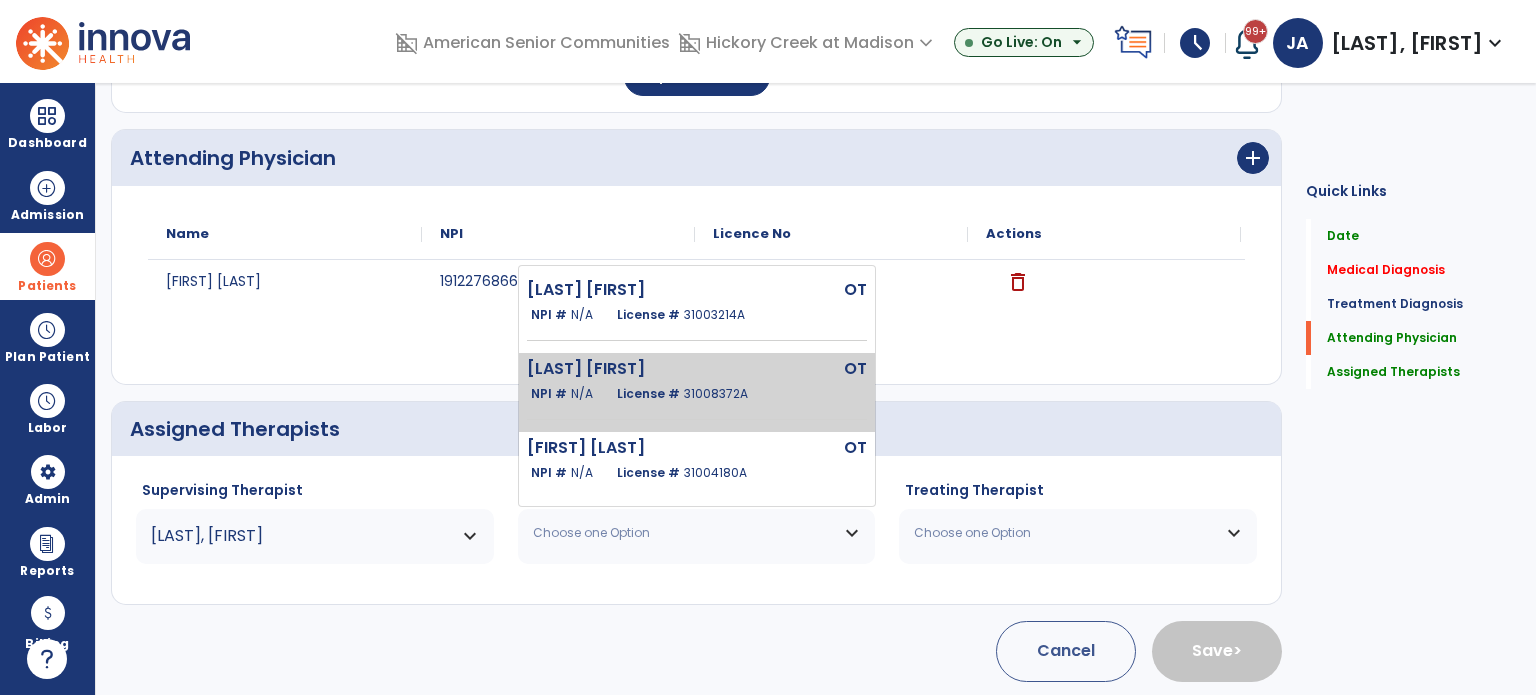 click on "License #  [LICENSE]" 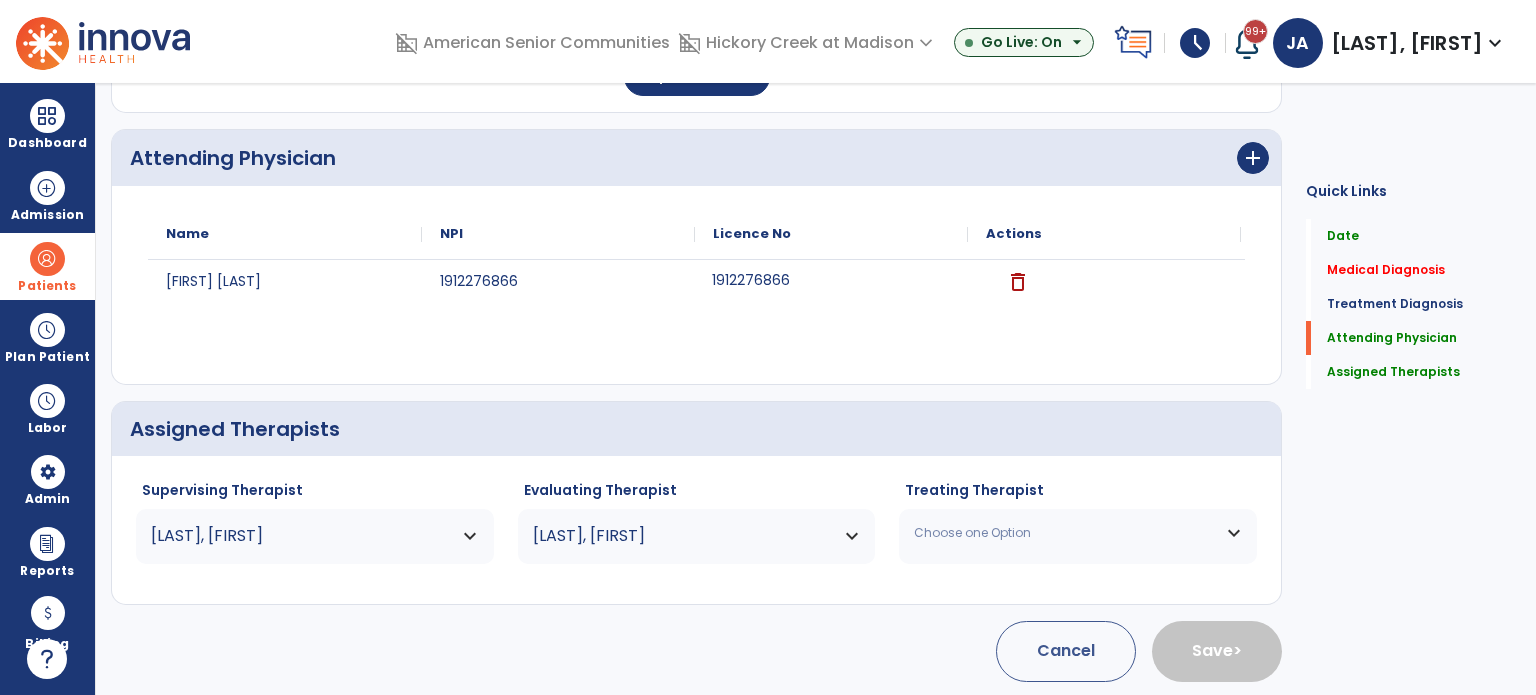 click on "Choose one Option" at bounding box center (1065, 533) 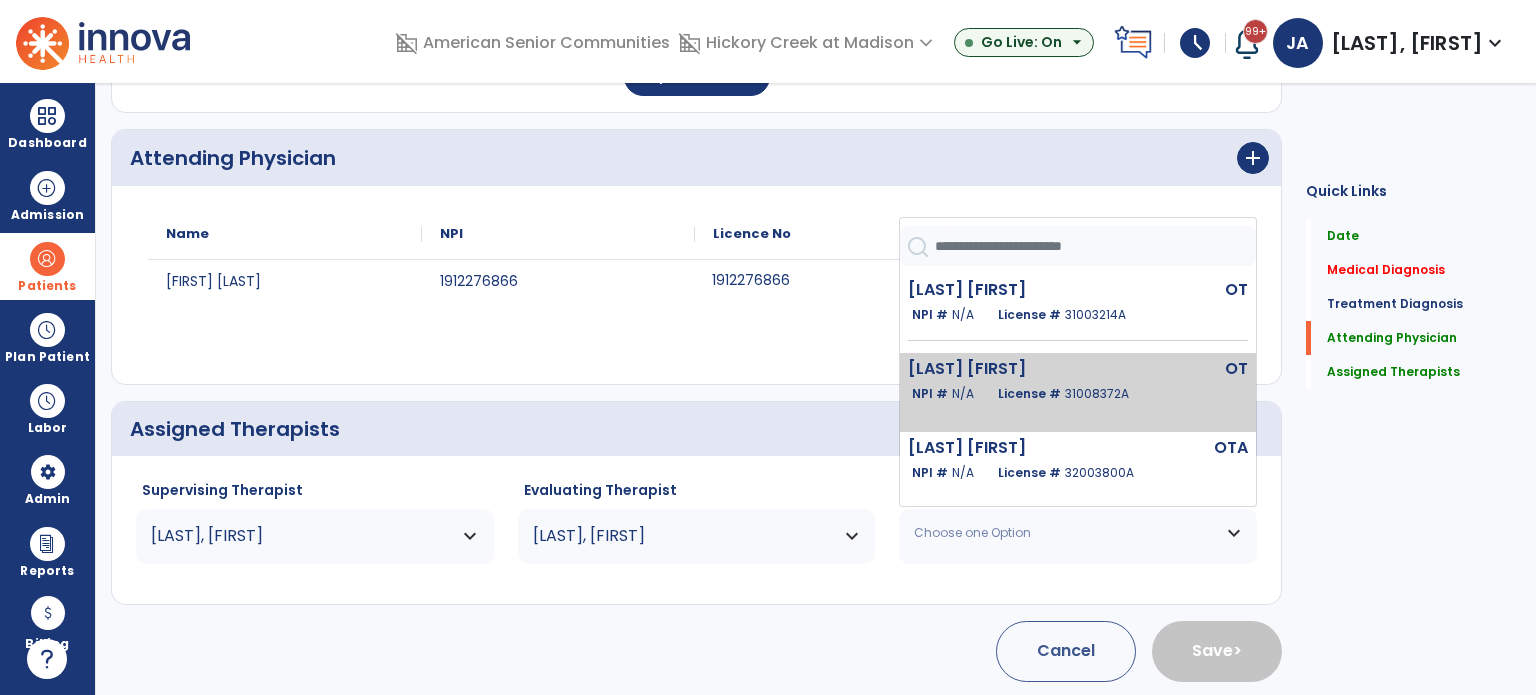 click on "License #  [LICENSE]" 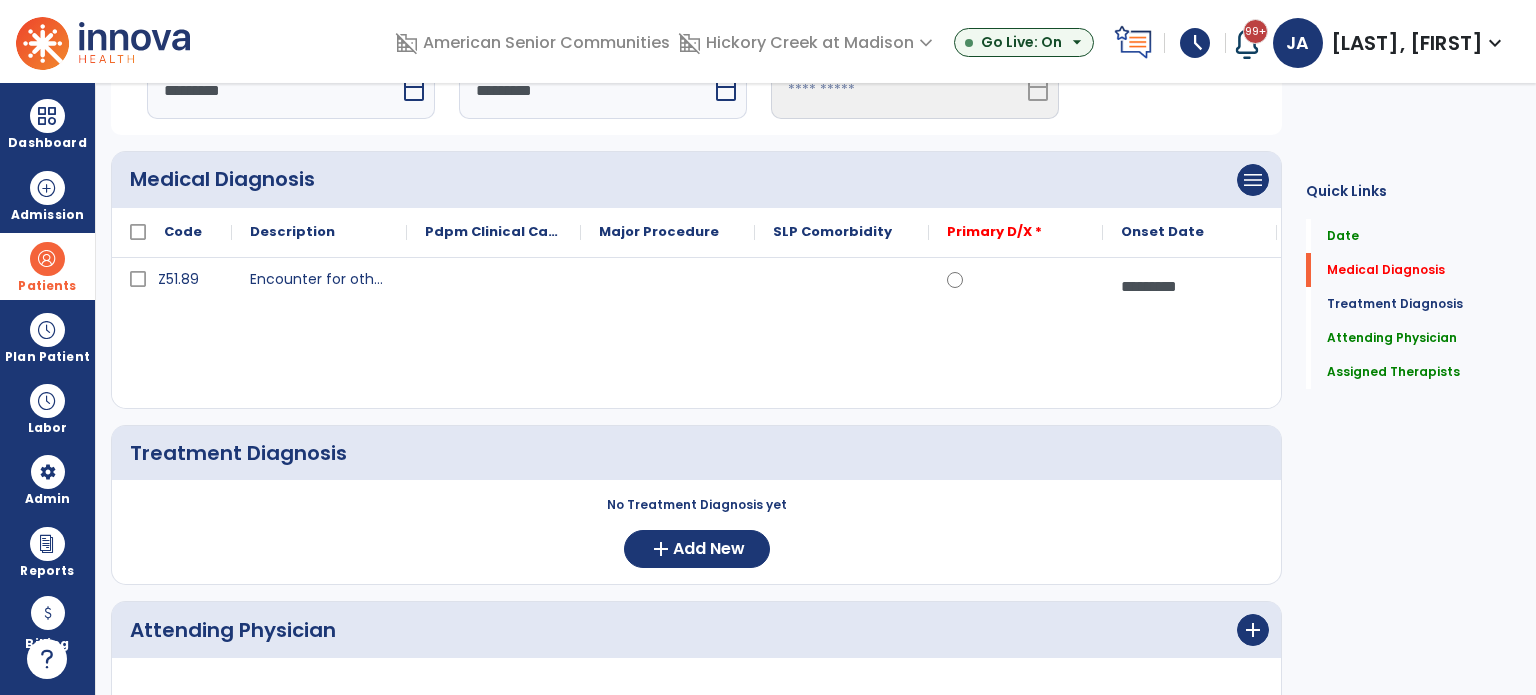 scroll, scrollTop: 96, scrollLeft: 0, axis: vertical 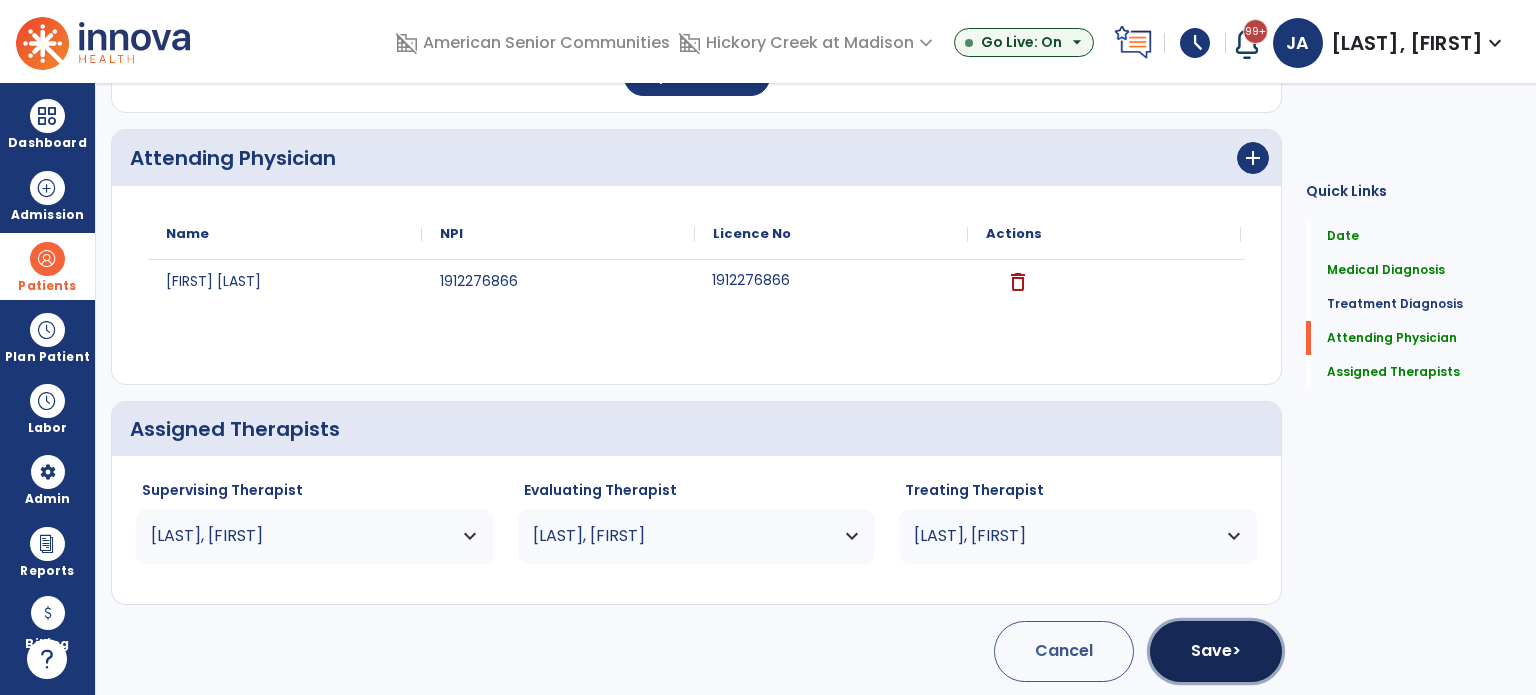 click on "Save  >" 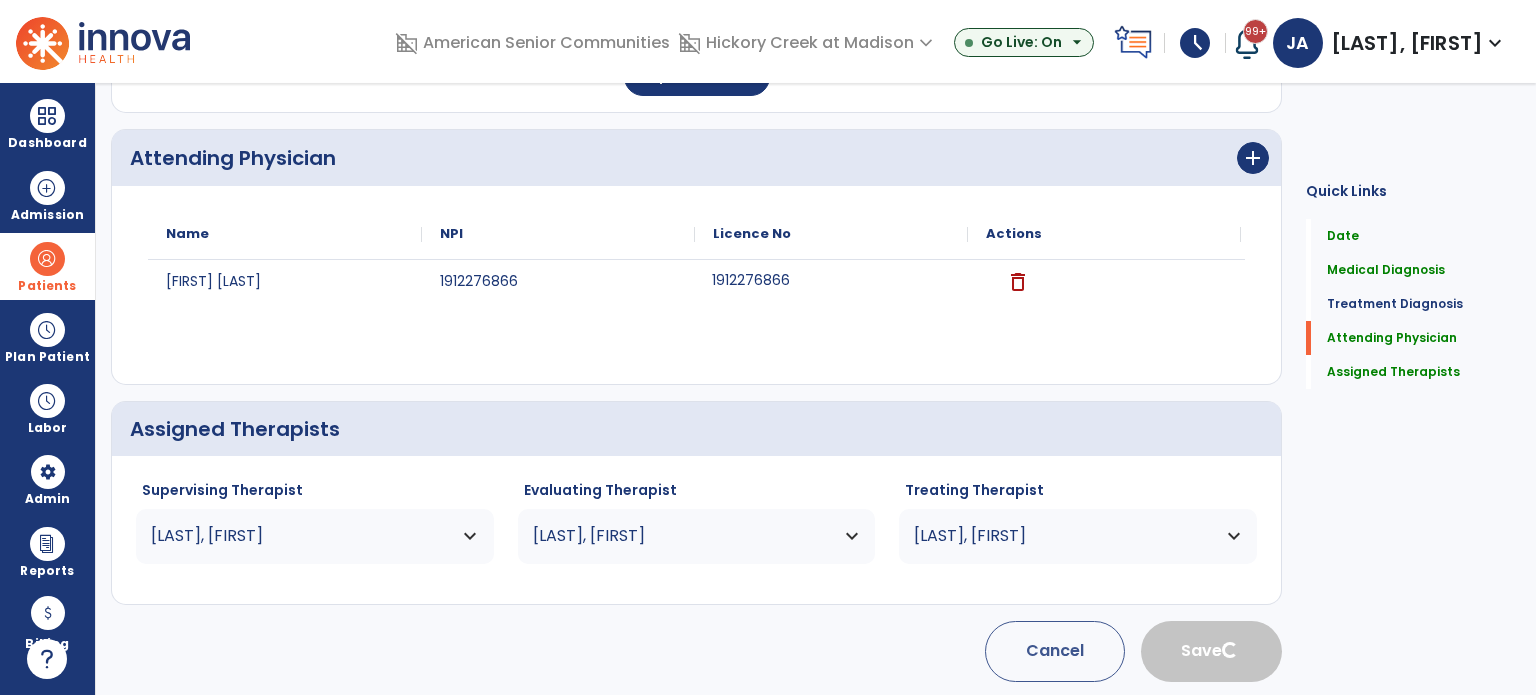 type 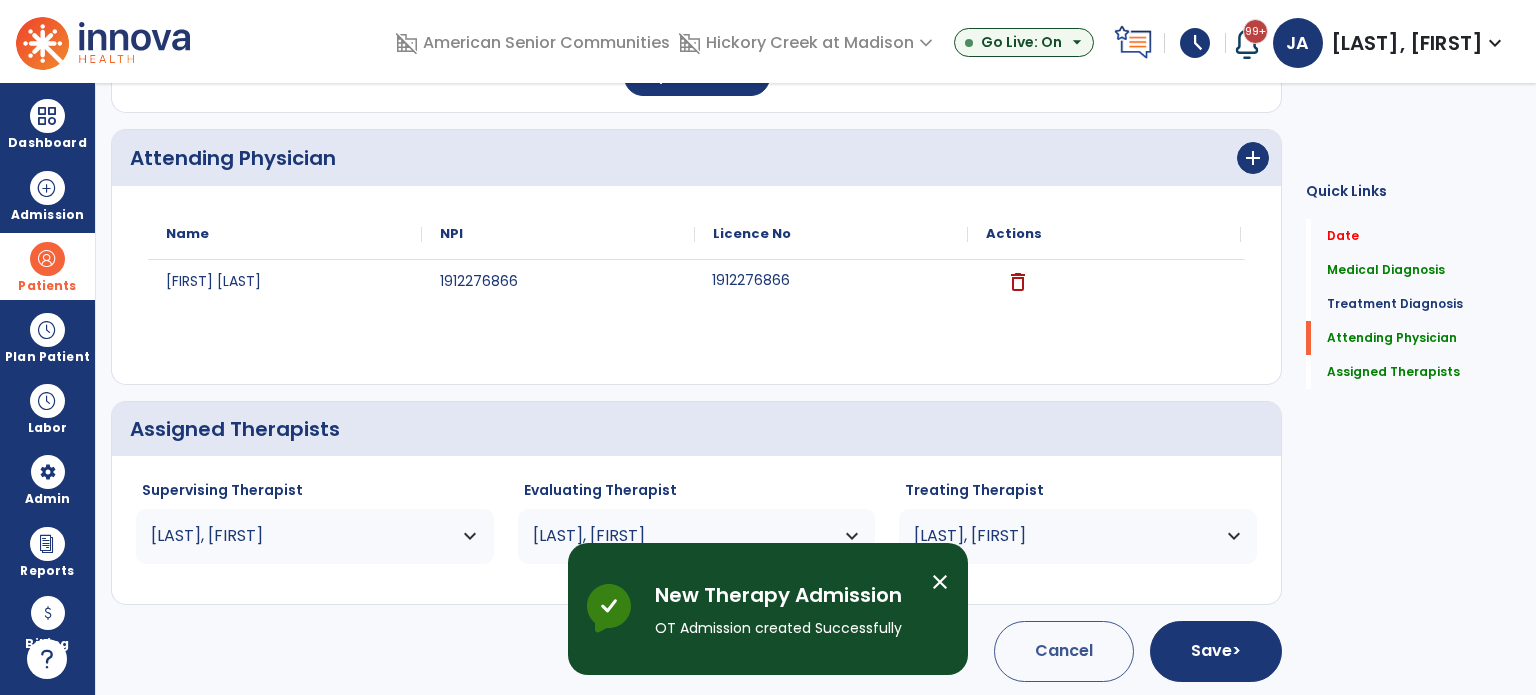 scroll, scrollTop: 62, scrollLeft: 0, axis: vertical 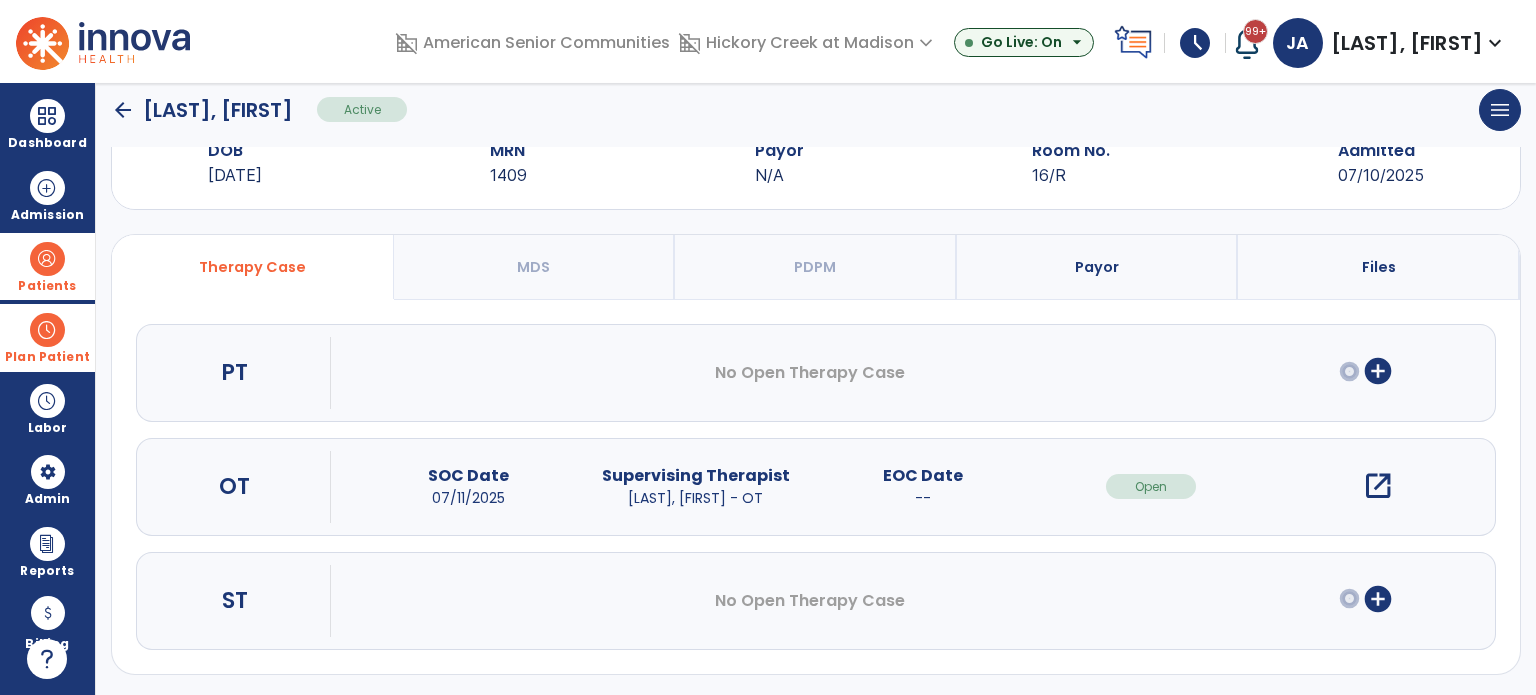 click on "Plan Patient" at bounding box center (47, 266) 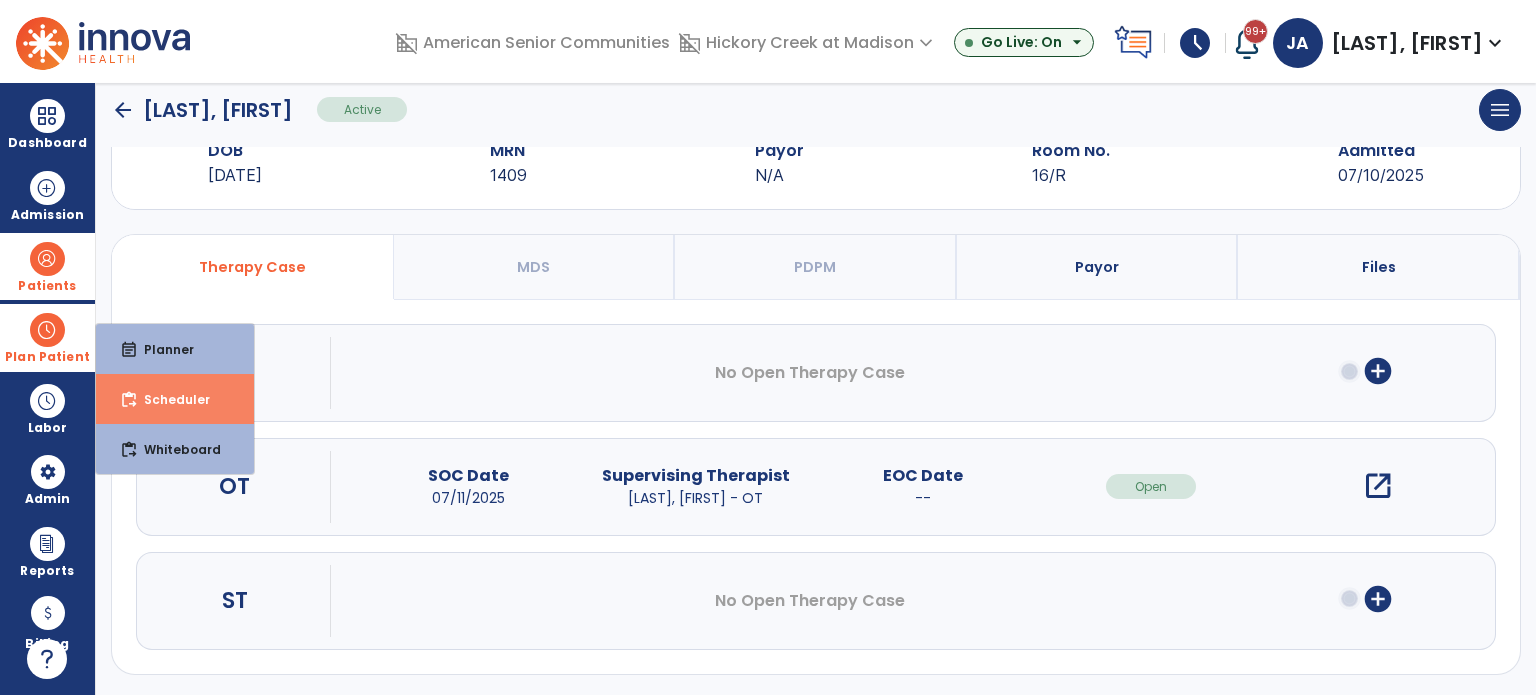 click on "content_paste_go  Scheduler" at bounding box center [175, 399] 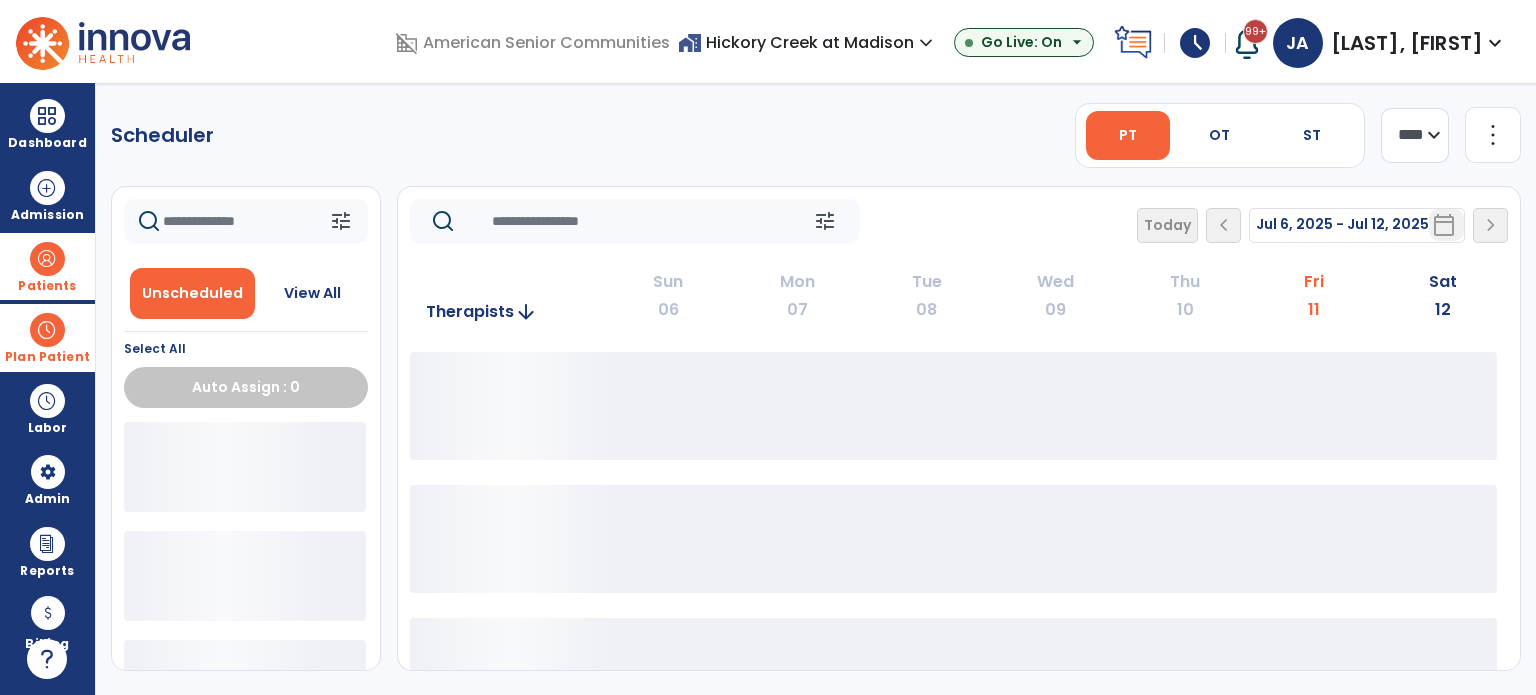 scroll, scrollTop: 0, scrollLeft: 0, axis: both 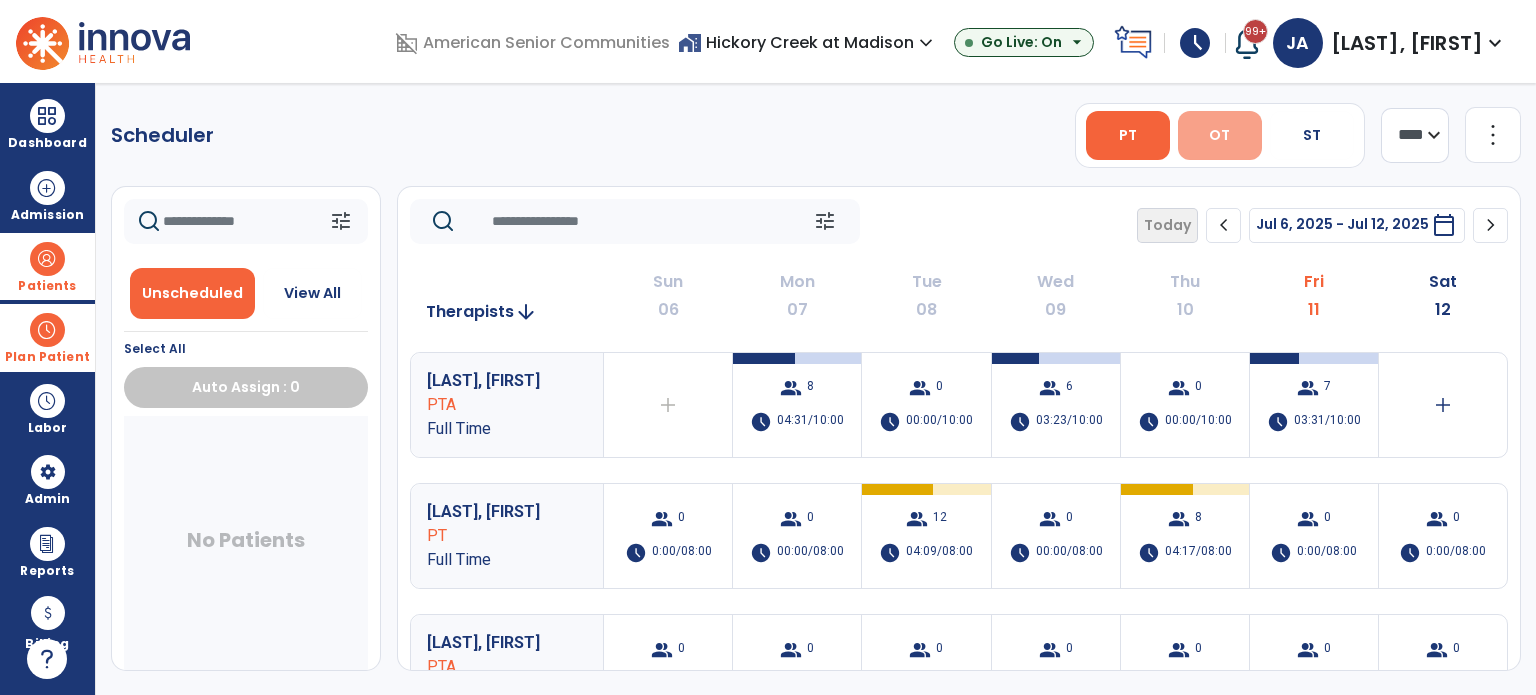 click on "OT" at bounding box center (1219, 135) 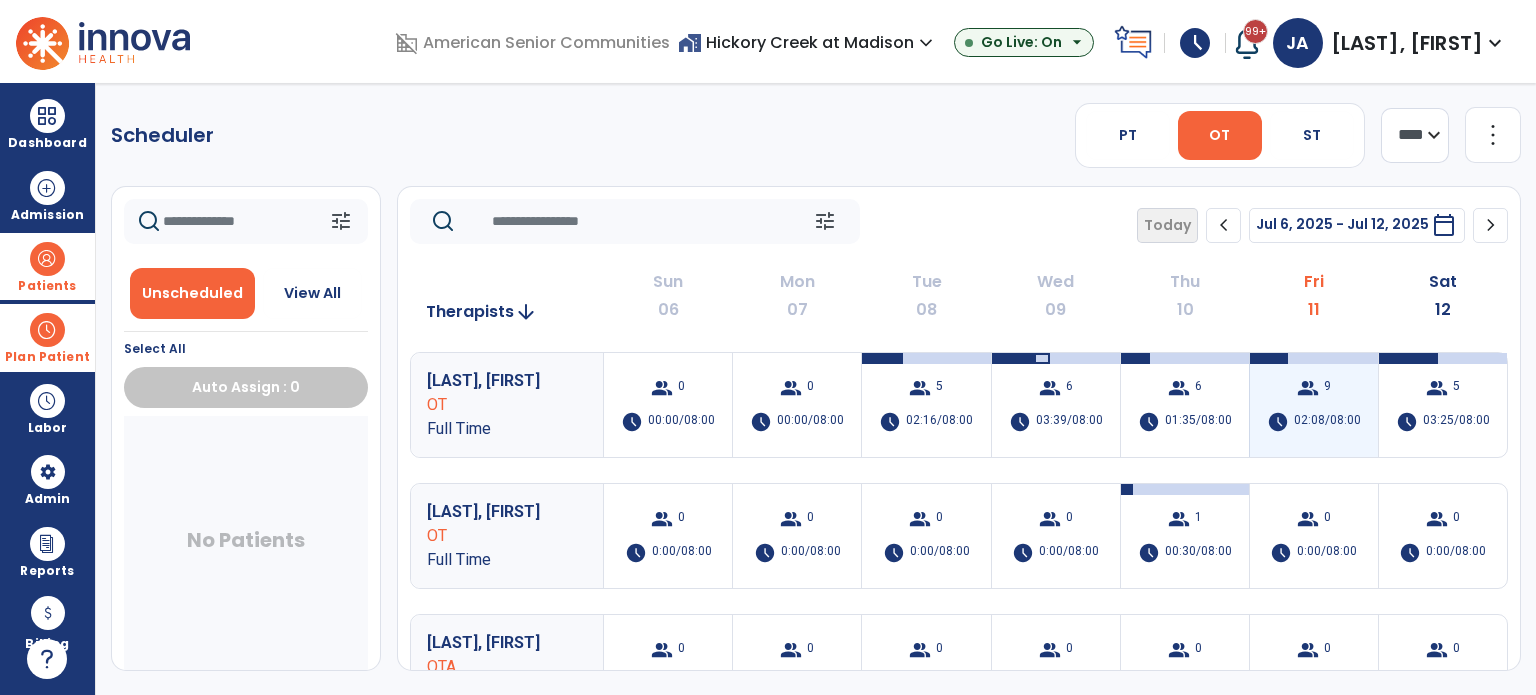 click on "group  9  schedule  02:08/08:00" at bounding box center (1314, 405) 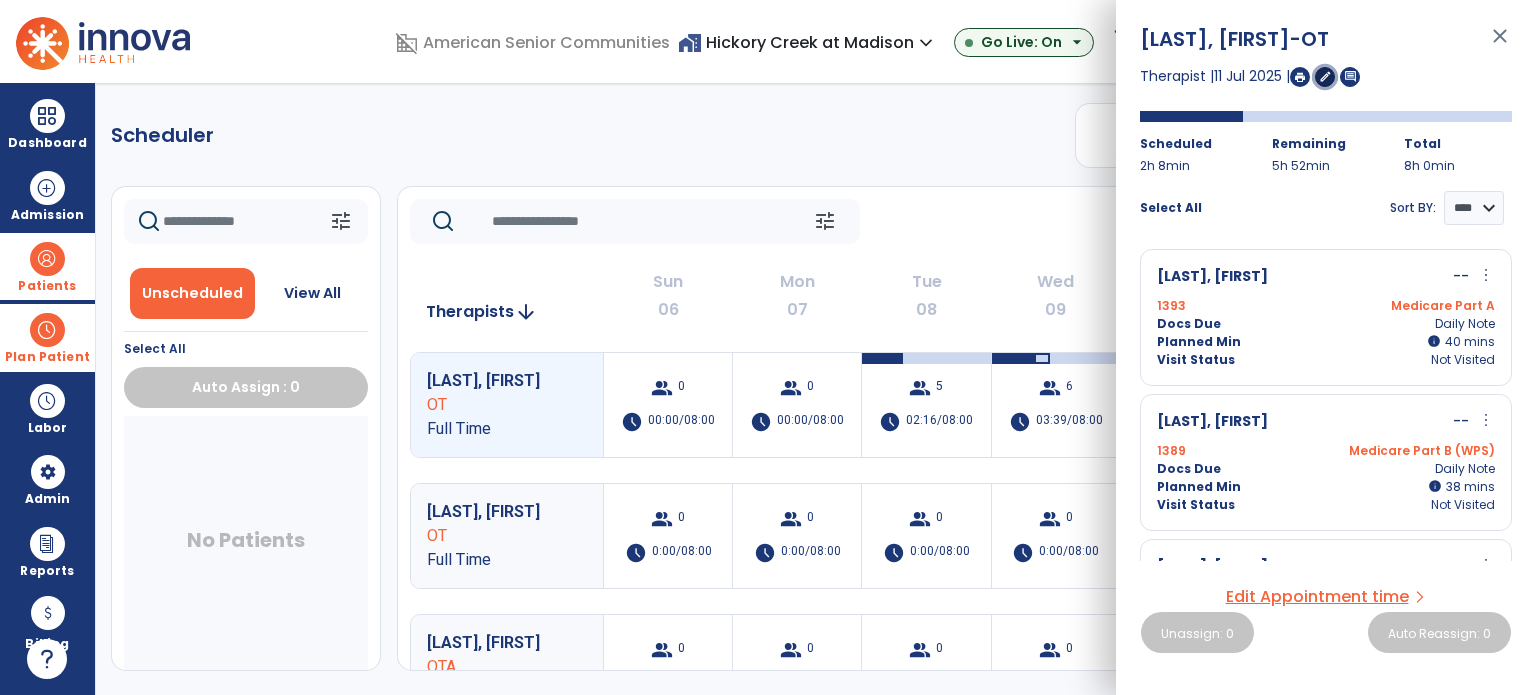 click on "edit" at bounding box center (1325, 76) 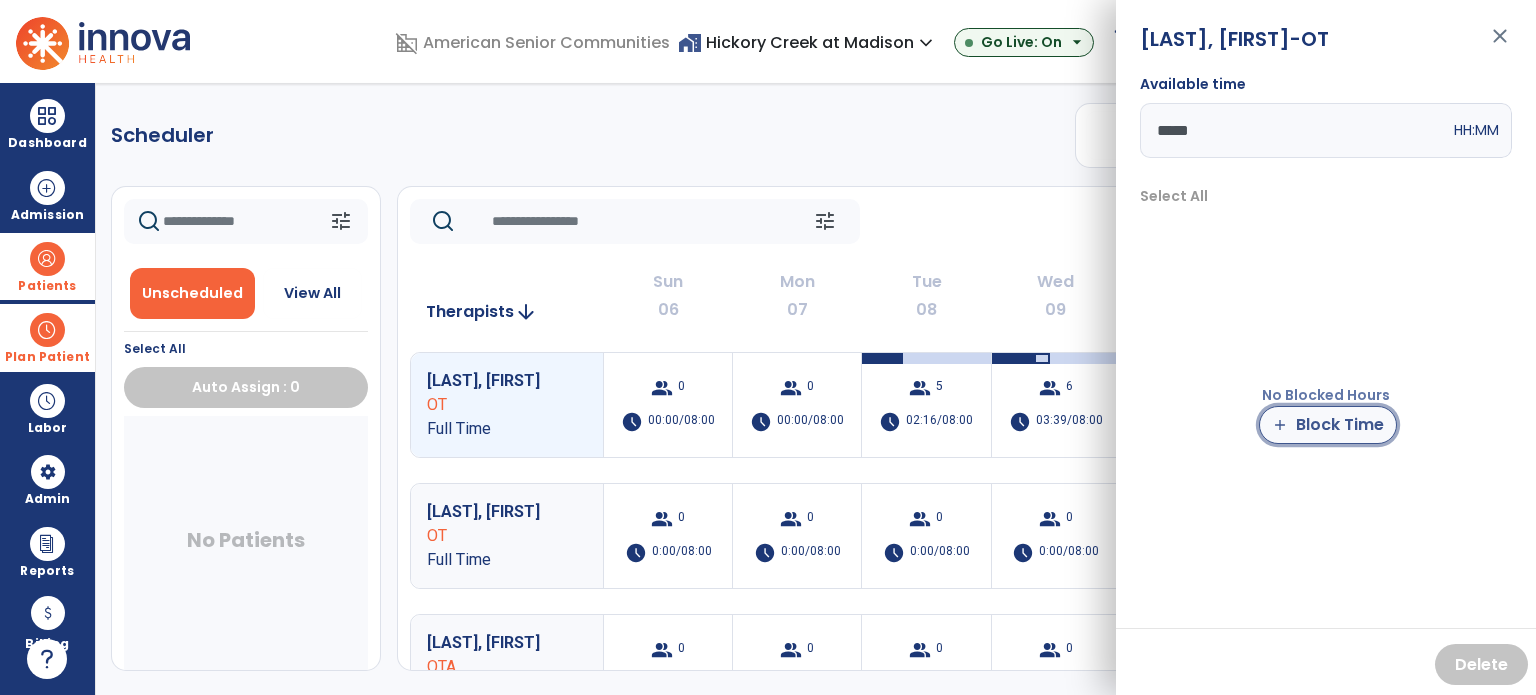 click on "add   Block Time" at bounding box center [1328, 425] 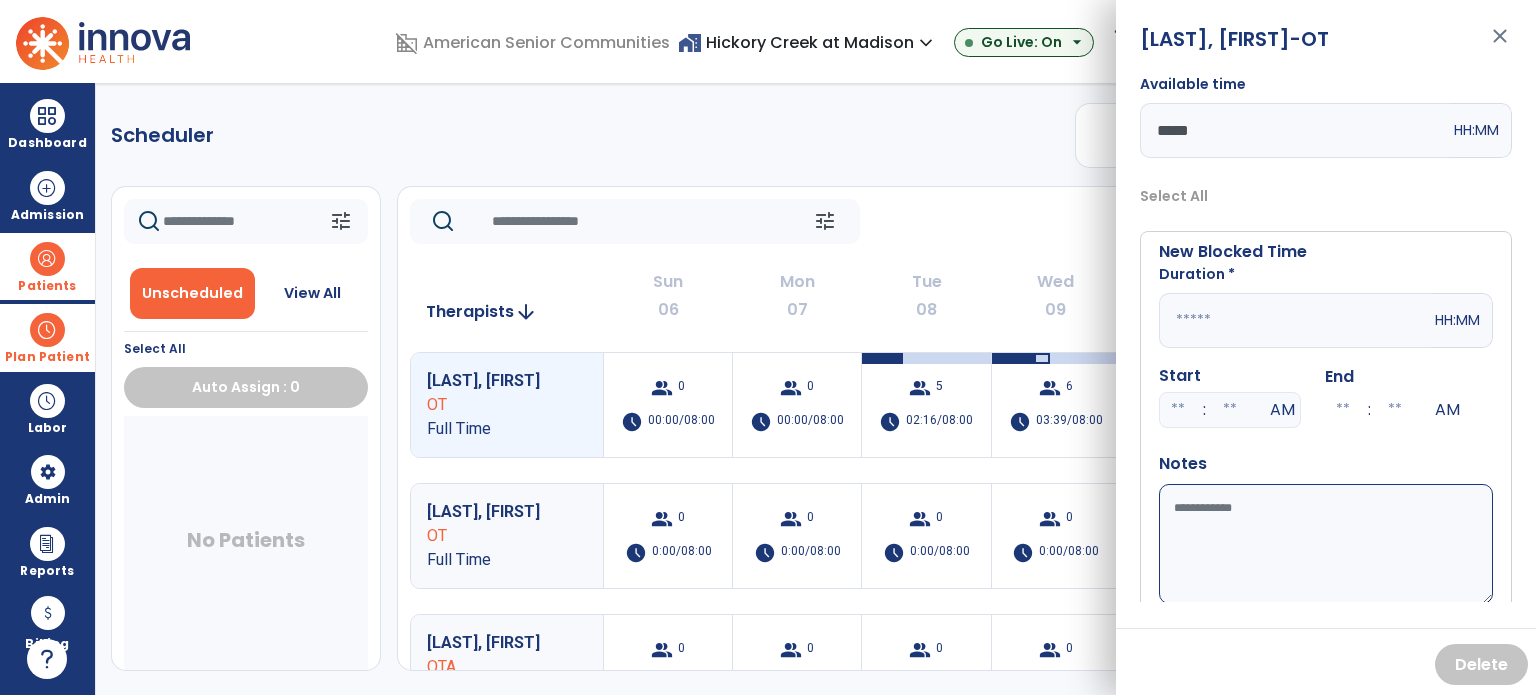 click at bounding box center (1295, 320) 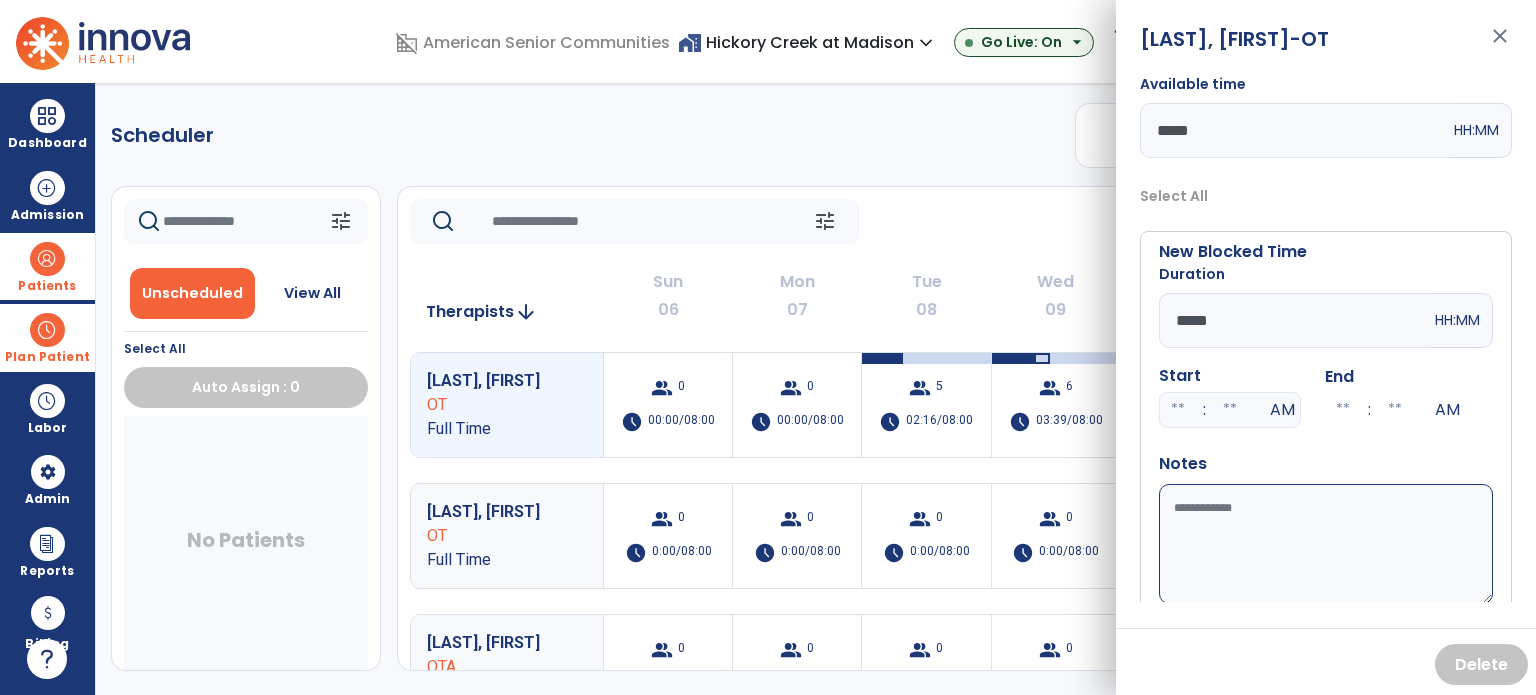 type on "*****" 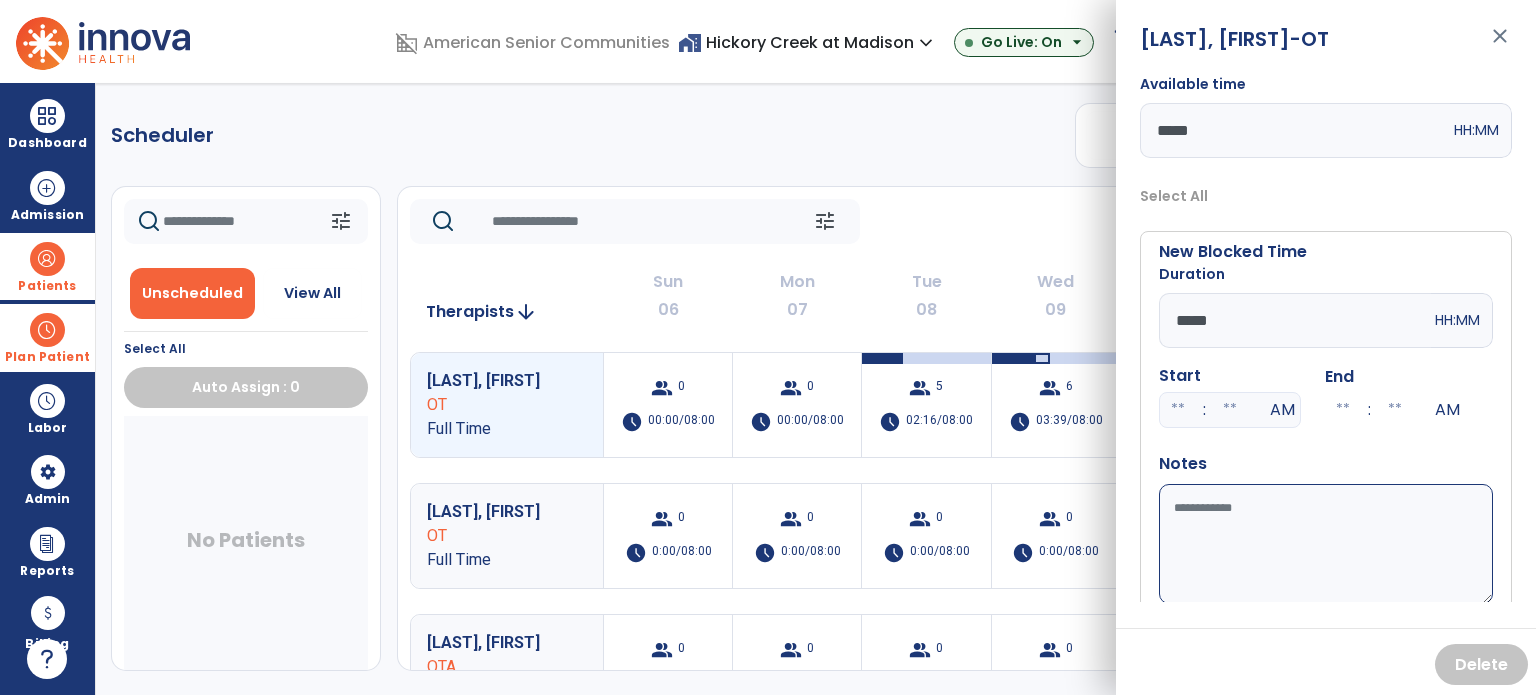 click at bounding box center (1178, 410) 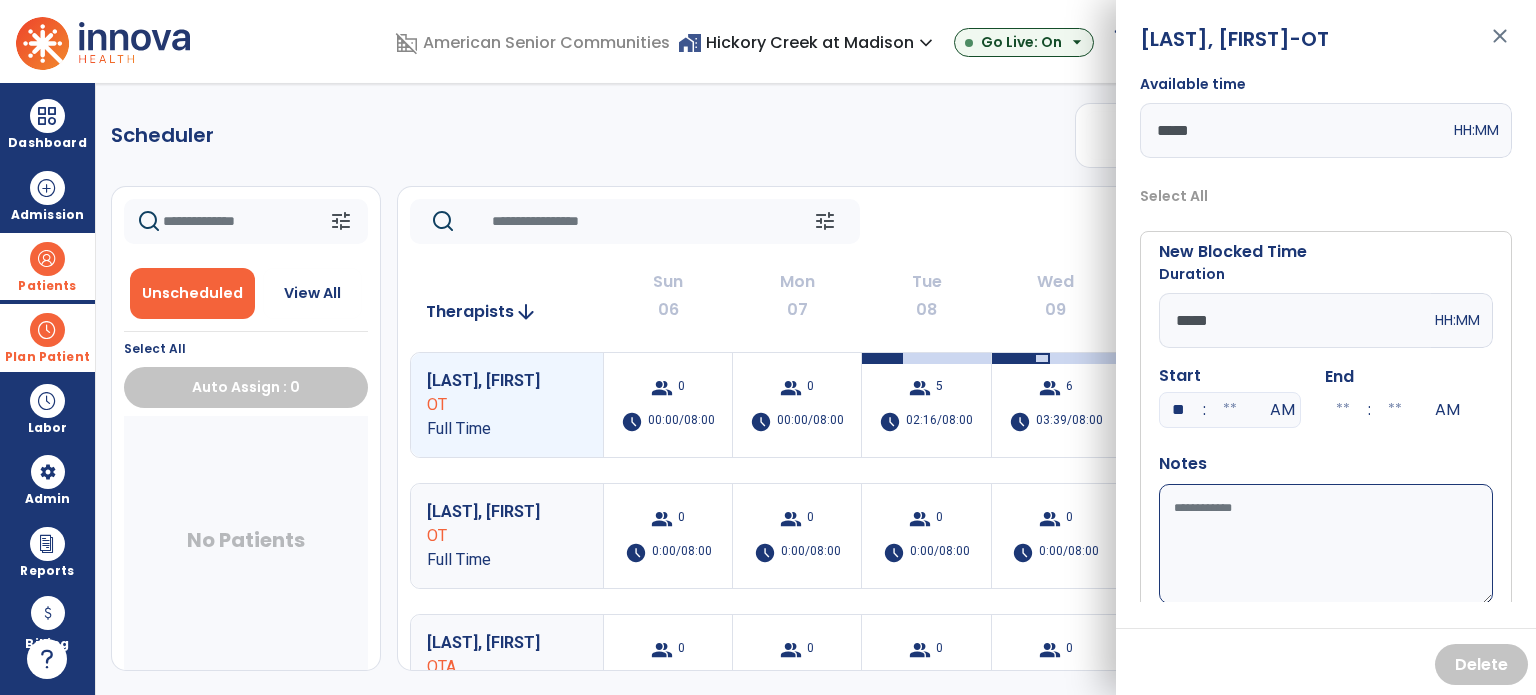 type on "**" 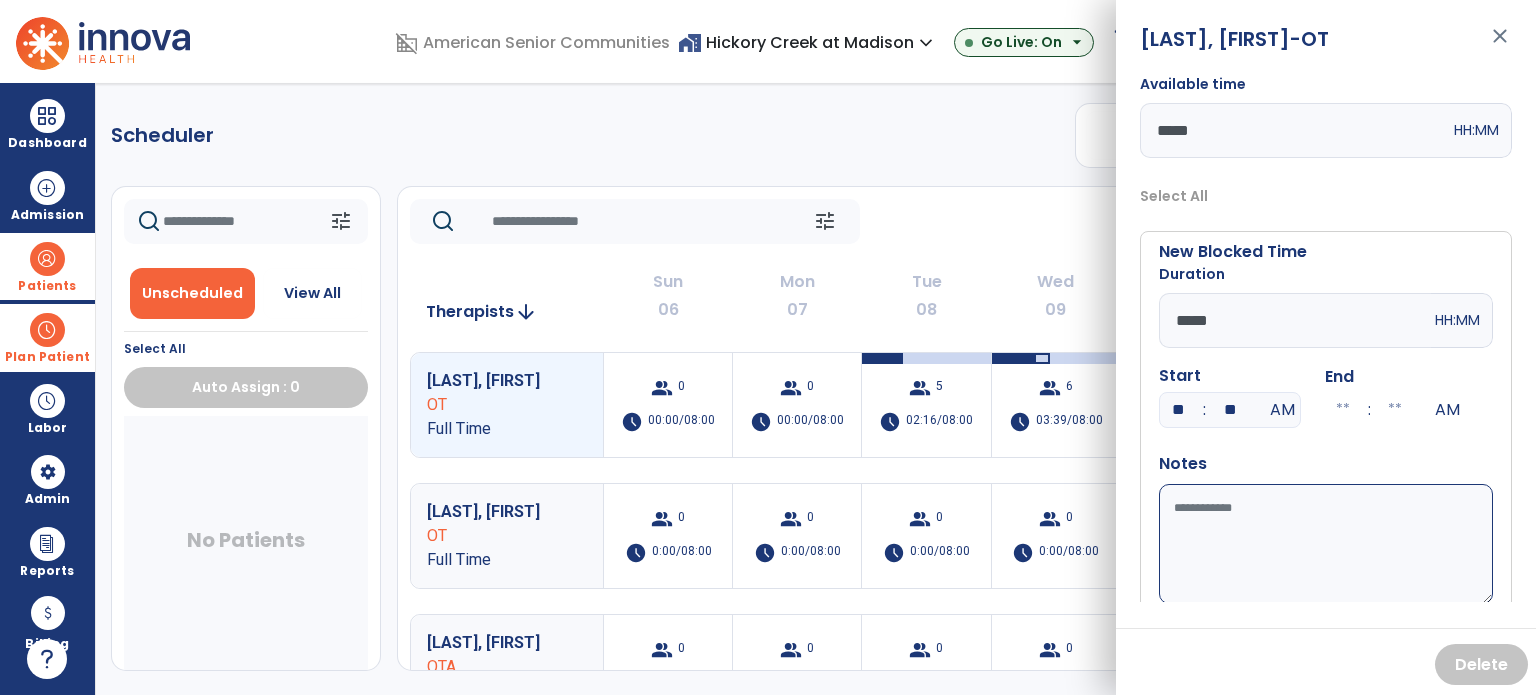 type on "**" 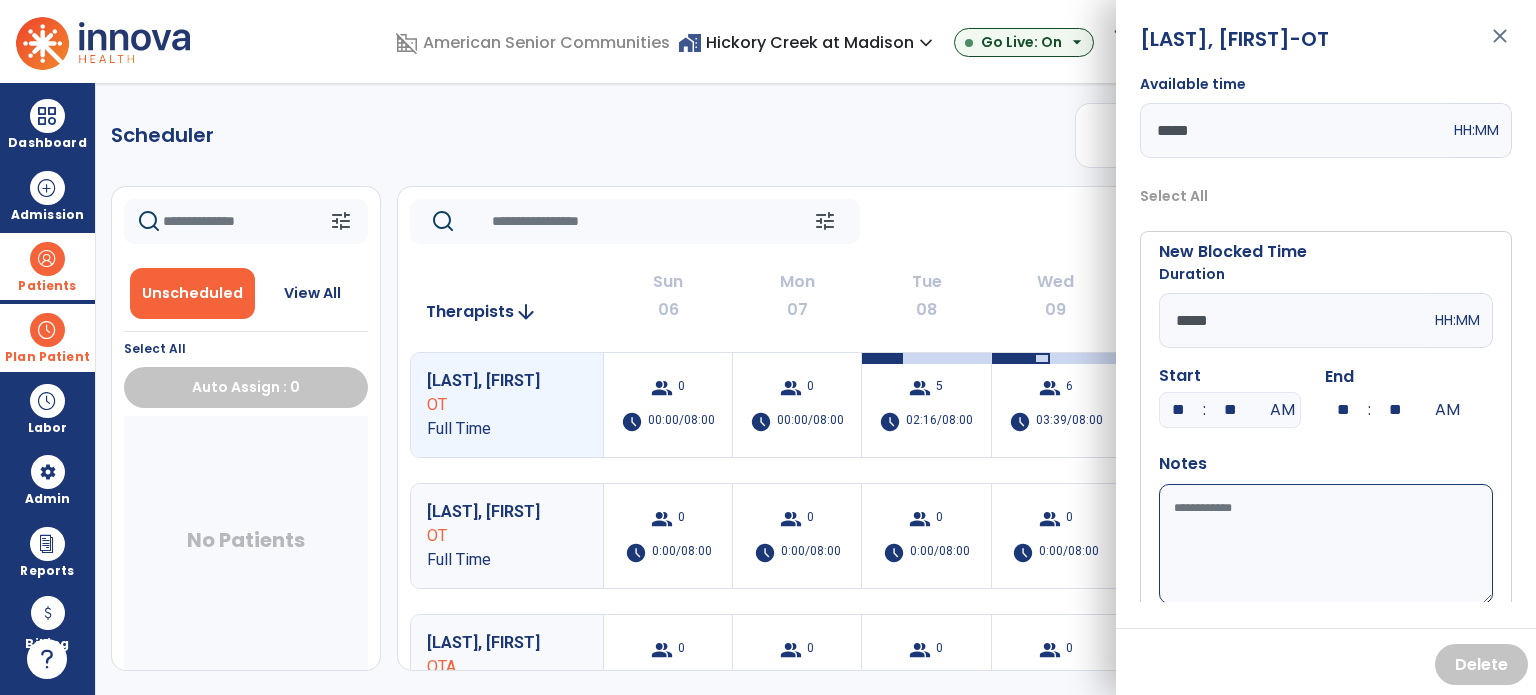 click on "Available time" at bounding box center (1326, 544) 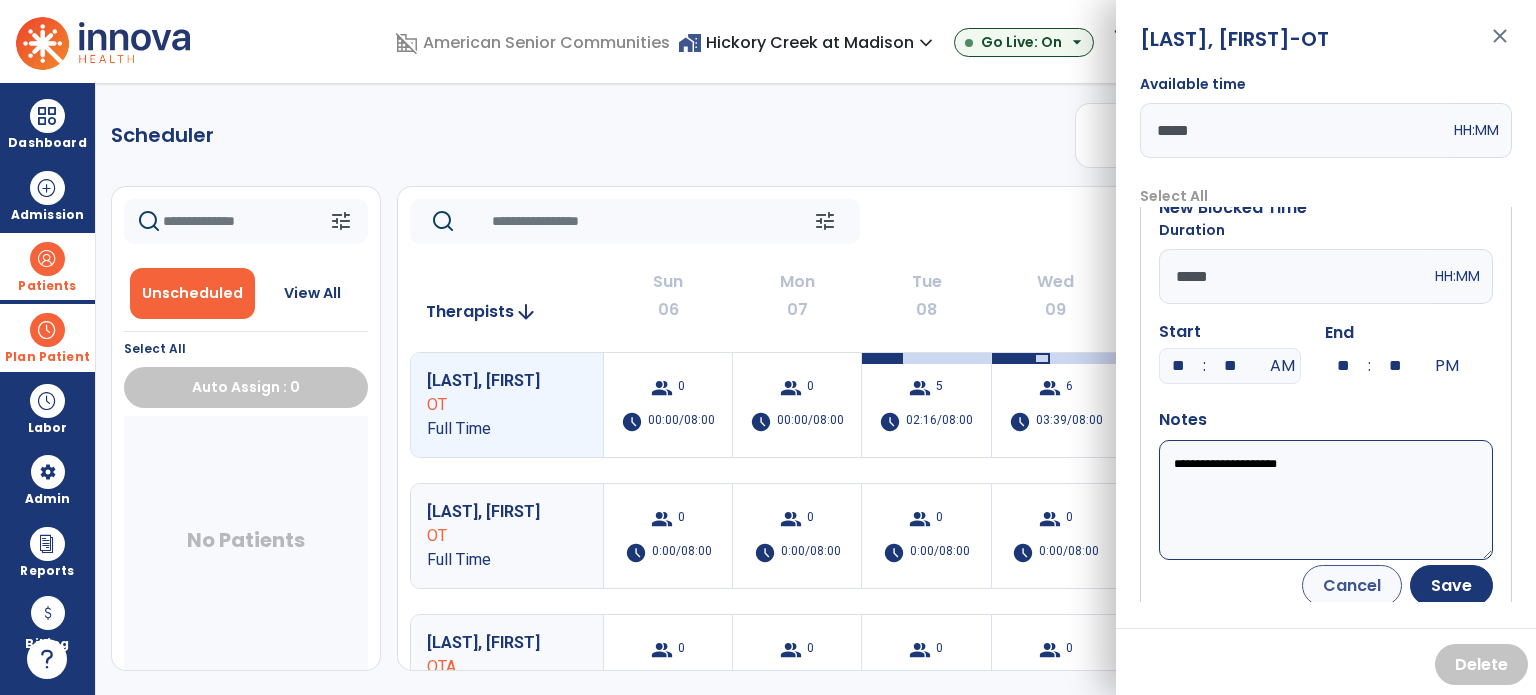scroll, scrollTop: 56, scrollLeft: 0, axis: vertical 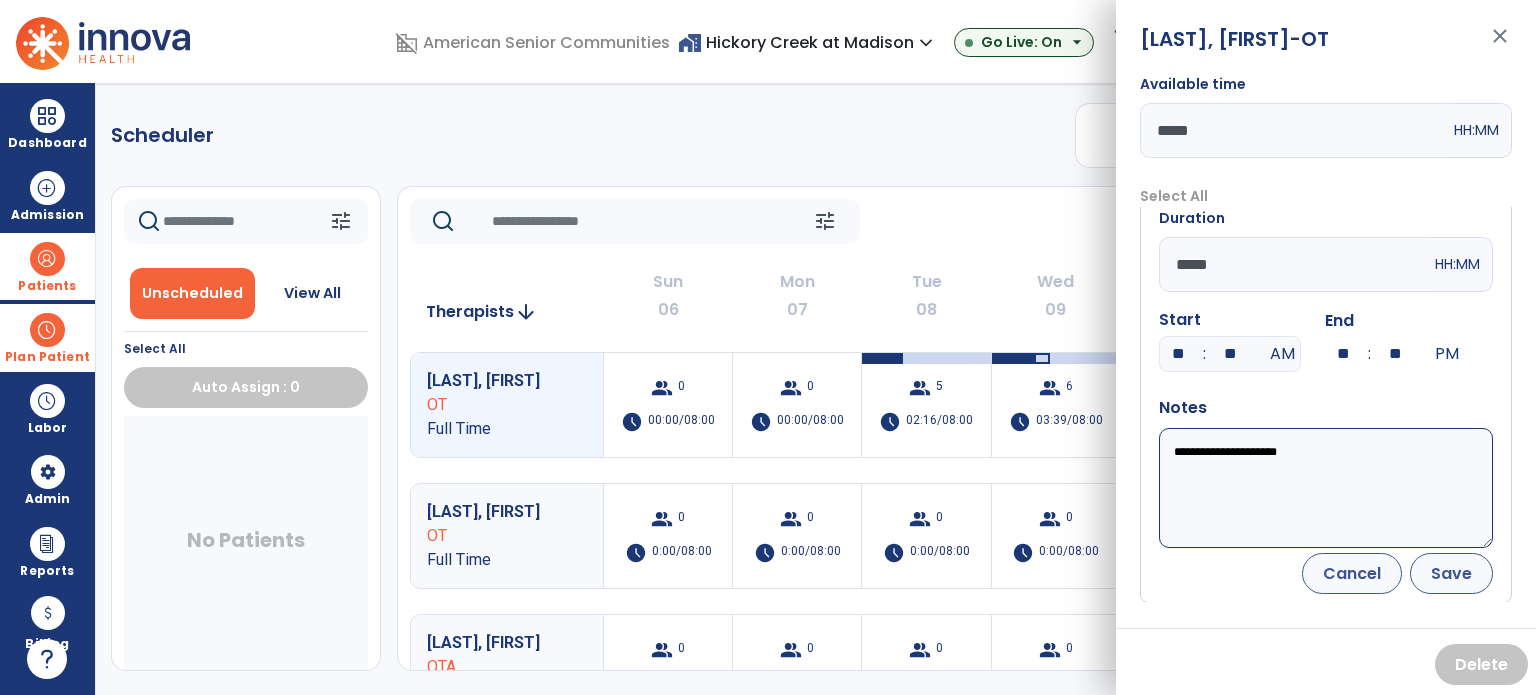 type on "**********" 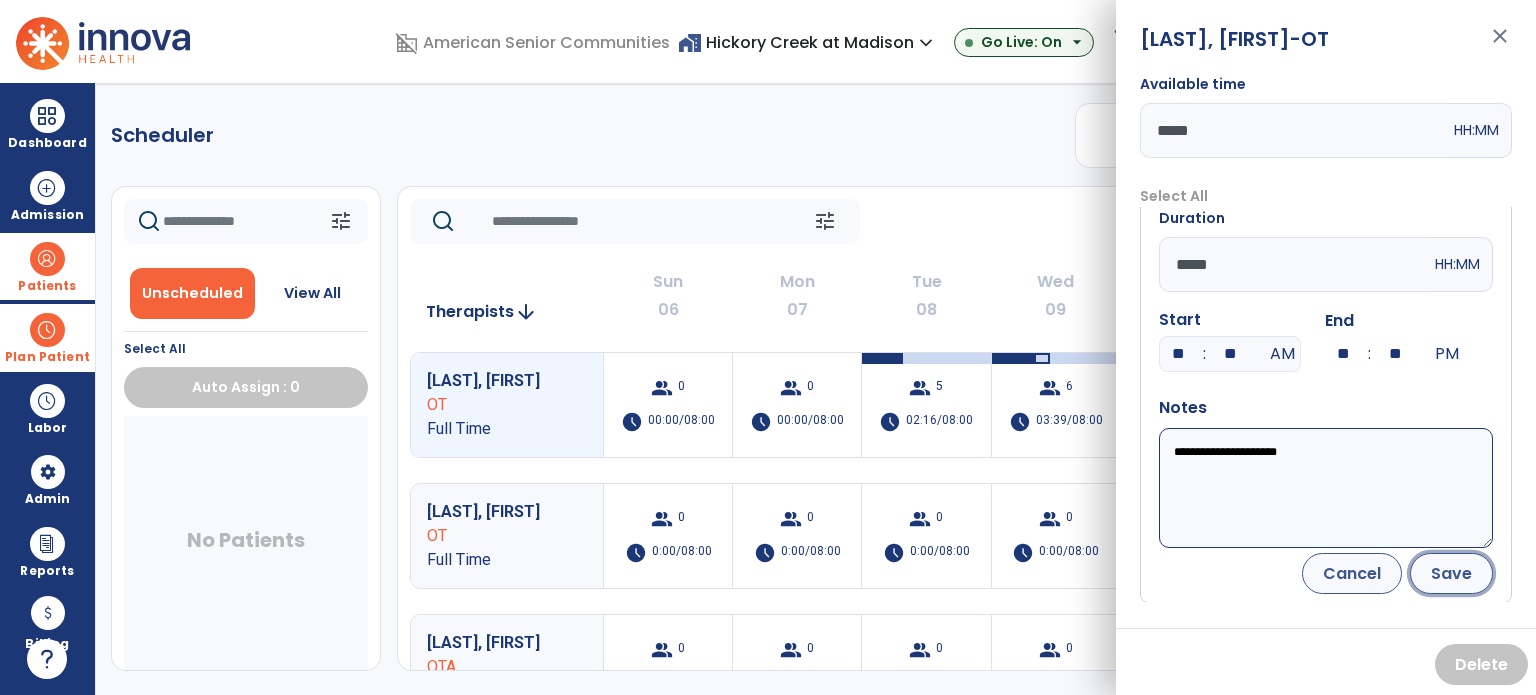 click on "Save" at bounding box center [1451, 573] 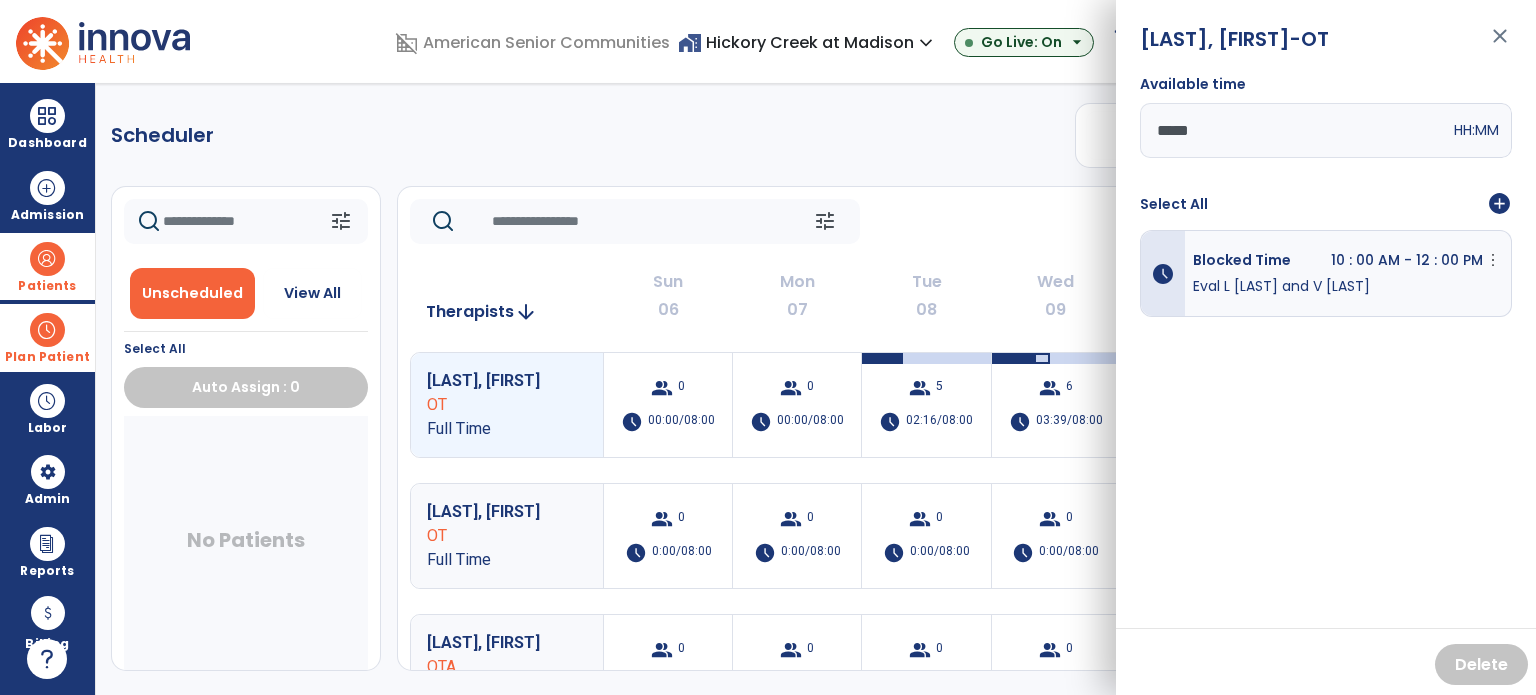 scroll, scrollTop: 0, scrollLeft: 0, axis: both 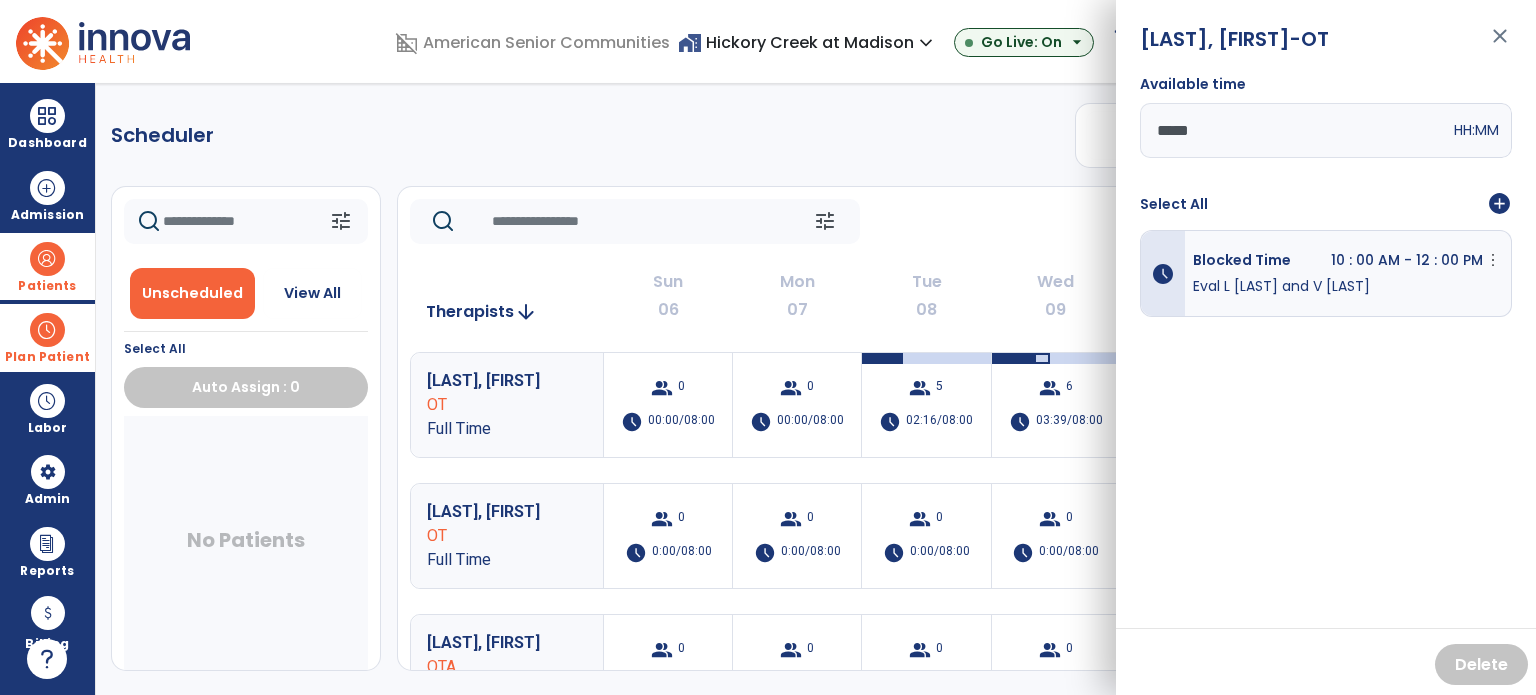 click on "close" at bounding box center (1500, 45) 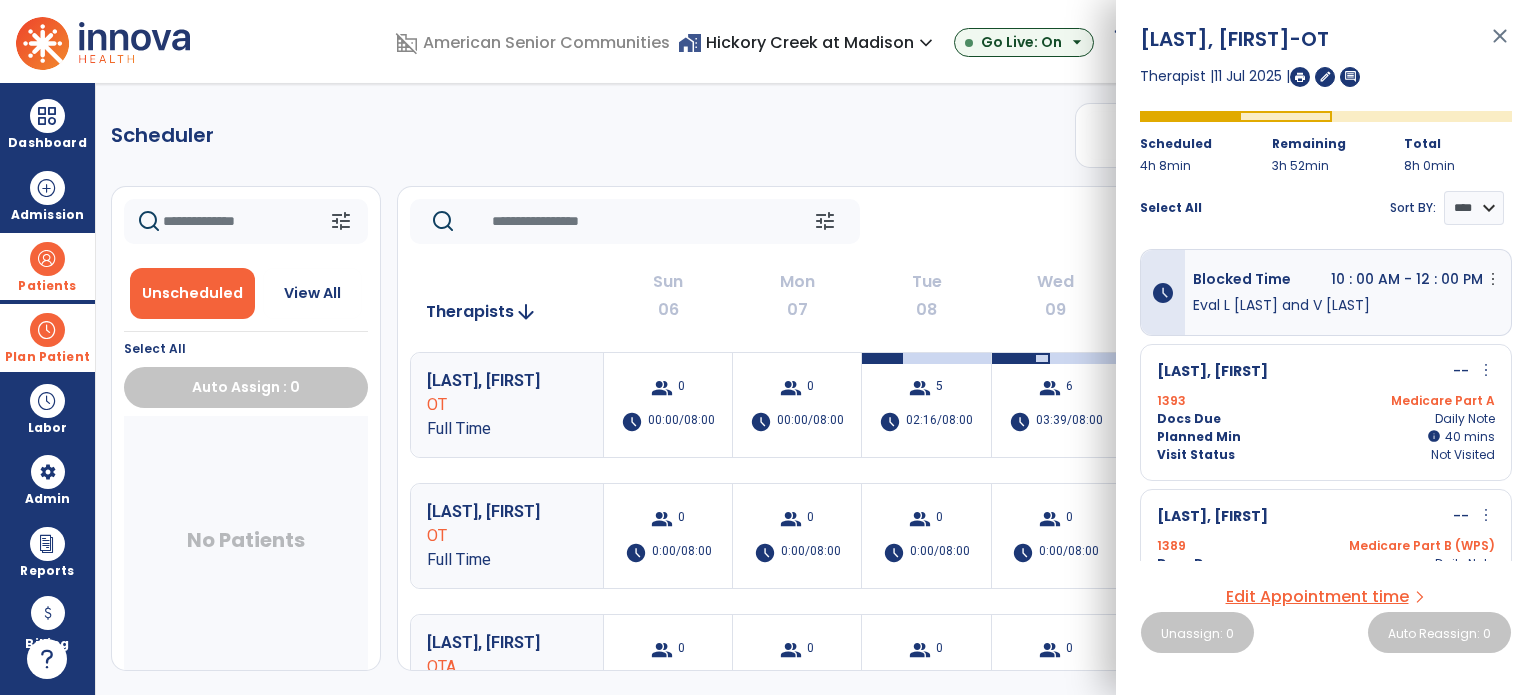 click on "close" at bounding box center [1500, 45] 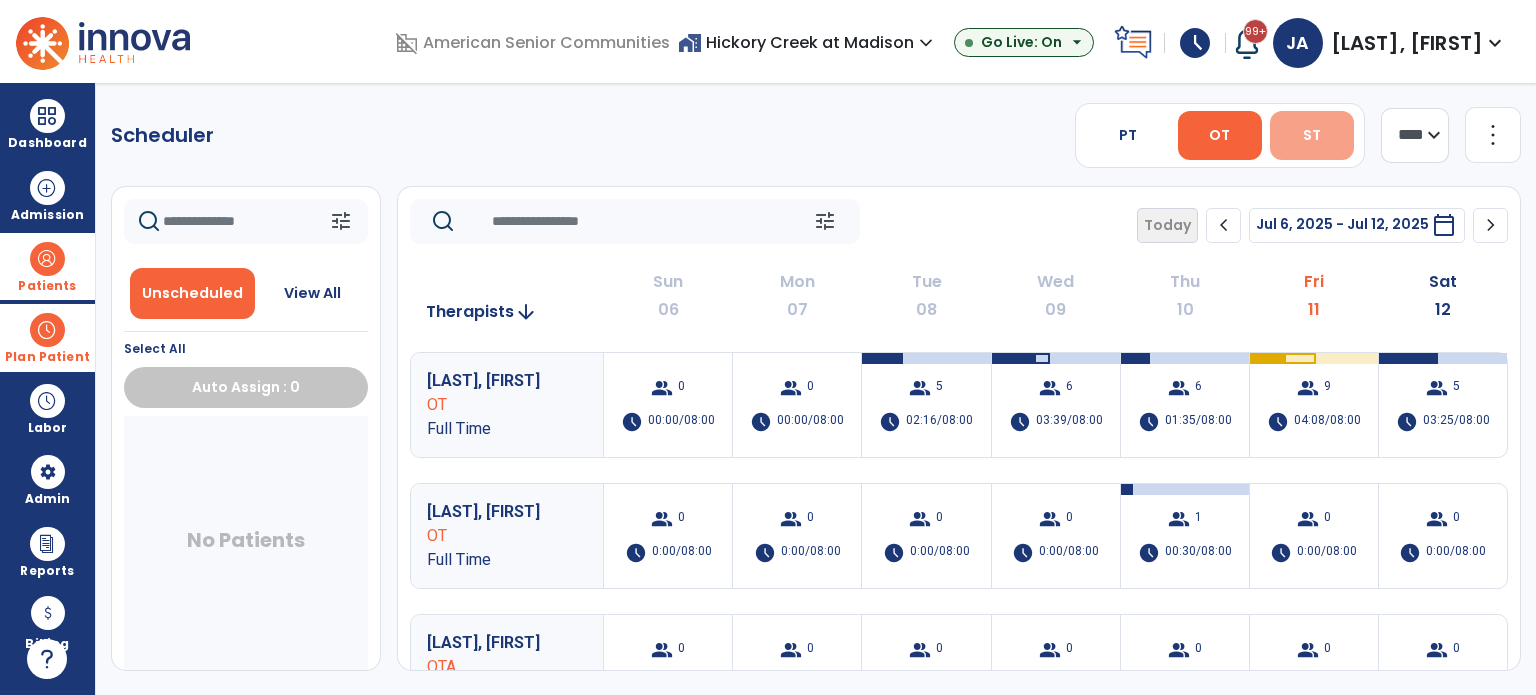 click on "ST" at bounding box center [1312, 135] 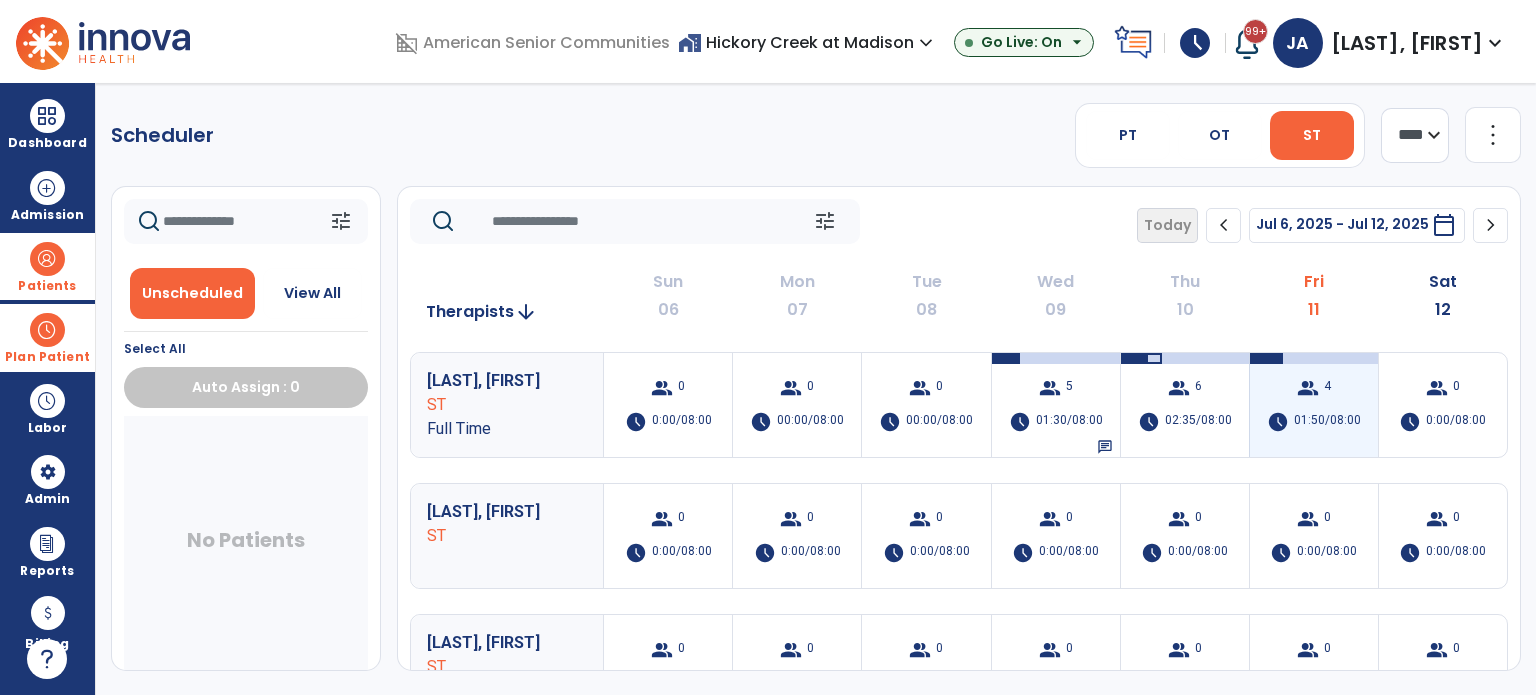 click on "group  4  schedule  01:50/08:00" at bounding box center [1314, 405] 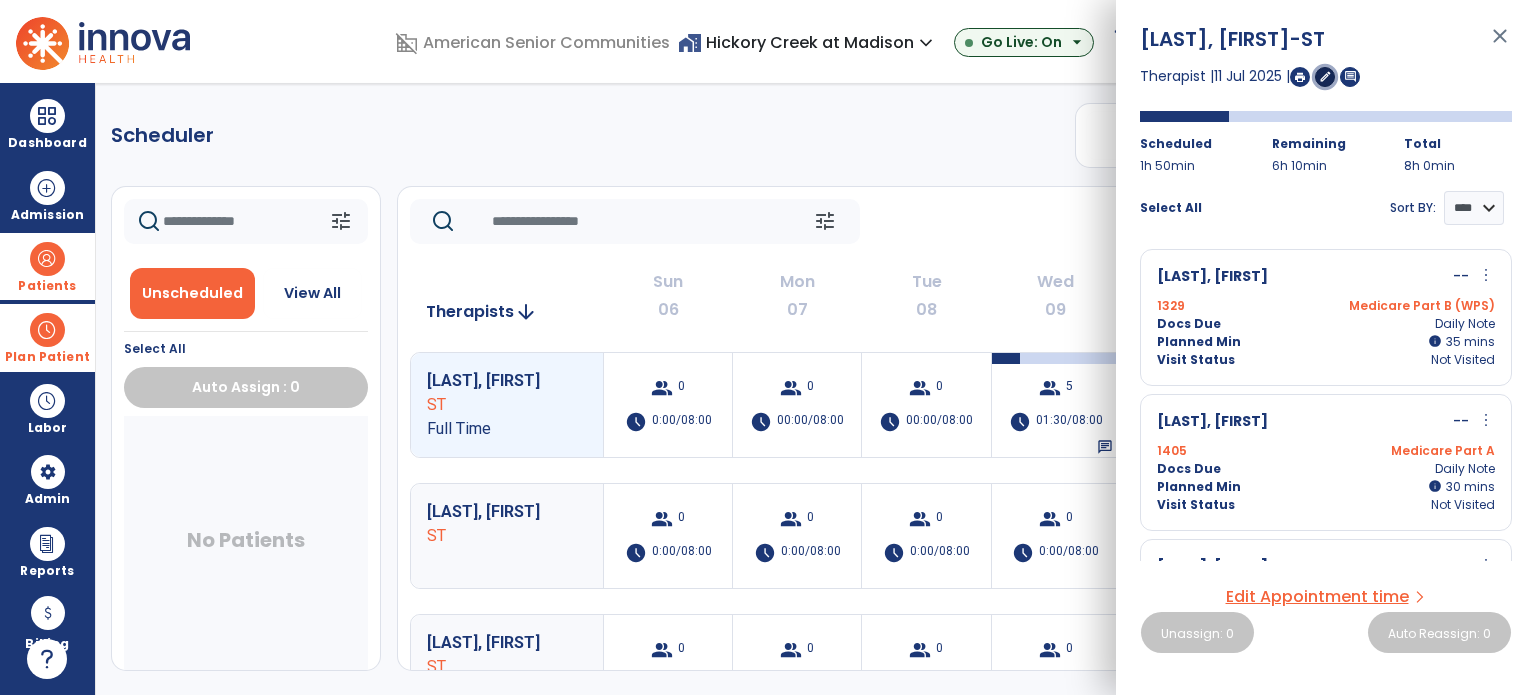 click on "edit" at bounding box center [1325, 76] 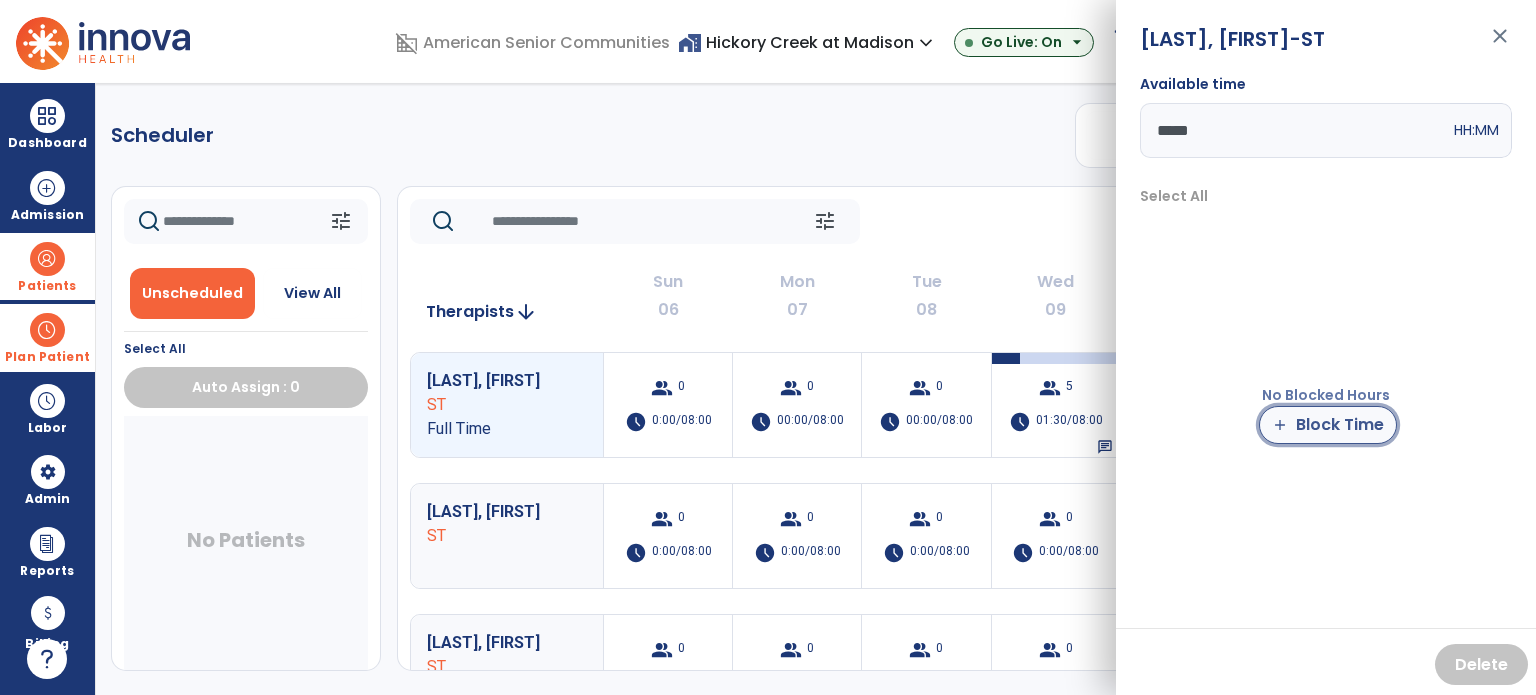 click on "add   Block Time" at bounding box center [1328, 425] 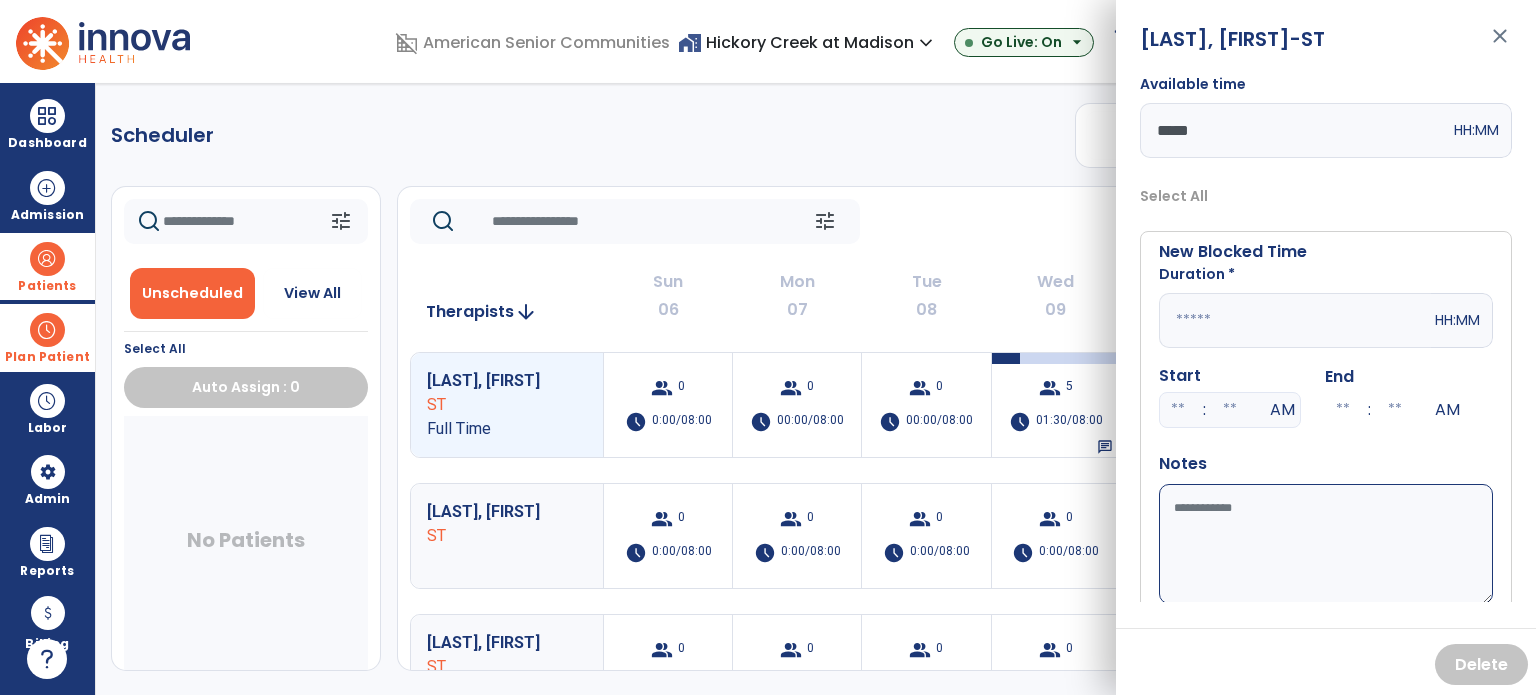 click at bounding box center [1295, 320] 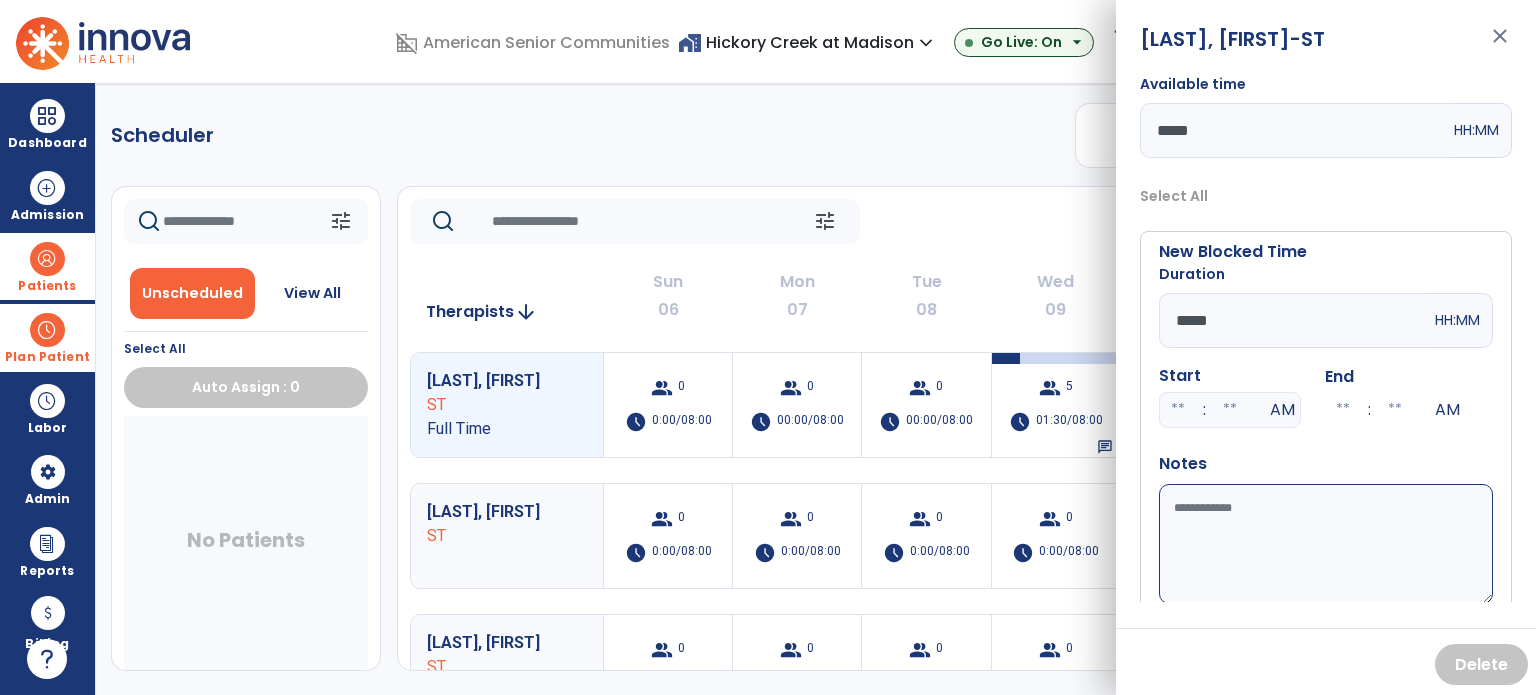 type on "*****" 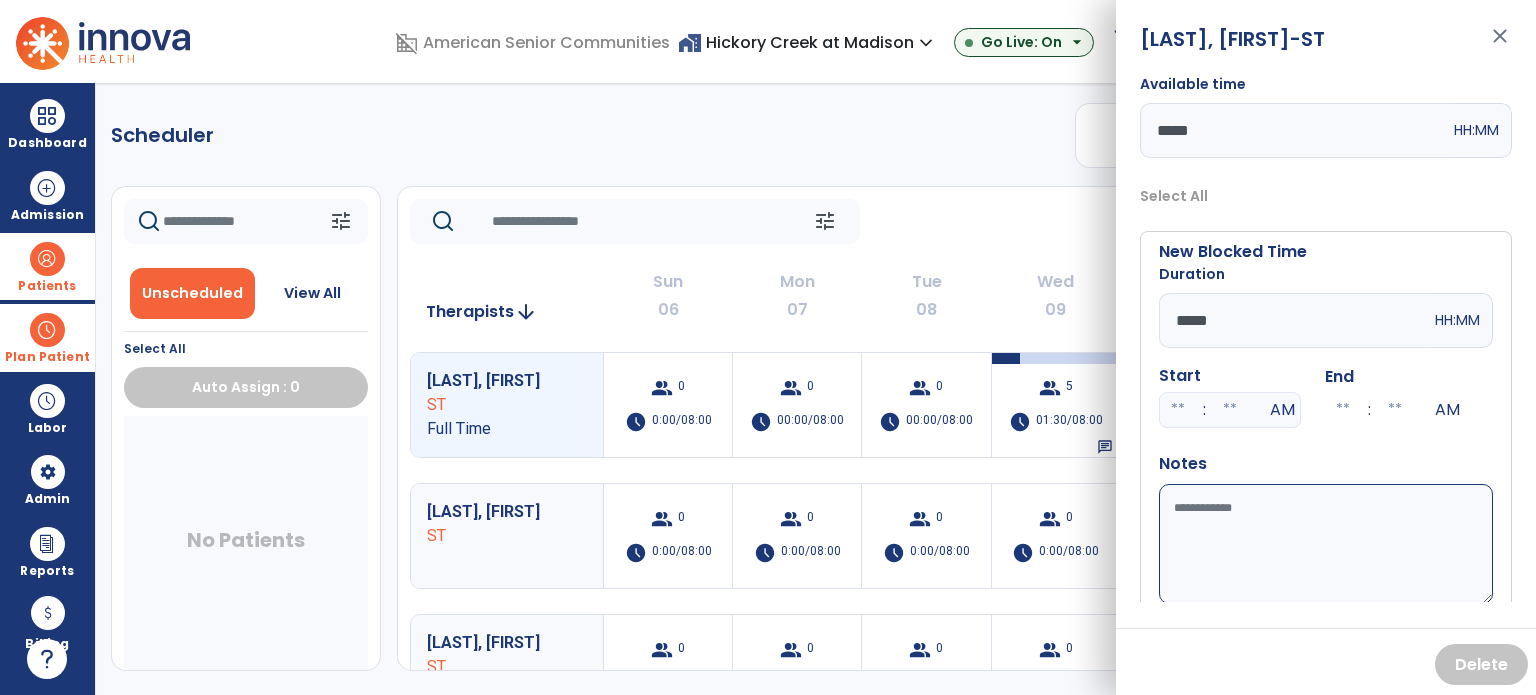 click at bounding box center (1178, 410) 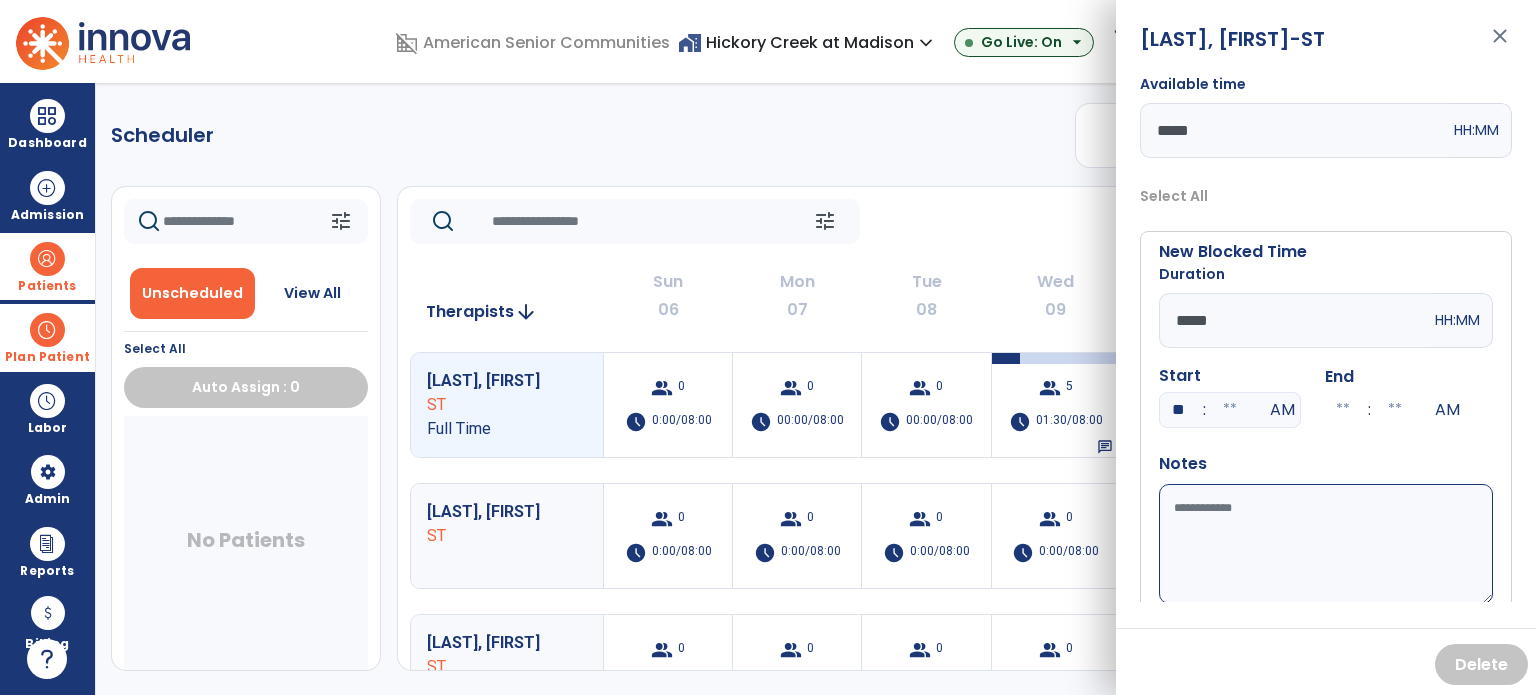 type on "**" 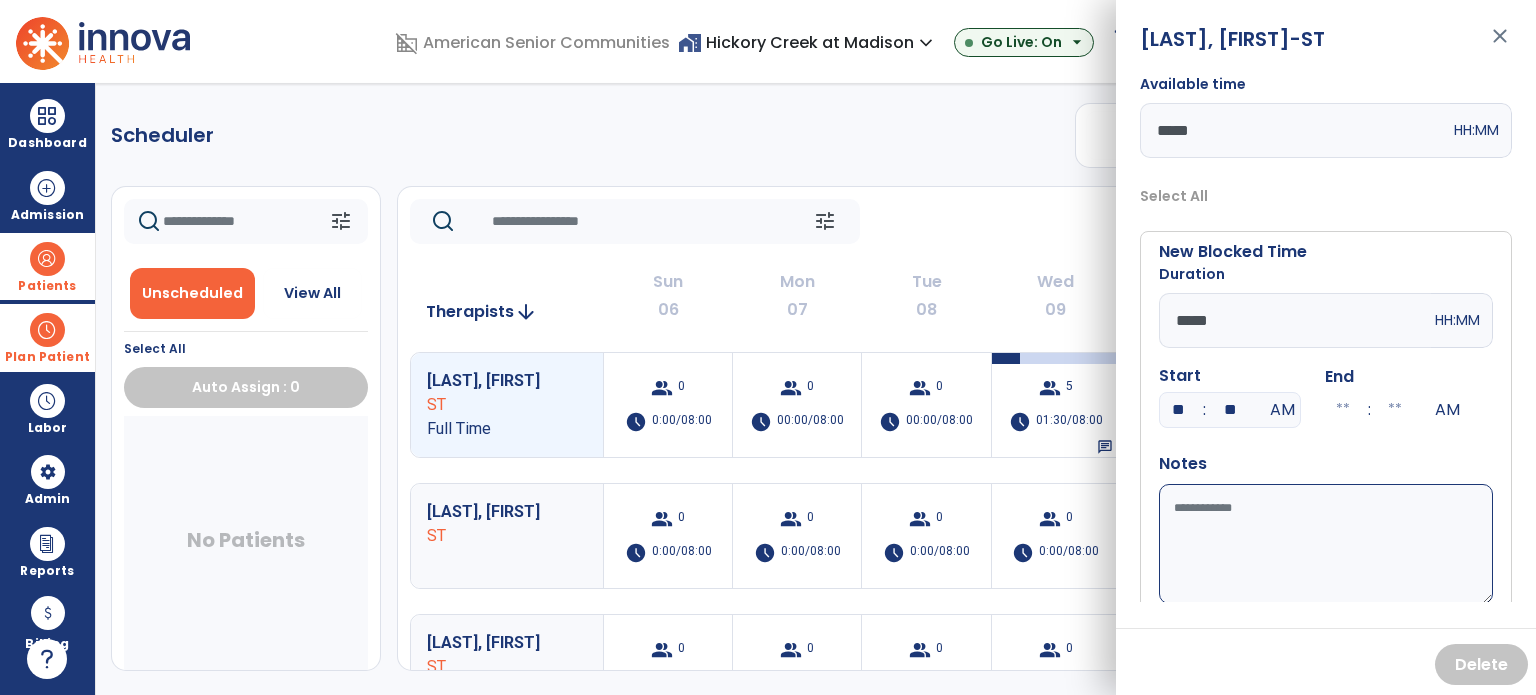 type on "**" 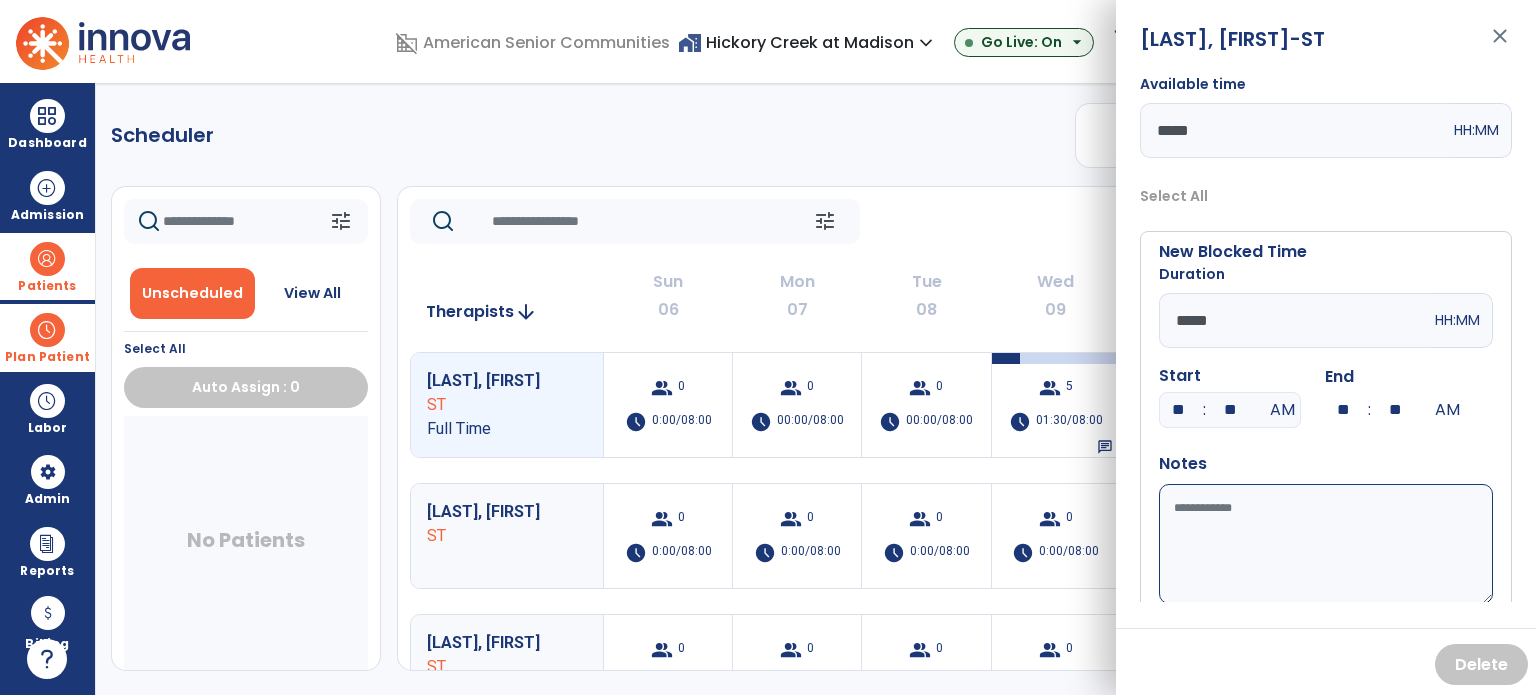click on "Available time" at bounding box center (1326, 544) 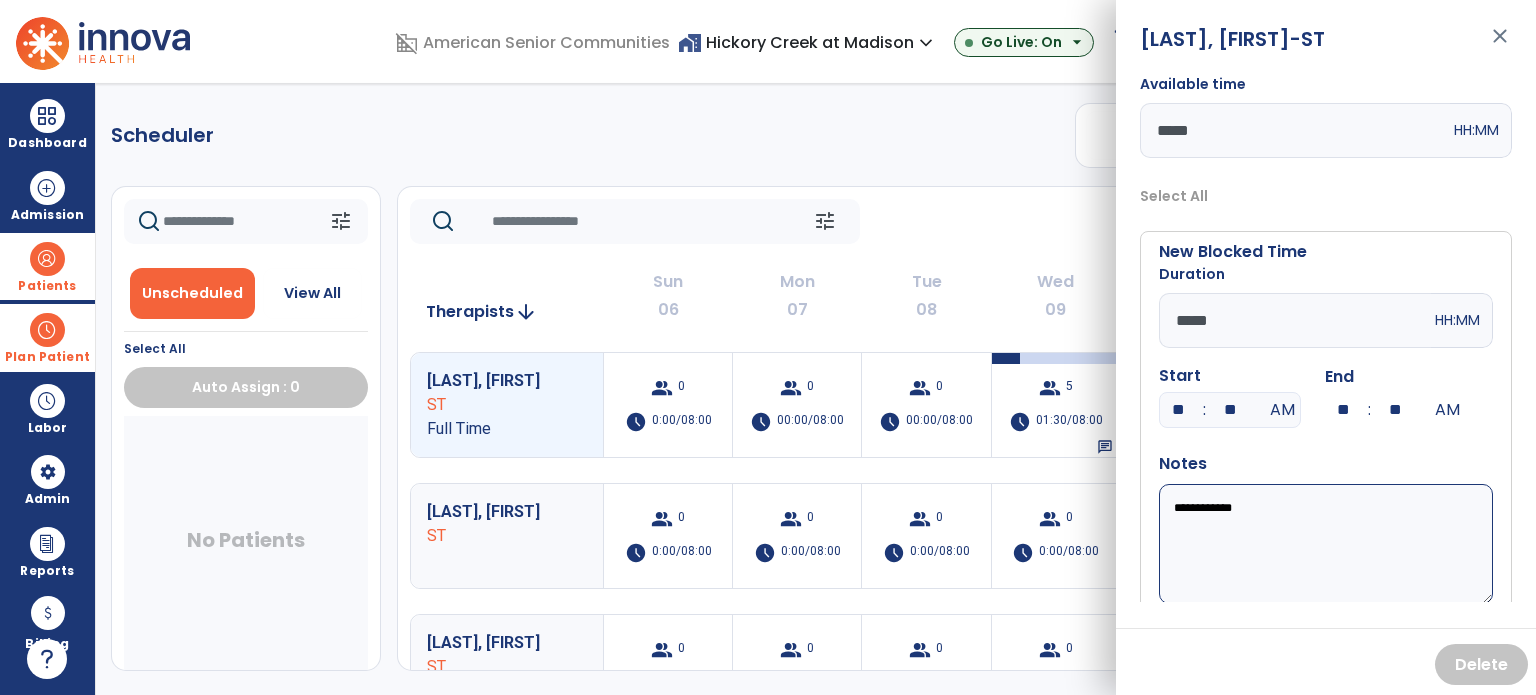 scroll, scrollTop: 56, scrollLeft: 0, axis: vertical 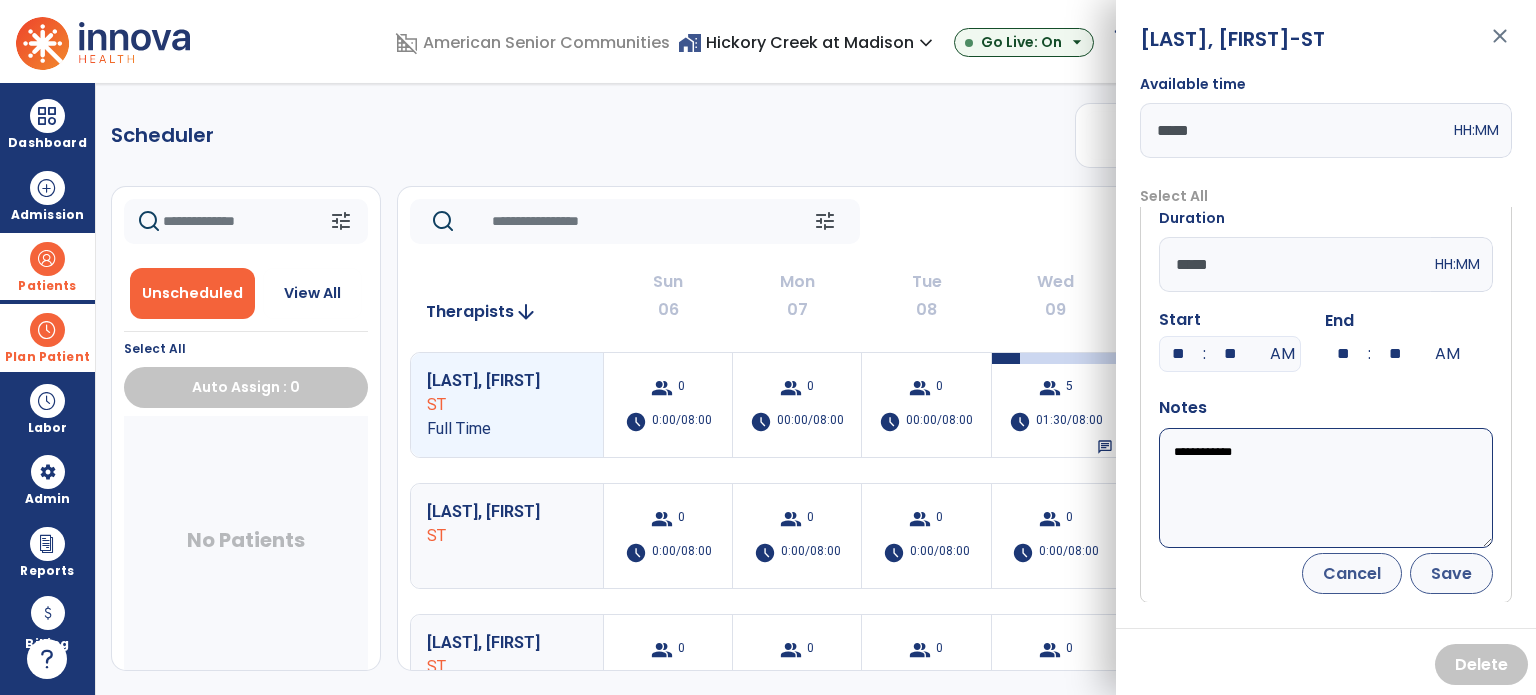 type on "**********" 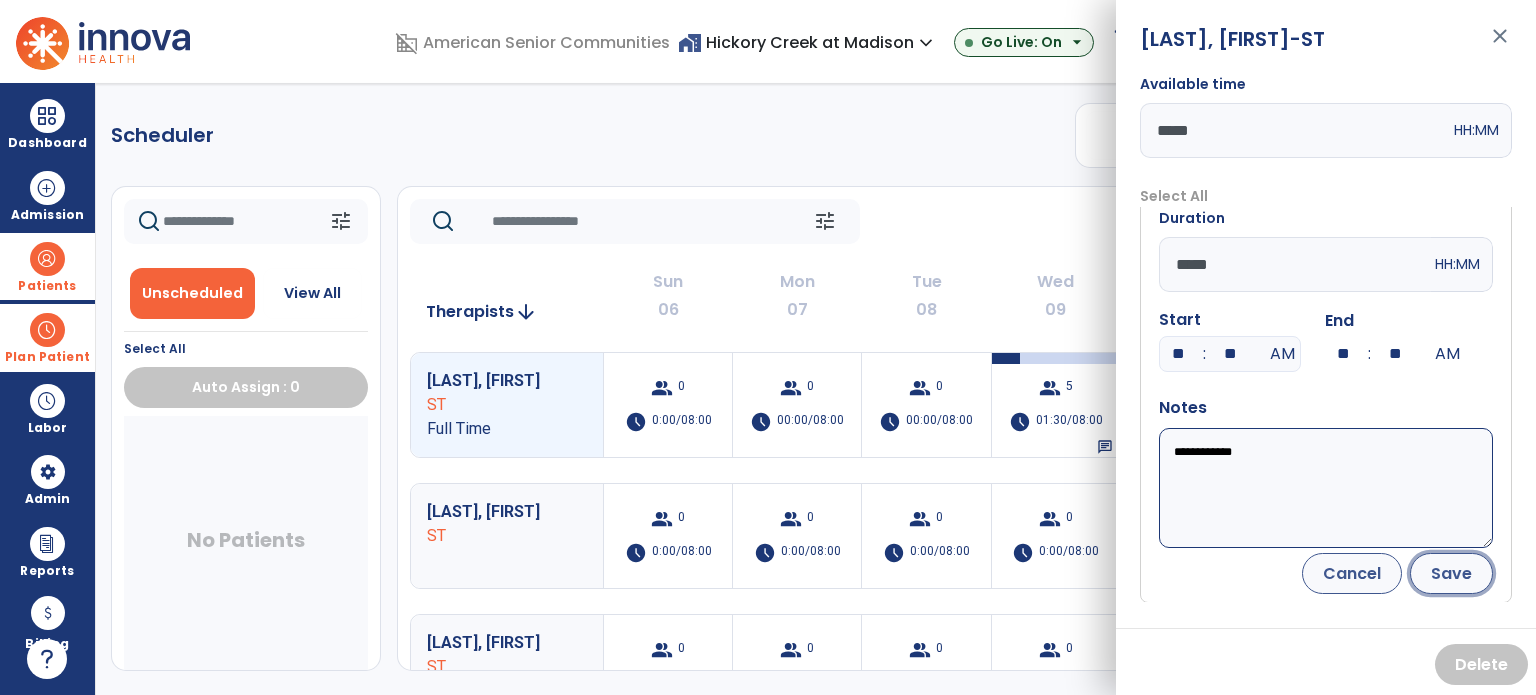 click on "Save" at bounding box center (1451, 573) 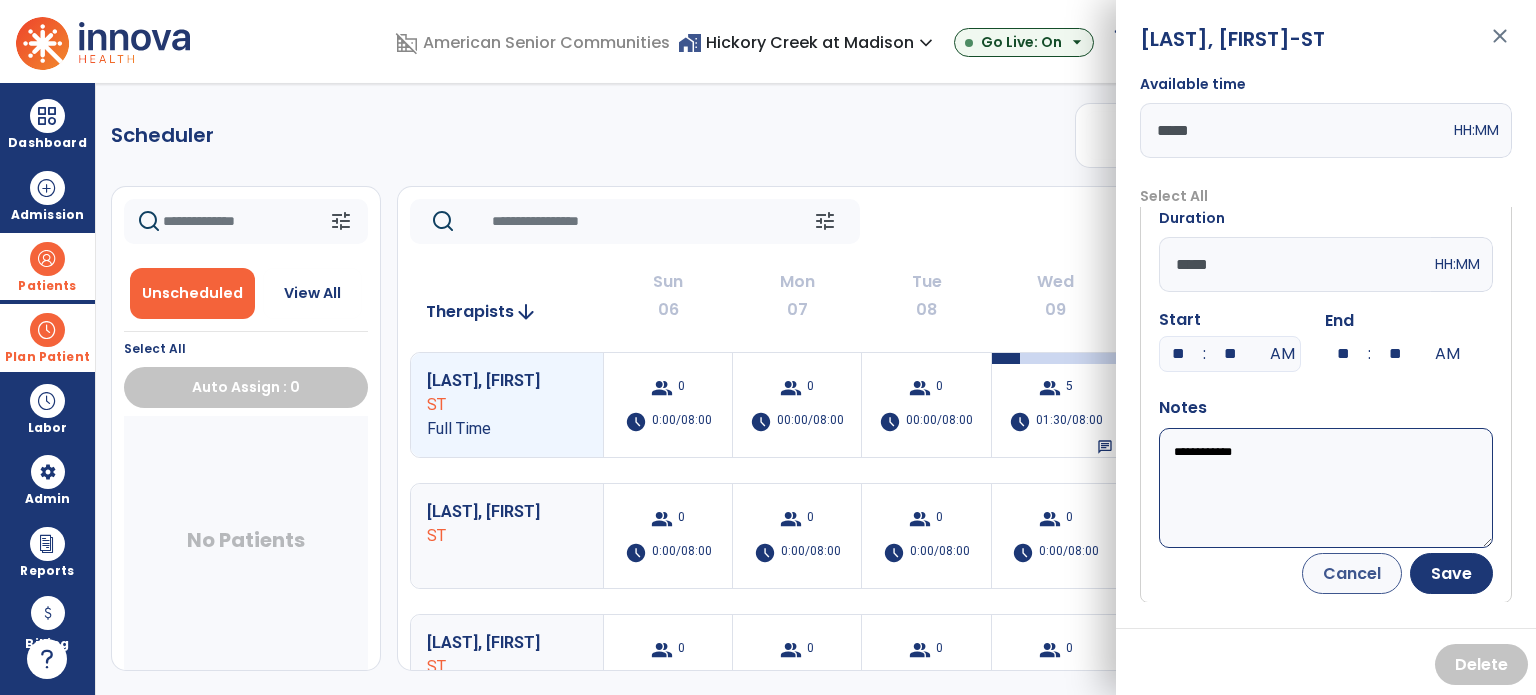 scroll, scrollTop: 0, scrollLeft: 0, axis: both 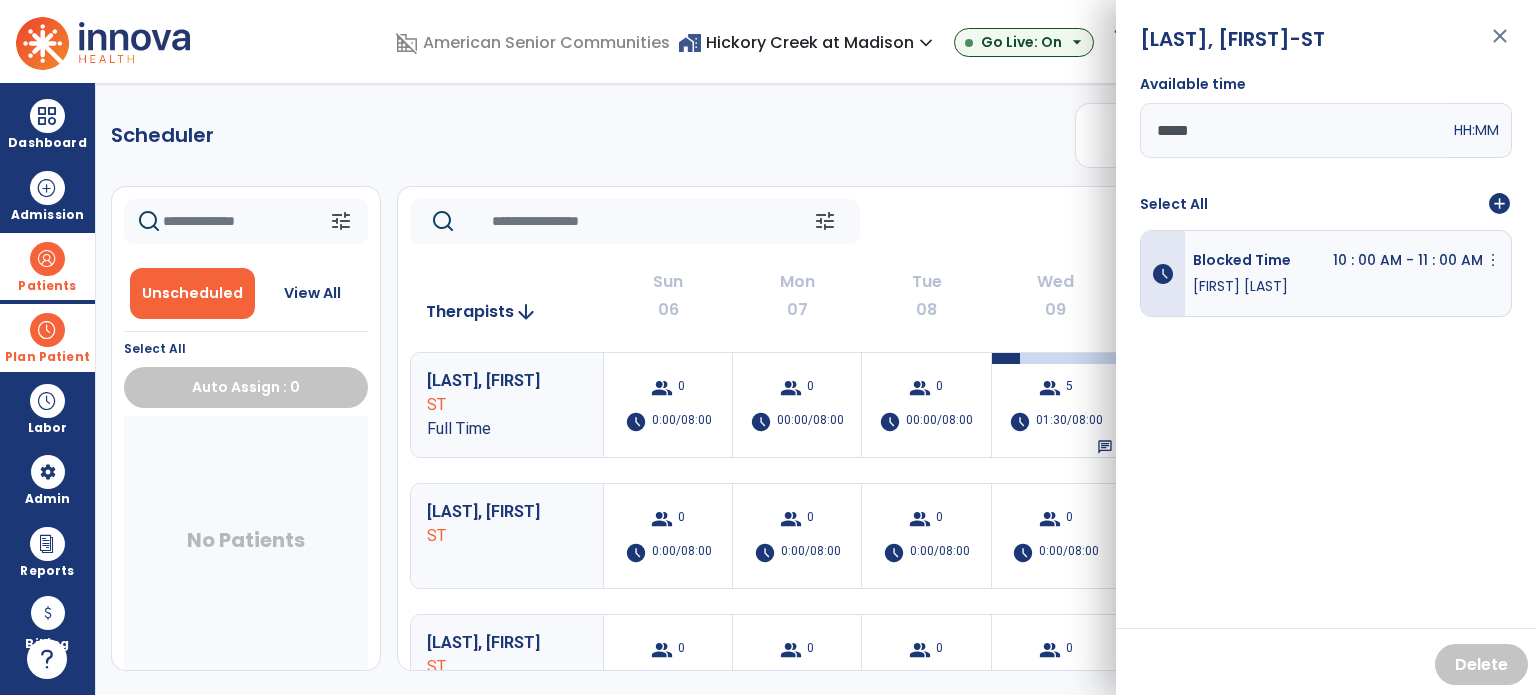 click on "close" at bounding box center [1500, 45] 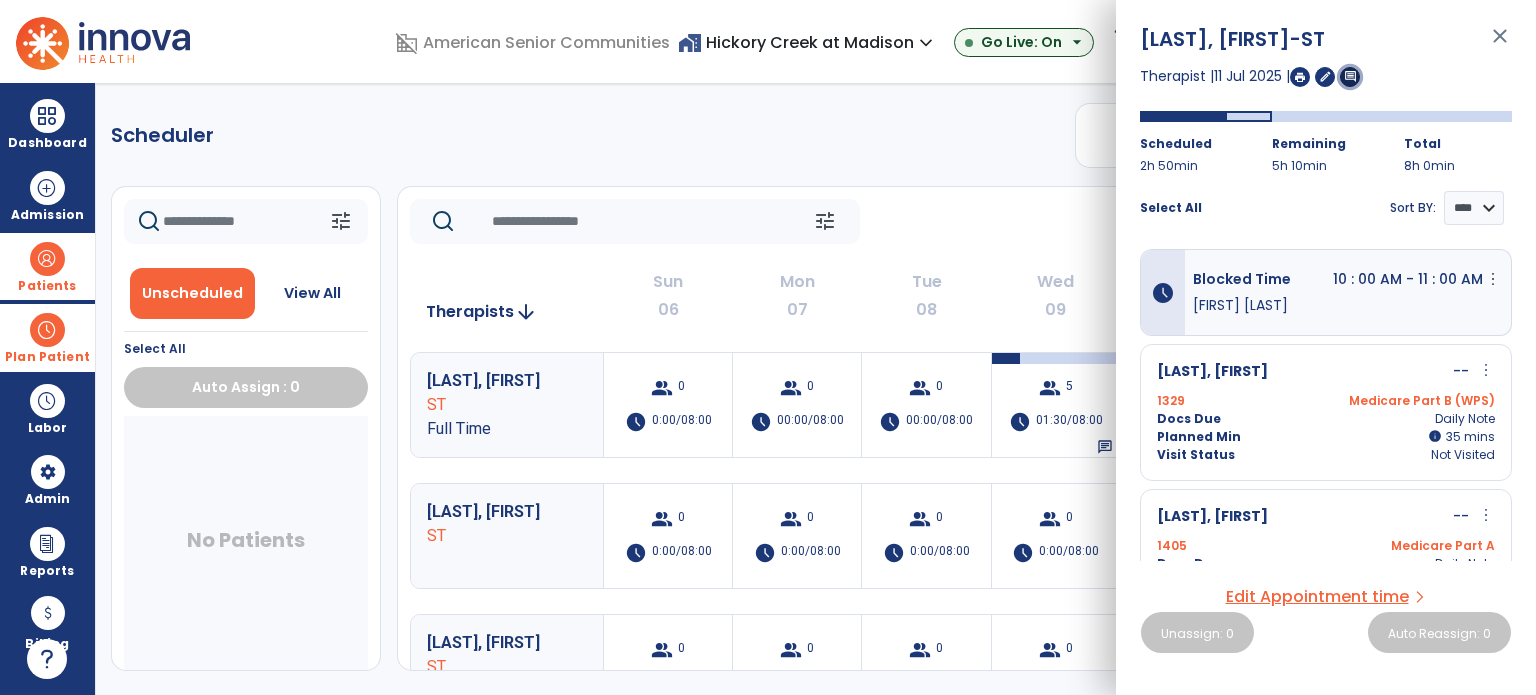 click on "comment" at bounding box center (1350, 76) 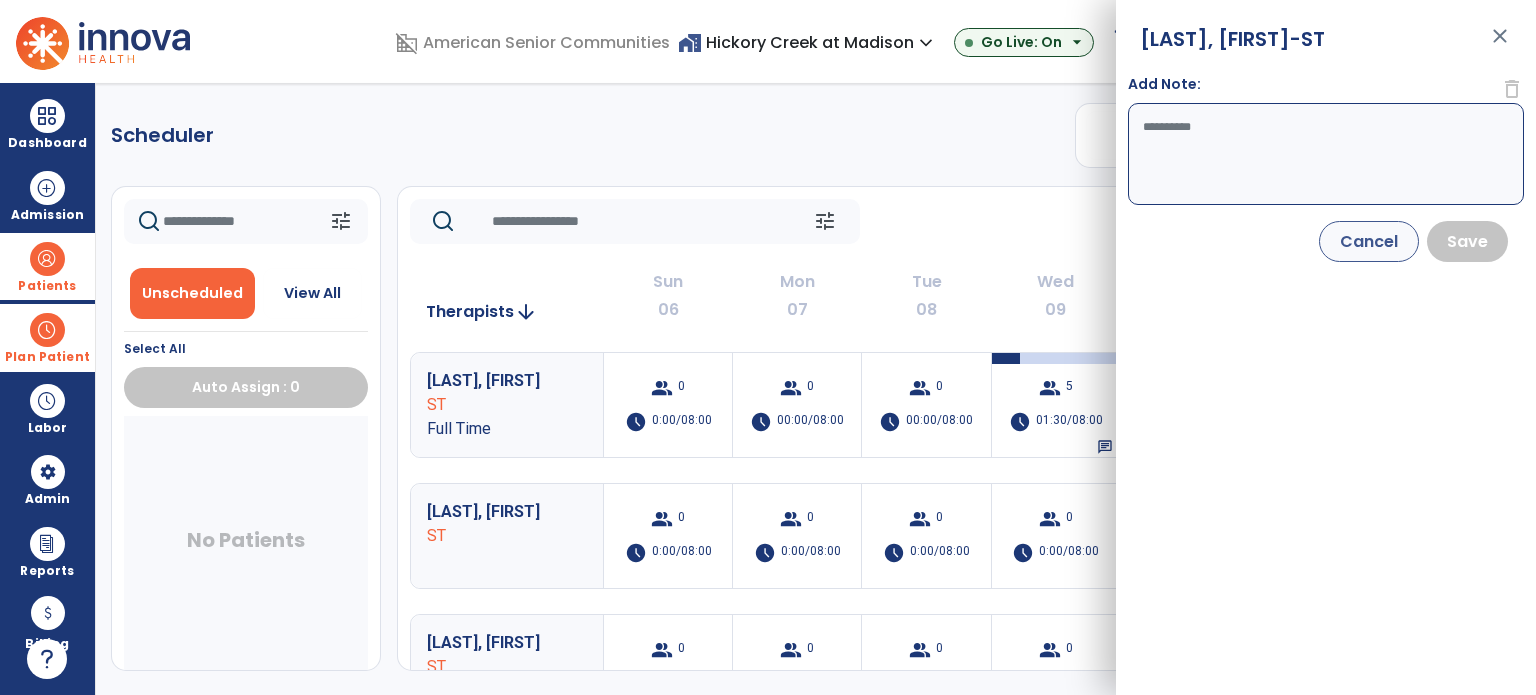 click on "Add Note:" at bounding box center [1326, 154] 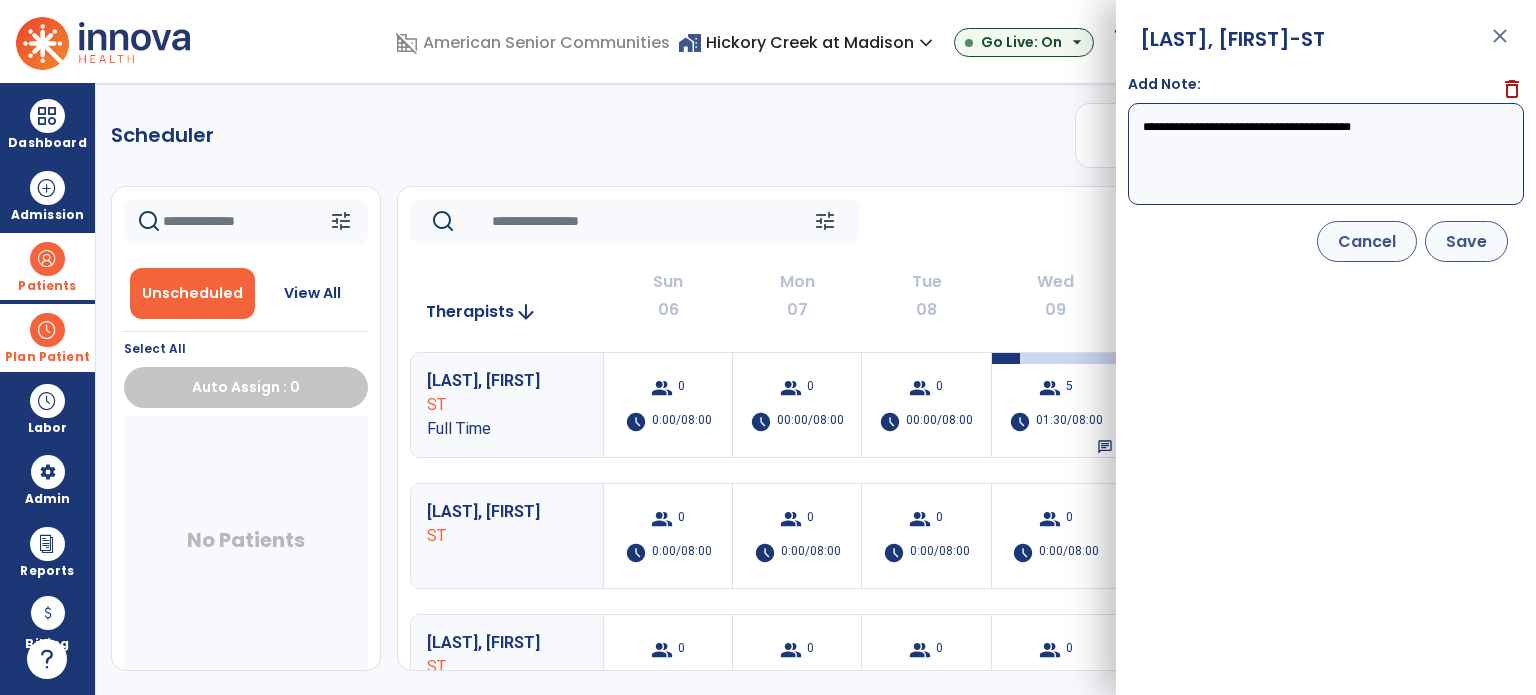 type on "**********" 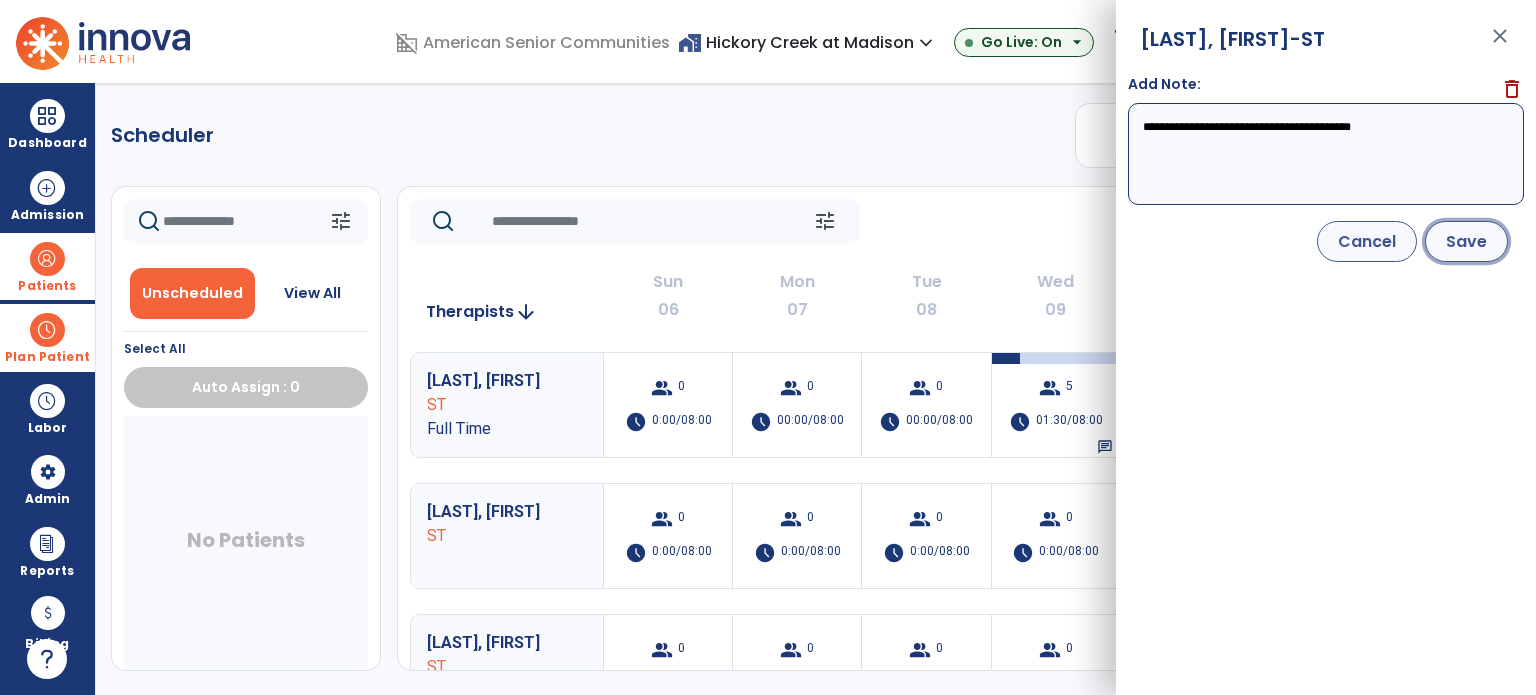 click on "Save" at bounding box center [1466, 241] 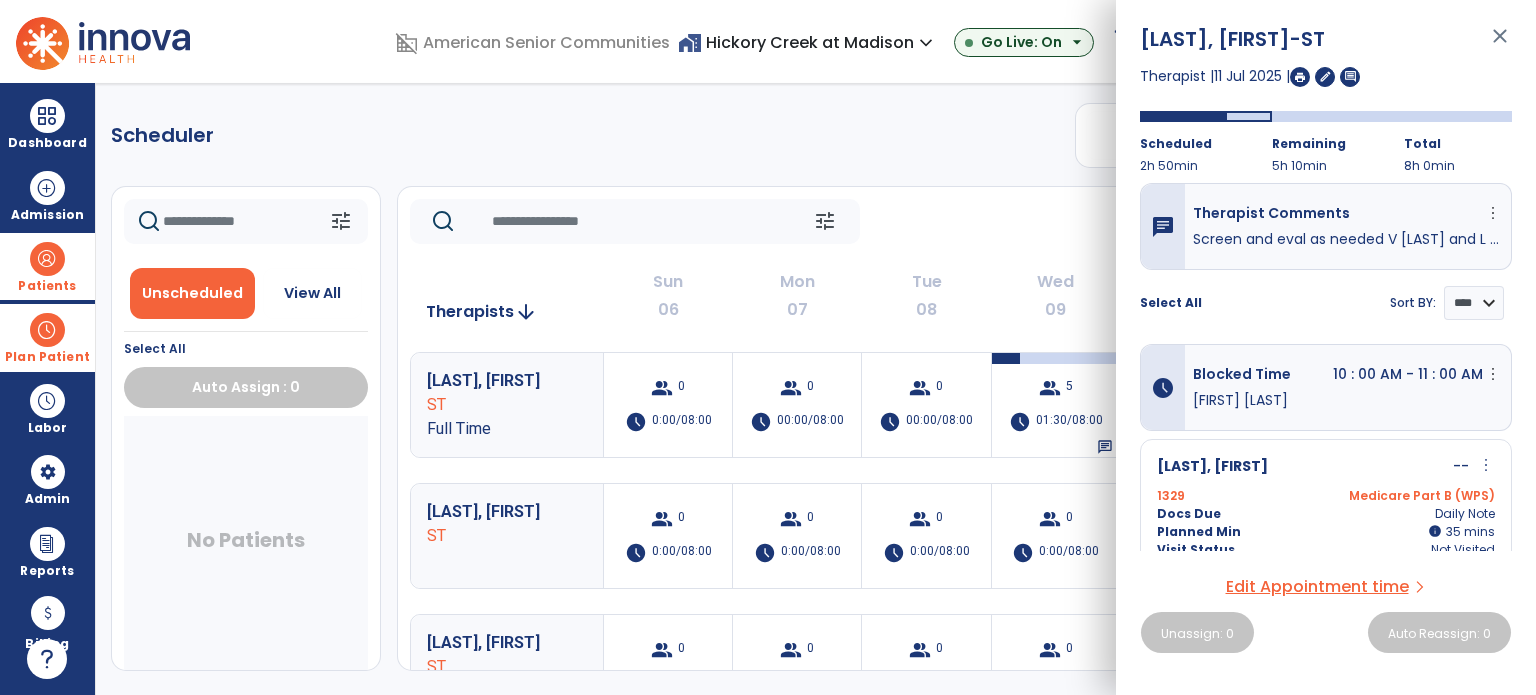 click on "close" at bounding box center [1500, 45] 